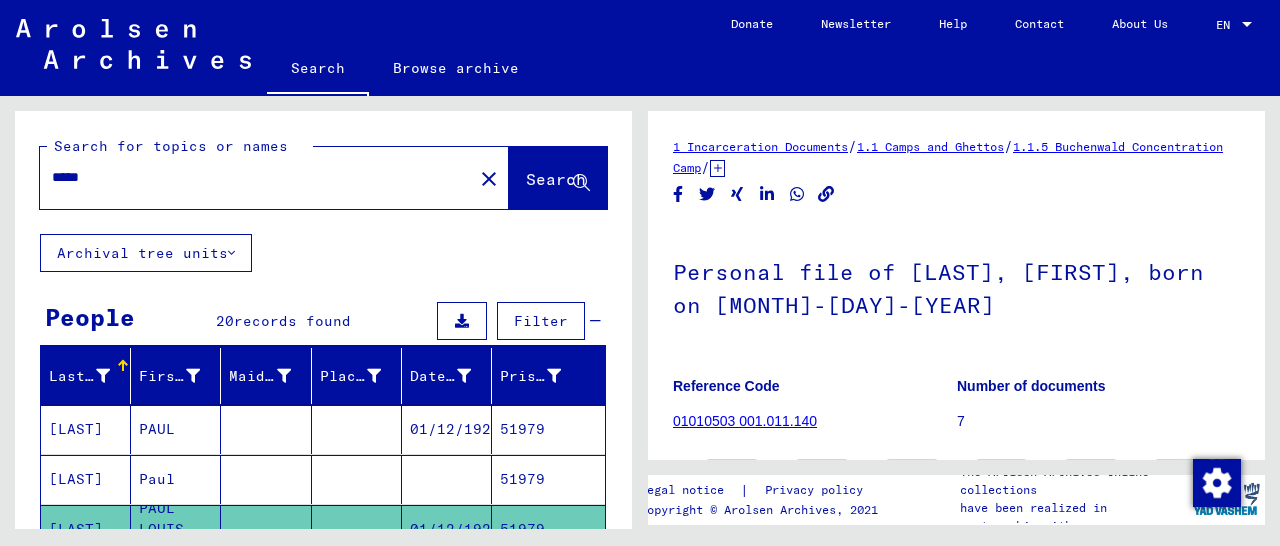 scroll, scrollTop: 0, scrollLeft: 0, axis: both 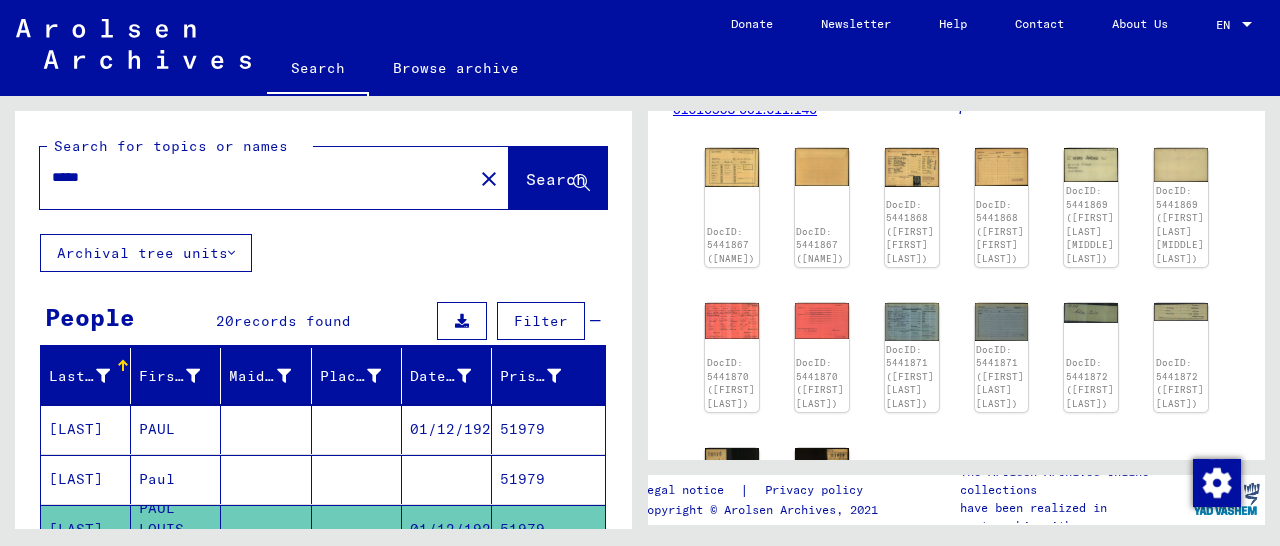 drag, startPoint x: 225, startPoint y: 173, endPoint x: 0, endPoint y: 188, distance: 225.49945 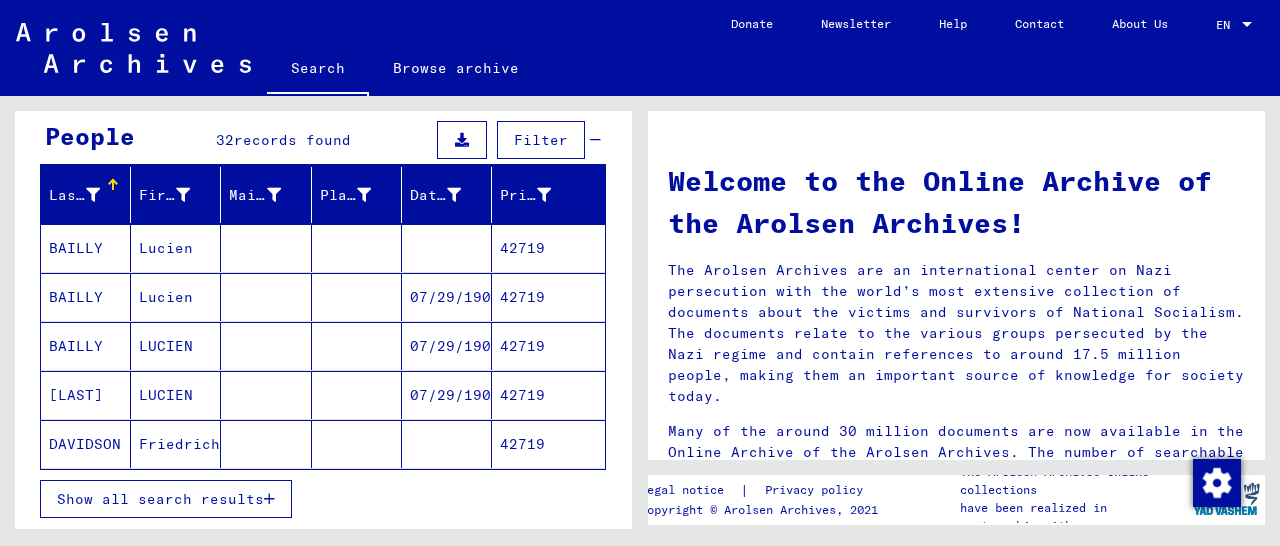 scroll, scrollTop: 208, scrollLeft: 0, axis: vertical 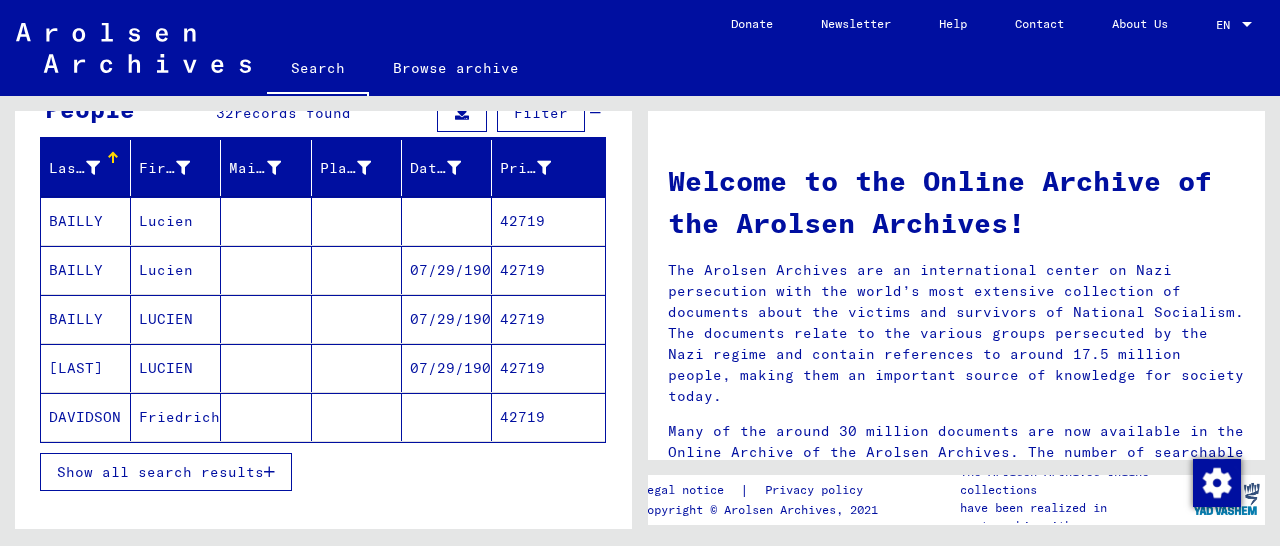 click on "42719" at bounding box center [548, 319] 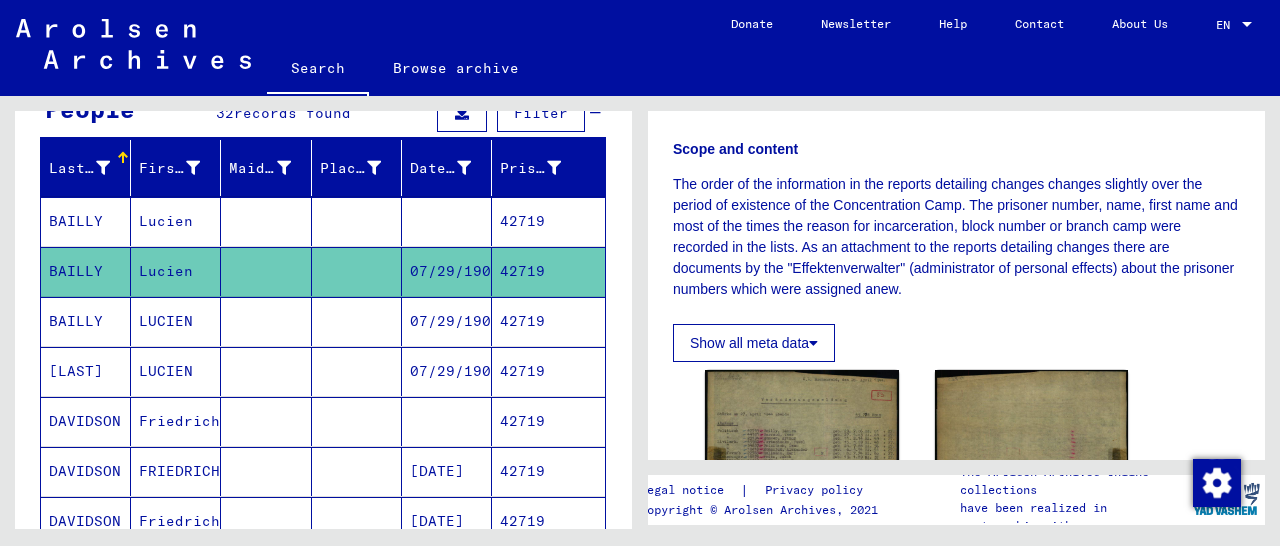 scroll, scrollTop: 416, scrollLeft: 0, axis: vertical 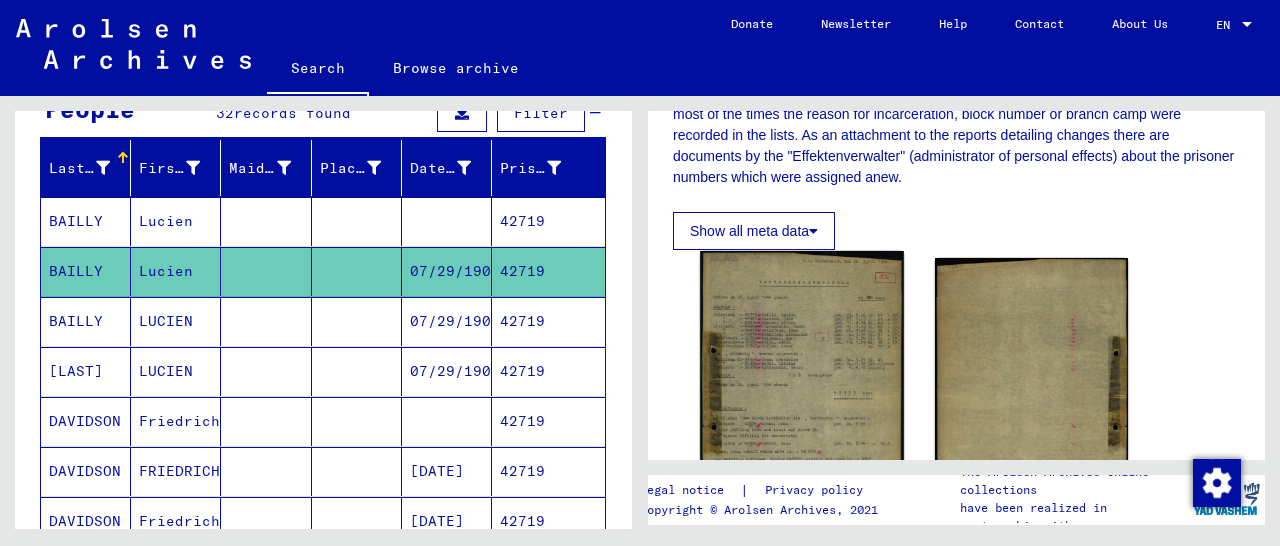 click 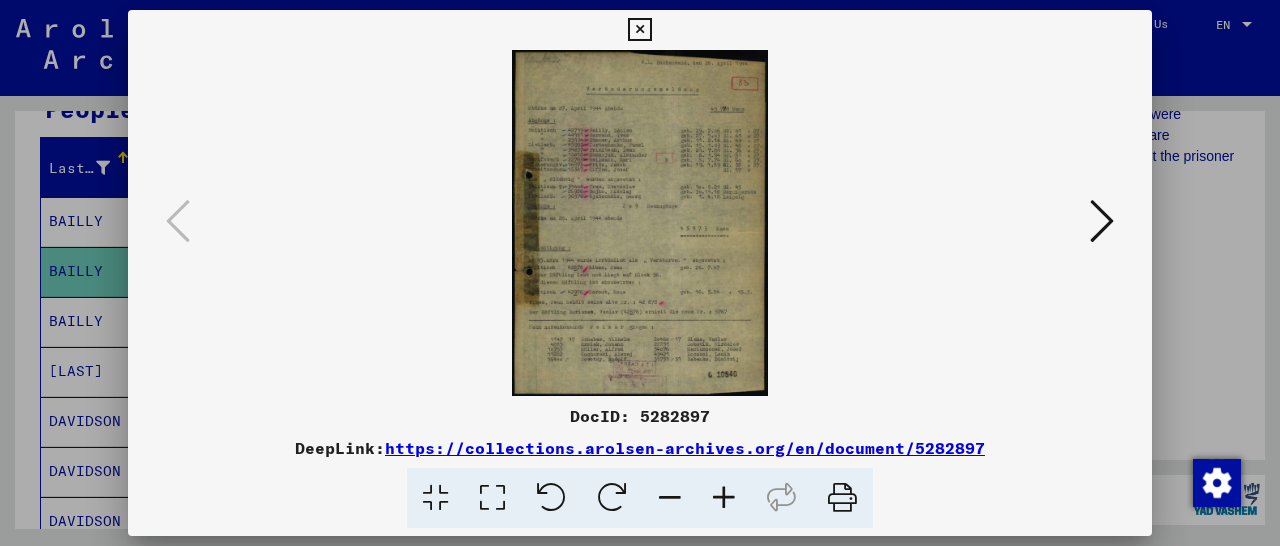 click at bounding box center [724, 498] 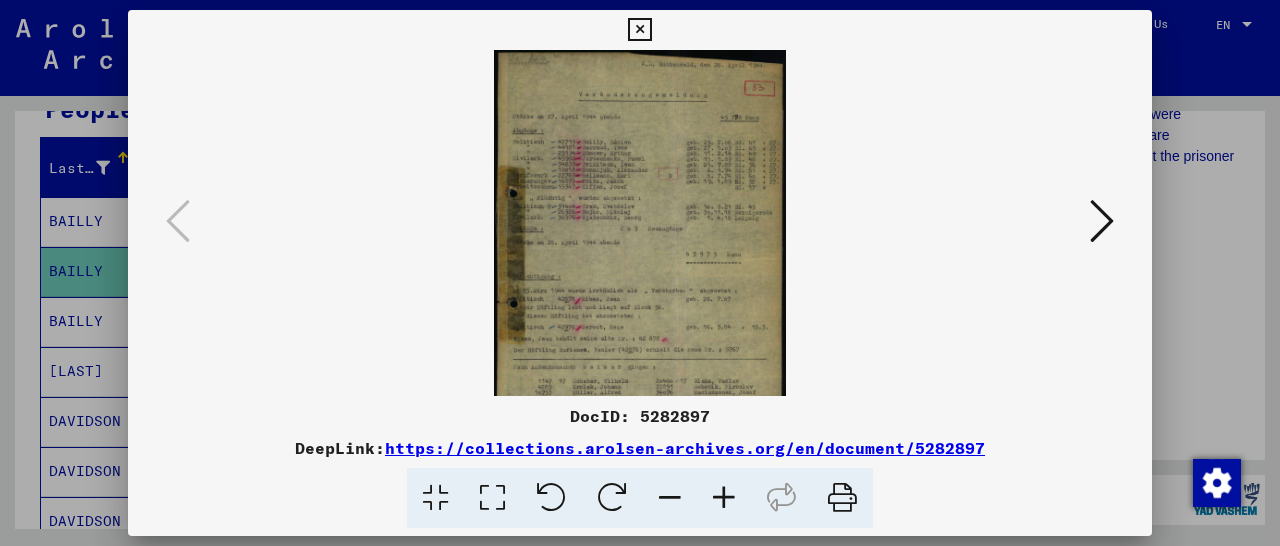 click at bounding box center [724, 498] 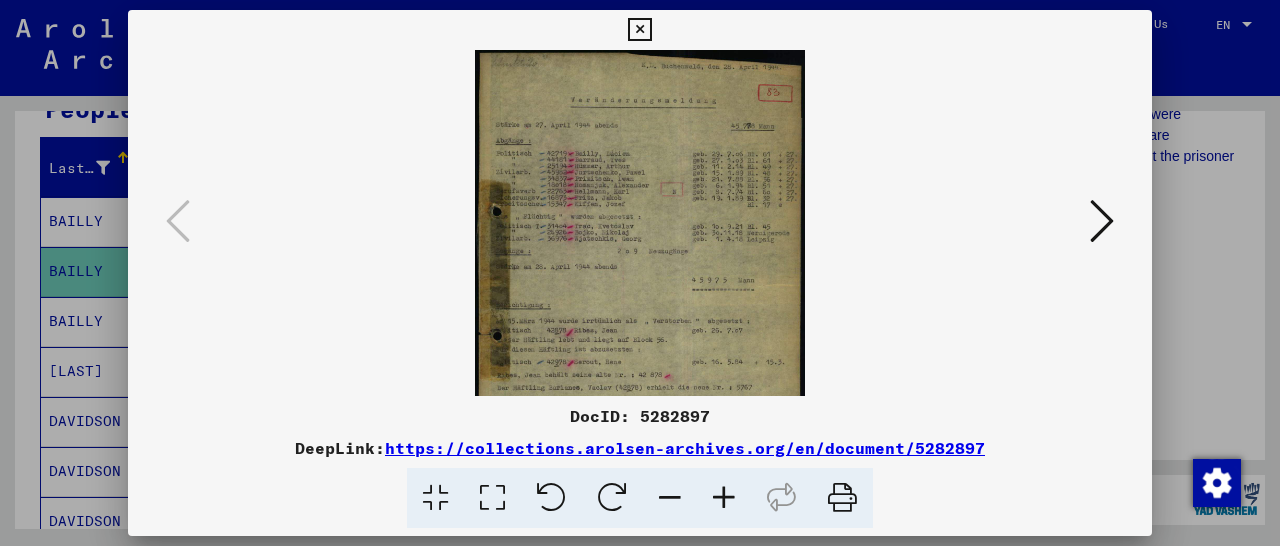 click at bounding box center (724, 498) 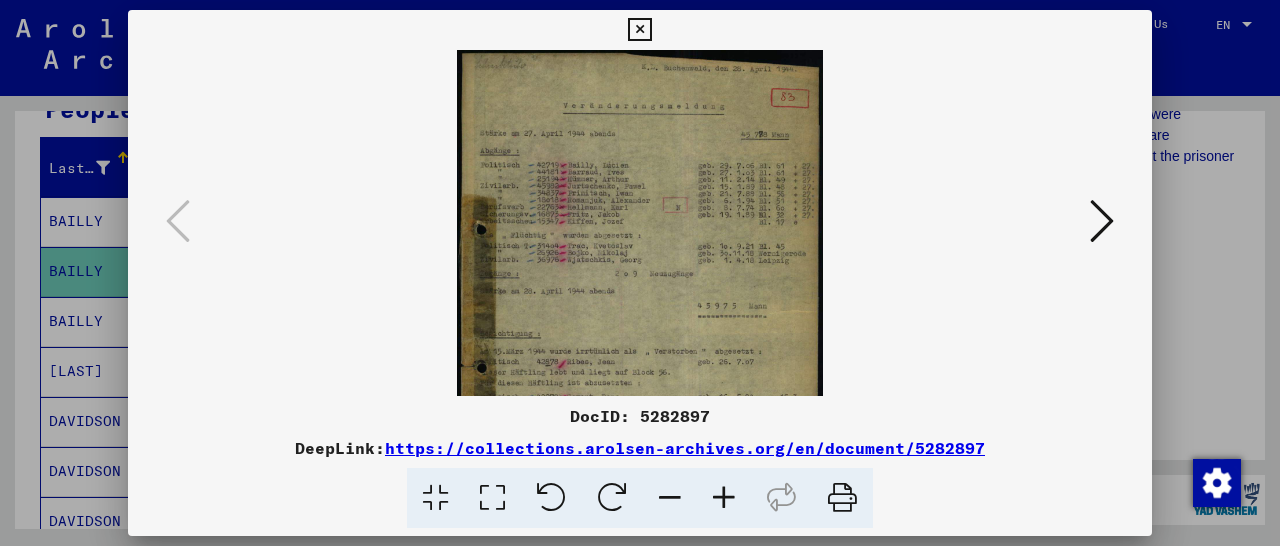 click at bounding box center (724, 498) 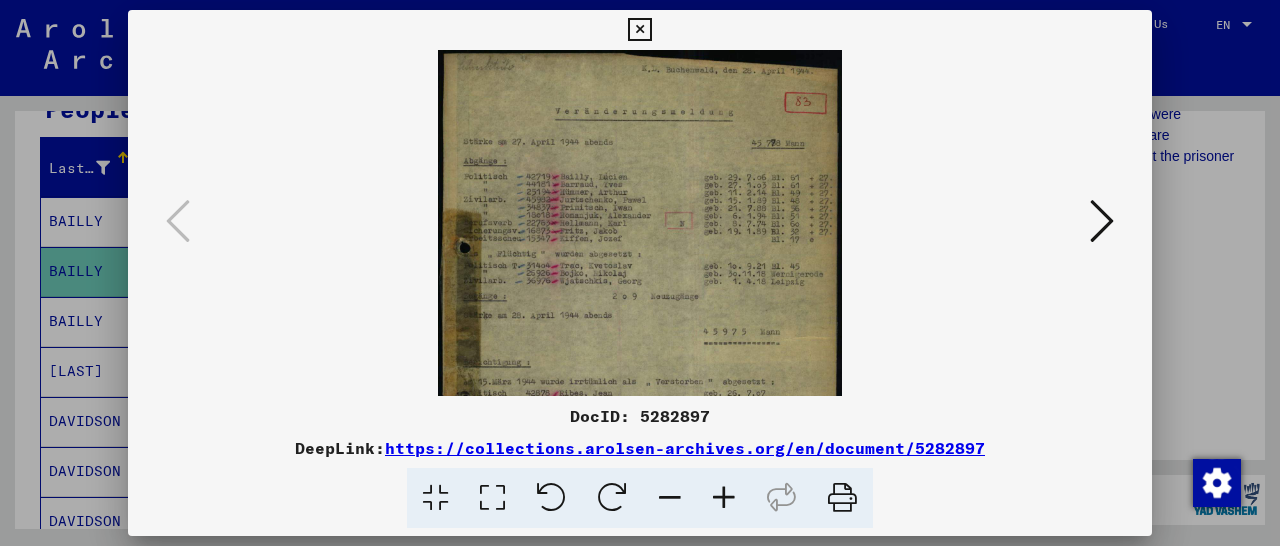 click at bounding box center (724, 498) 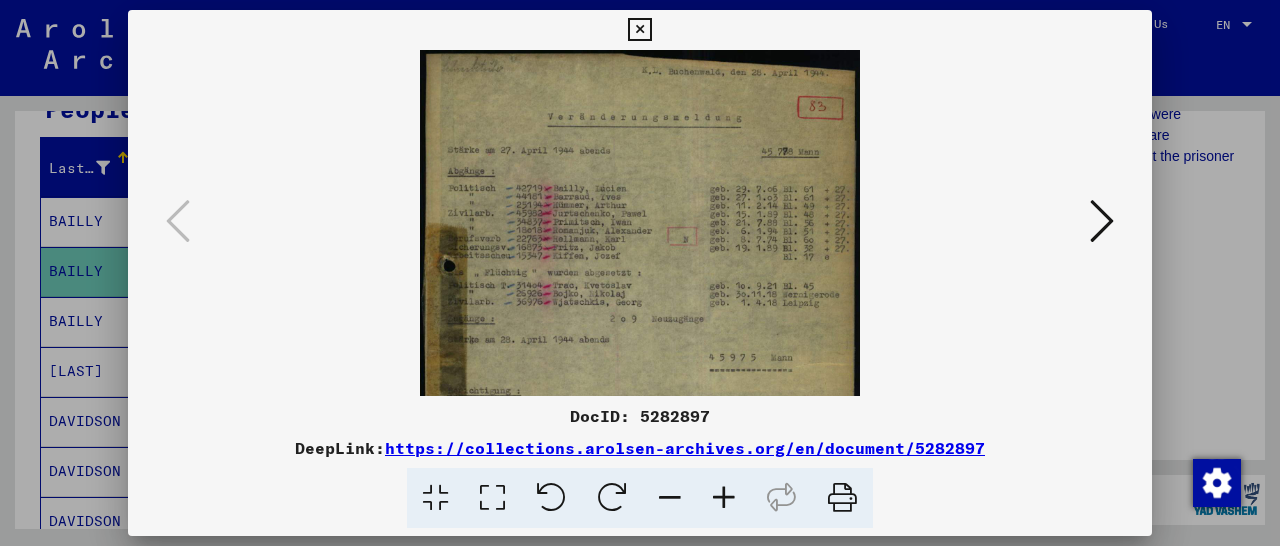 click at bounding box center (724, 498) 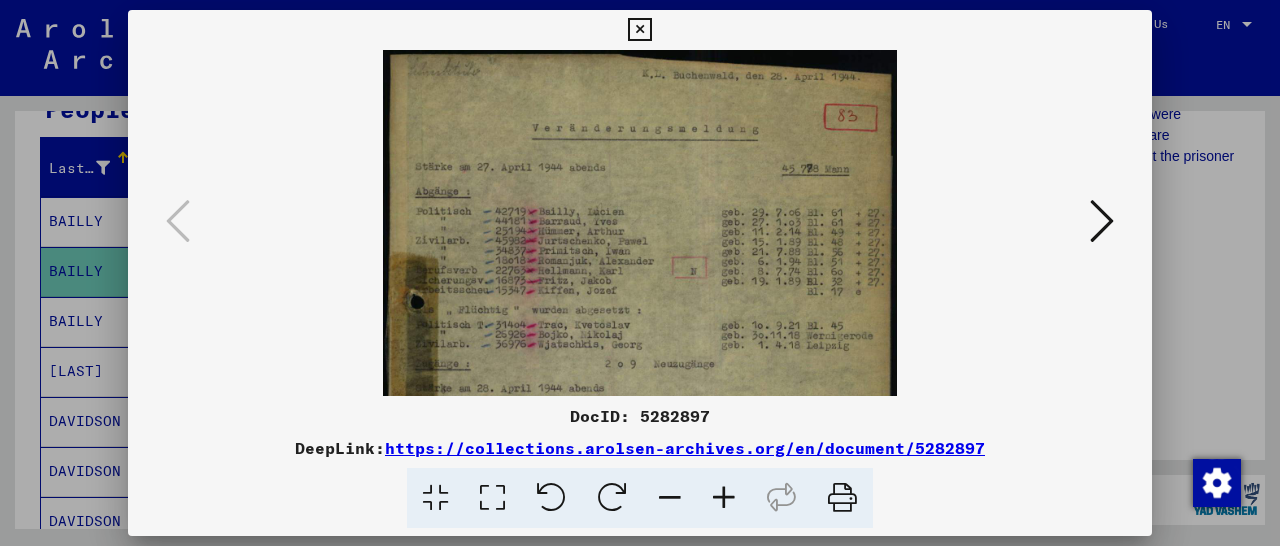 click at bounding box center [724, 498] 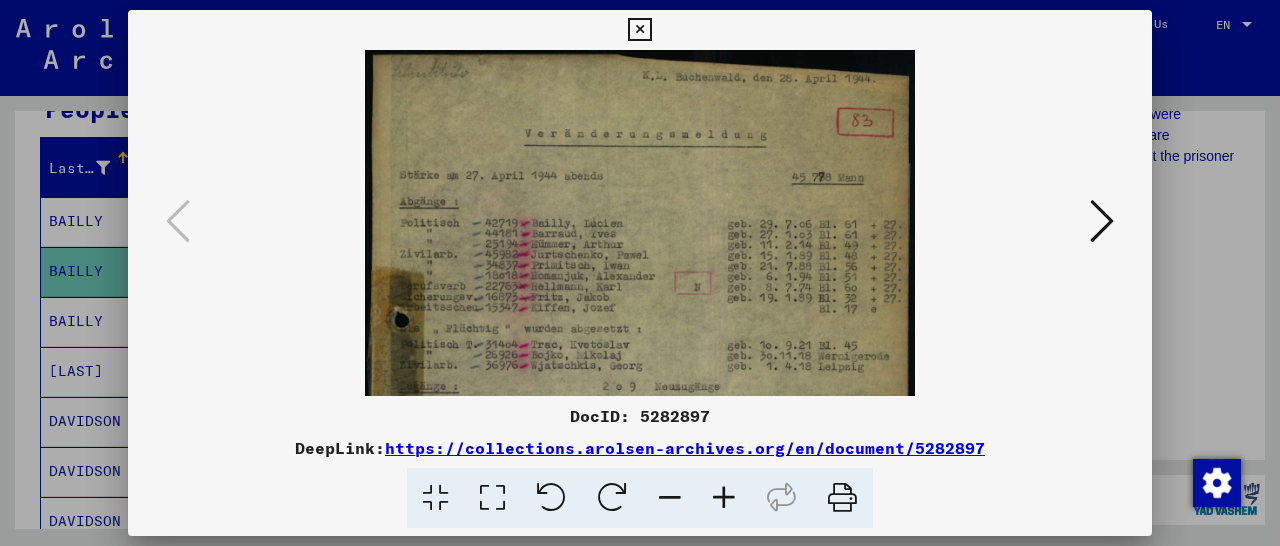 click at bounding box center [724, 498] 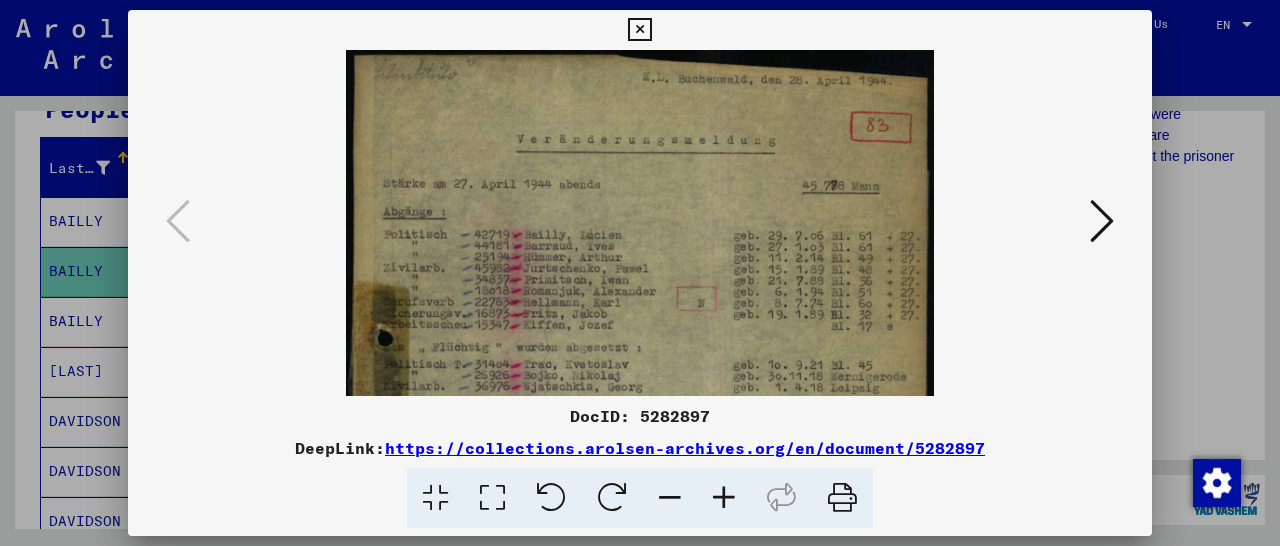 click at bounding box center [639, 30] 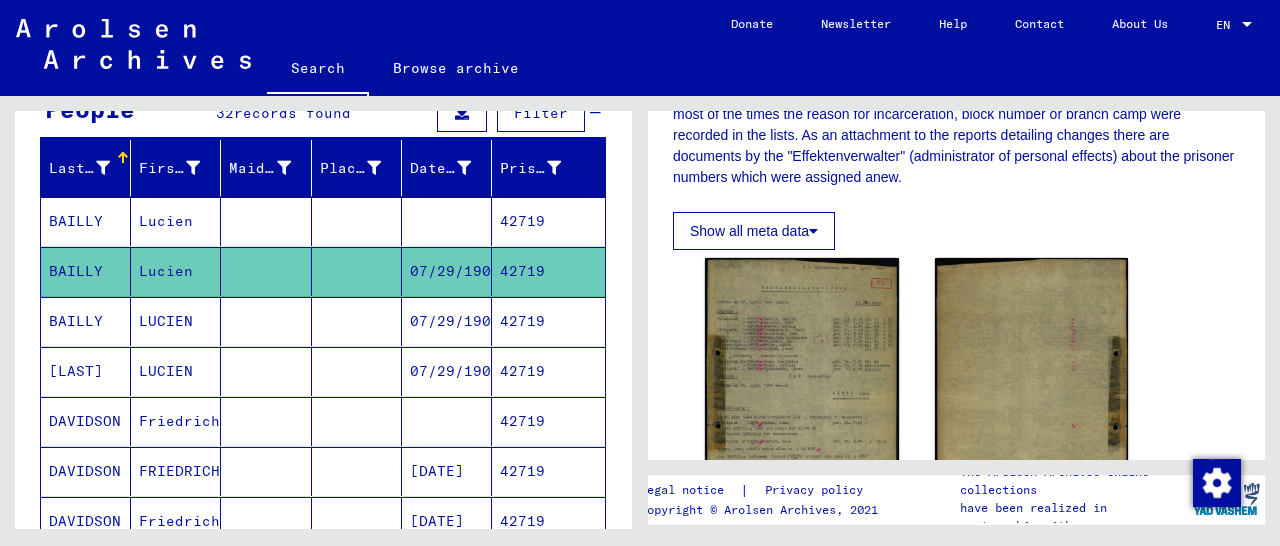 click on "42719" at bounding box center [548, 371] 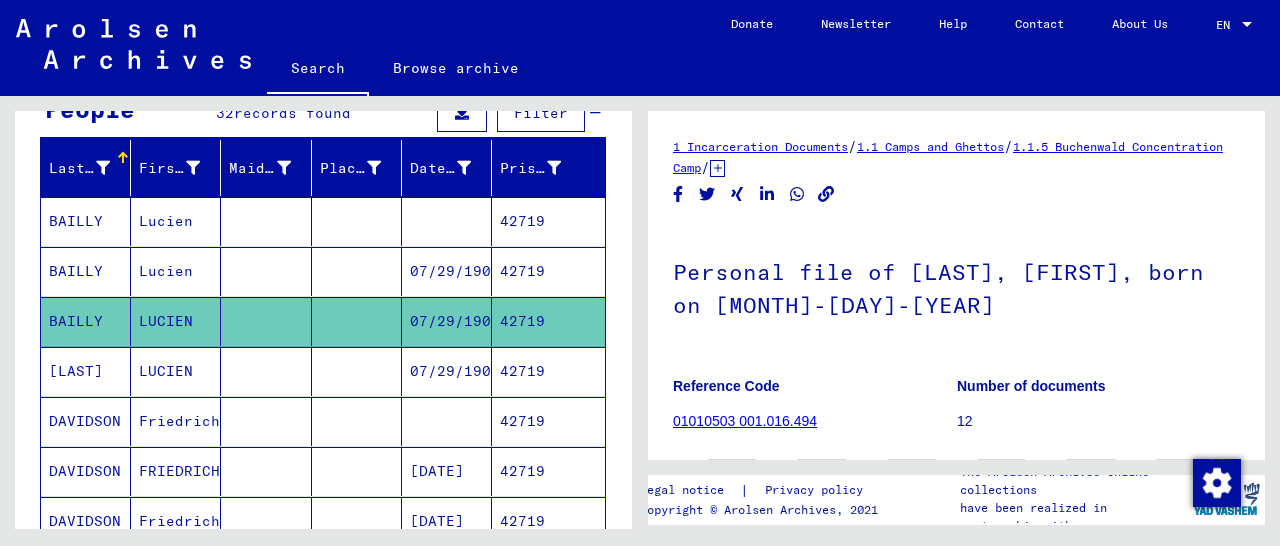 scroll, scrollTop: 312, scrollLeft: 0, axis: vertical 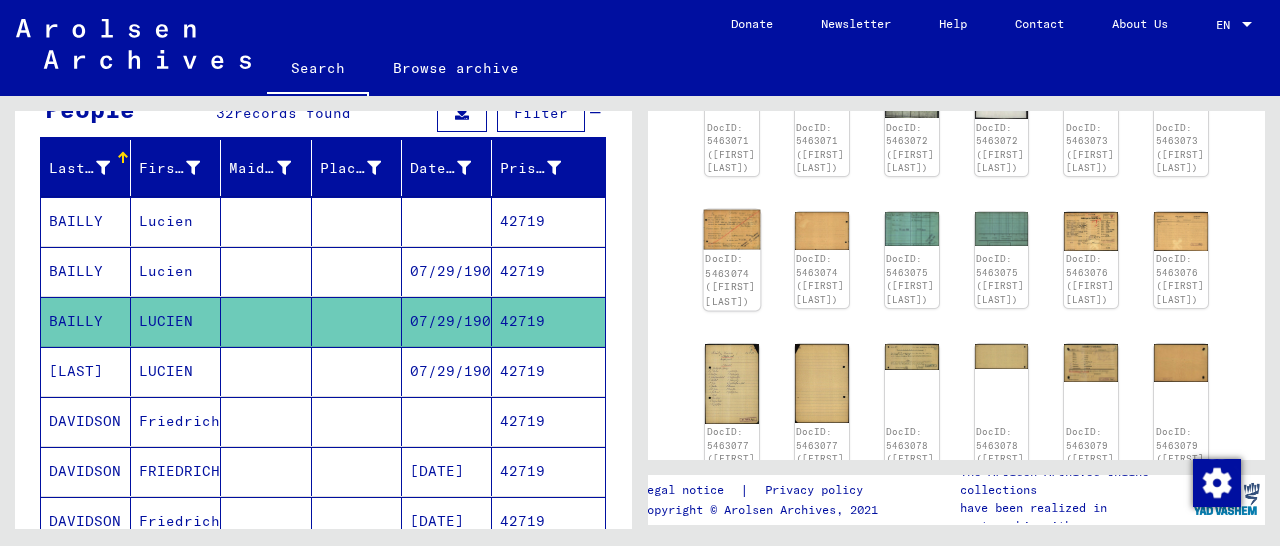 click 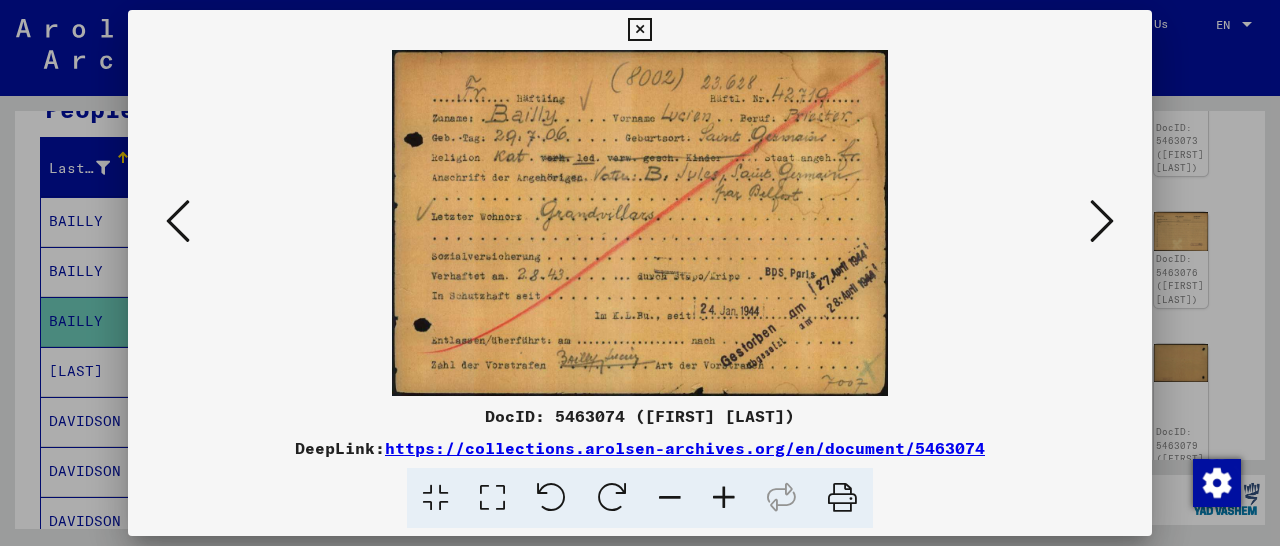 click at bounding box center [639, 30] 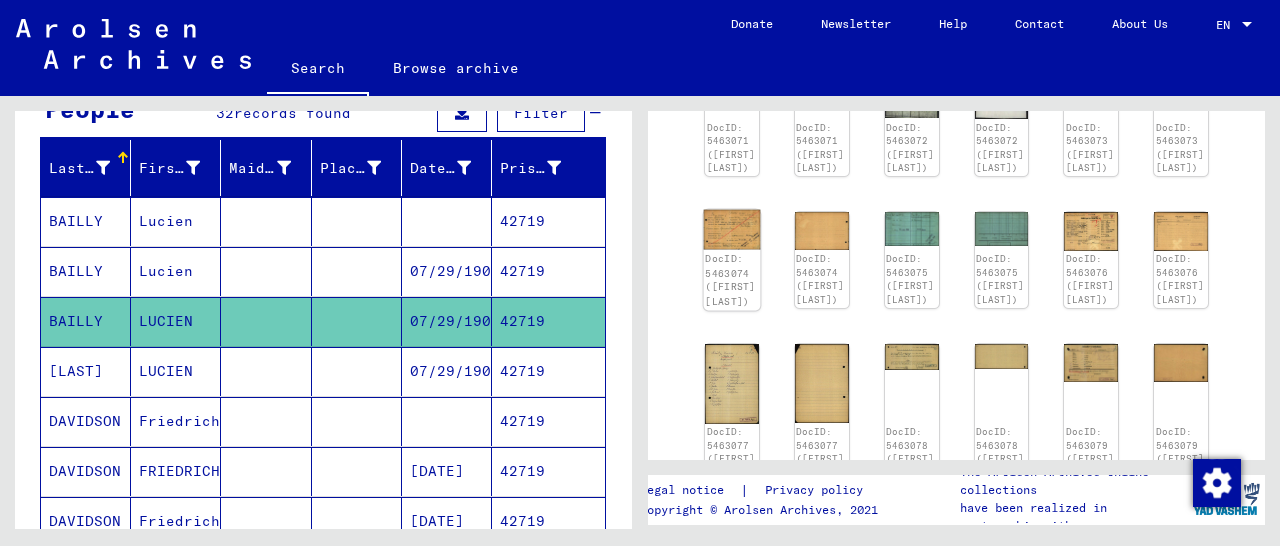 click 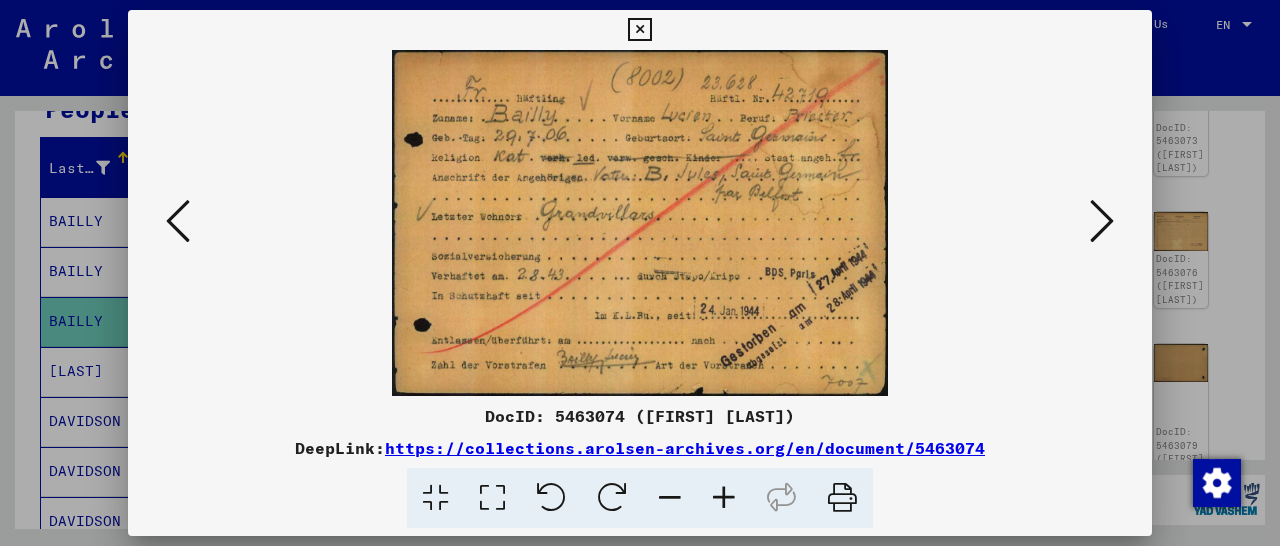 scroll, scrollTop: 416, scrollLeft: 0, axis: vertical 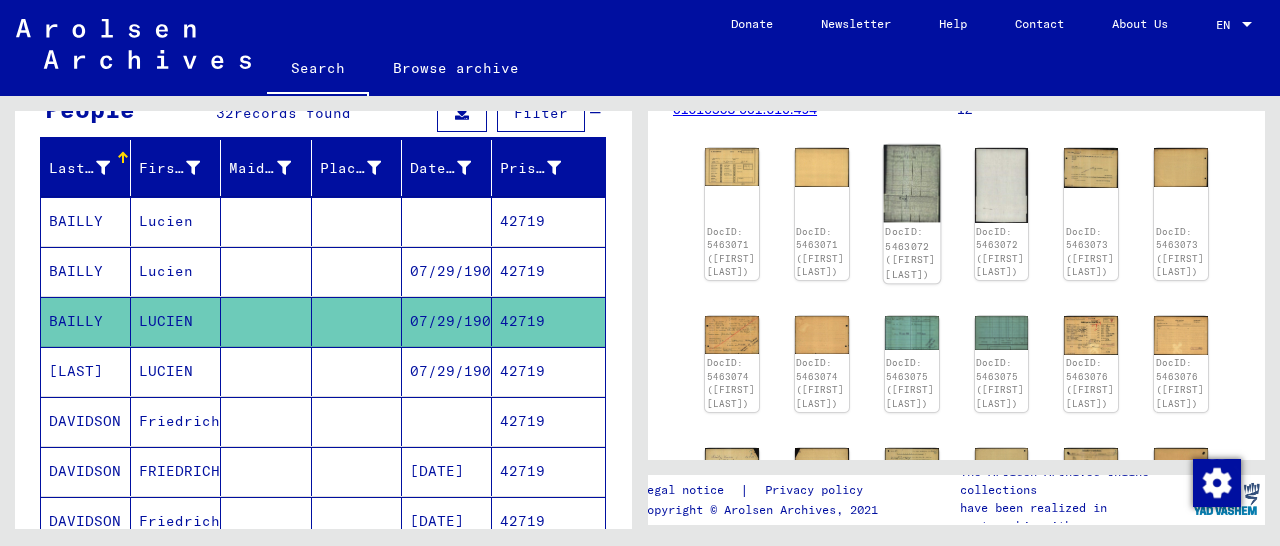 click 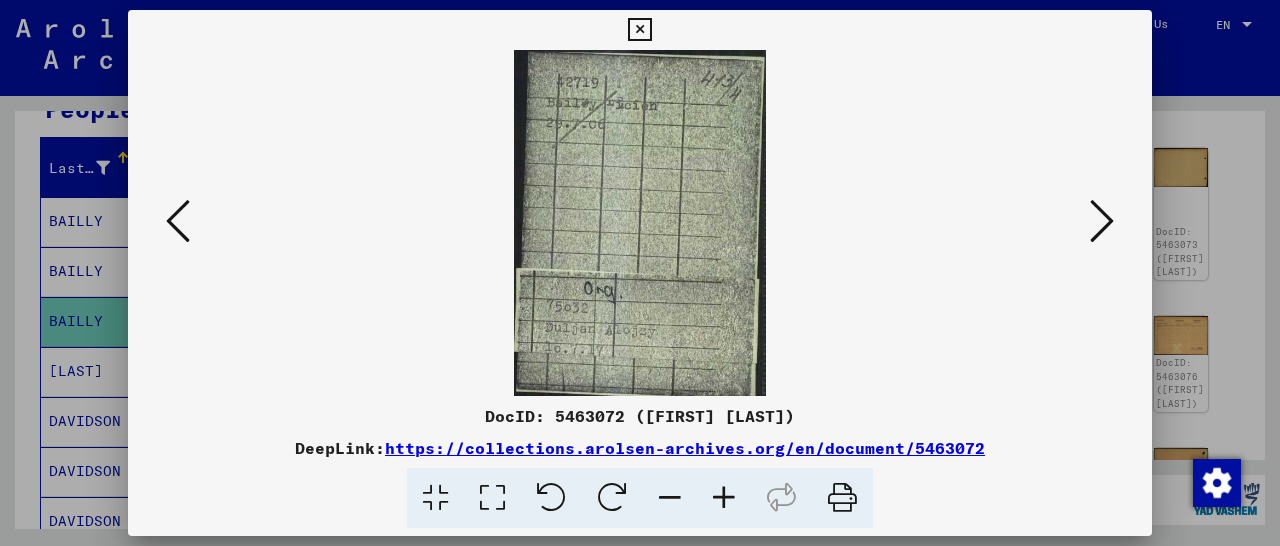 click at bounding box center (1102, 221) 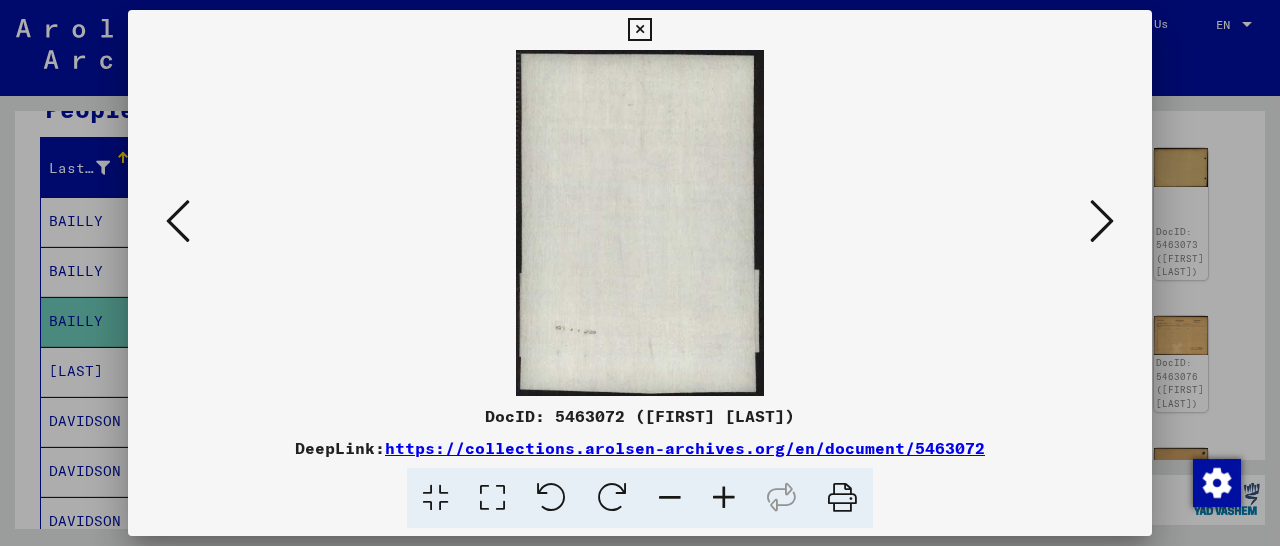 click at bounding box center (1102, 221) 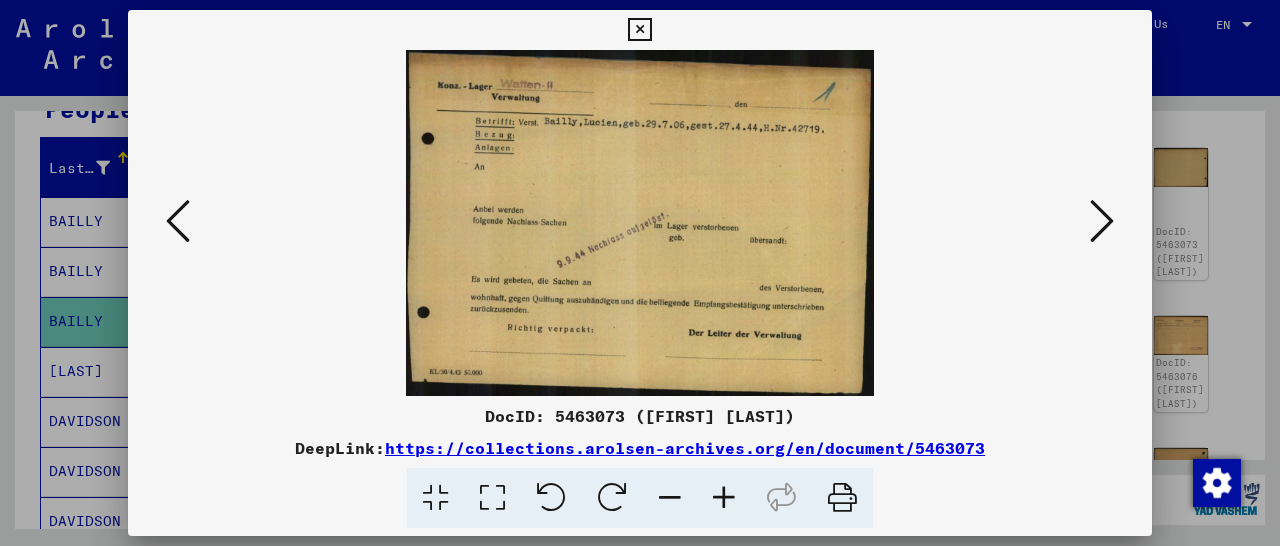 click at bounding box center (1102, 221) 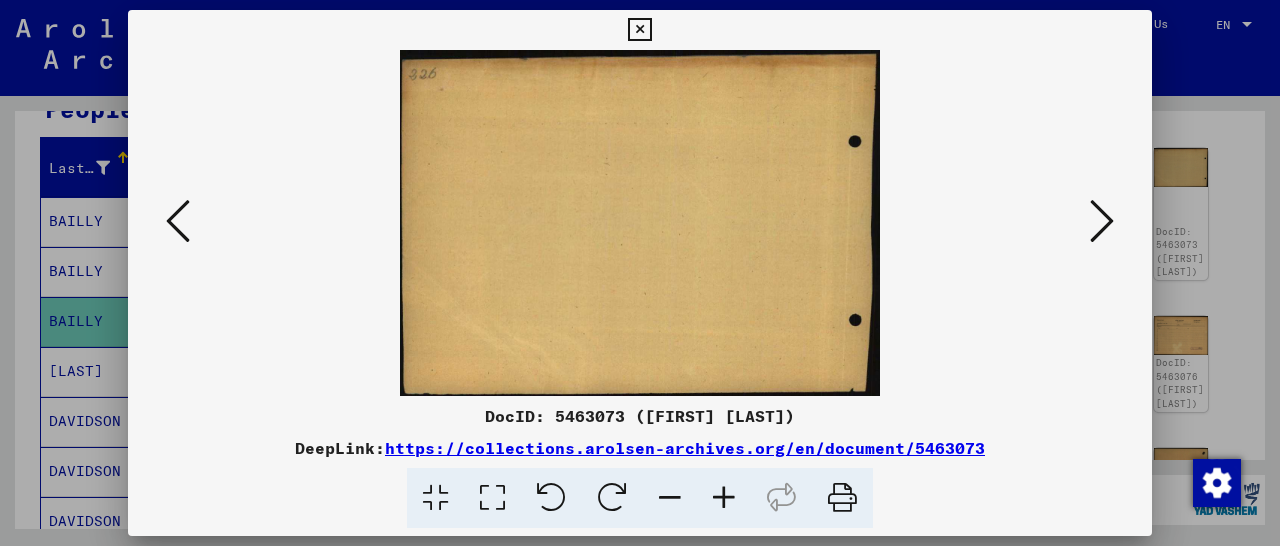 click at bounding box center (1102, 221) 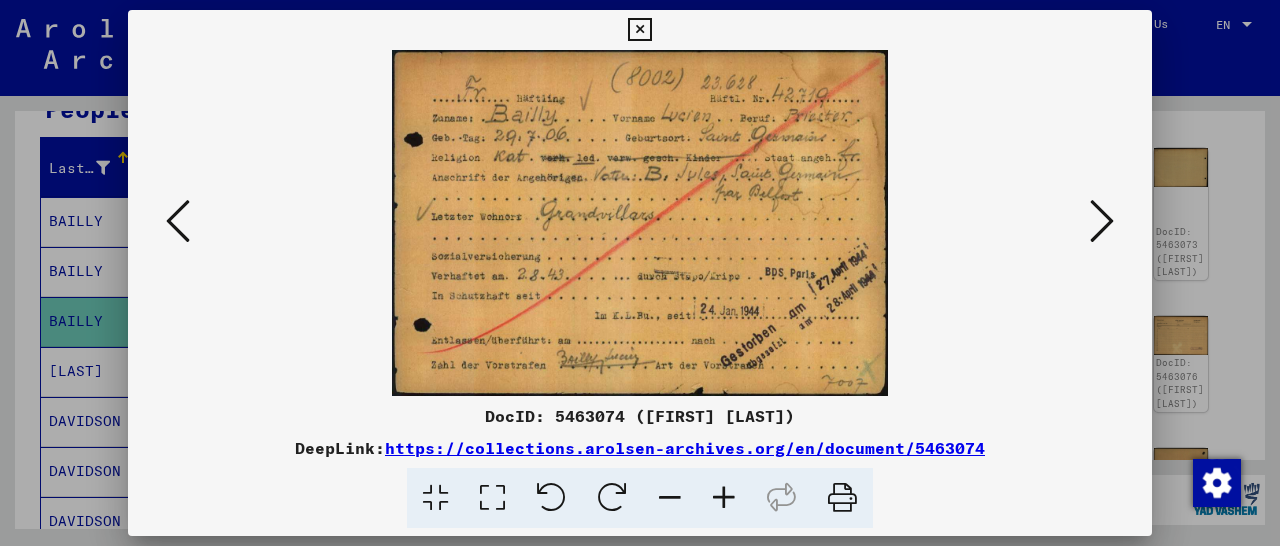 click at bounding box center (1102, 221) 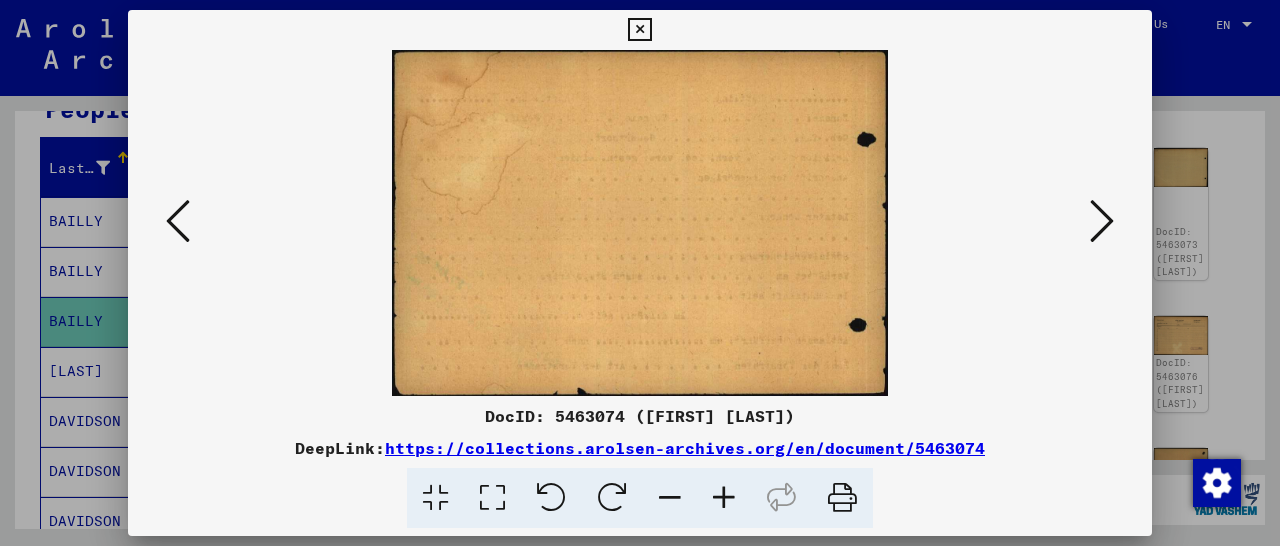 click at bounding box center (1102, 221) 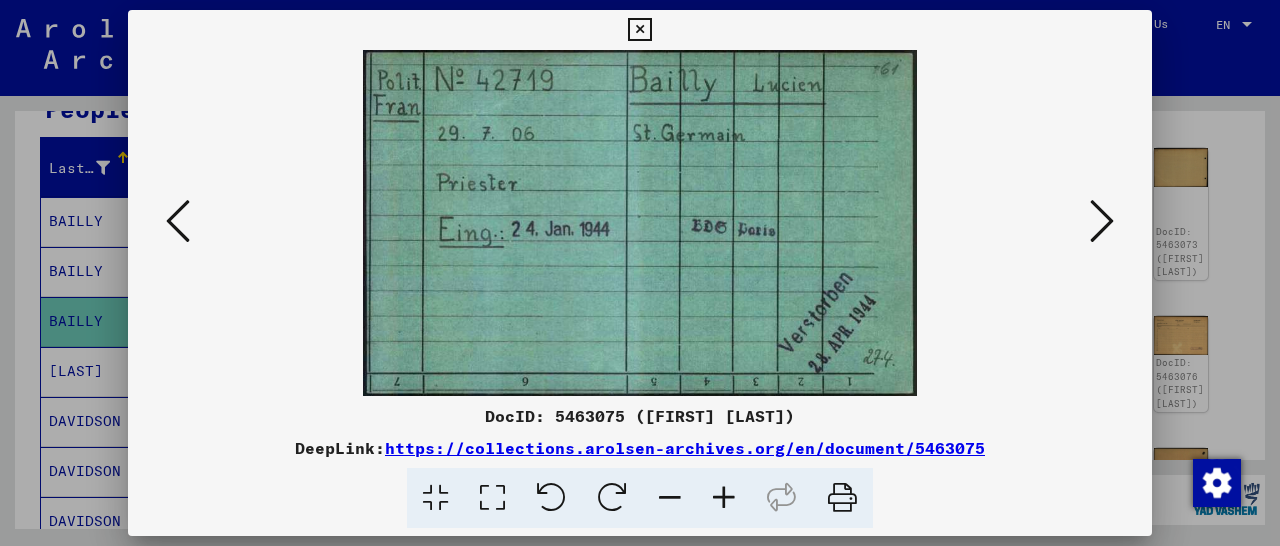 click at bounding box center (1102, 221) 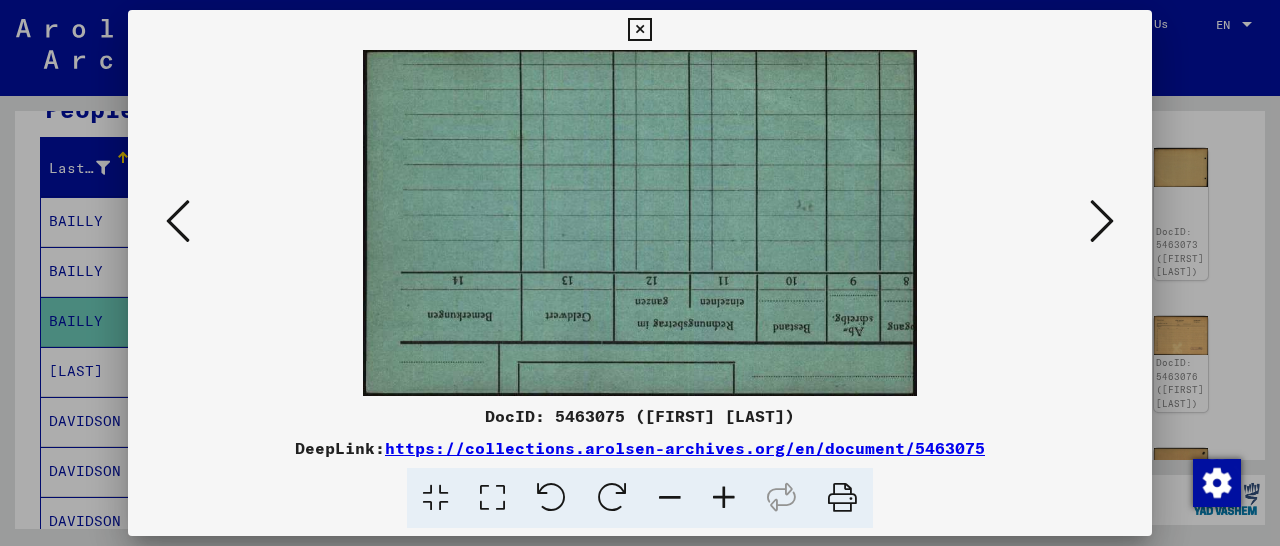 click at bounding box center [1102, 221] 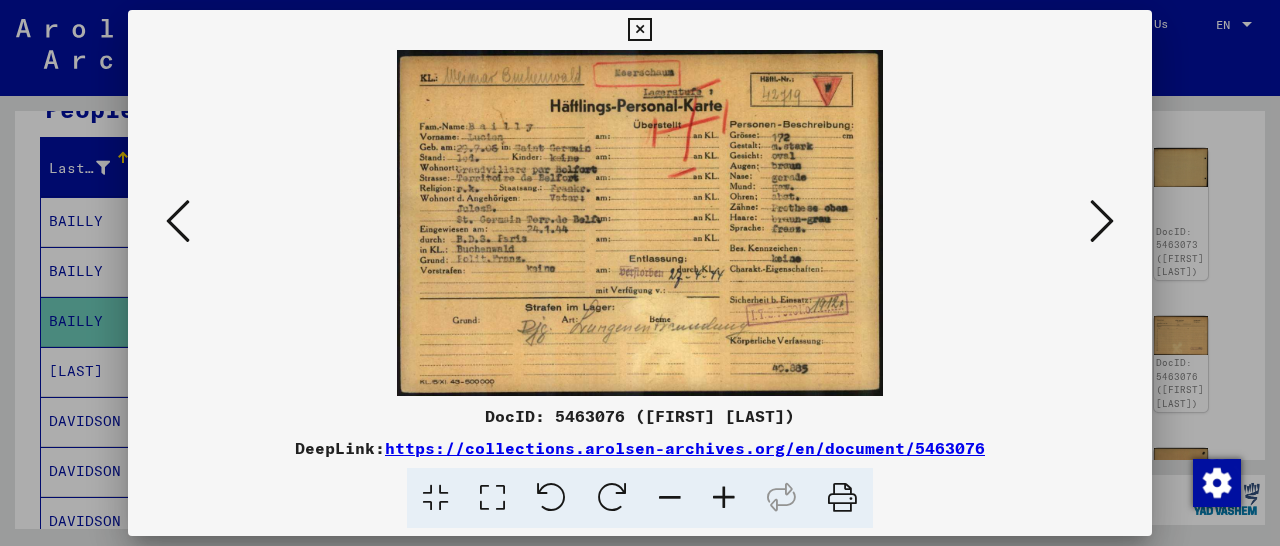 click at bounding box center [1102, 221] 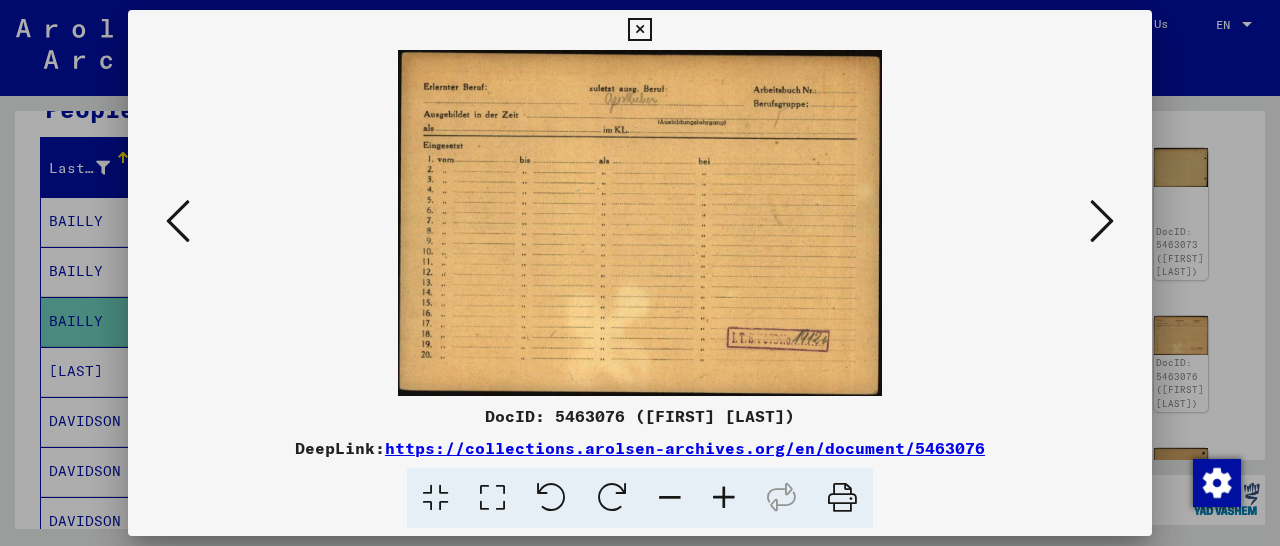 click at bounding box center (1102, 221) 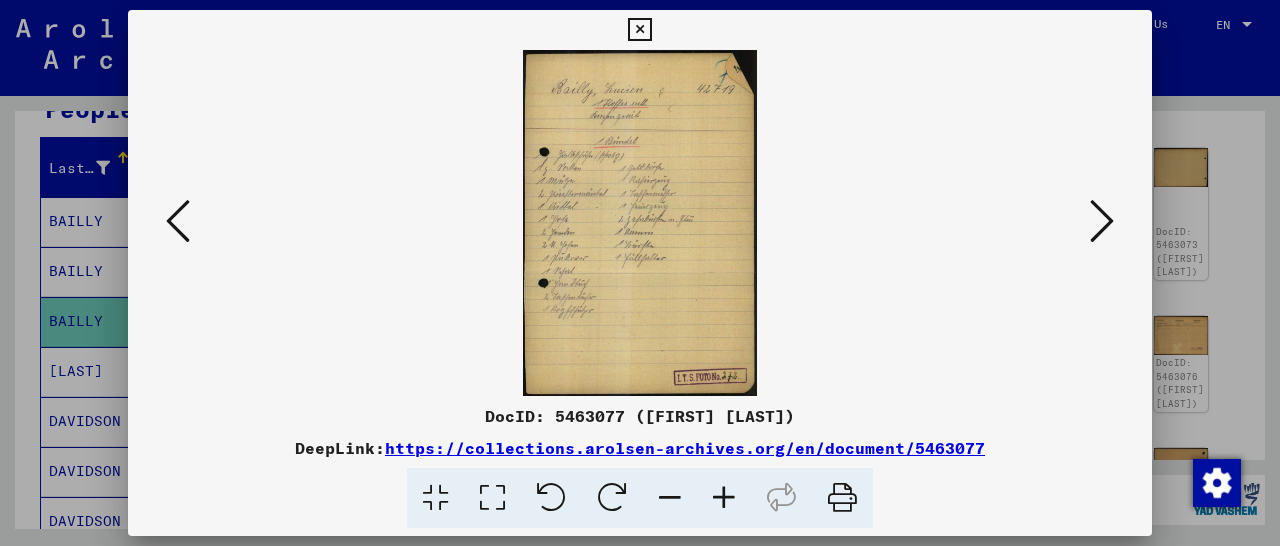 click at bounding box center [1102, 221] 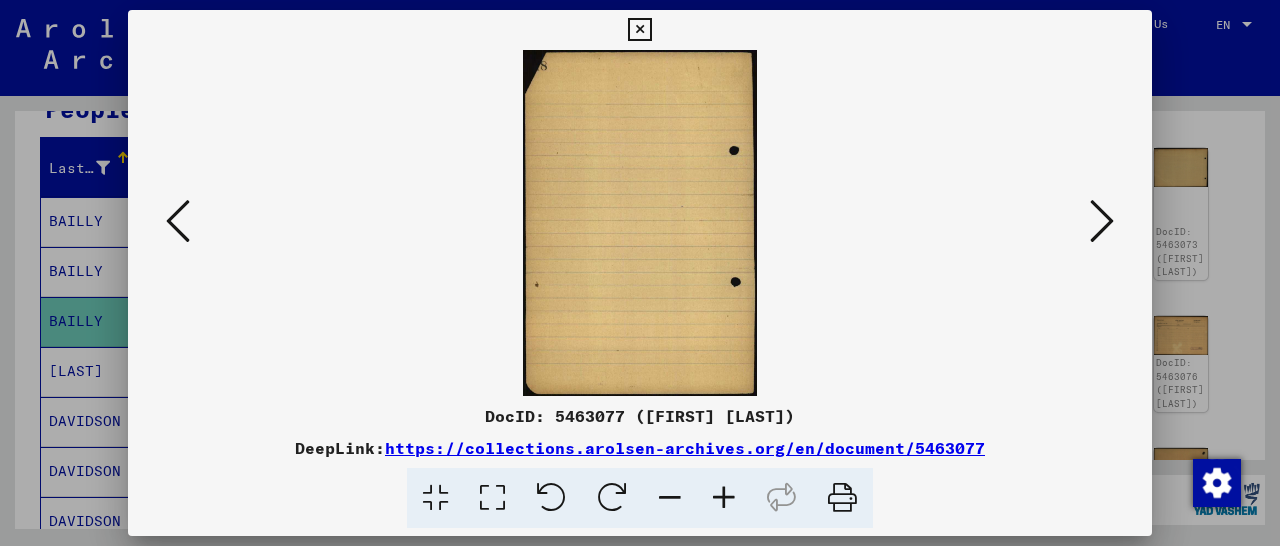 click at bounding box center [1102, 221] 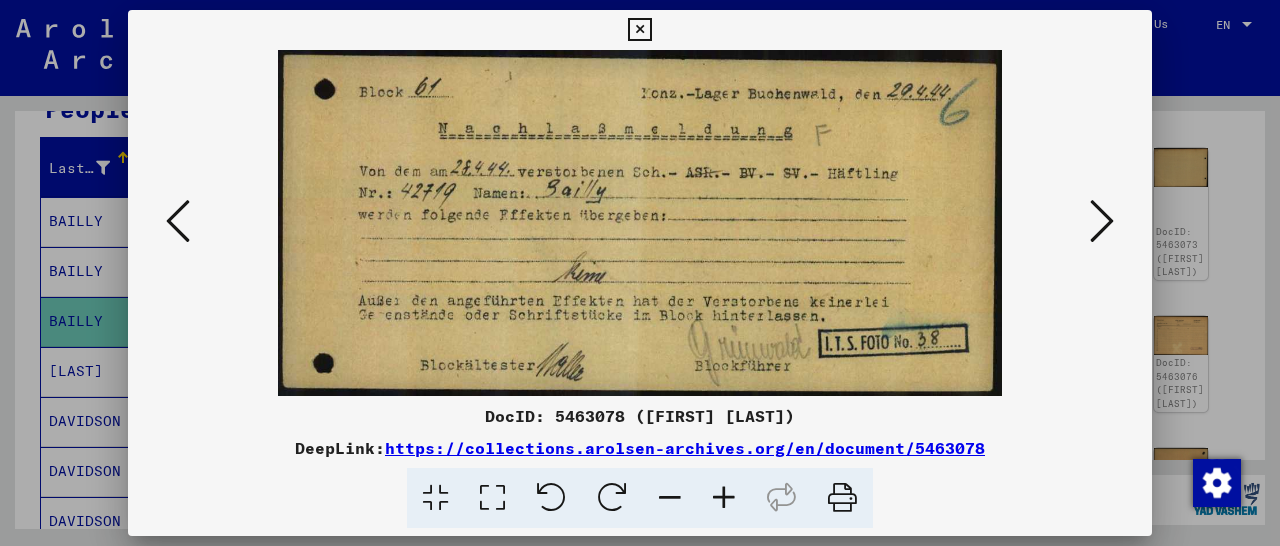 click at bounding box center [1102, 221] 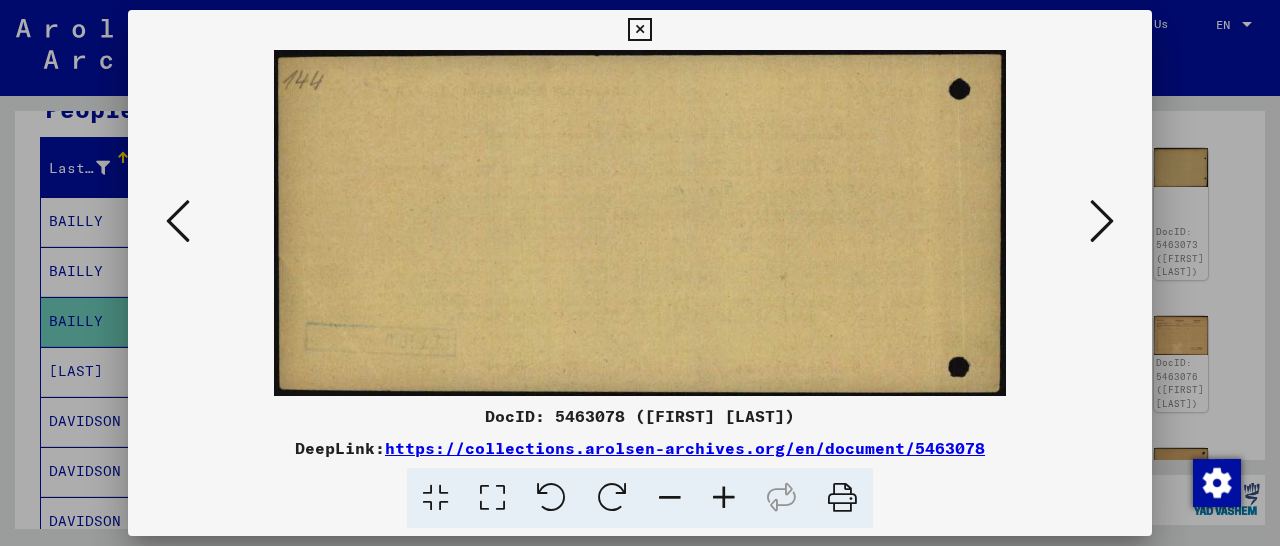 click at bounding box center (1102, 221) 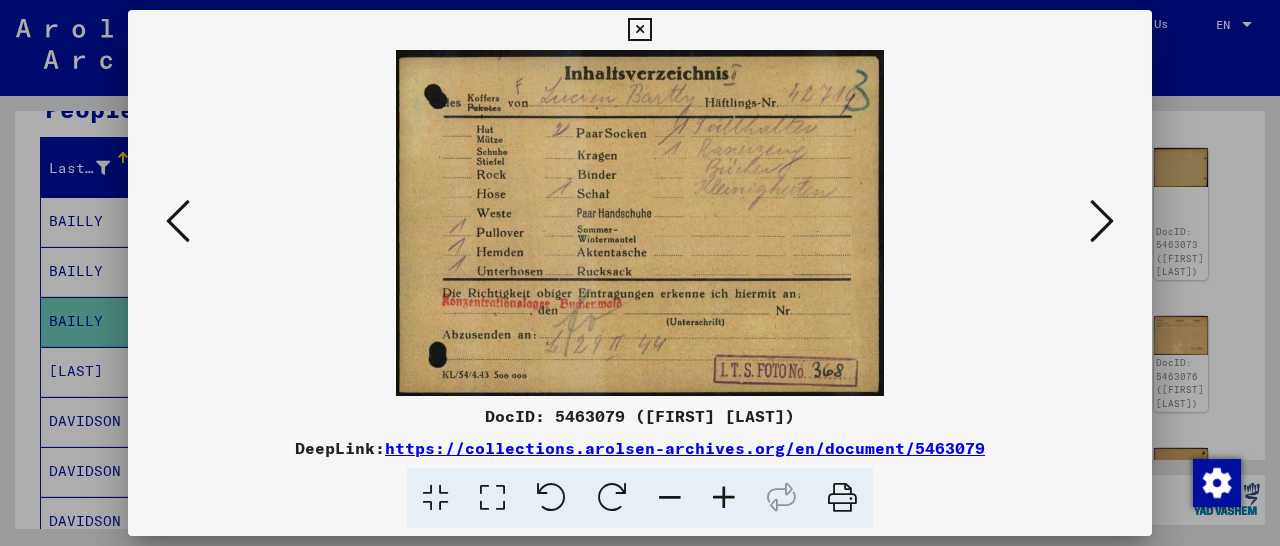 click at bounding box center (1102, 221) 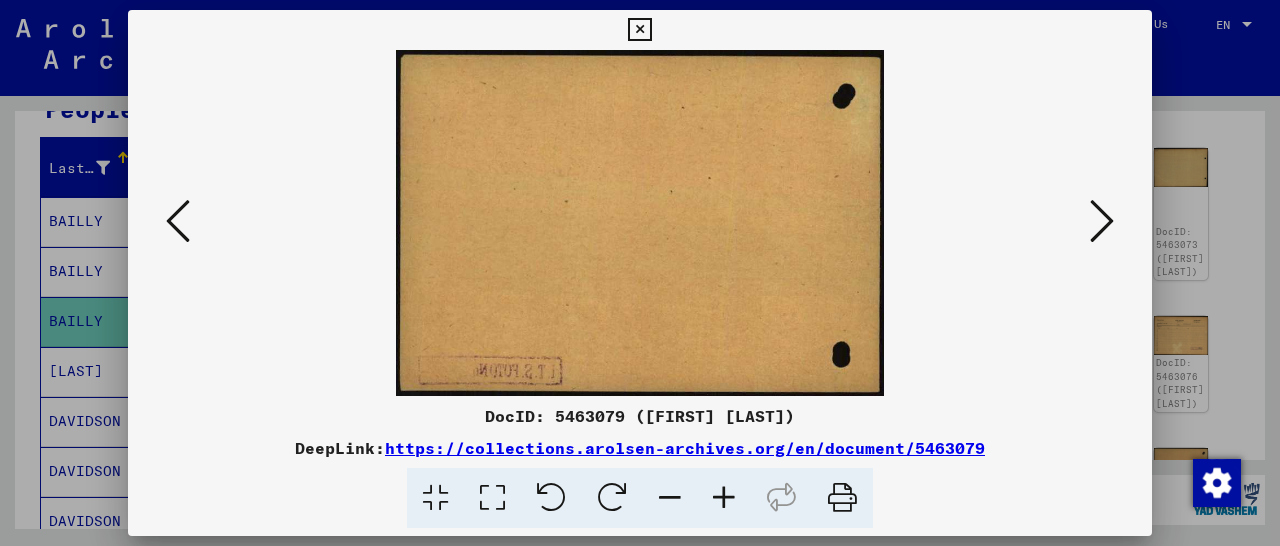 click at bounding box center [1102, 221] 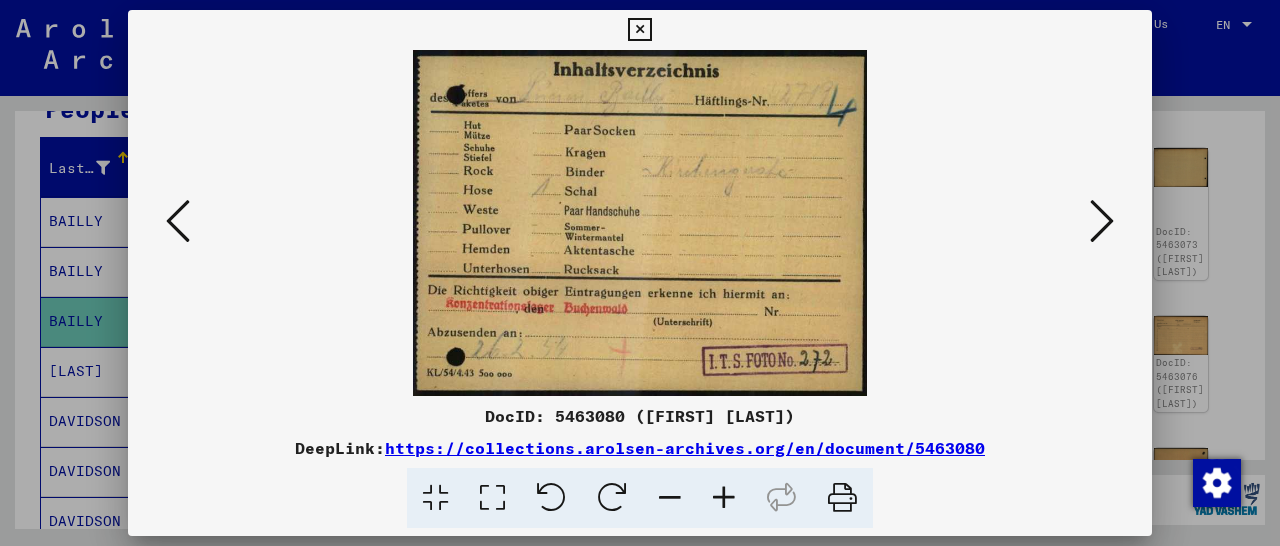 click at bounding box center [1102, 221] 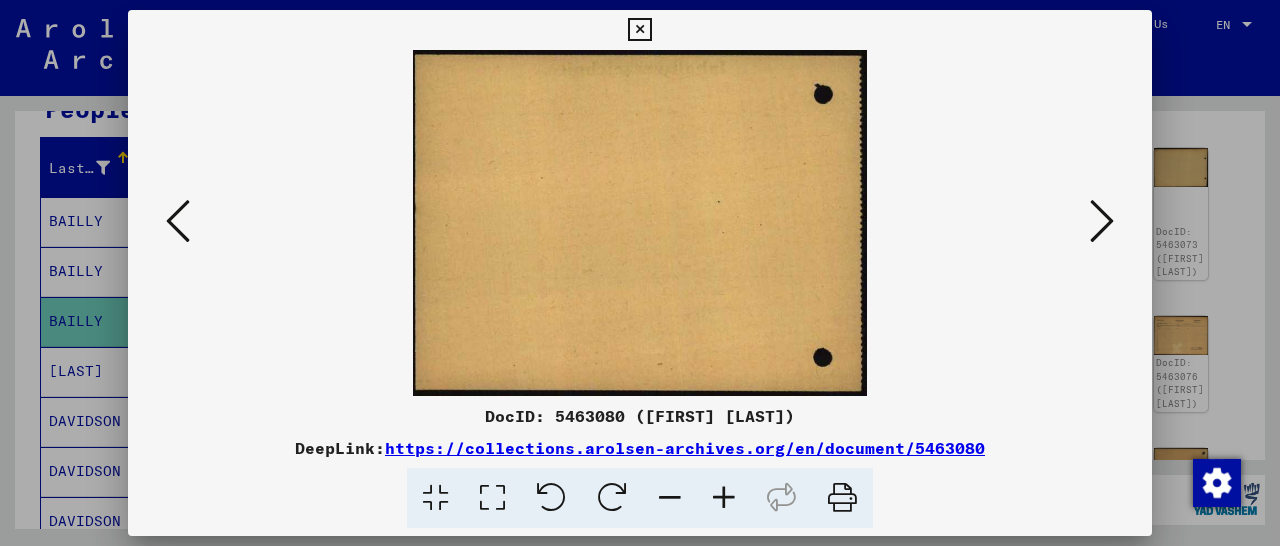 click at bounding box center [1102, 221] 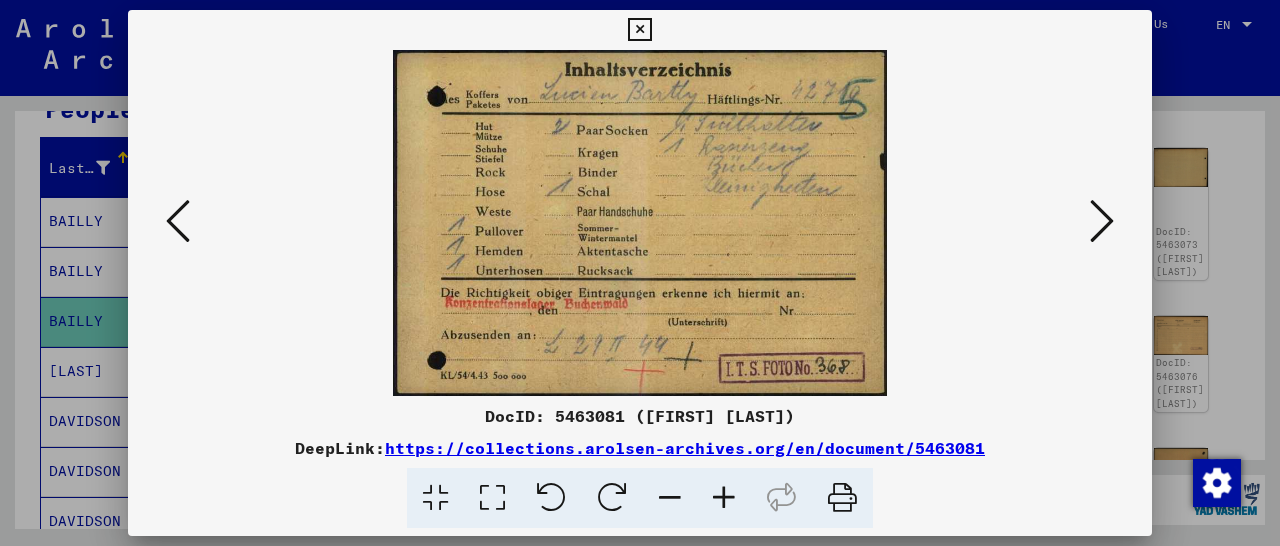 click at bounding box center [1102, 221] 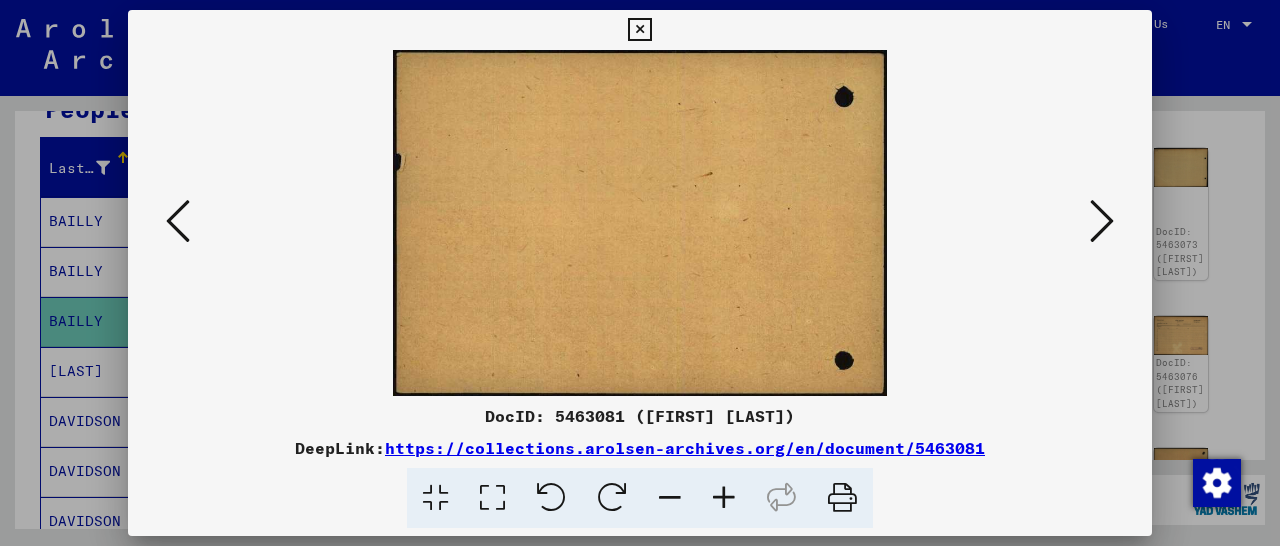 click at bounding box center [1102, 221] 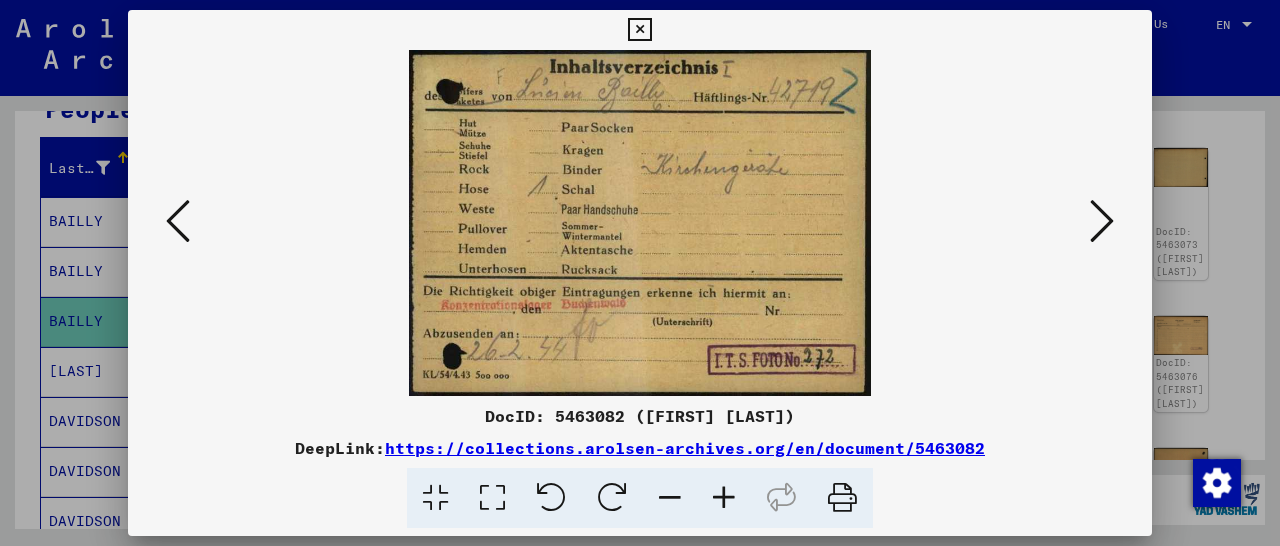 click at bounding box center [1102, 221] 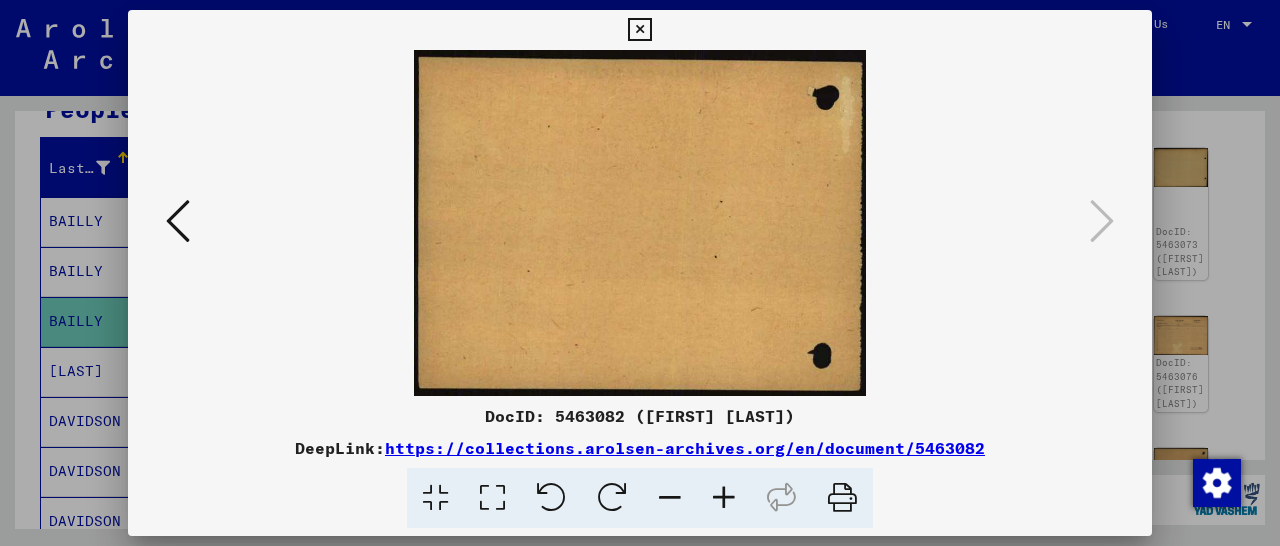 click at bounding box center (639, 30) 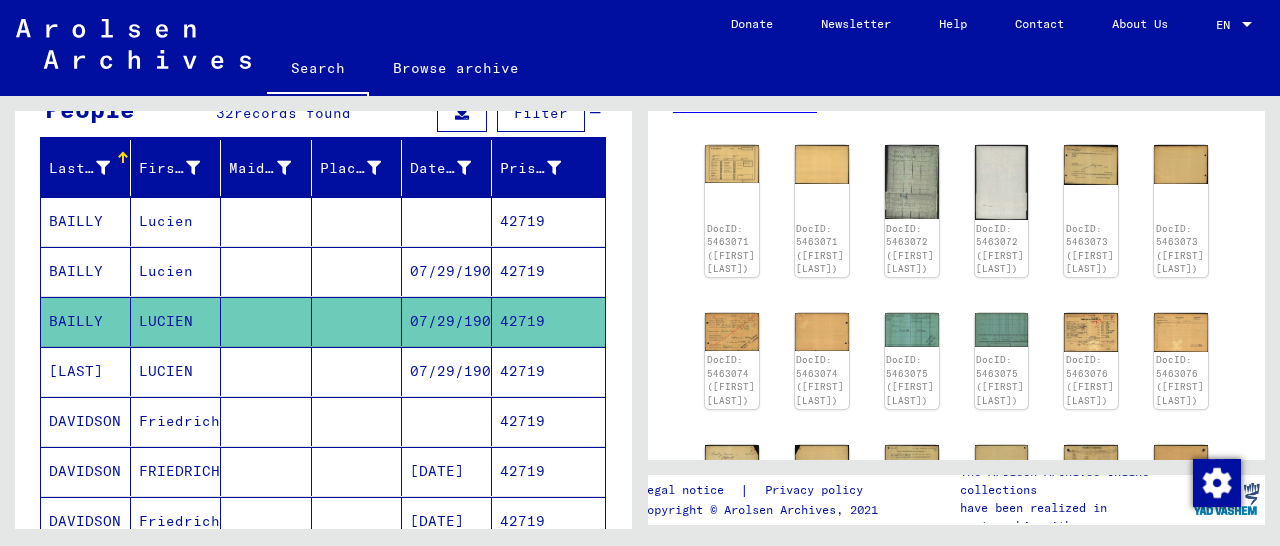 scroll, scrollTop: 723, scrollLeft: 0, axis: vertical 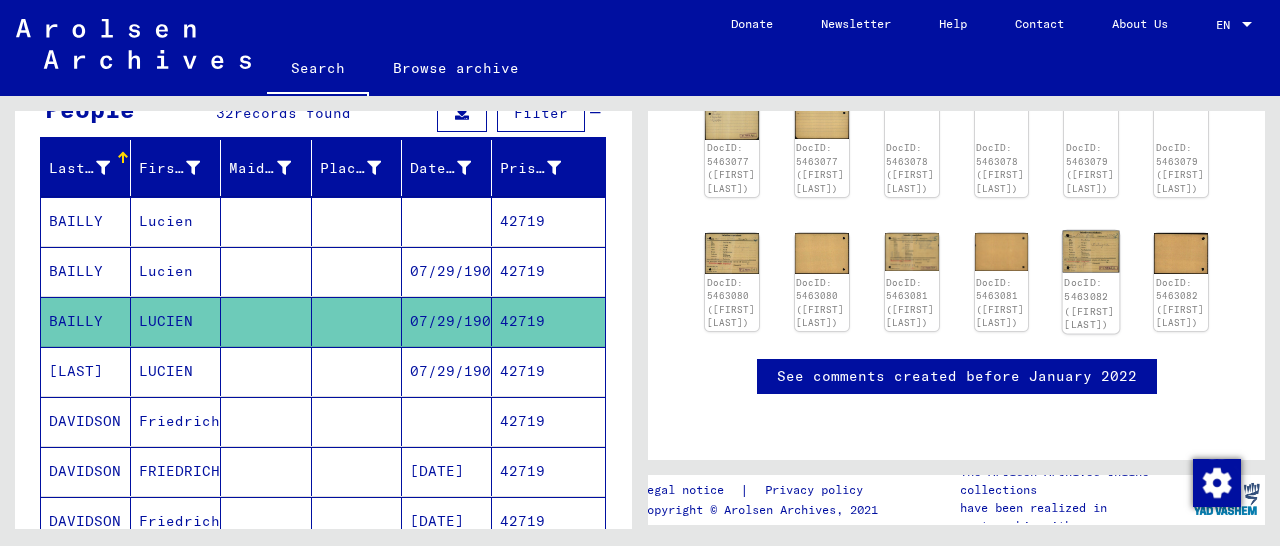 click 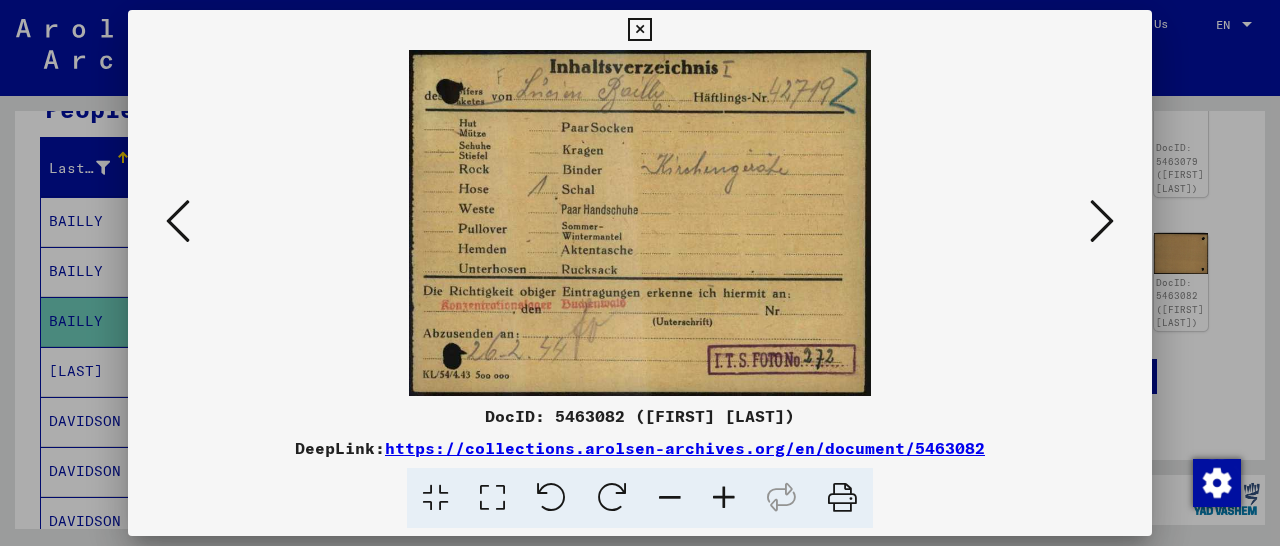 scroll, scrollTop: 722, scrollLeft: 0, axis: vertical 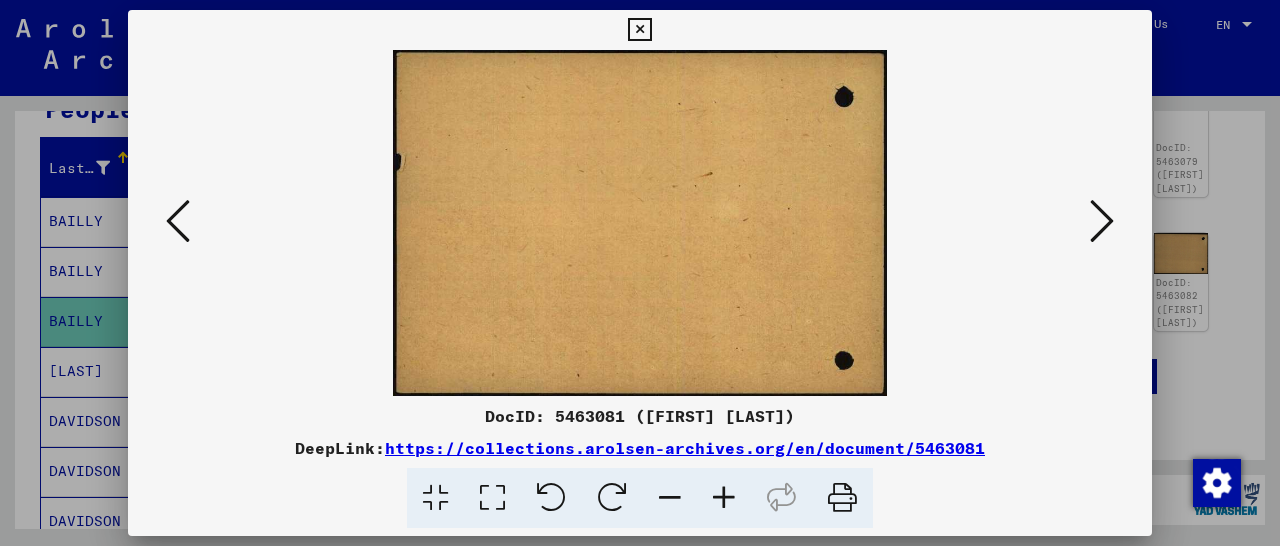 click at bounding box center (178, 221) 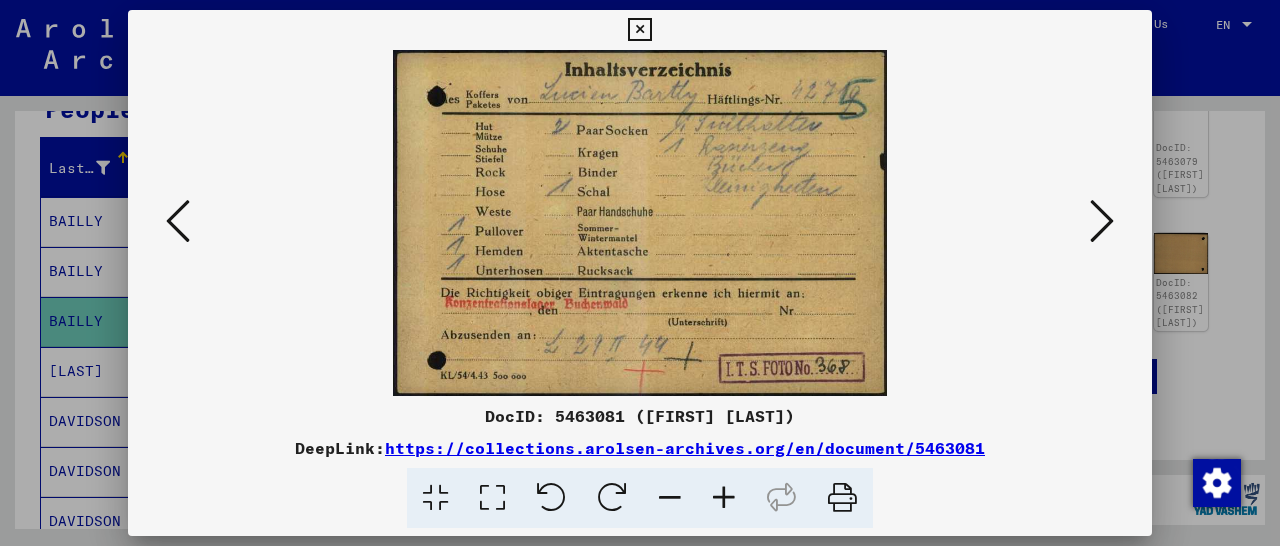 click at bounding box center [178, 221] 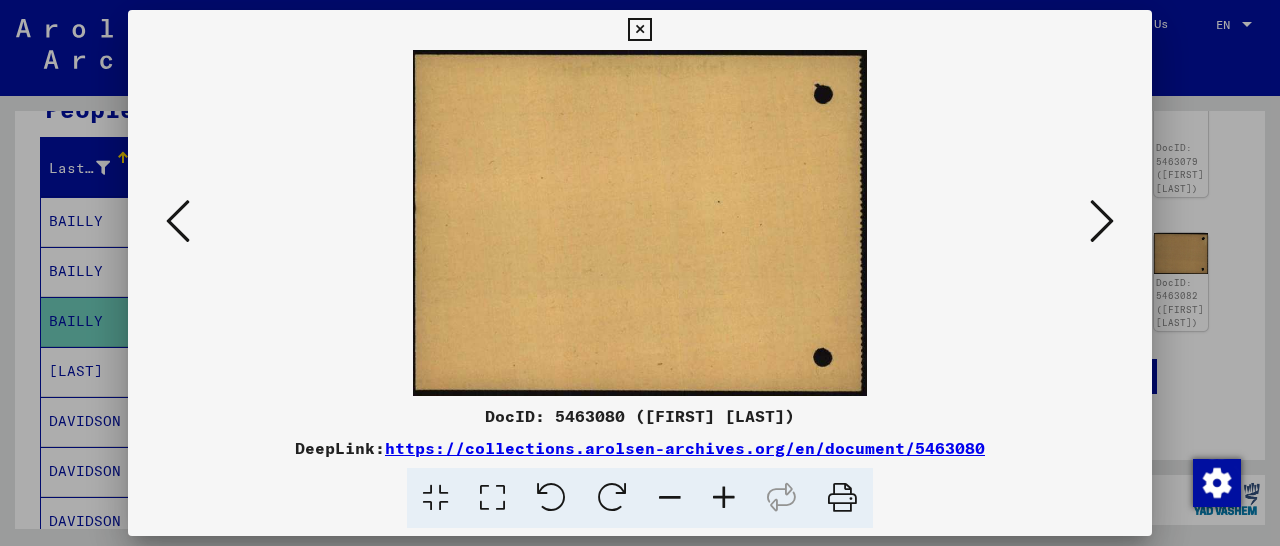 click at bounding box center [178, 221] 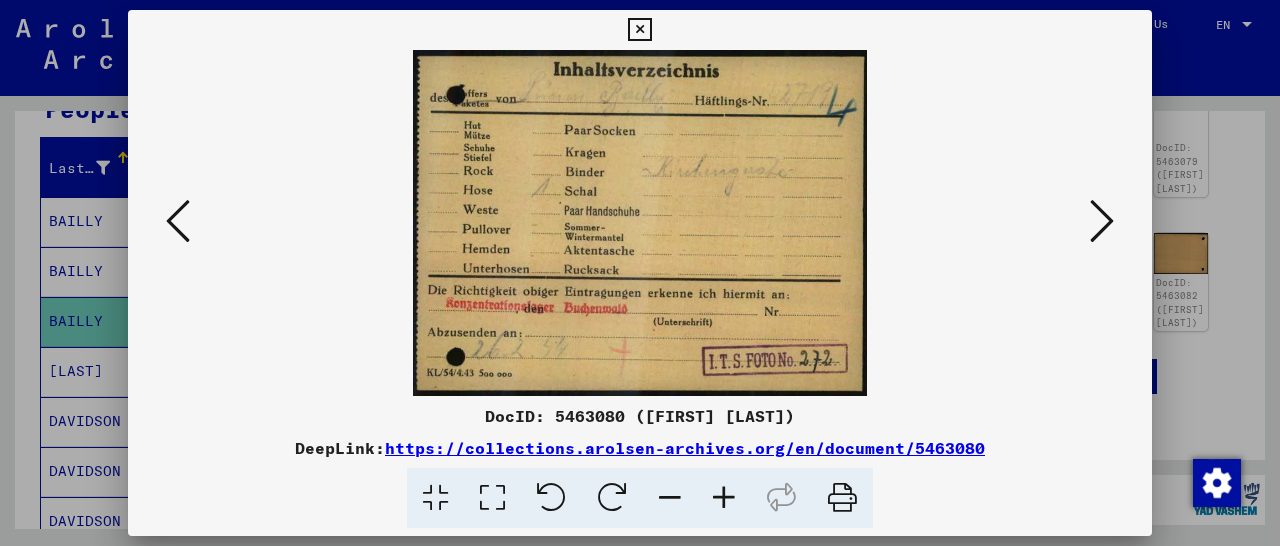 click at bounding box center [178, 221] 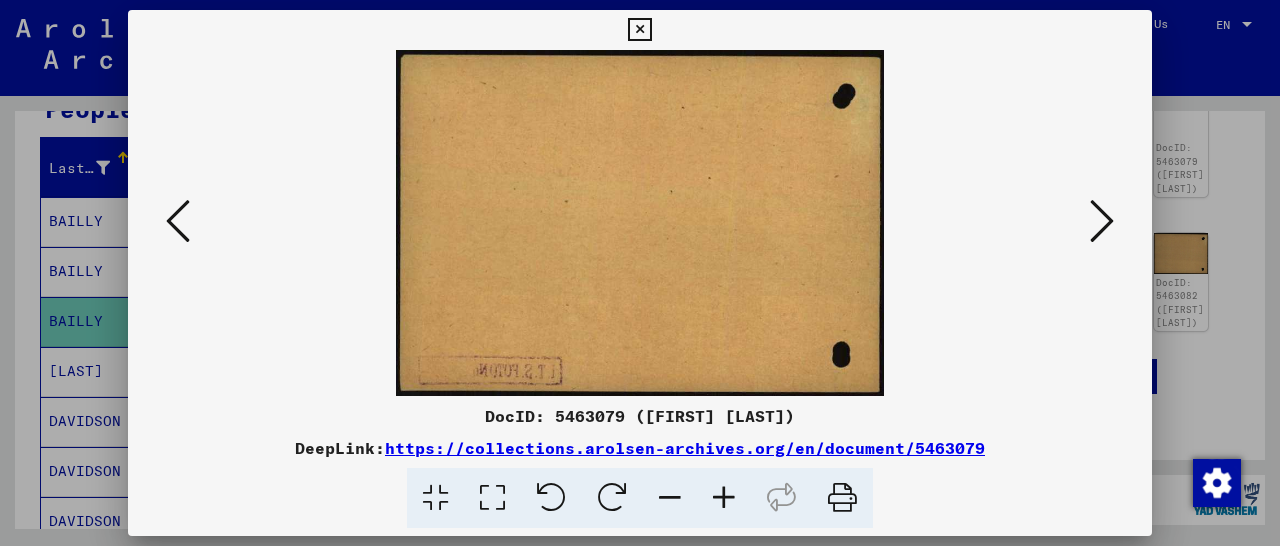 click at bounding box center [178, 221] 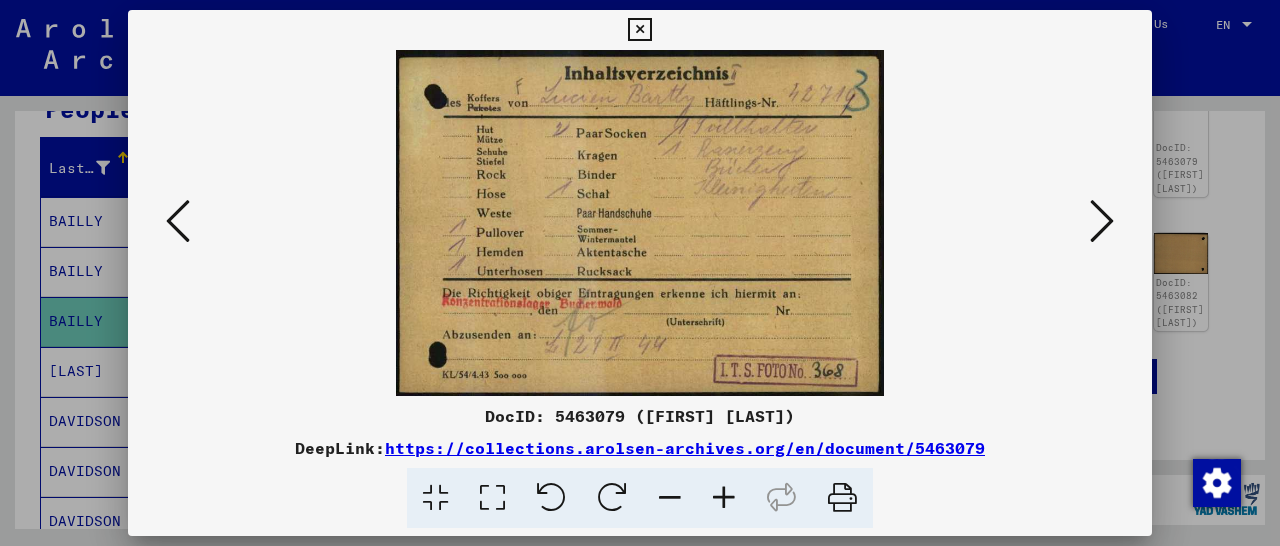 click at bounding box center (178, 221) 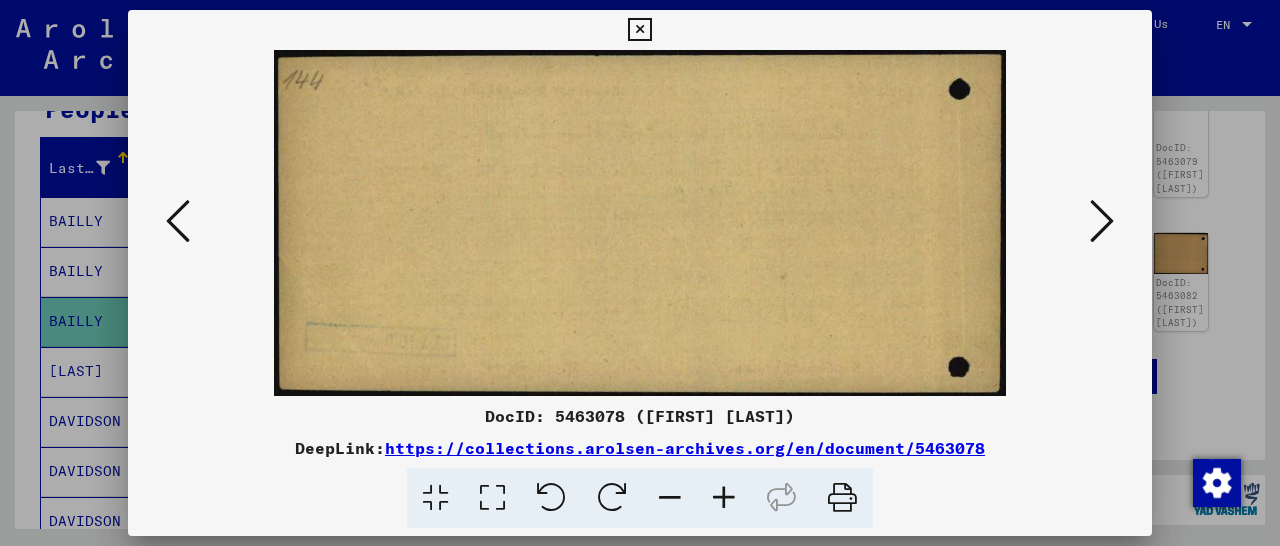 click at bounding box center (178, 221) 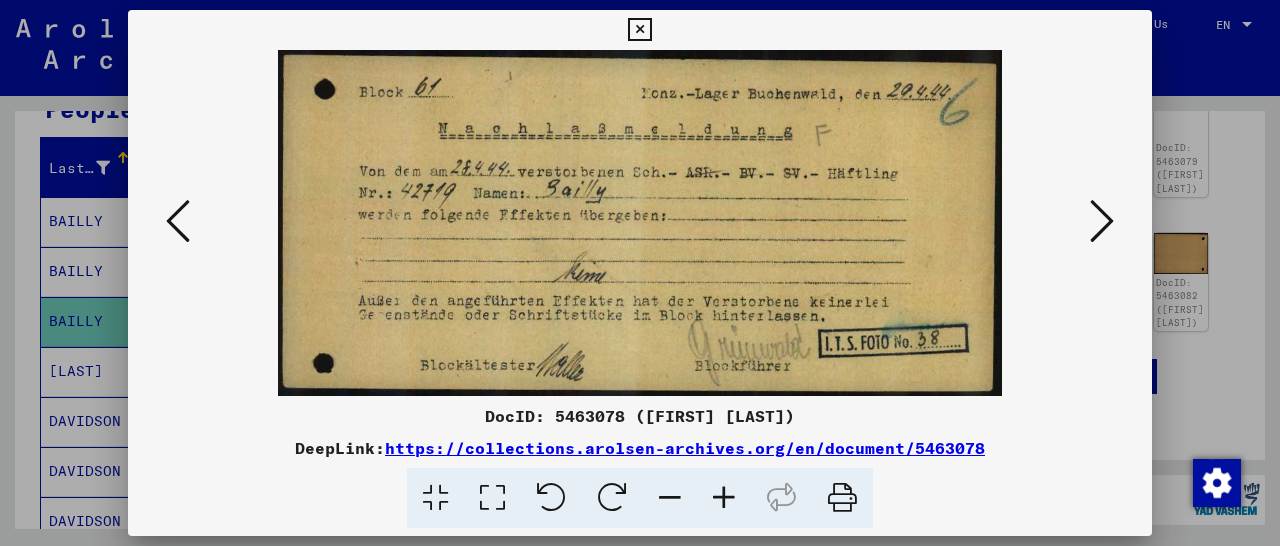 click at bounding box center (178, 221) 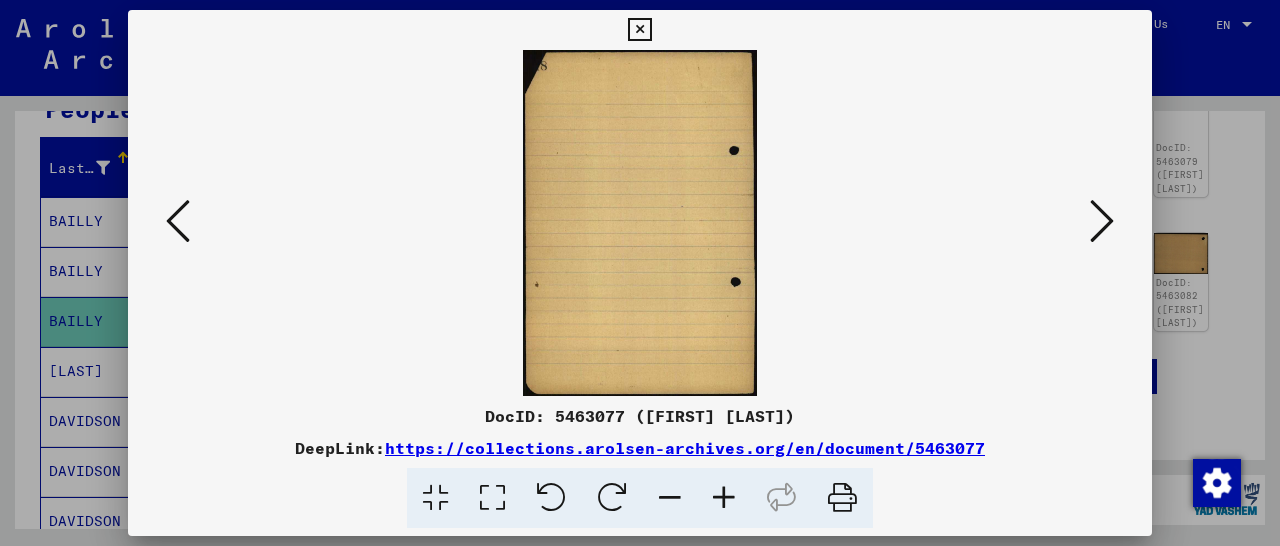click at bounding box center (178, 221) 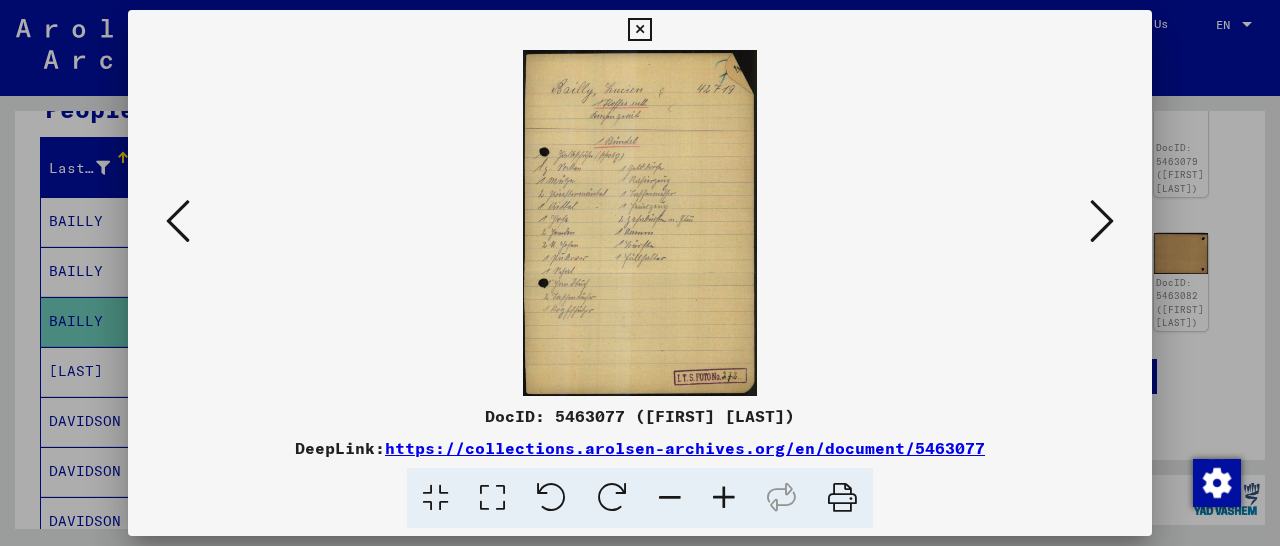 click at bounding box center [178, 221] 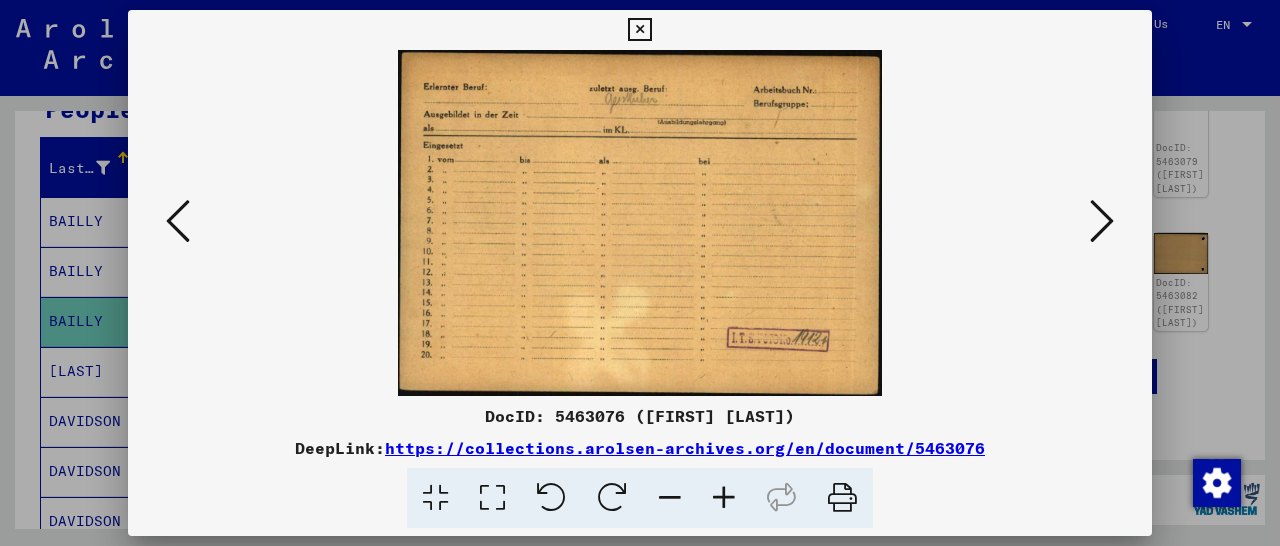 click at bounding box center (178, 221) 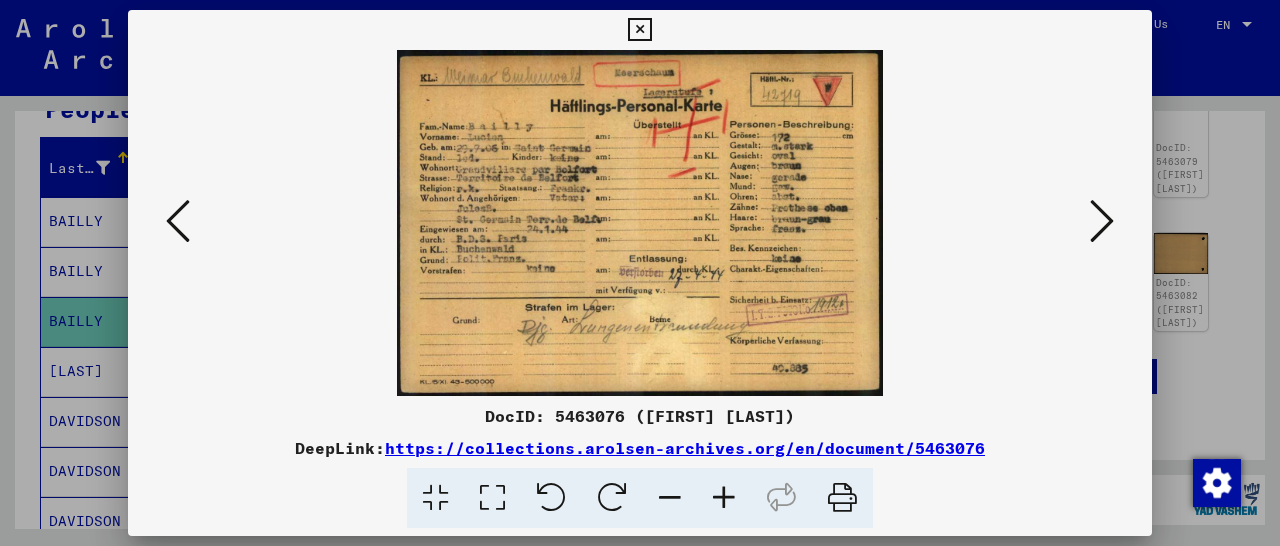 click at bounding box center [1102, 221] 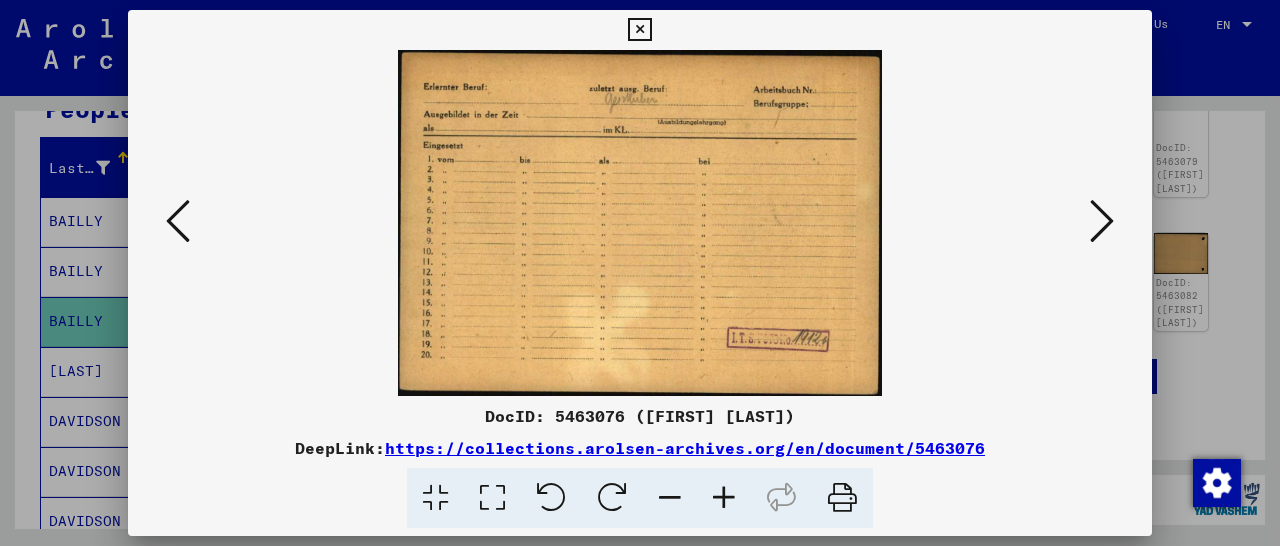 click at bounding box center [1102, 221] 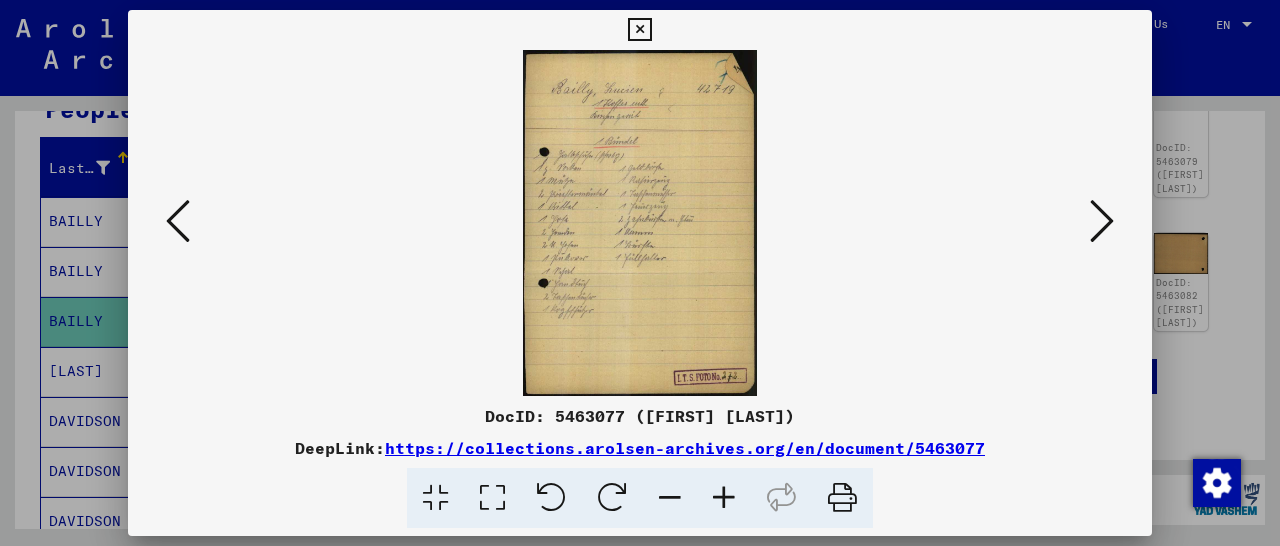 click at bounding box center [1102, 221] 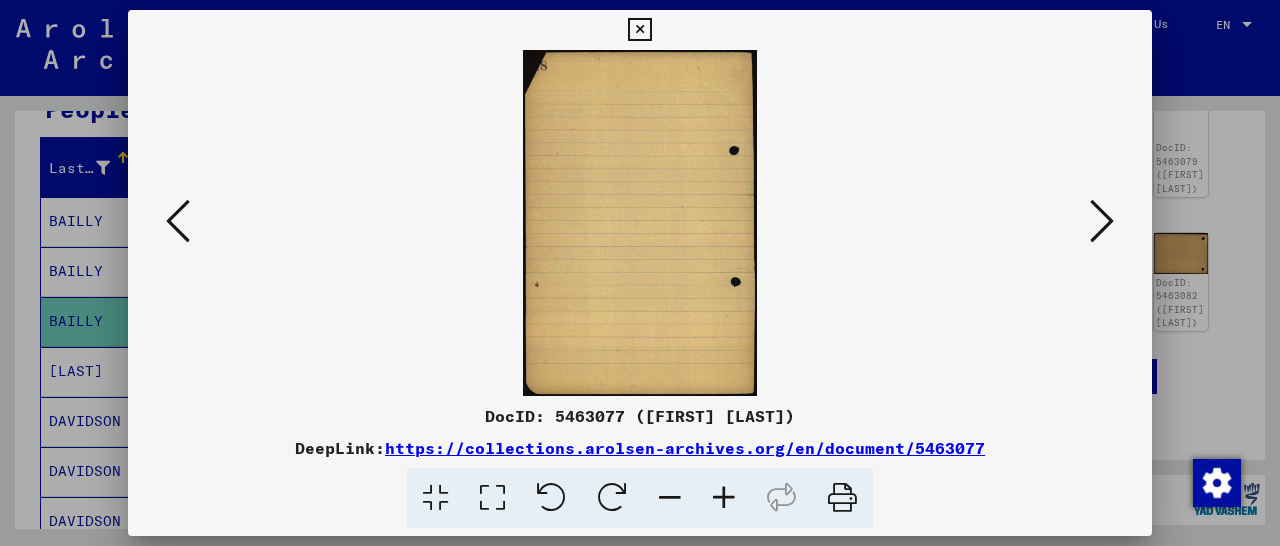 click at bounding box center [1102, 221] 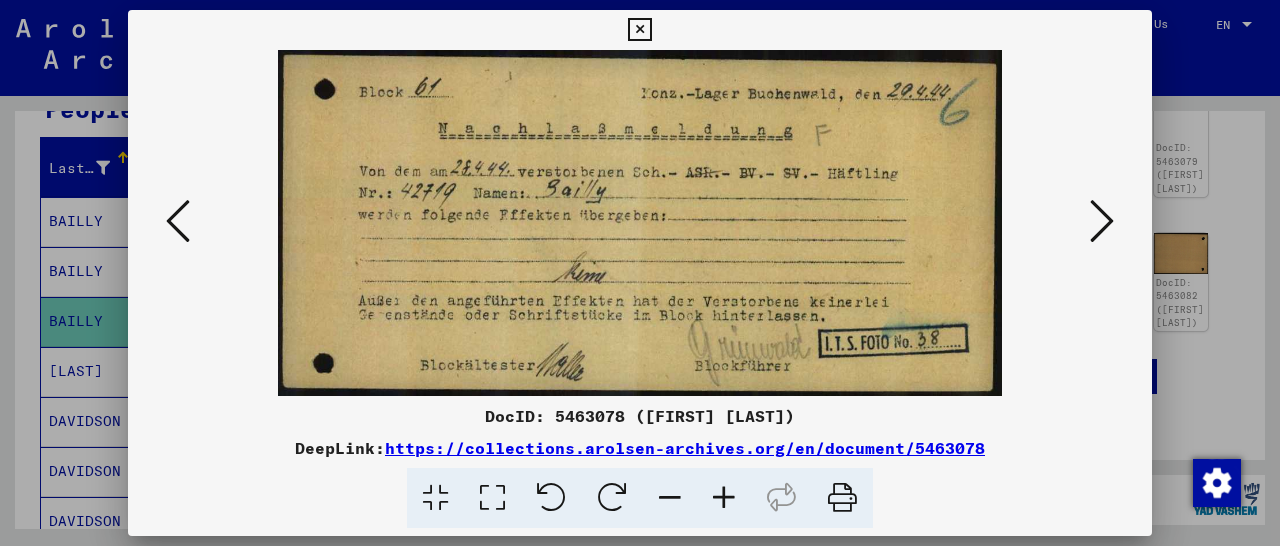 click at bounding box center [1102, 221] 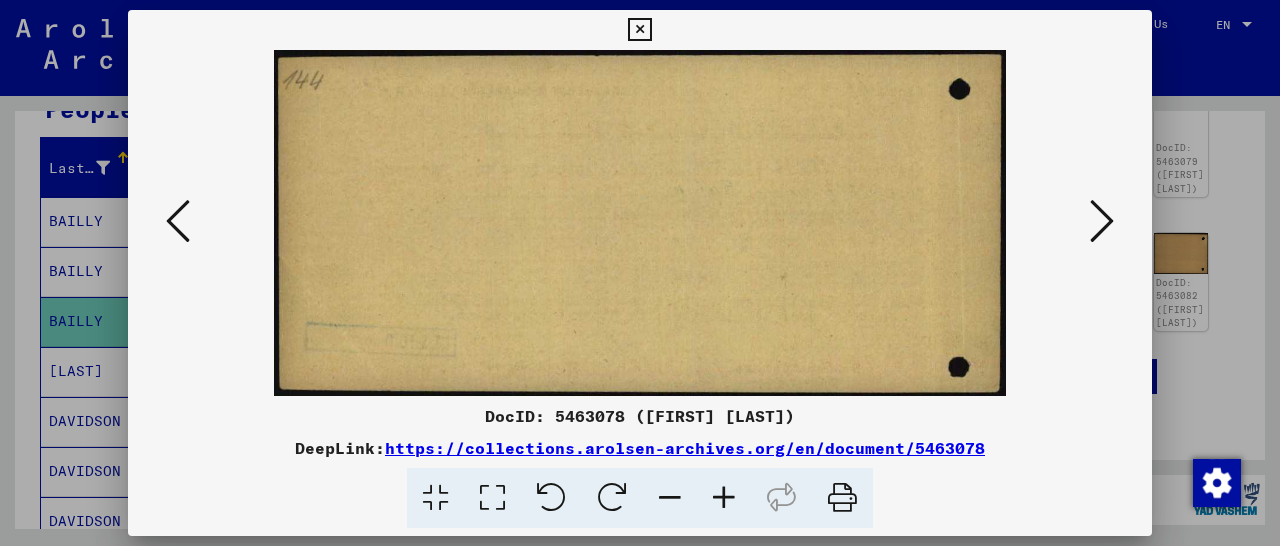 click at bounding box center (1102, 221) 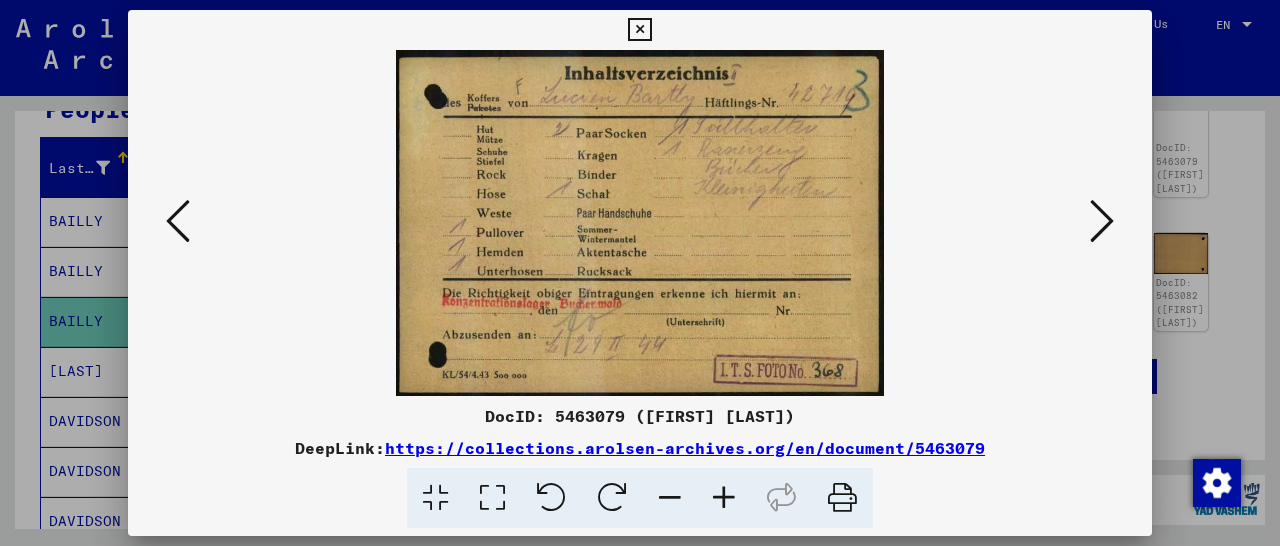 click at bounding box center (1102, 221) 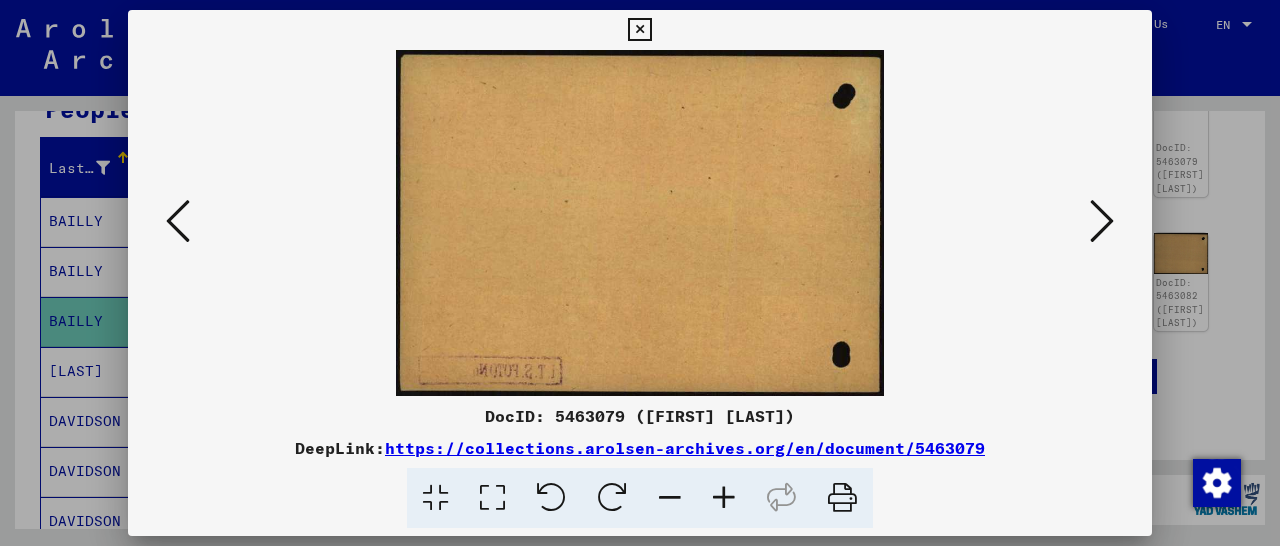 click at bounding box center [178, 221] 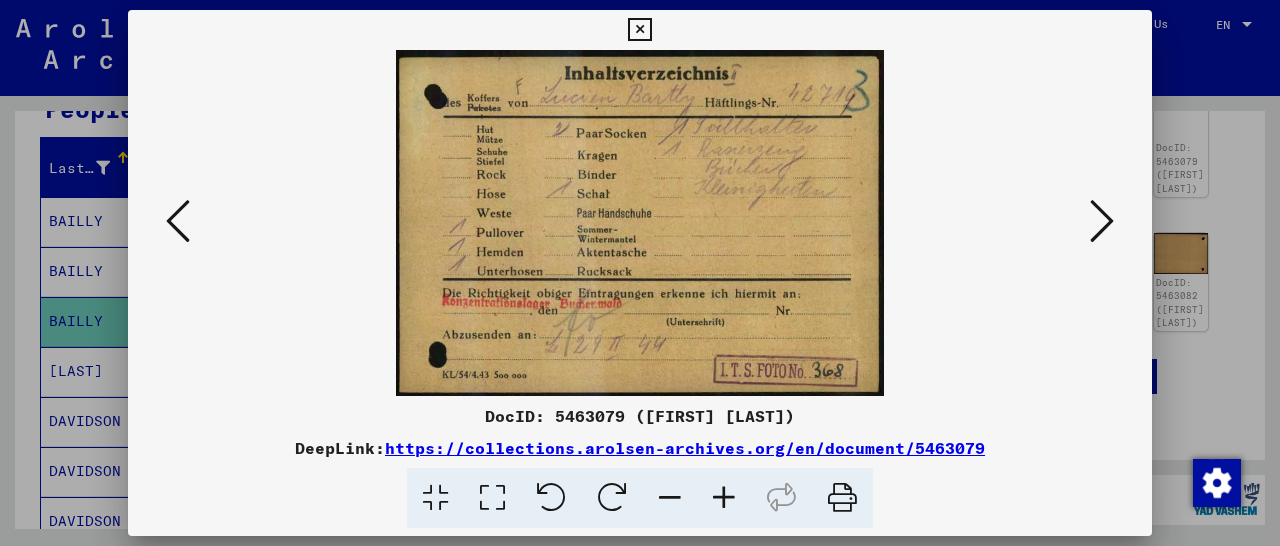 click at bounding box center [178, 221] 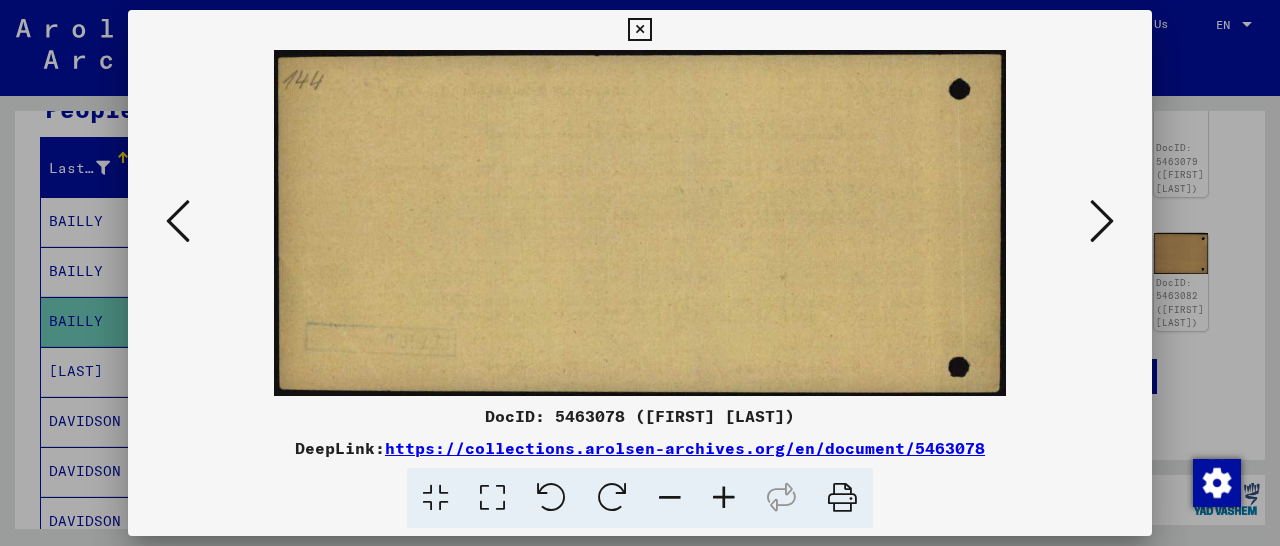 click at bounding box center [178, 221] 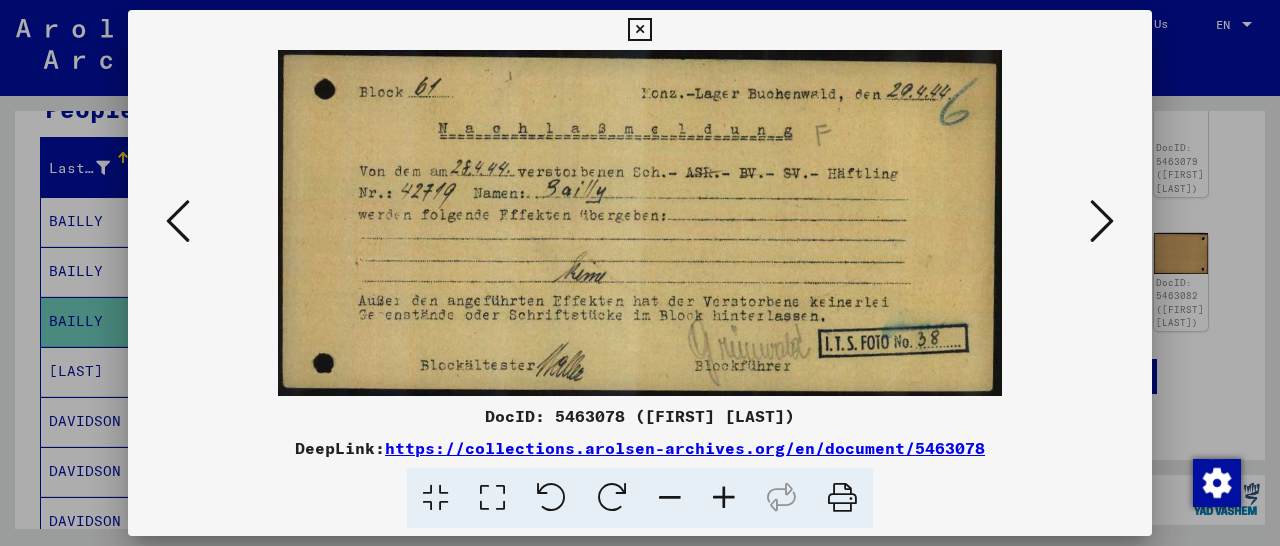 click at bounding box center (178, 221) 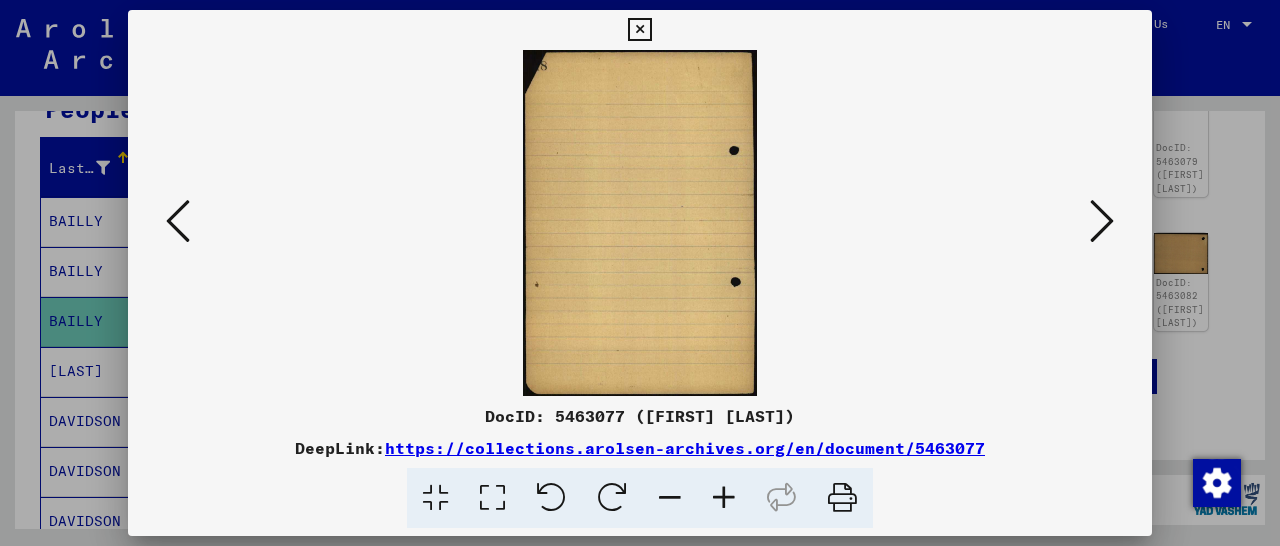 click at bounding box center (178, 221) 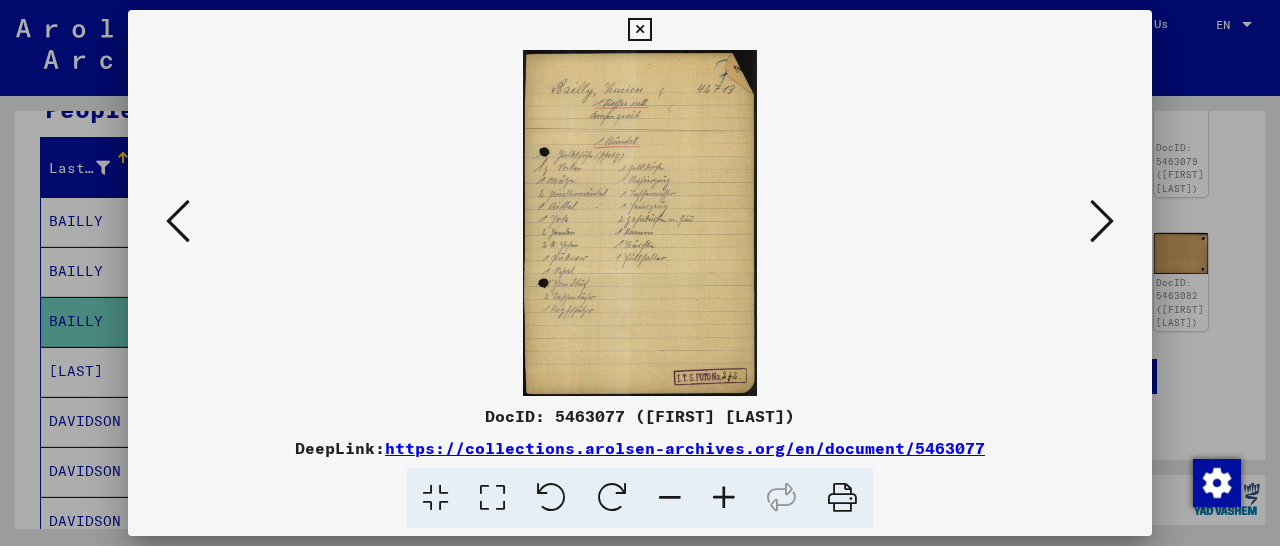 click at bounding box center (178, 221) 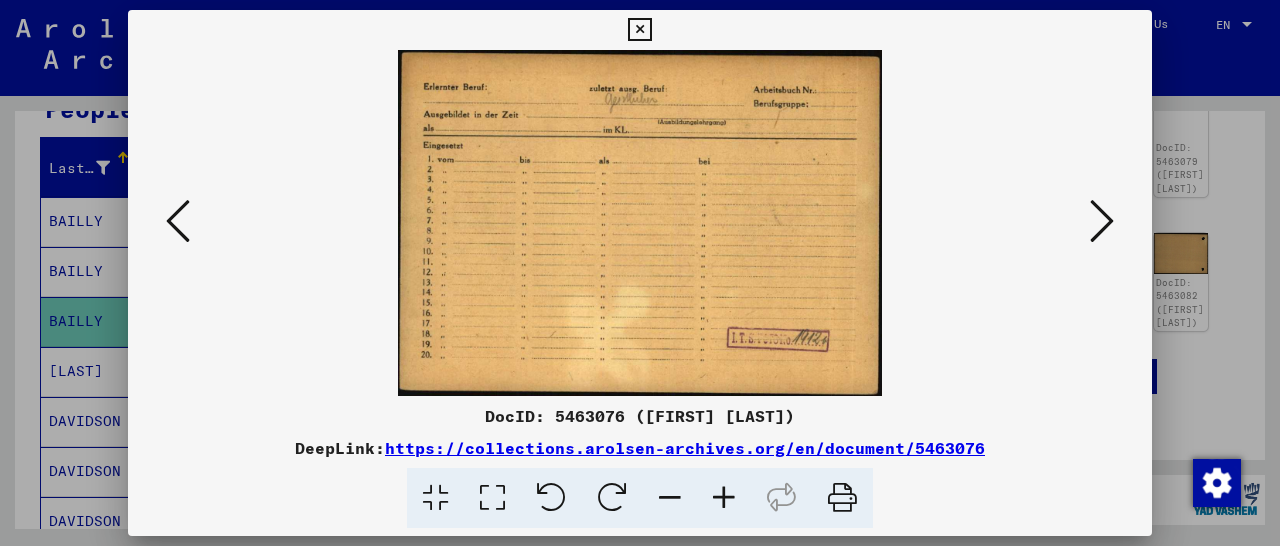 click at bounding box center (178, 221) 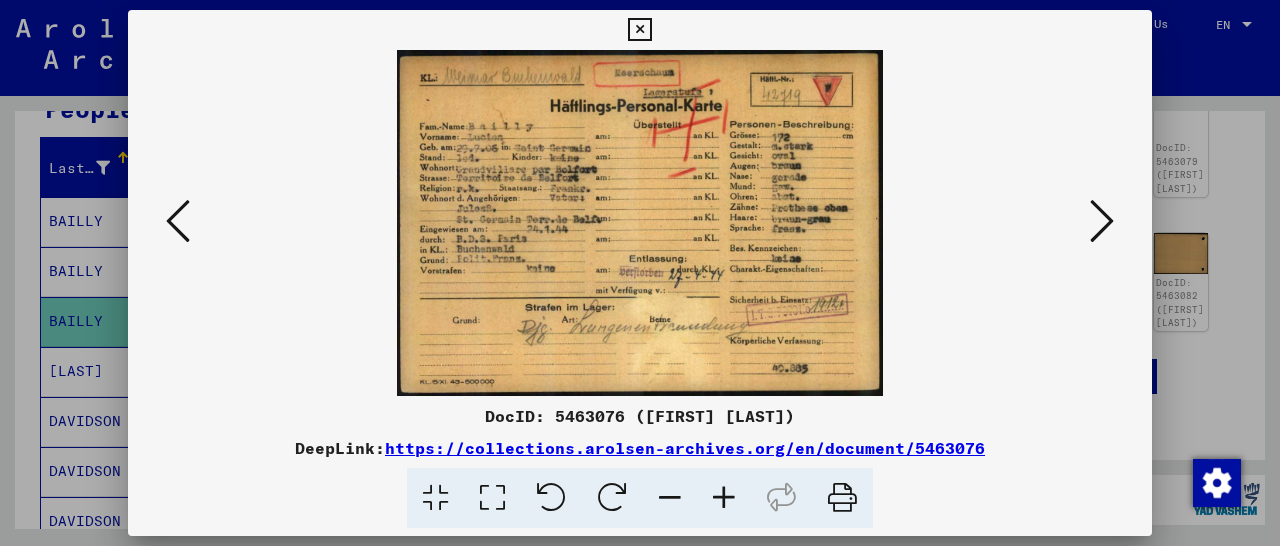 click at bounding box center (178, 221) 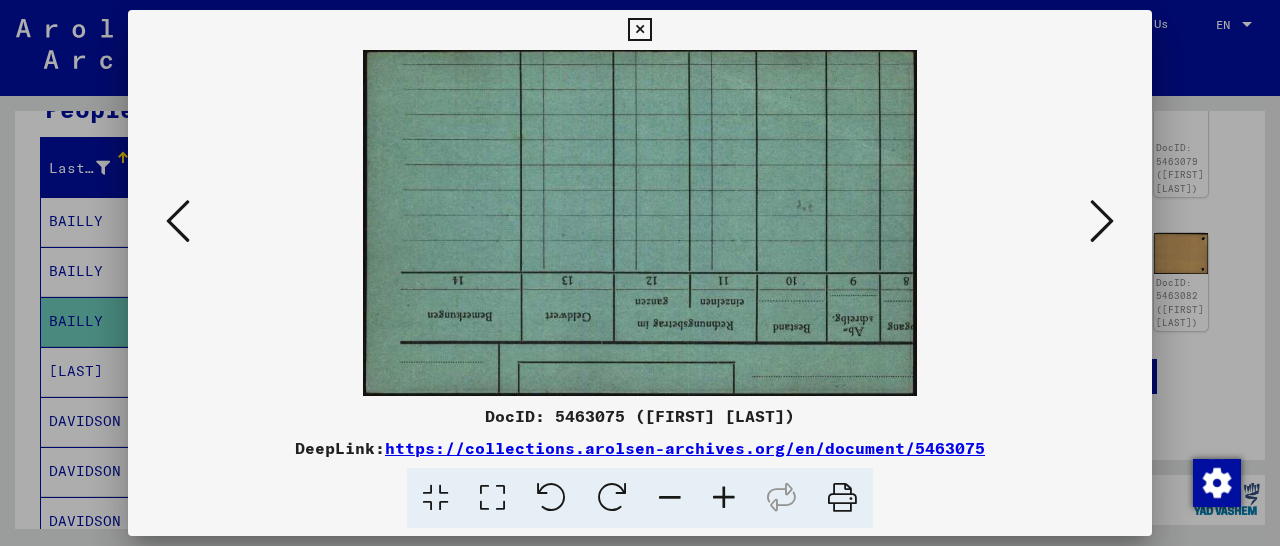 click at bounding box center (178, 221) 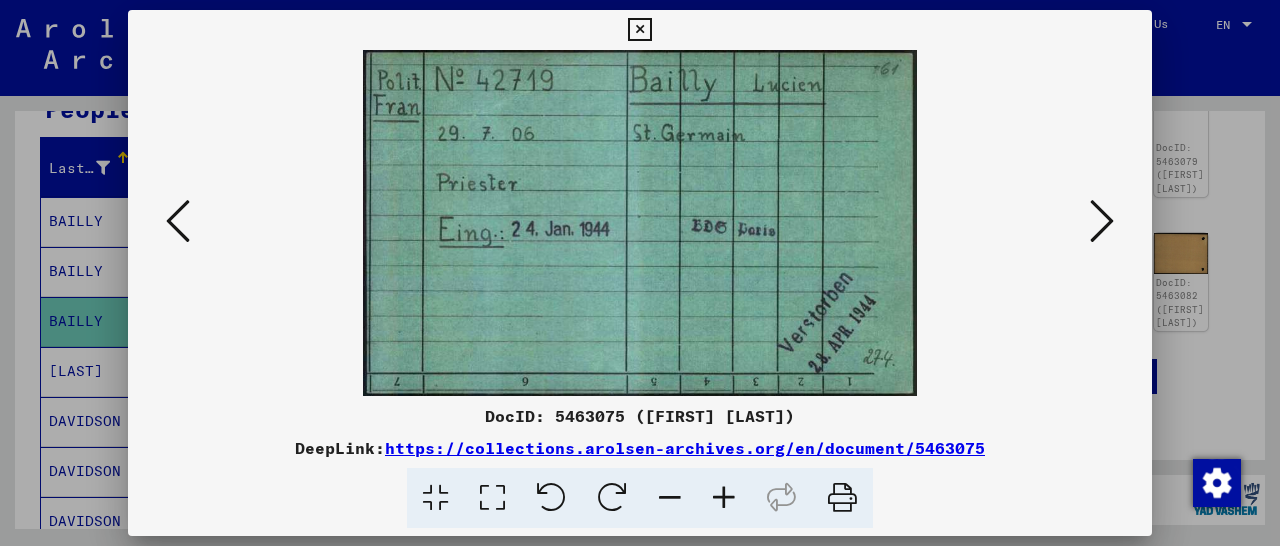 click at bounding box center [178, 221] 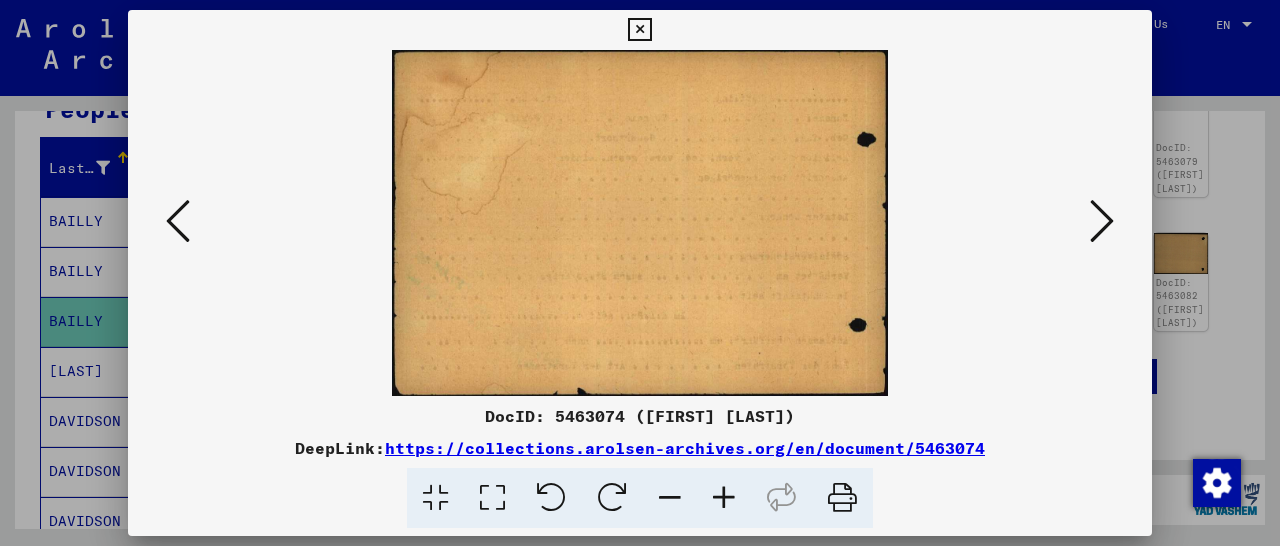 click at bounding box center (178, 221) 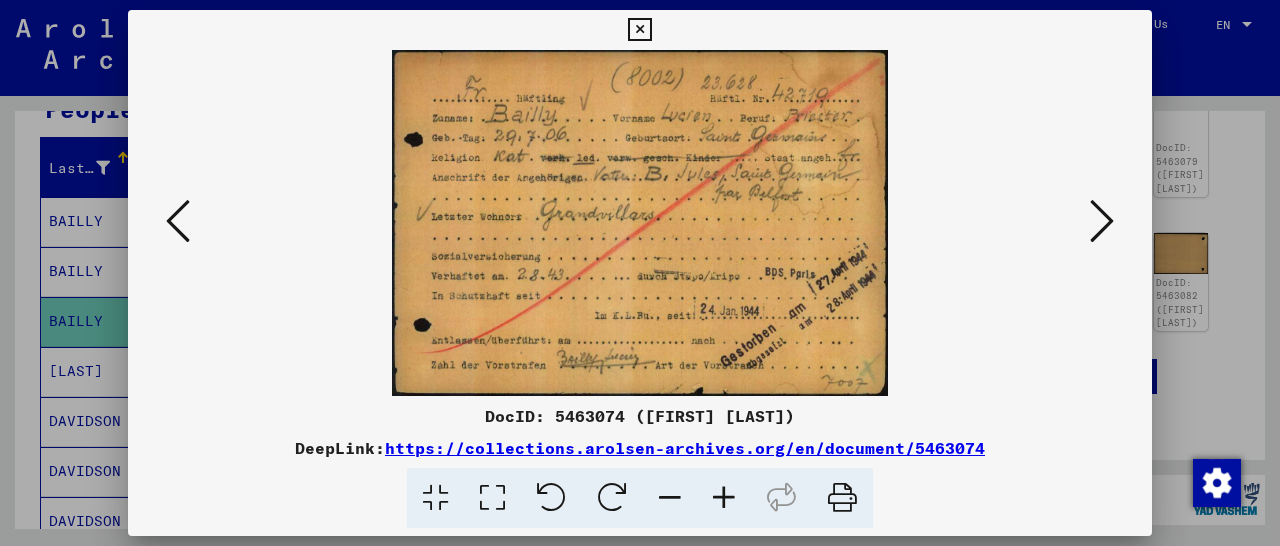click at bounding box center [178, 221] 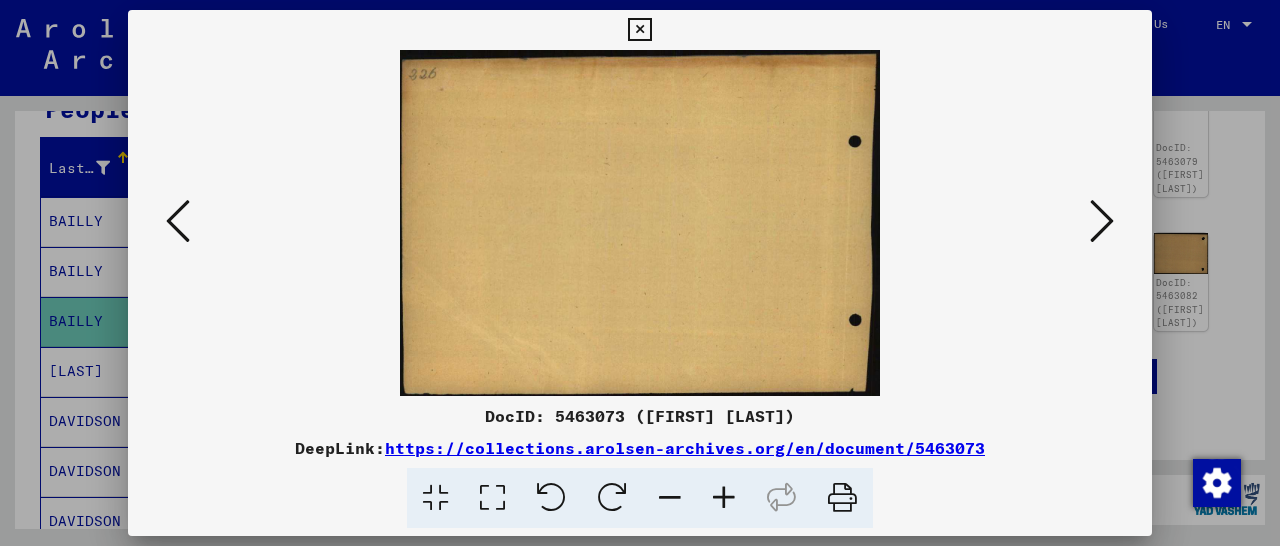 click at bounding box center (178, 221) 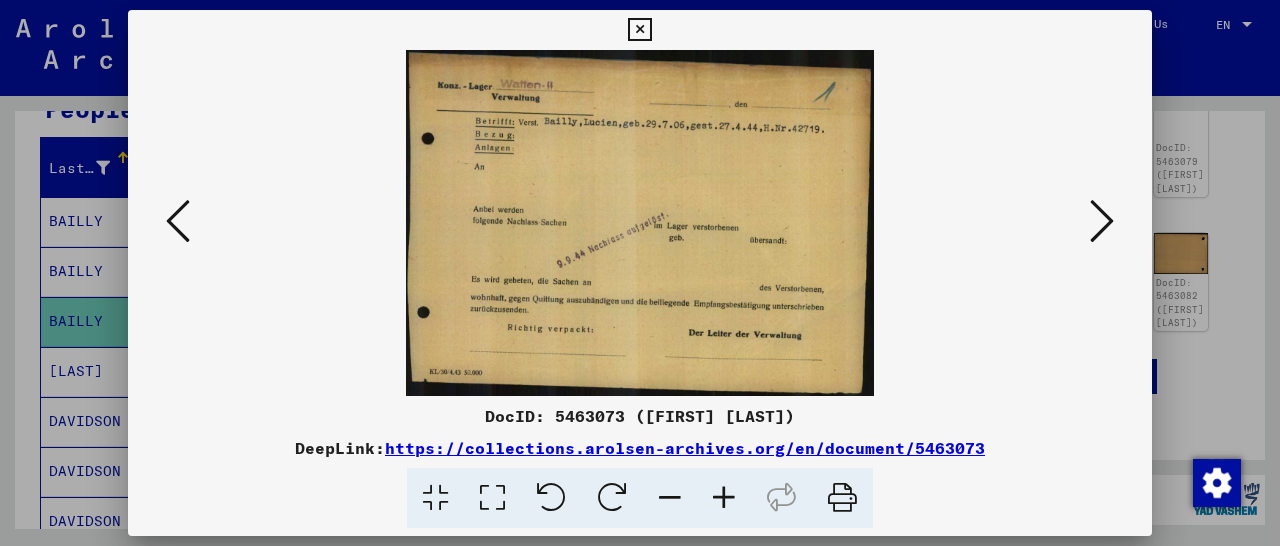click at bounding box center (639, 30) 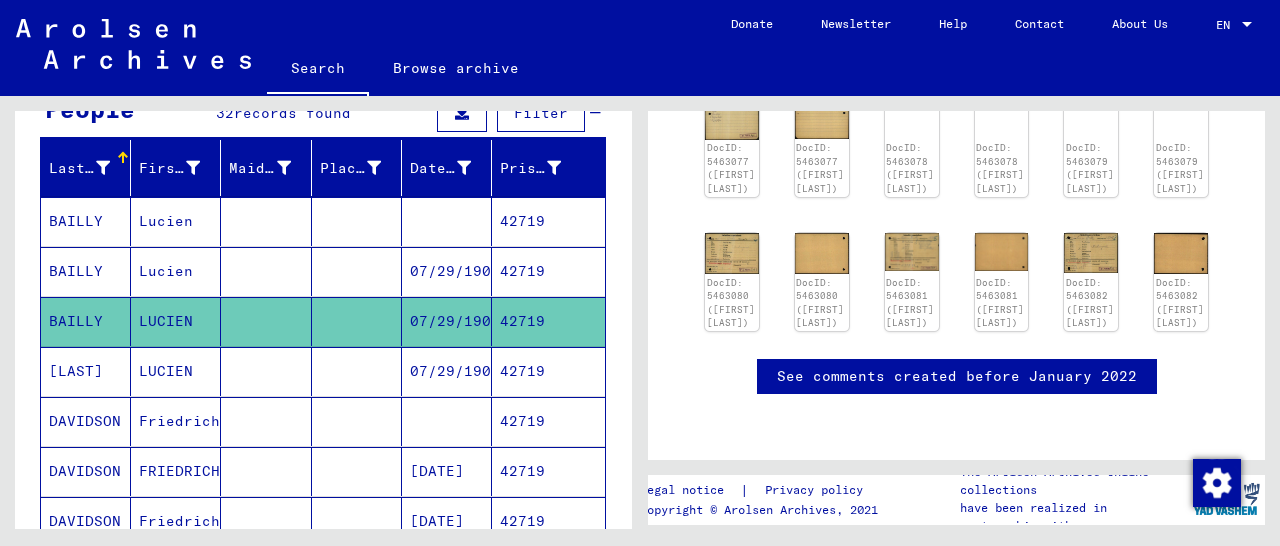 scroll, scrollTop: 0, scrollLeft: 0, axis: both 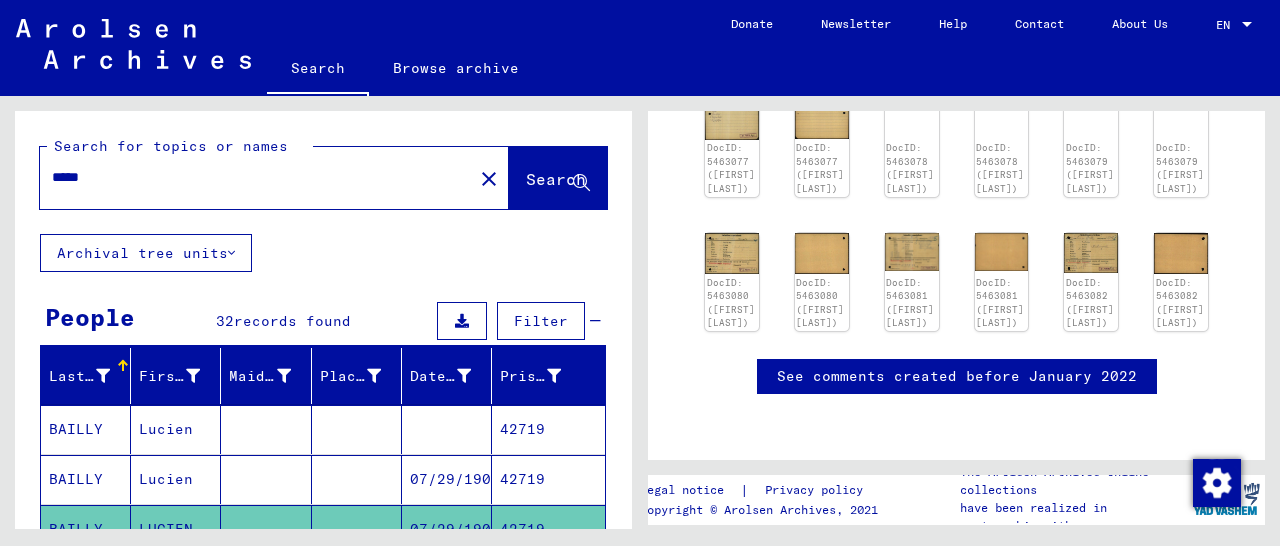 drag, startPoint x: 195, startPoint y: 181, endPoint x: 0, endPoint y: 201, distance: 196.02296 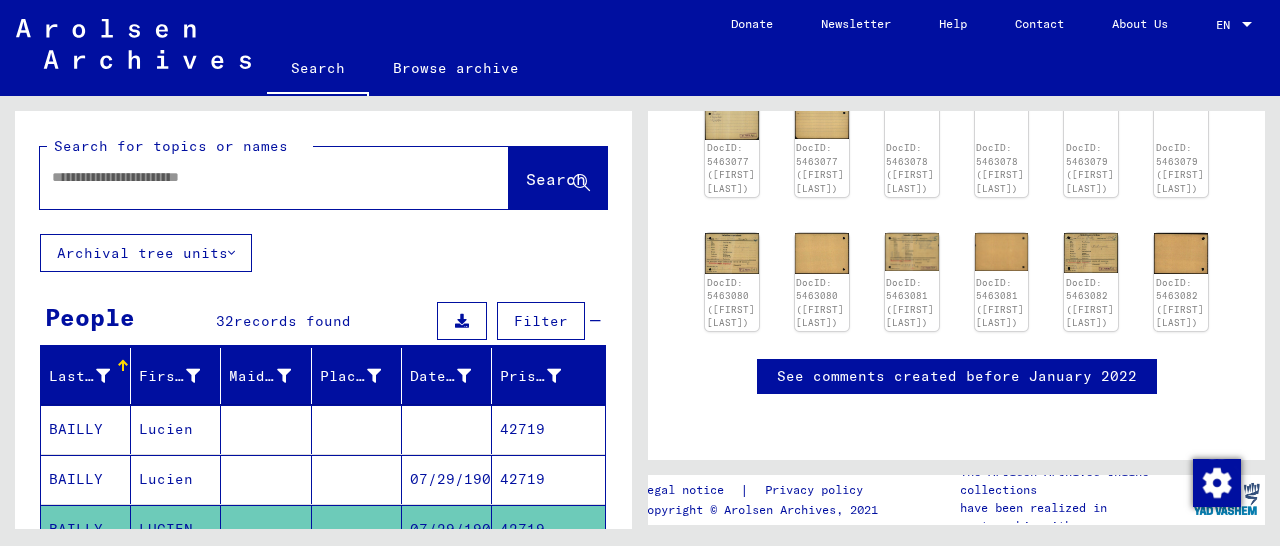 paste on "**********" 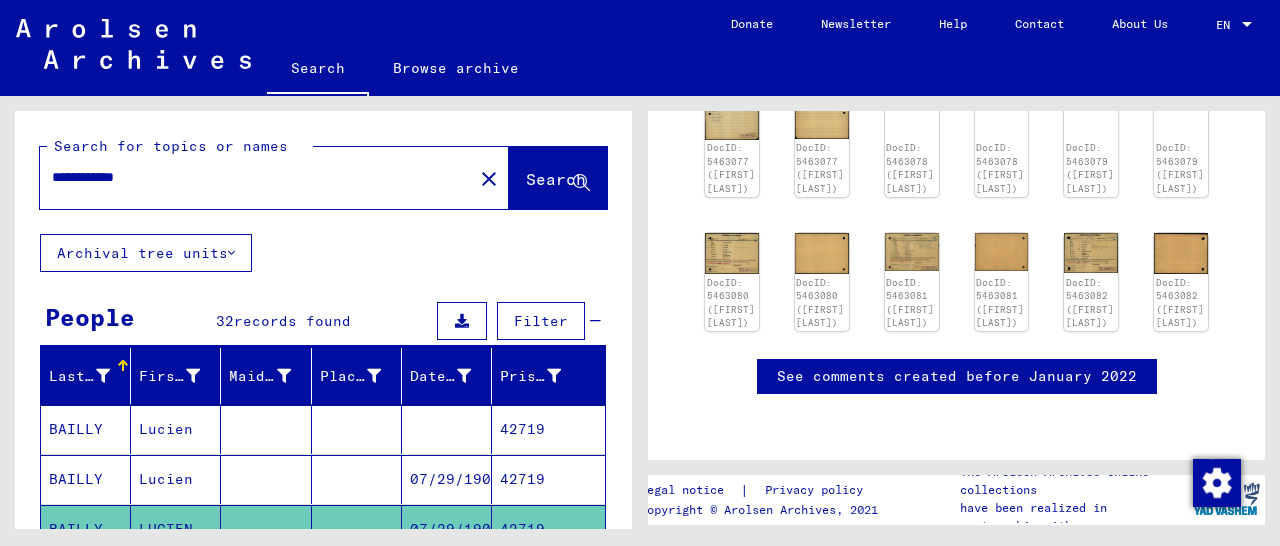 type on "**********" 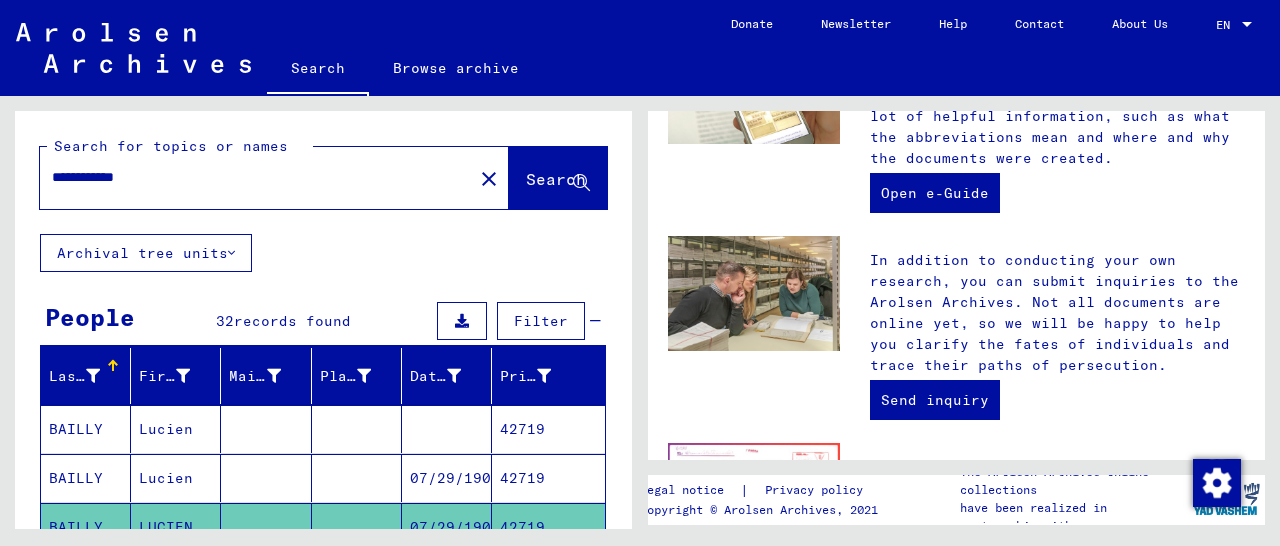 scroll, scrollTop: 0, scrollLeft: 0, axis: both 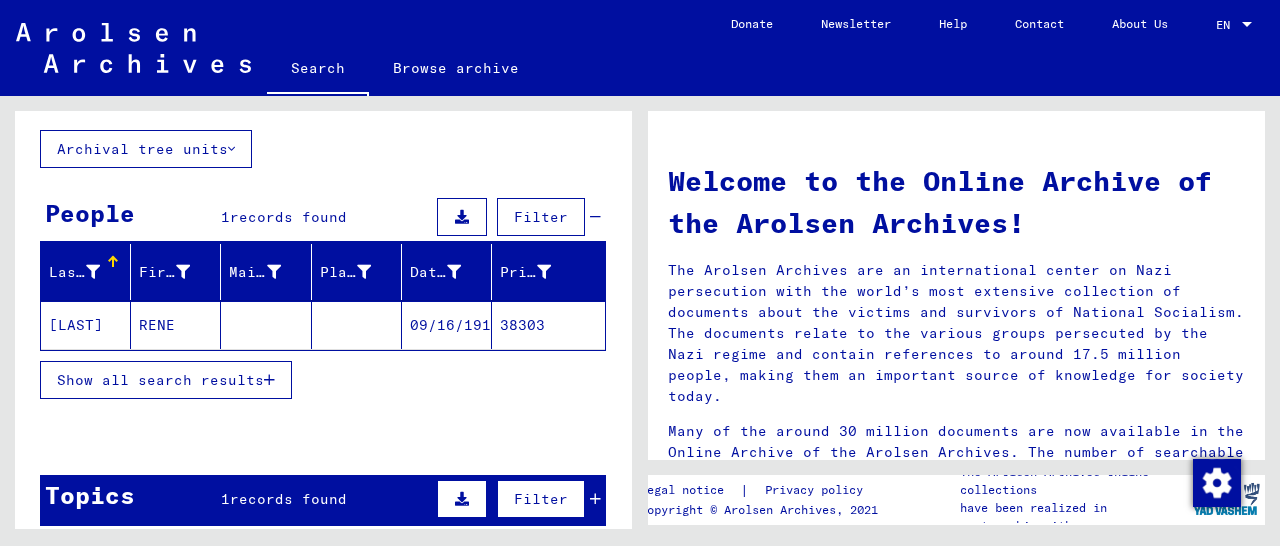 click on "38303" 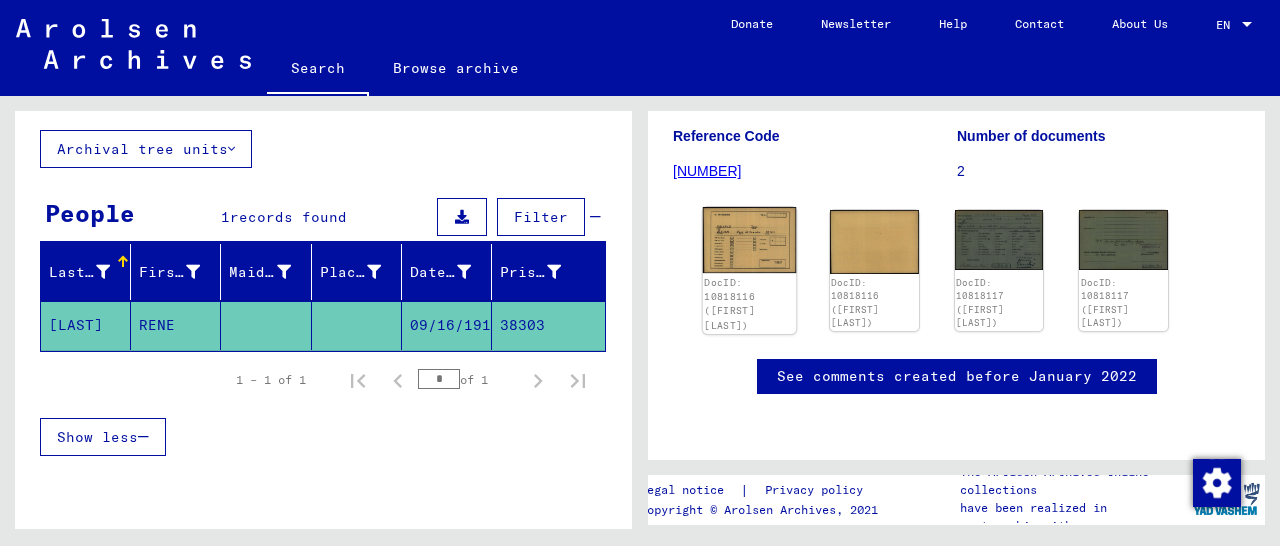 click 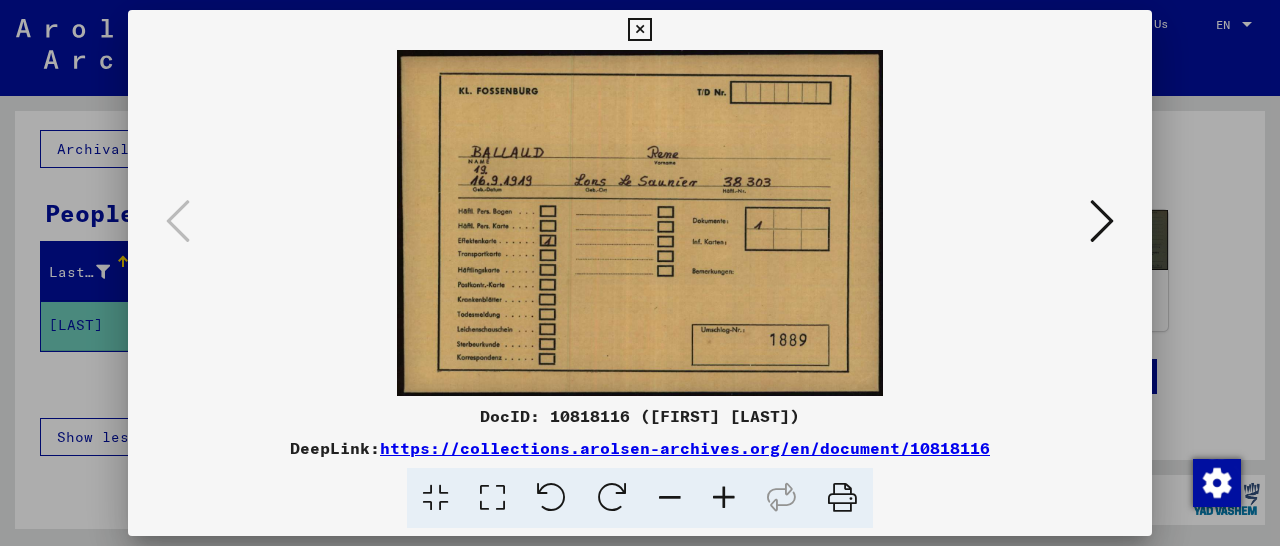 click at bounding box center (639, 30) 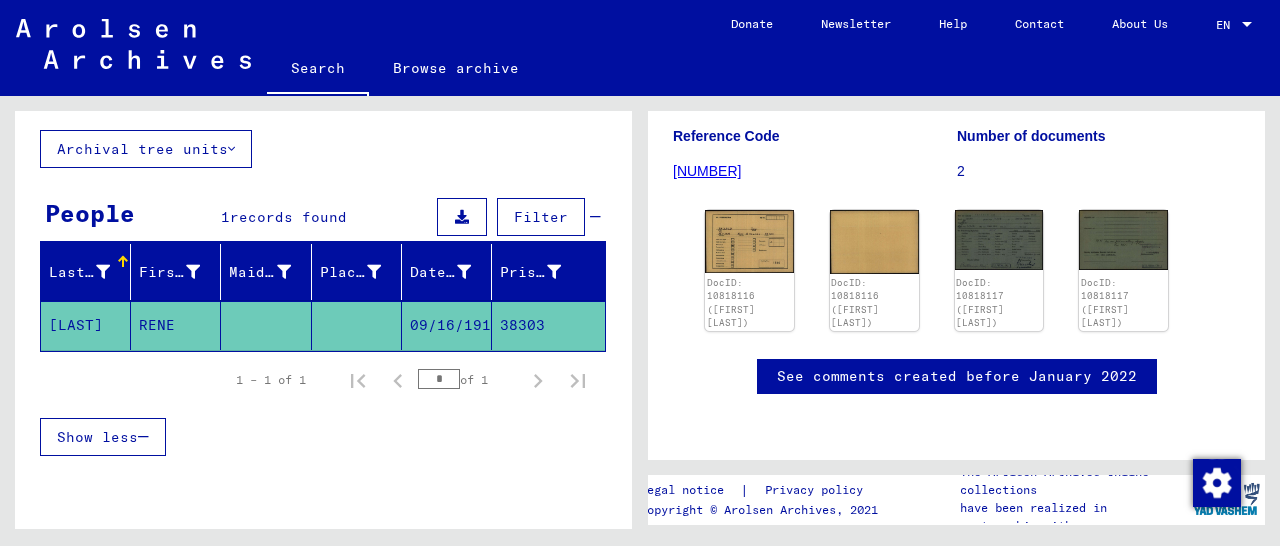 scroll, scrollTop: 0, scrollLeft: 0, axis: both 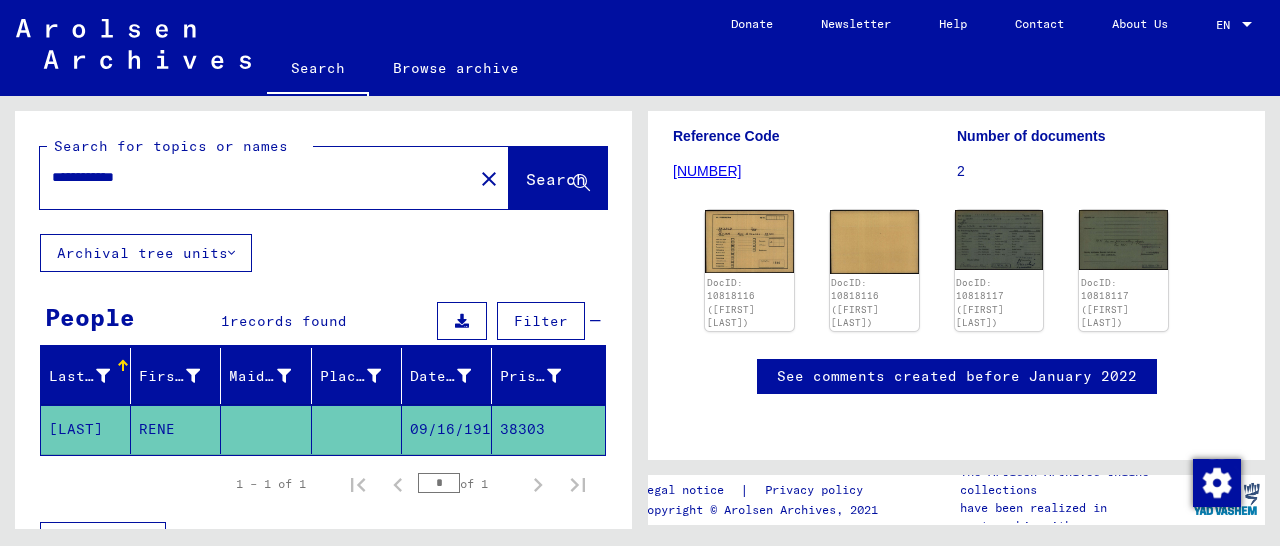 drag, startPoint x: 193, startPoint y: 179, endPoint x: 0, endPoint y: 186, distance: 193.1269 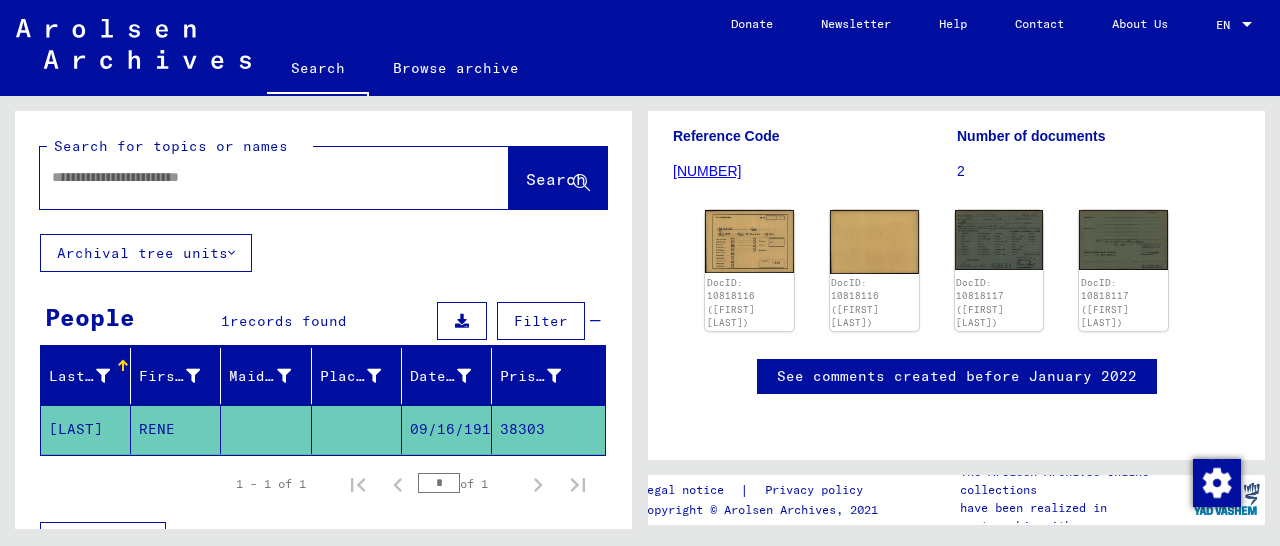 paste on "*****" 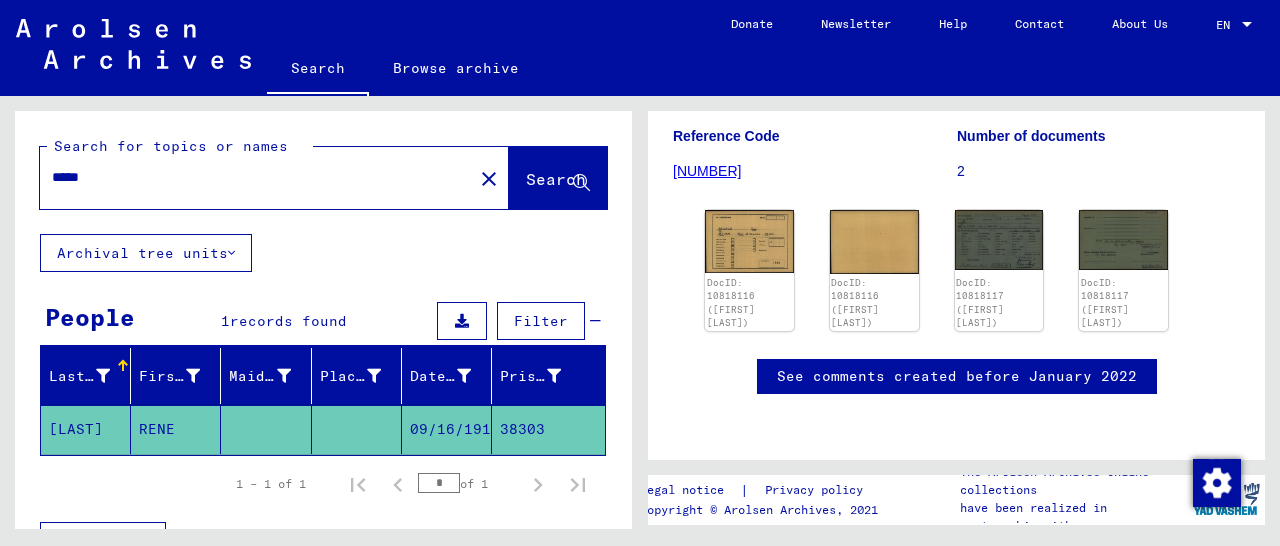 click on "Search" 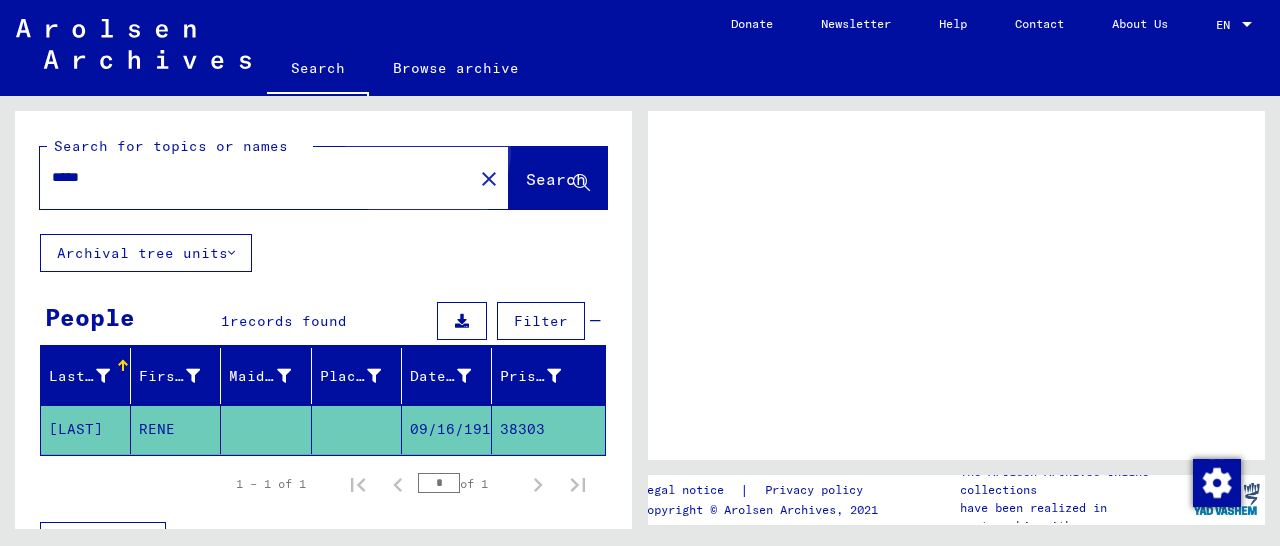 scroll, scrollTop: 0, scrollLeft: 0, axis: both 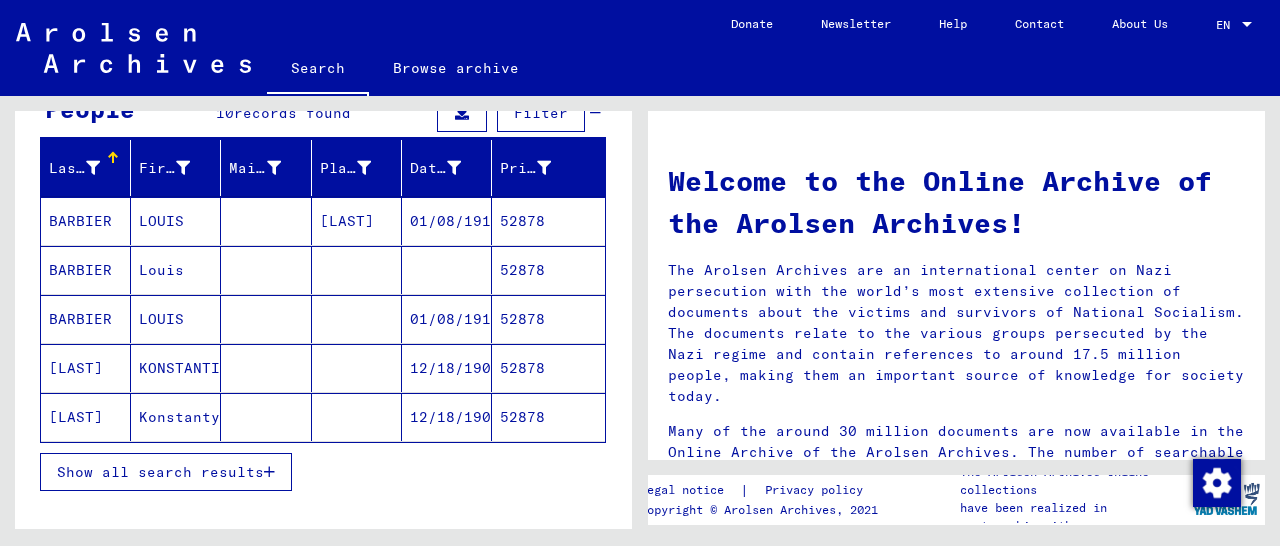 click on "52878" at bounding box center [548, 270] 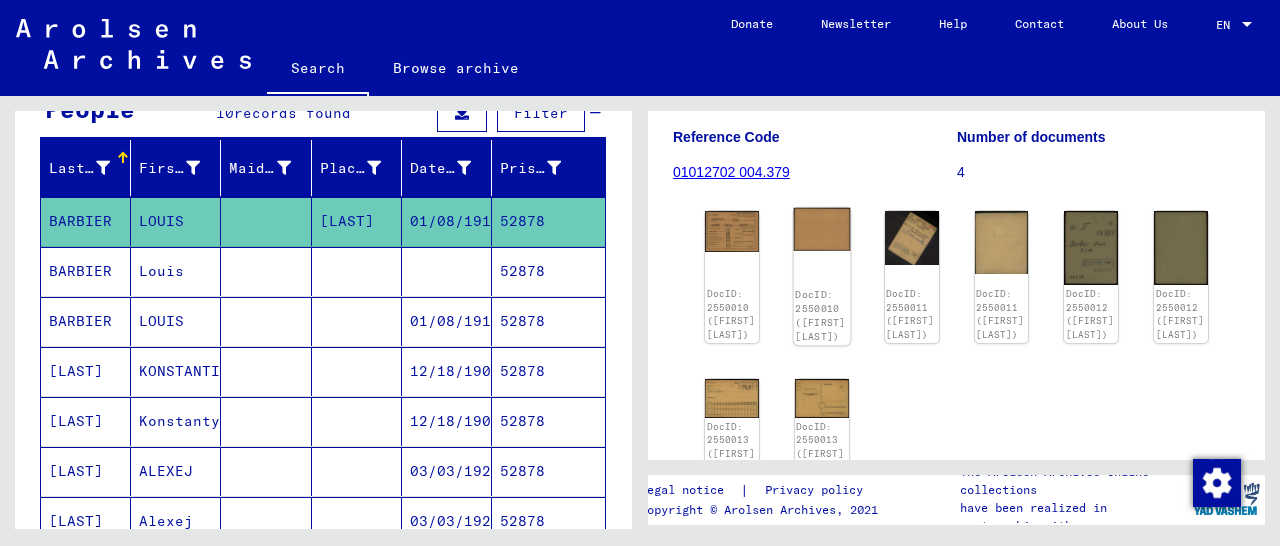 scroll, scrollTop: 312, scrollLeft: 0, axis: vertical 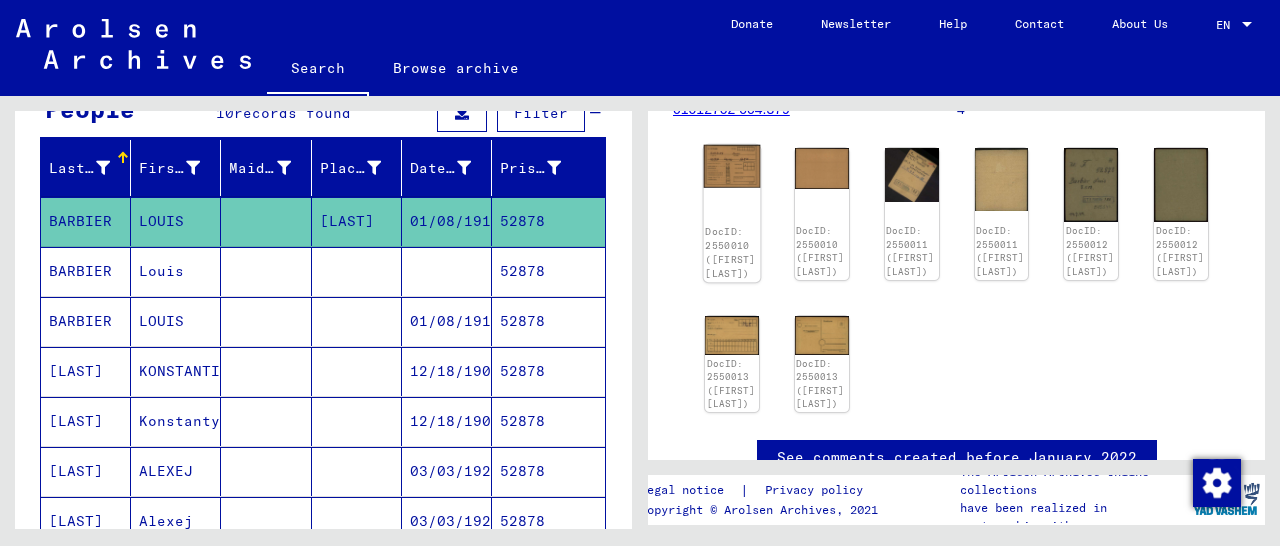 click on "DocID: 2550010 ([FIRST] [LAST])" 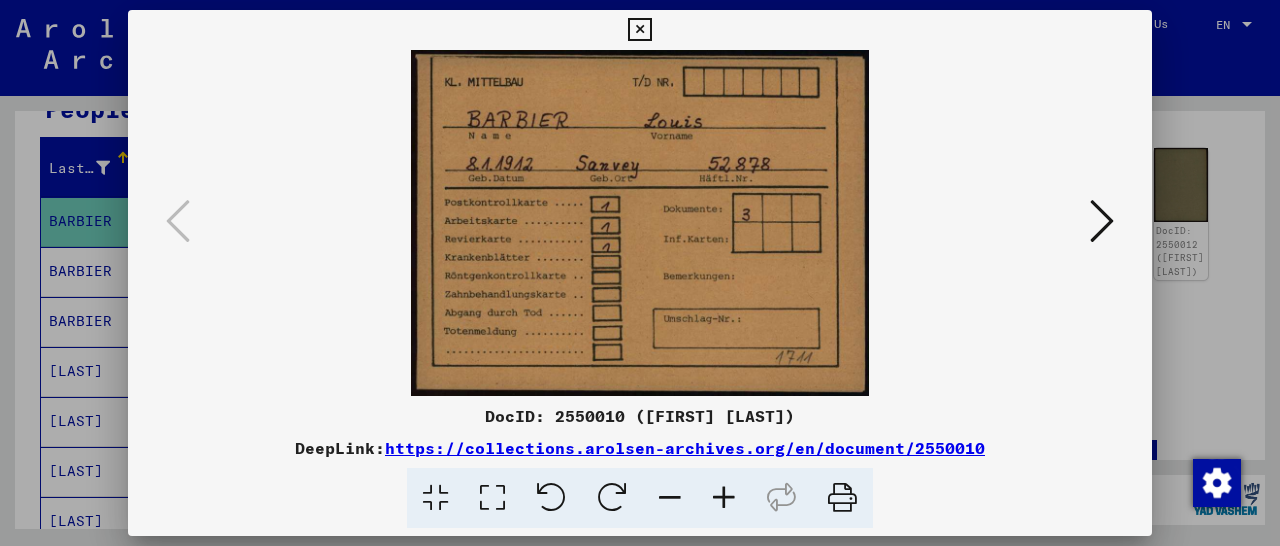 click at bounding box center [1102, 221] 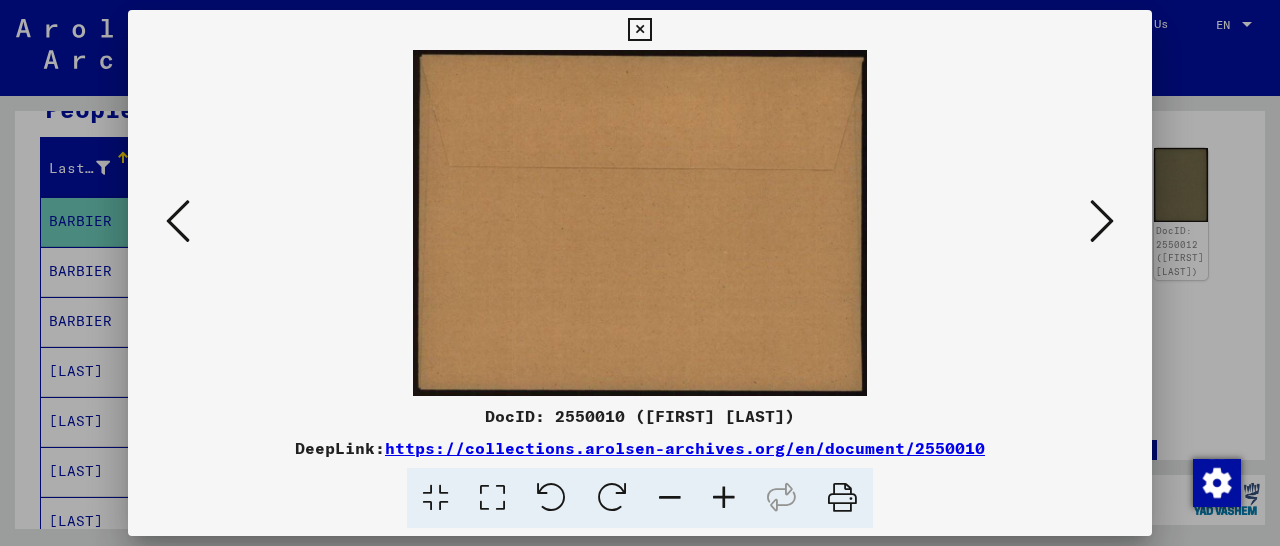 click at bounding box center [1102, 221] 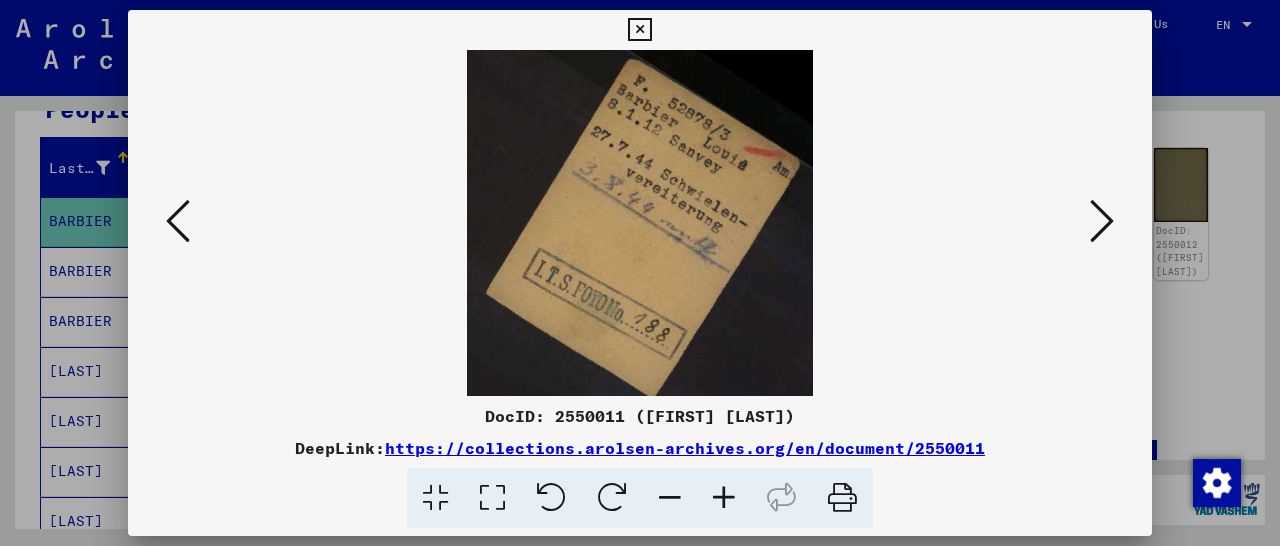 click at bounding box center (1102, 221) 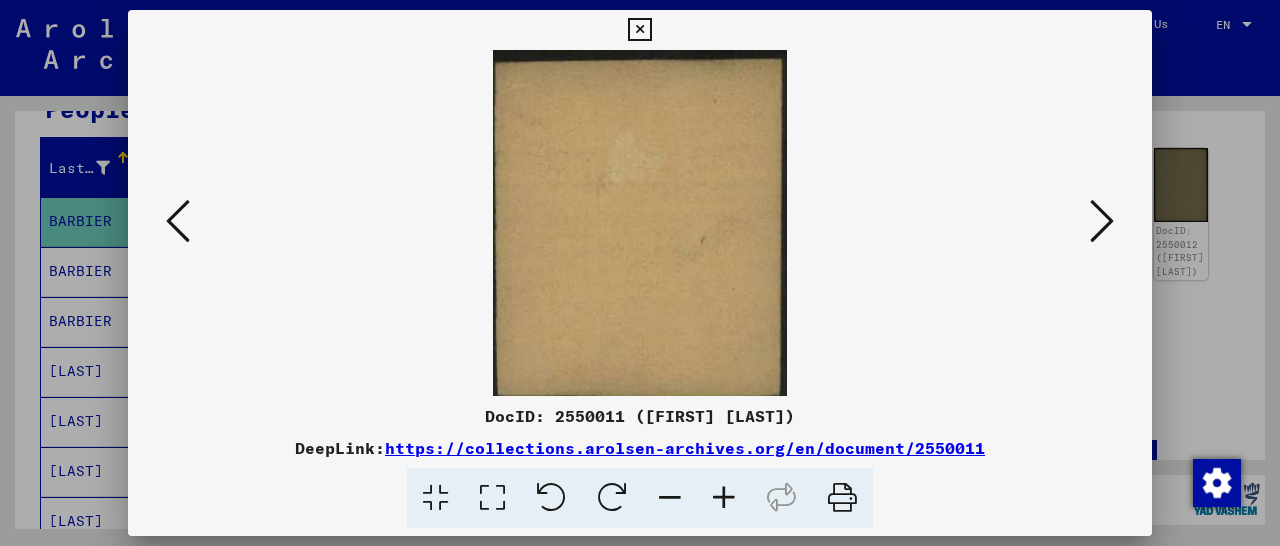 click at bounding box center (1102, 221) 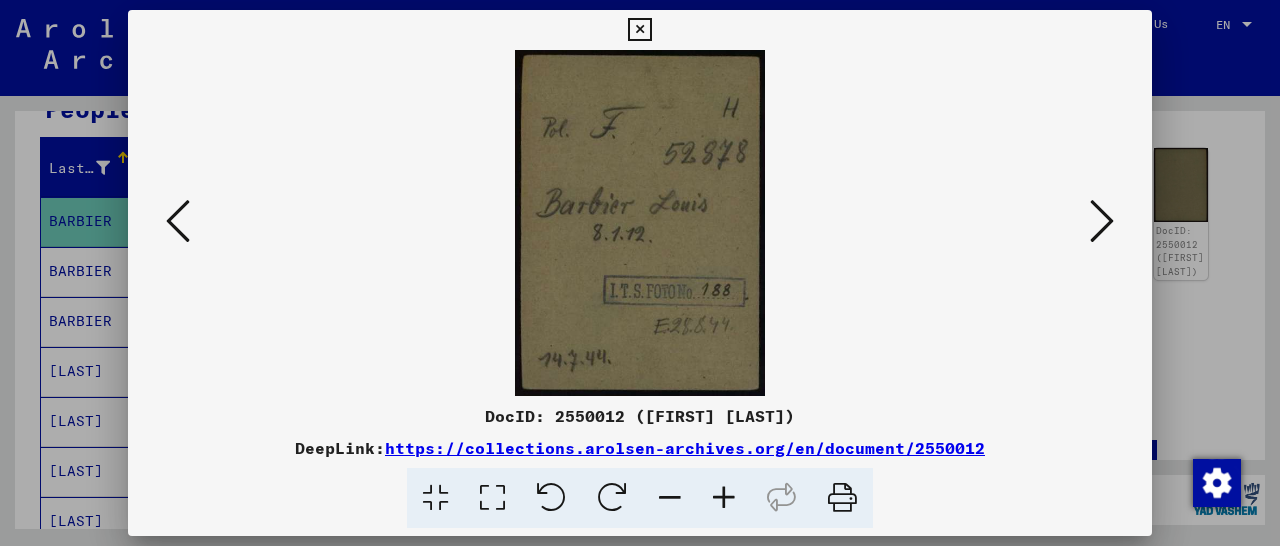 click at bounding box center [1102, 221] 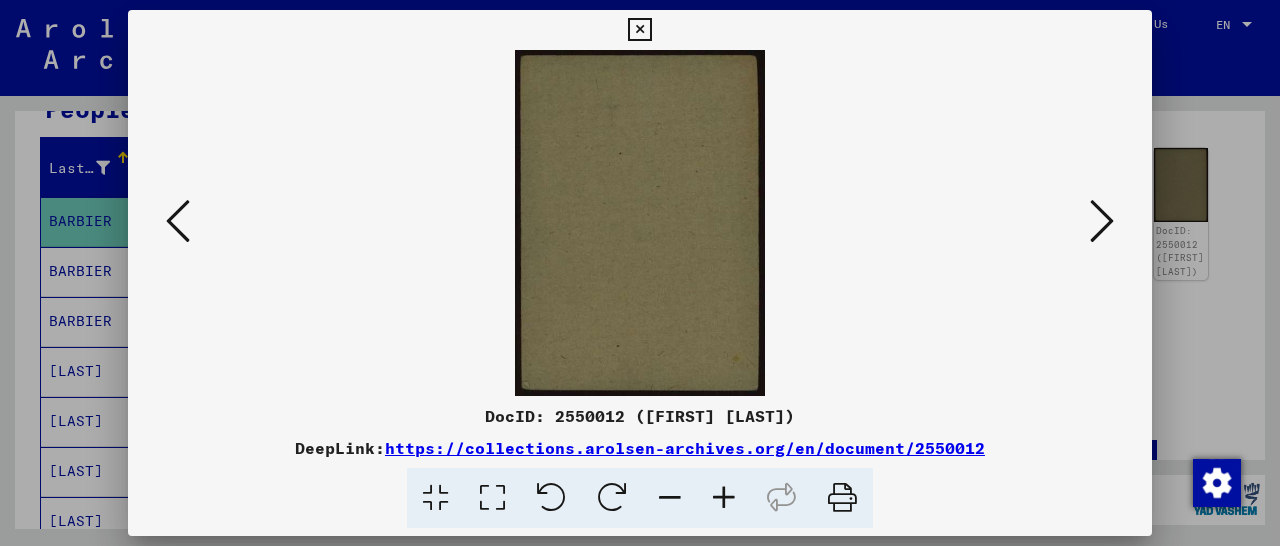 click at bounding box center (1102, 221) 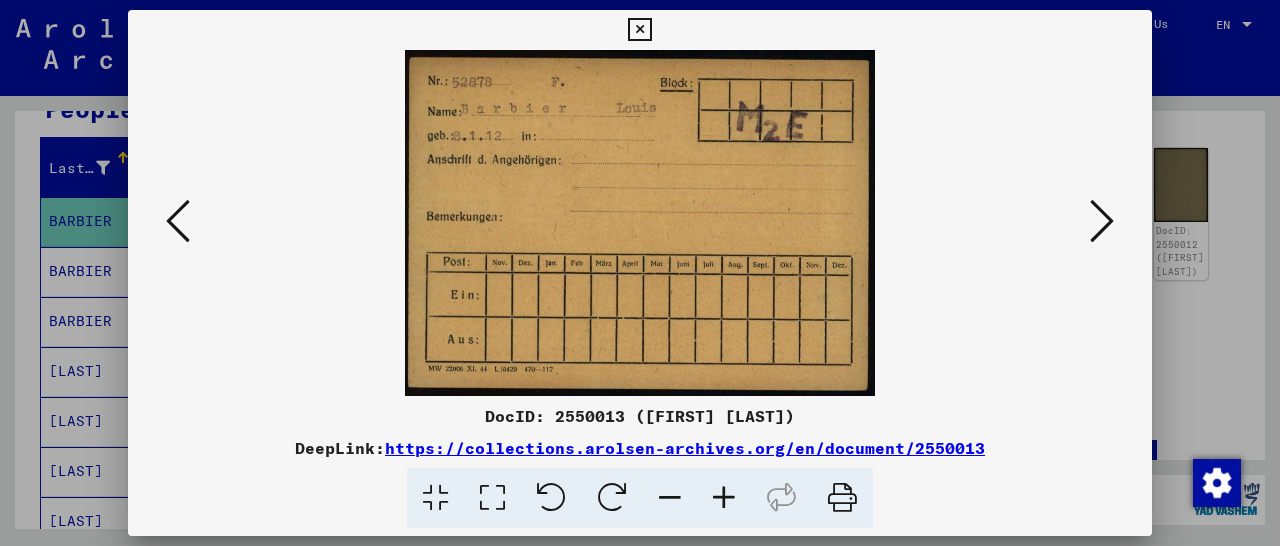 click at bounding box center [1102, 221] 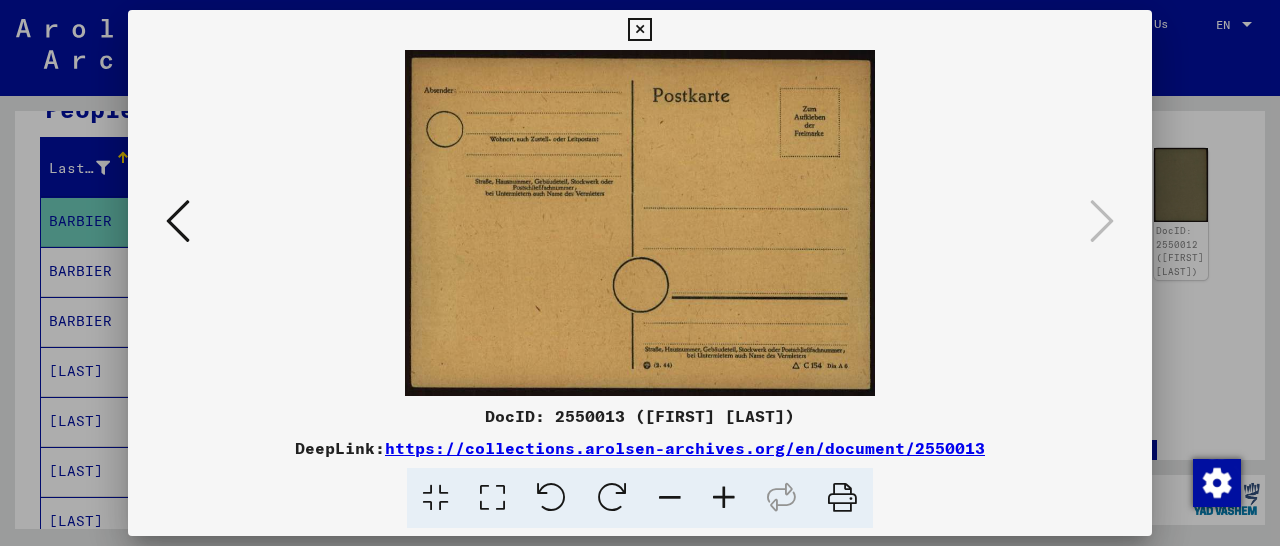 click at bounding box center [639, 30] 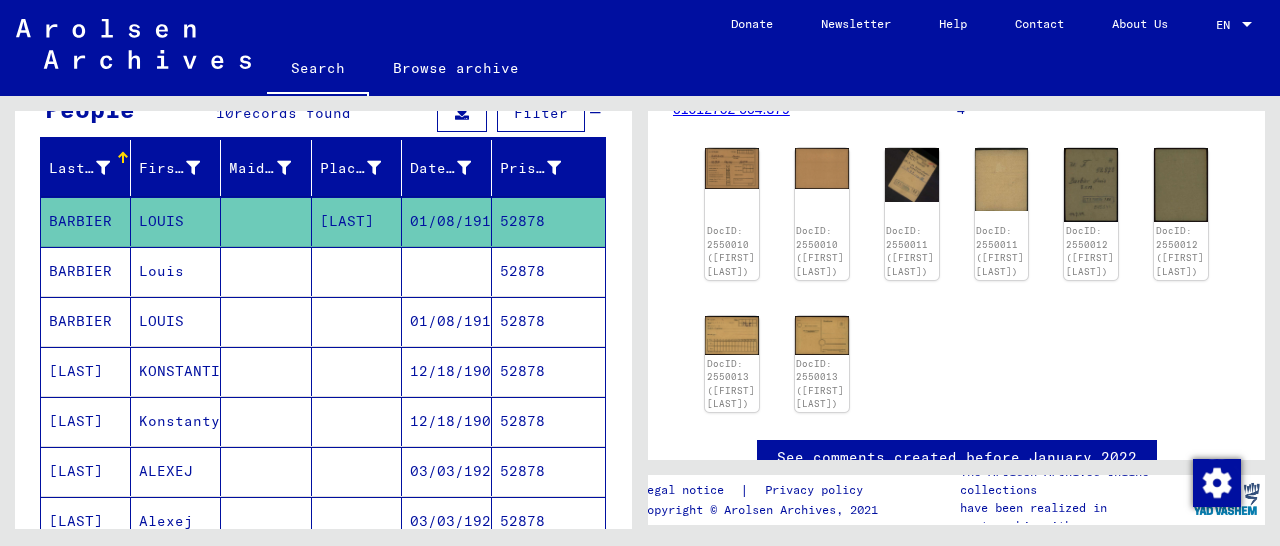click on "52878" at bounding box center (548, 321) 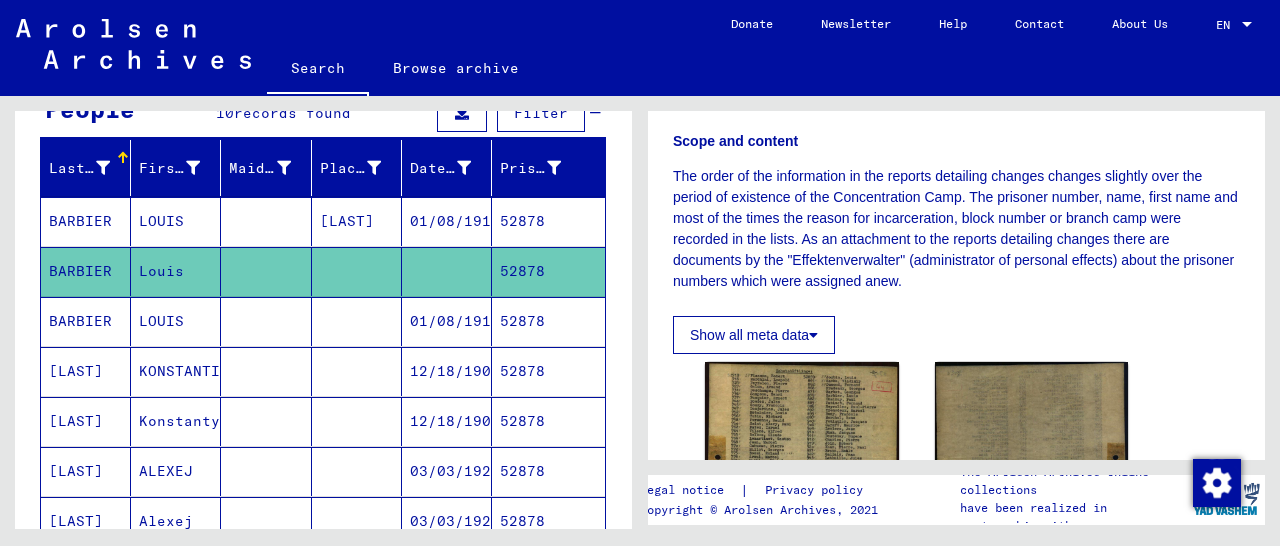 scroll, scrollTop: 416, scrollLeft: 0, axis: vertical 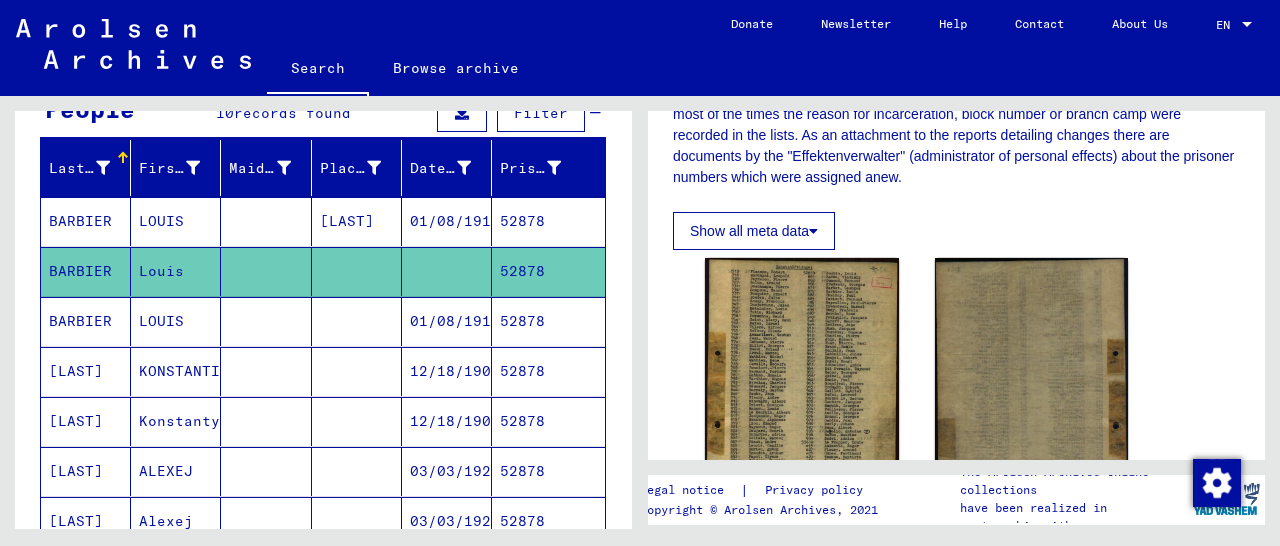 click on "52878" at bounding box center (548, 371) 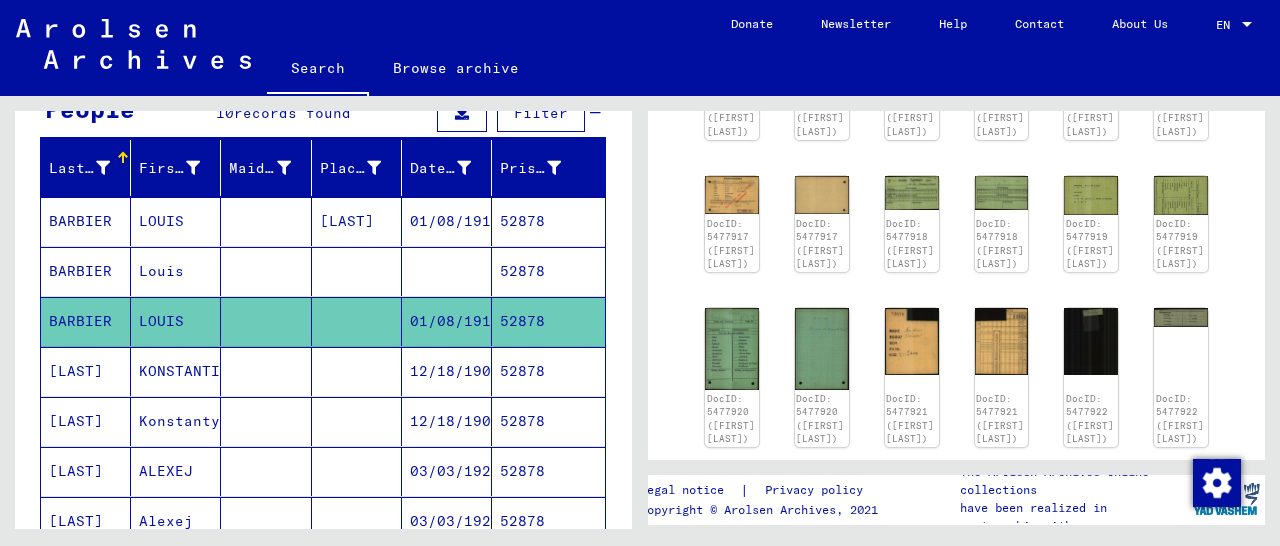 scroll, scrollTop: 208, scrollLeft: 0, axis: vertical 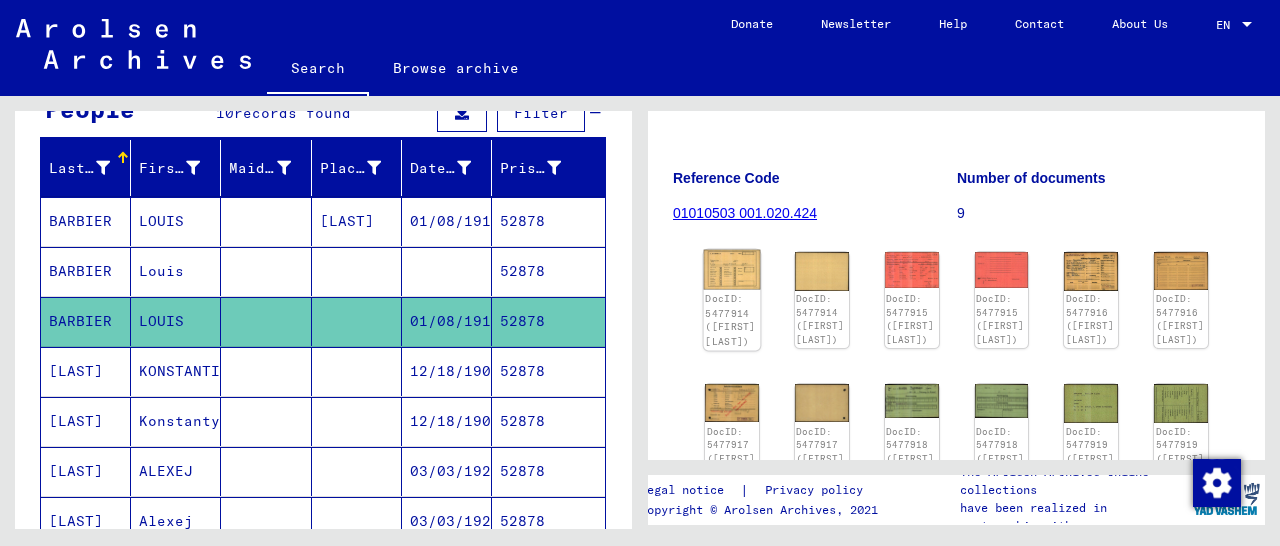 click 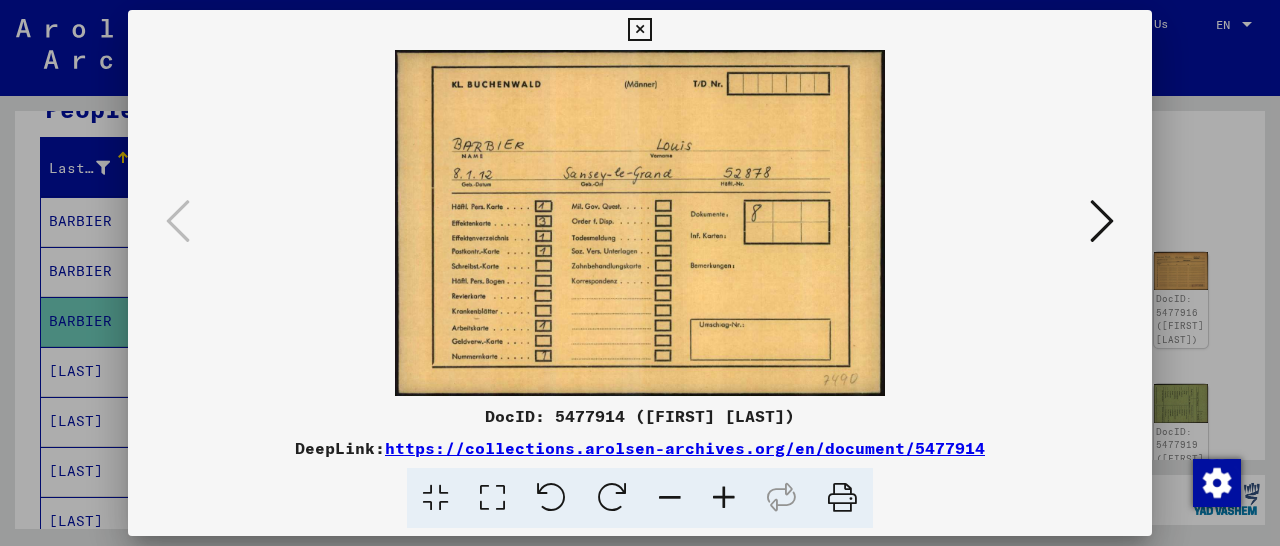 click at bounding box center (1102, 221) 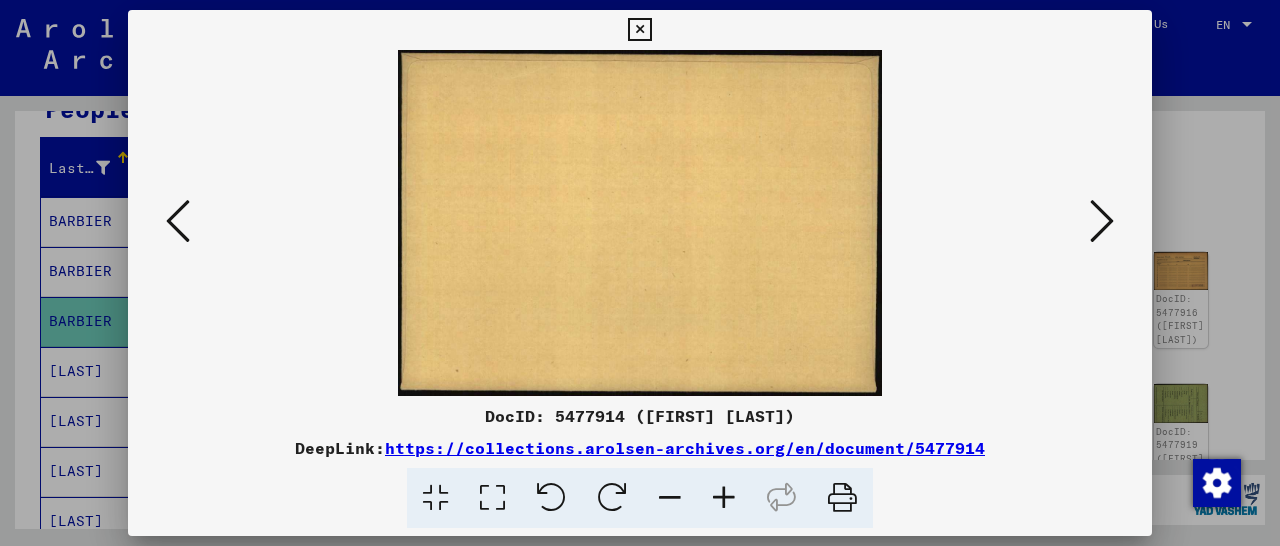 click at bounding box center [1102, 221] 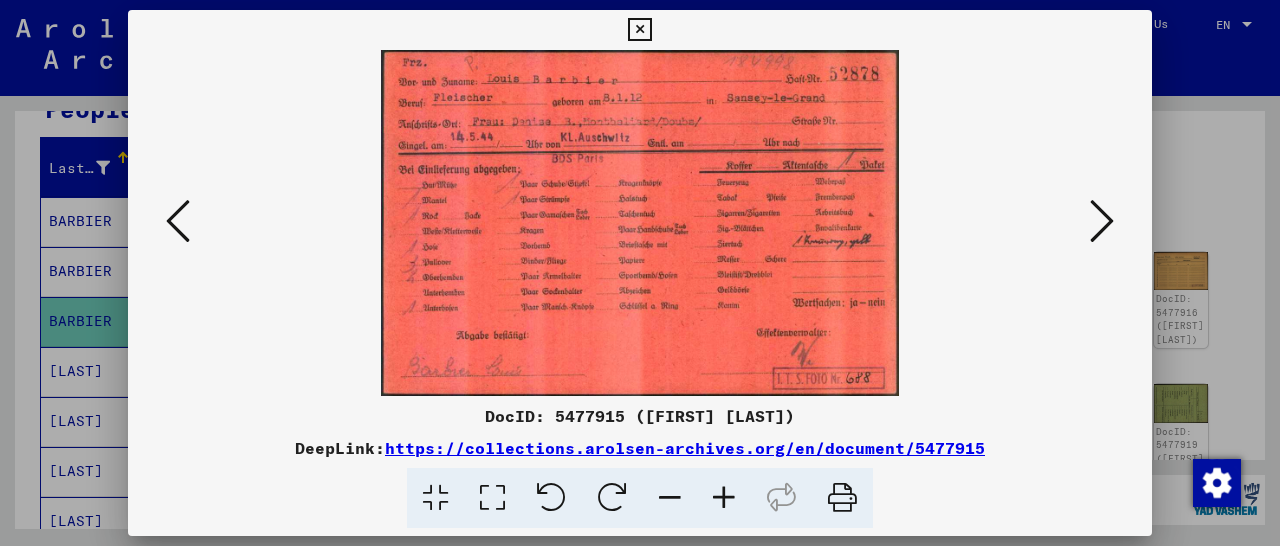 click at bounding box center (1102, 221) 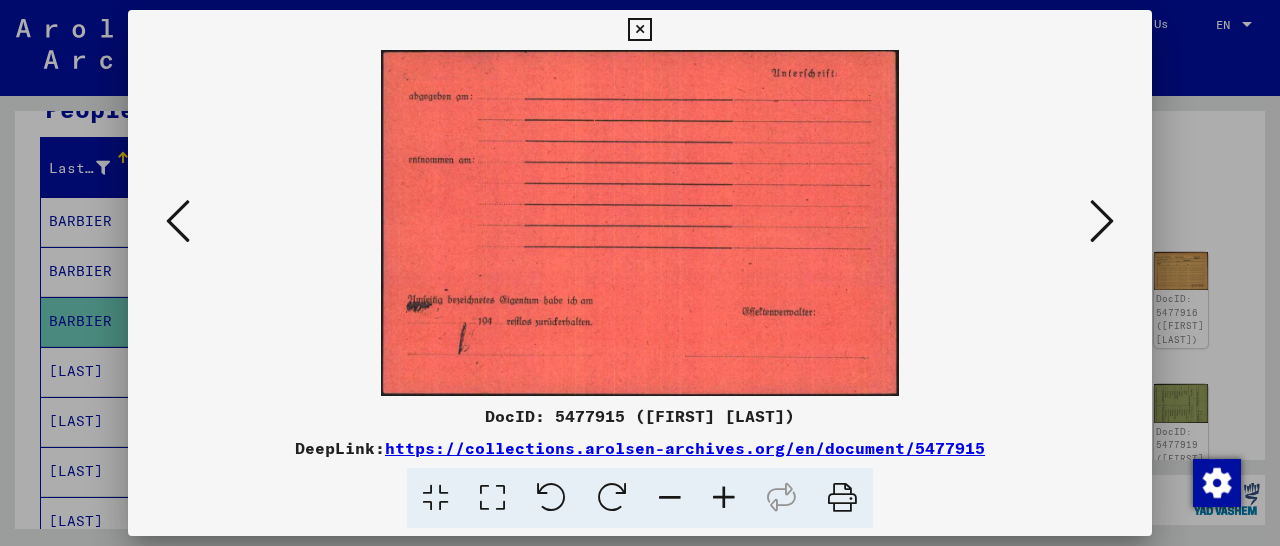 click at bounding box center [1102, 221] 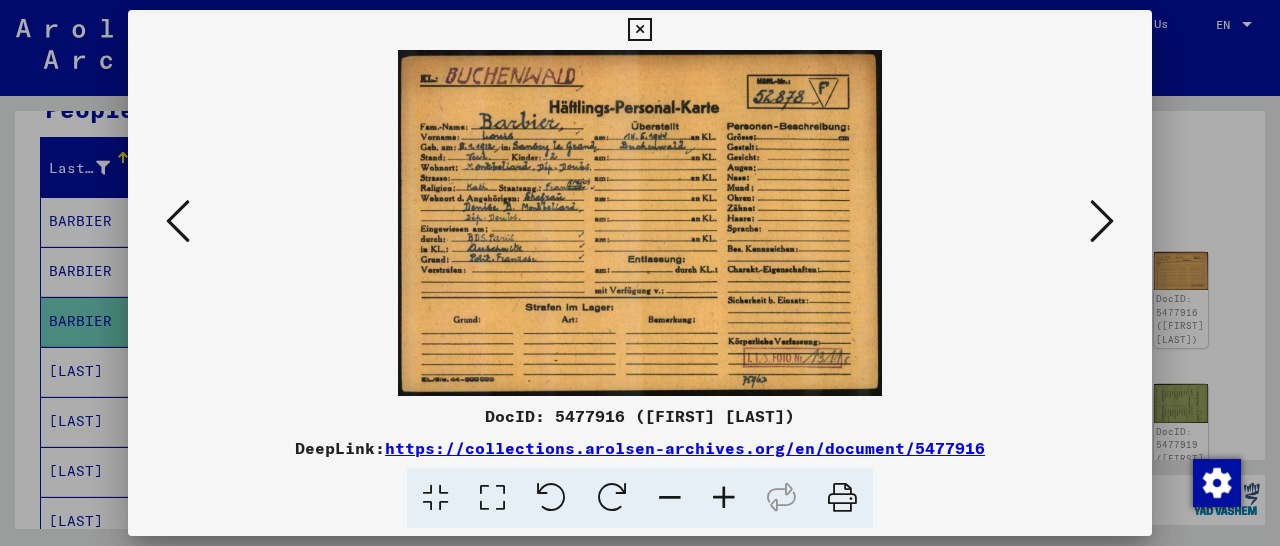 click at bounding box center [1102, 221] 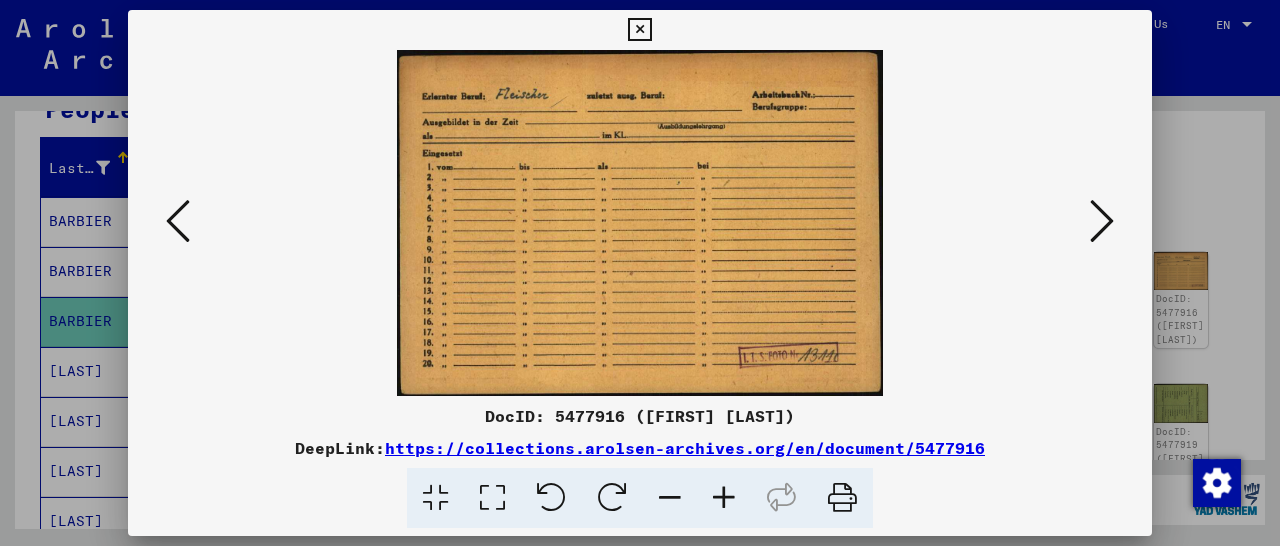 click at bounding box center (1102, 221) 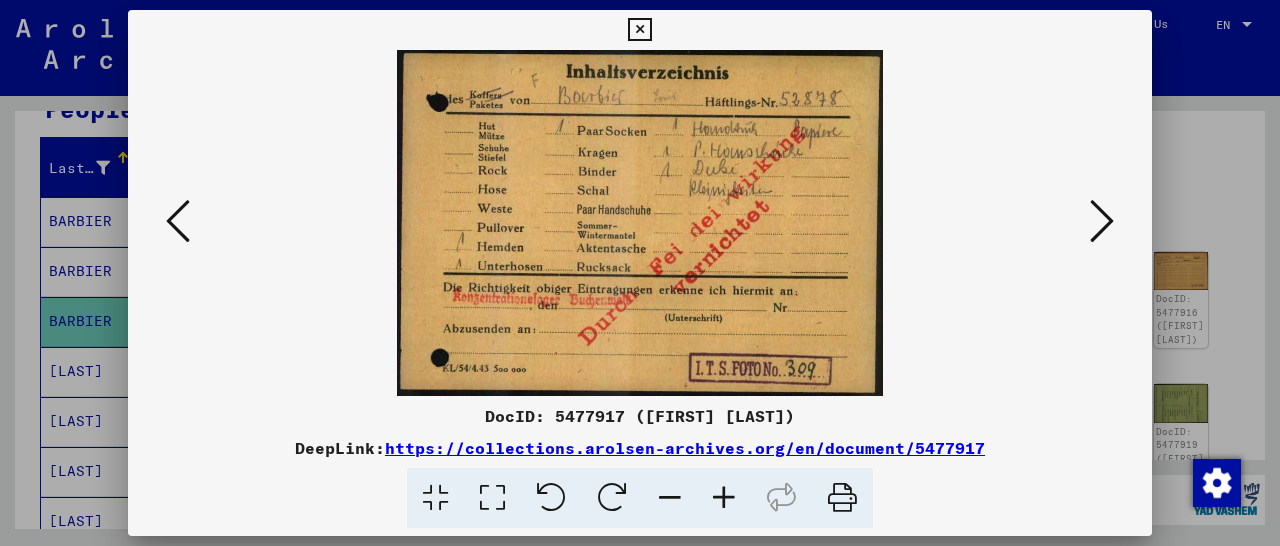 click at bounding box center (1102, 221) 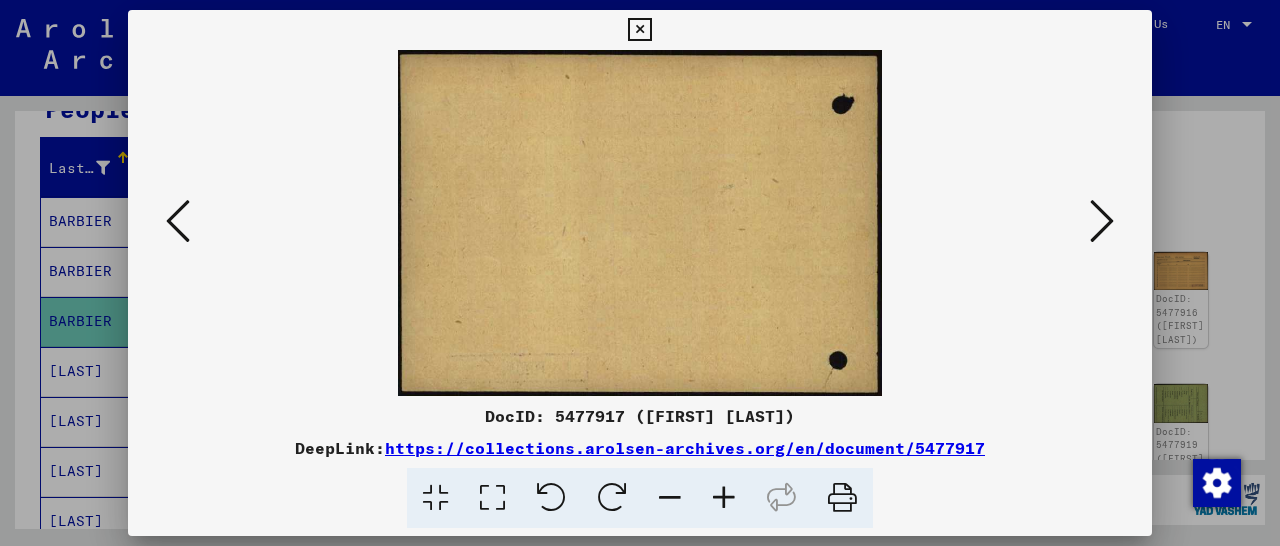 click at bounding box center [1102, 221] 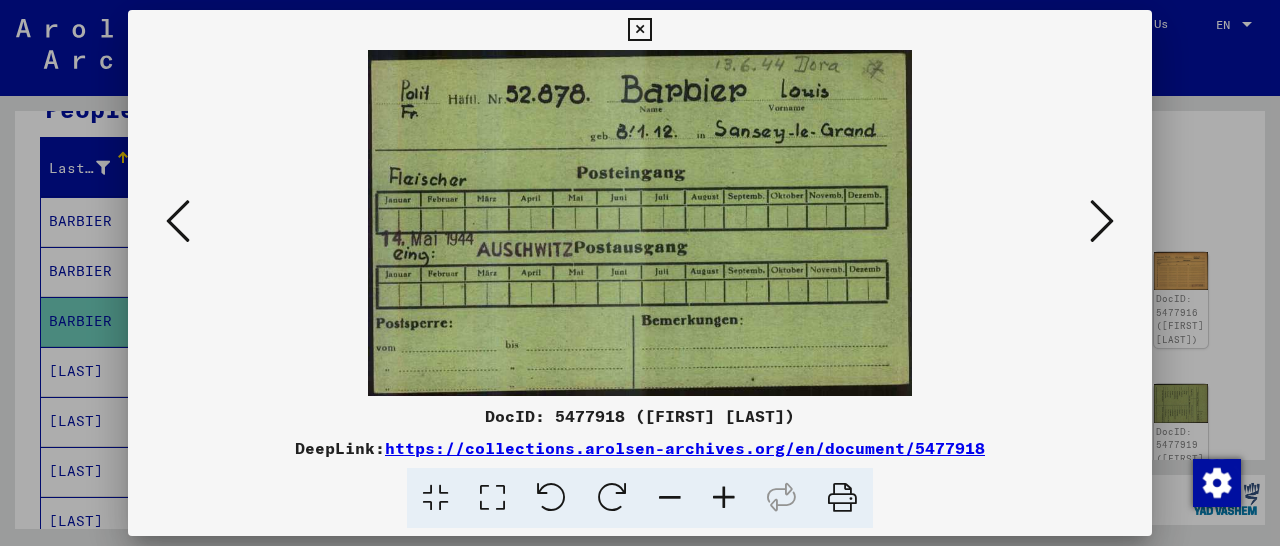 click at bounding box center [1102, 221] 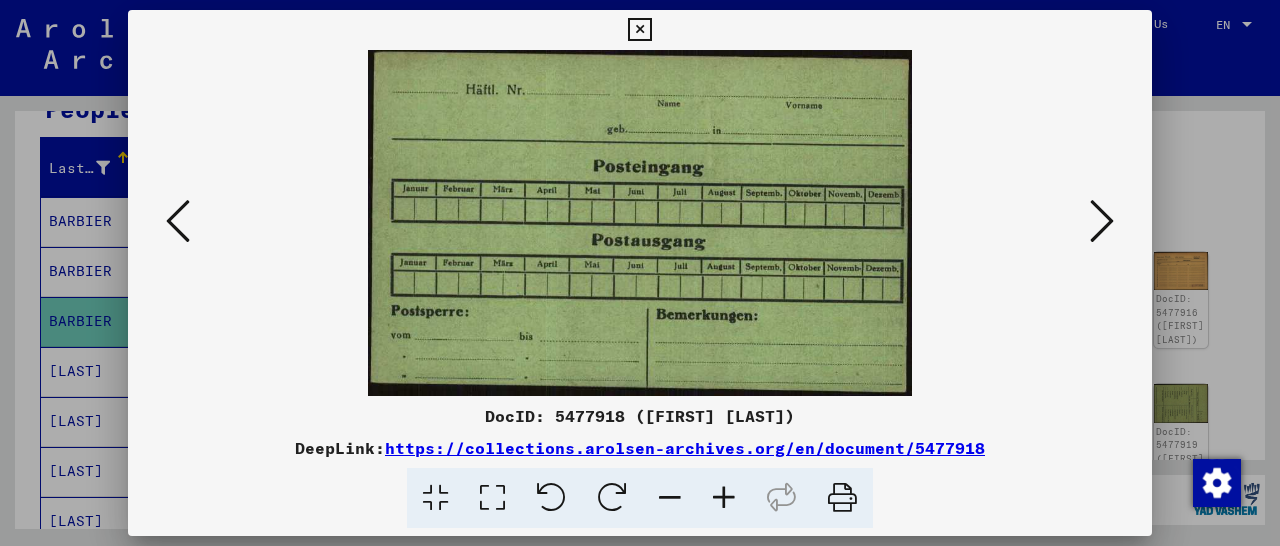 click at bounding box center (1102, 221) 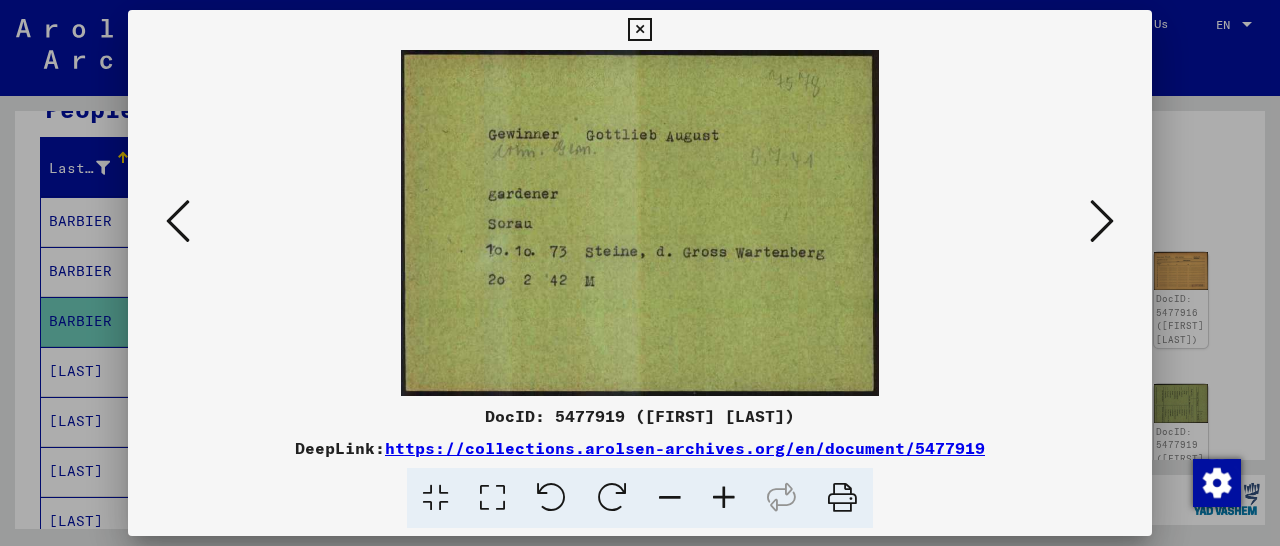 click at bounding box center (1102, 221) 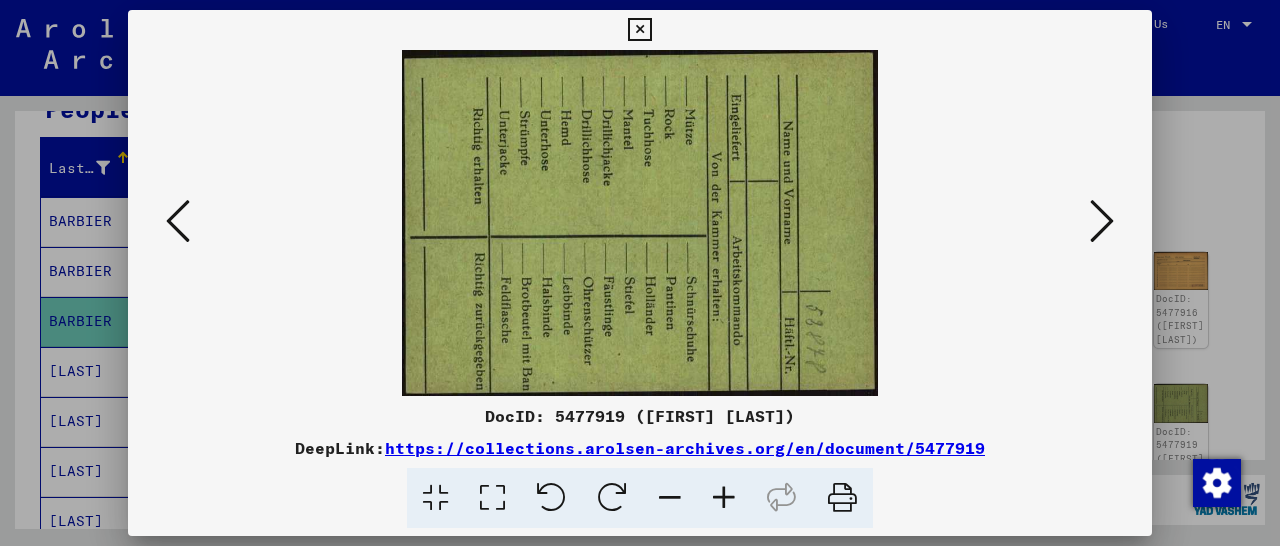 click at bounding box center [1102, 221] 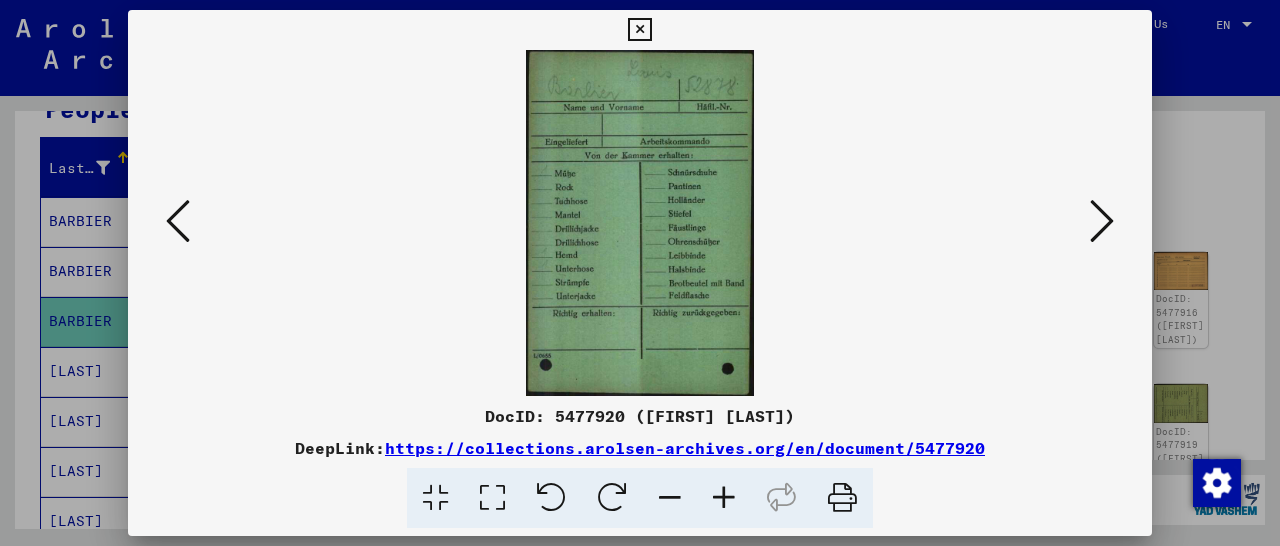 click at bounding box center (1102, 221) 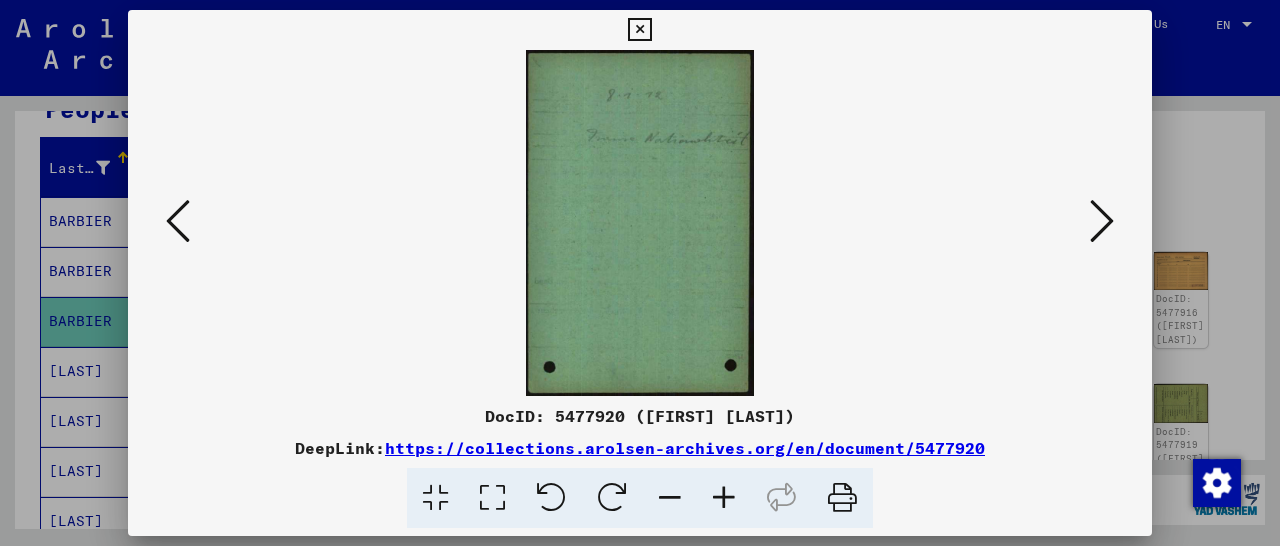 click at bounding box center (1102, 221) 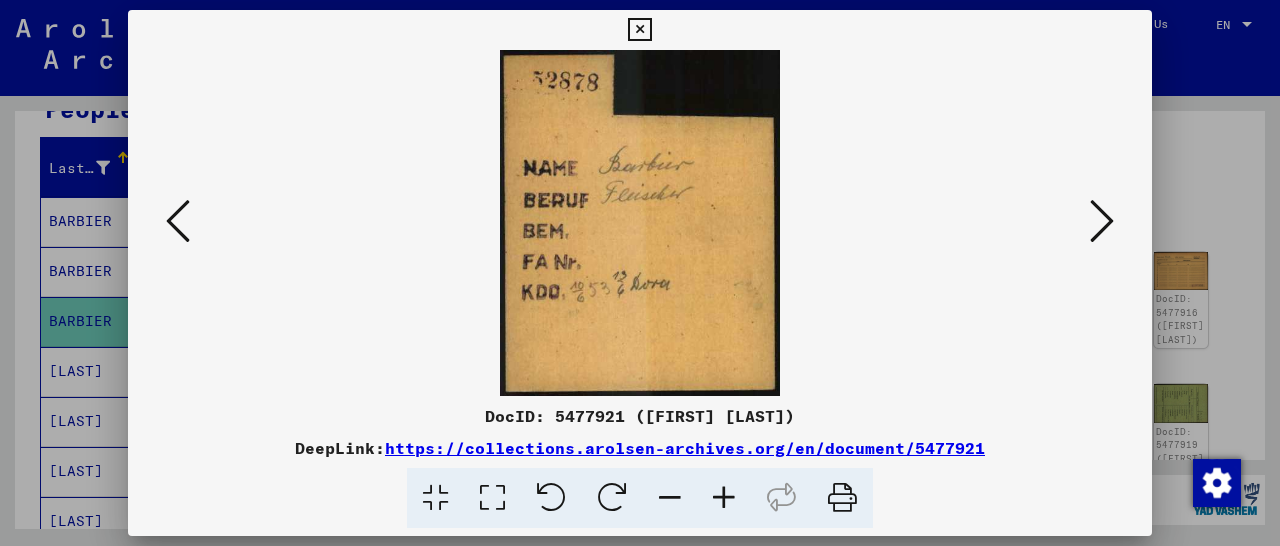 click at bounding box center (1102, 221) 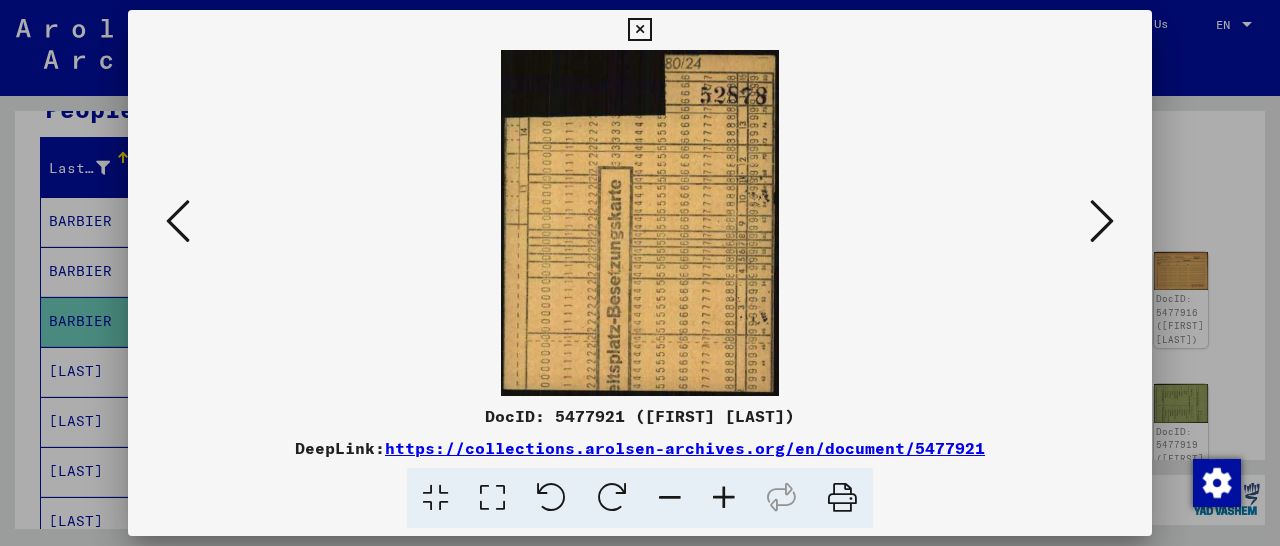 click at bounding box center [1102, 221] 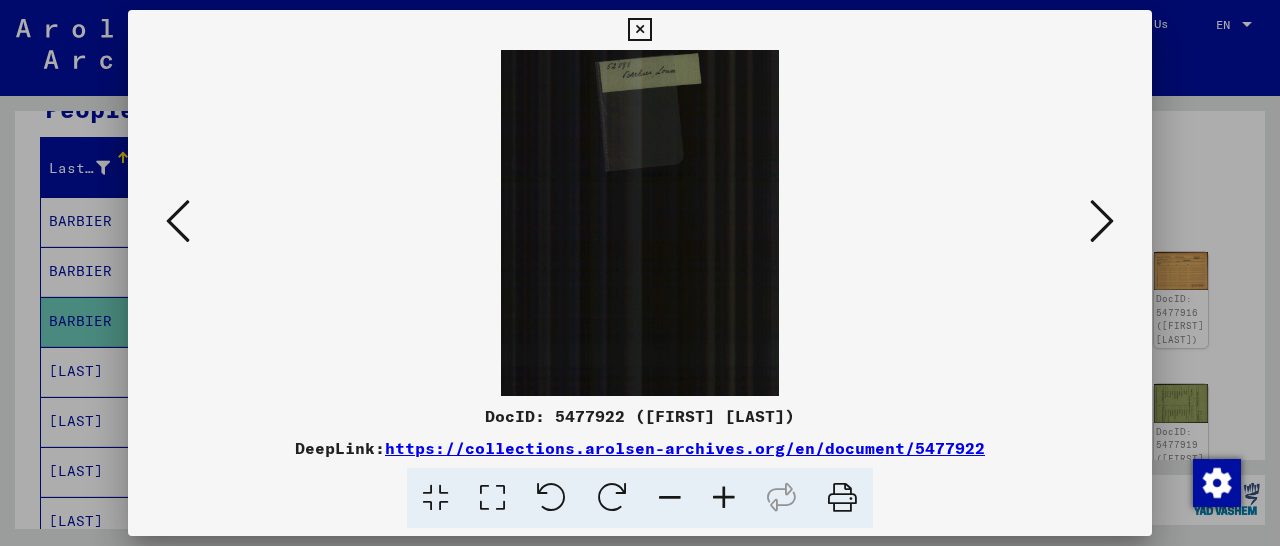 click at bounding box center (1102, 221) 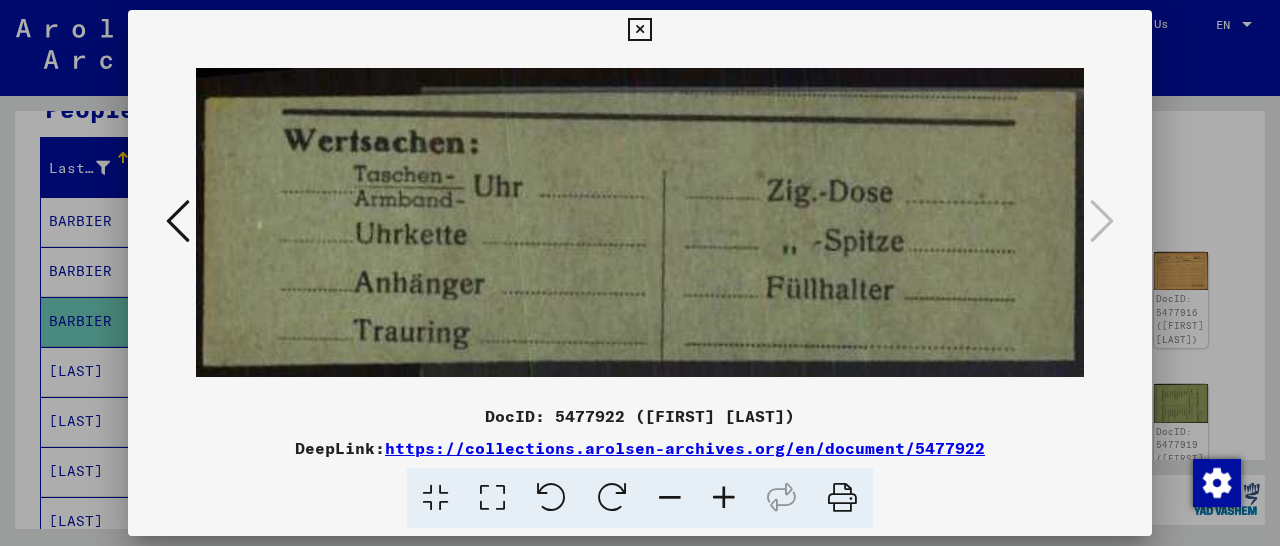 click at bounding box center (639, 30) 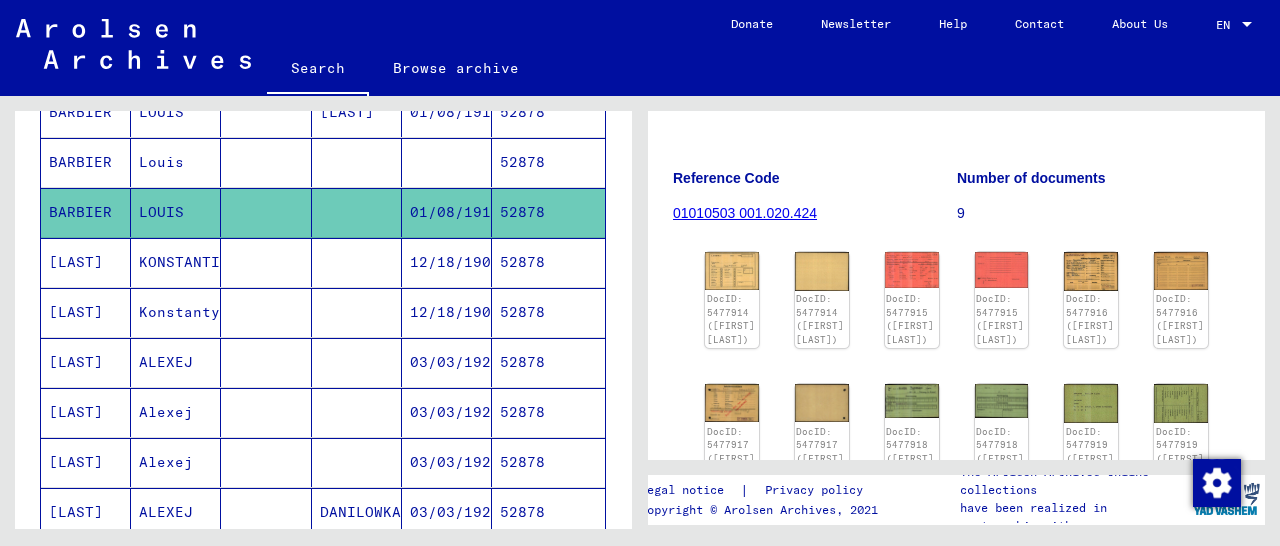 scroll, scrollTop: 104, scrollLeft: 0, axis: vertical 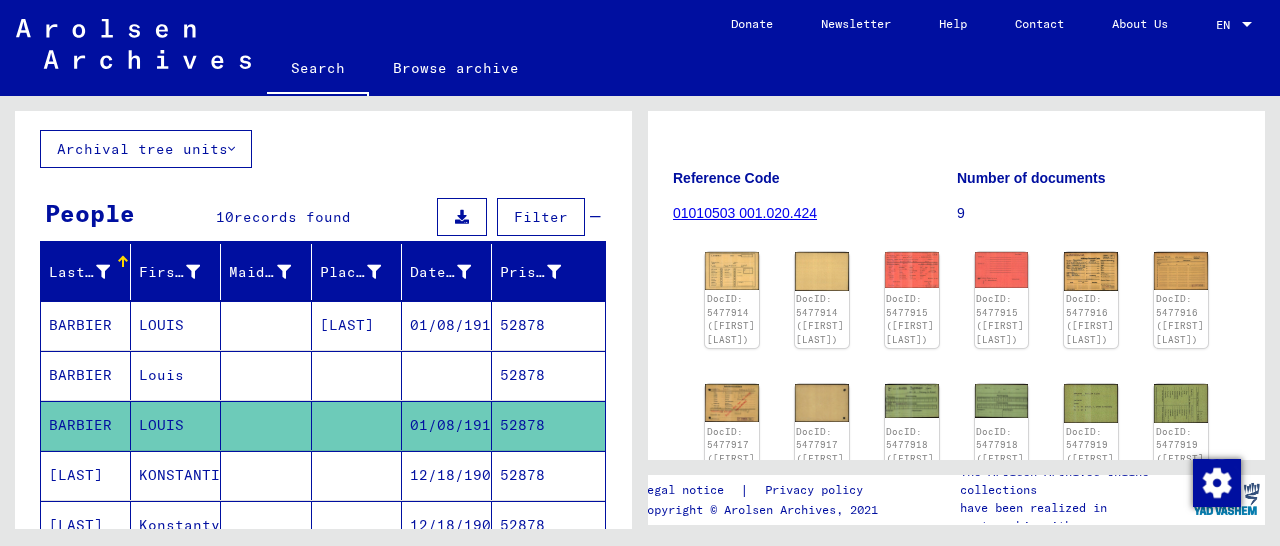 drag, startPoint x: 43, startPoint y: 334, endPoint x: 181, endPoint y: 330, distance: 138.05795 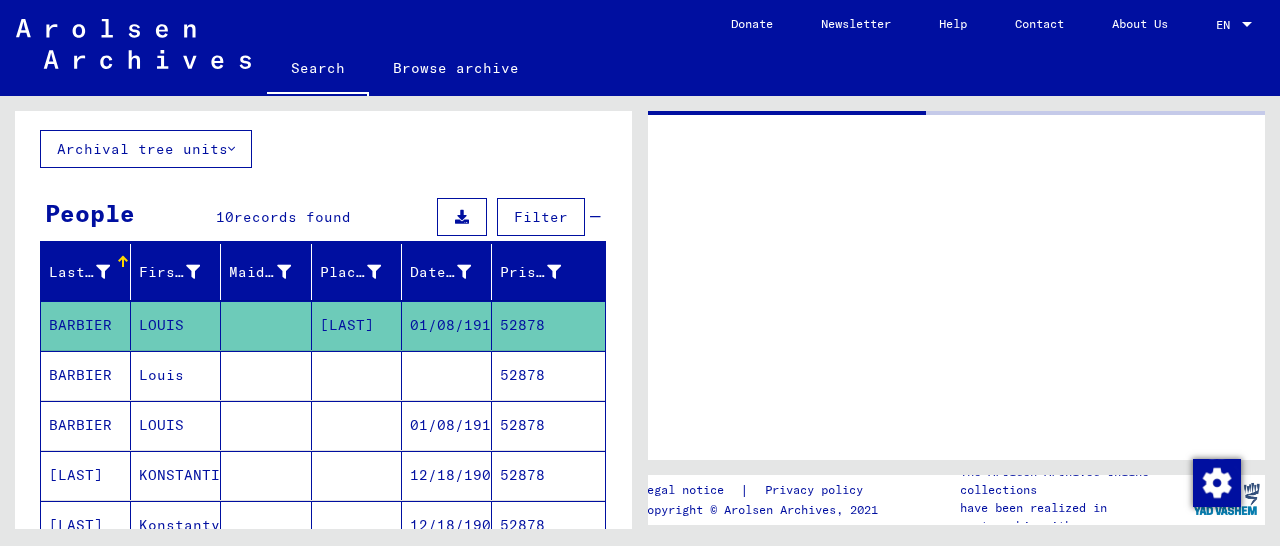 scroll, scrollTop: 0, scrollLeft: 0, axis: both 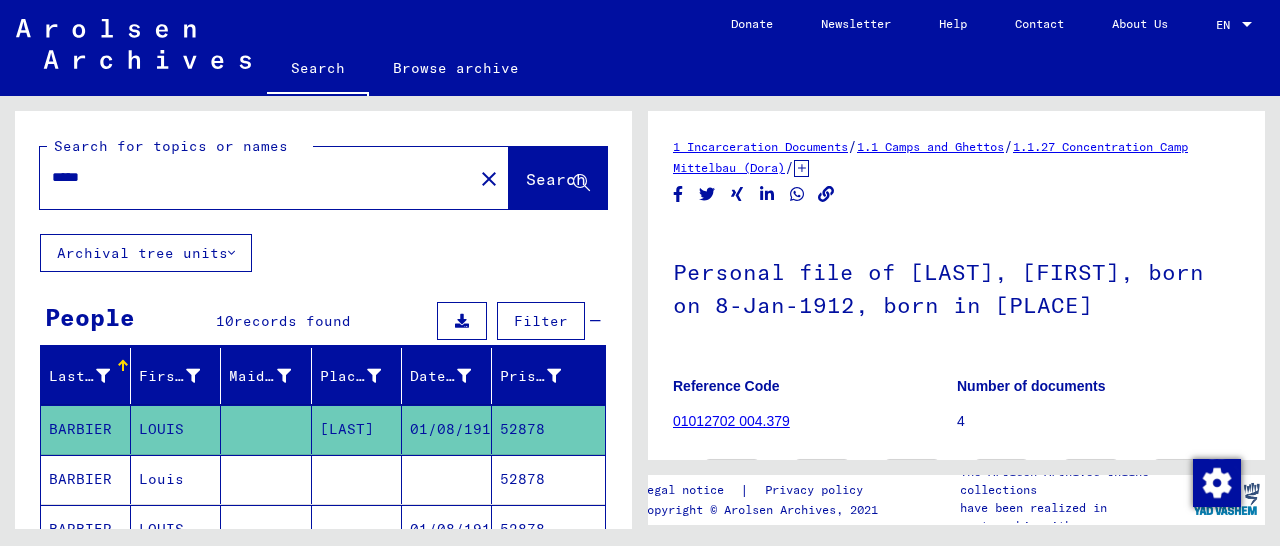 drag, startPoint x: 178, startPoint y: 181, endPoint x: 41, endPoint y: 190, distance: 137.2953 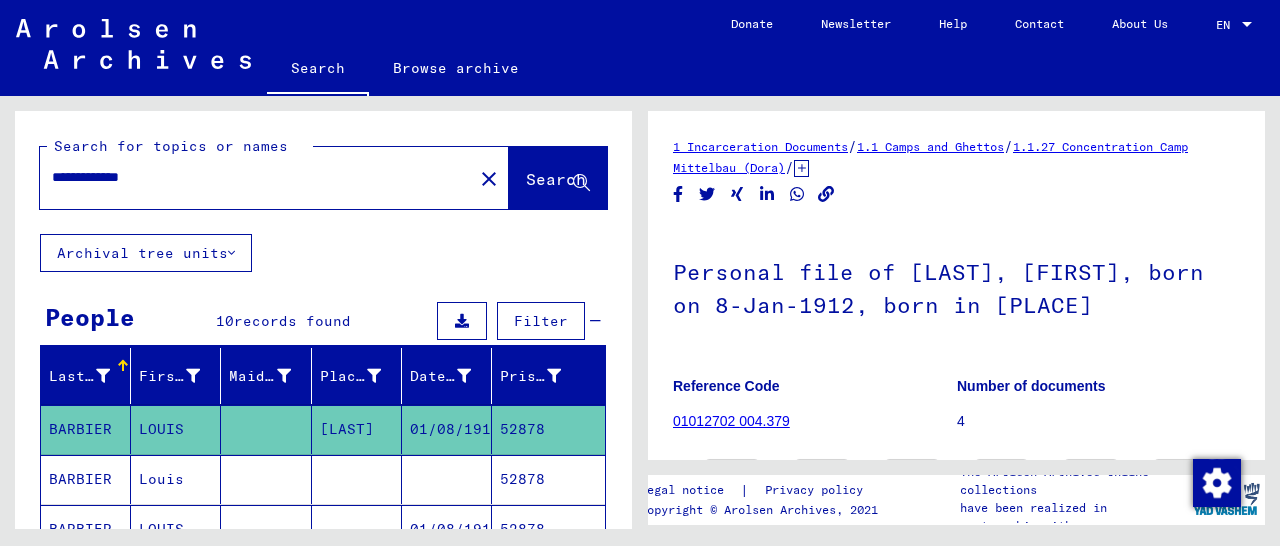 type on "**********" 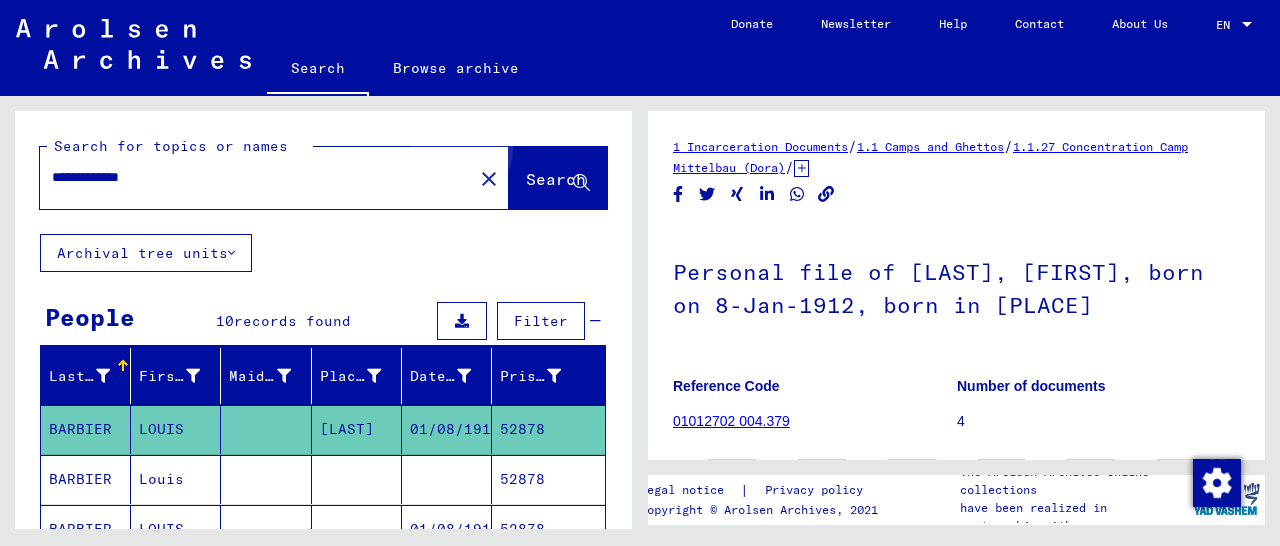 click on "Search" 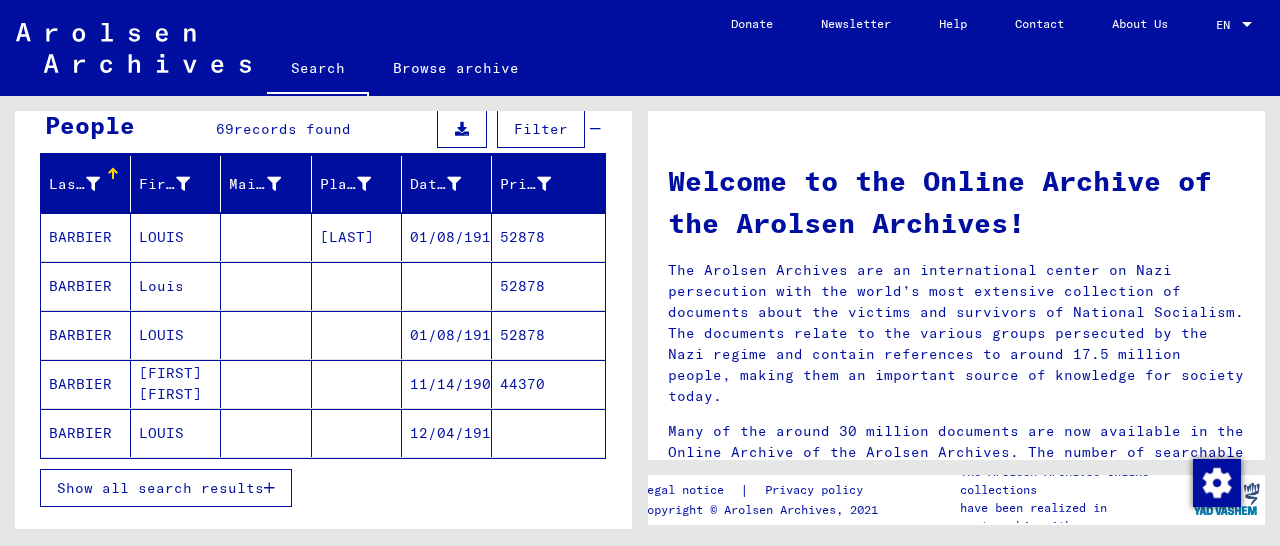 scroll, scrollTop: 208, scrollLeft: 0, axis: vertical 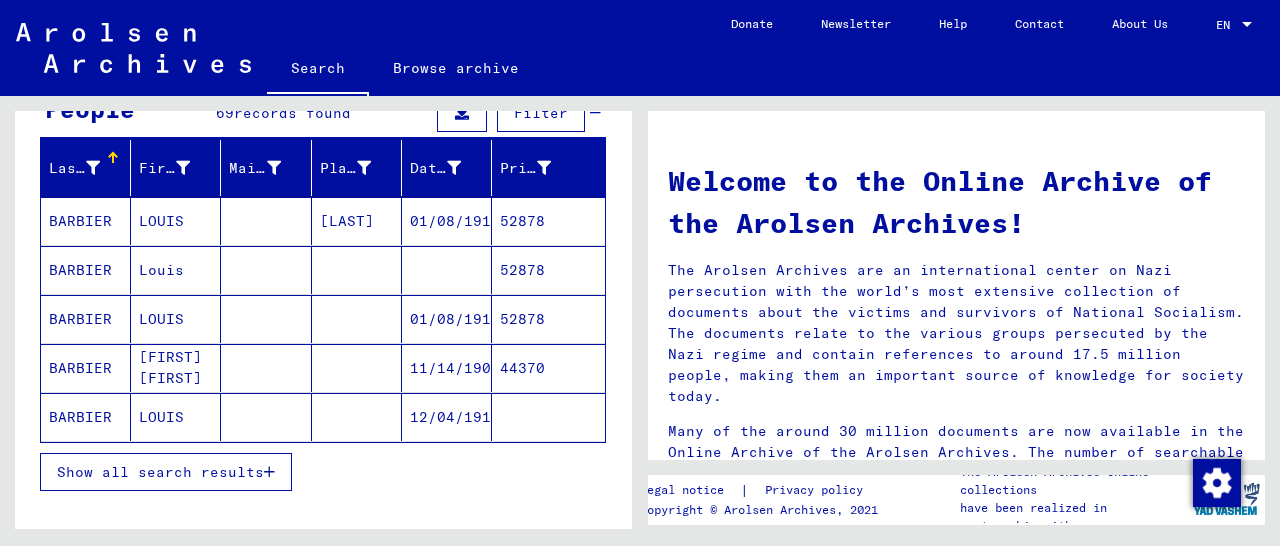 click on "52878" at bounding box center [548, 270] 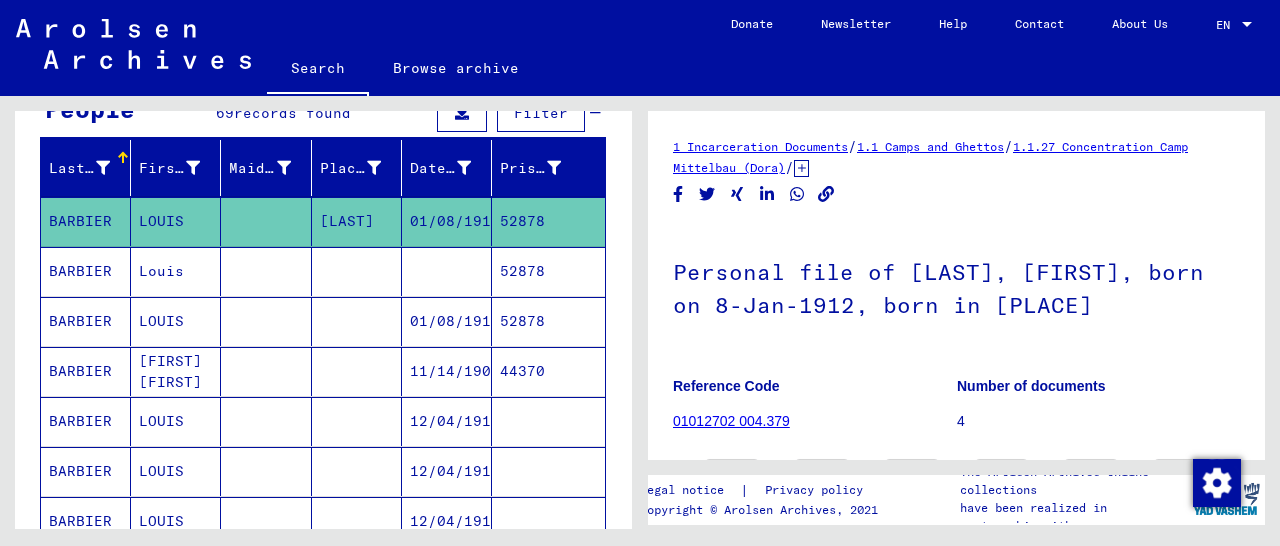 scroll, scrollTop: 312, scrollLeft: 0, axis: vertical 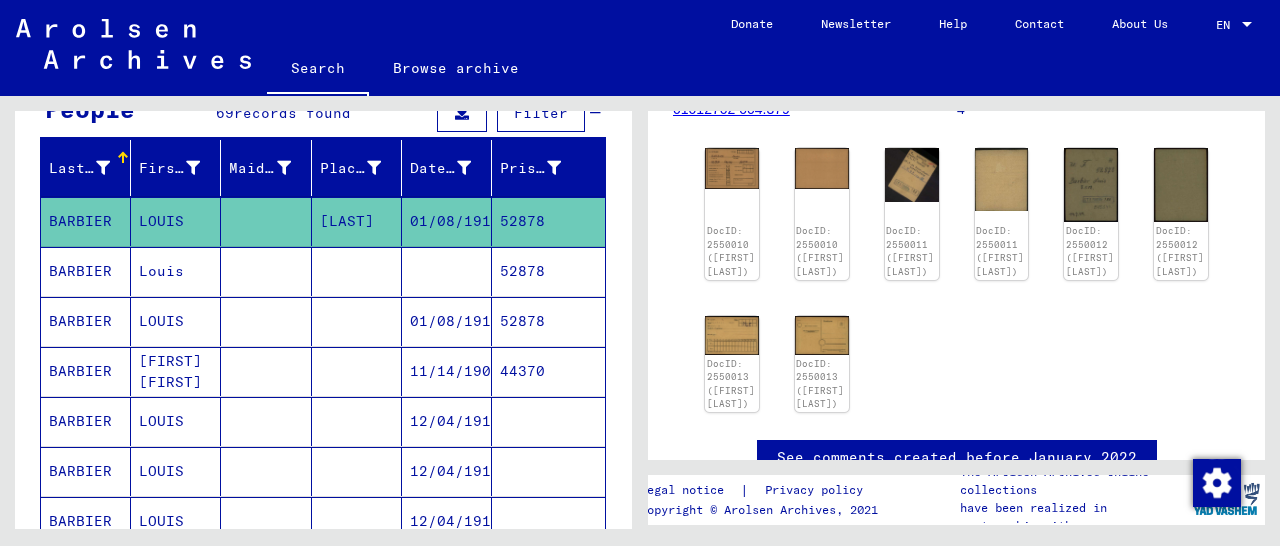 click on "52878" at bounding box center [548, 321] 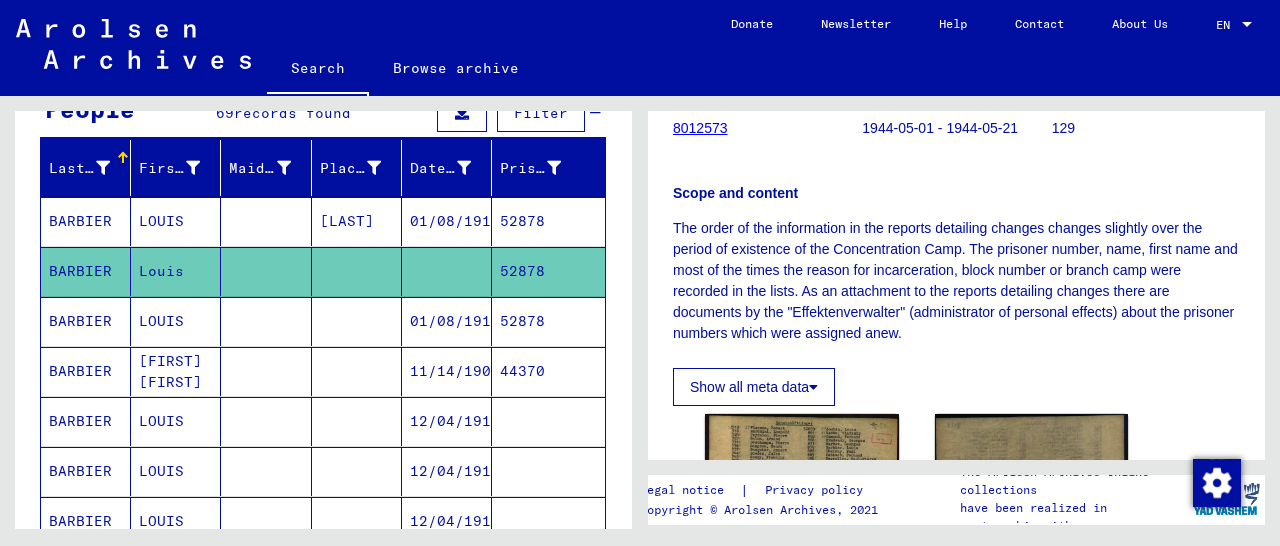 scroll, scrollTop: 312, scrollLeft: 0, axis: vertical 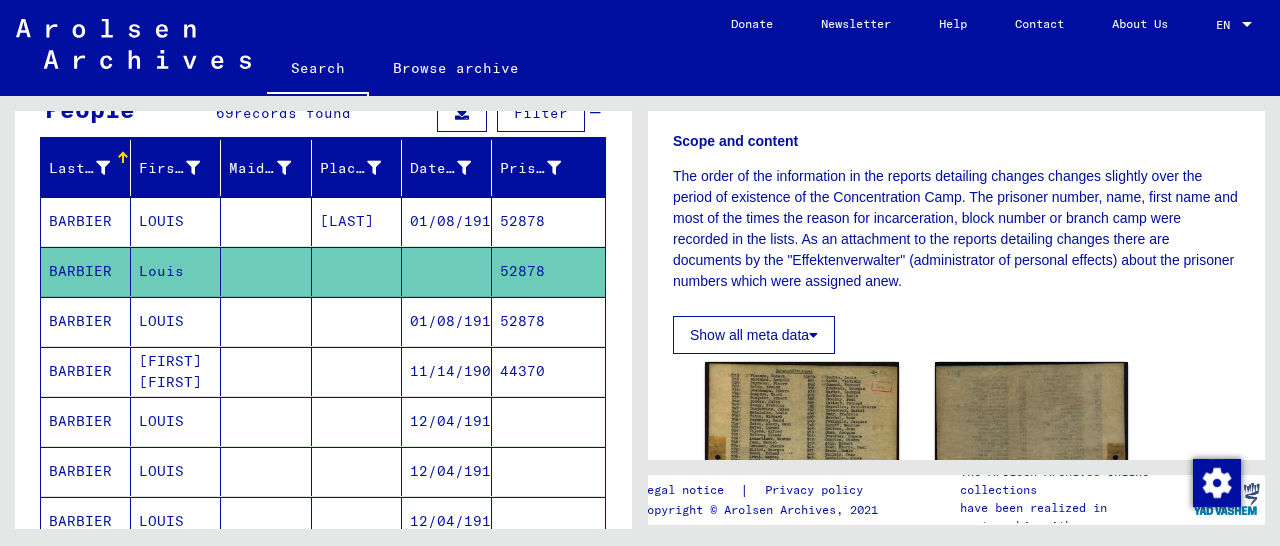 click on "52878" at bounding box center [548, 371] 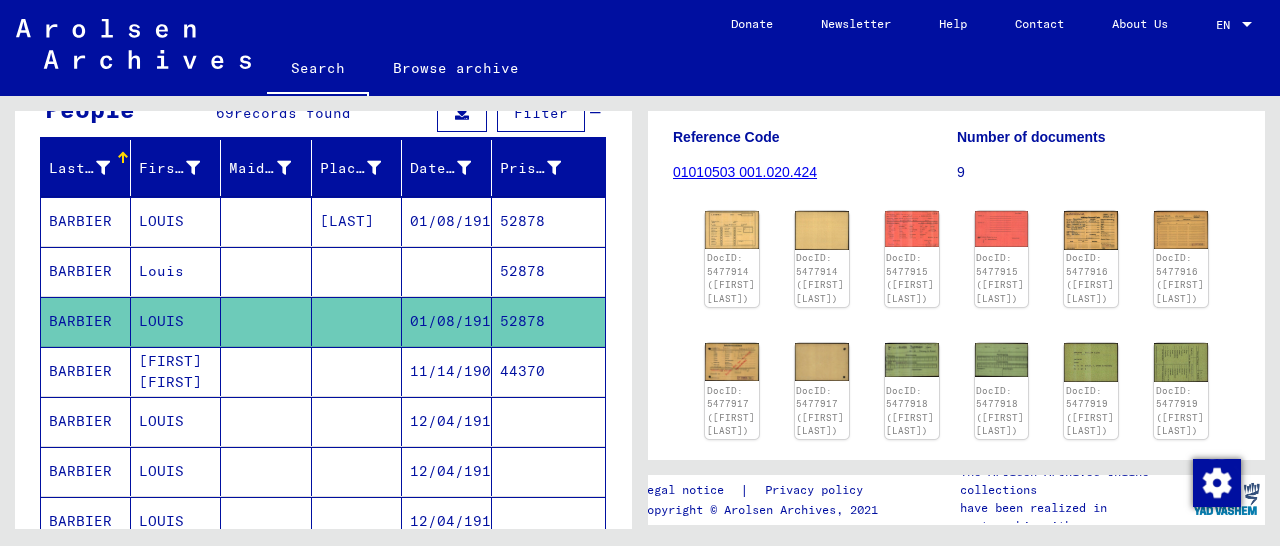 scroll, scrollTop: 312, scrollLeft: 0, axis: vertical 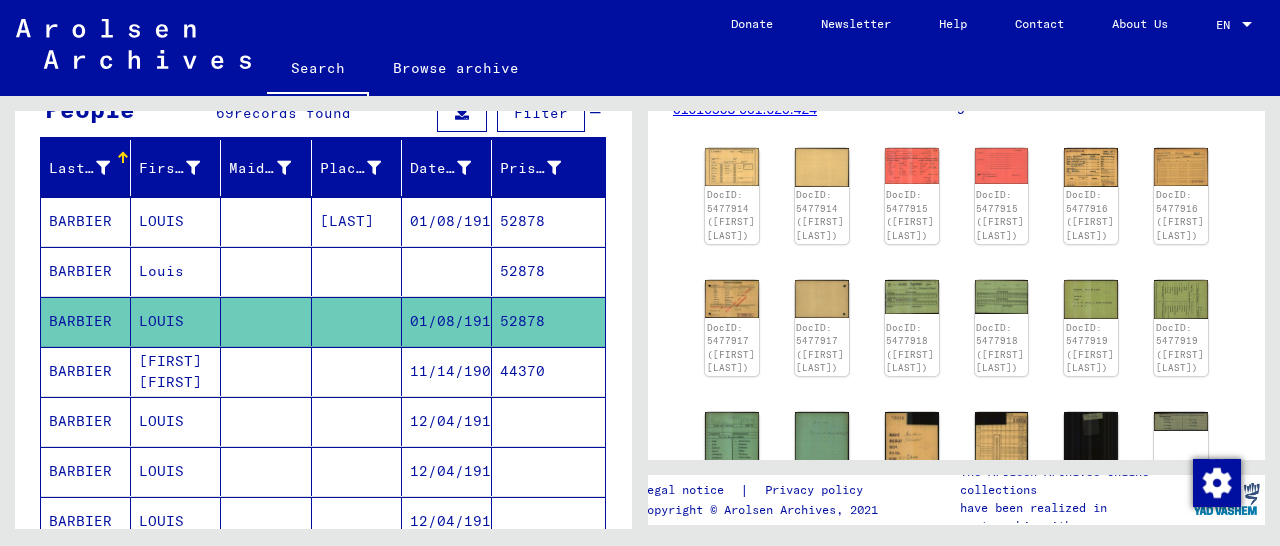 click on "44370" at bounding box center [548, 421] 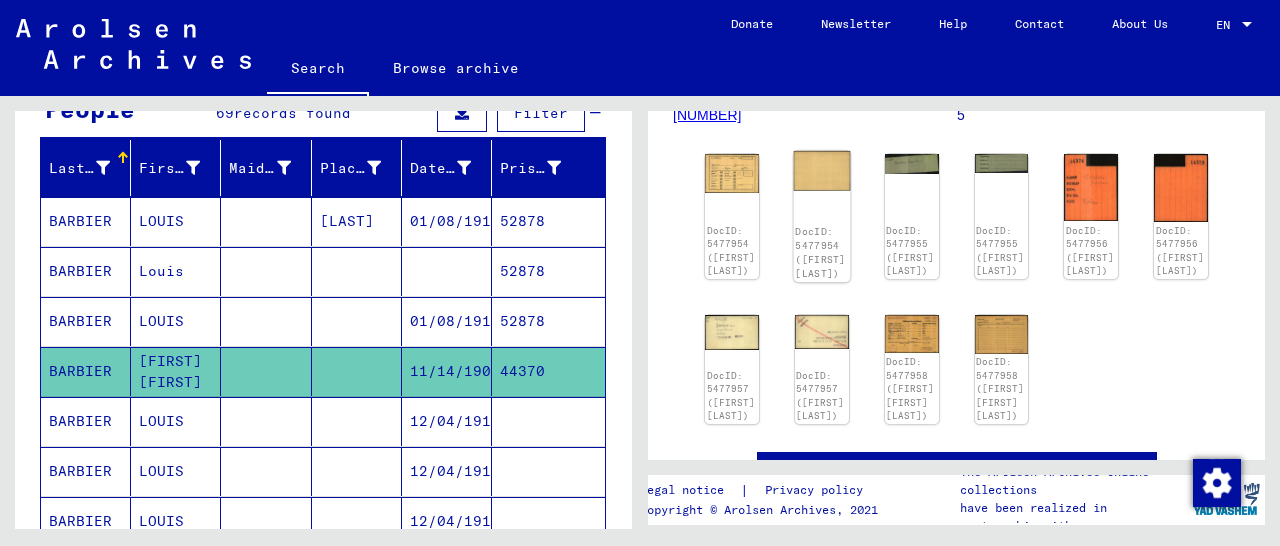 scroll, scrollTop: 312, scrollLeft: 0, axis: vertical 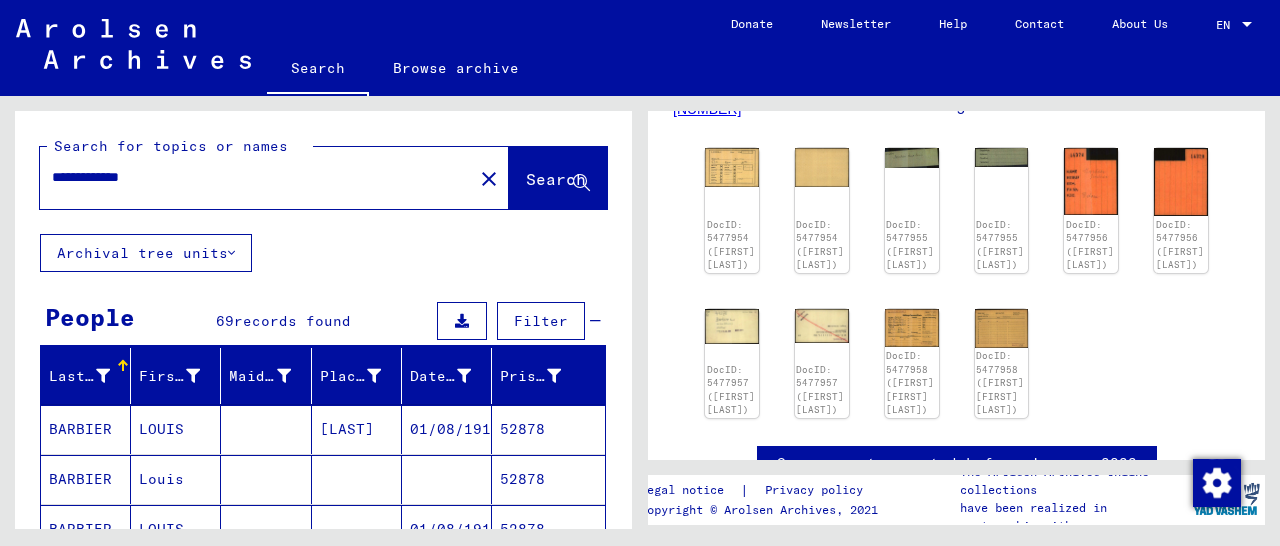 drag, startPoint x: 191, startPoint y: 183, endPoint x: 76, endPoint y: 203, distance: 116.72617 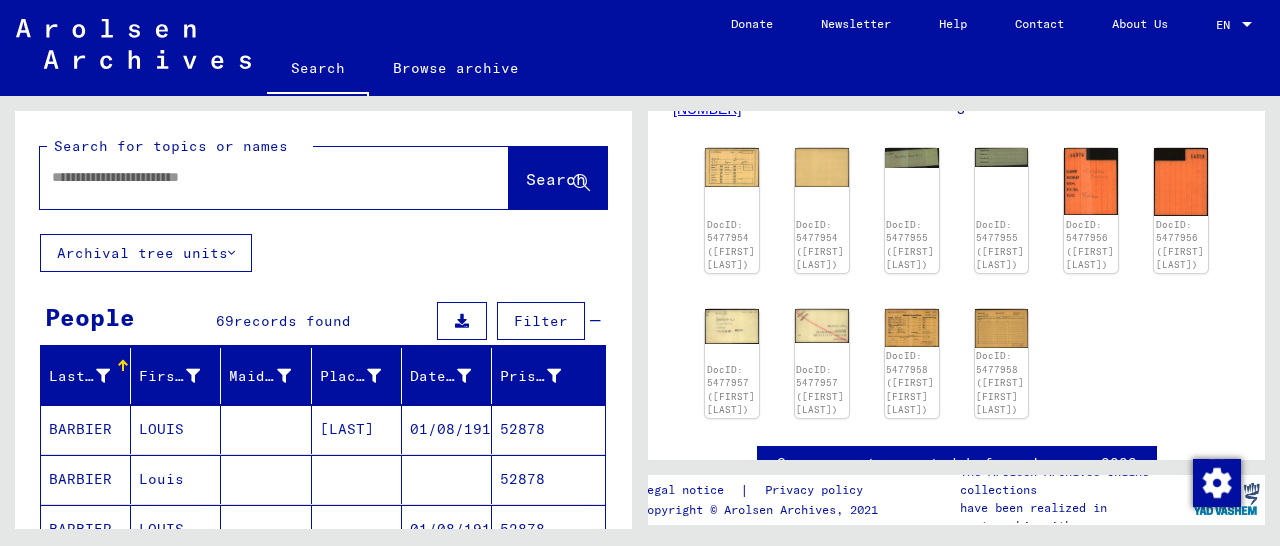 paste on "**********" 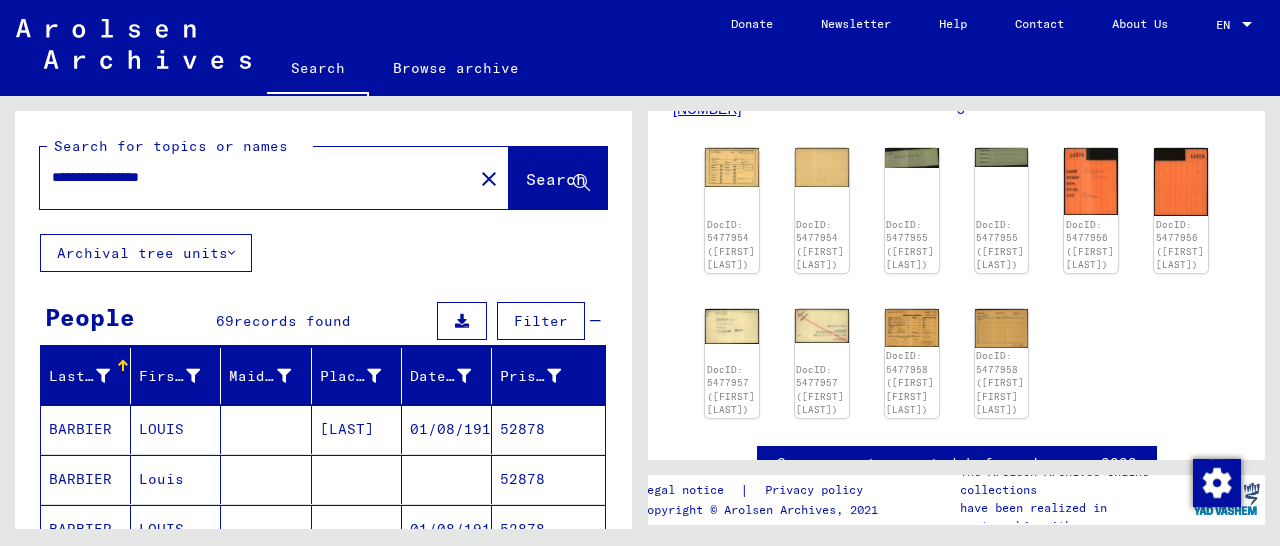 scroll, scrollTop: 0, scrollLeft: 0, axis: both 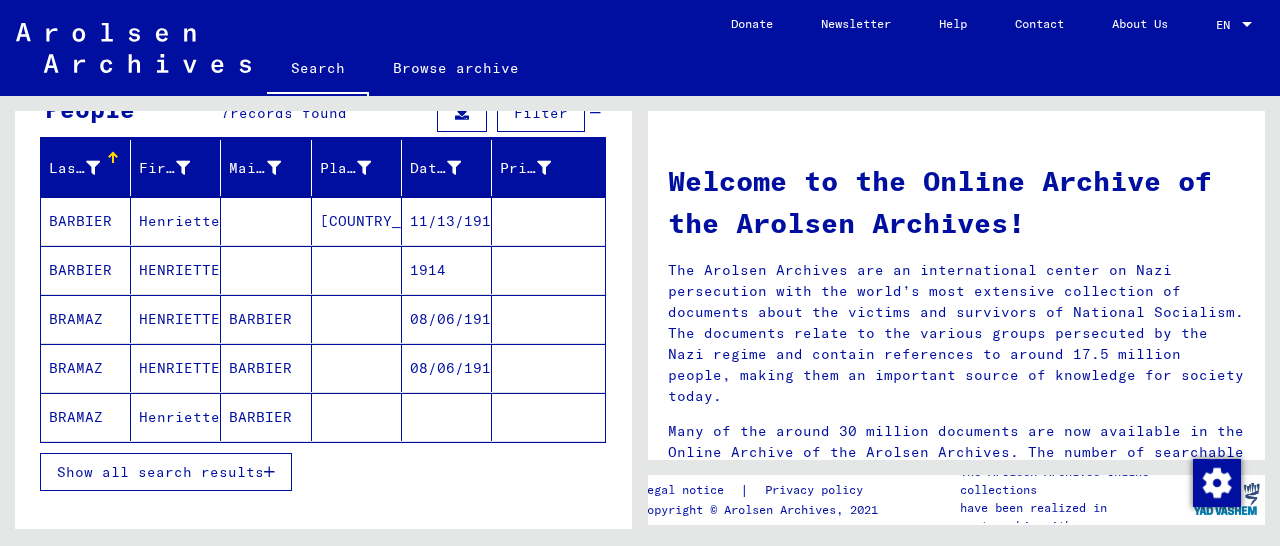 click at bounding box center [269, 472] 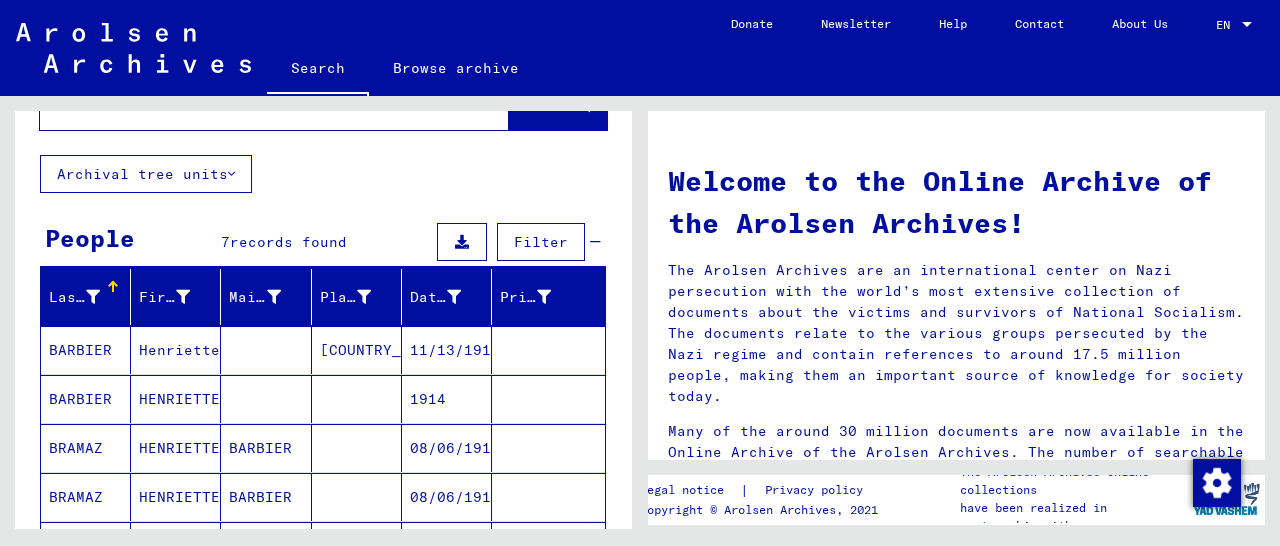 scroll, scrollTop: 49, scrollLeft: 0, axis: vertical 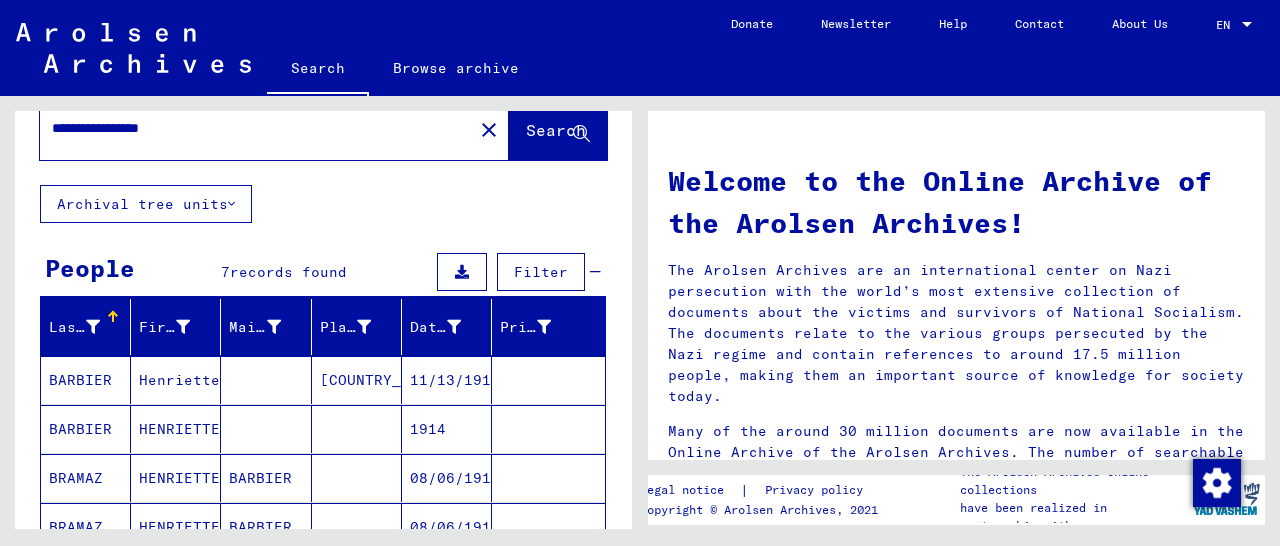 drag, startPoint x: 125, startPoint y: 125, endPoint x: 407, endPoint y: 140, distance: 282.39865 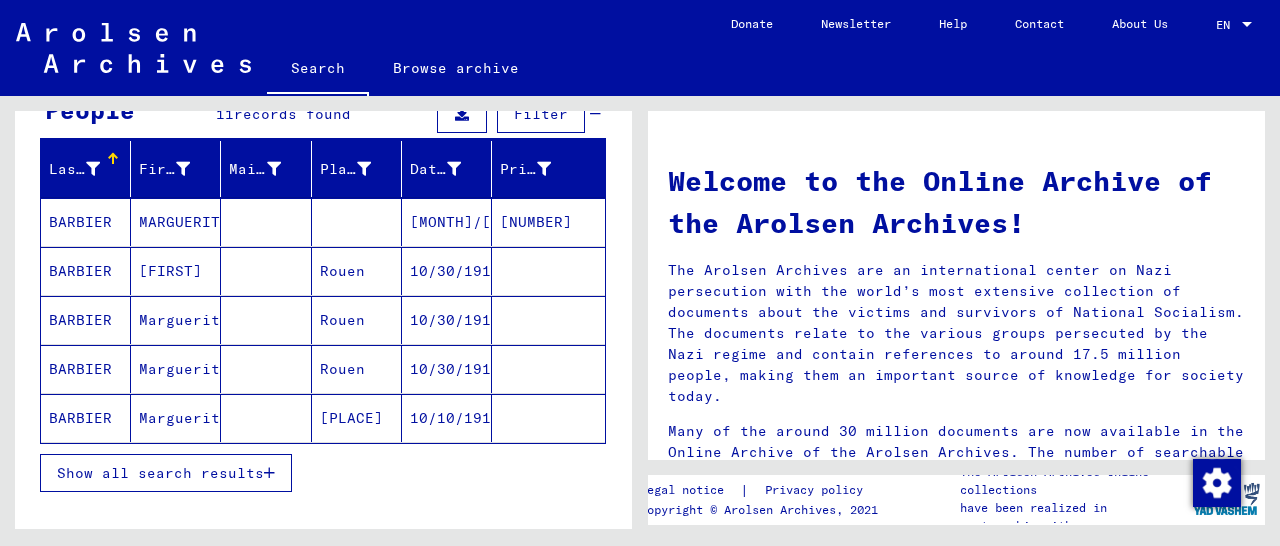scroll, scrollTop: 208, scrollLeft: 0, axis: vertical 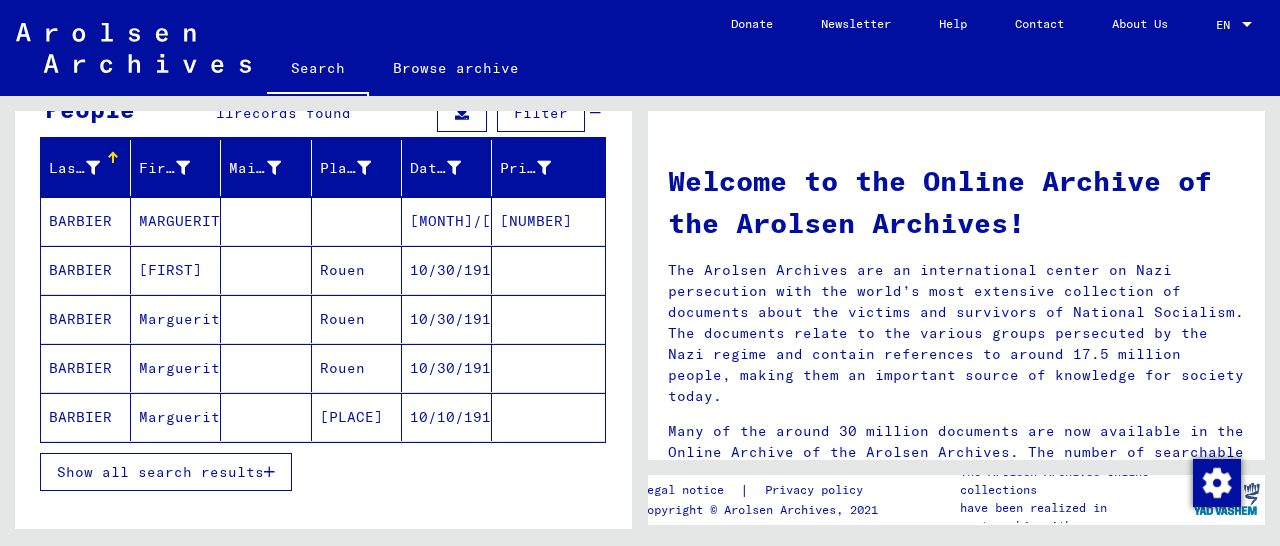click on "[NUMBER]" at bounding box center (548, 270) 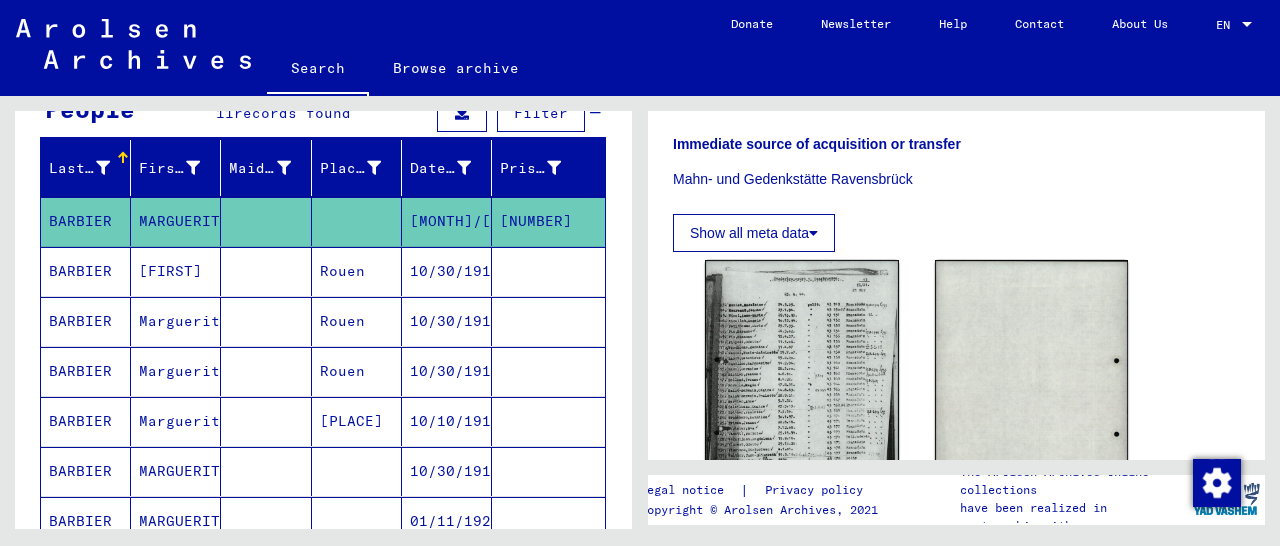 scroll, scrollTop: 520, scrollLeft: 0, axis: vertical 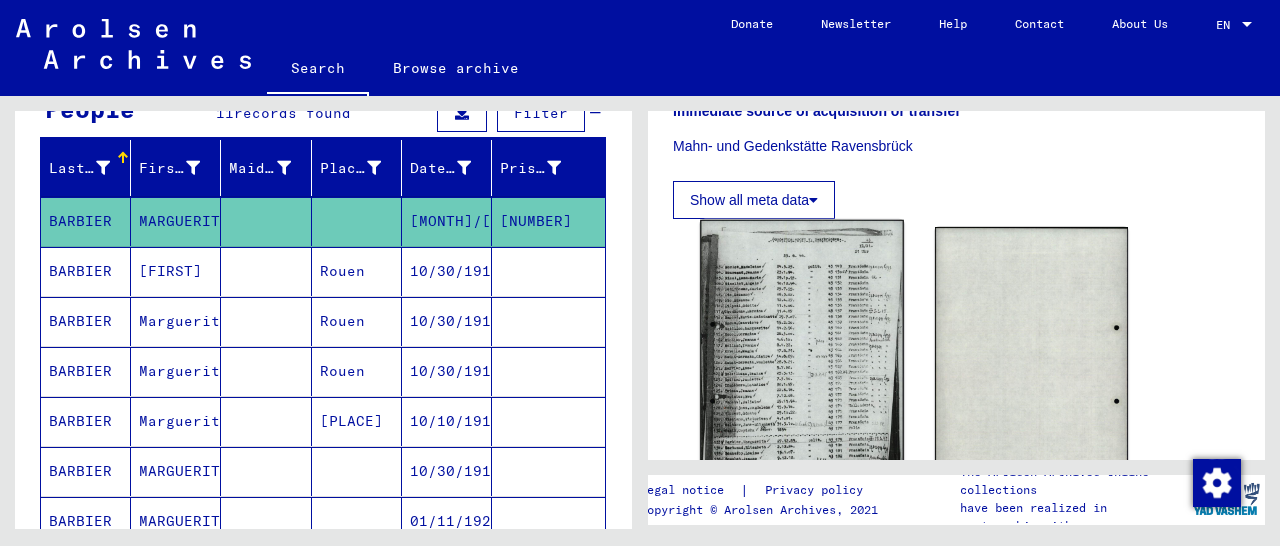 click 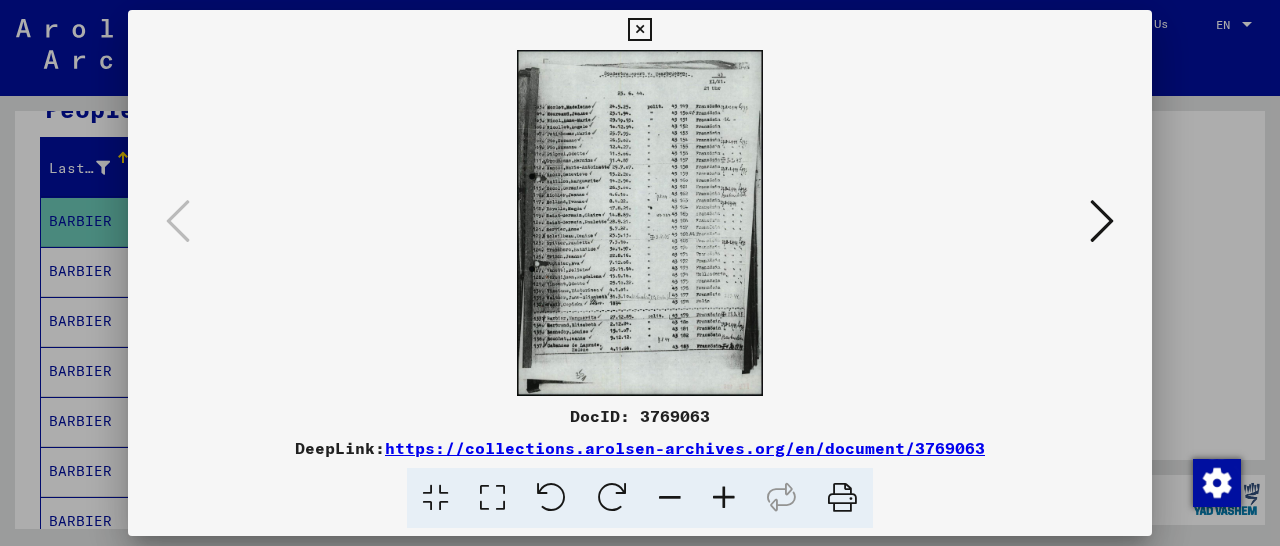 click at bounding box center [724, 498] 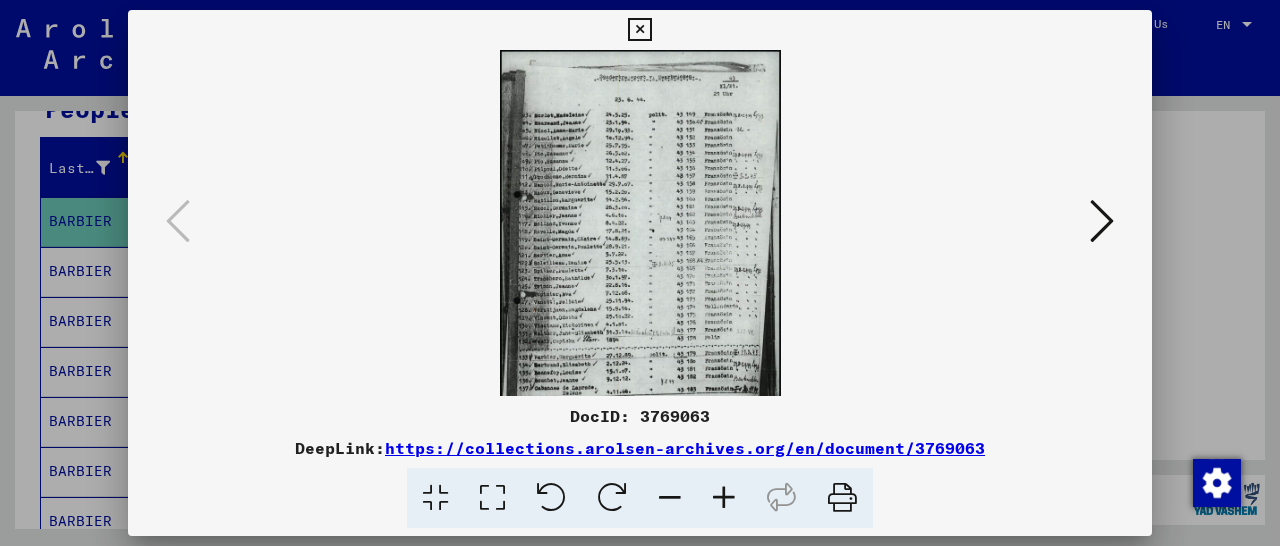 click at bounding box center (724, 498) 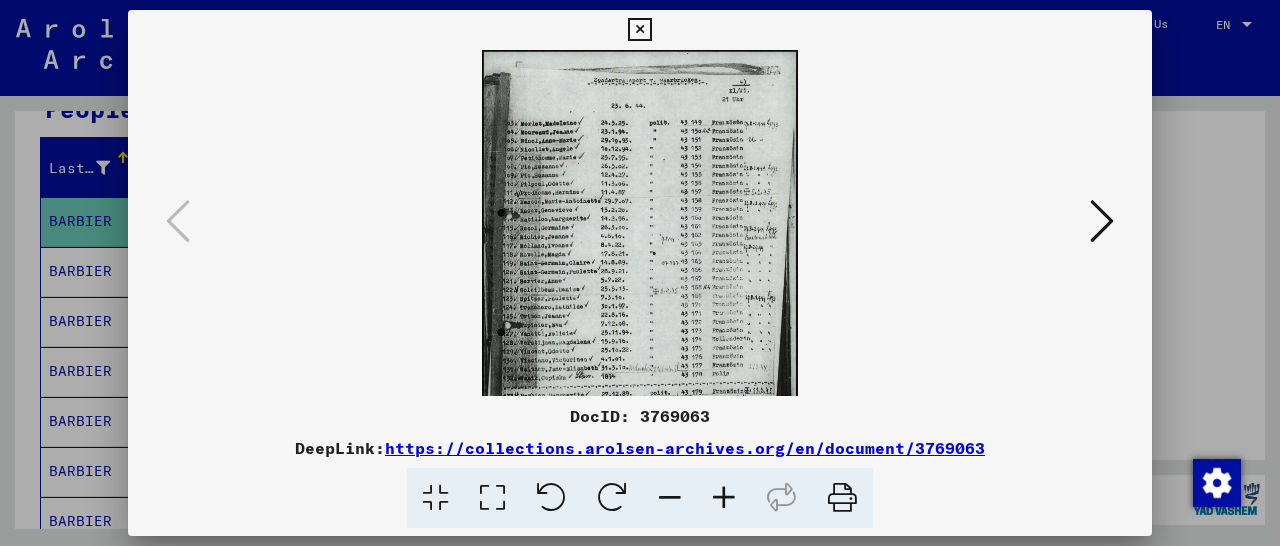 click at bounding box center [724, 498] 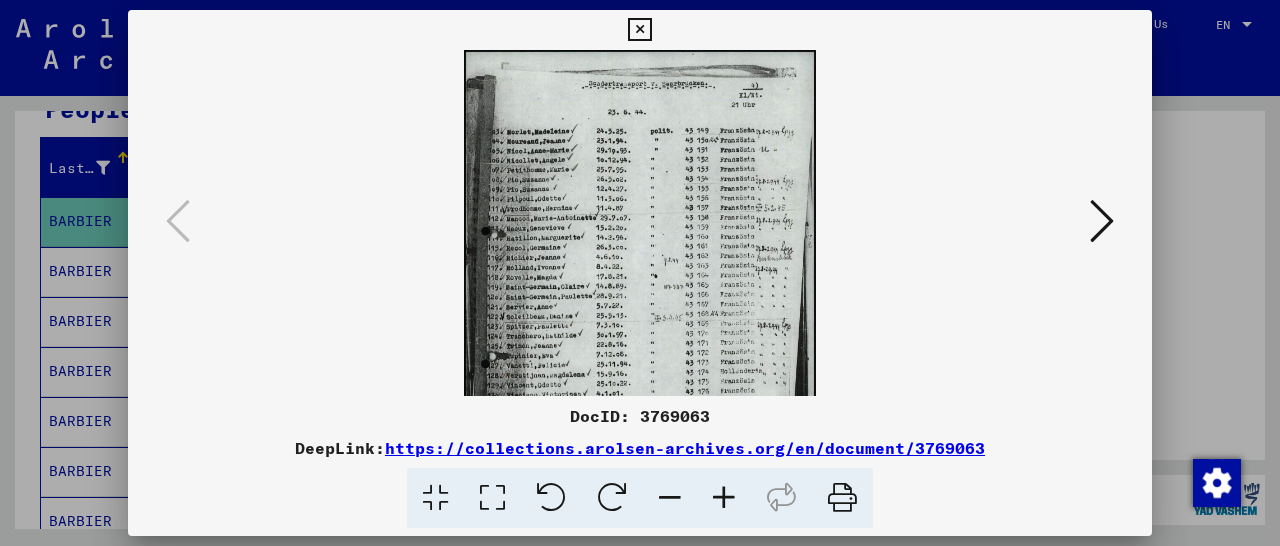 click at bounding box center [724, 498] 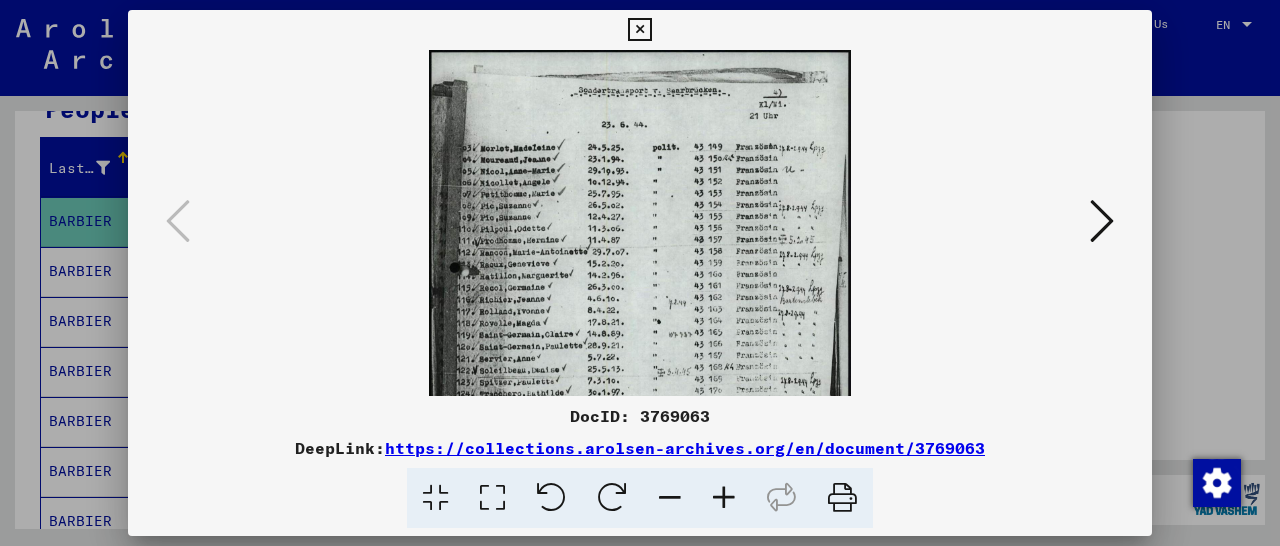 click at bounding box center [724, 498] 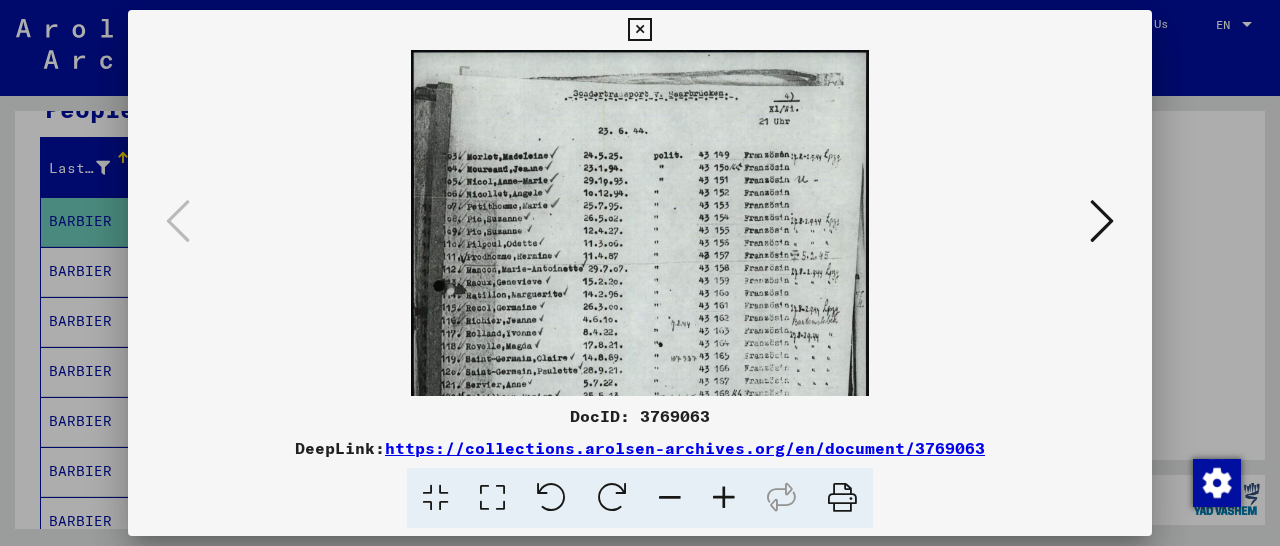 click at bounding box center (724, 498) 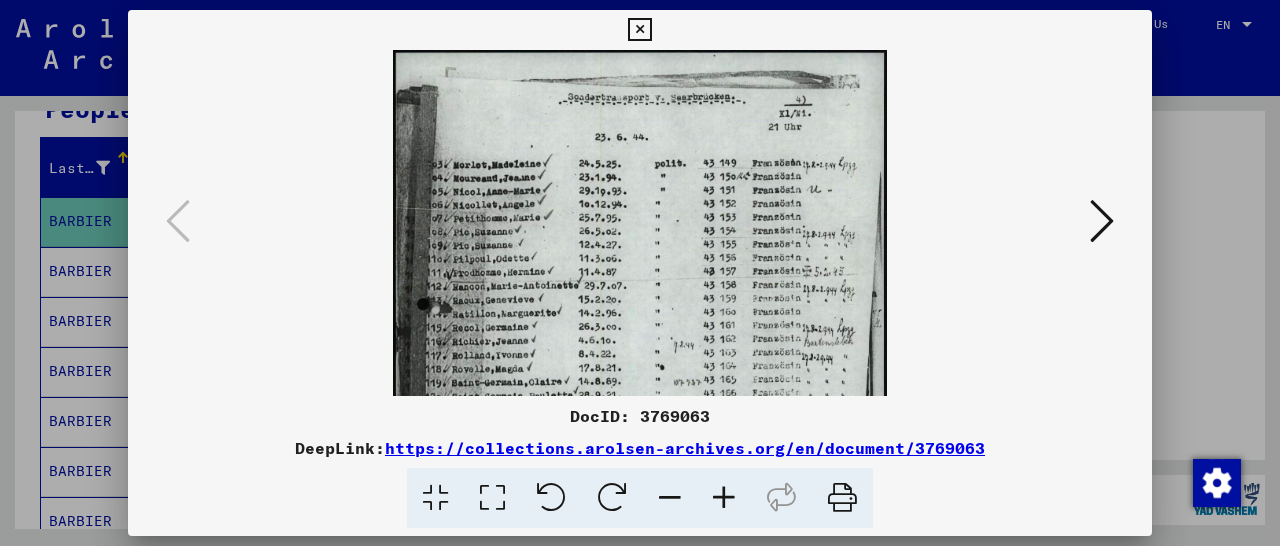 click at bounding box center (724, 498) 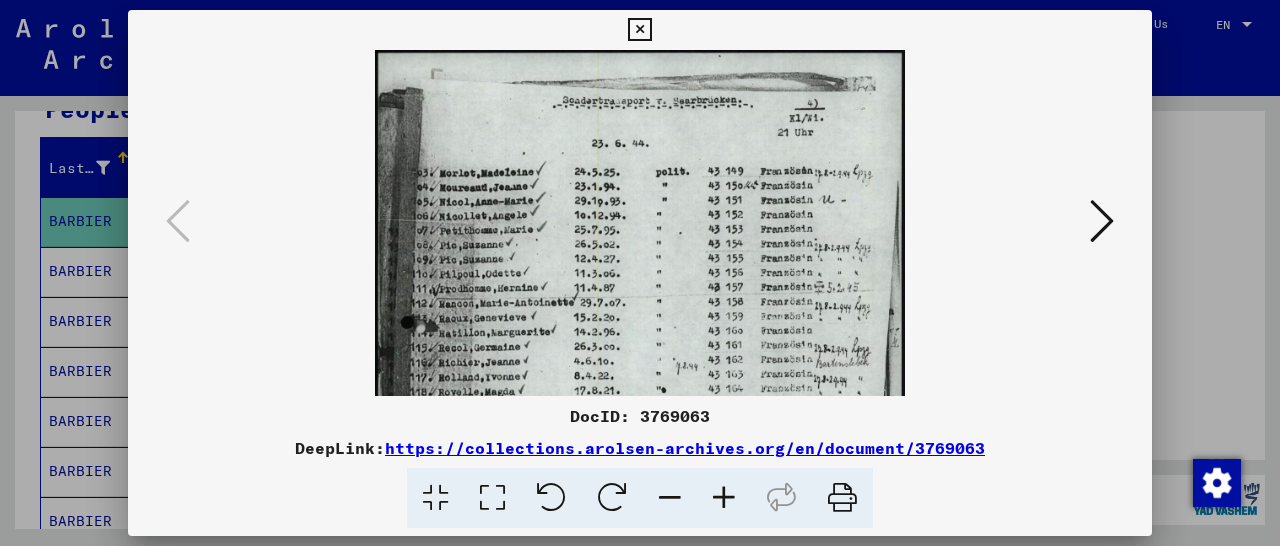 click at bounding box center [724, 498] 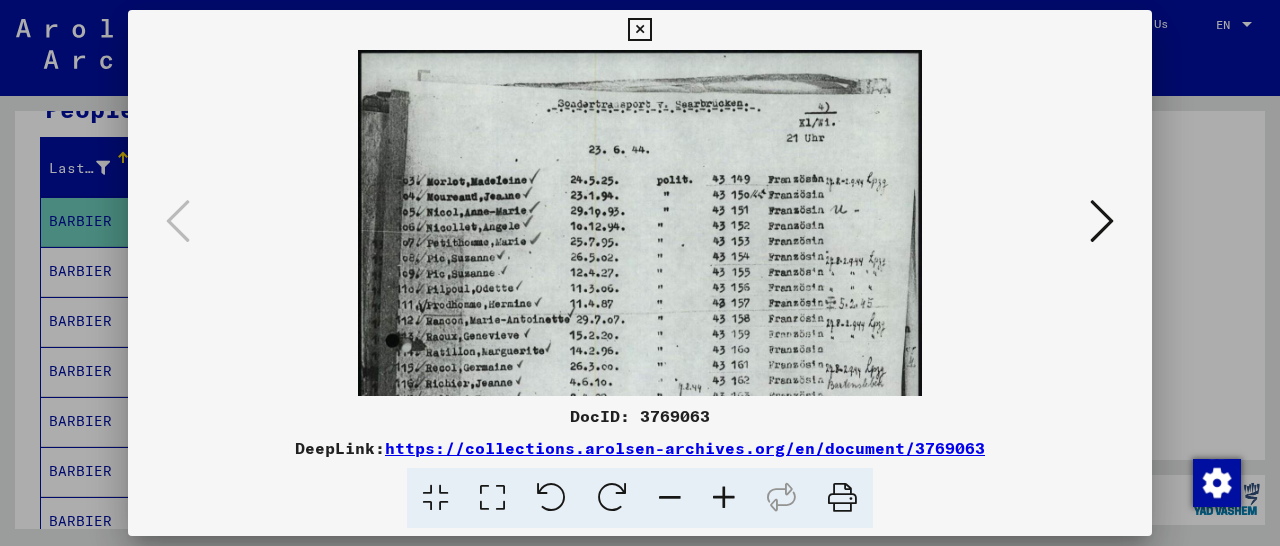 click at bounding box center [724, 498] 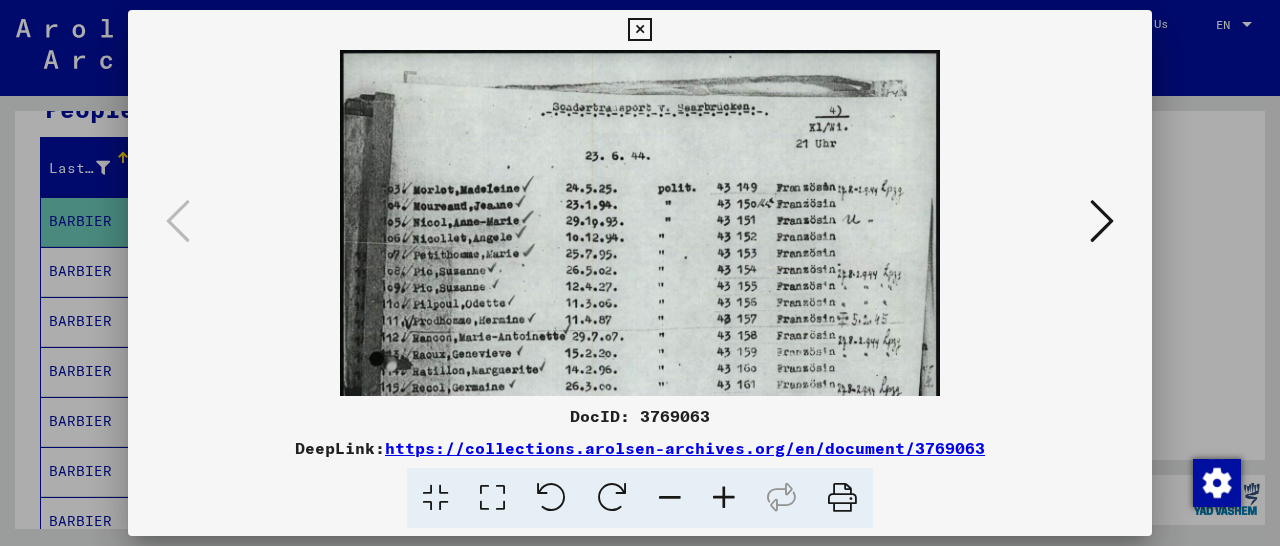 click at bounding box center [724, 498] 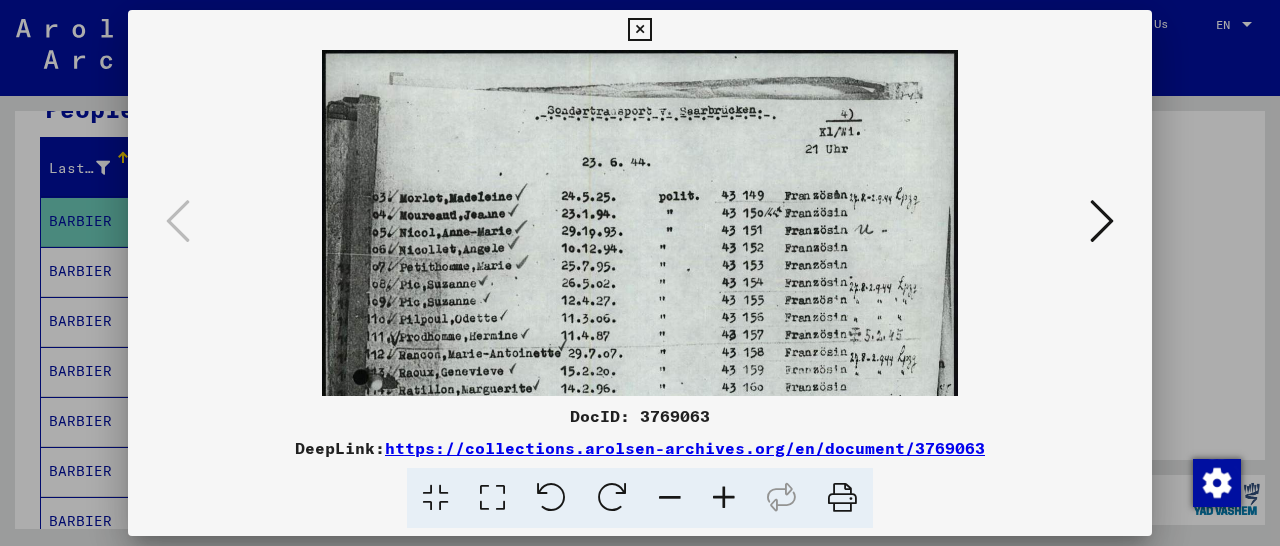 click at bounding box center (724, 498) 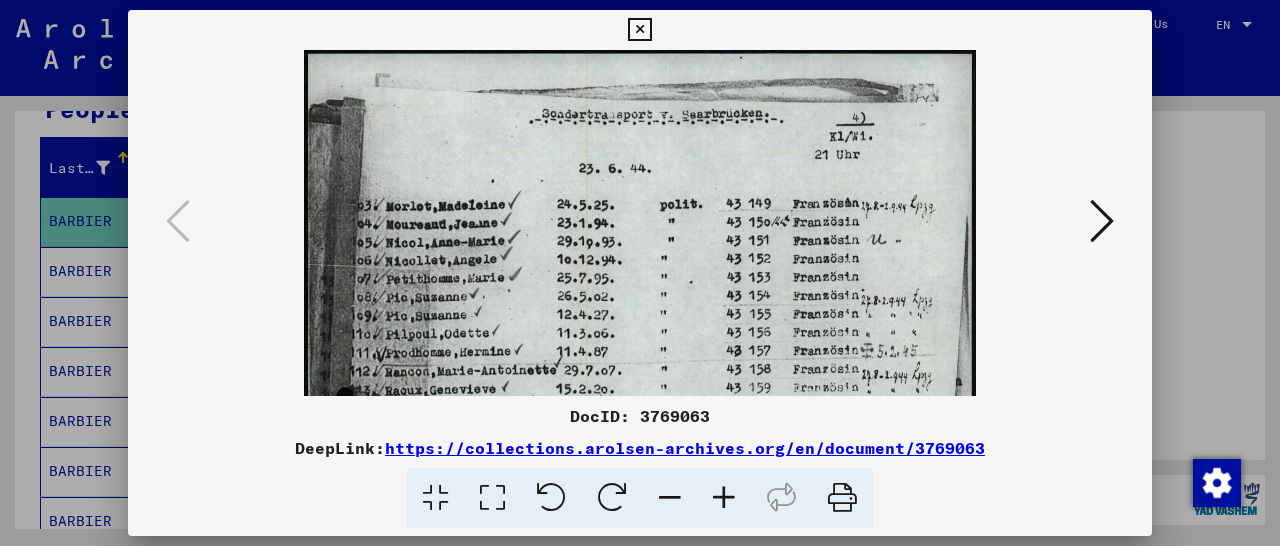 click at bounding box center [639, 30] 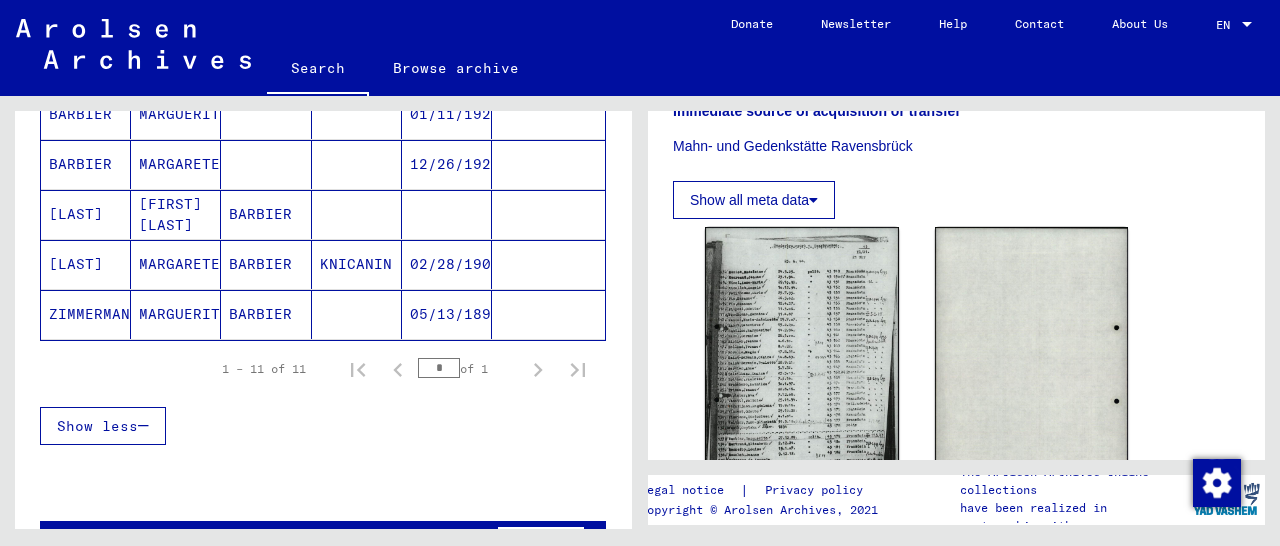 scroll, scrollTop: 624, scrollLeft: 0, axis: vertical 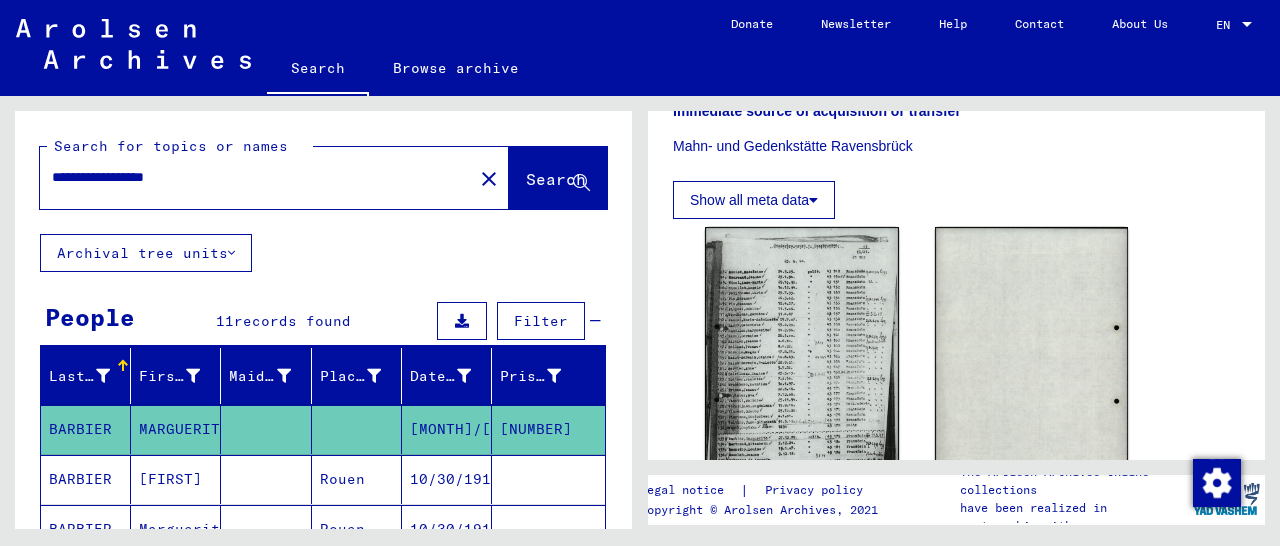 drag, startPoint x: 210, startPoint y: 173, endPoint x: 0, endPoint y: 185, distance: 210.34258 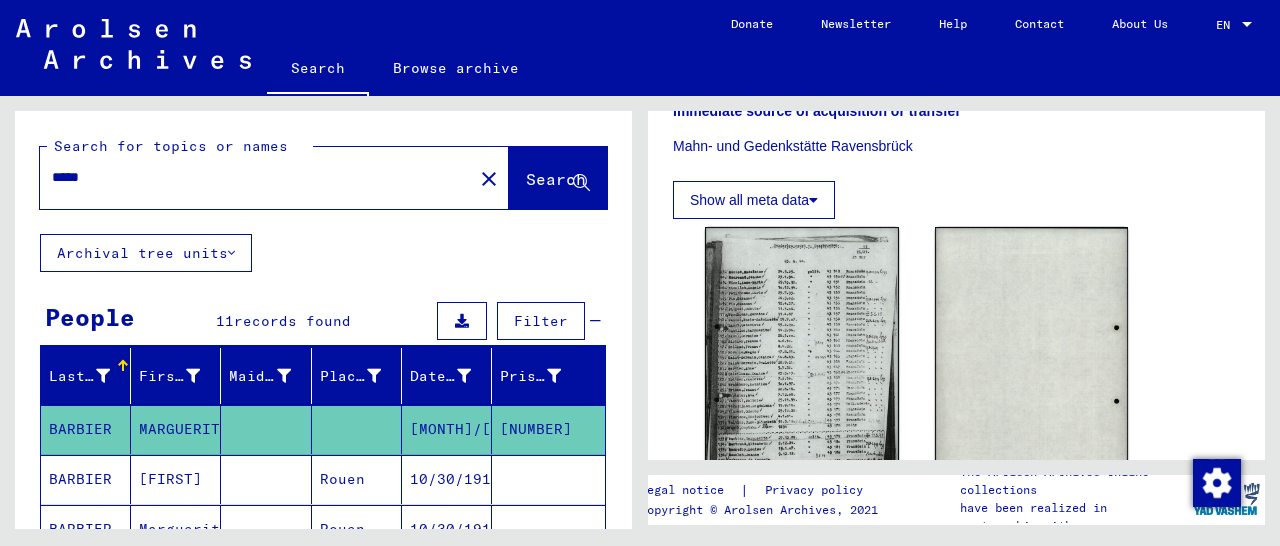 click on "Search" 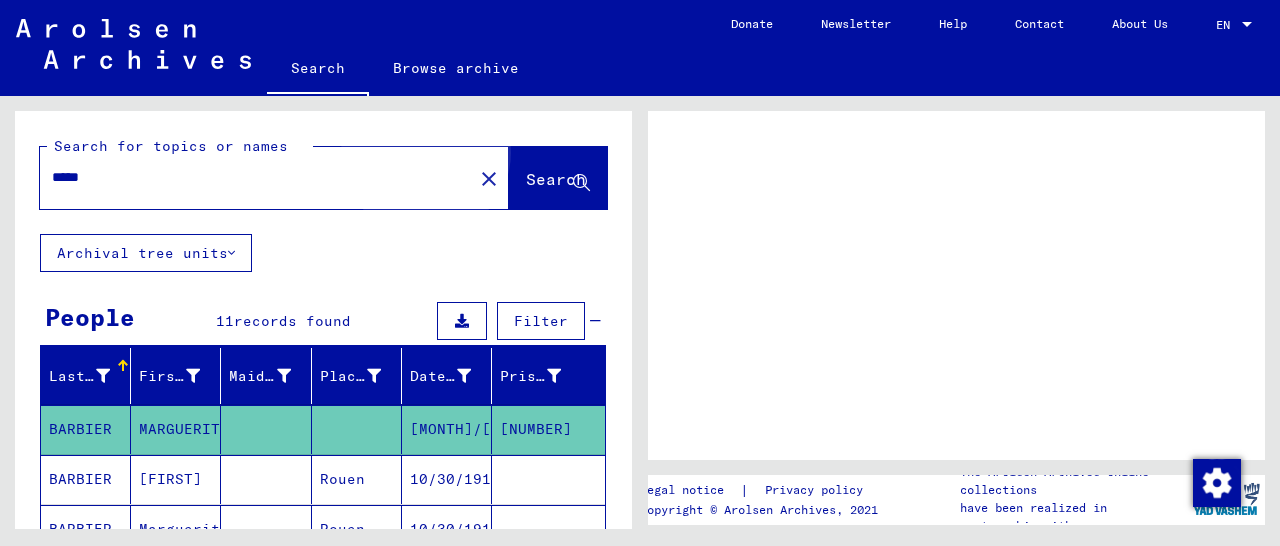 scroll, scrollTop: 0, scrollLeft: 0, axis: both 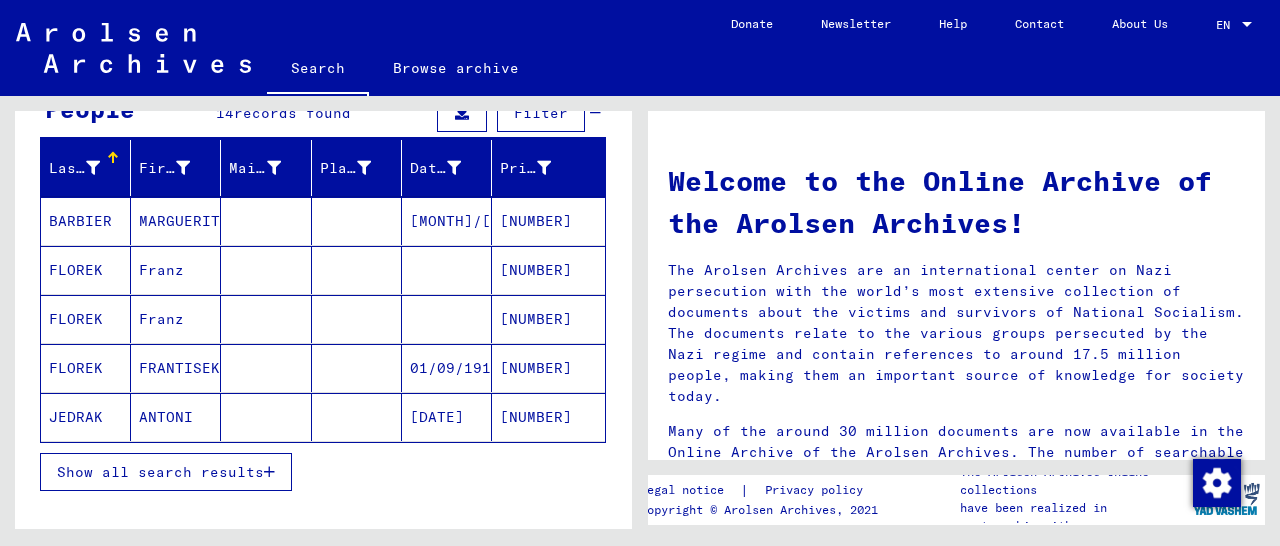 click on "[NUMBER]" at bounding box center (548, 270) 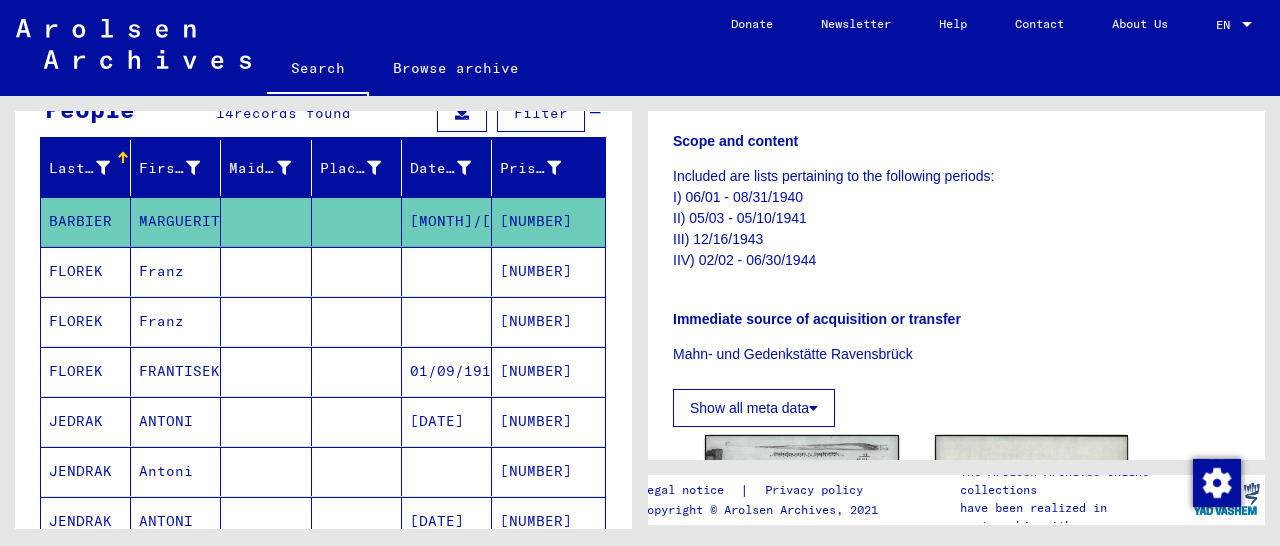 scroll, scrollTop: 520, scrollLeft: 0, axis: vertical 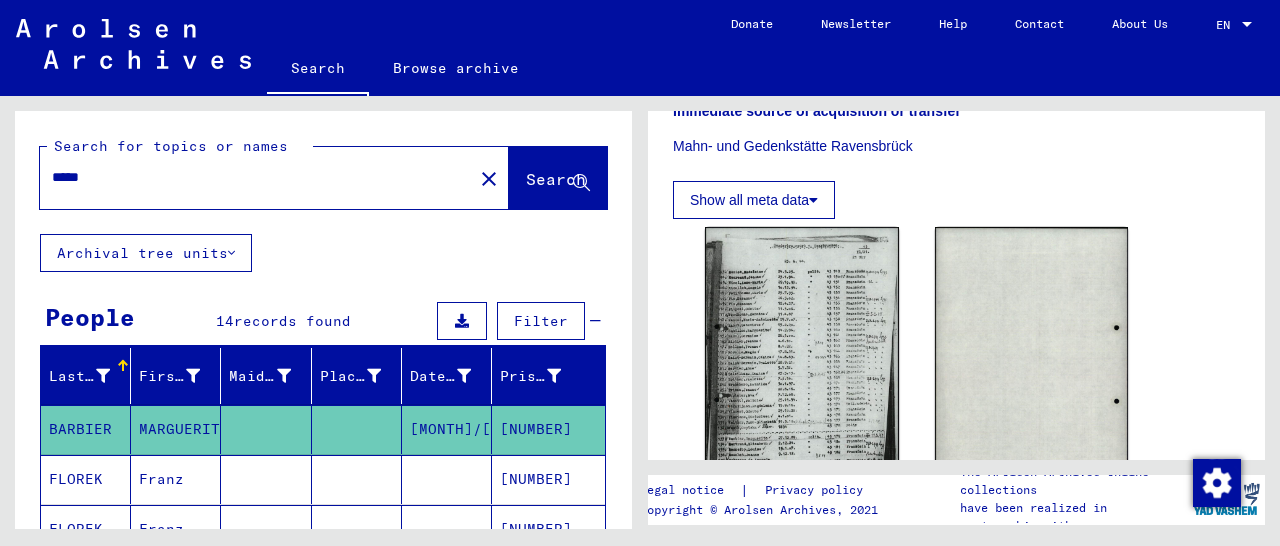 drag, startPoint x: 48, startPoint y: 437, endPoint x: 213, endPoint y: 429, distance: 165.19383 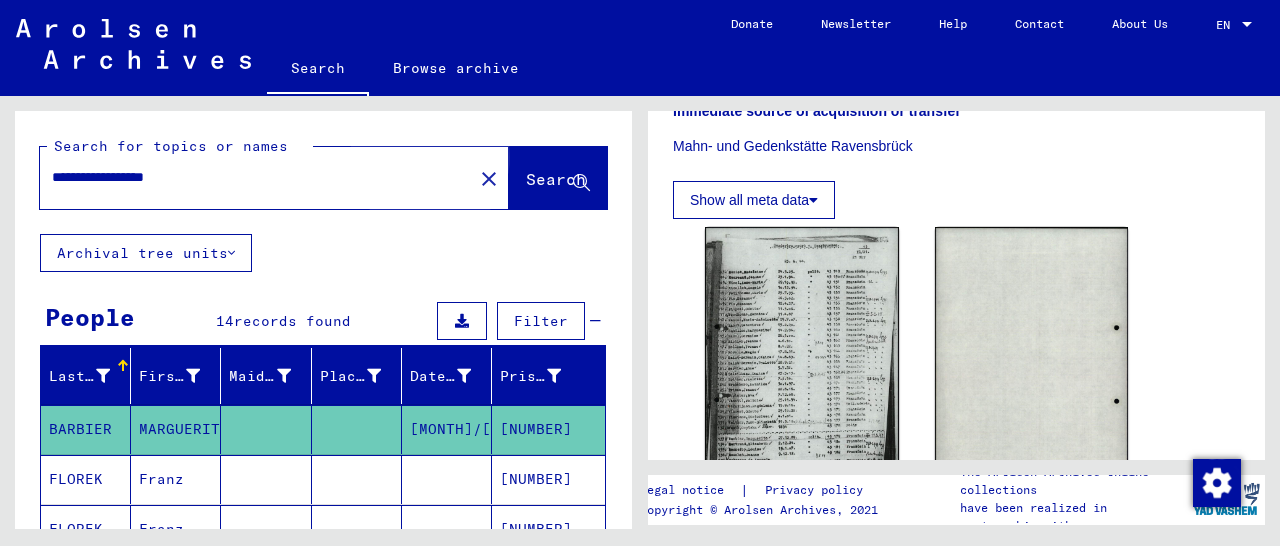 click on "Search" 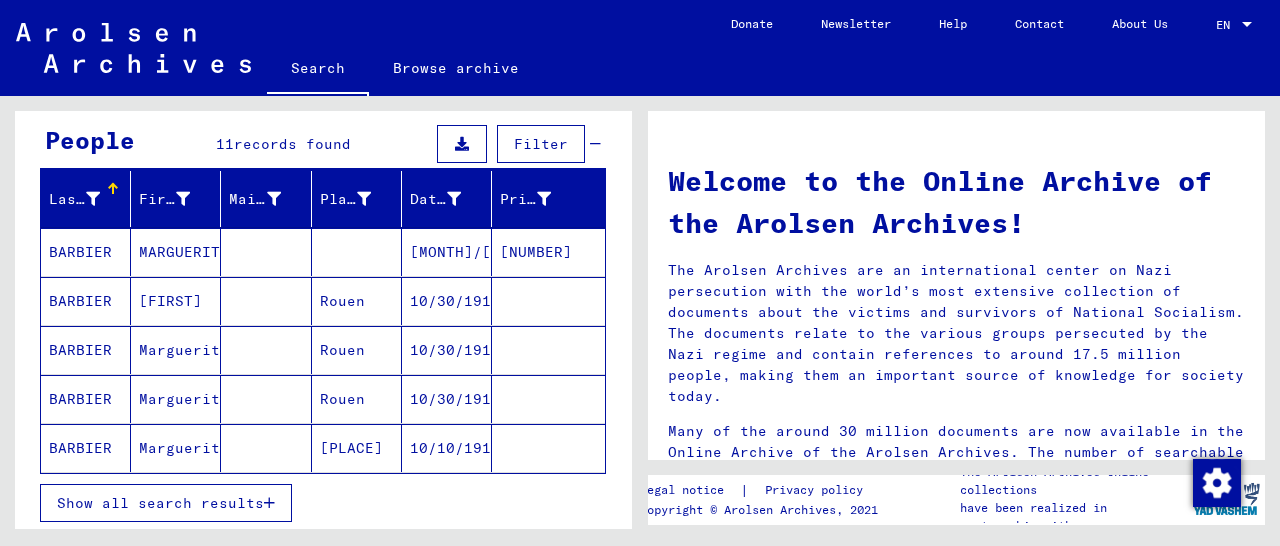 scroll, scrollTop: 208, scrollLeft: 0, axis: vertical 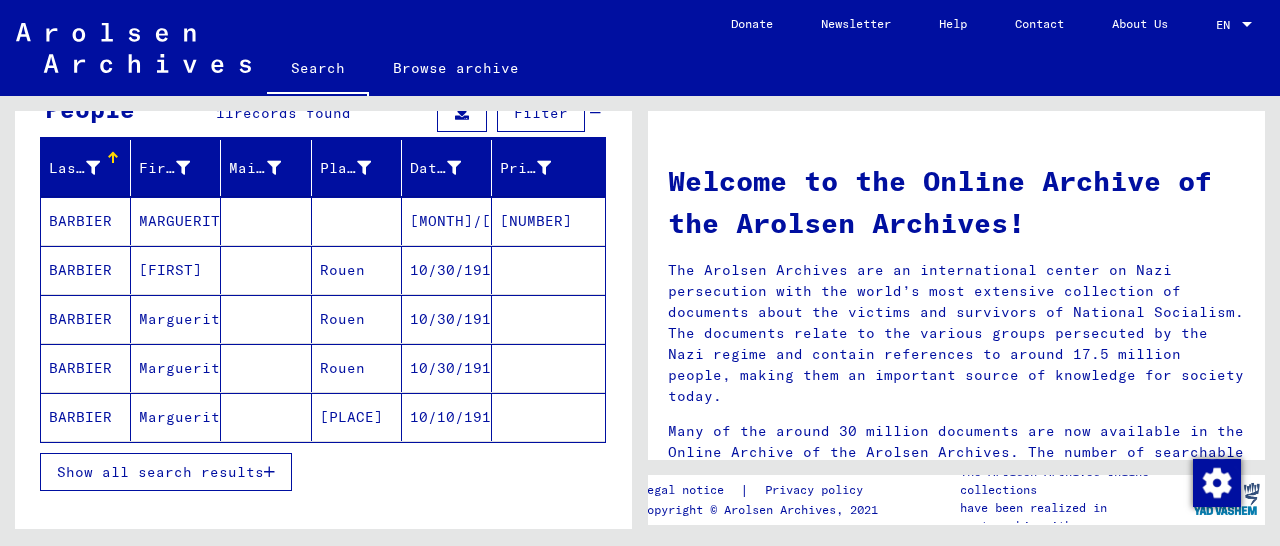 click at bounding box center (269, 472) 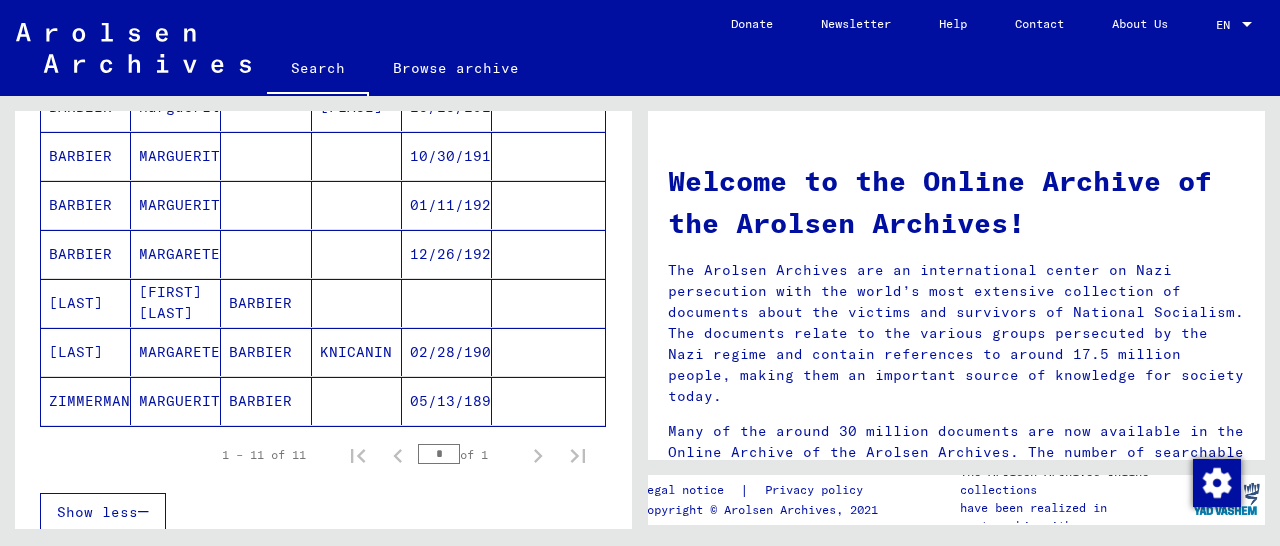 scroll, scrollTop: 520, scrollLeft: 0, axis: vertical 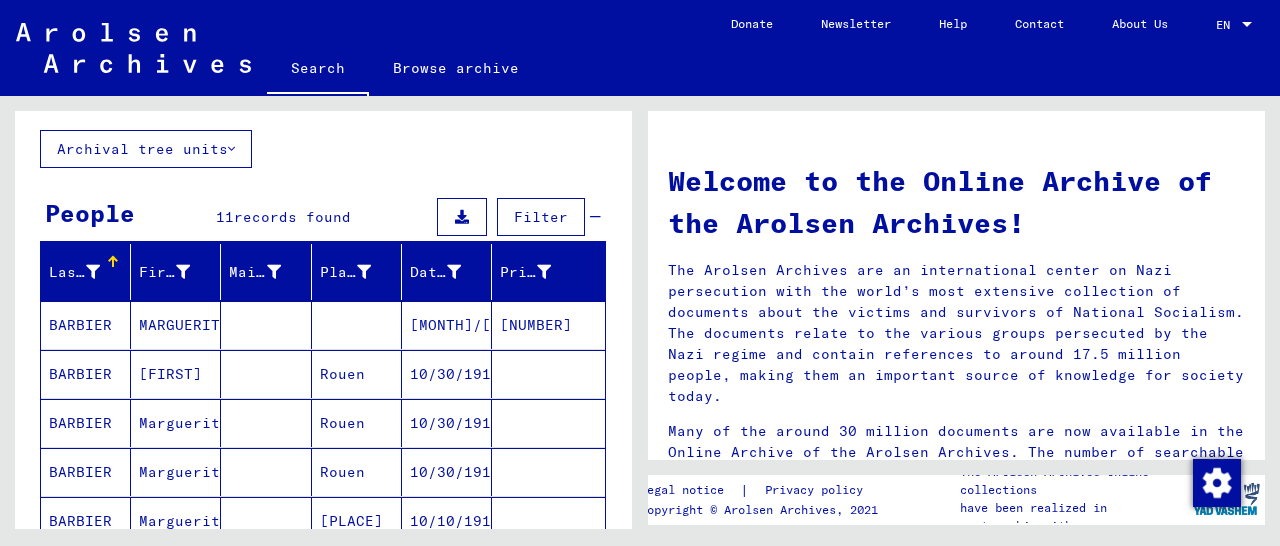 click on "[NUMBER]" at bounding box center [548, 374] 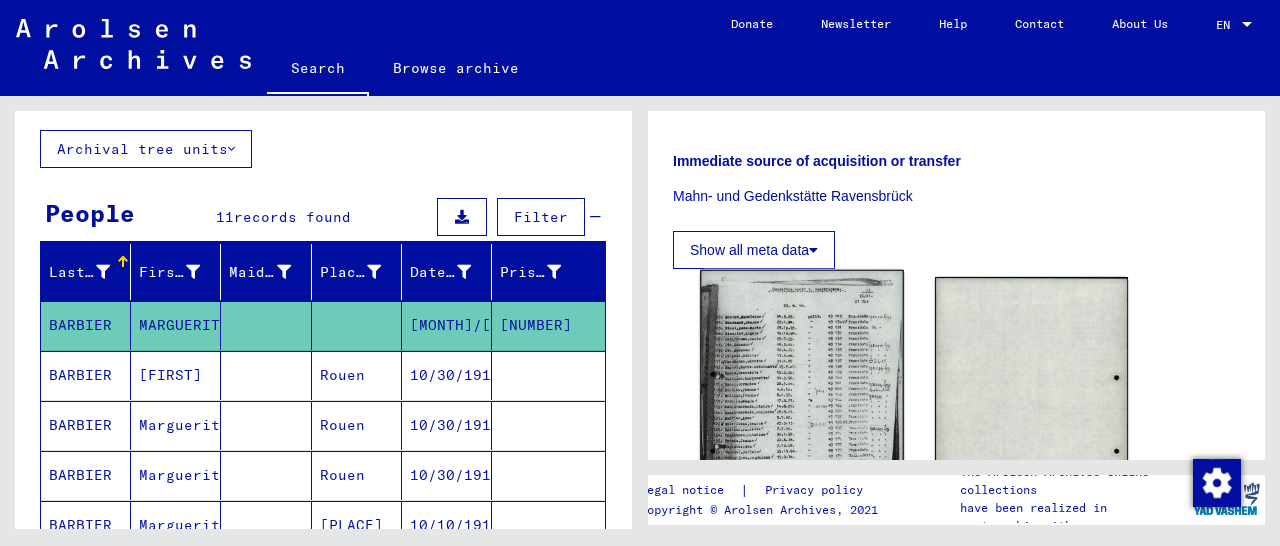scroll, scrollTop: 520, scrollLeft: 0, axis: vertical 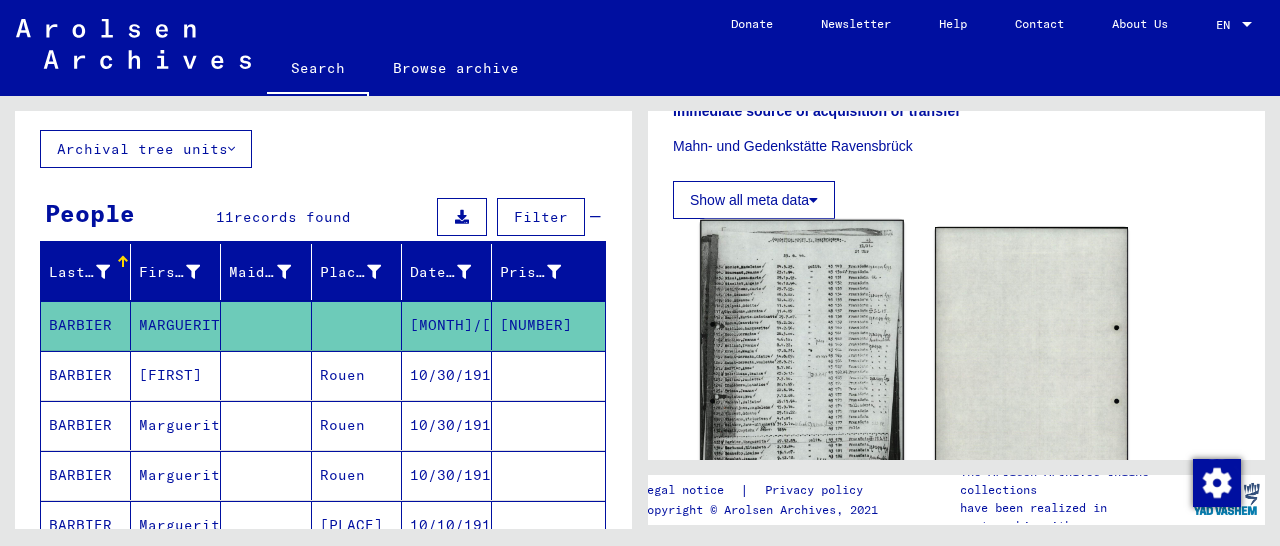 click 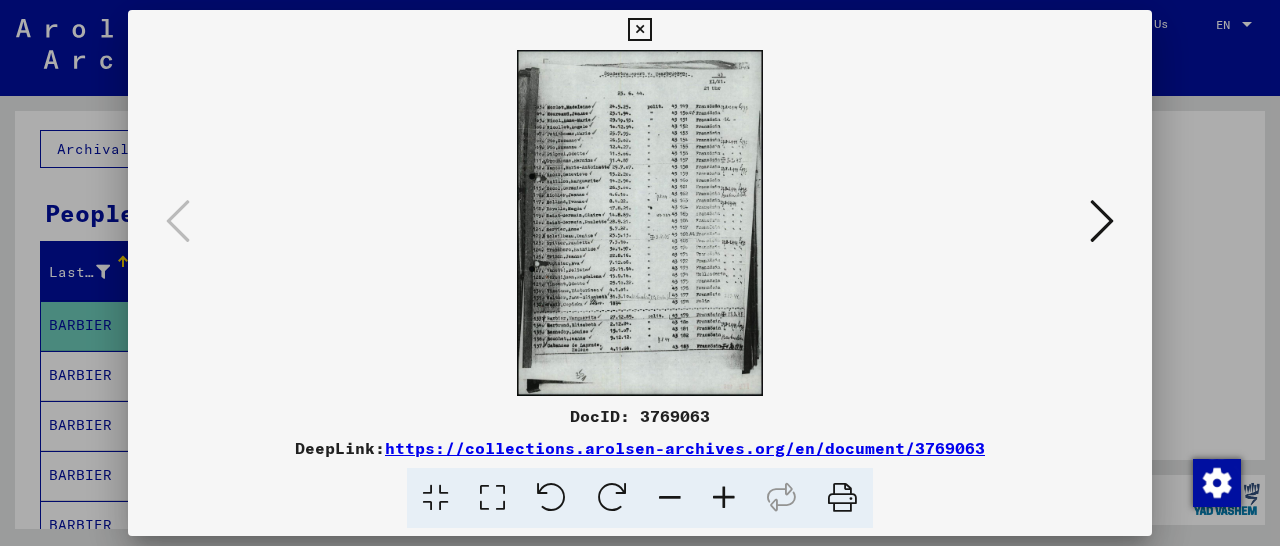 click at bounding box center (724, 498) 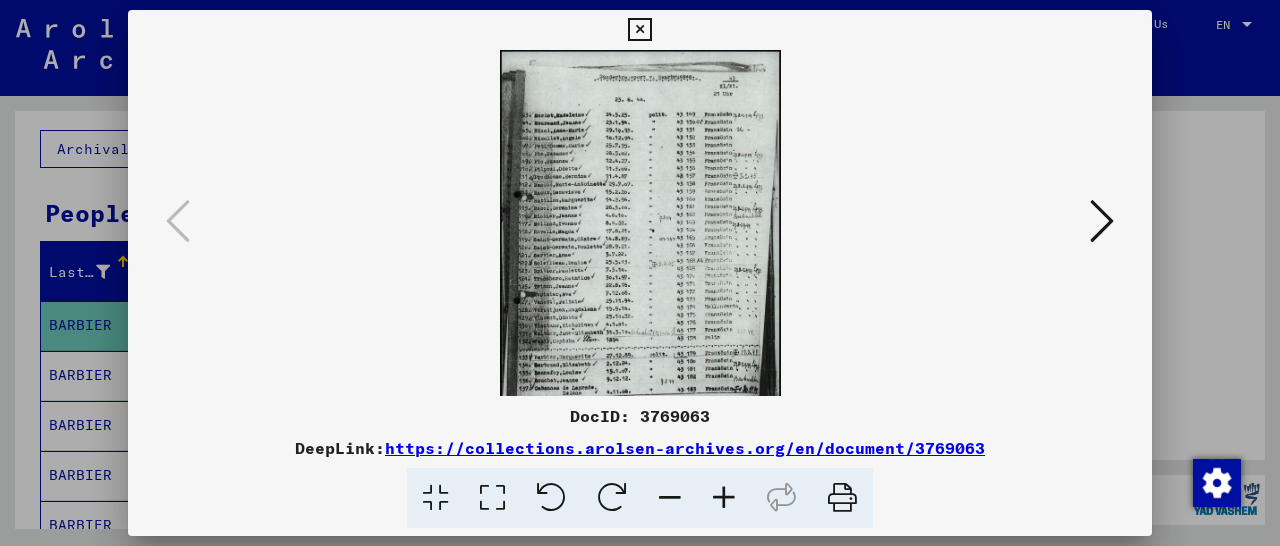 click at bounding box center (724, 498) 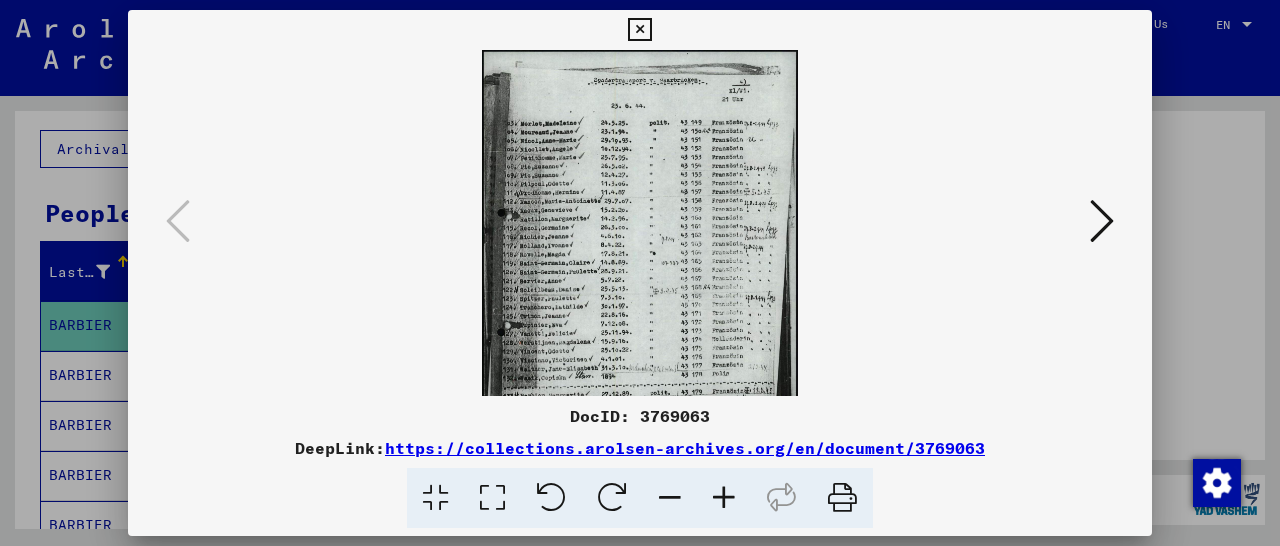 click at bounding box center [724, 498] 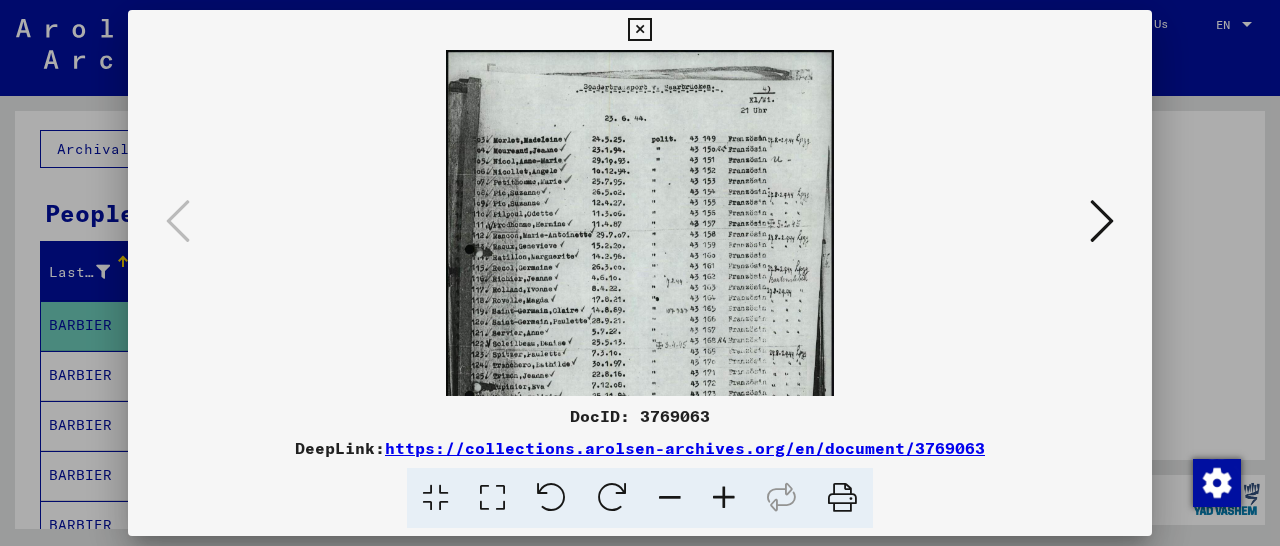 click at bounding box center [724, 498] 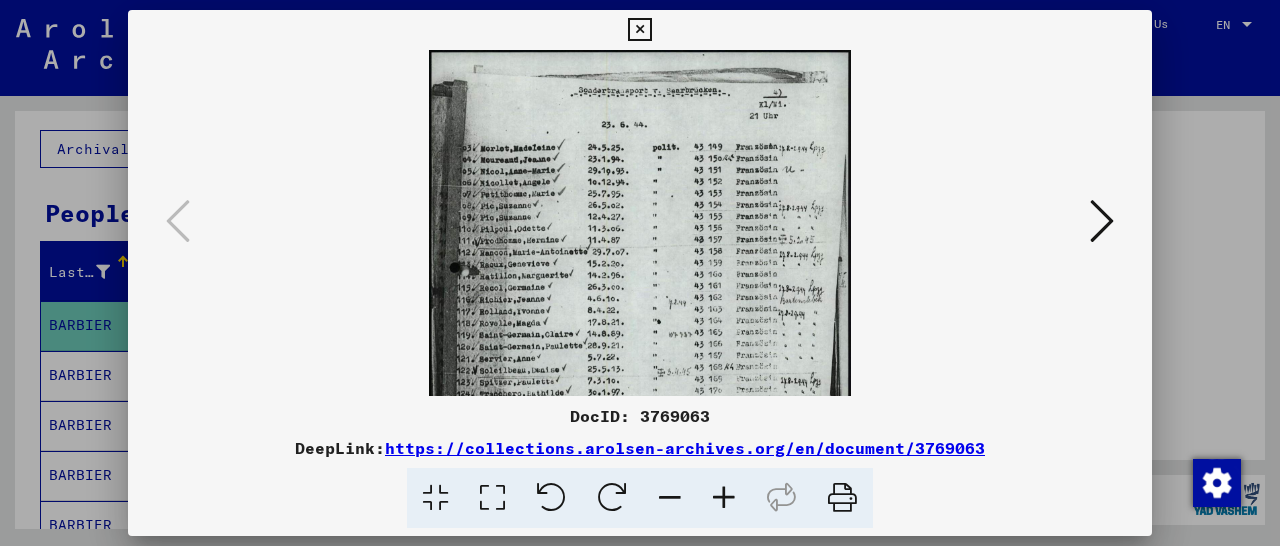 click at bounding box center (724, 498) 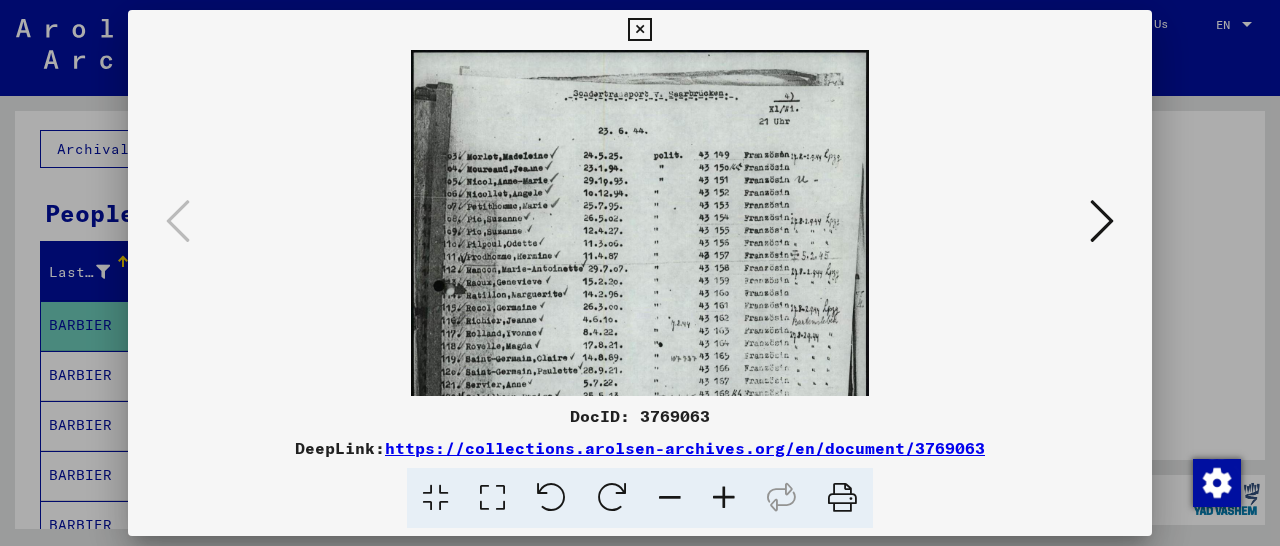 click at bounding box center (724, 498) 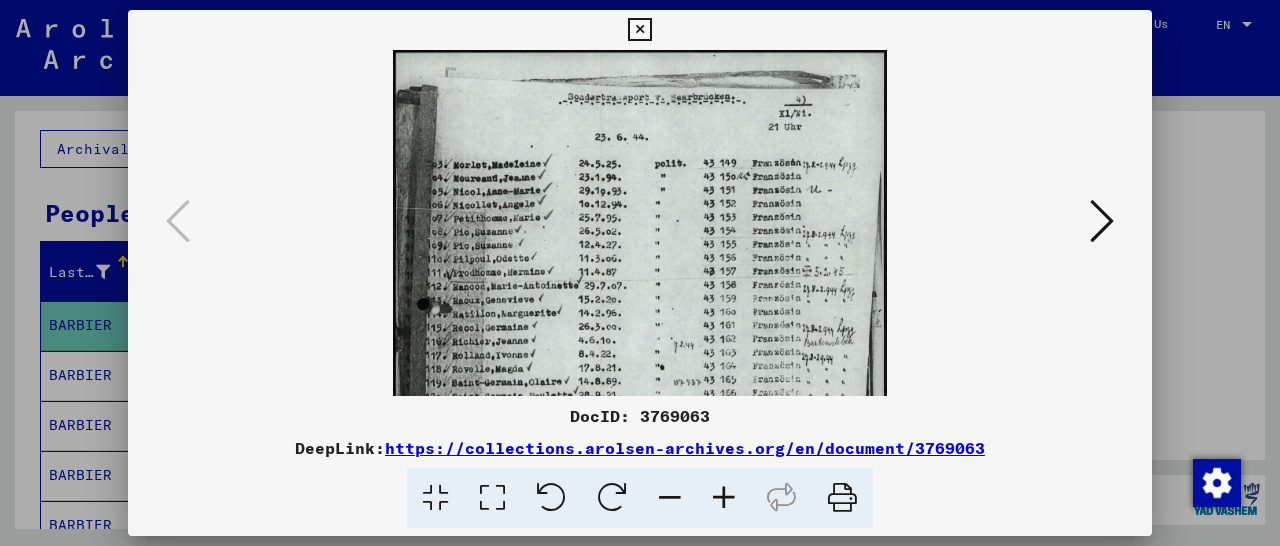 click at bounding box center (724, 498) 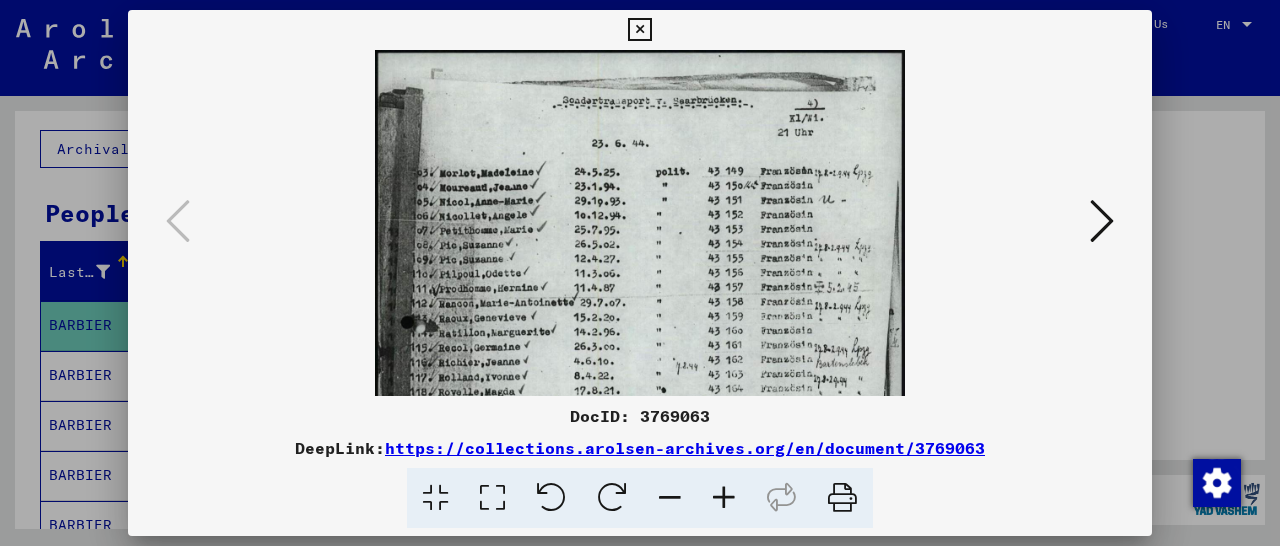 click at bounding box center [724, 498] 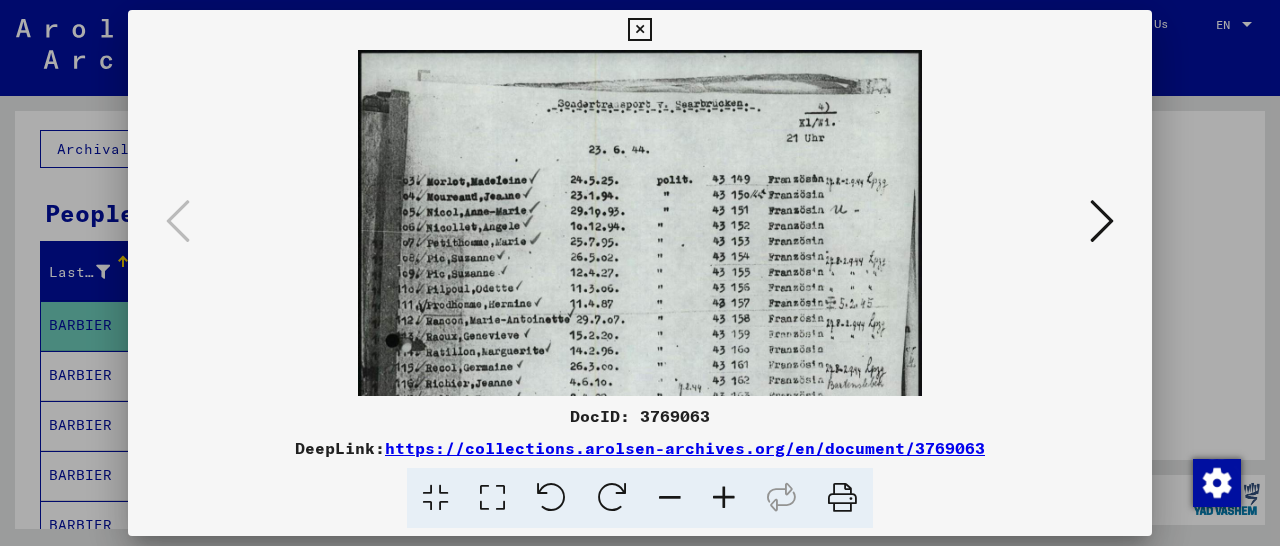 click at bounding box center (724, 498) 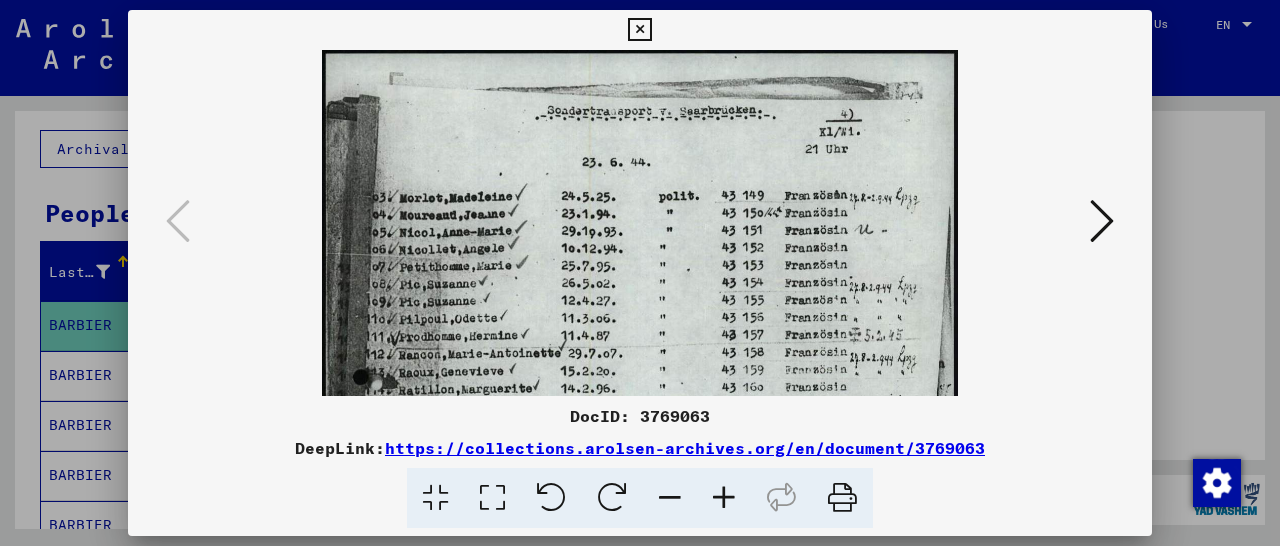 click at bounding box center [724, 498] 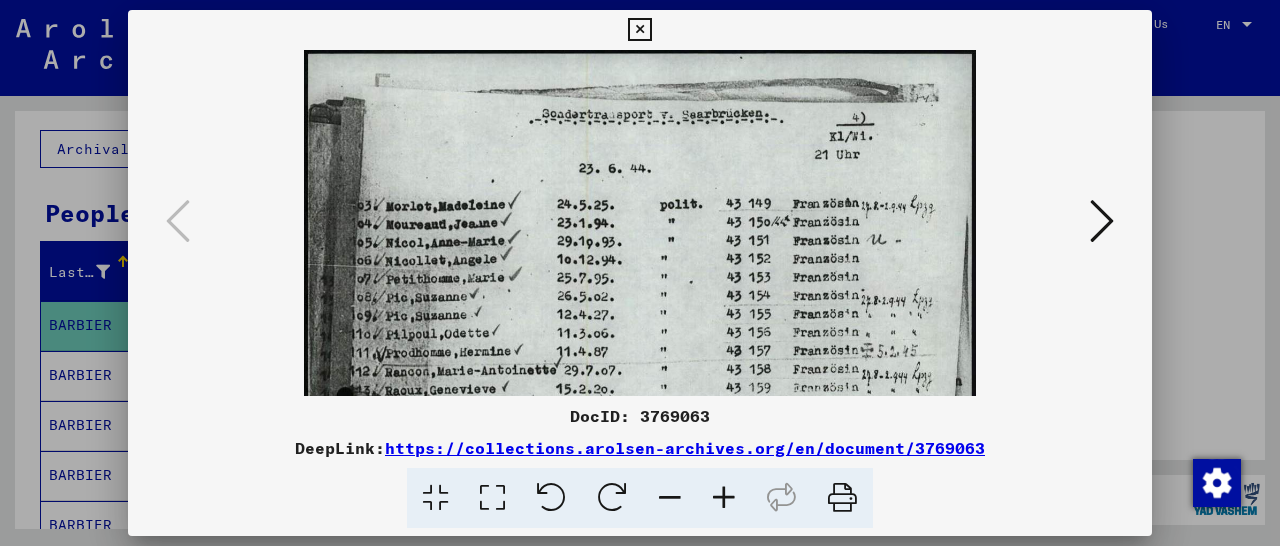 click at bounding box center (724, 498) 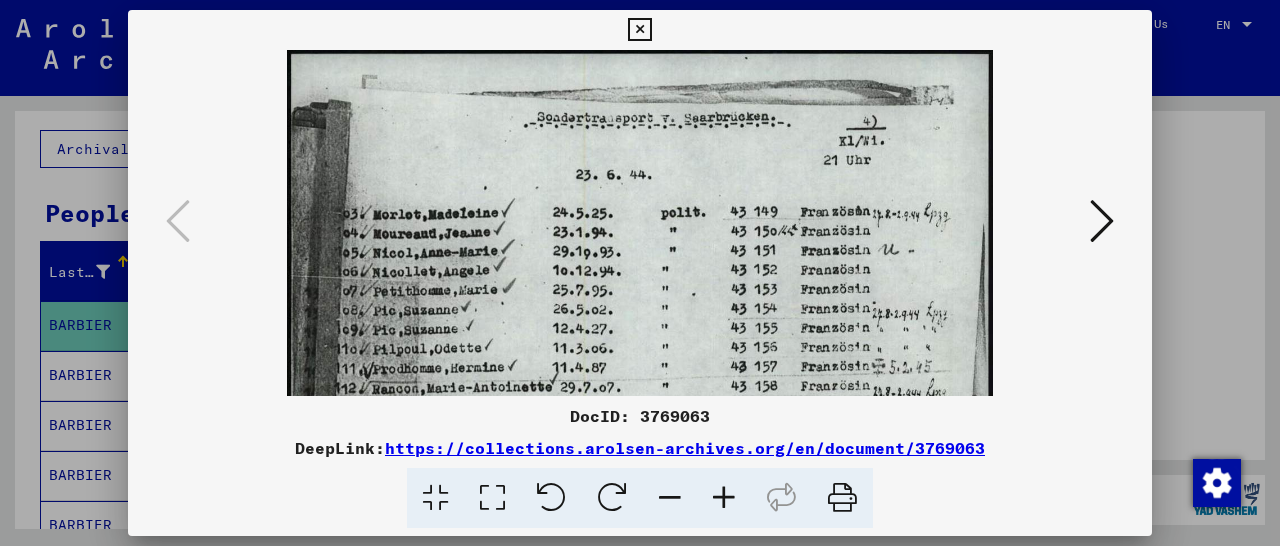 click at bounding box center [724, 498] 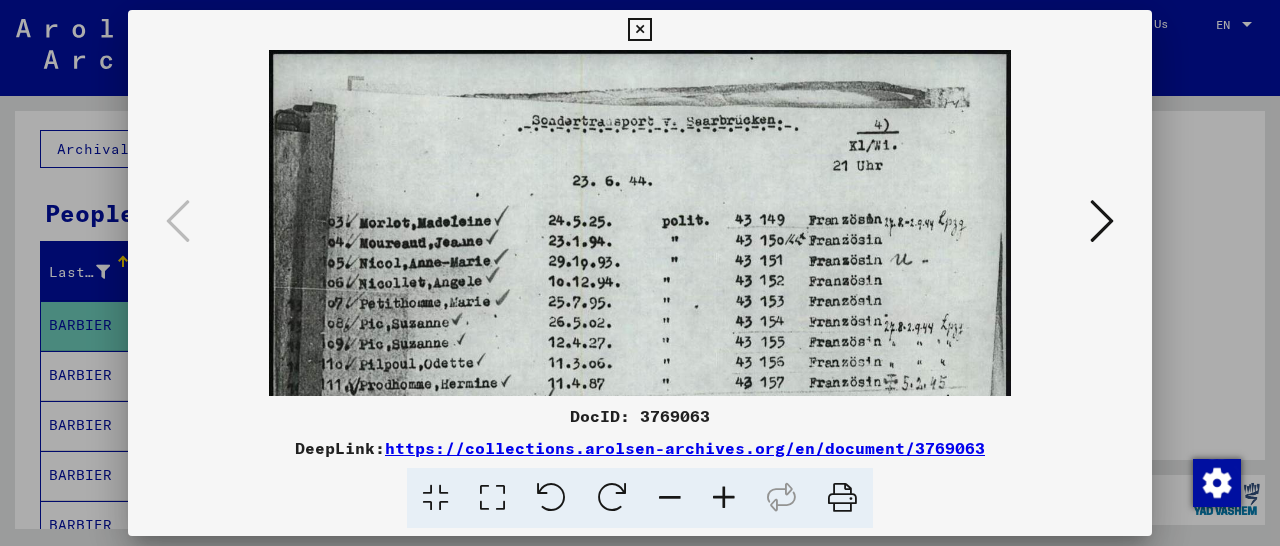 click at bounding box center [724, 498] 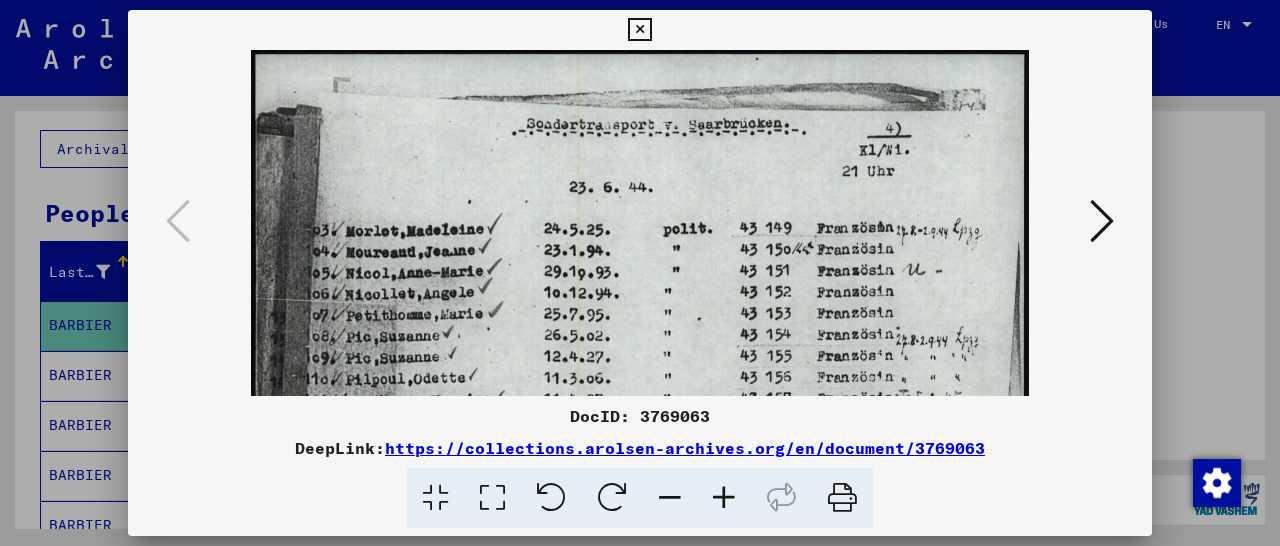 click at bounding box center (724, 498) 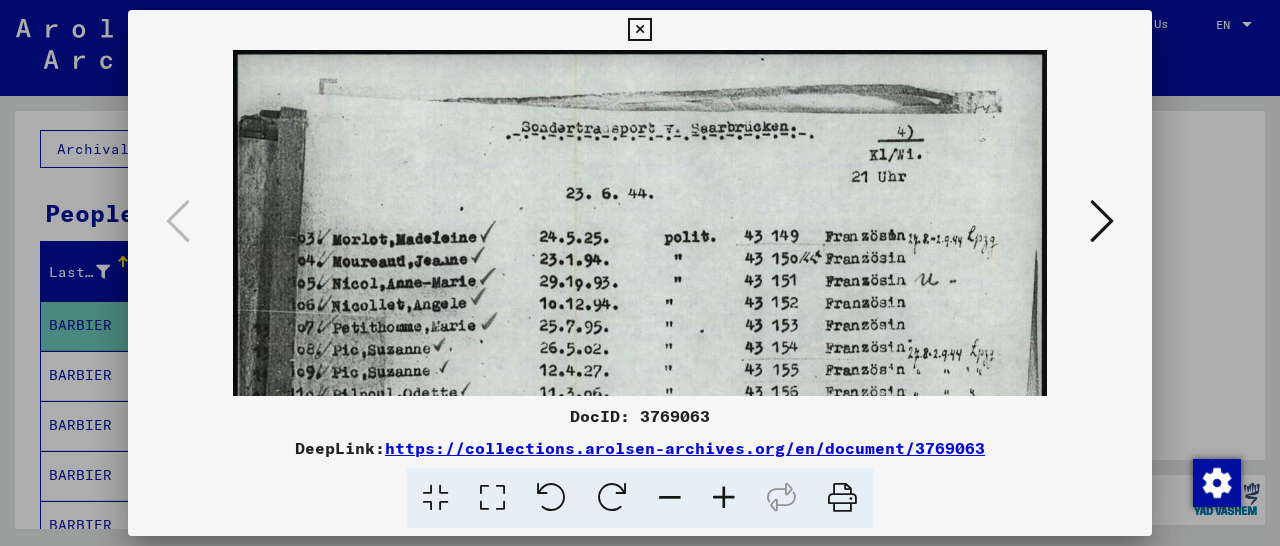 click at bounding box center (724, 498) 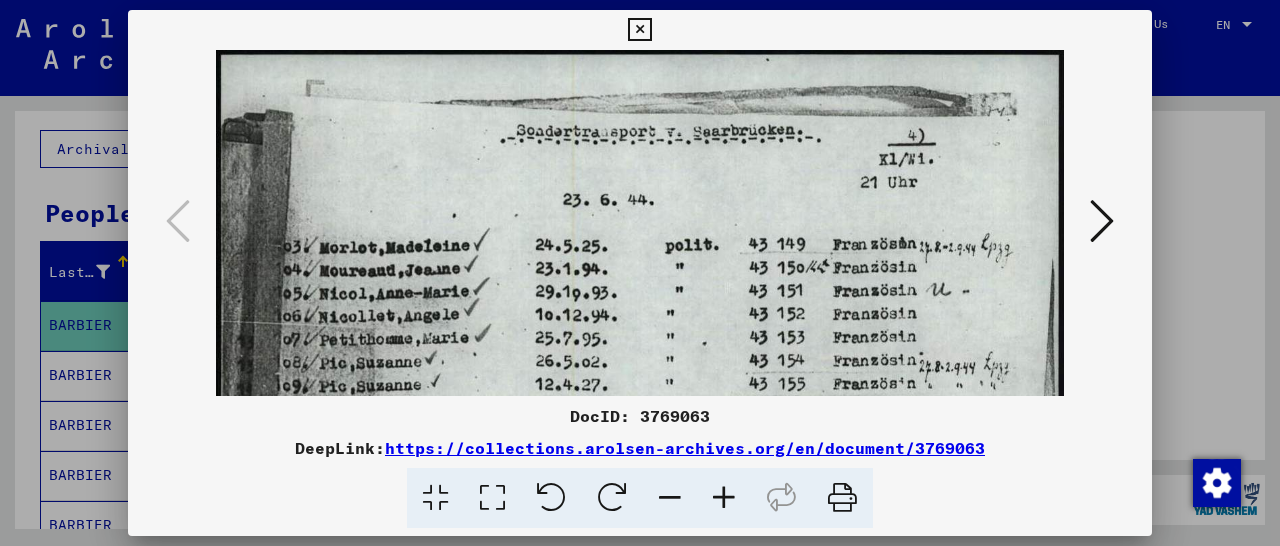 click at bounding box center [724, 498] 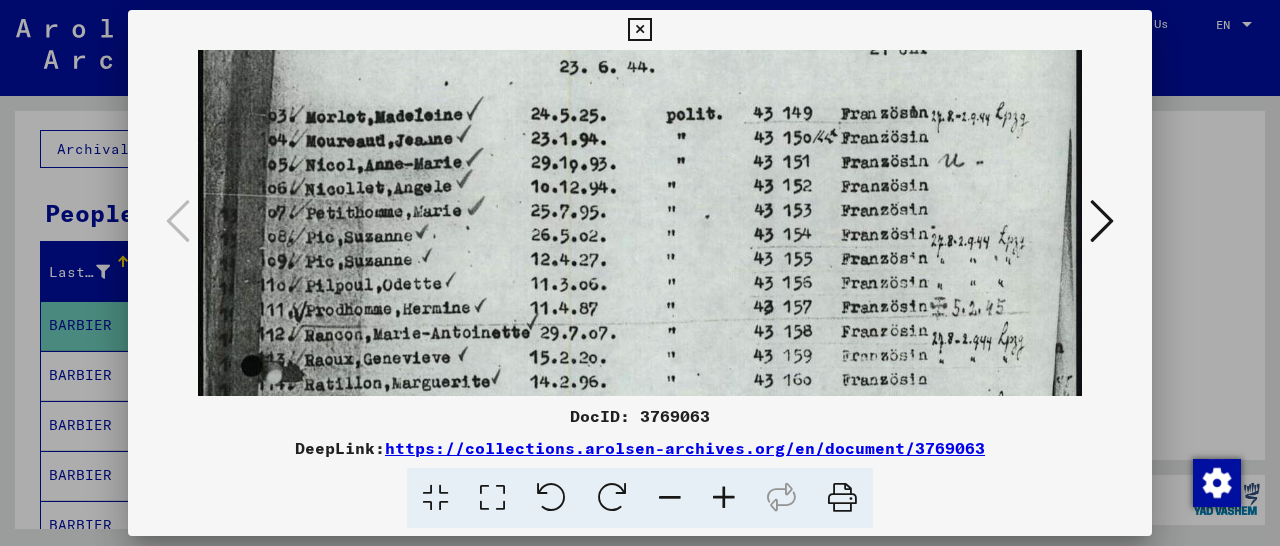 scroll, scrollTop: 159, scrollLeft: 0, axis: vertical 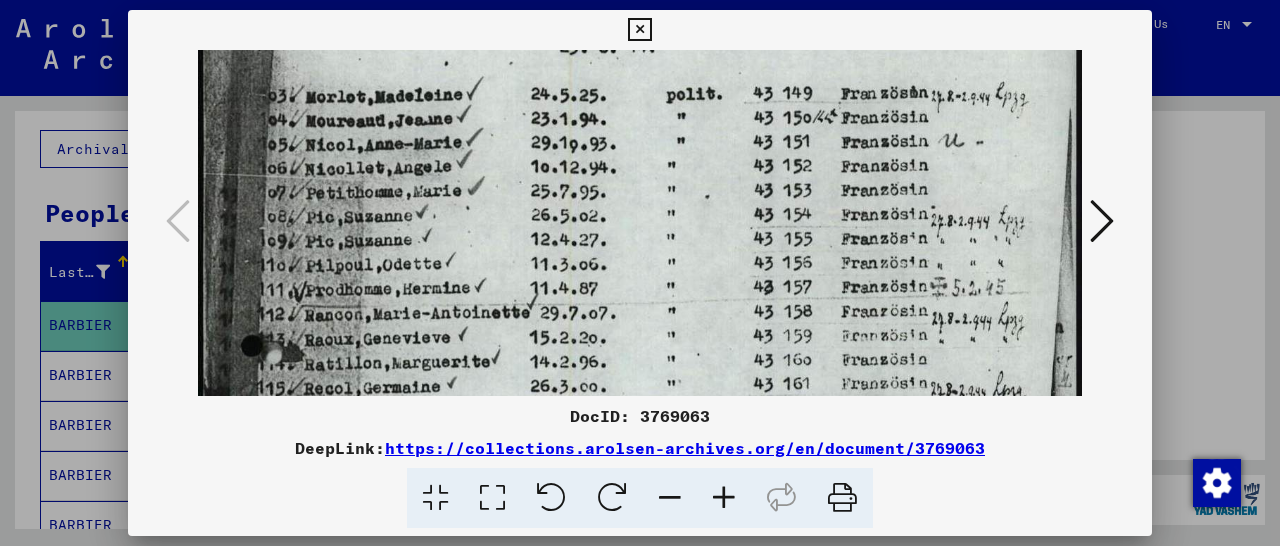 drag, startPoint x: 704, startPoint y: 328, endPoint x: 724, endPoint y: 169, distance: 160.25293 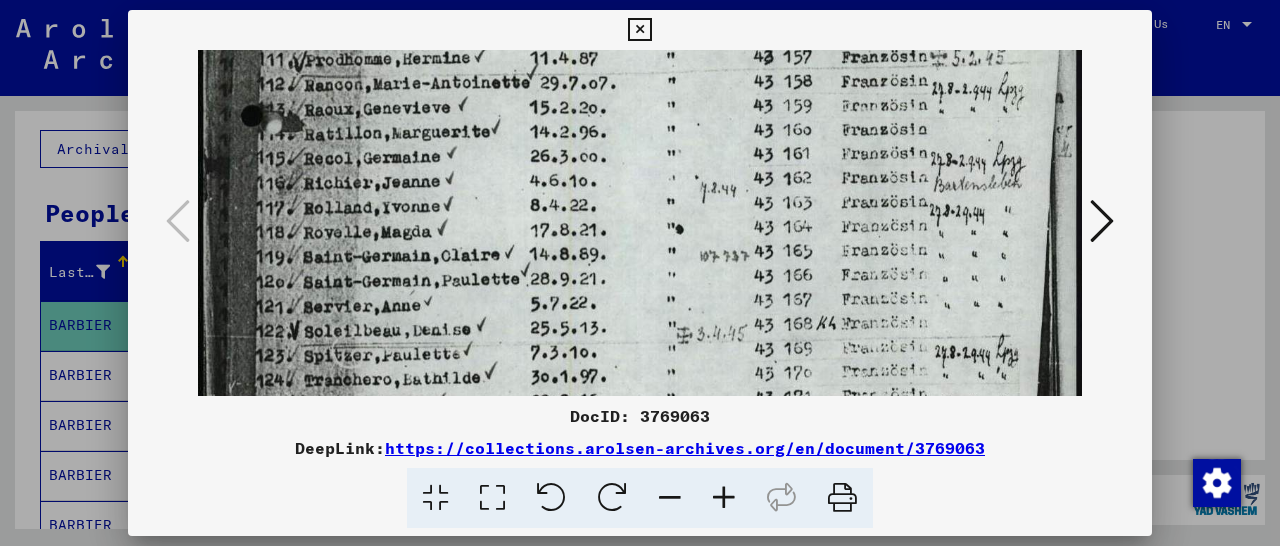 drag, startPoint x: 601, startPoint y: 296, endPoint x: 675, endPoint y: 53, distance: 254.01772 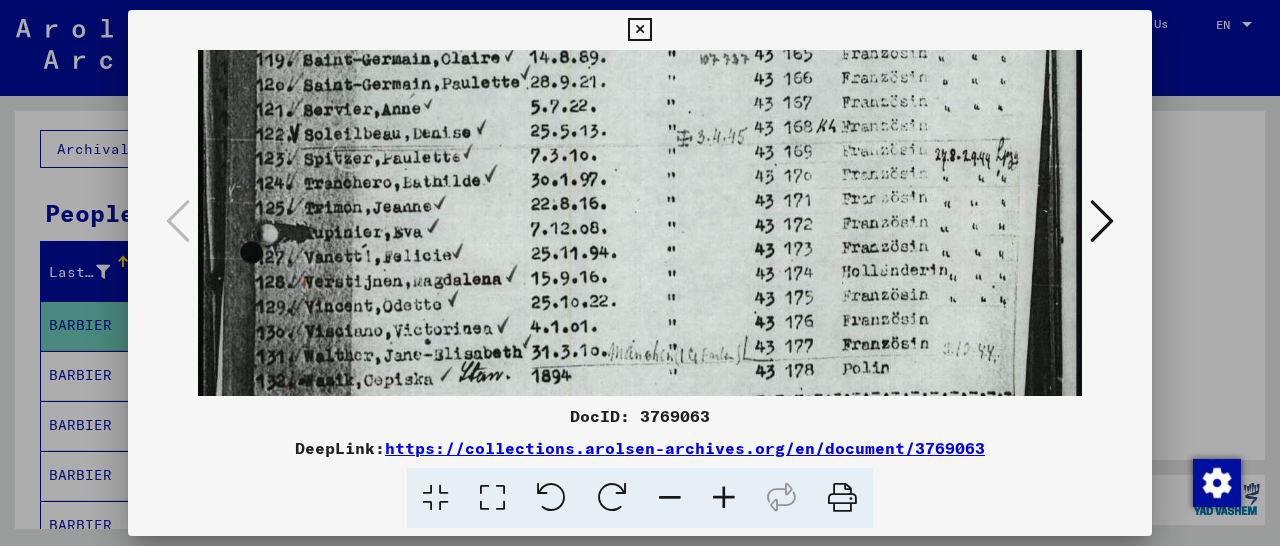 drag, startPoint x: 615, startPoint y: 293, endPoint x: 629, endPoint y: 104, distance: 189.5178 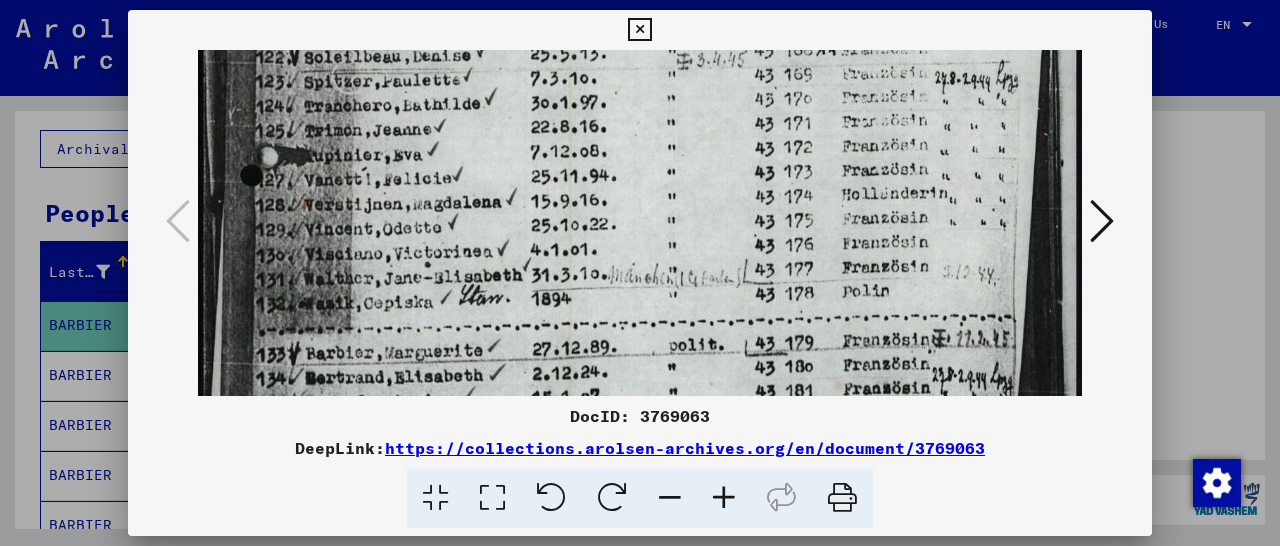 scroll, scrollTop: 735, scrollLeft: 0, axis: vertical 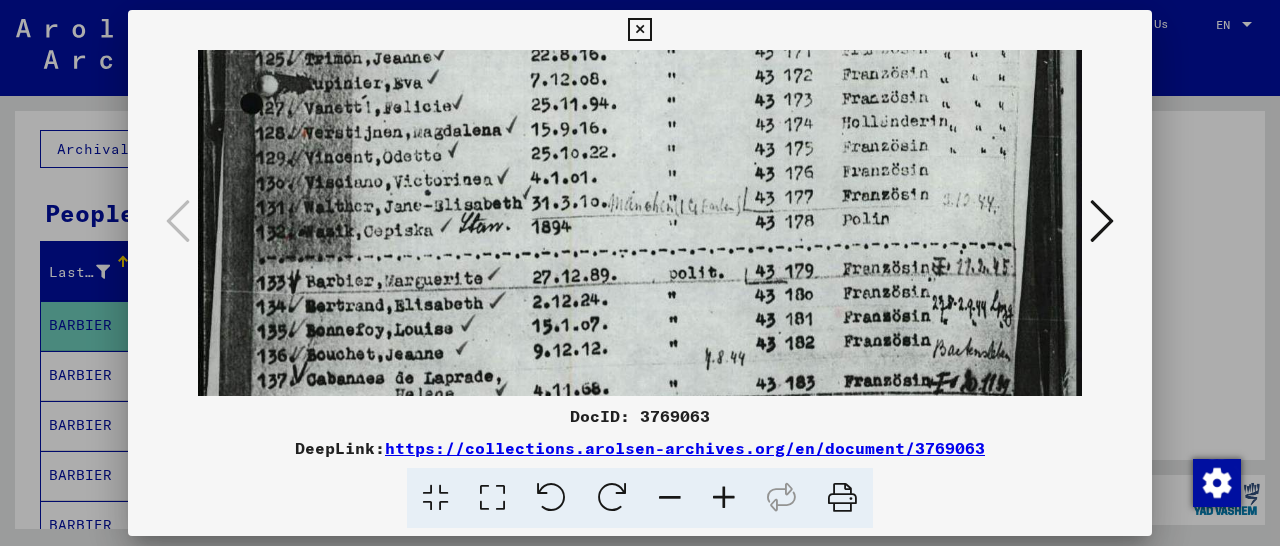 drag, startPoint x: 605, startPoint y: 283, endPoint x: 623, endPoint y: 139, distance: 145.12064 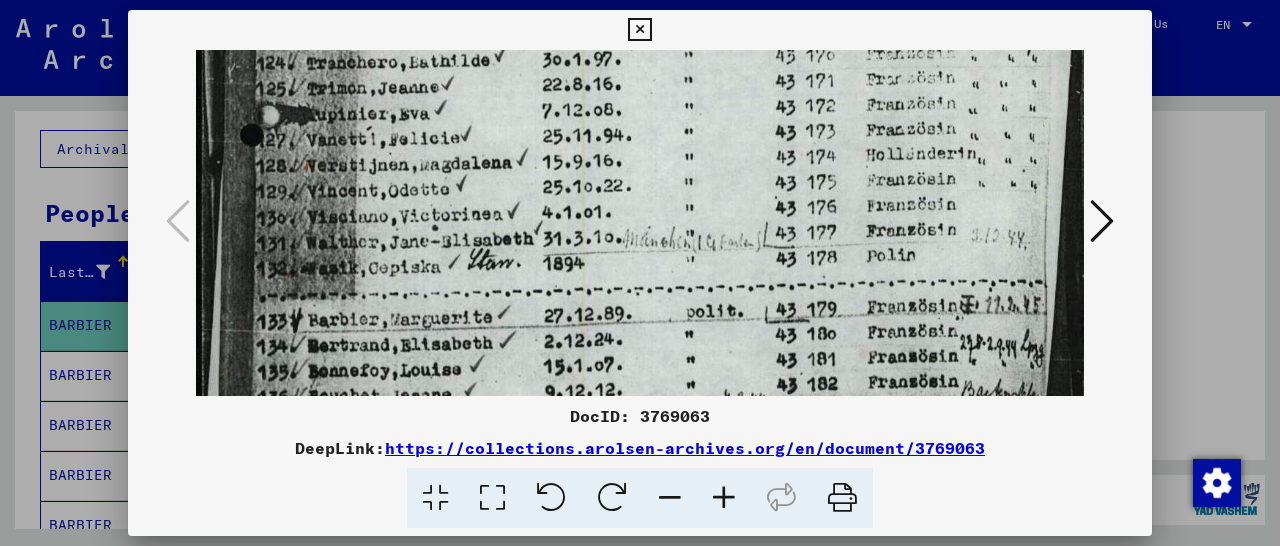 click at bounding box center [724, 498] 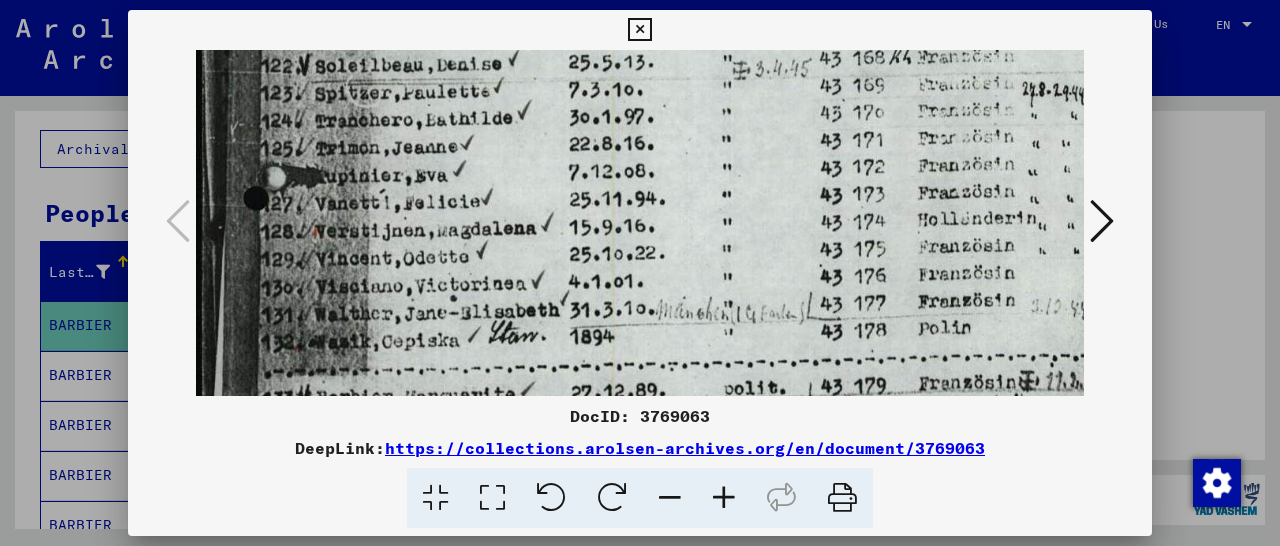 click at bounding box center (724, 498) 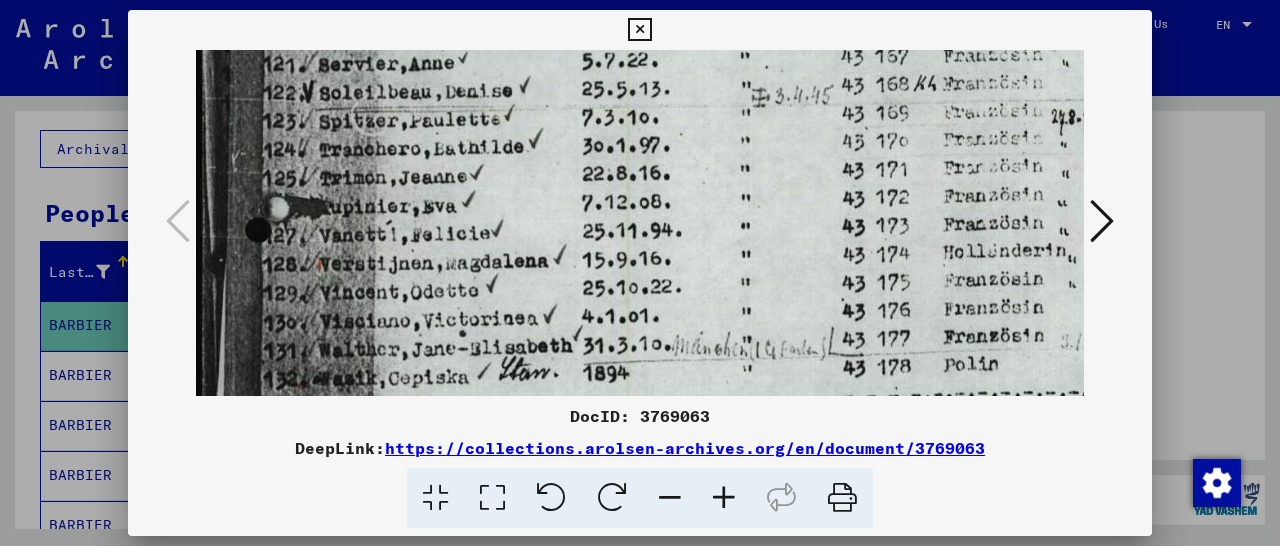 click at bounding box center [724, 498] 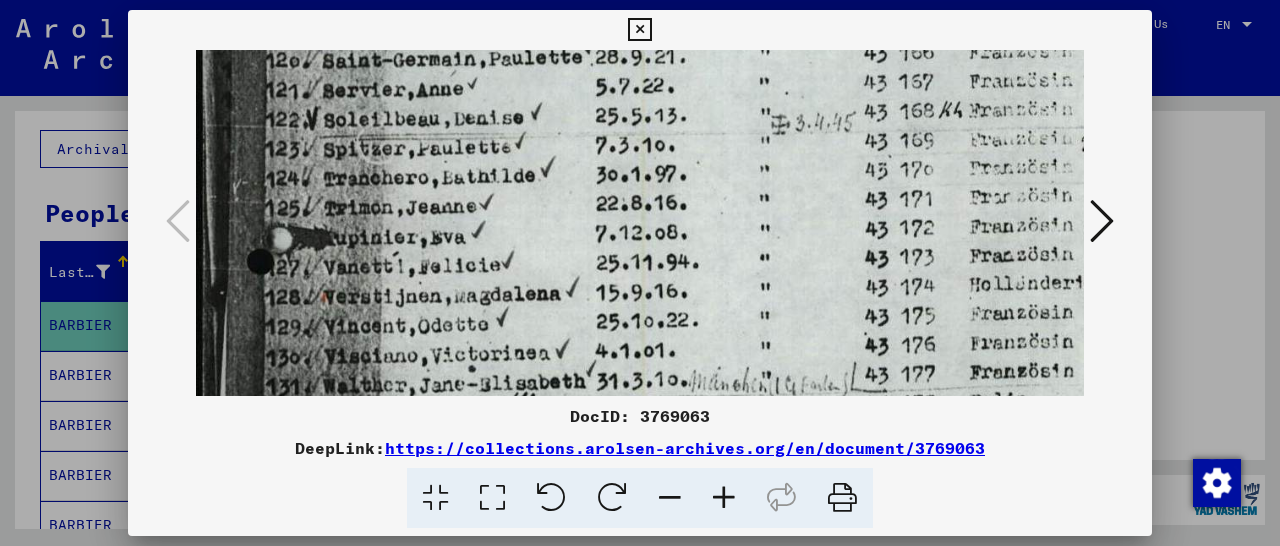click at bounding box center (724, 498) 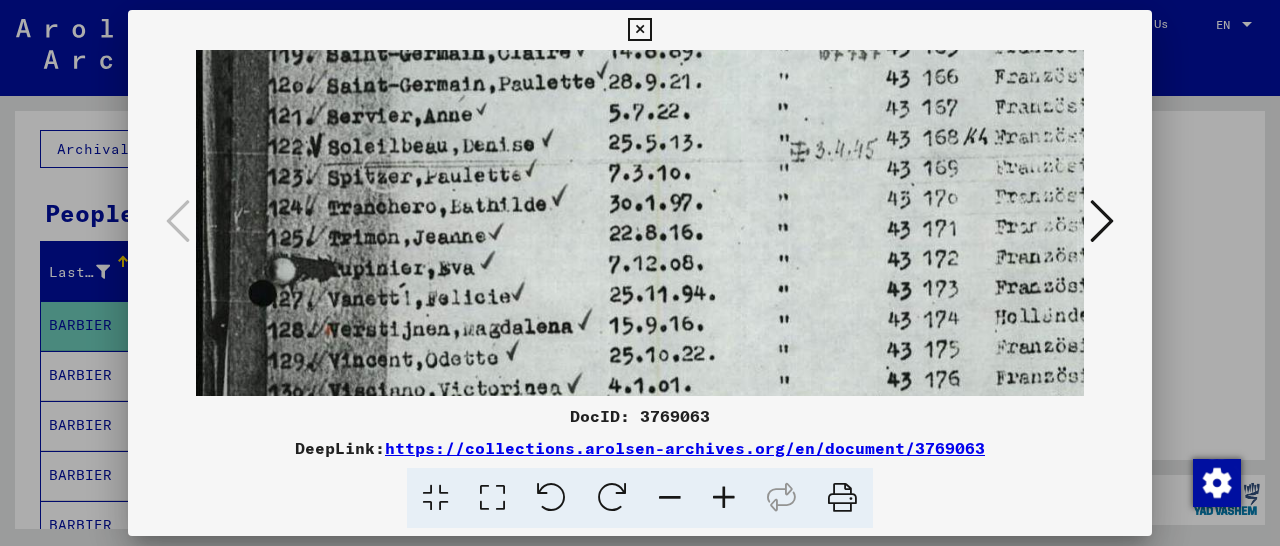 click at bounding box center (724, 498) 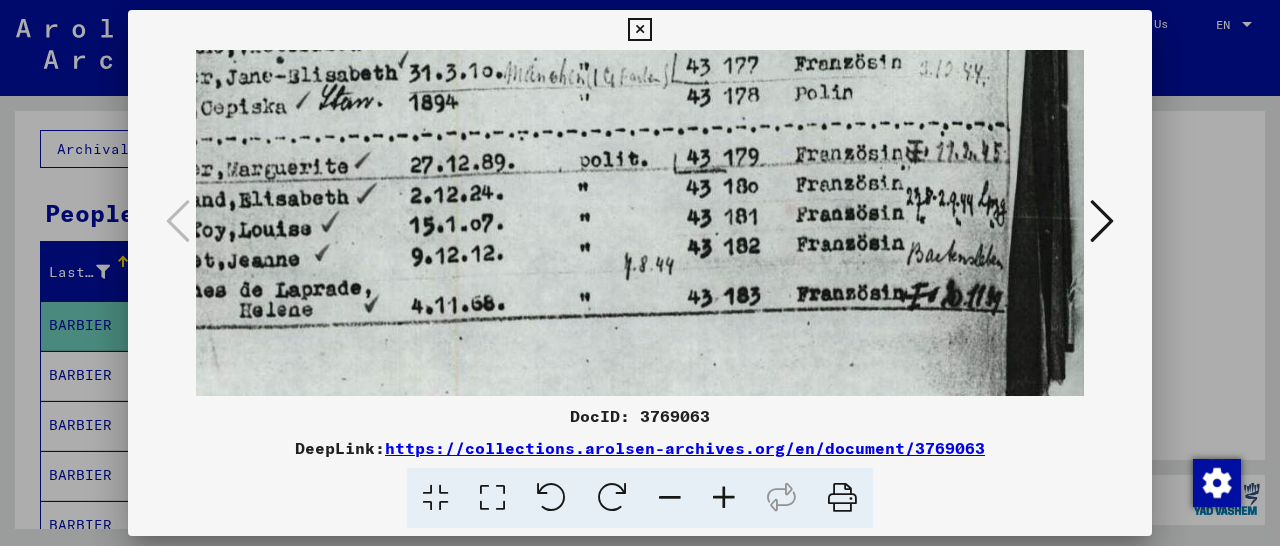 scroll, scrollTop: 1077, scrollLeft: 201, axis: both 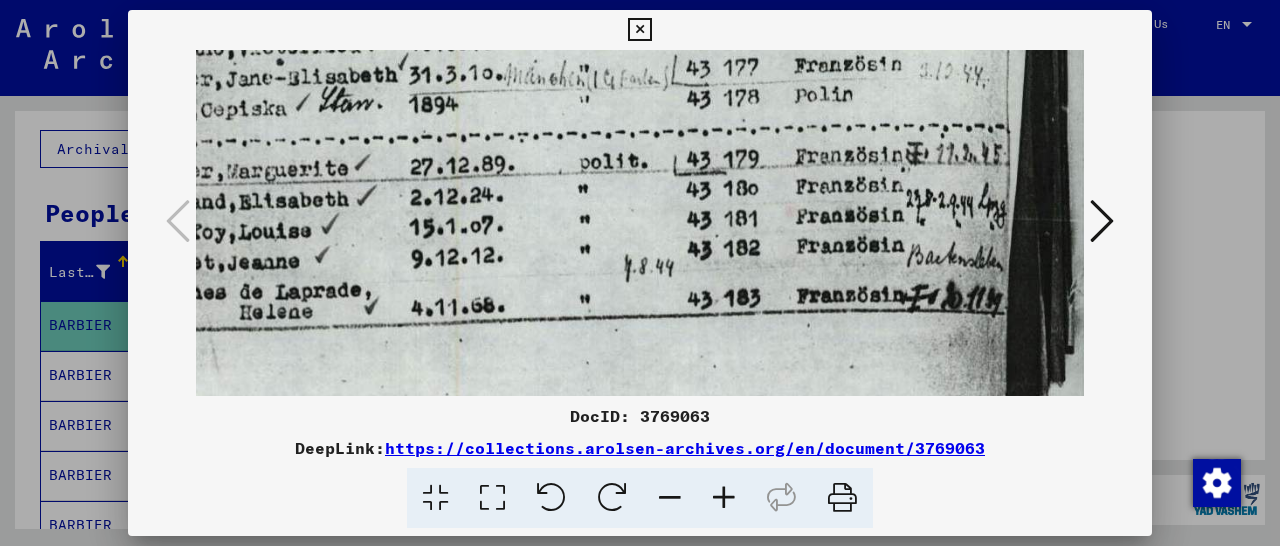 drag, startPoint x: 728, startPoint y: 286, endPoint x: 357, endPoint y: -11, distance: 475.2368 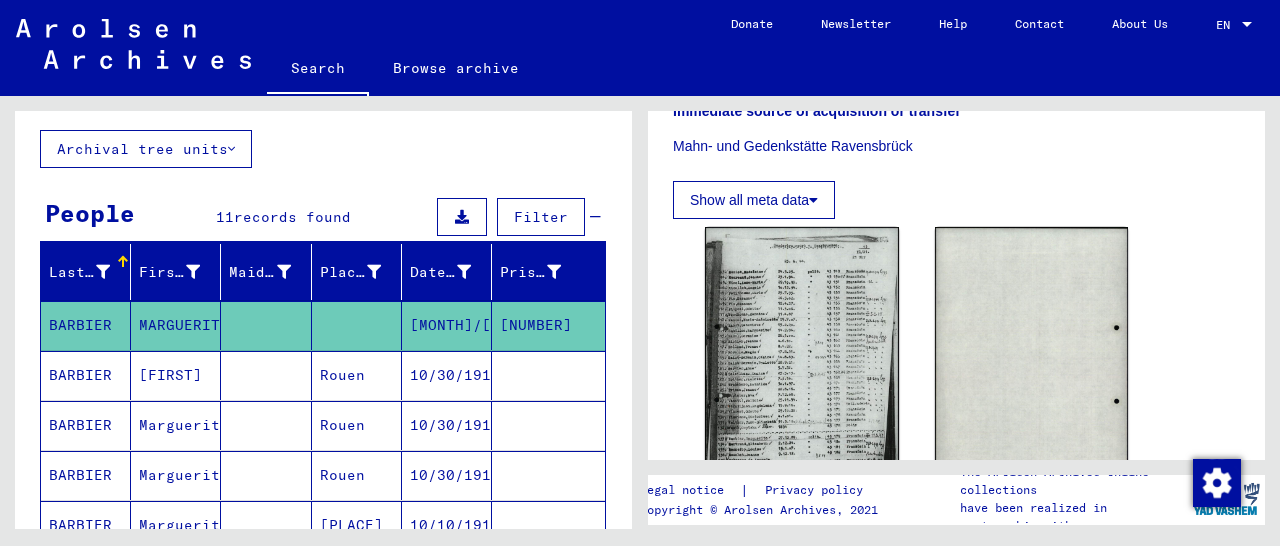 scroll, scrollTop: 0, scrollLeft: 0, axis: both 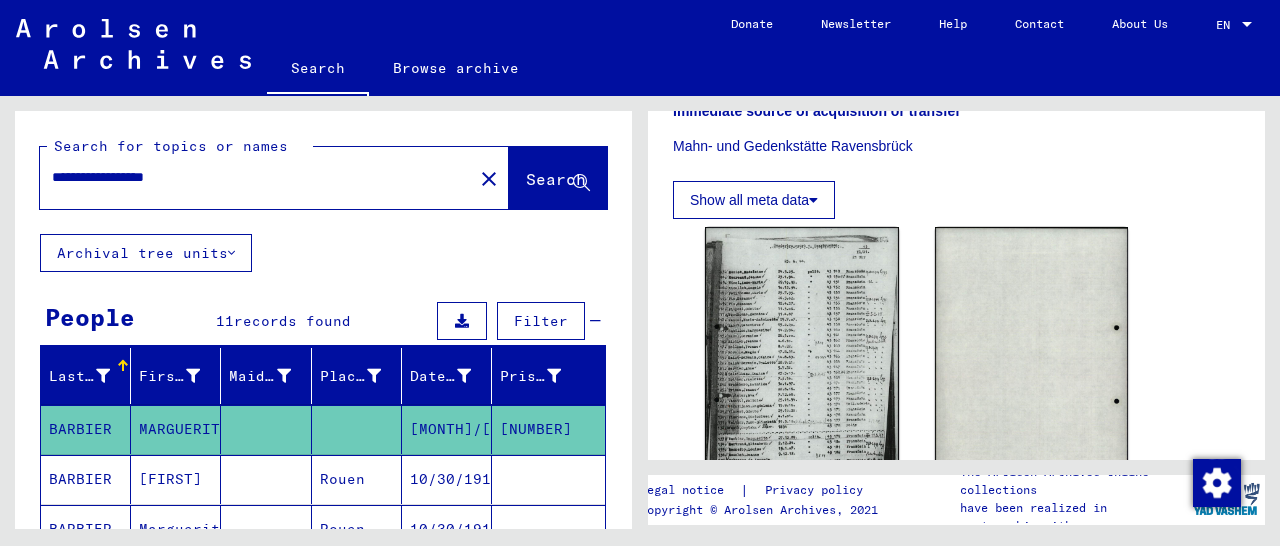 drag, startPoint x: 116, startPoint y: 175, endPoint x: 0, endPoint y: 185, distance: 116.43024 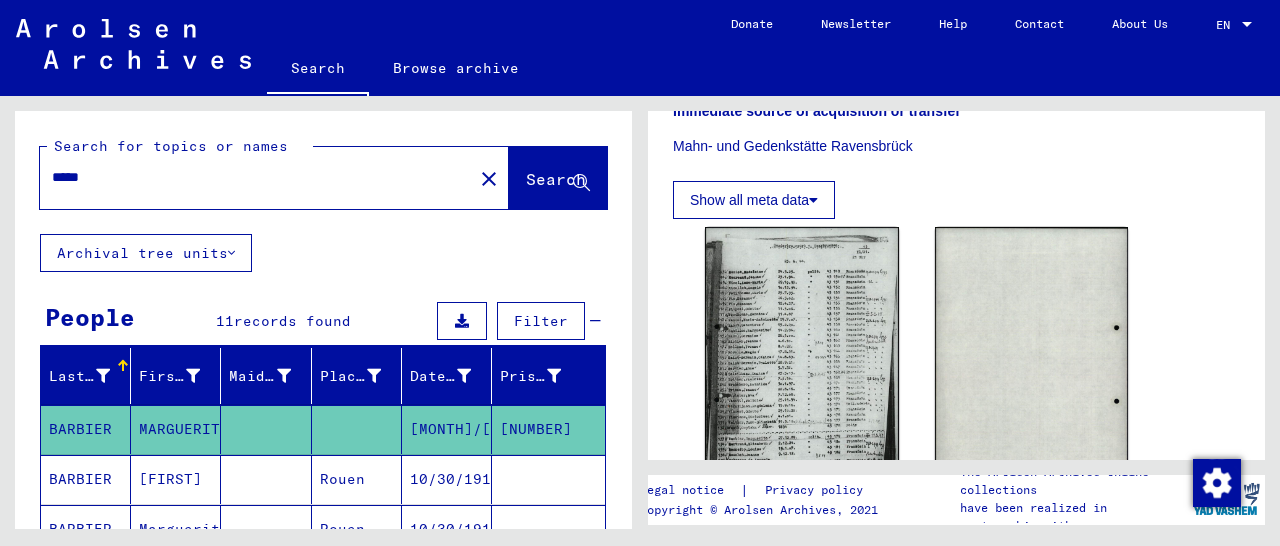 scroll, scrollTop: 0, scrollLeft: 0, axis: both 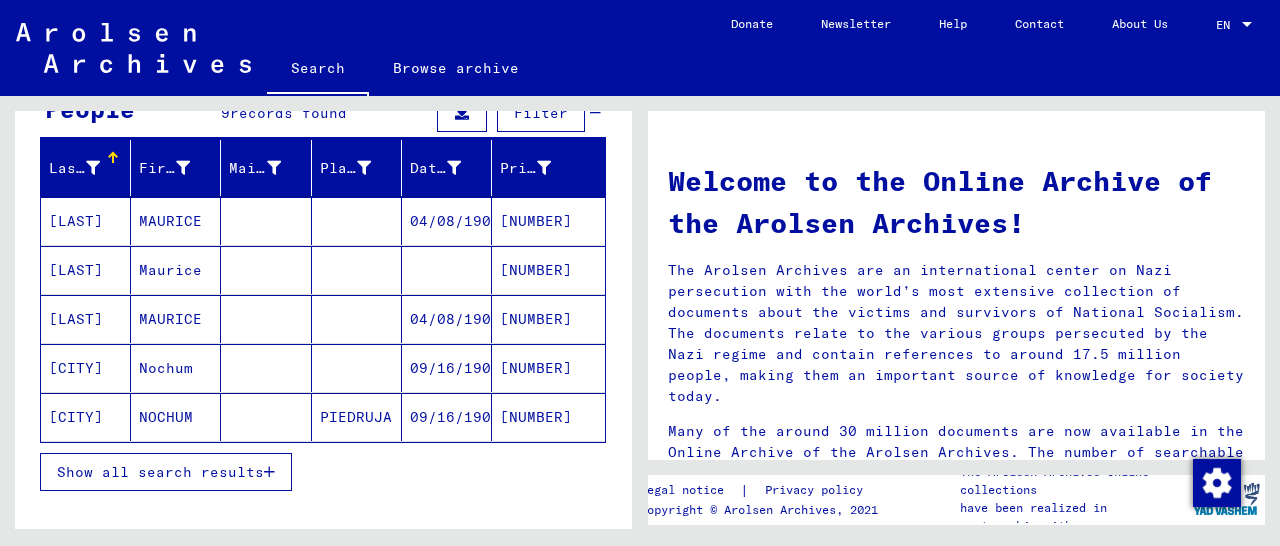 click on "[NUMBER]" at bounding box center (548, 270) 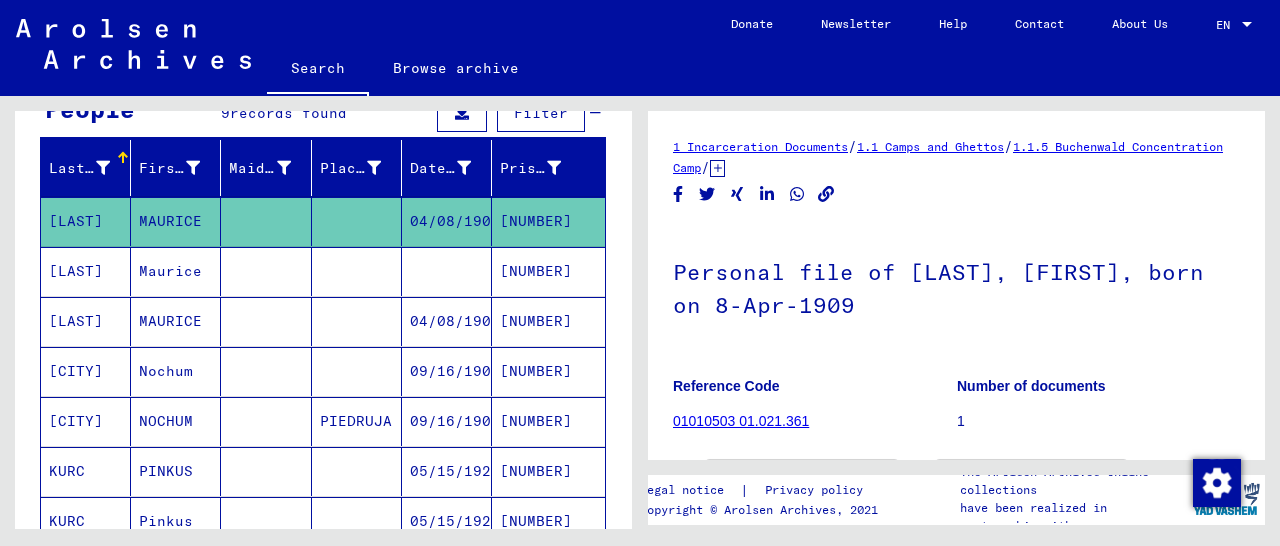 scroll, scrollTop: 283, scrollLeft: 0, axis: vertical 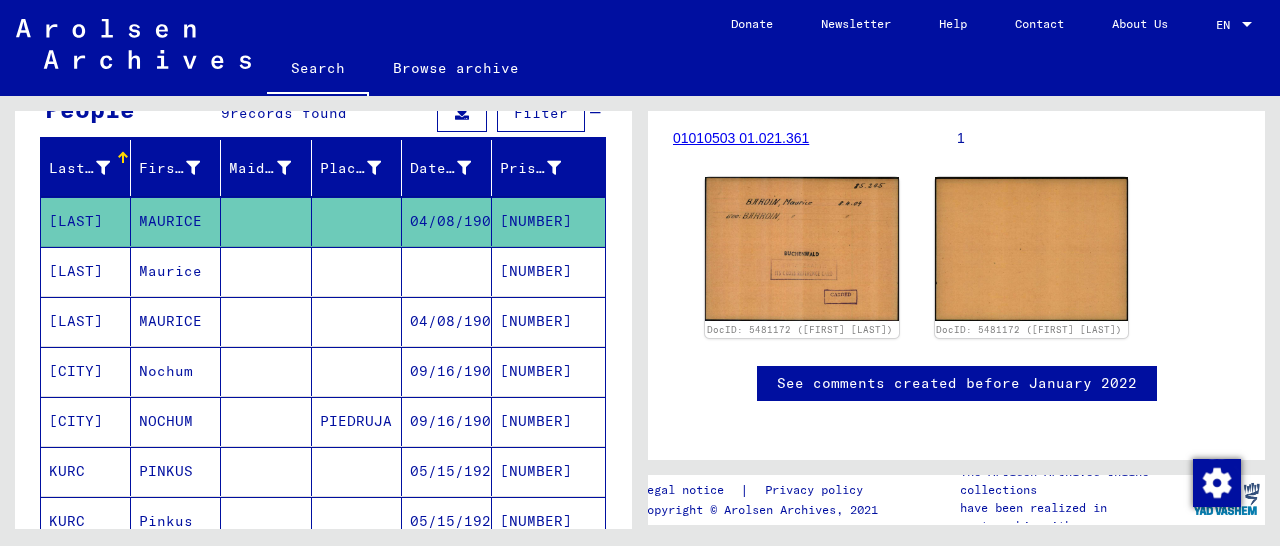 click on "[NUMBER]" at bounding box center (548, 371) 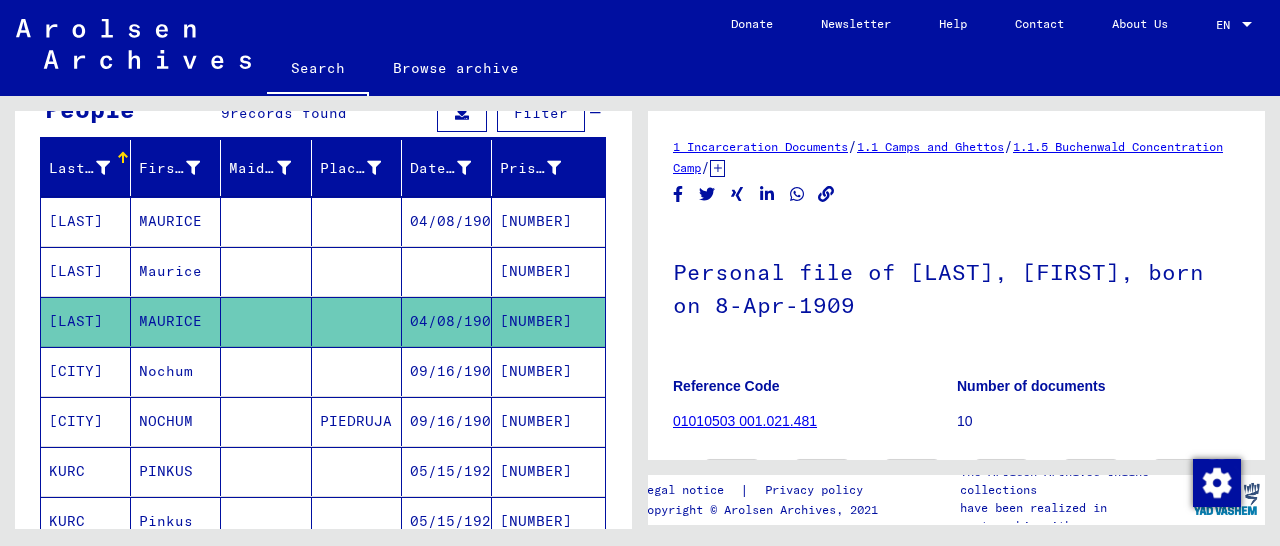 scroll, scrollTop: 208, scrollLeft: 0, axis: vertical 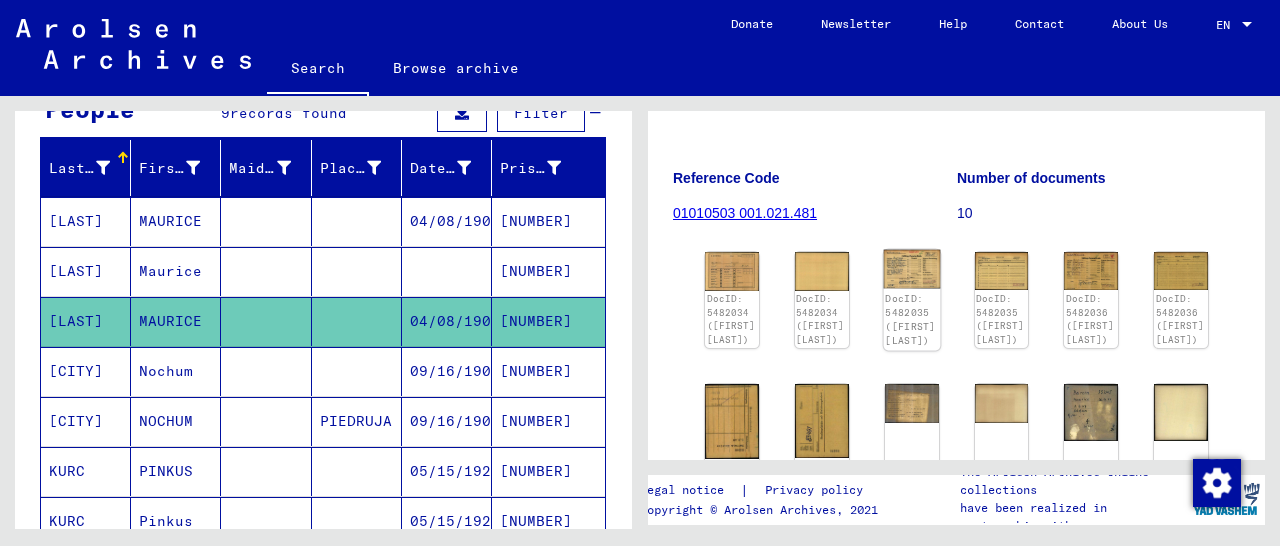 click 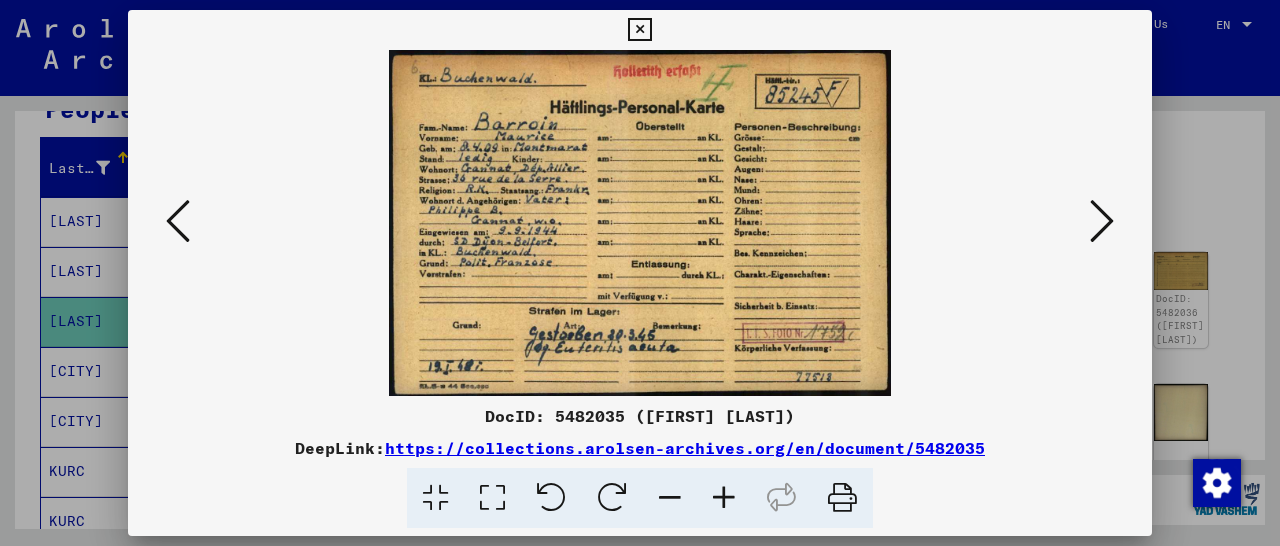 click at bounding box center [639, 30] 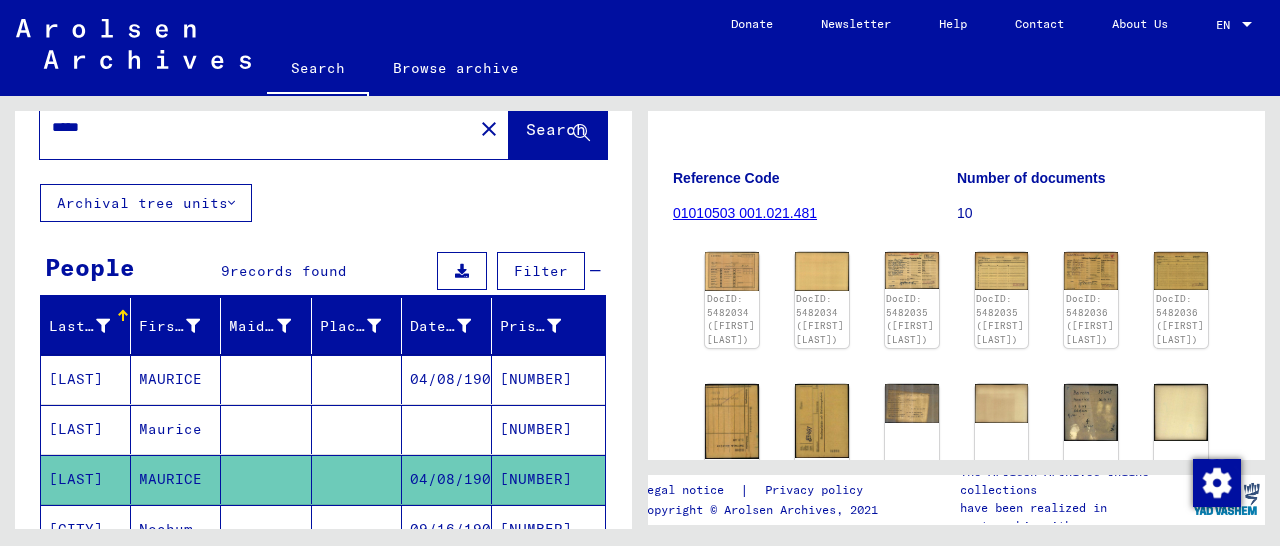 scroll, scrollTop: 0, scrollLeft: 0, axis: both 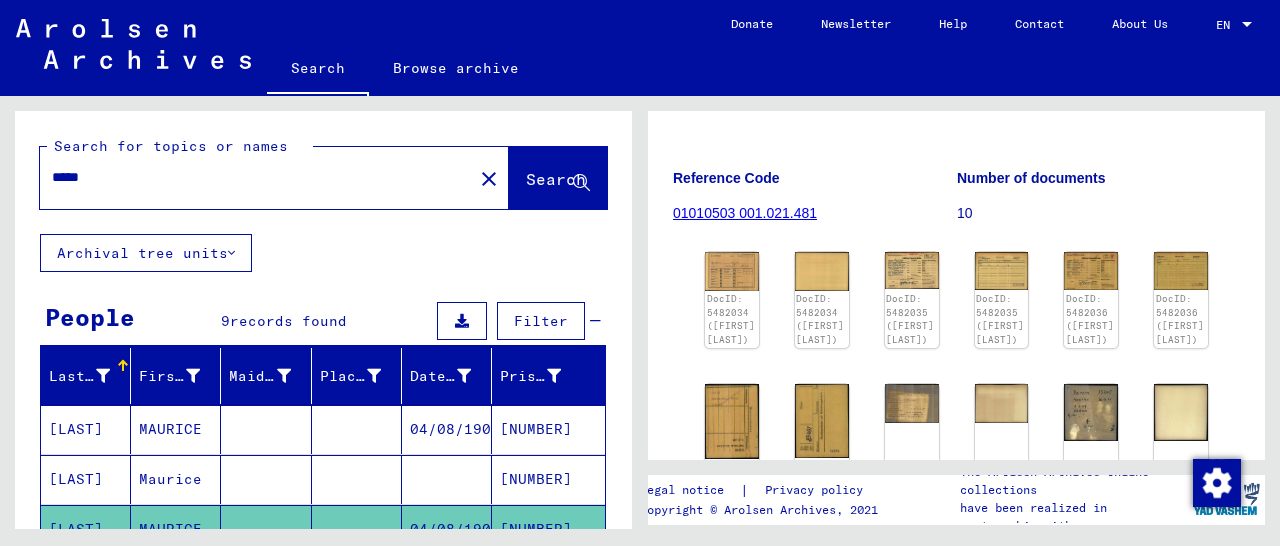 drag, startPoint x: 153, startPoint y: 181, endPoint x: 4, endPoint y: 180, distance: 149.00336 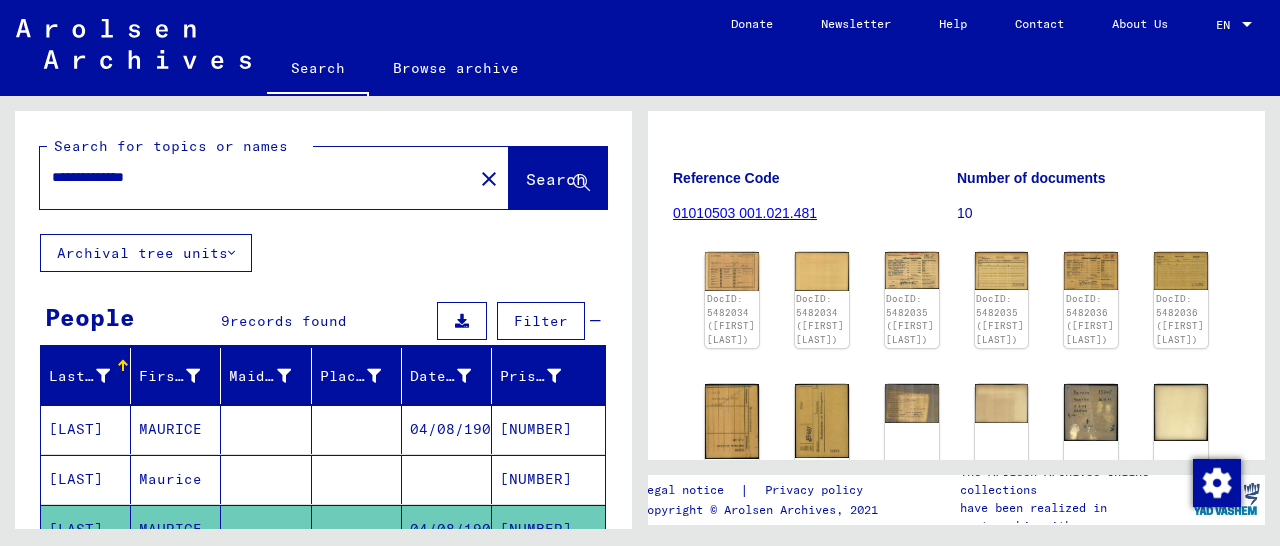 click on "Search" 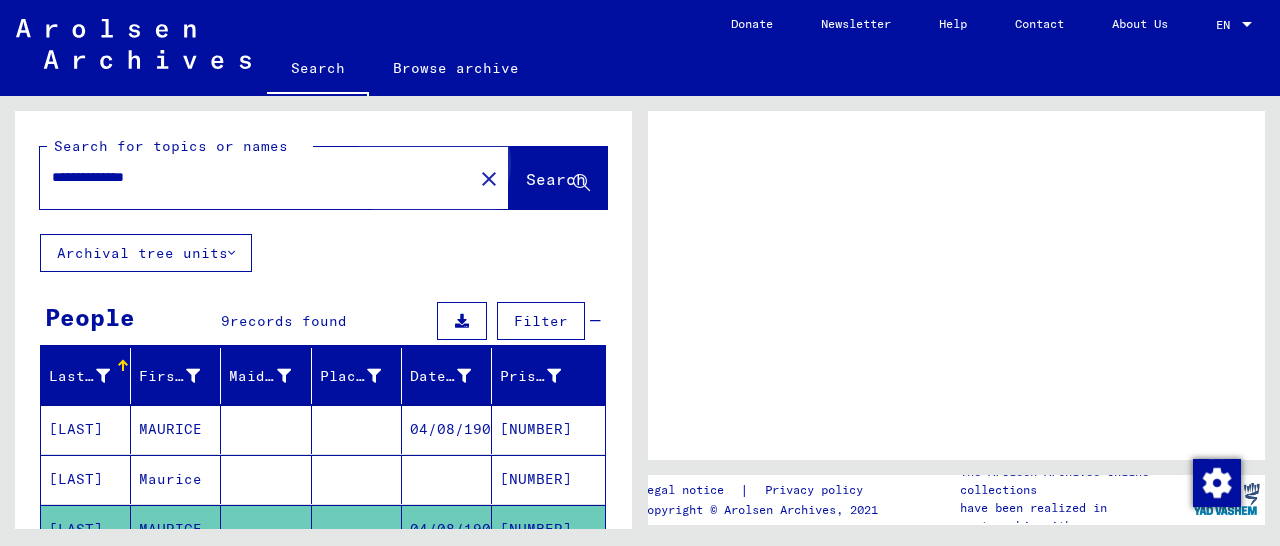 scroll, scrollTop: 0, scrollLeft: 0, axis: both 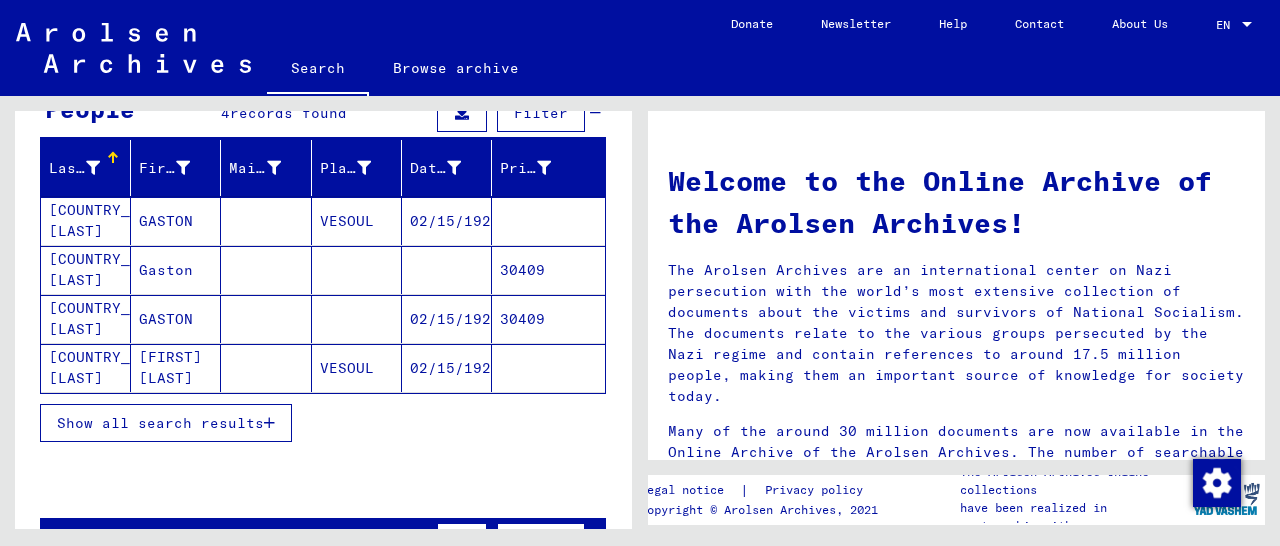 click on "30409" at bounding box center [548, 319] 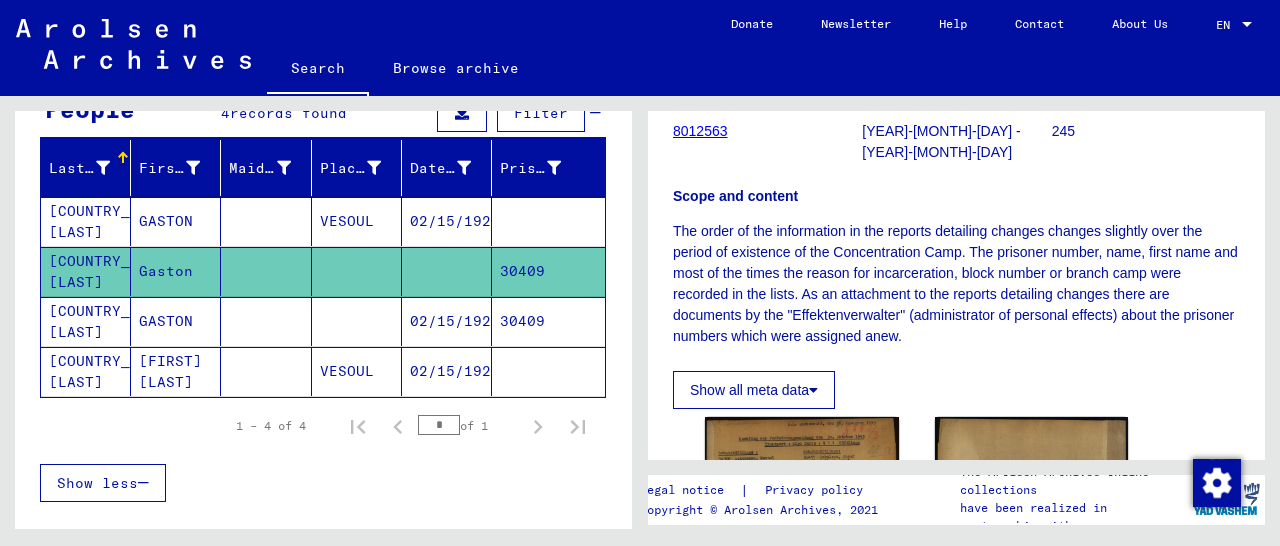 scroll, scrollTop: 312, scrollLeft: 0, axis: vertical 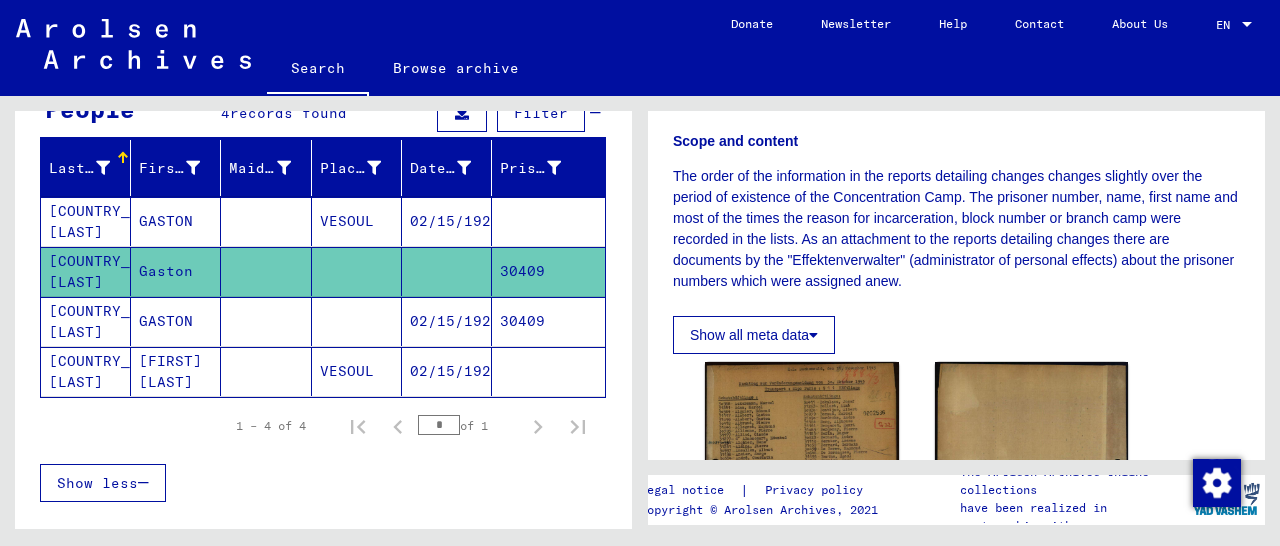 click on "30409" at bounding box center (548, 371) 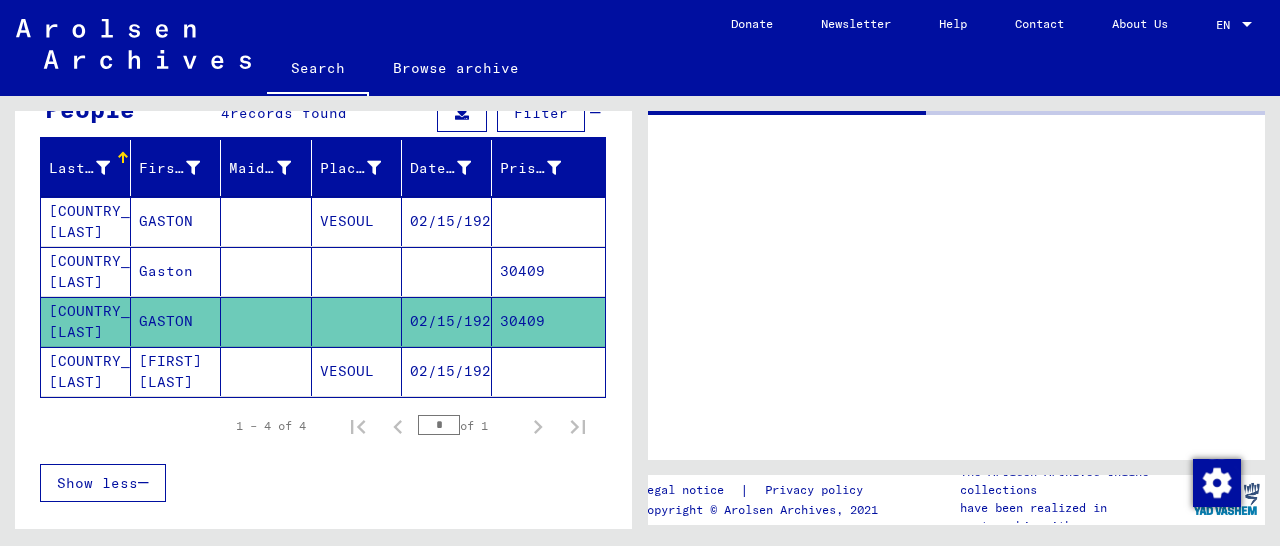scroll, scrollTop: 0, scrollLeft: 0, axis: both 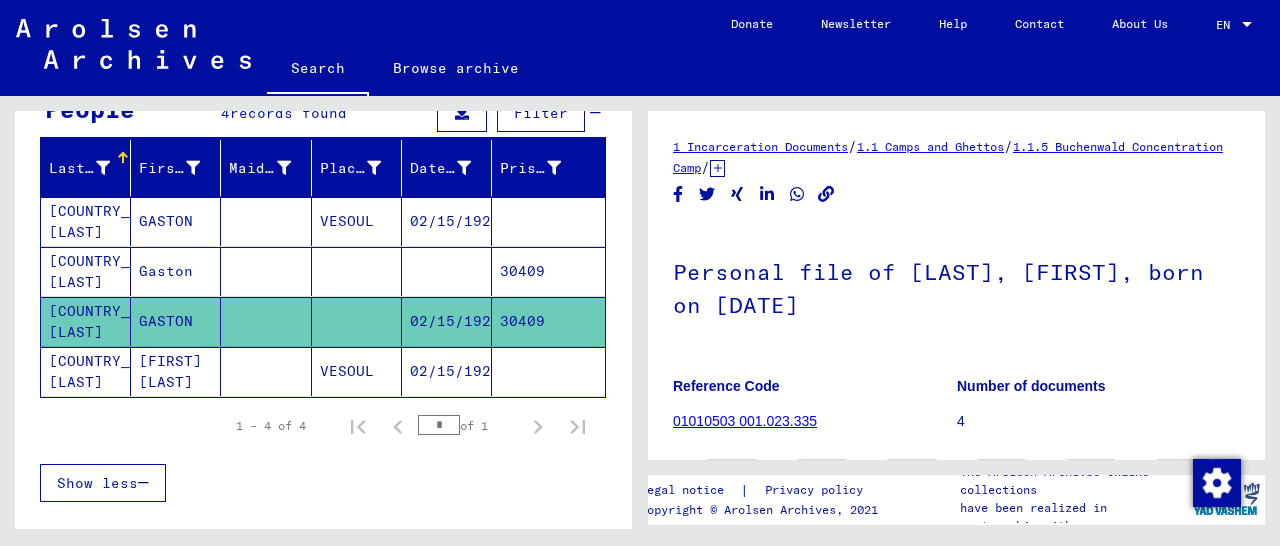 click on "30409" at bounding box center (548, 321) 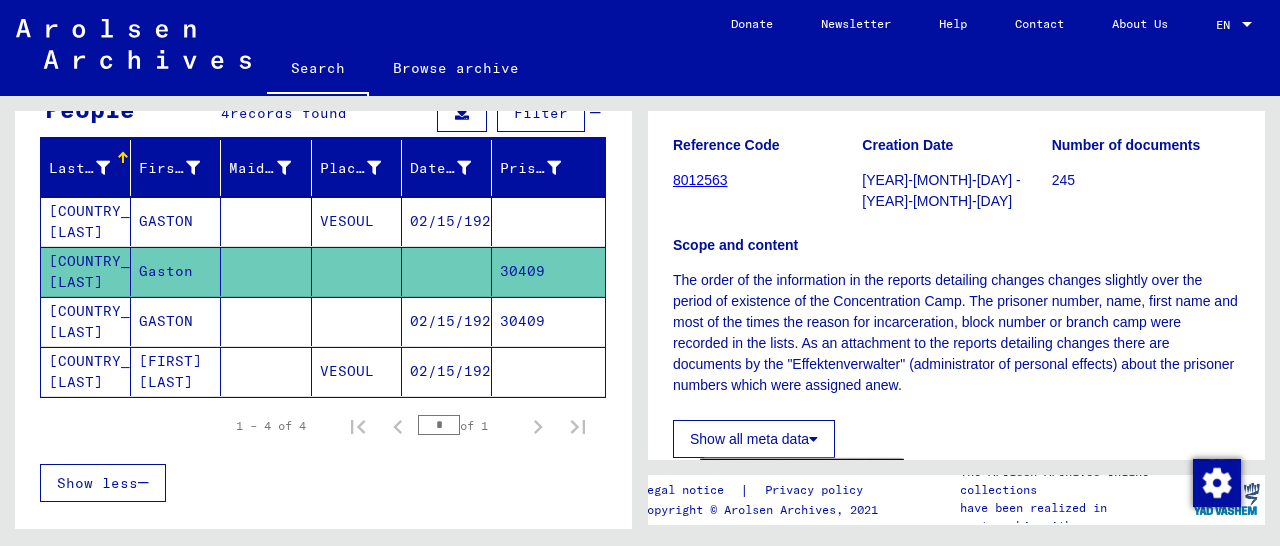 scroll, scrollTop: 520, scrollLeft: 0, axis: vertical 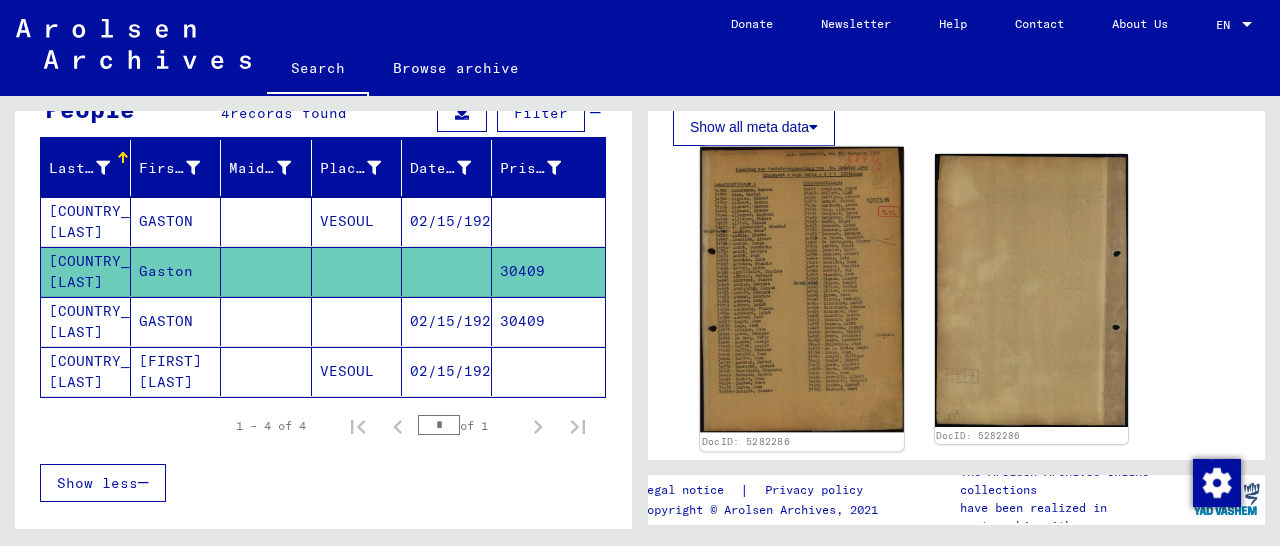 click 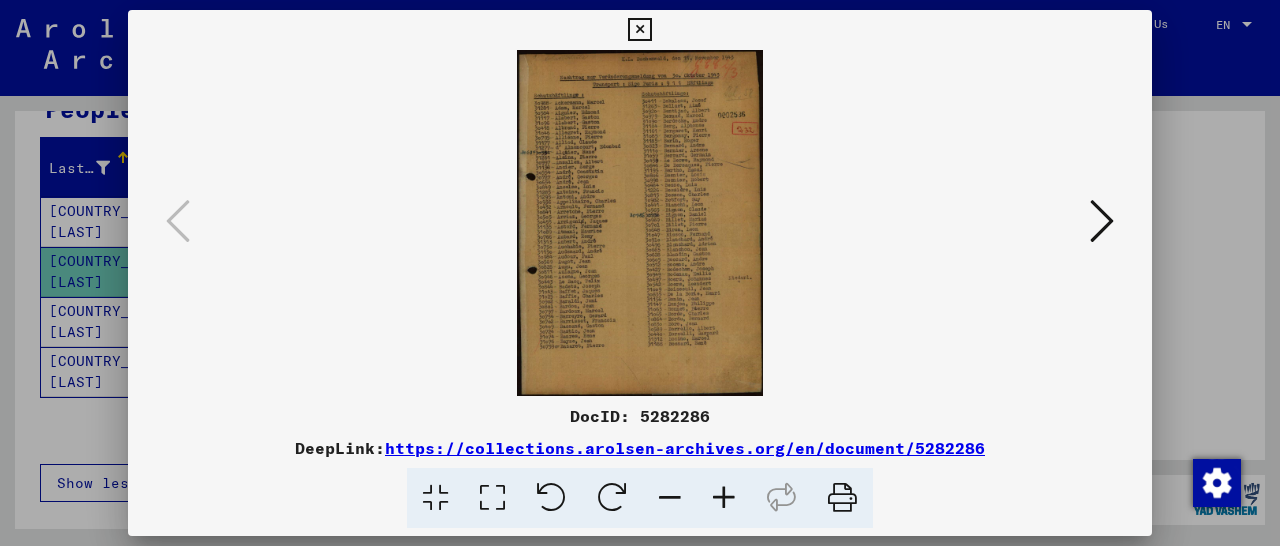 click at bounding box center (724, 498) 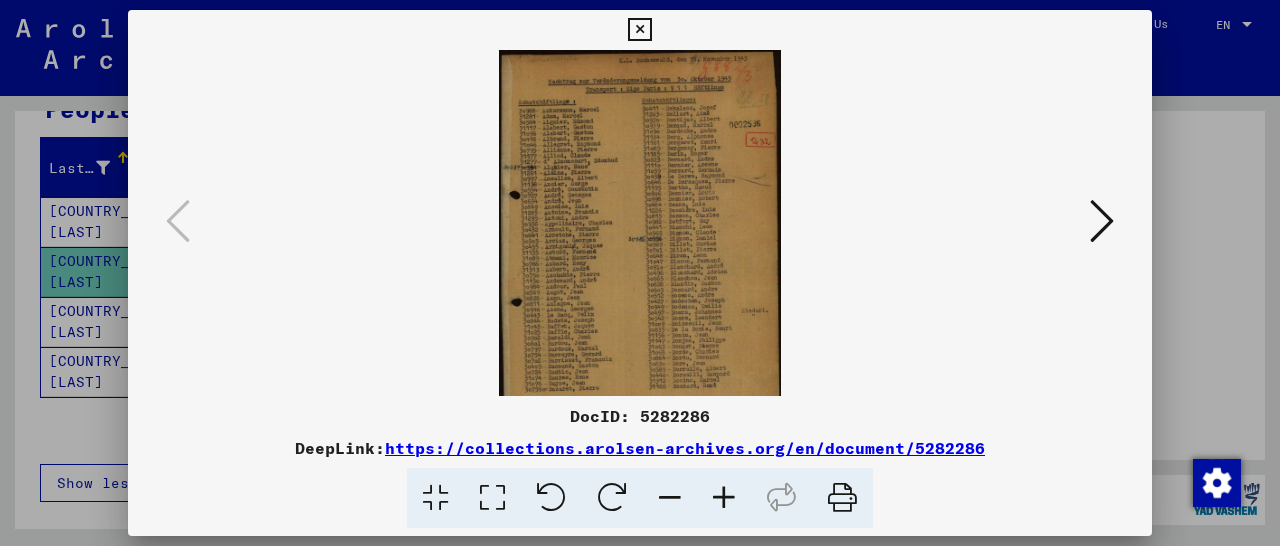 click at bounding box center [724, 498] 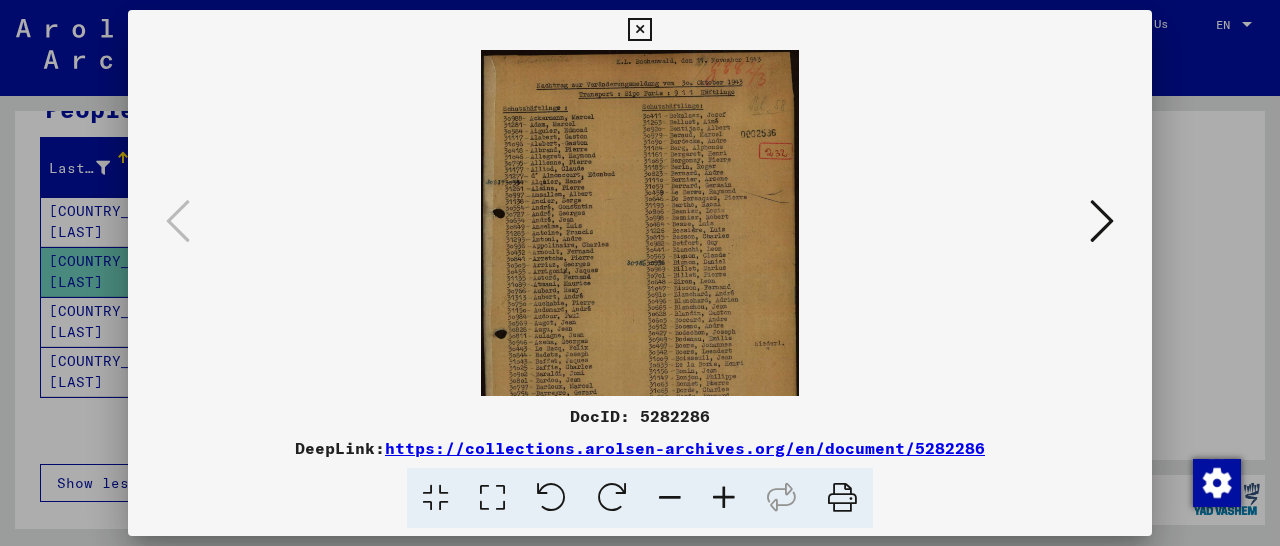 click at bounding box center (724, 498) 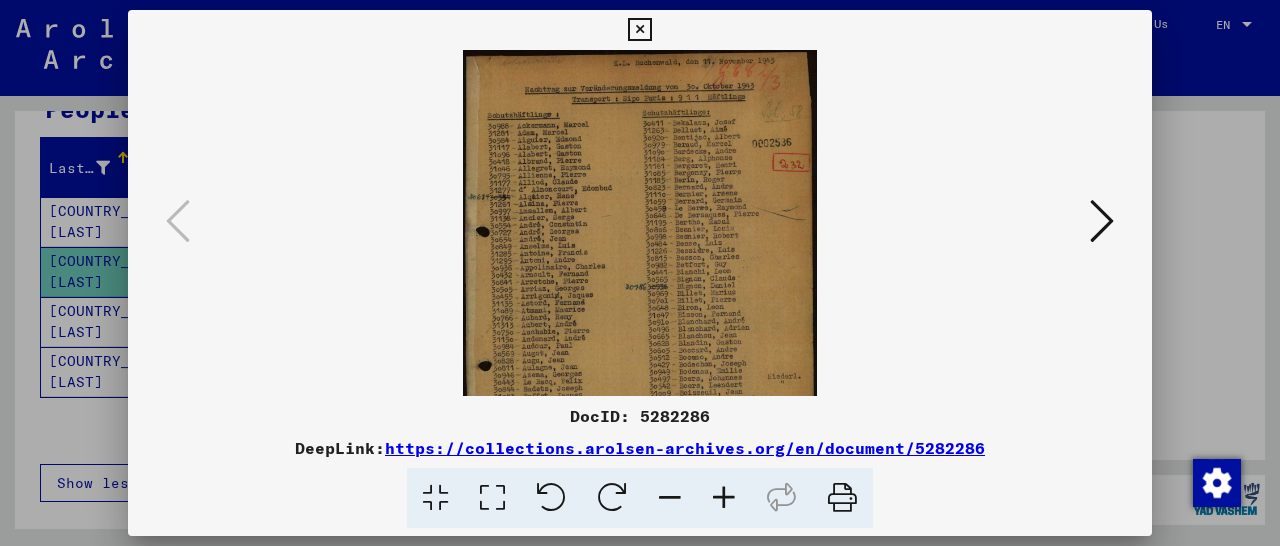 click at bounding box center (724, 498) 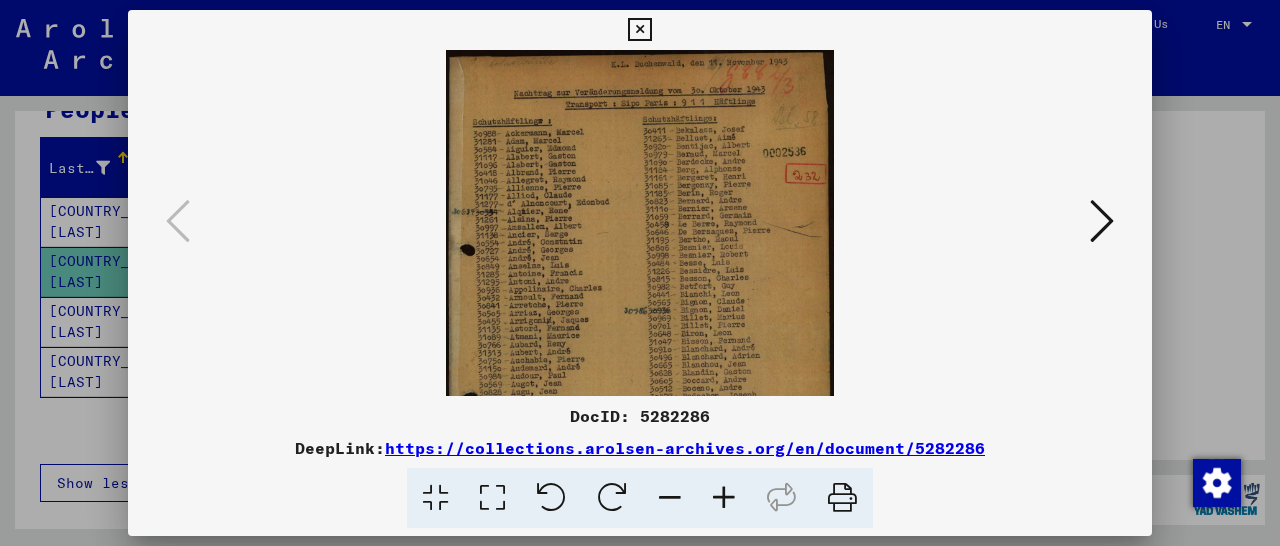 click at bounding box center [724, 498] 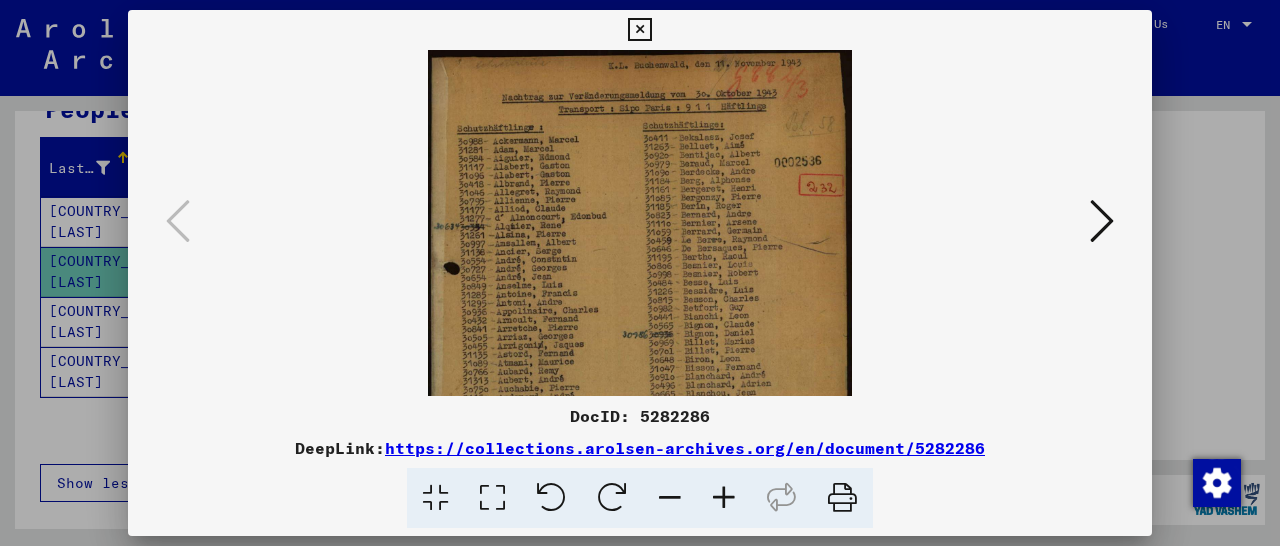 click at bounding box center [724, 498] 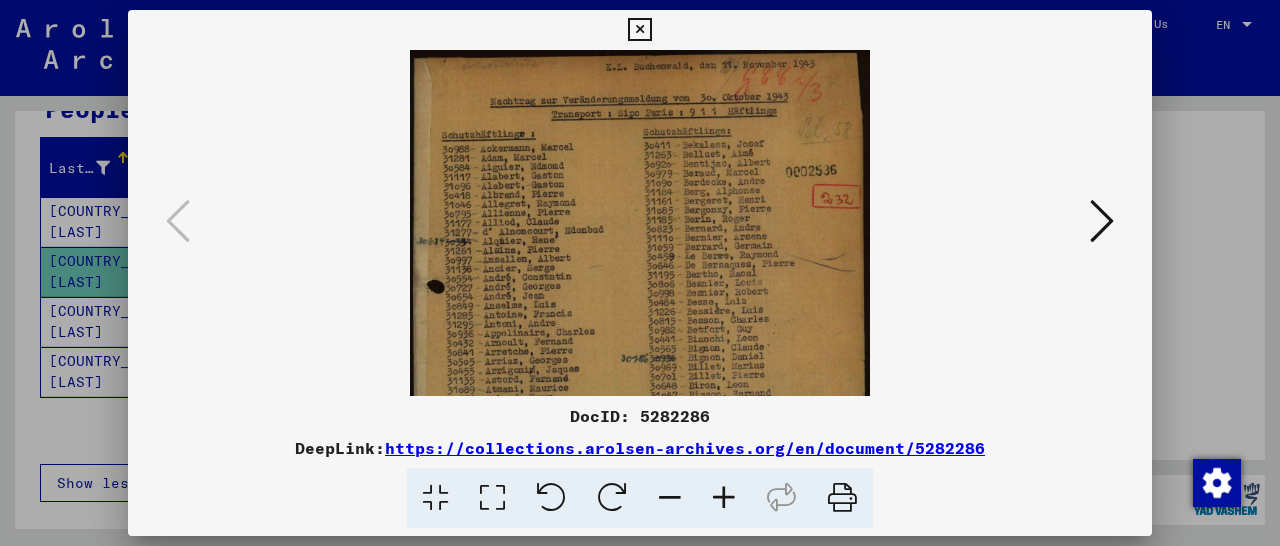 click at bounding box center (724, 498) 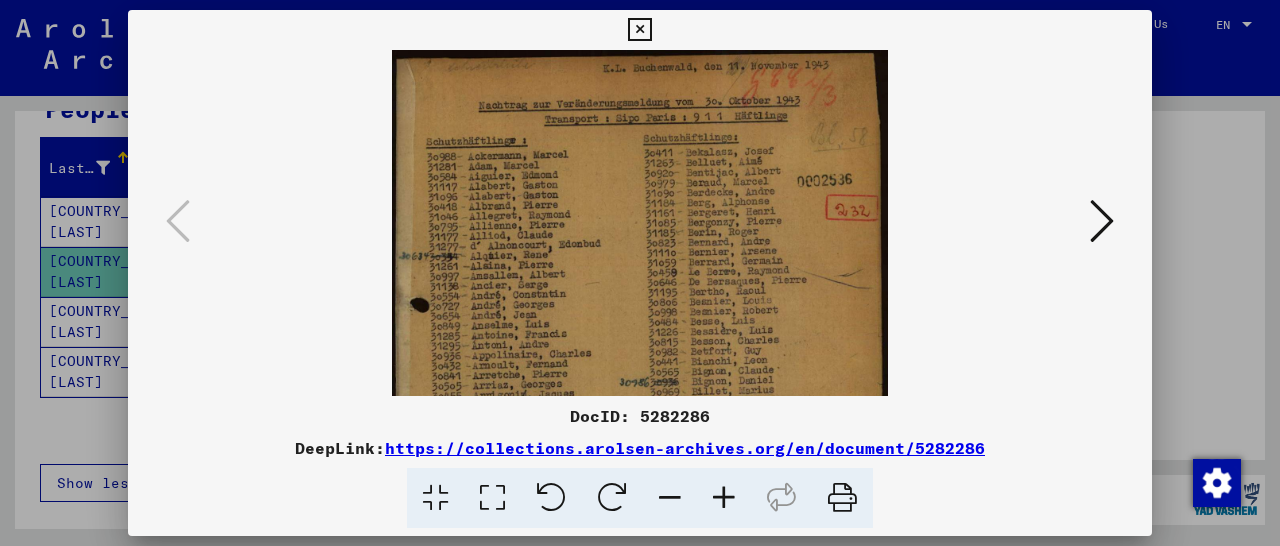 click at bounding box center [724, 498] 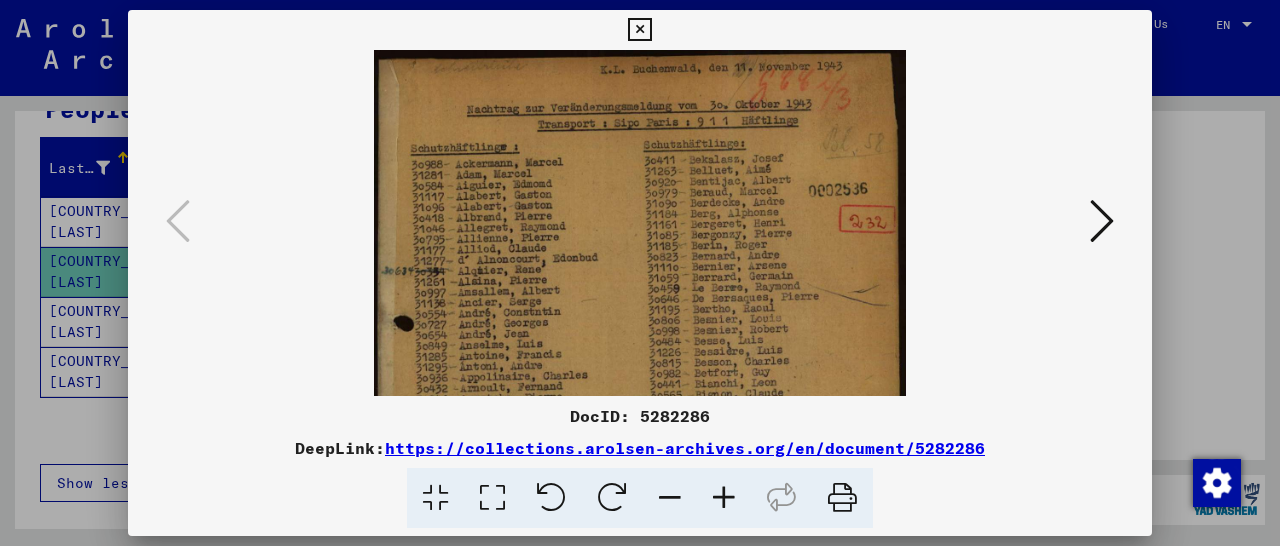 click at bounding box center [724, 498] 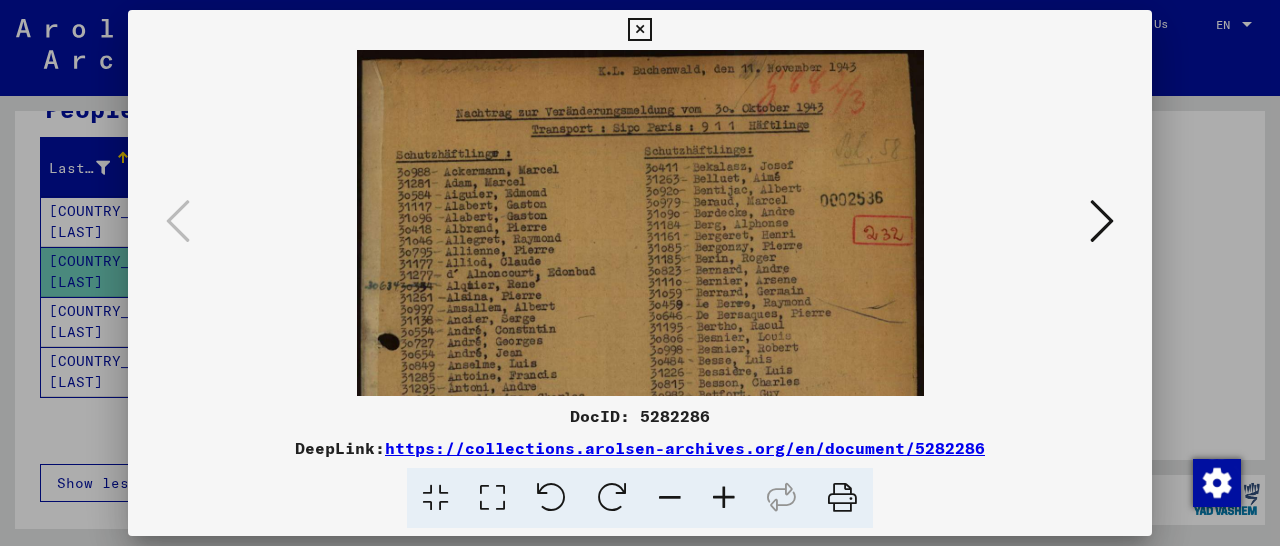 click at bounding box center [724, 498] 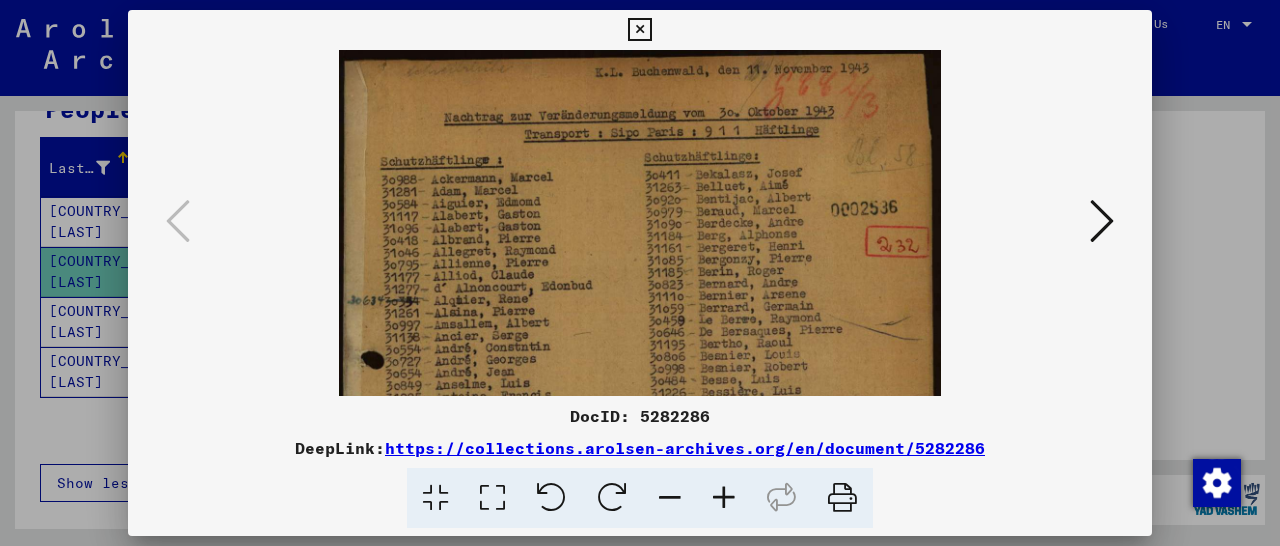 click at bounding box center [724, 498] 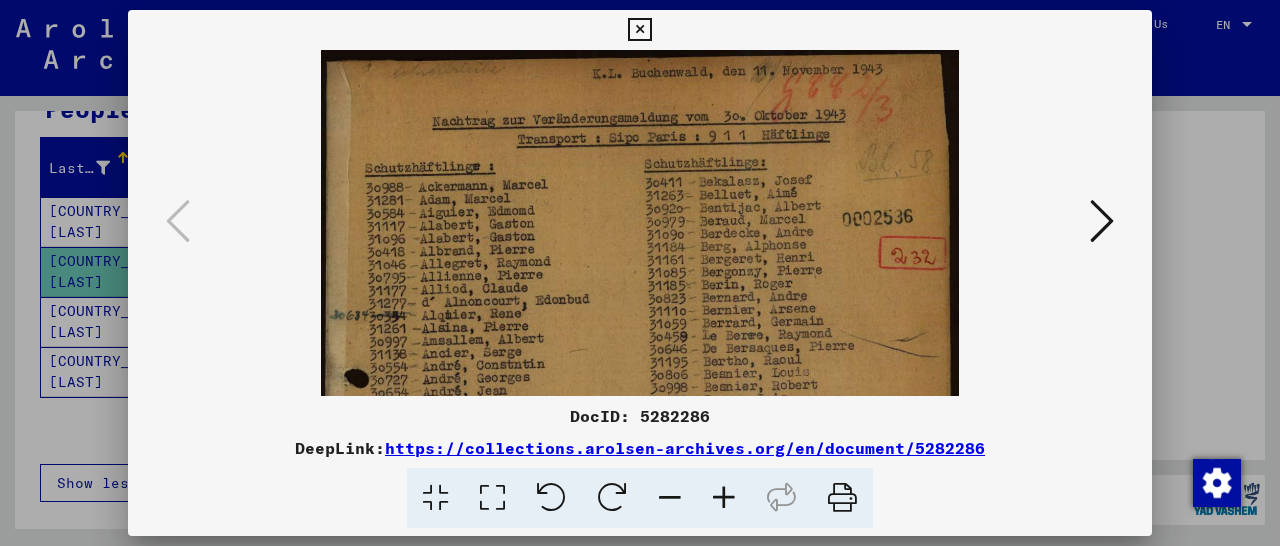click at bounding box center (724, 498) 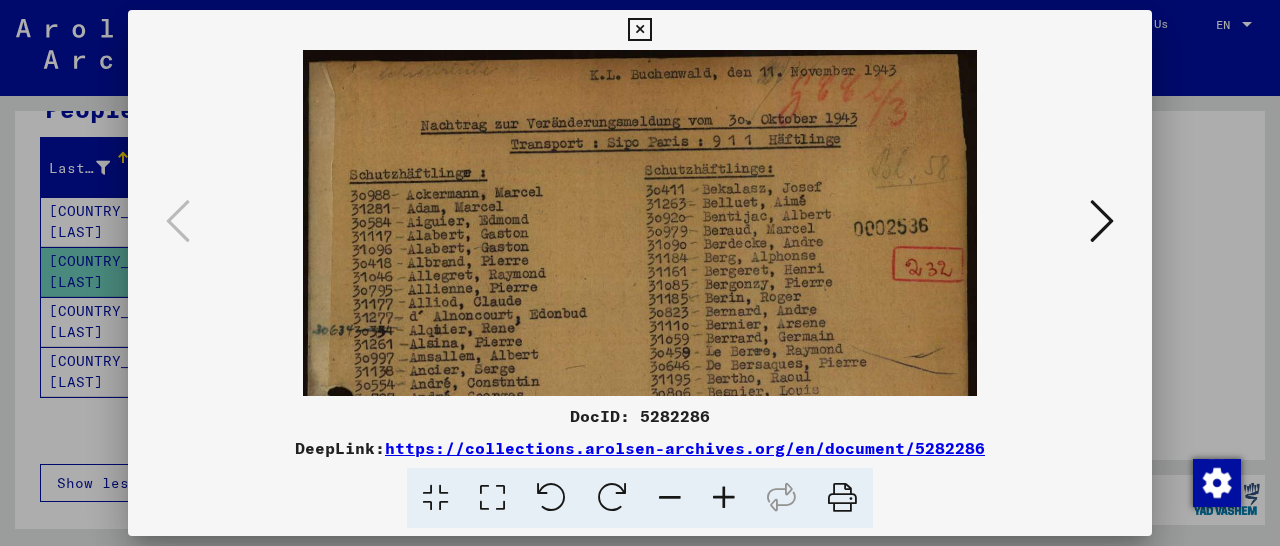 click at bounding box center (724, 498) 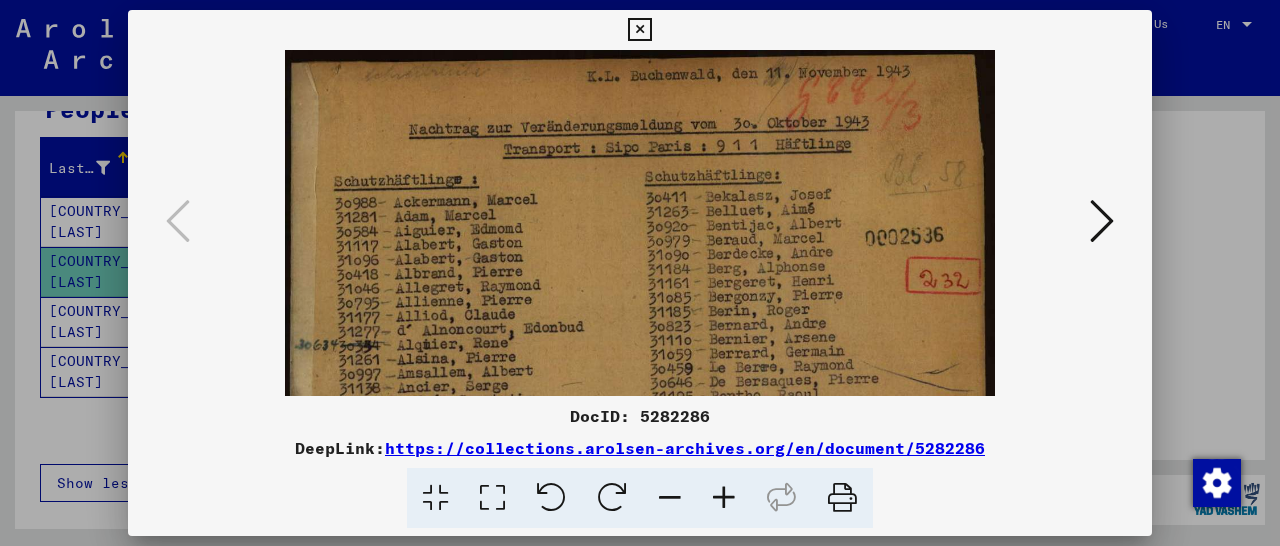 click at bounding box center (639, 30) 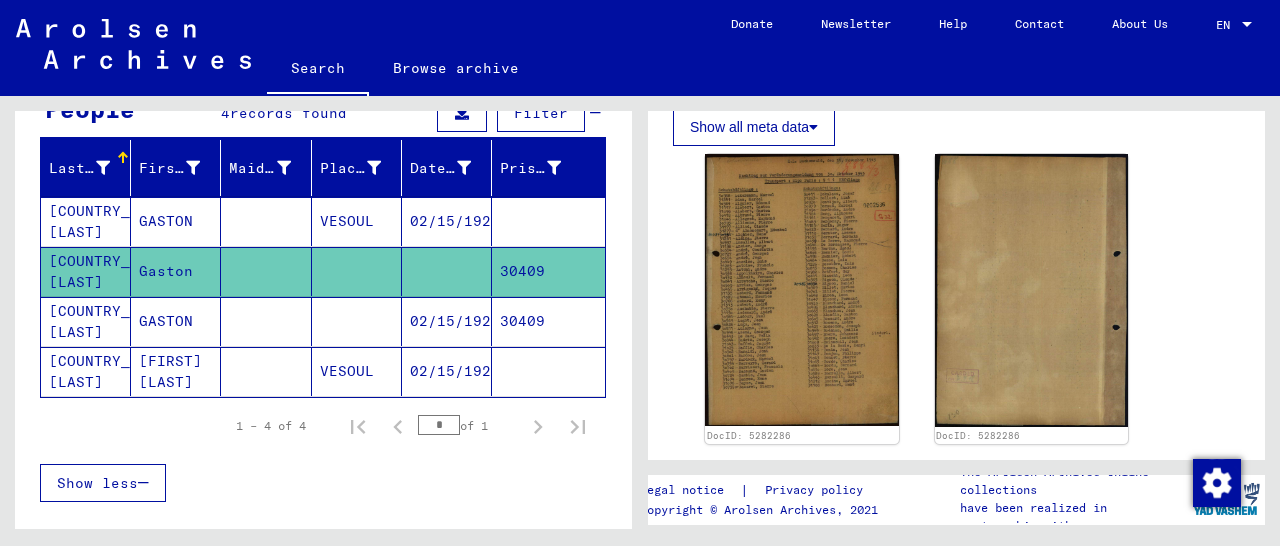 click on "30409" at bounding box center [548, 371] 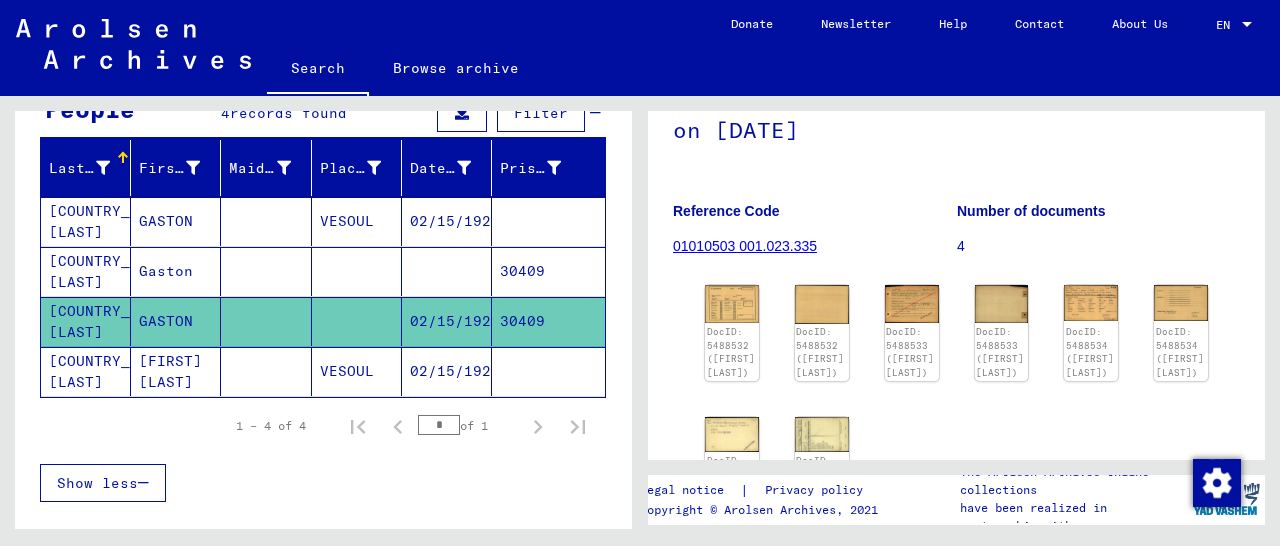 scroll, scrollTop: 279, scrollLeft: 0, axis: vertical 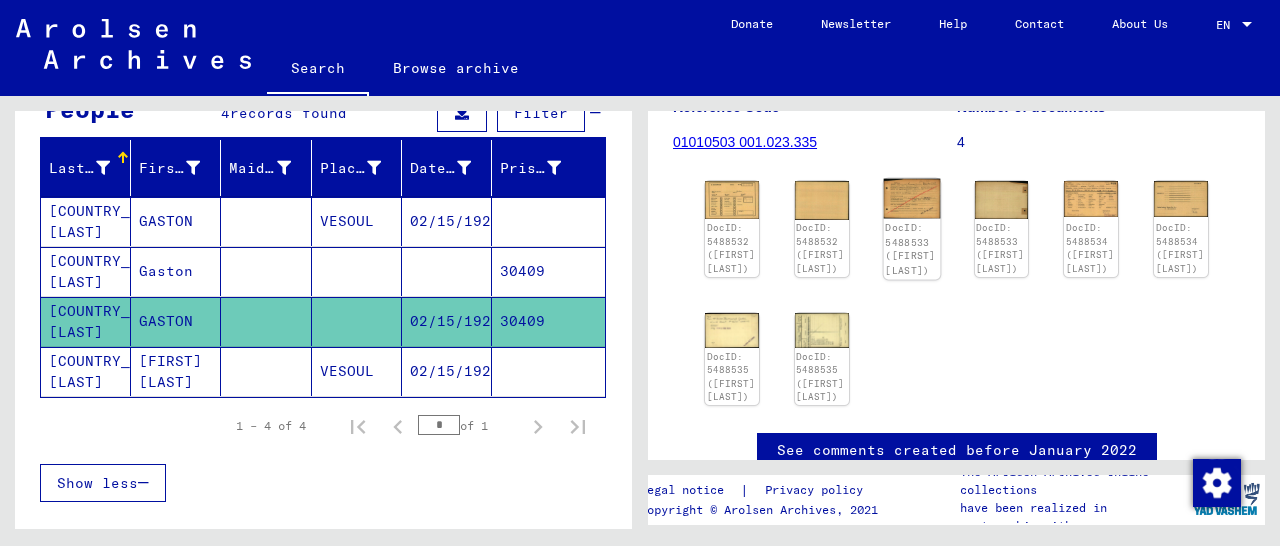 click 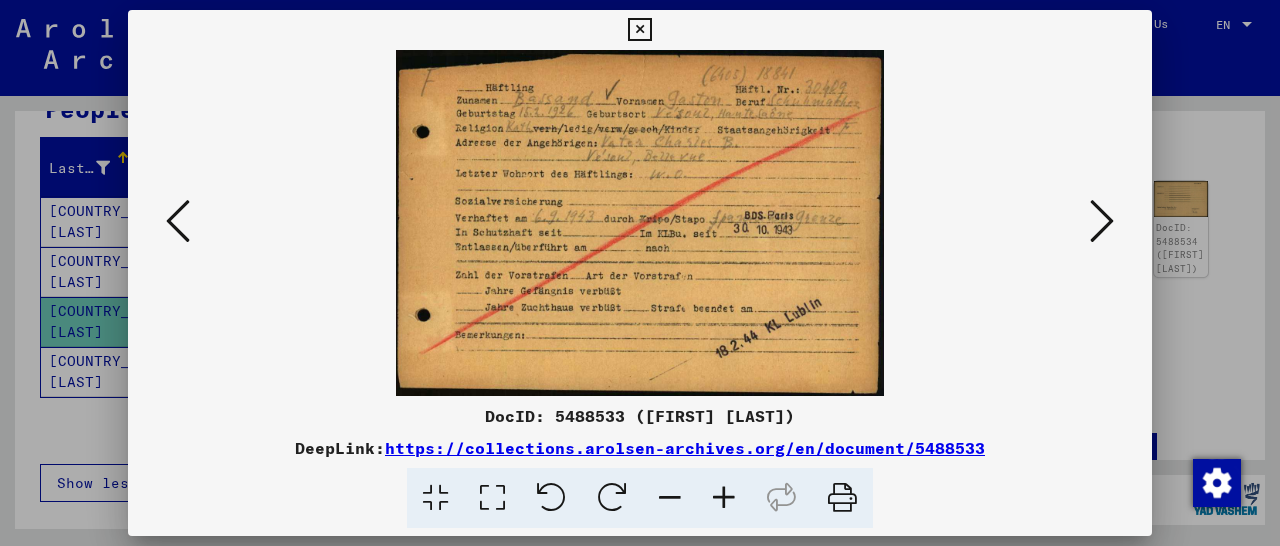 click at bounding box center [724, 498] 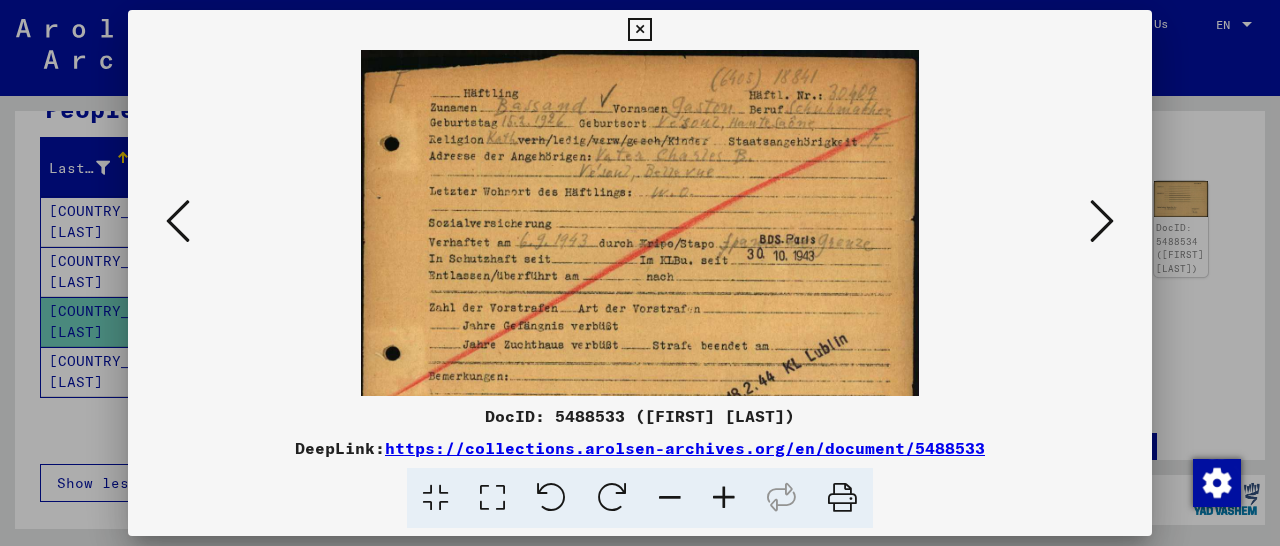 click at bounding box center [724, 498] 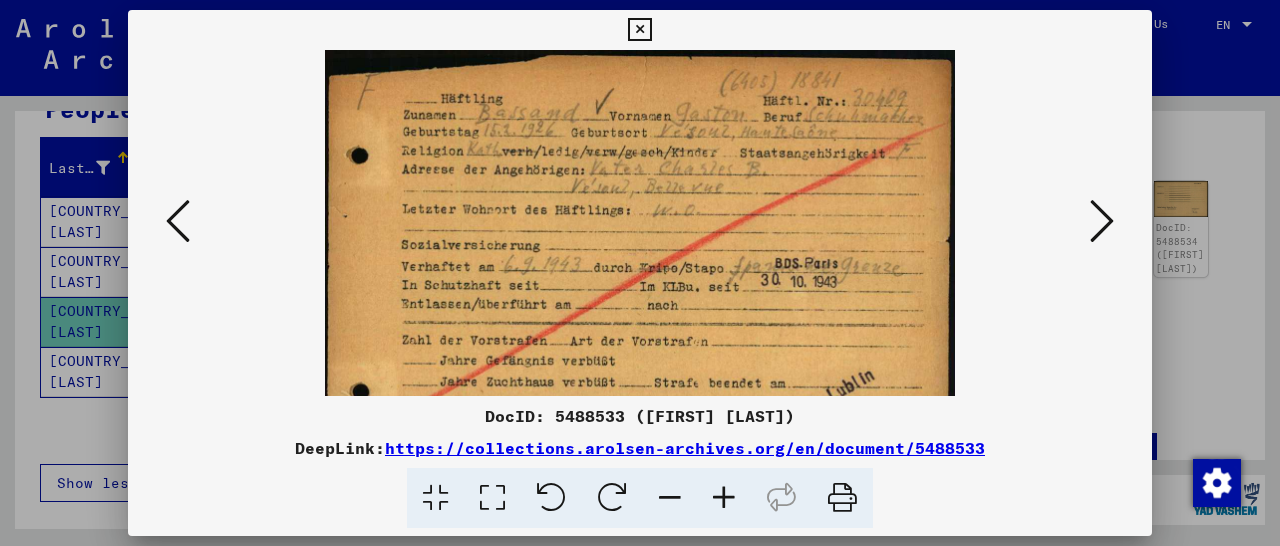click at bounding box center (724, 498) 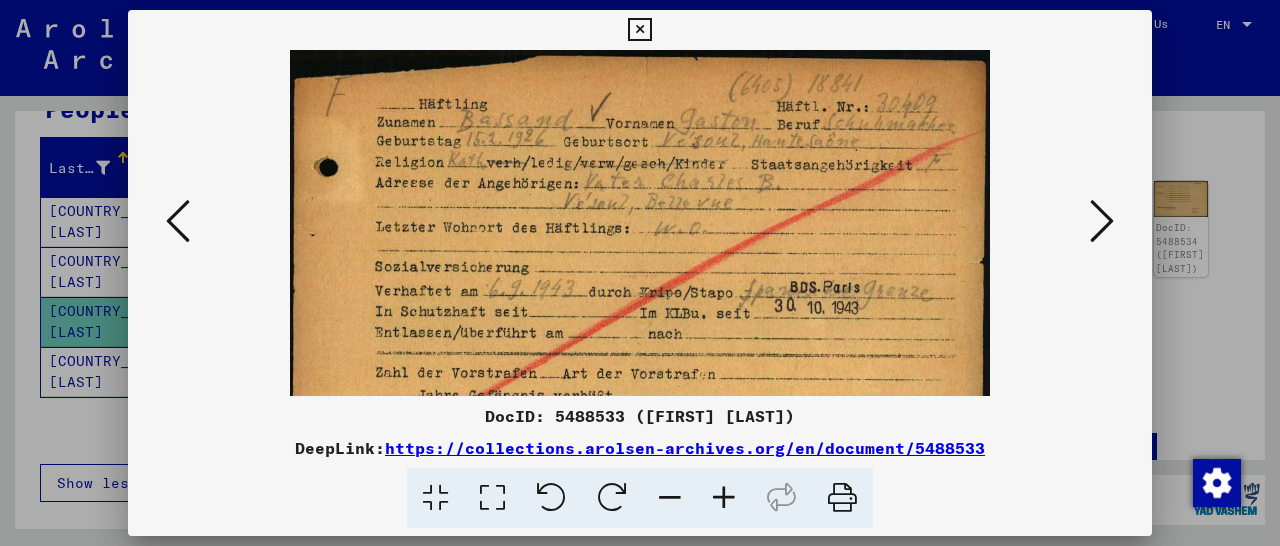 click at bounding box center [724, 498] 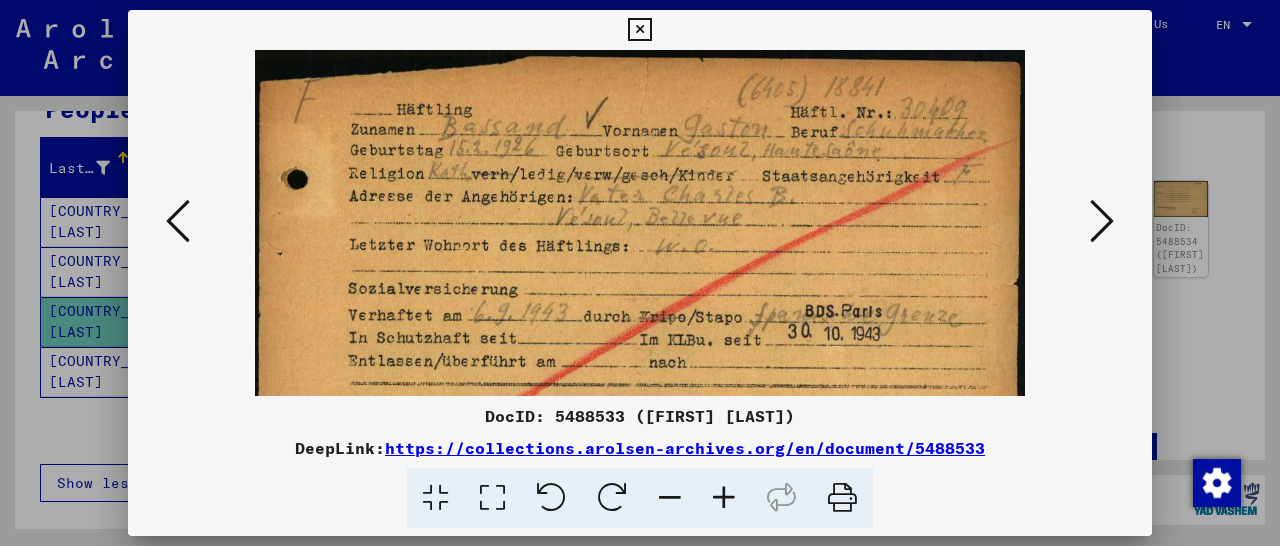click at bounding box center [724, 498] 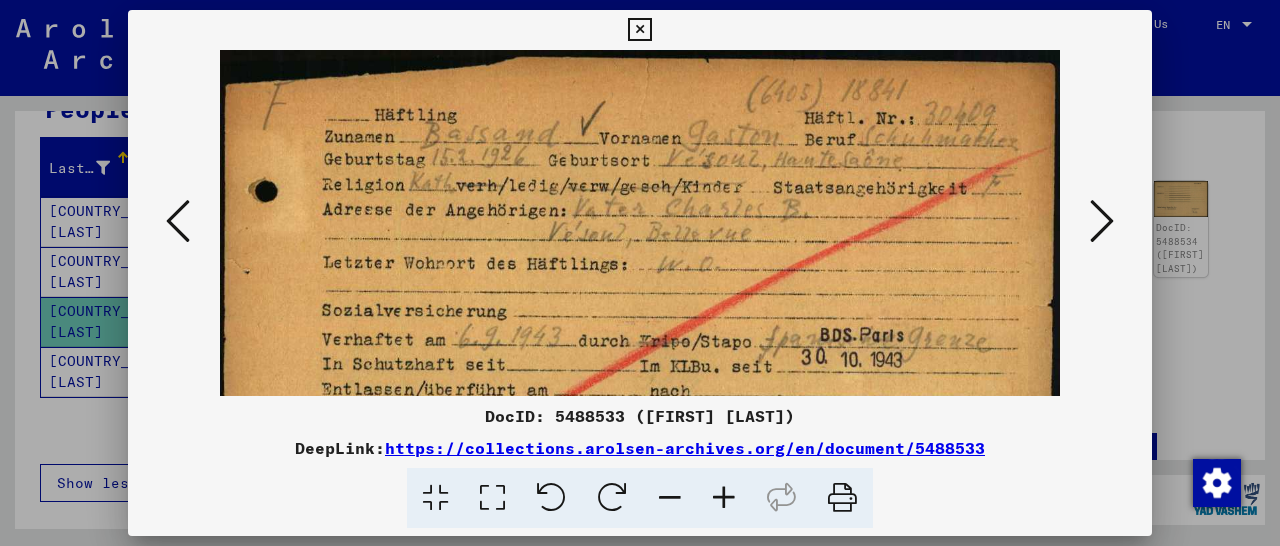 click at bounding box center [724, 498] 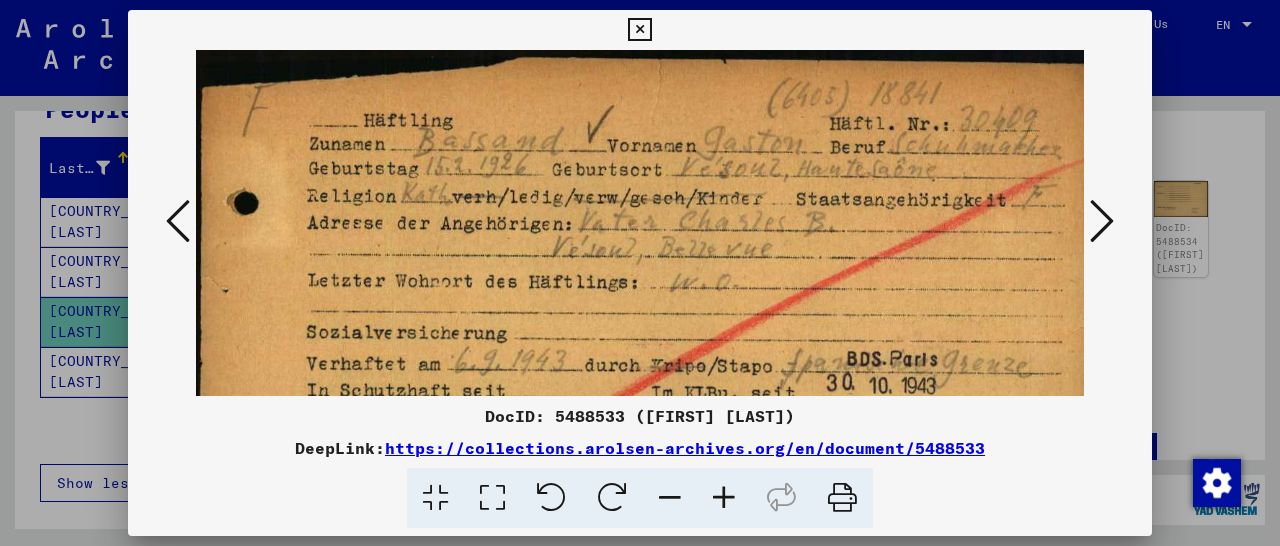 click at bounding box center (724, 498) 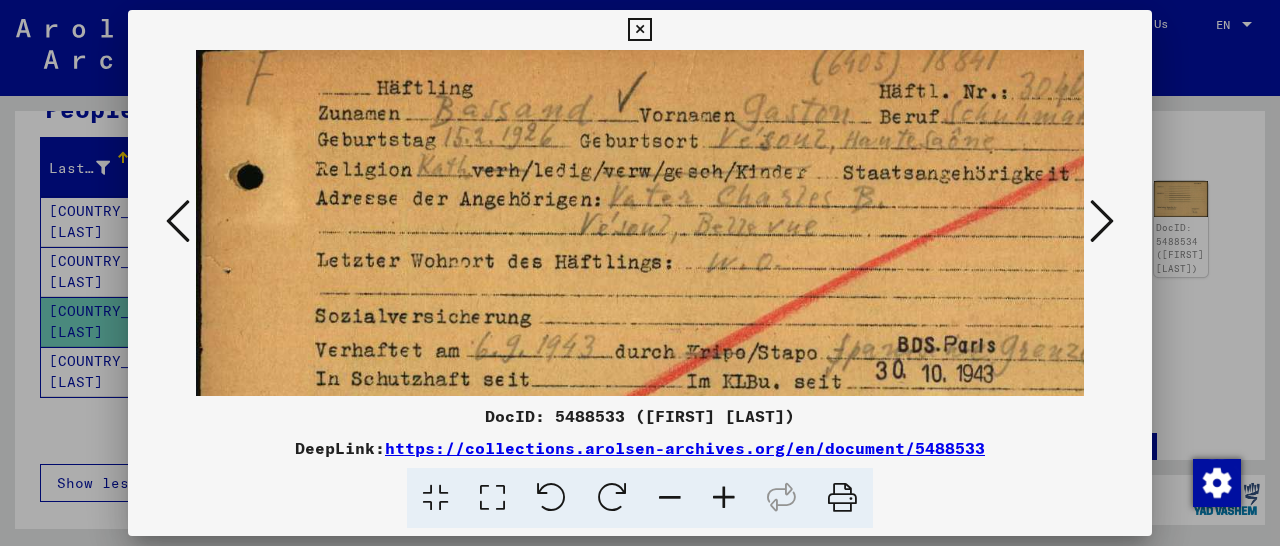 drag, startPoint x: 678, startPoint y: 287, endPoint x: 683, endPoint y: 236, distance: 51.24451 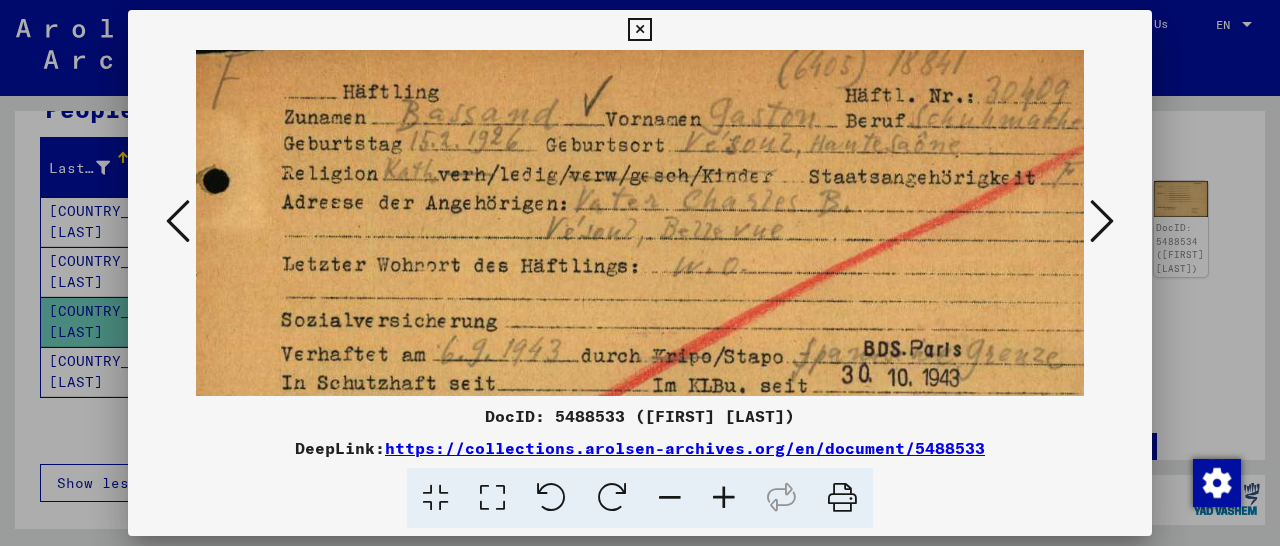 scroll, scrollTop: 39, scrollLeft: 59, axis: both 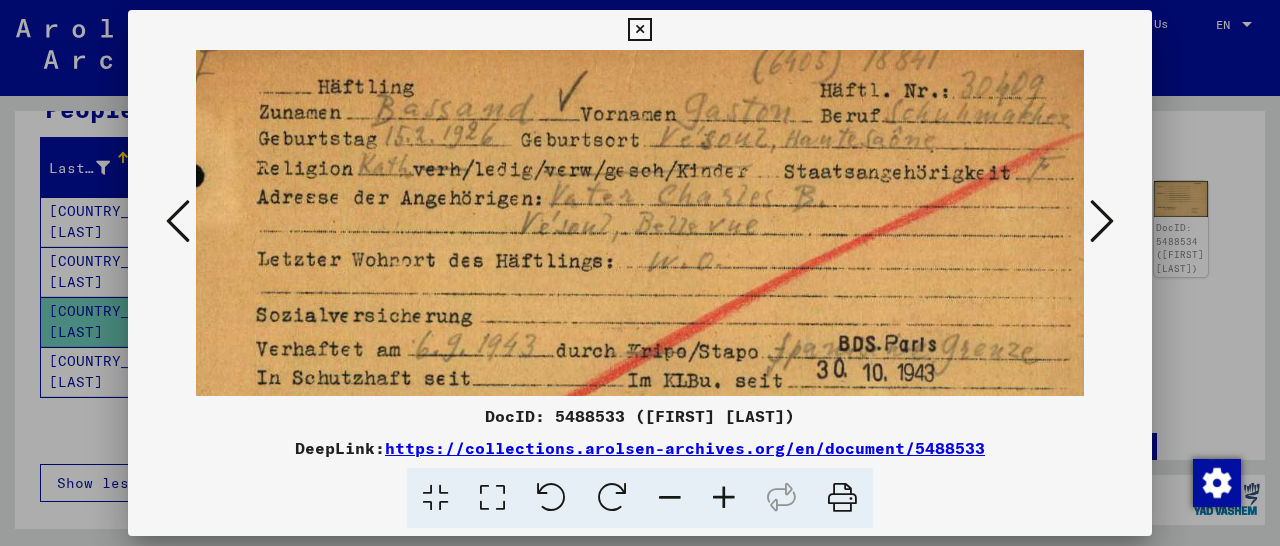 drag, startPoint x: 917, startPoint y: 279, endPoint x: 868, endPoint y: 323, distance: 65.8559 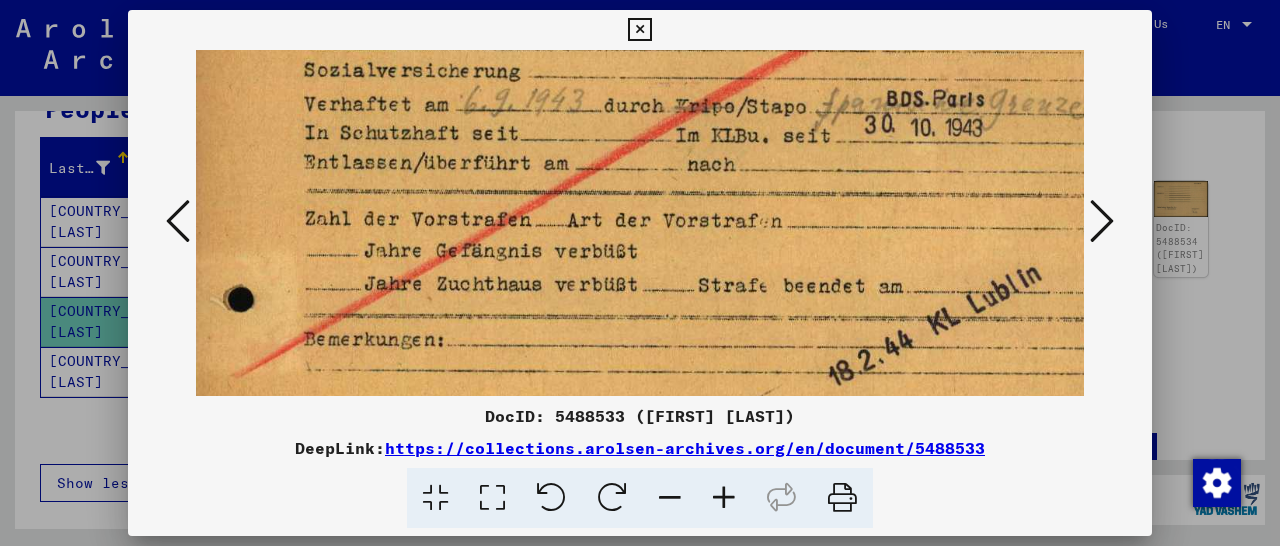 scroll, scrollTop: 283, scrollLeft: 11, axis: both 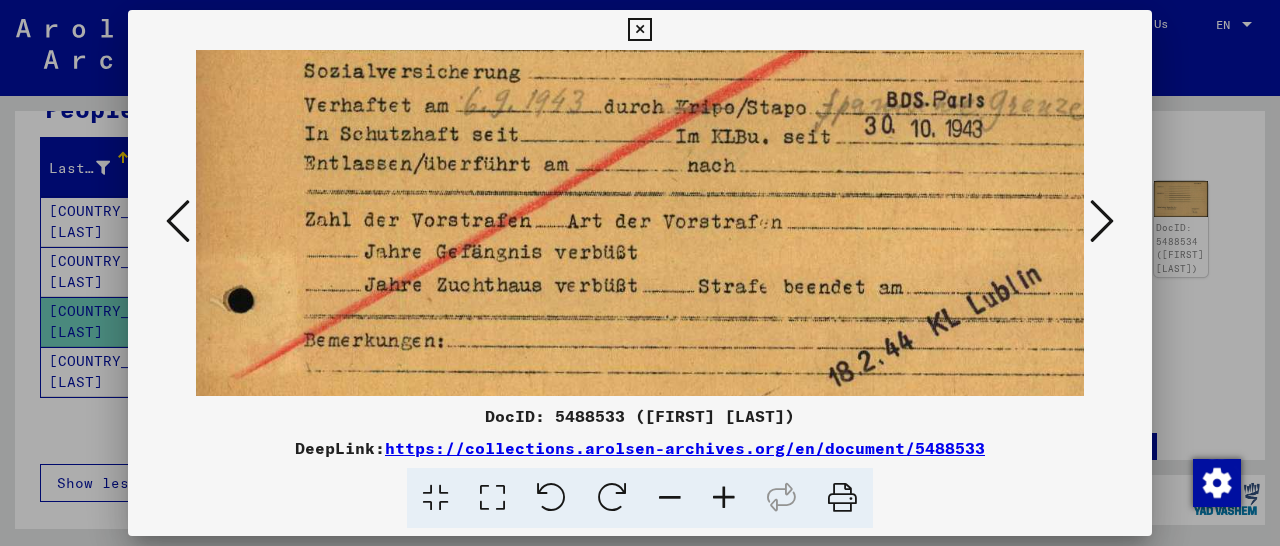 drag, startPoint x: 859, startPoint y: 359, endPoint x: 907, endPoint y: 115, distance: 248.6765 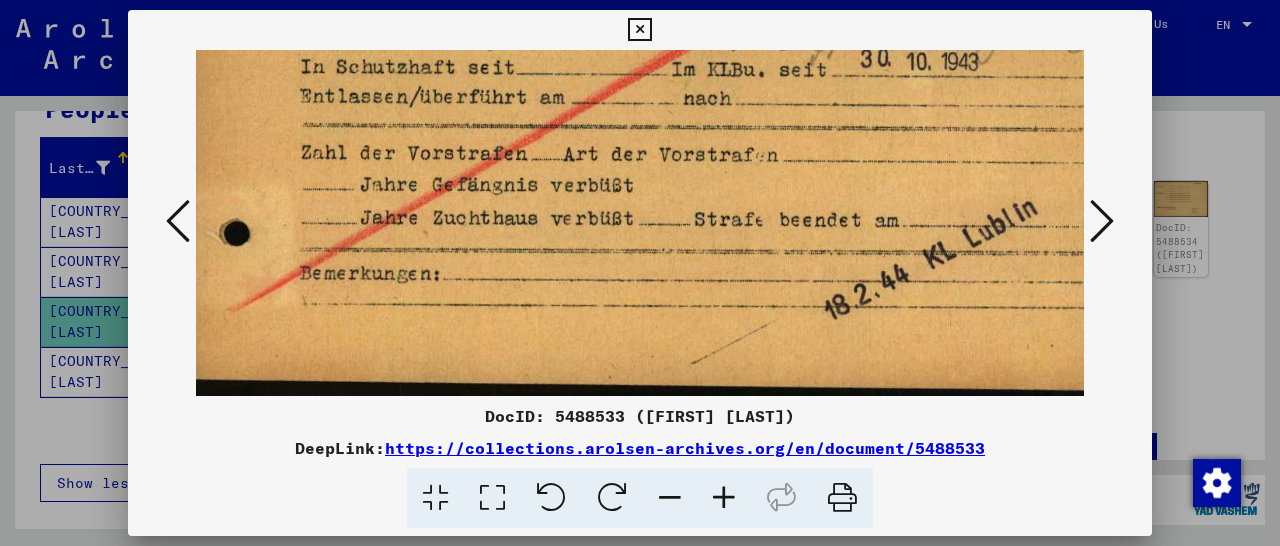 drag, startPoint x: 721, startPoint y: 341, endPoint x: 835, endPoint y: 253, distance: 144.01389 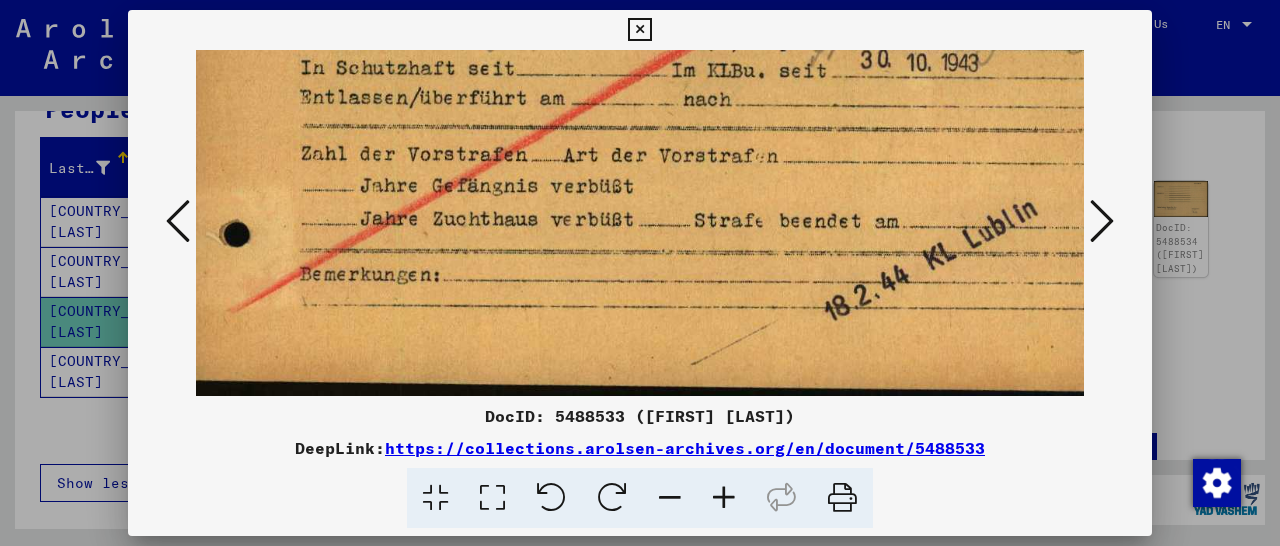 click at bounding box center [1102, 221] 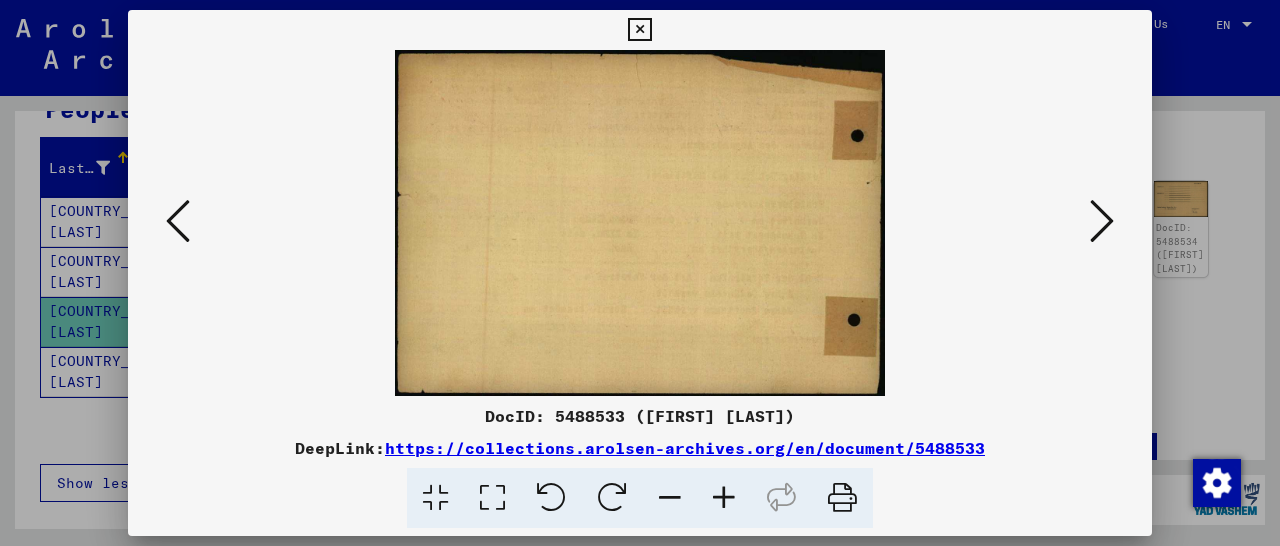 scroll, scrollTop: 0, scrollLeft: 0, axis: both 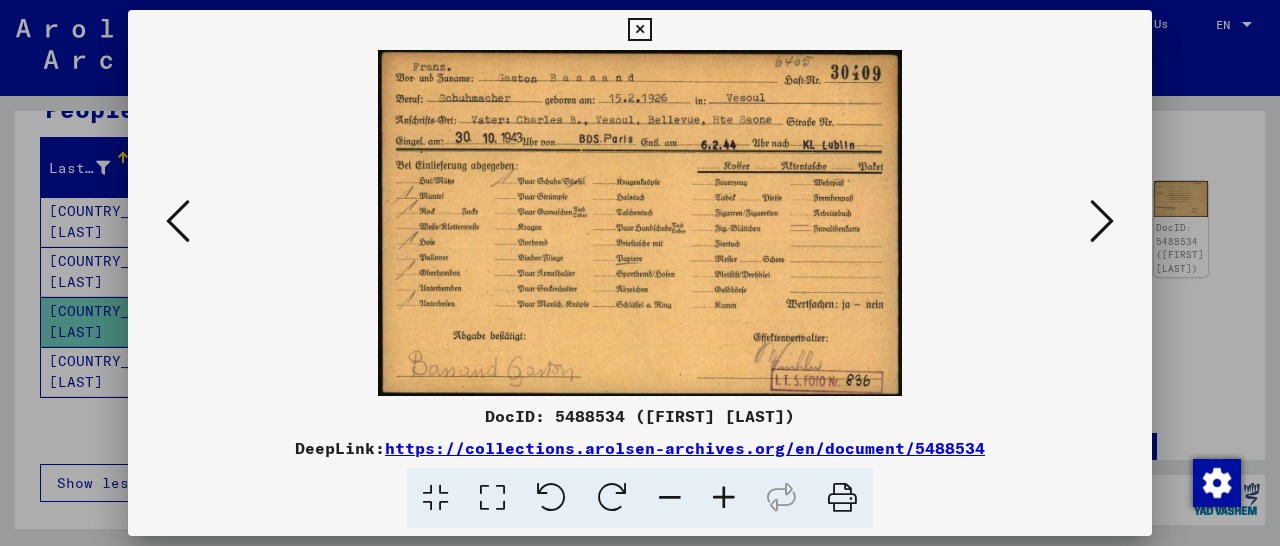 click at bounding box center (1102, 221) 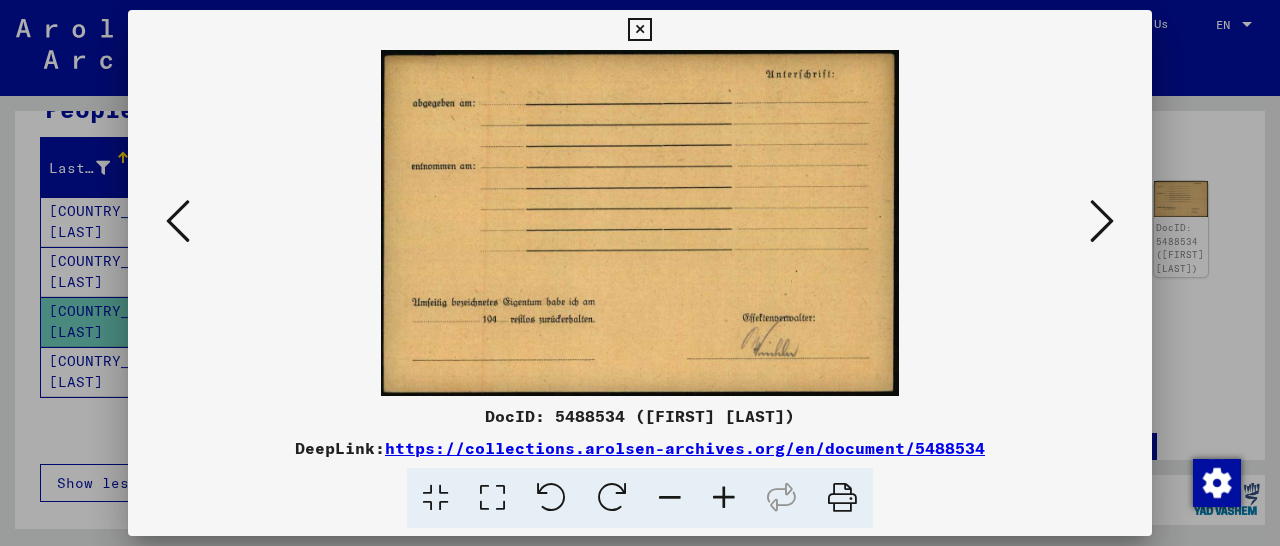 click at bounding box center [1102, 221] 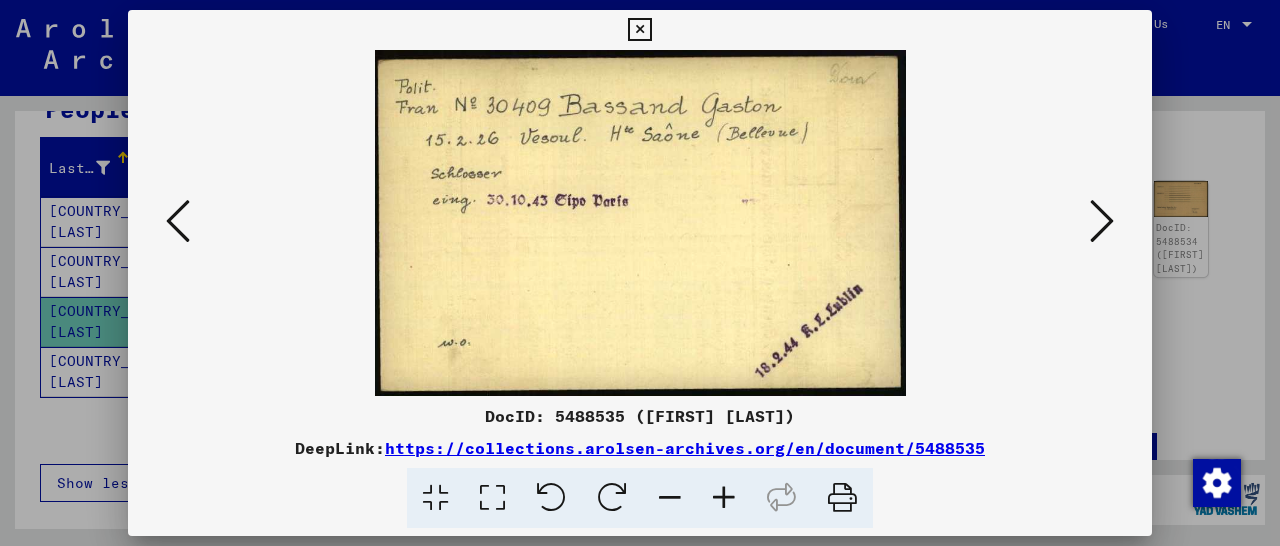 click at bounding box center (1102, 221) 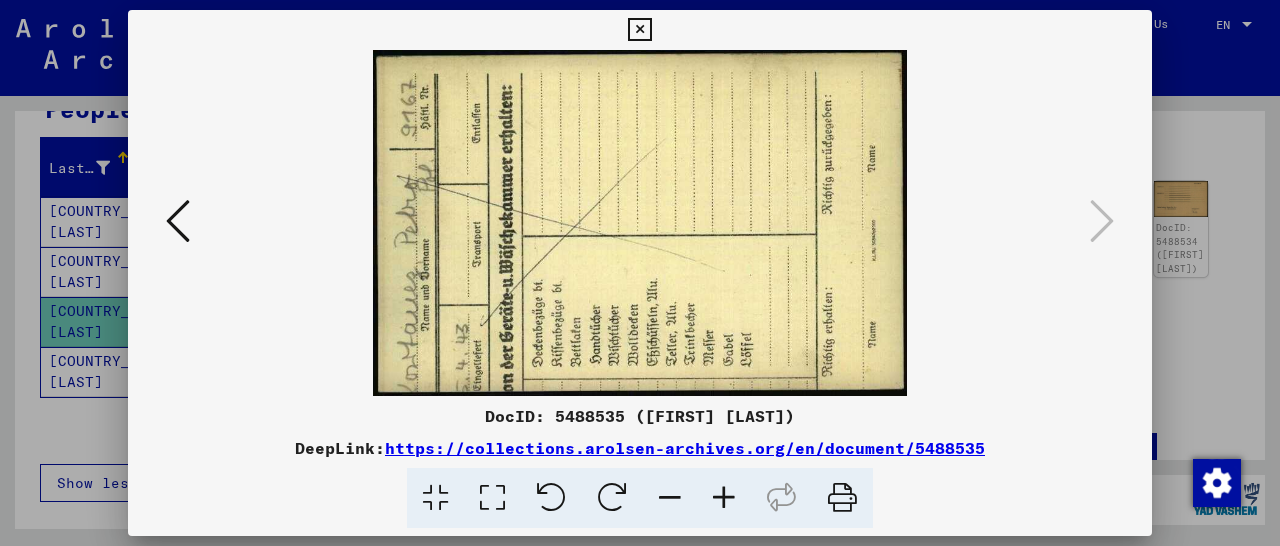 click at bounding box center (639, 30) 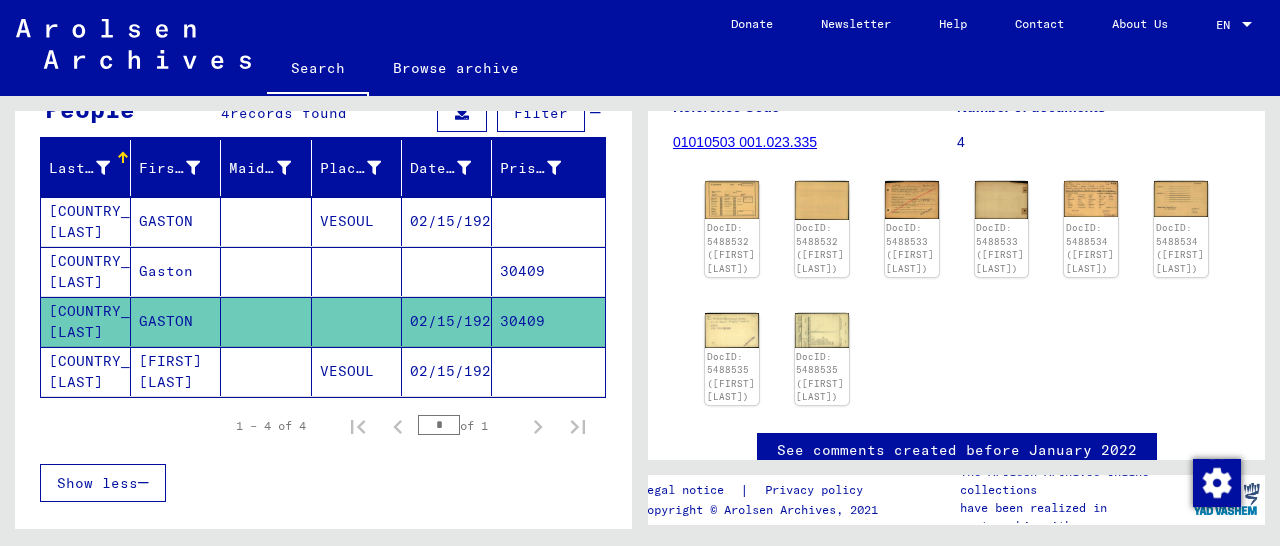 click 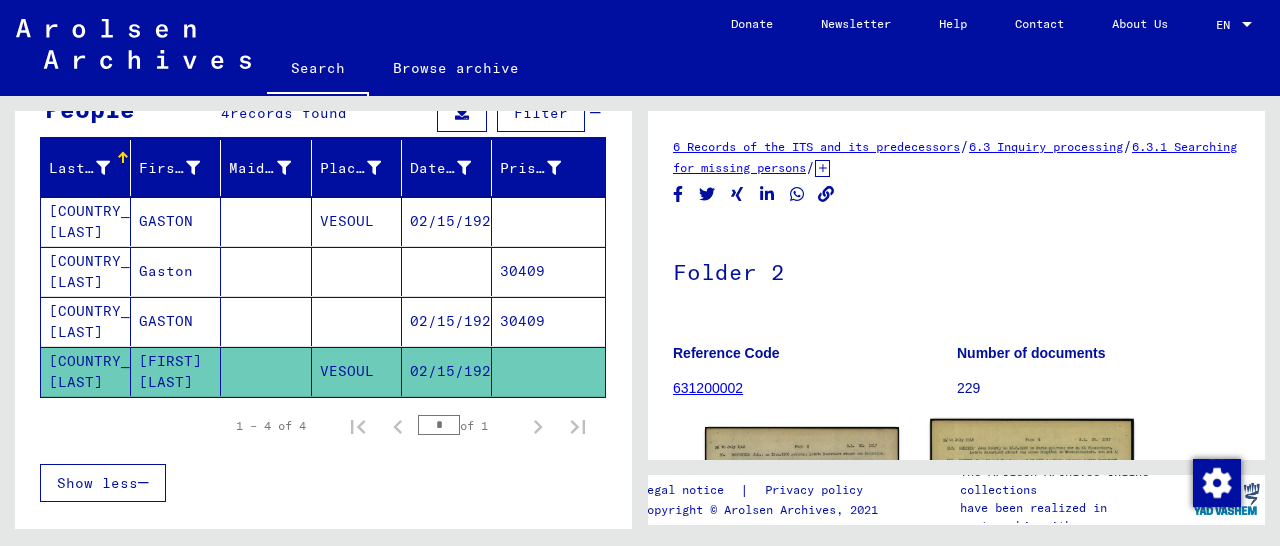 scroll, scrollTop: 312, scrollLeft: 0, axis: vertical 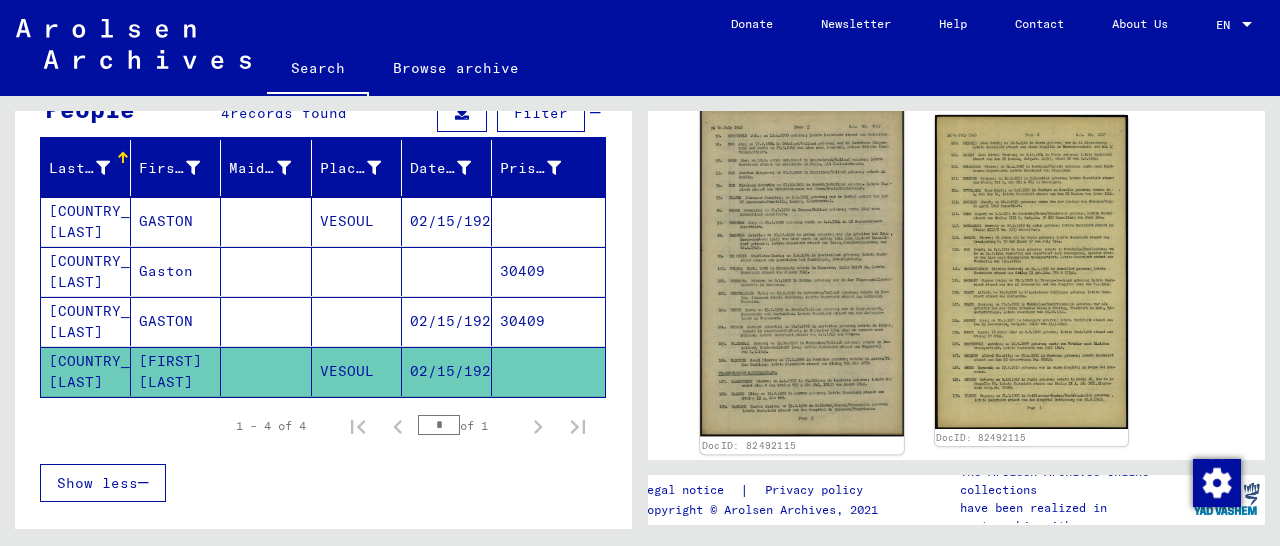 click 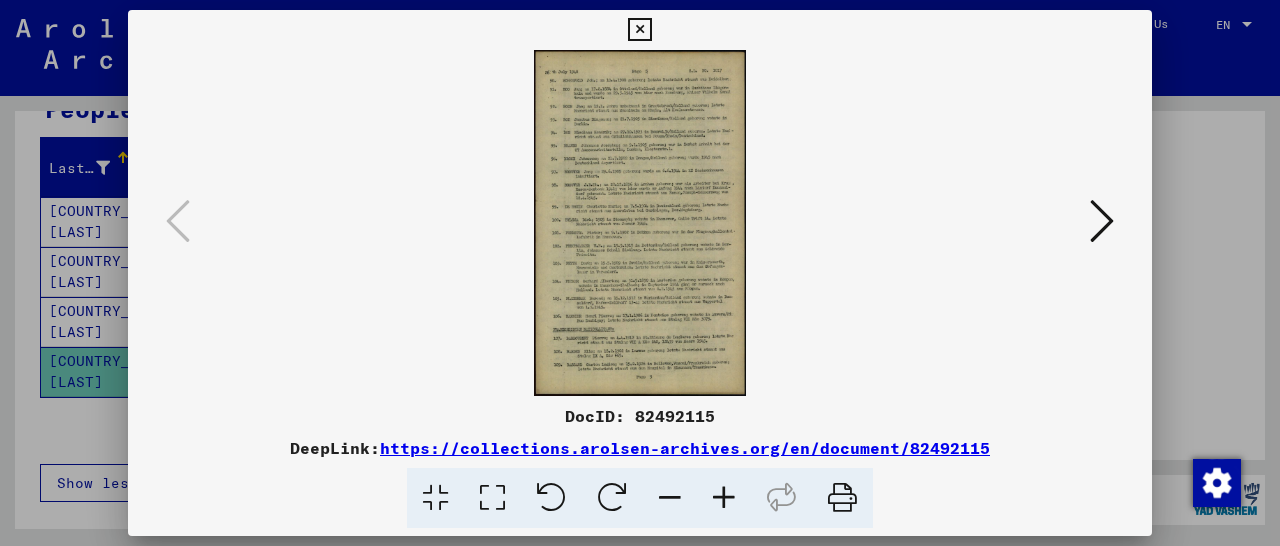 click at bounding box center (724, 498) 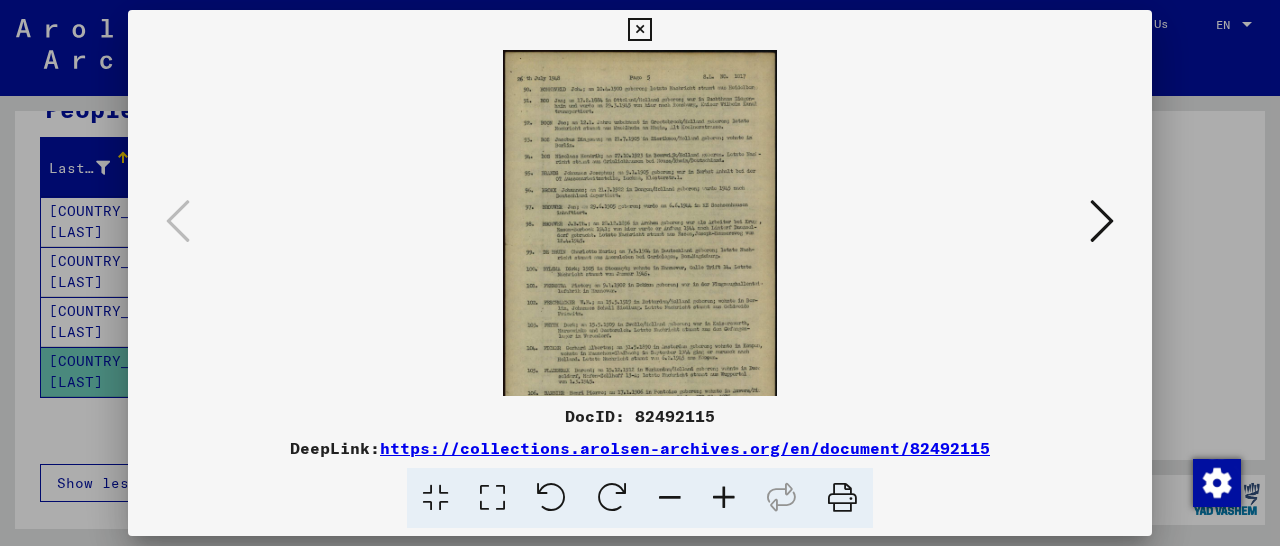click at bounding box center [724, 498] 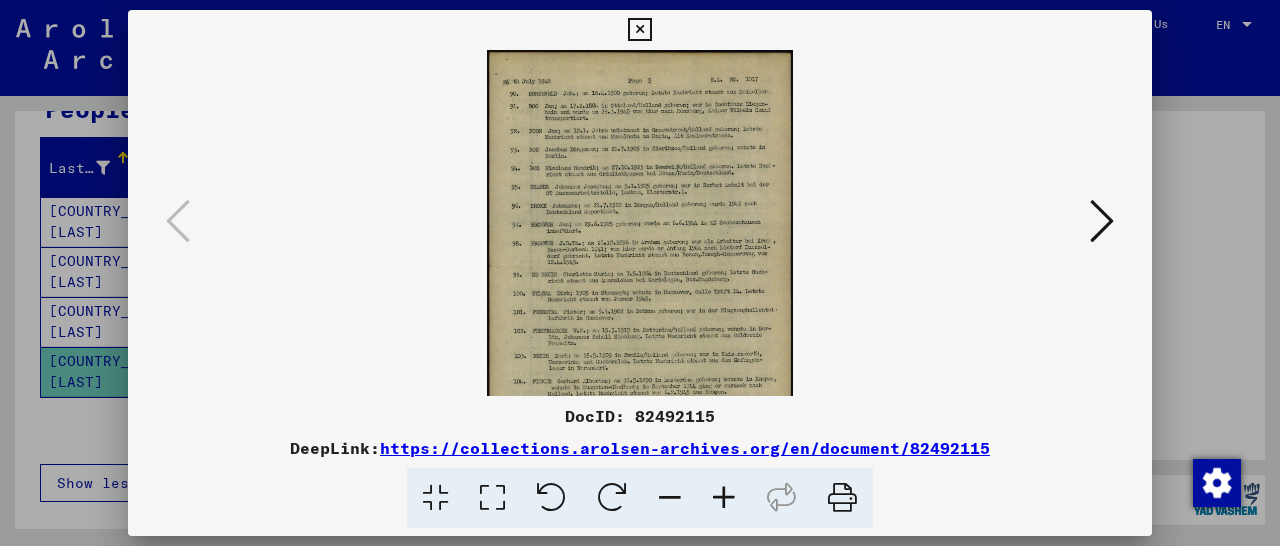 click at bounding box center (724, 498) 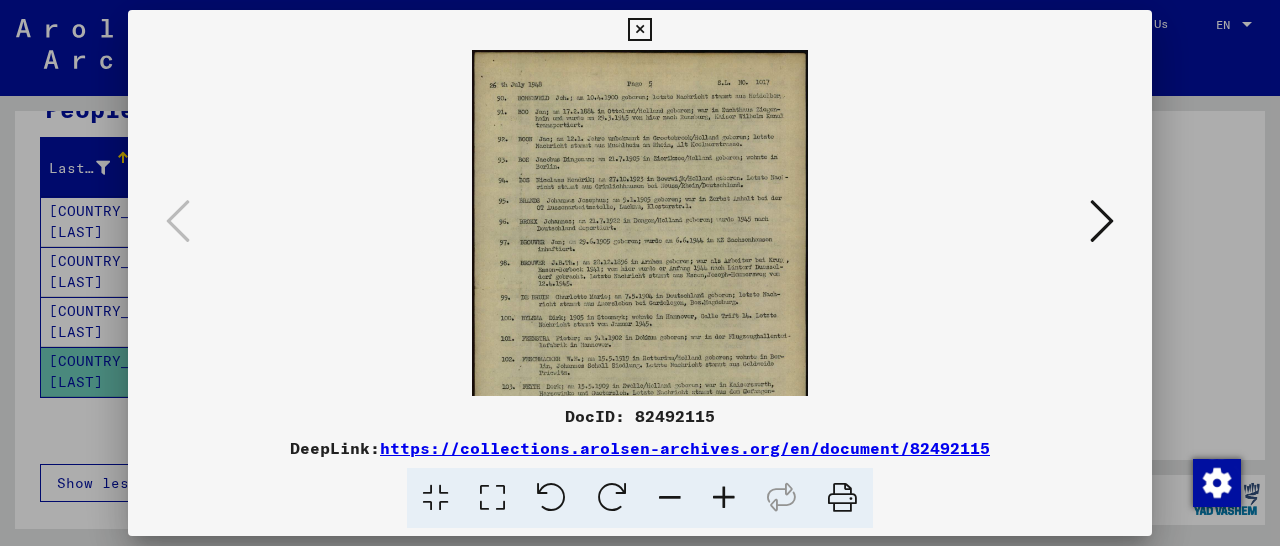click at bounding box center (724, 498) 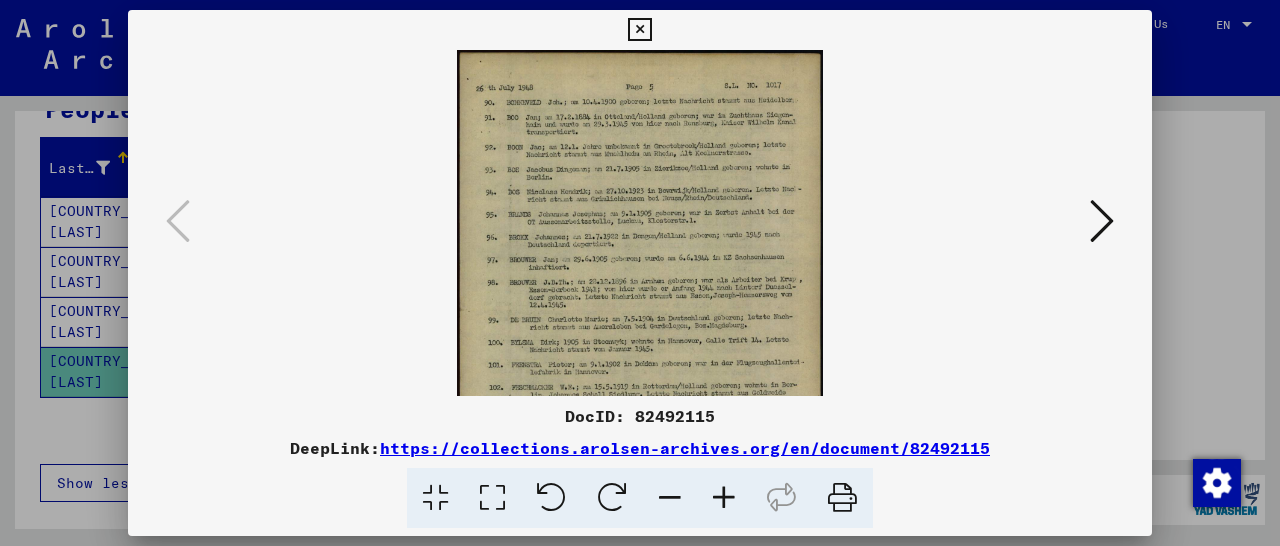 click at bounding box center (724, 498) 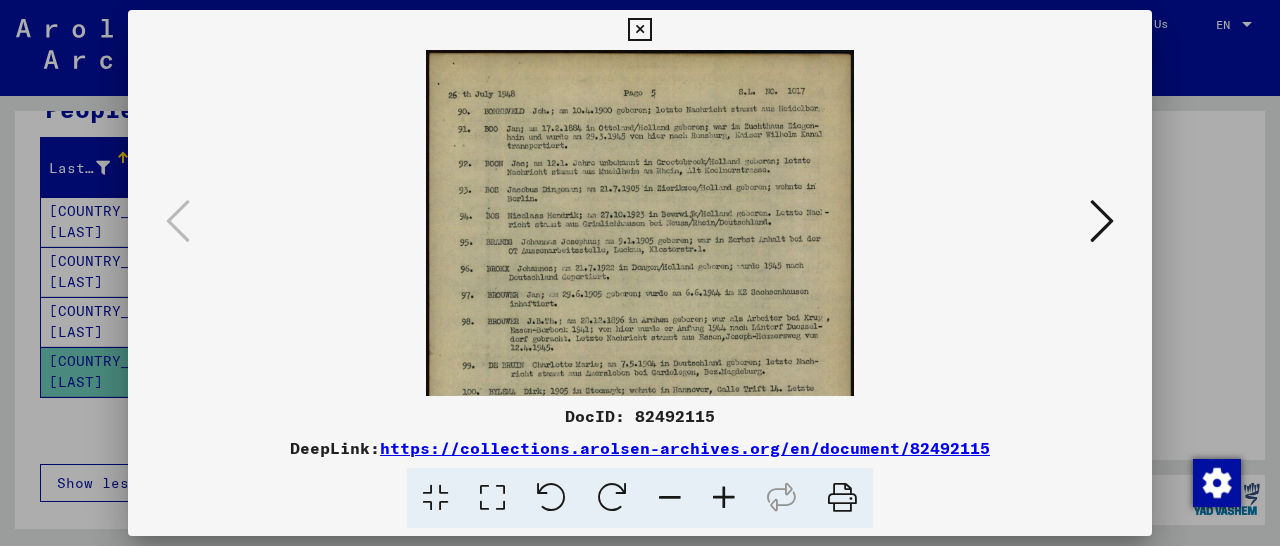 click at bounding box center [724, 498] 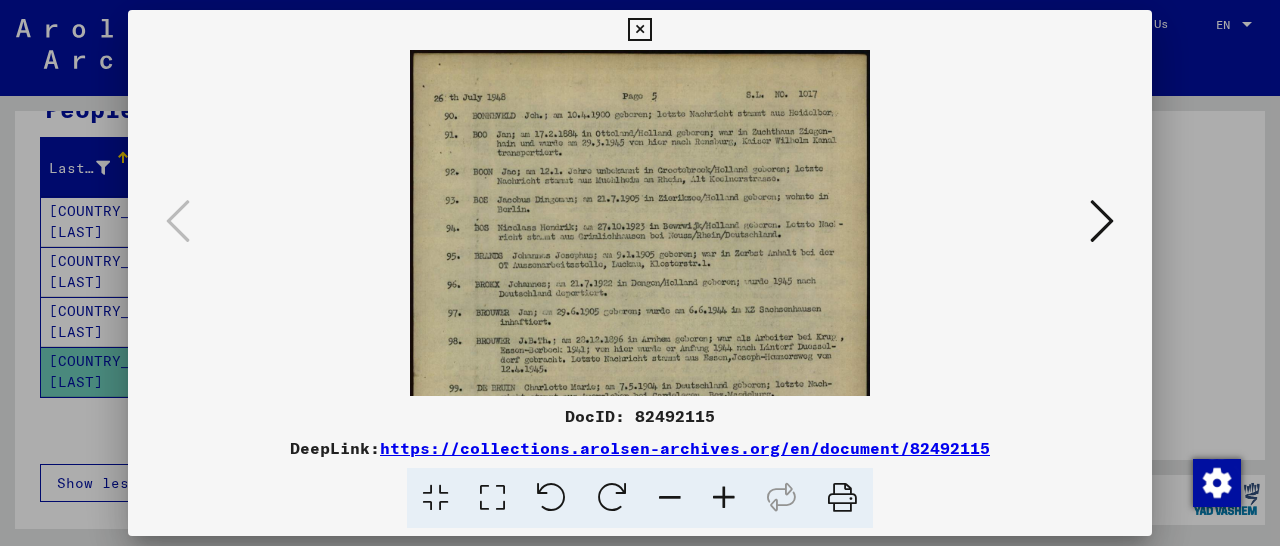 click at bounding box center (724, 498) 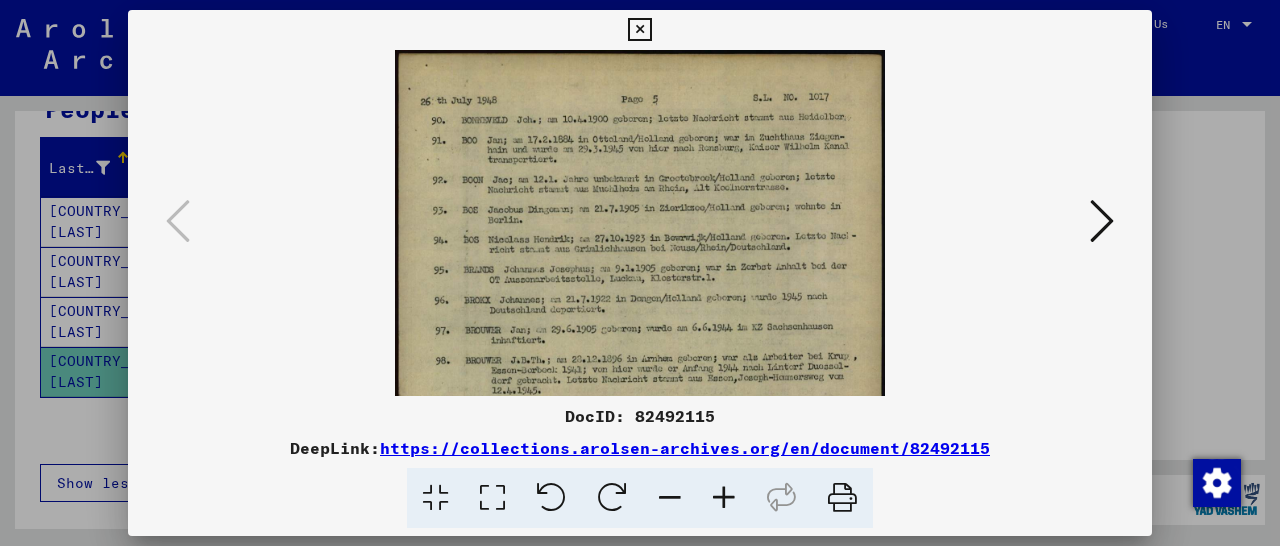 click at bounding box center (724, 498) 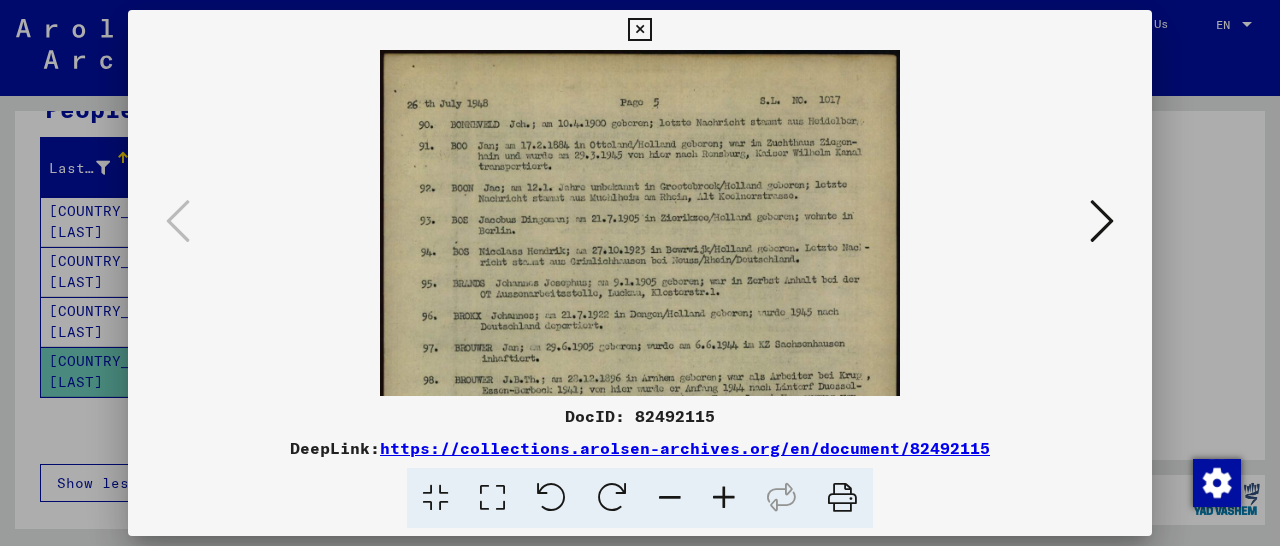 click at bounding box center [724, 498] 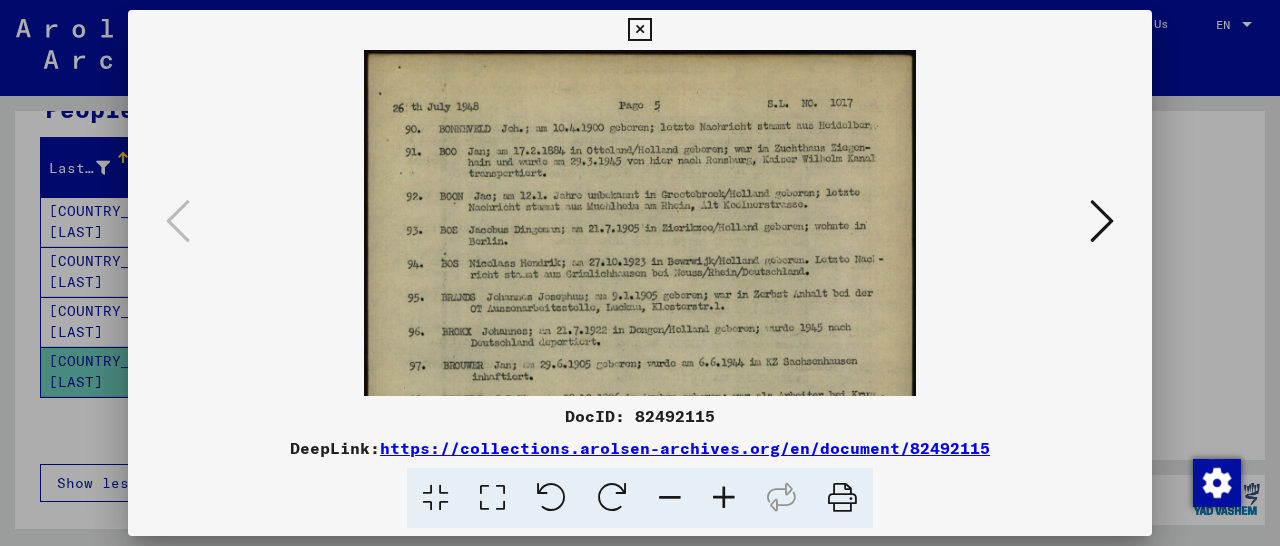 click at bounding box center [724, 498] 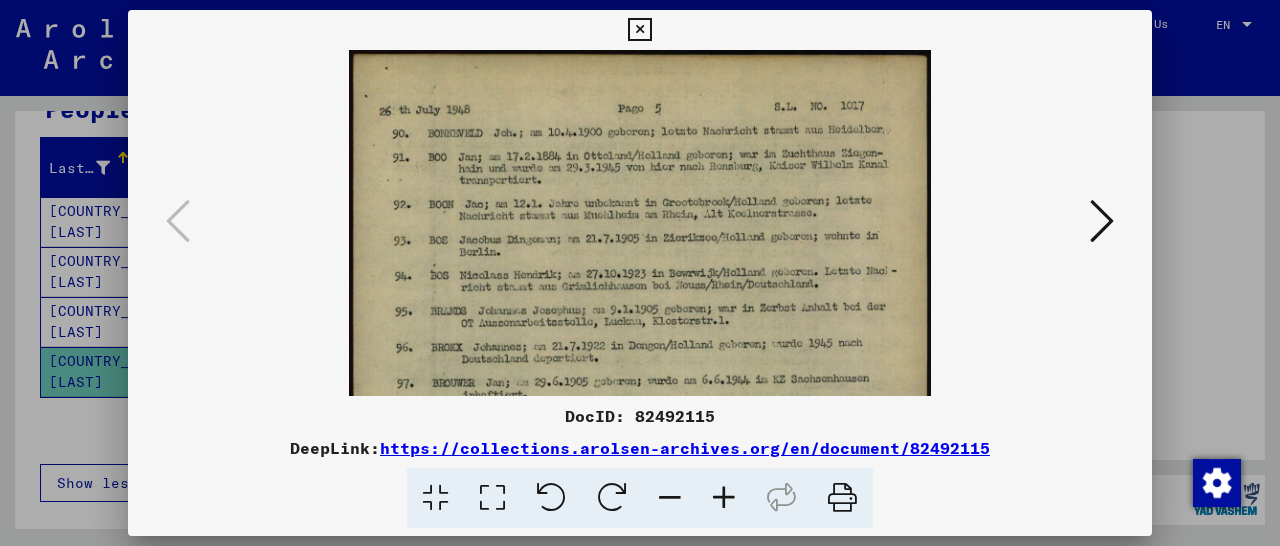 click at bounding box center (724, 498) 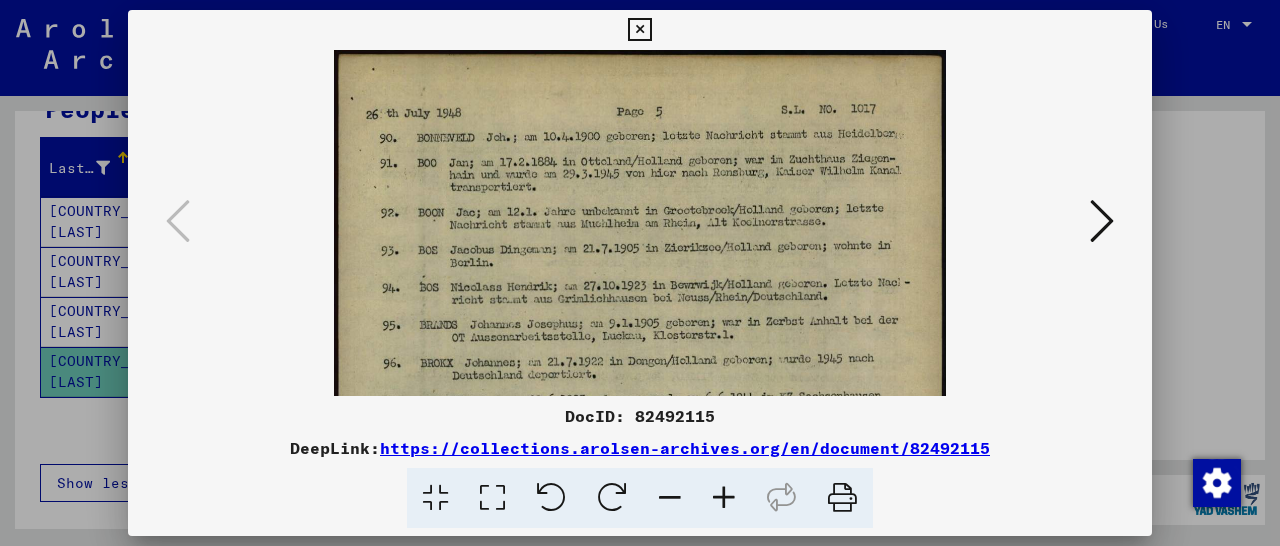 click at bounding box center [724, 498] 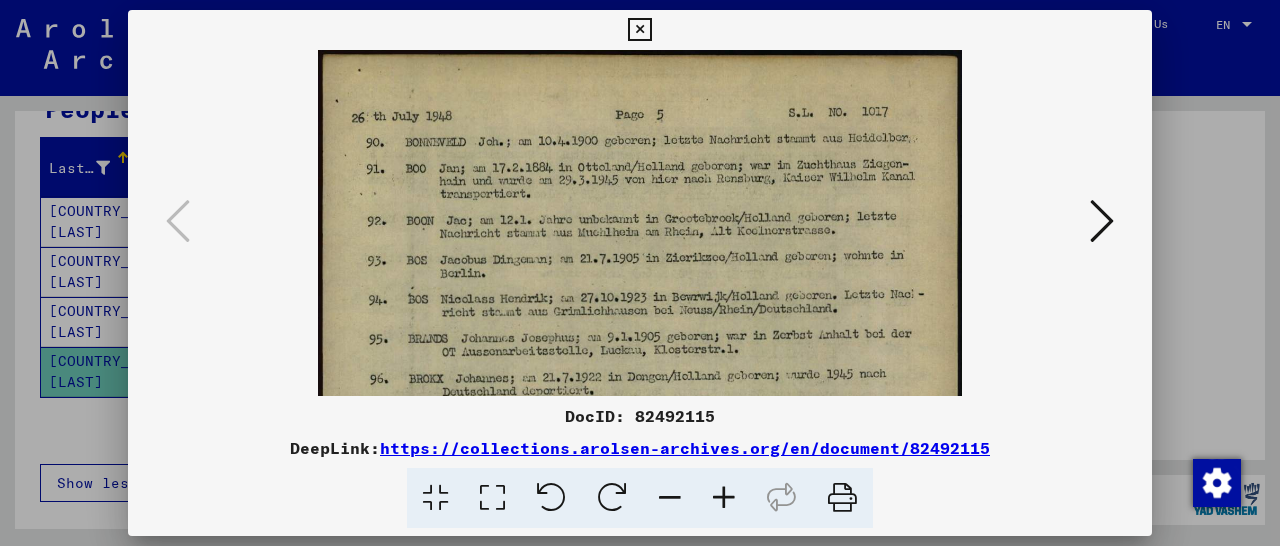 click at bounding box center (724, 498) 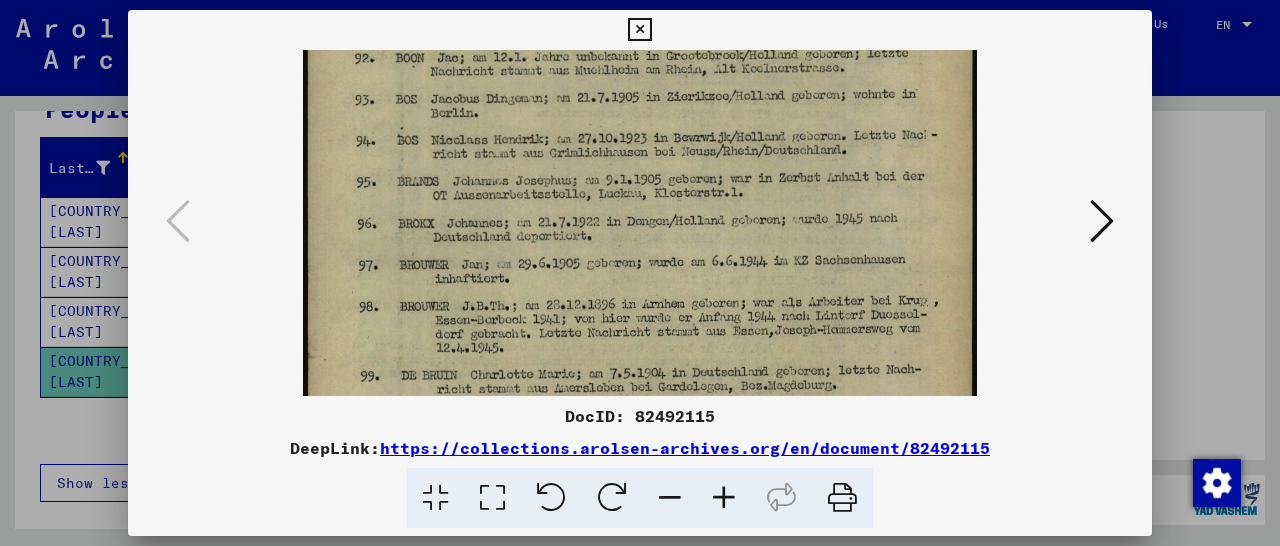 drag, startPoint x: 649, startPoint y: 317, endPoint x: 701, endPoint y: -22, distance: 342.96503 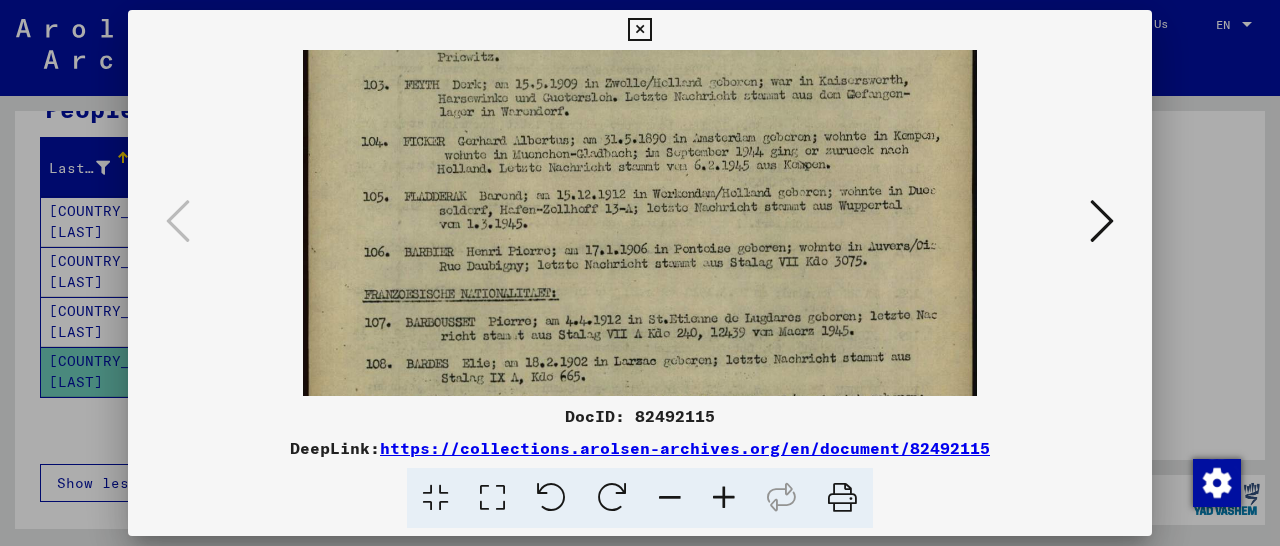 drag, startPoint x: 628, startPoint y: 323, endPoint x: 667, endPoint y: -30, distance: 355.14786 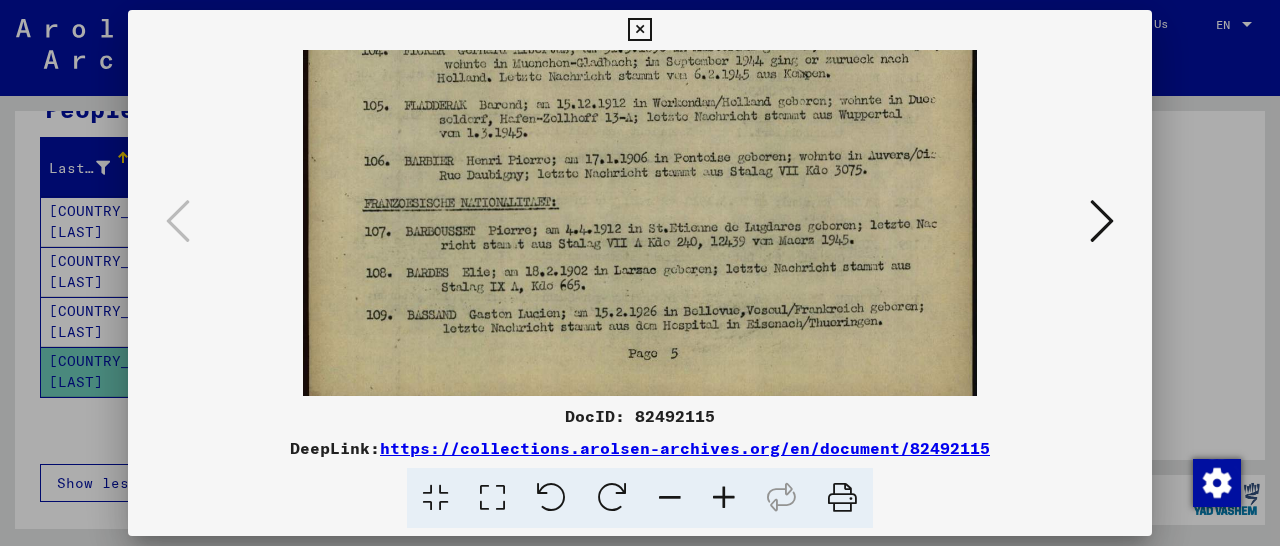 scroll, scrollTop: 750, scrollLeft: 0, axis: vertical 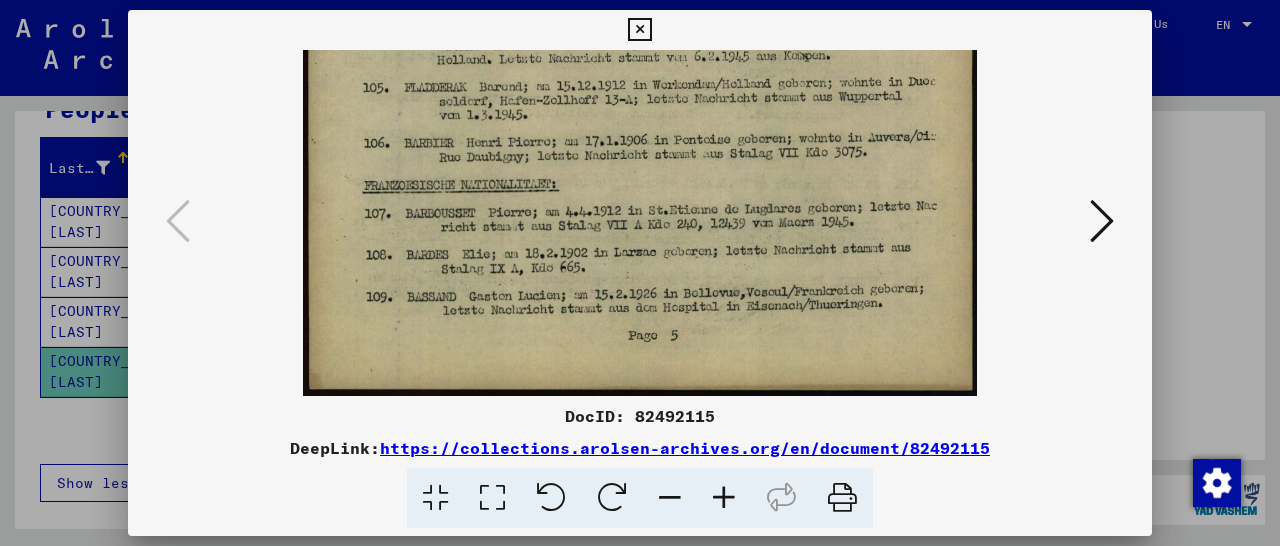 drag, startPoint x: 644, startPoint y: 274, endPoint x: 635, endPoint y: 217, distance: 57.706154 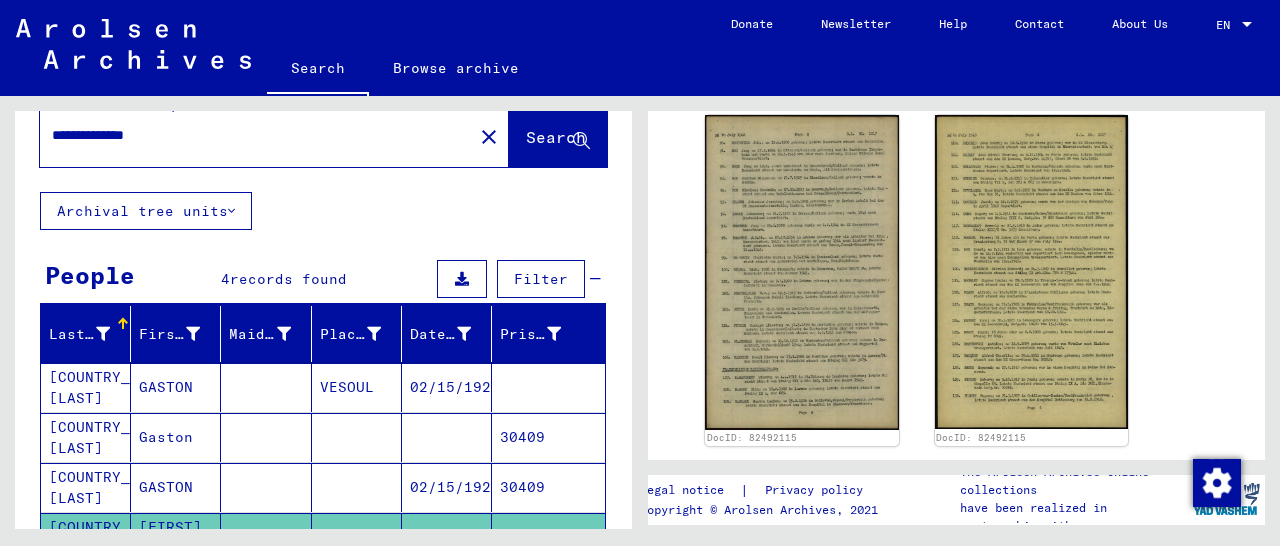 scroll, scrollTop: 0, scrollLeft: 0, axis: both 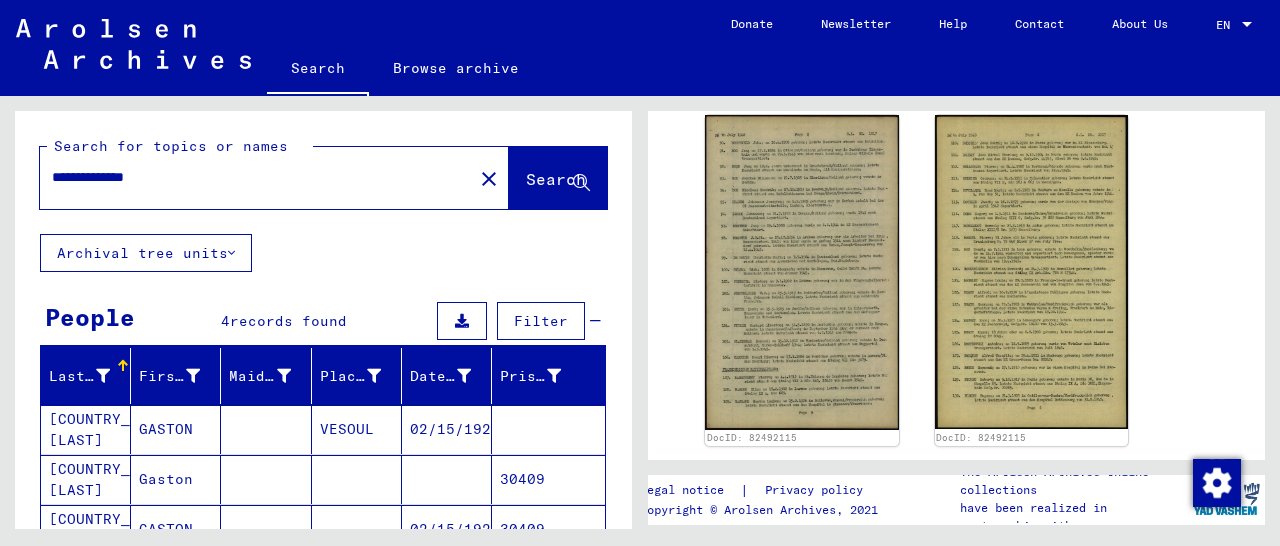drag, startPoint x: 198, startPoint y: 181, endPoint x: 53, endPoint y: 180, distance: 145.00345 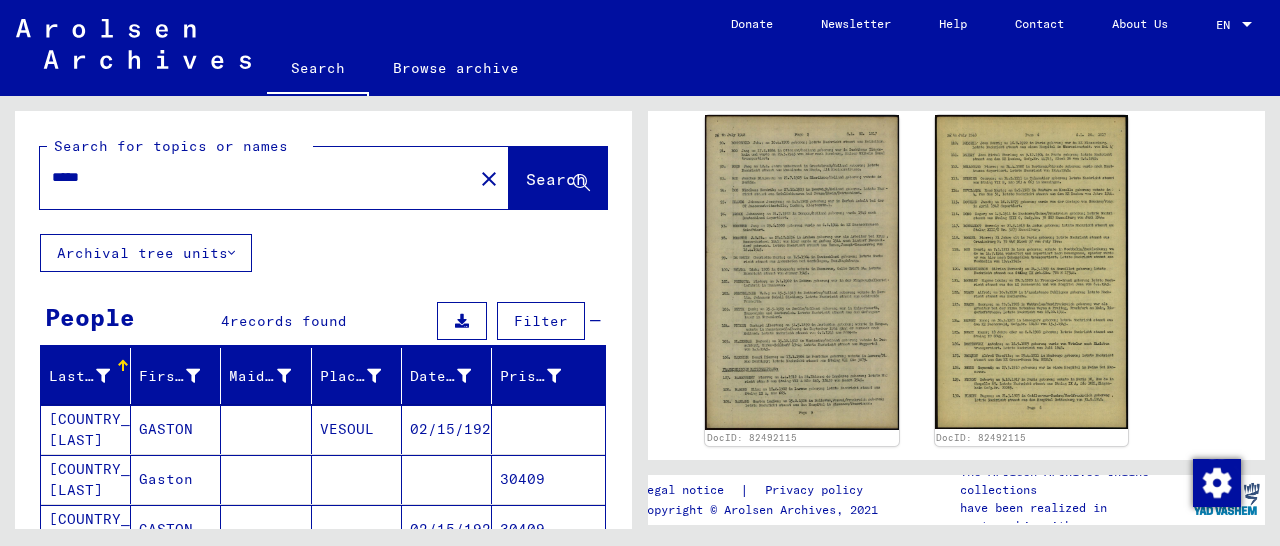 type on "*****" 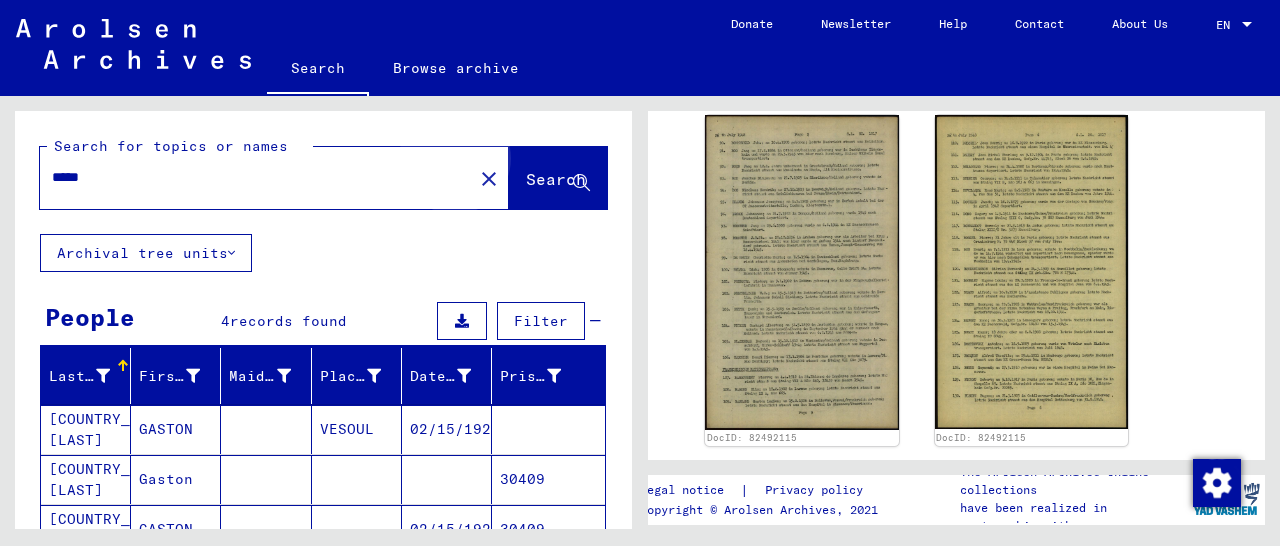 click on "Search" 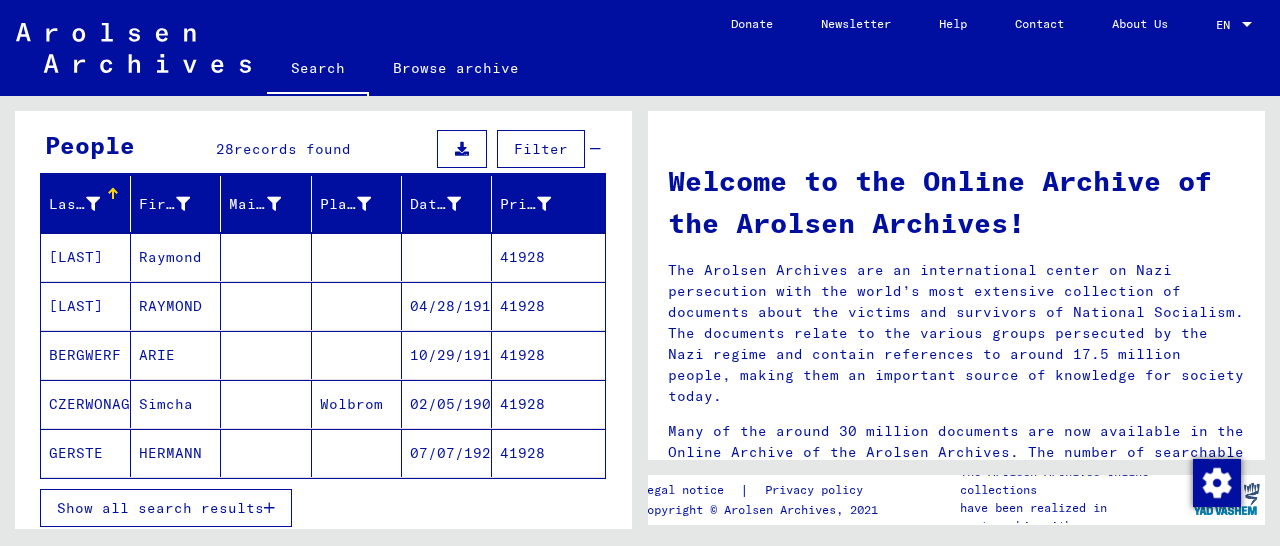 scroll, scrollTop: 208, scrollLeft: 0, axis: vertical 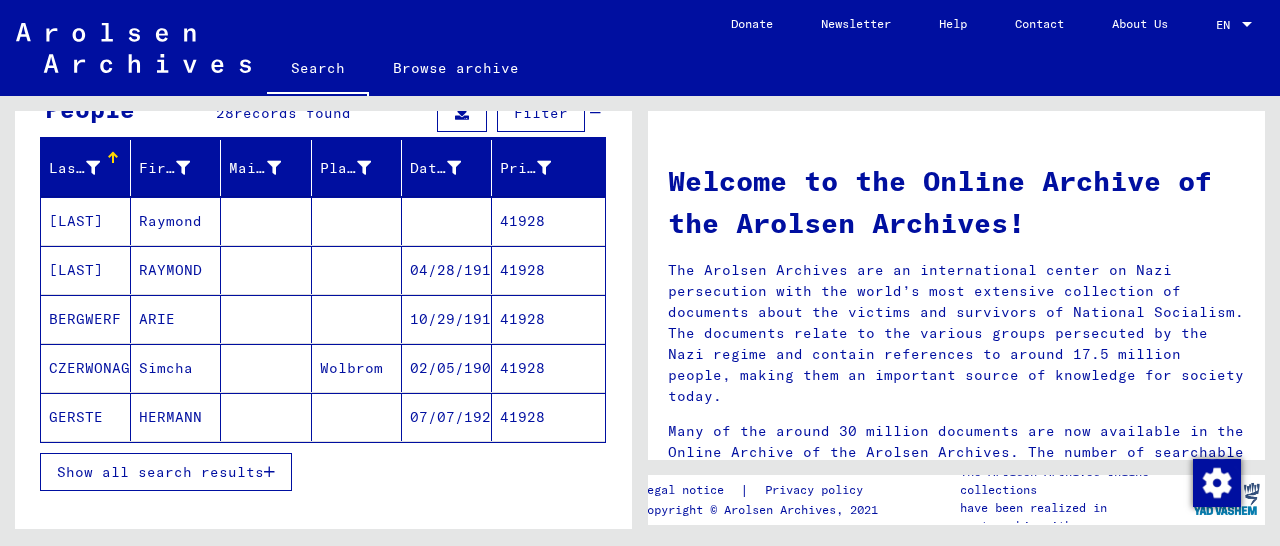click on "41928" at bounding box center [548, 319] 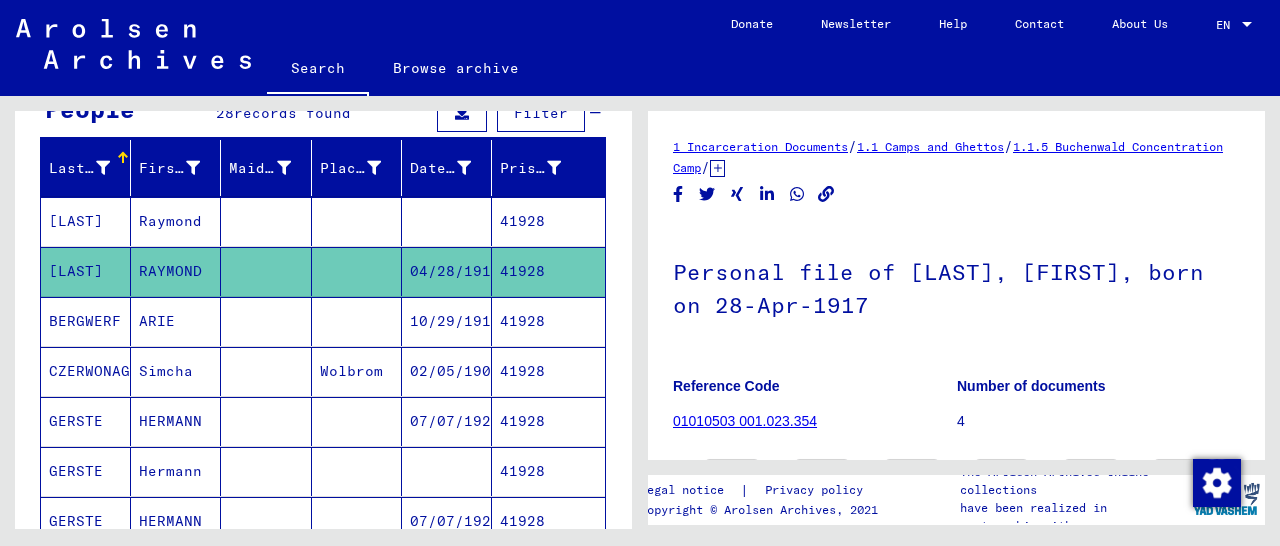 scroll, scrollTop: 312, scrollLeft: 0, axis: vertical 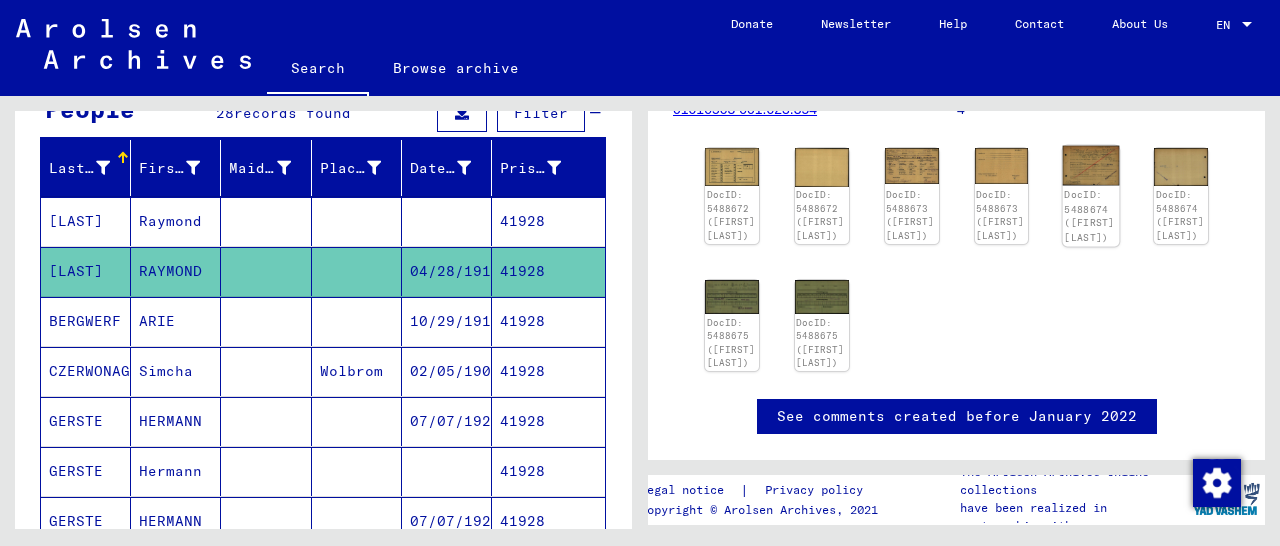 click 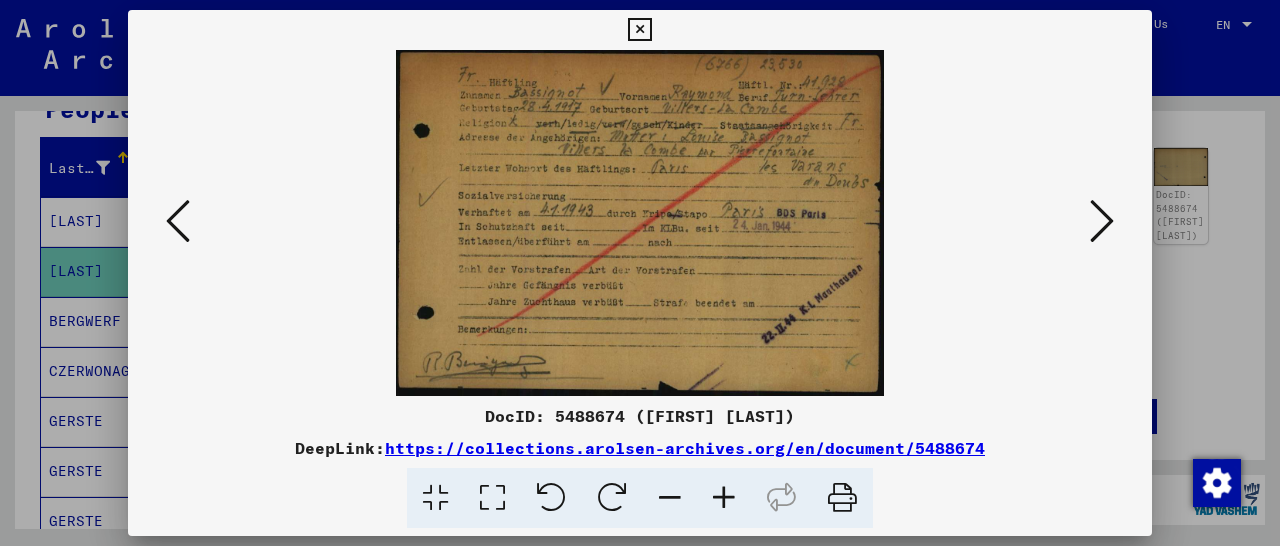click at bounding box center [724, 498] 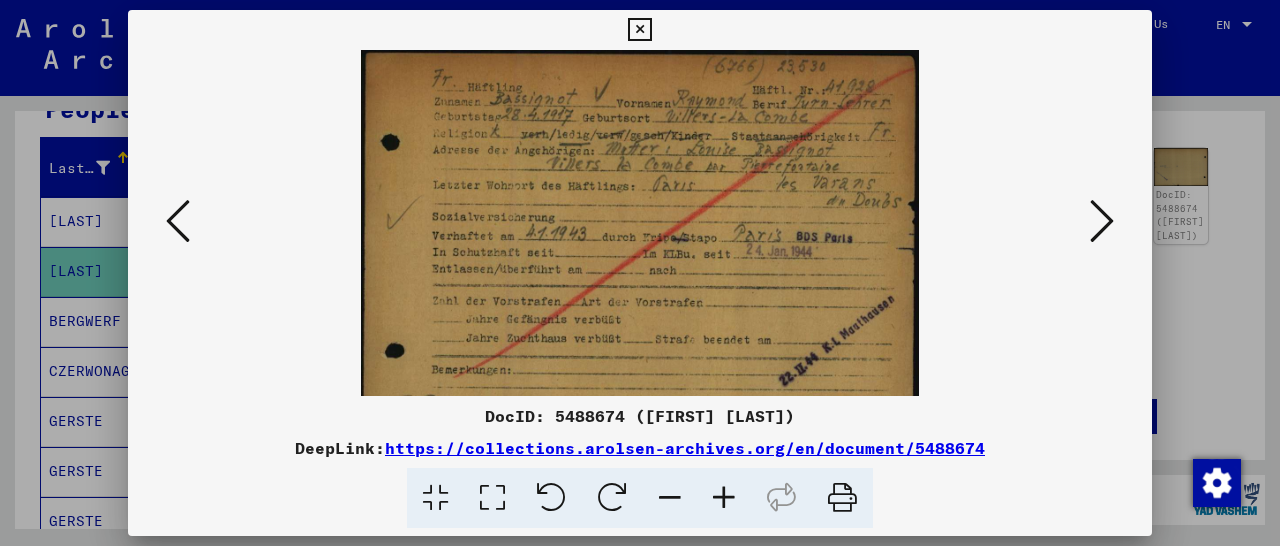 click at bounding box center [724, 498] 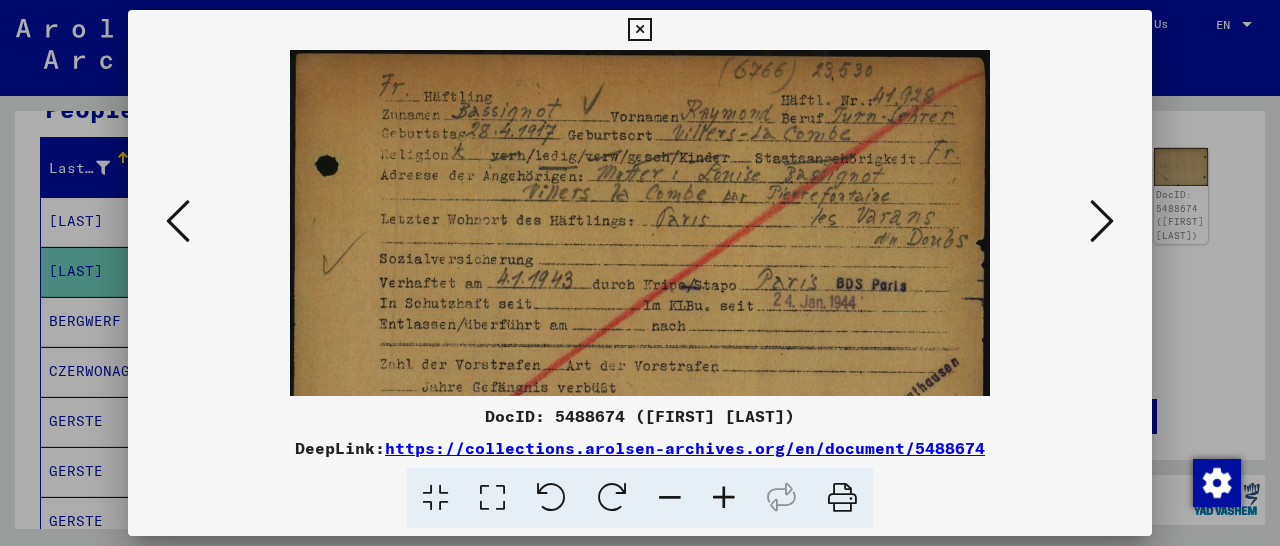 click at bounding box center (724, 498) 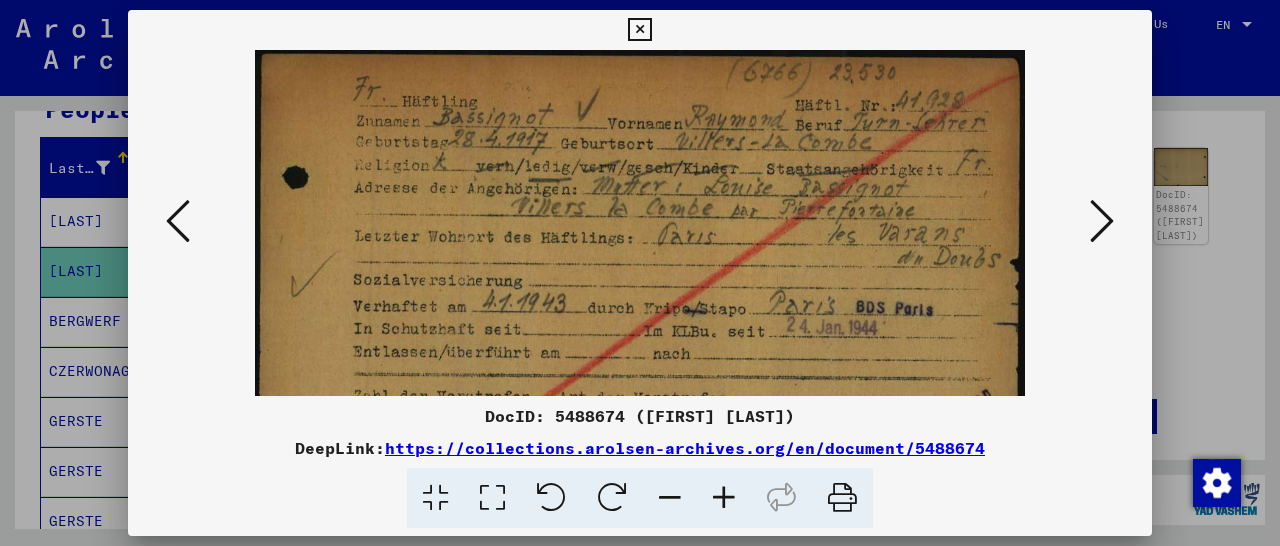 click at bounding box center [724, 498] 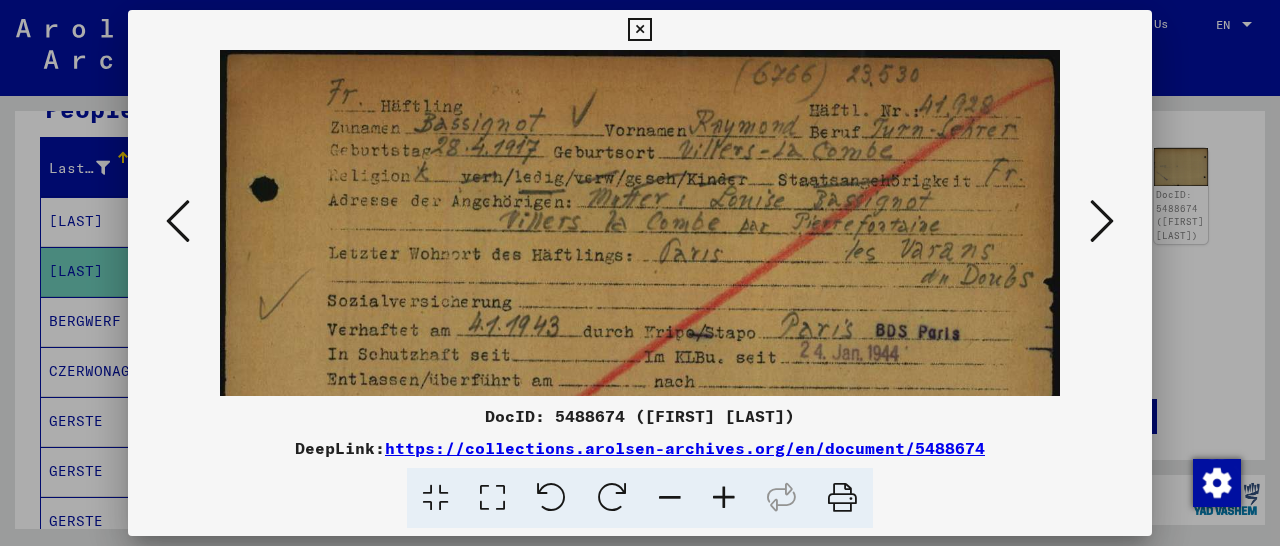 click at bounding box center [724, 498] 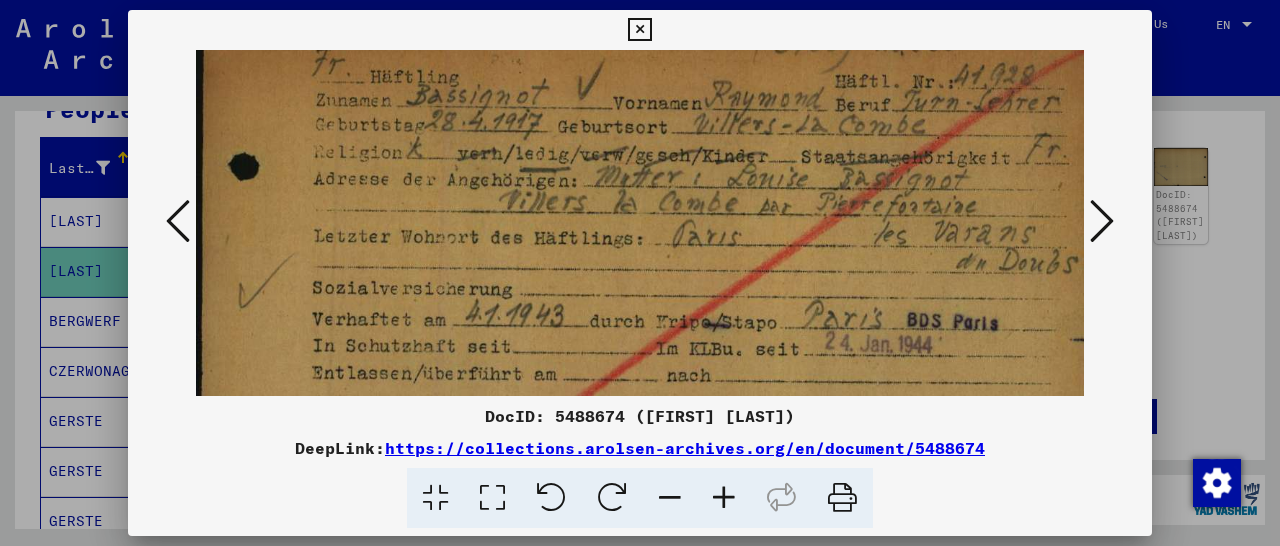 drag, startPoint x: 709, startPoint y: 335, endPoint x: 628, endPoint y: 362, distance: 85.3815 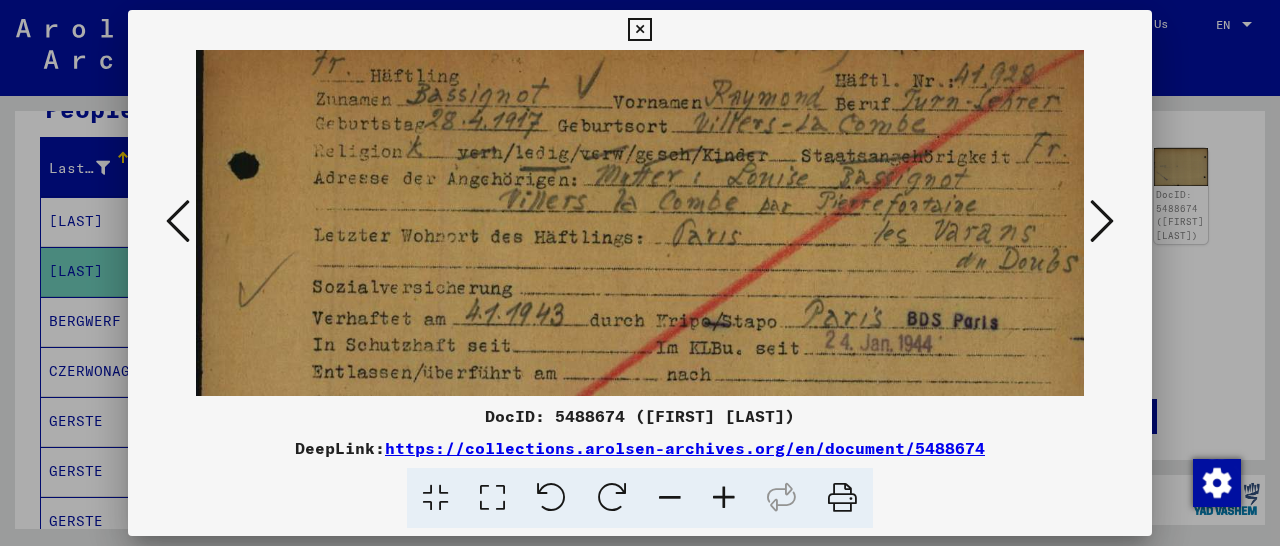 scroll, scrollTop: 41, scrollLeft: 0, axis: vertical 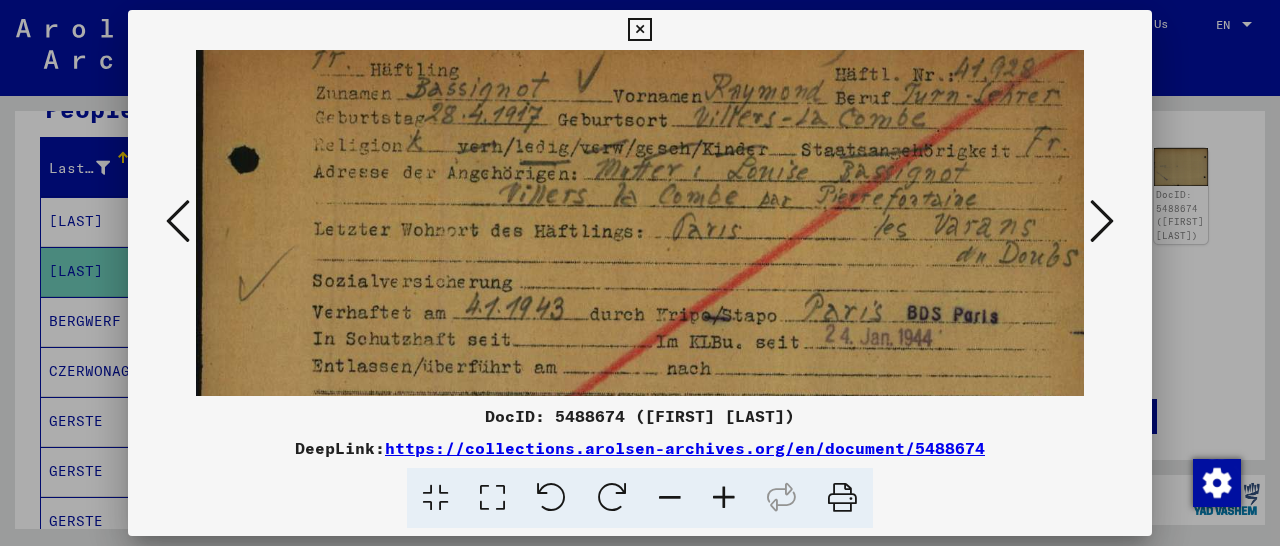 click at bounding box center [651, 332] 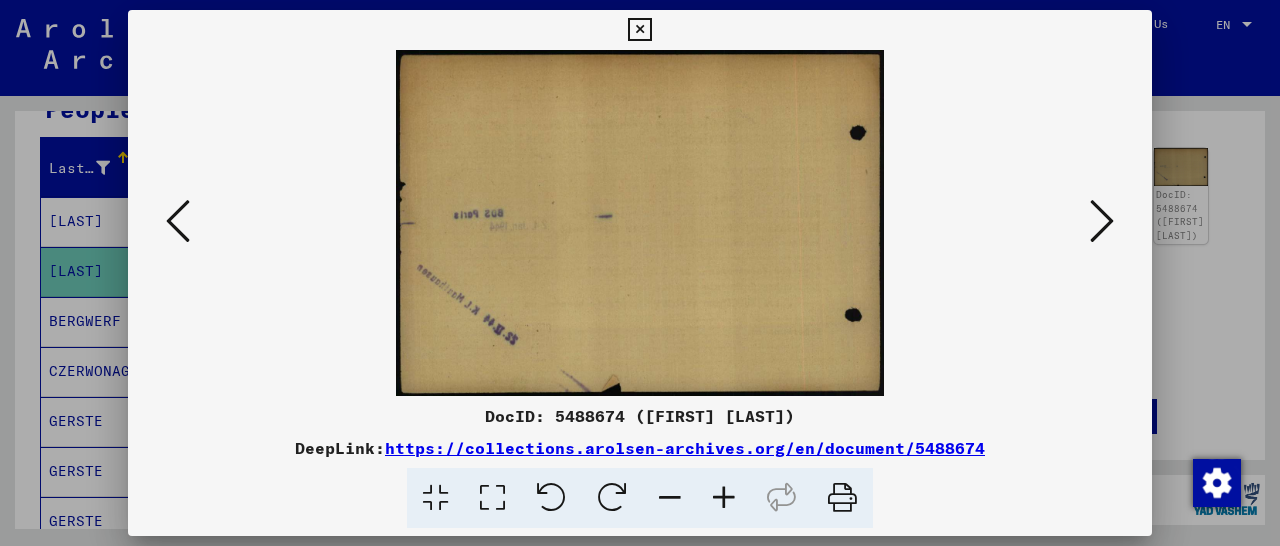 scroll, scrollTop: 0, scrollLeft: 0, axis: both 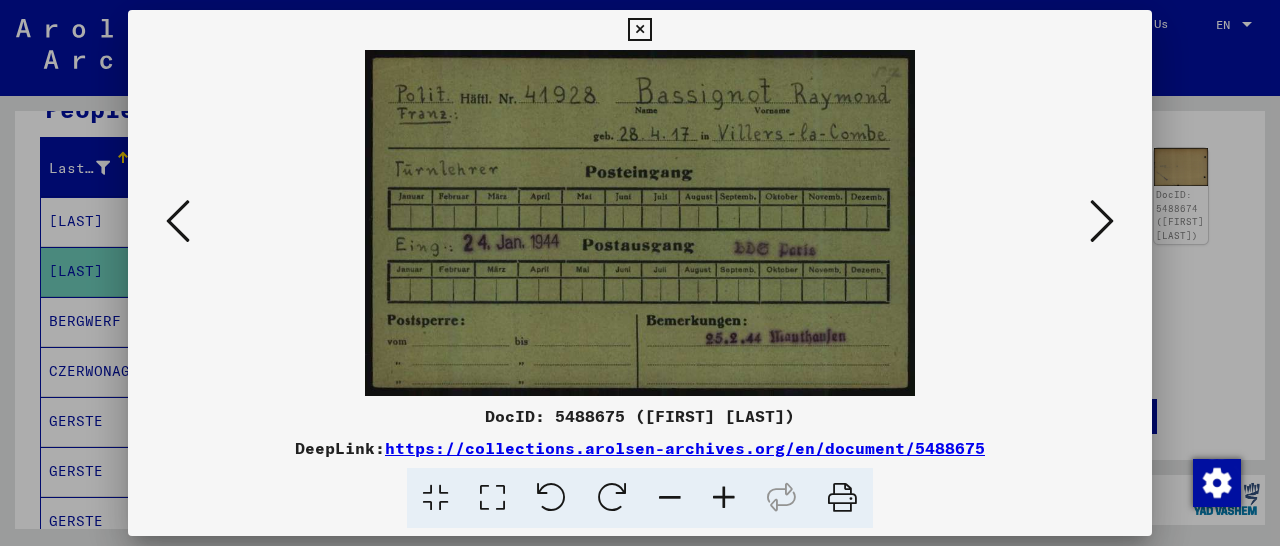 click at bounding box center (724, 498) 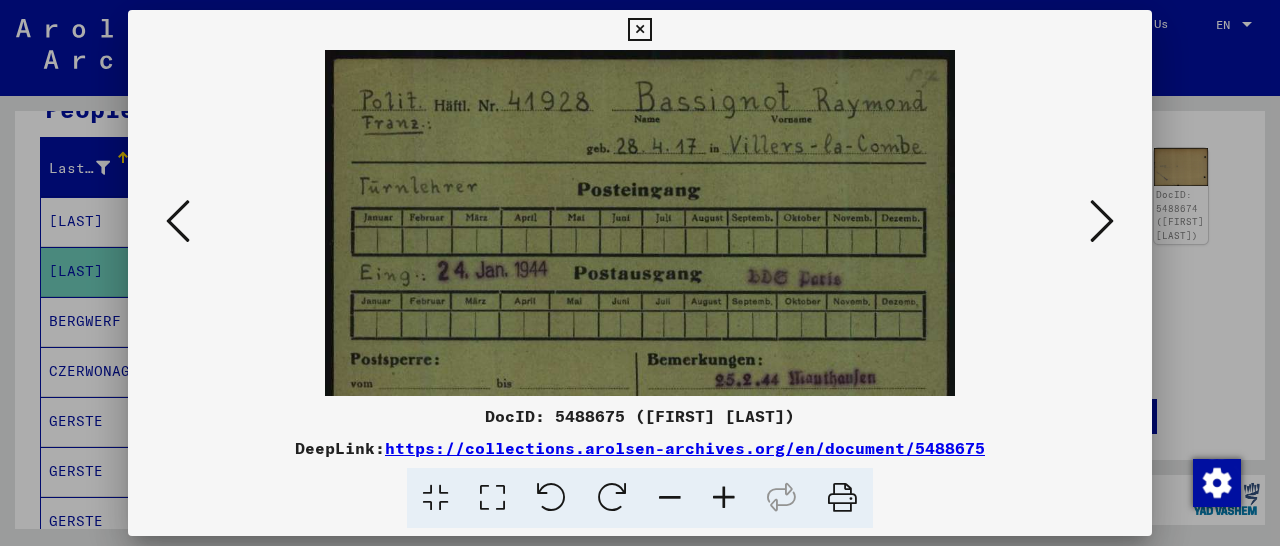 click at bounding box center [724, 498] 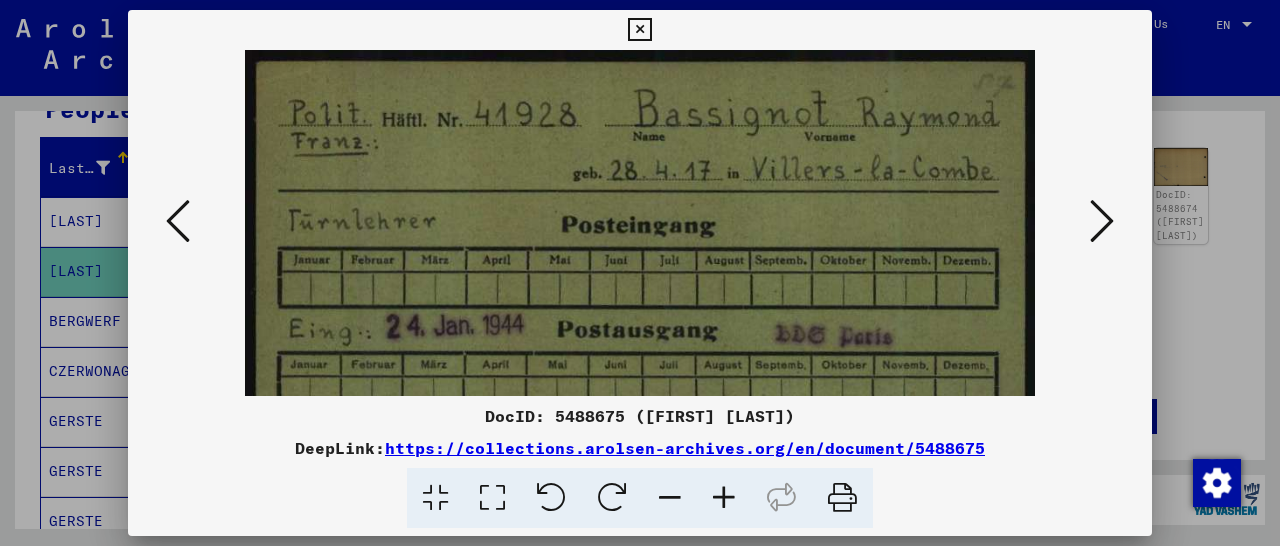click at bounding box center [724, 498] 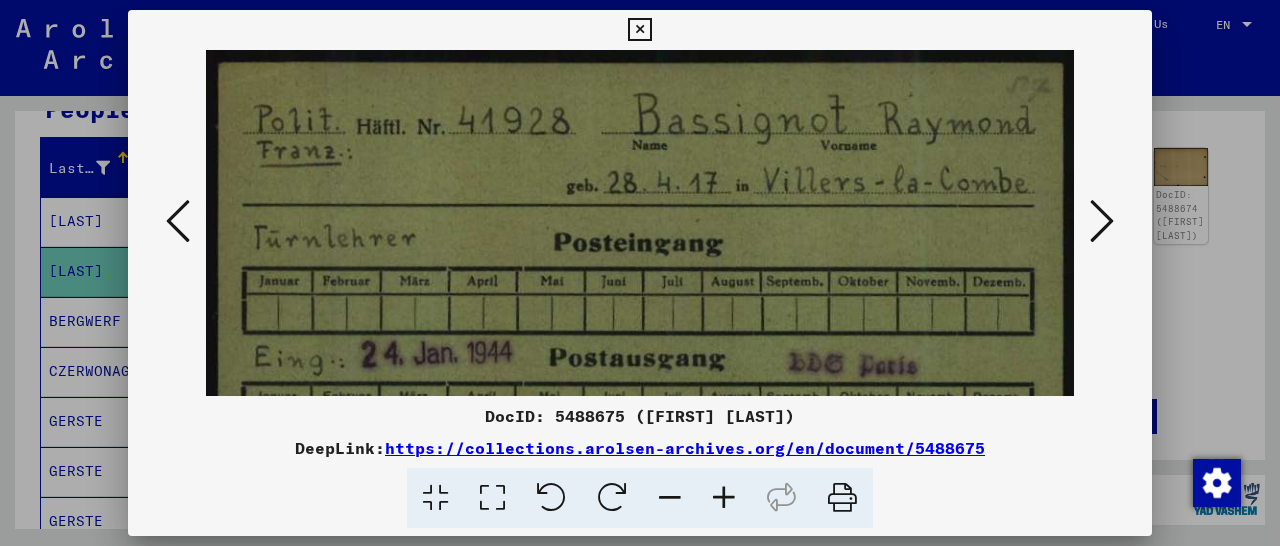 click at bounding box center (724, 498) 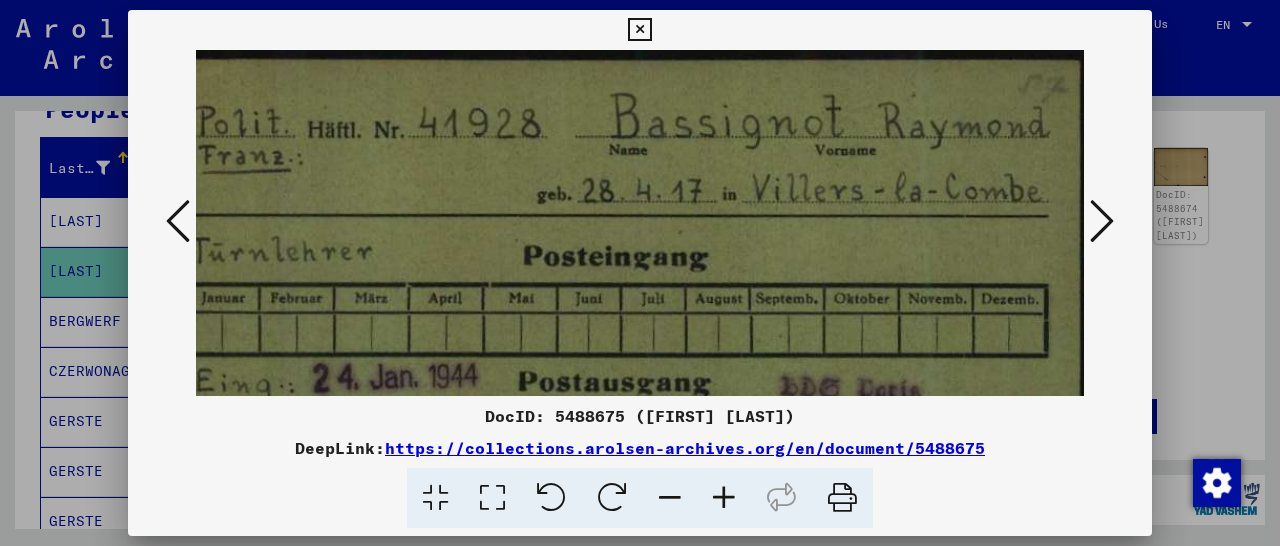 scroll, scrollTop: 0, scrollLeft: 53, axis: horizontal 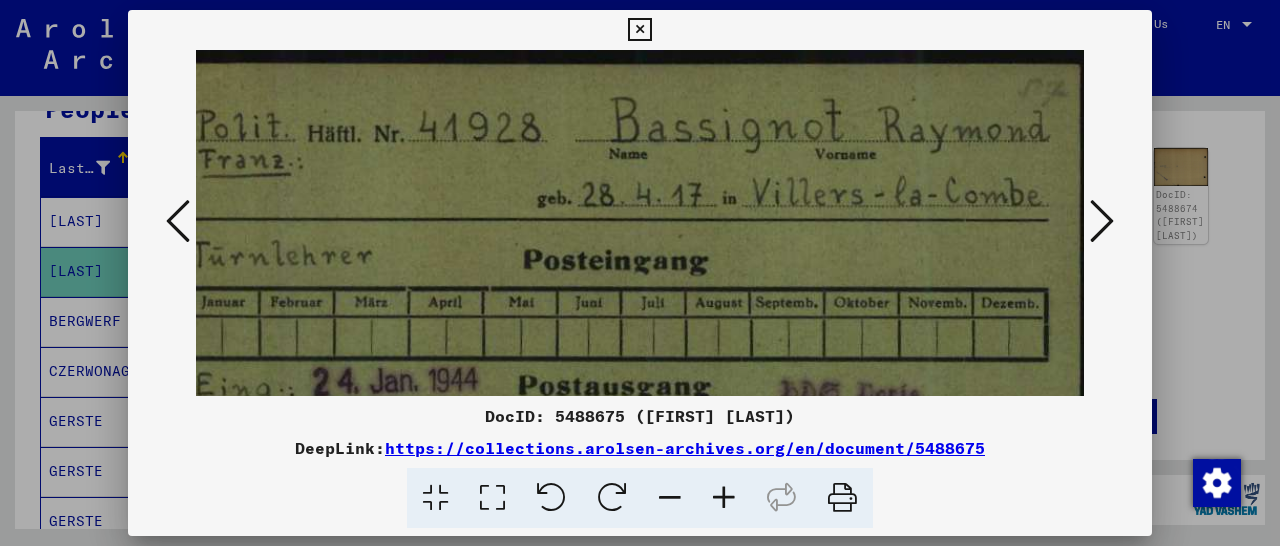 drag, startPoint x: 719, startPoint y: 303, endPoint x: 293, endPoint y: 325, distance: 426.5677 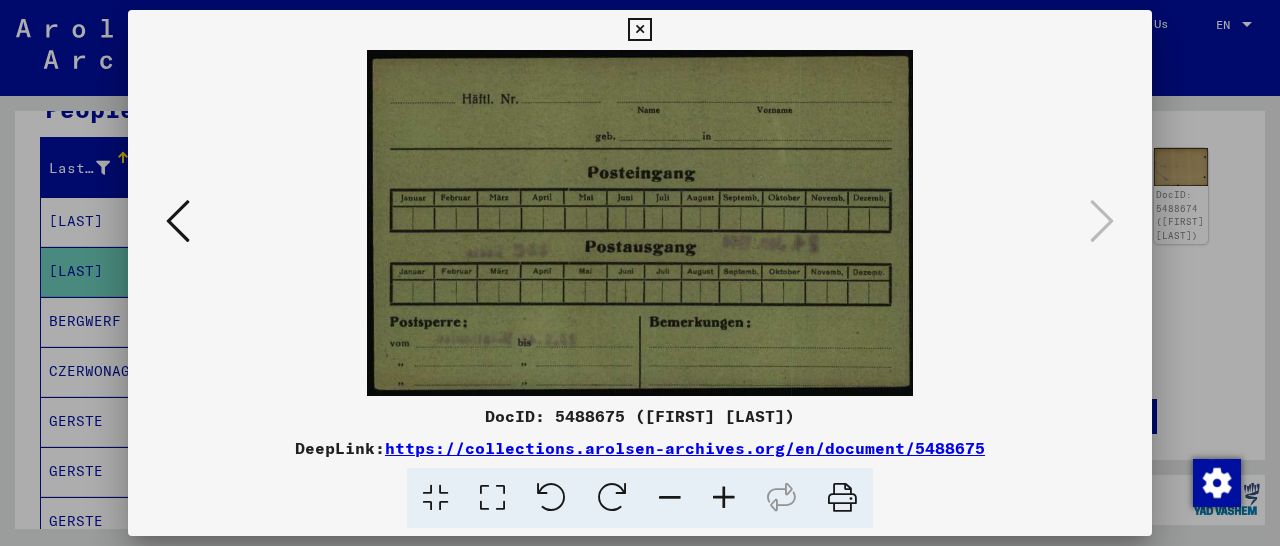 scroll, scrollTop: 0, scrollLeft: 0, axis: both 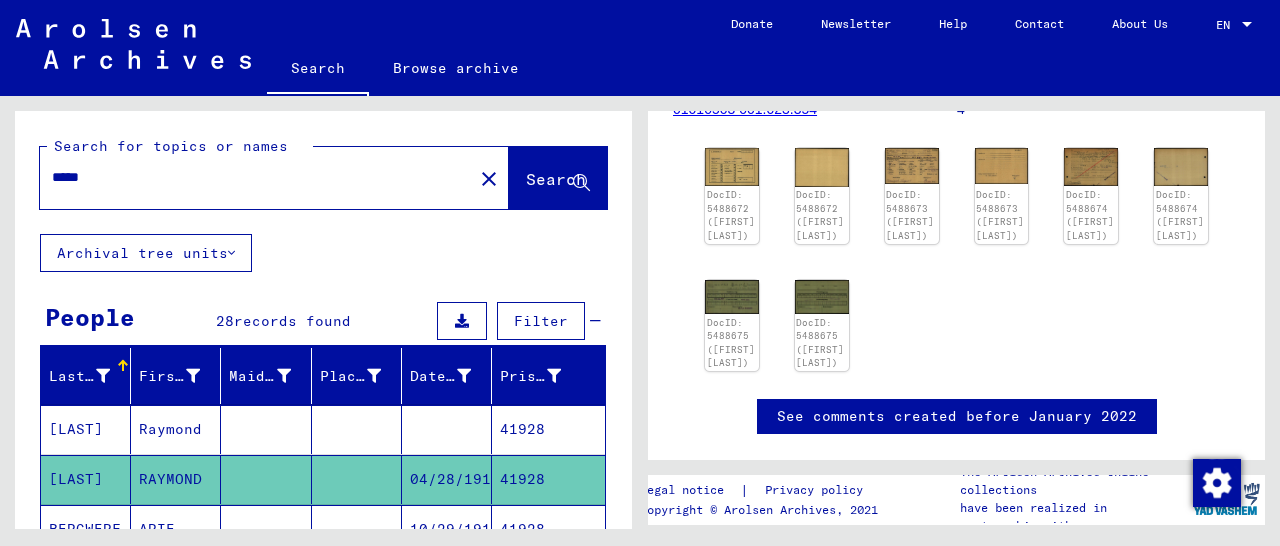 drag, startPoint x: 185, startPoint y: 185, endPoint x: 25, endPoint y: 189, distance: 160.04999 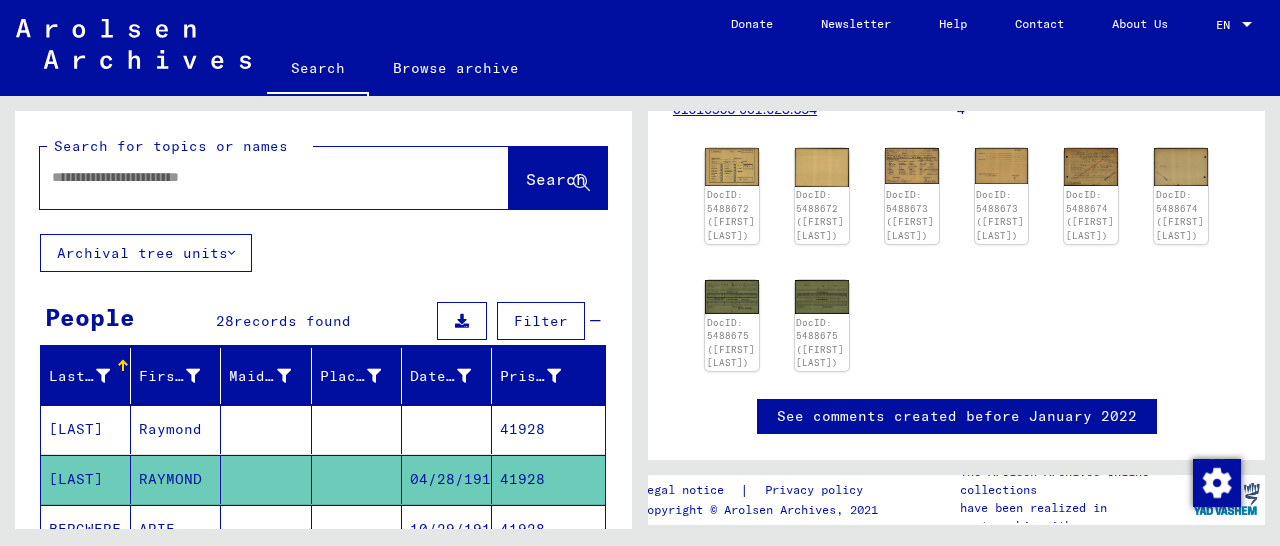 paste on "**********" 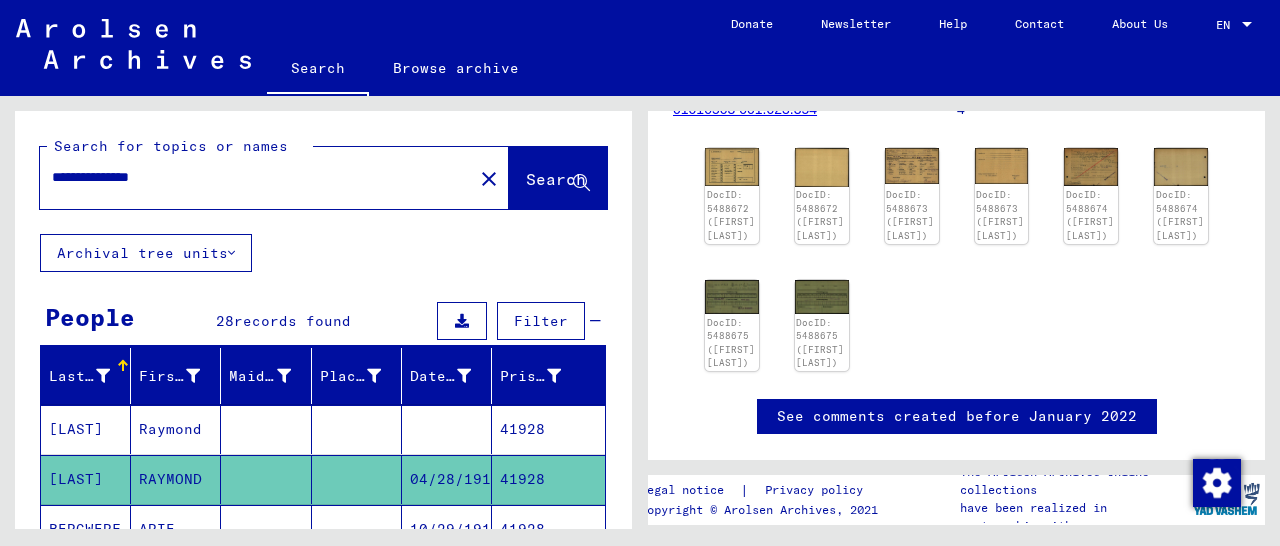 scroll, scrollTop: 0, scrollLeft: 0, axis: both 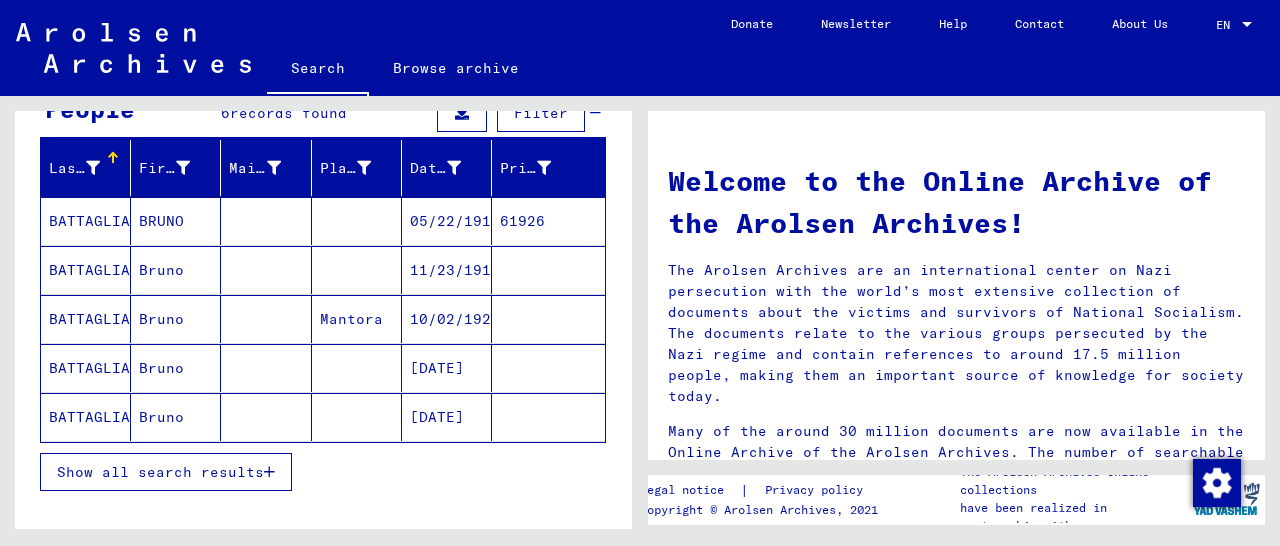 click on "61926" at bounding box center [548, 270] 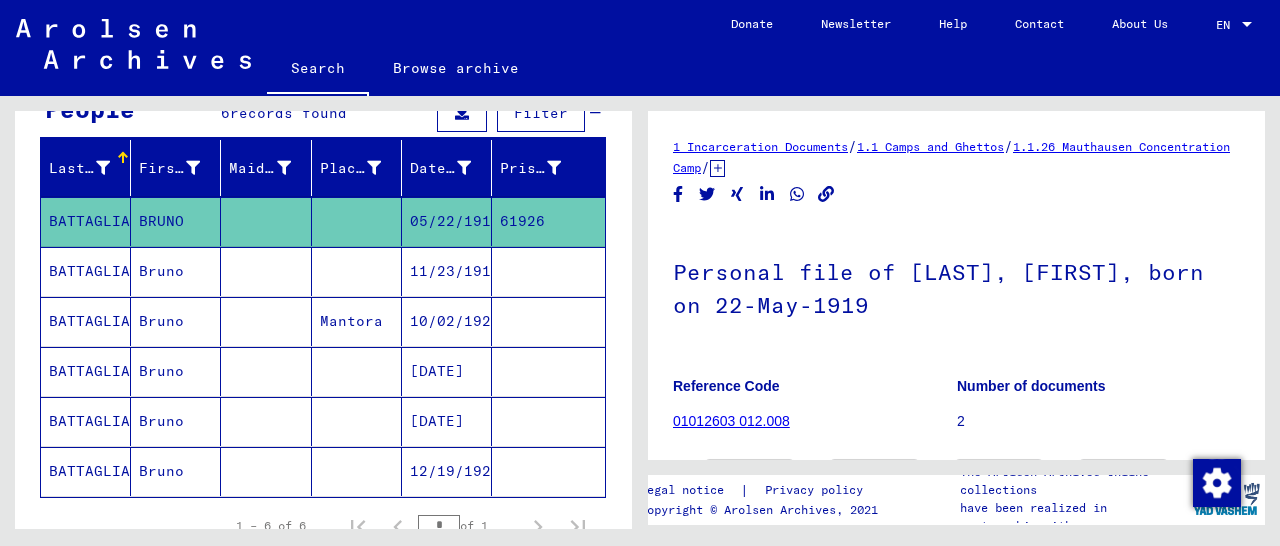 scroll, scrollTop: 267, scrollLeft: 0, axis: vertical 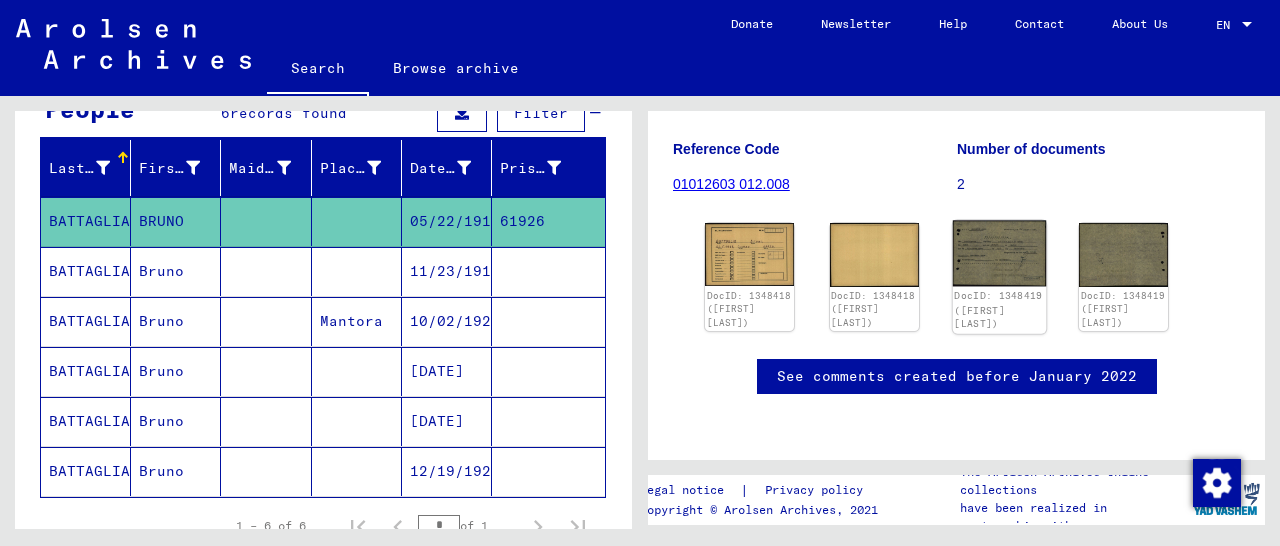 click 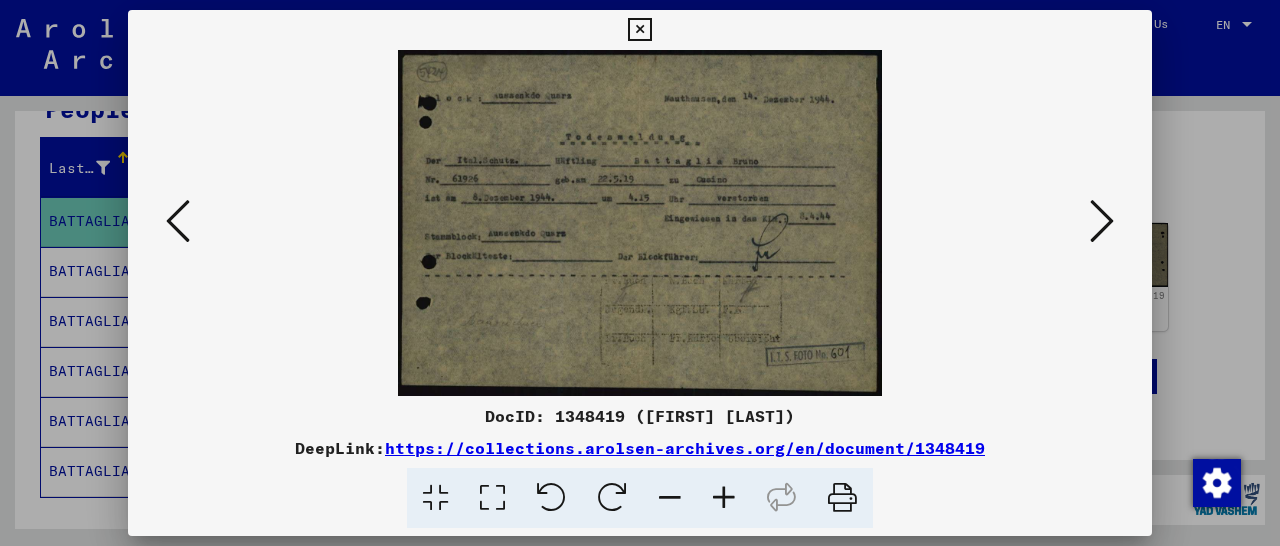 click at bounding box center (724, 498) 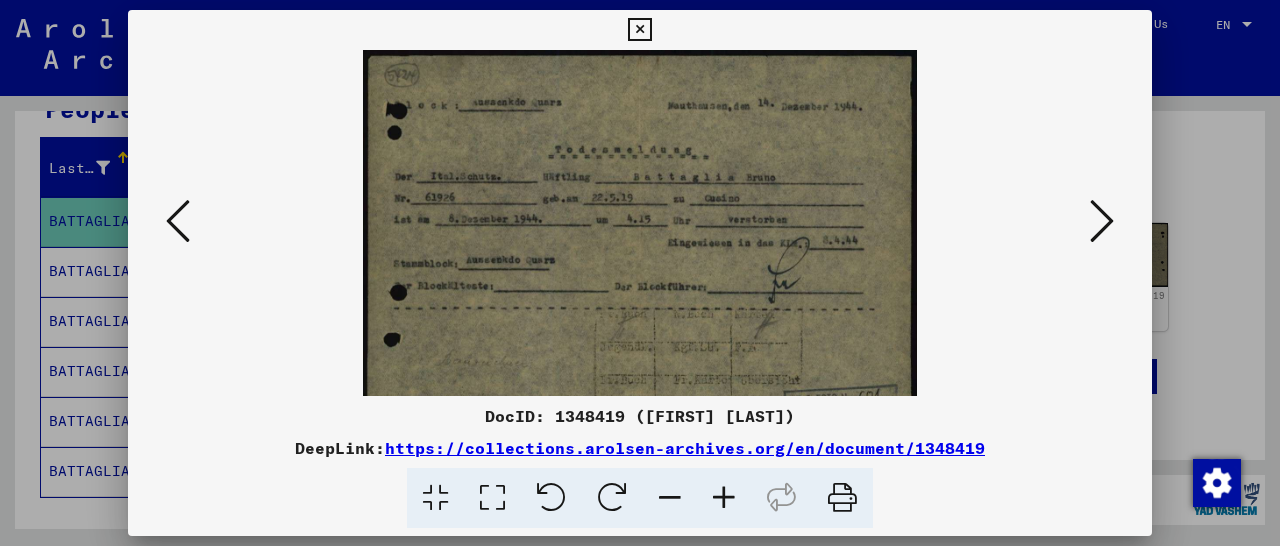 click at bounding box center [724, 498] 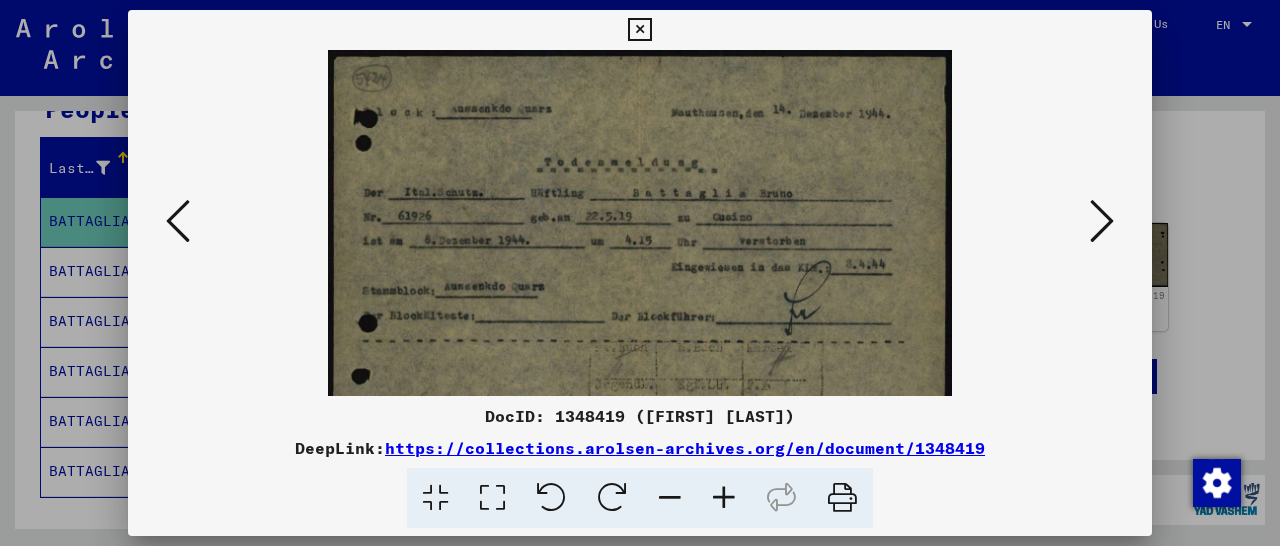 click at bounding box center (724, 498) 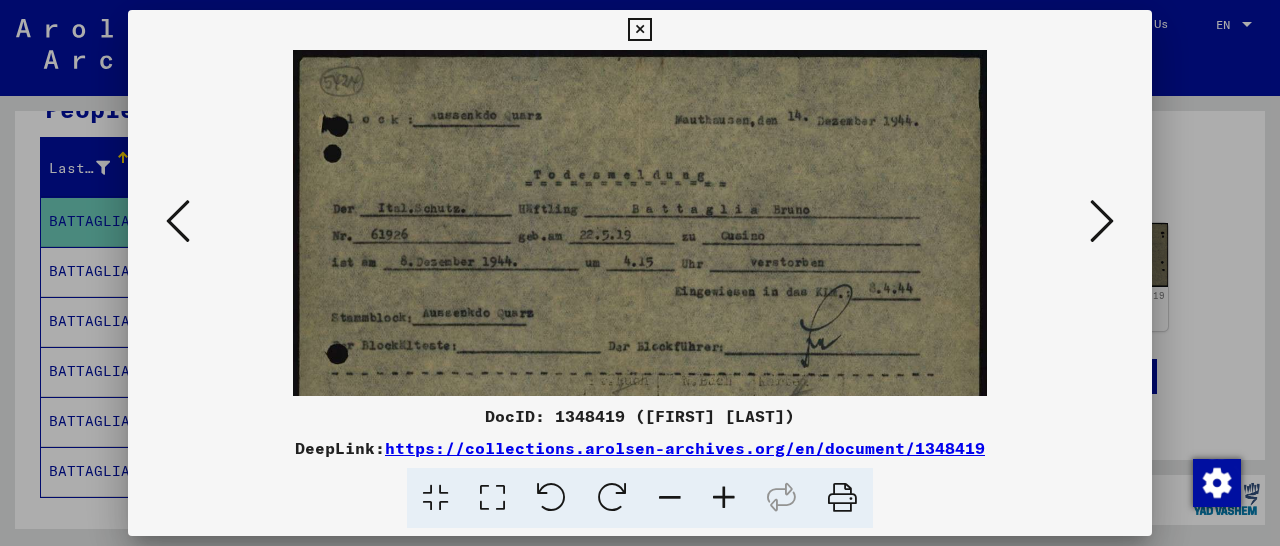 click at bounding box center (724, 498) 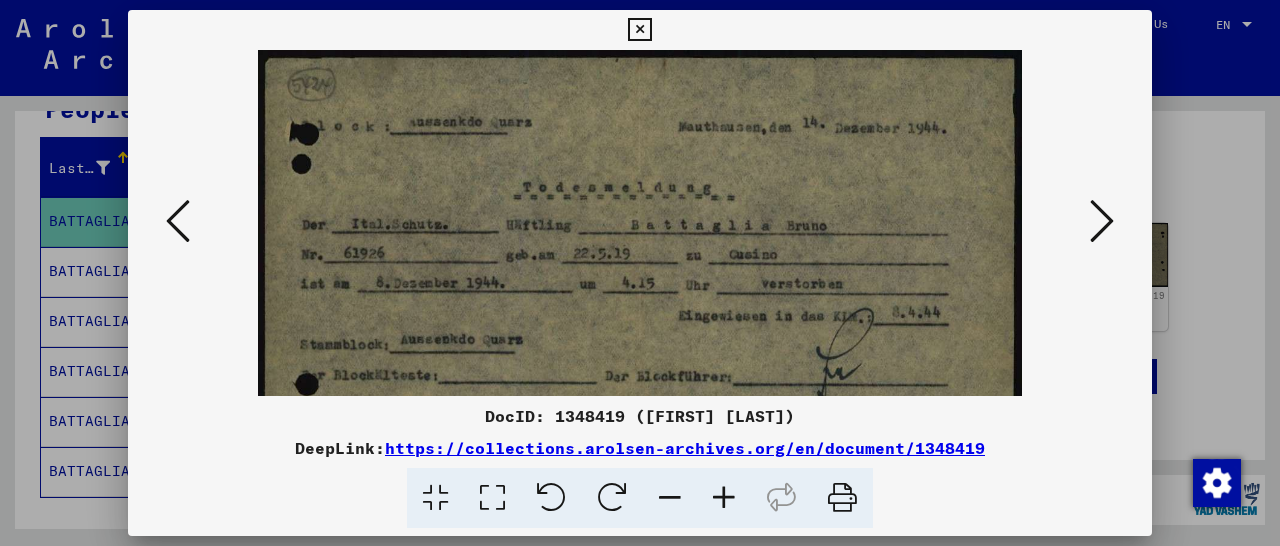 click at bounding box center [724, 498] 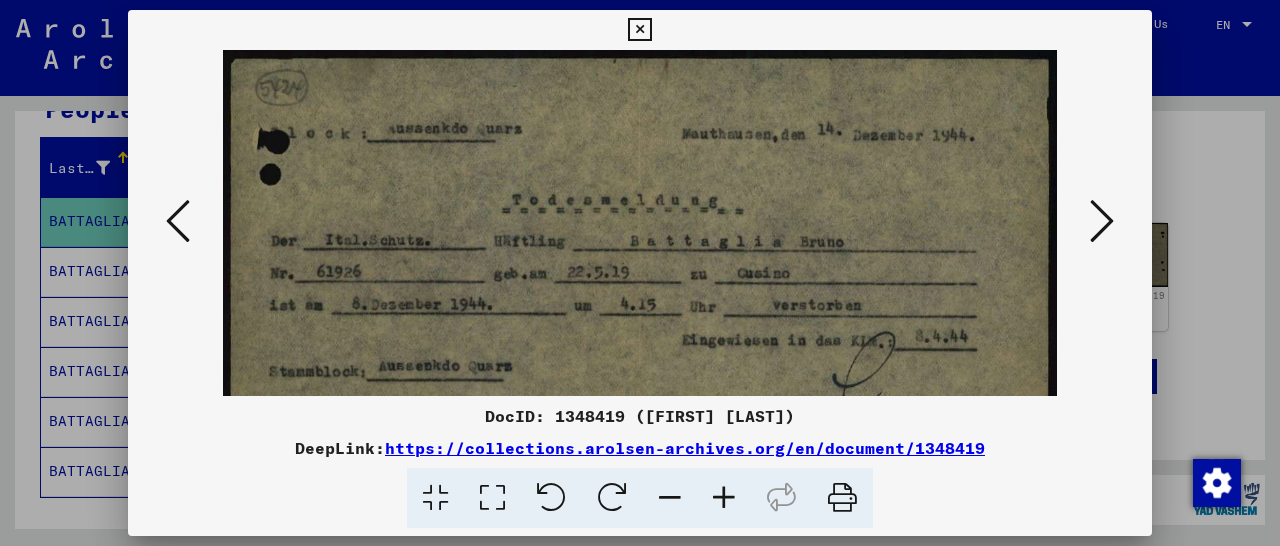 click at bounding box center [724, 498] 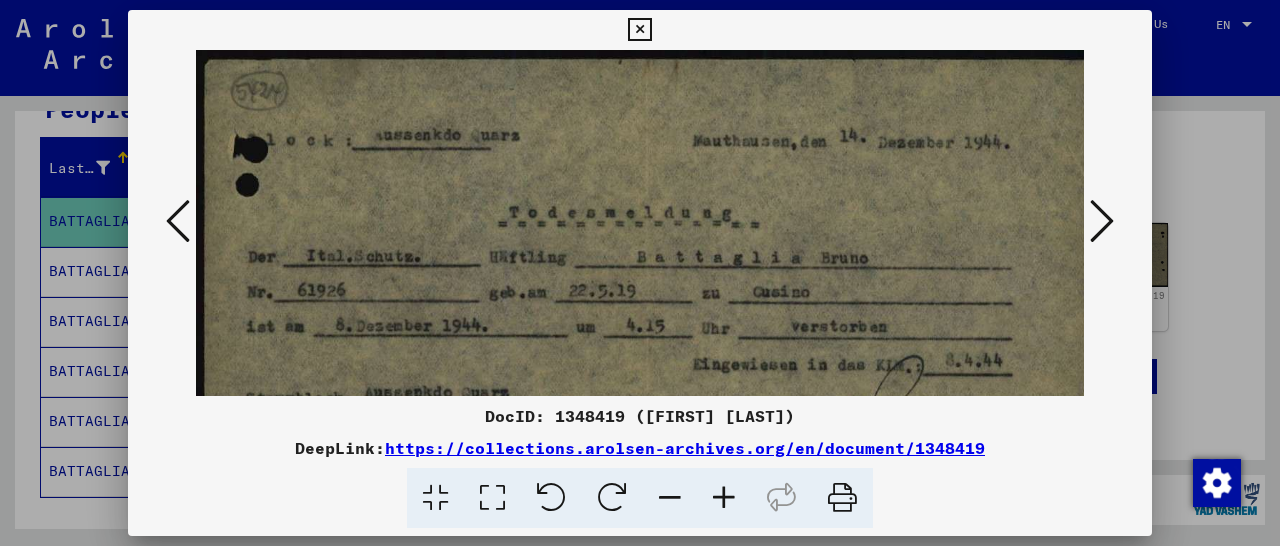 click at bounding box center (724, 498) 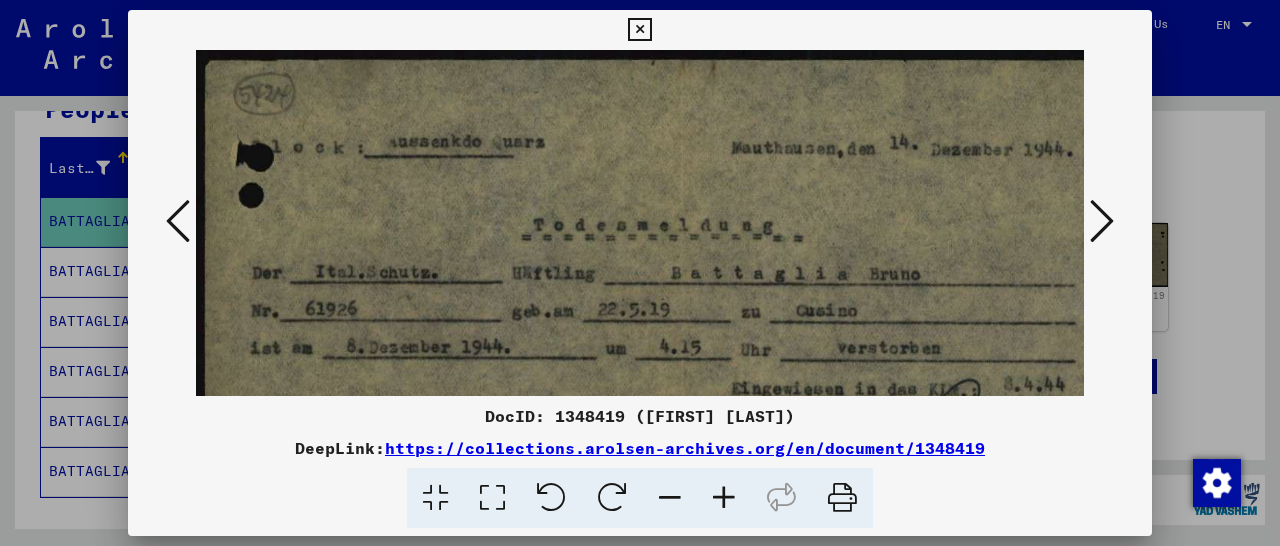 click at bounding box center (724, 498) 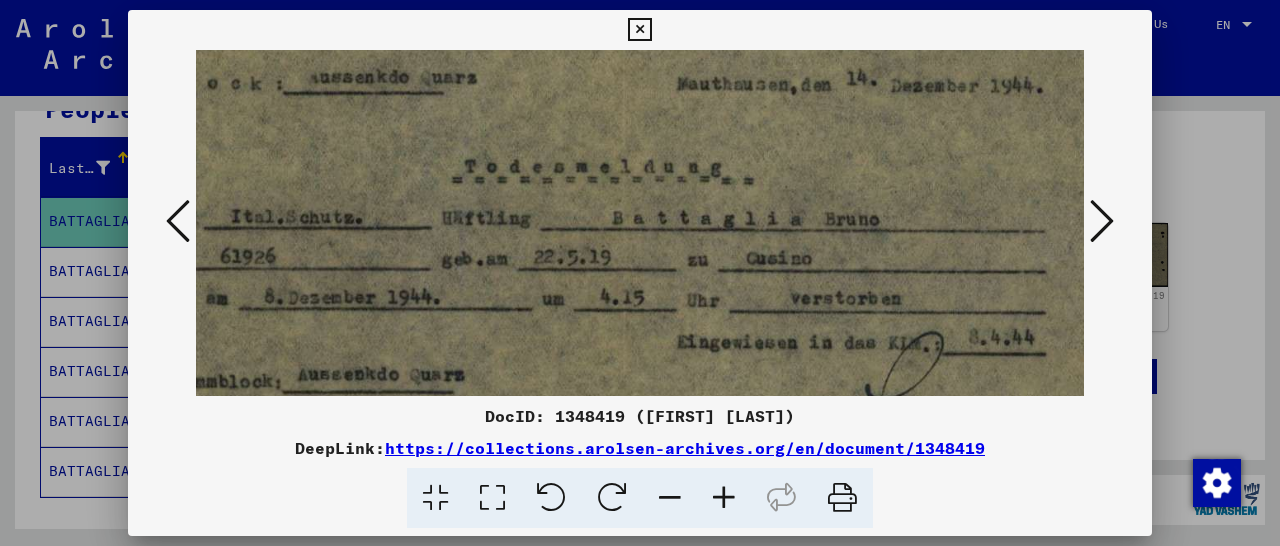 scroll, scrollTop: 71, scrollLeft: 97, axis: both 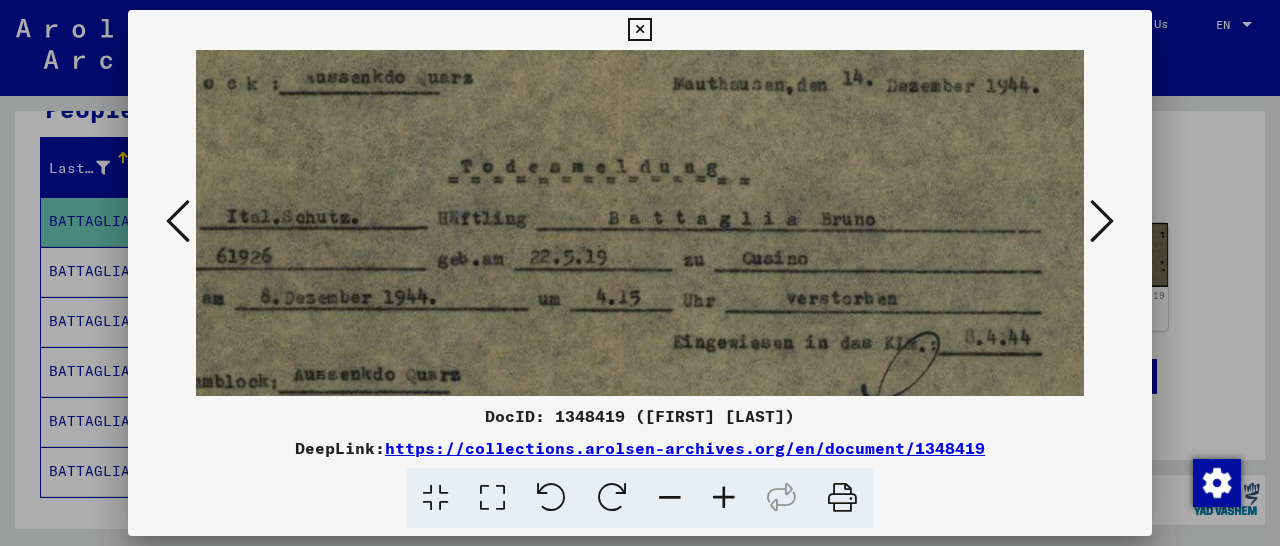 drag, startPoint x: 648, startPoint y: 300, endPoint x: 551, endPoint y: 229, distance: 120.20815 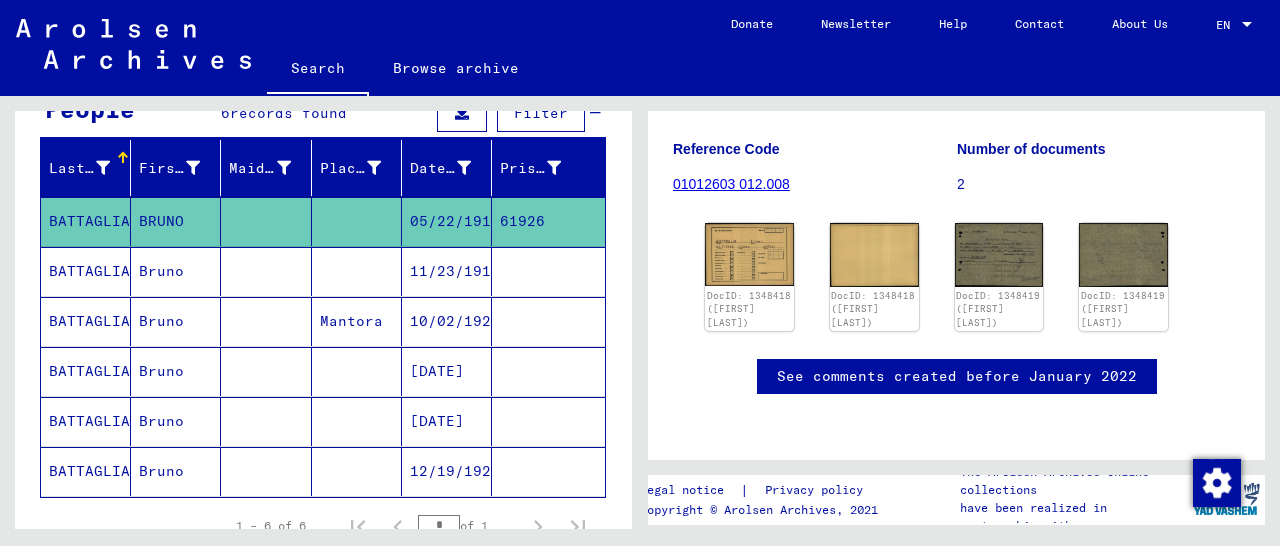 scroll, scrollTop: 0, scrollLeft: 0, axis: both 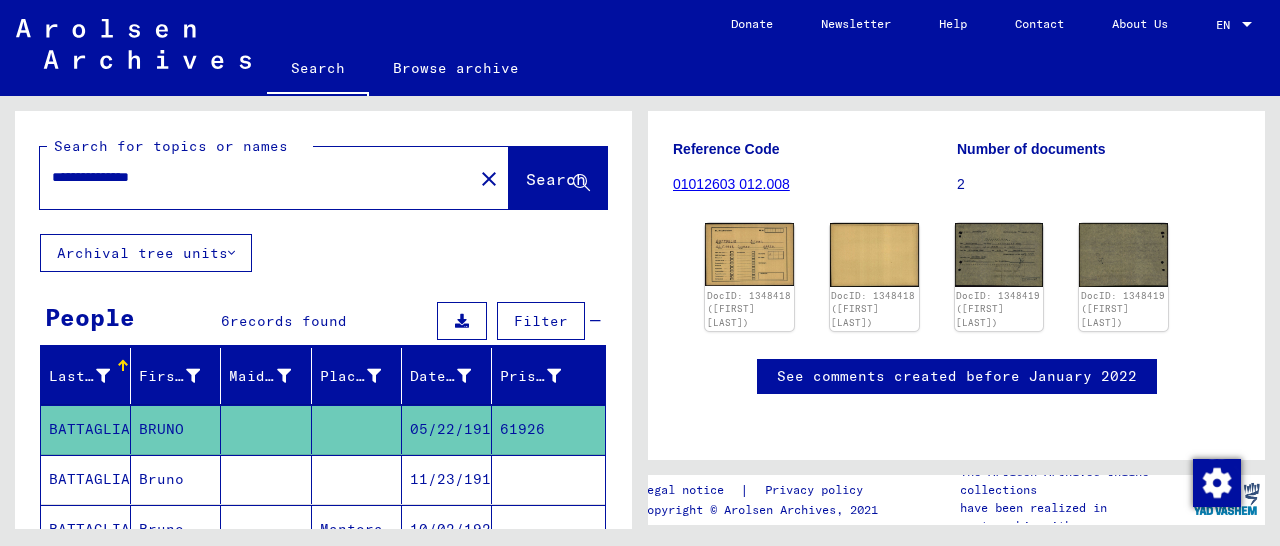 drag, startPoint x: 195, startPoint y: 177, endPoint x: 82, endPoint y: 181, distance: 113.07078 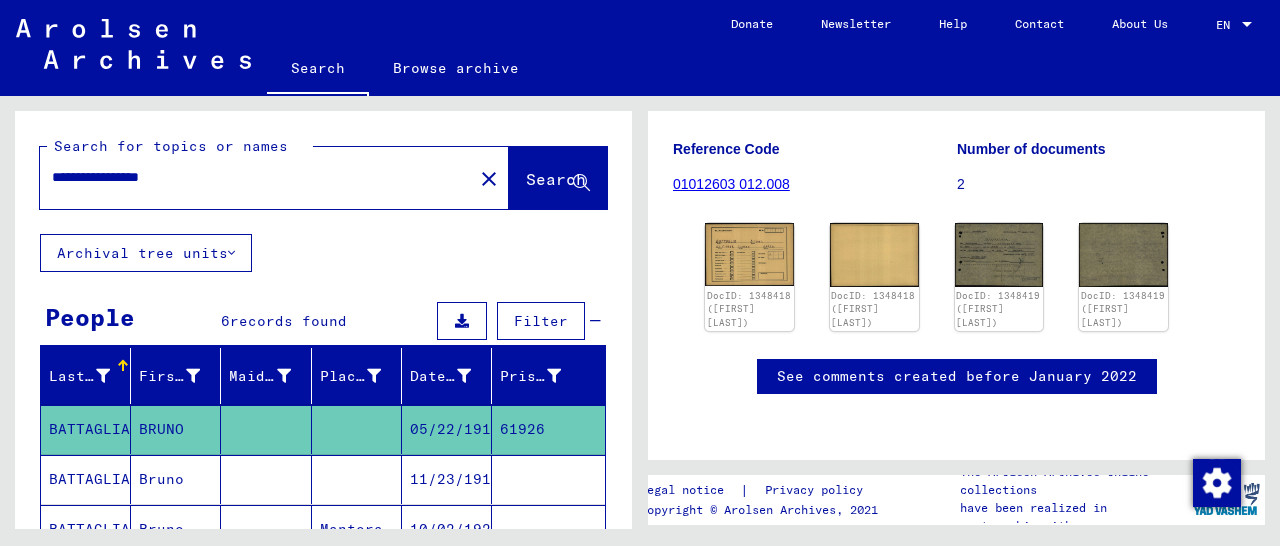 type on "**********" 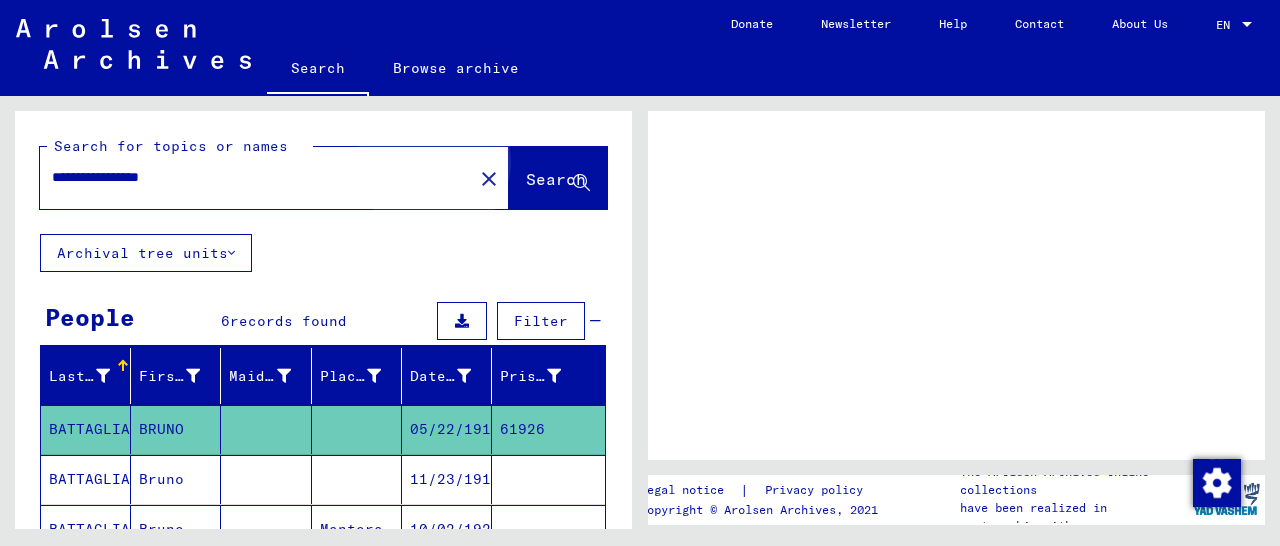 scroll, scrollTop: 0, scrollLeft: 0, axis: both 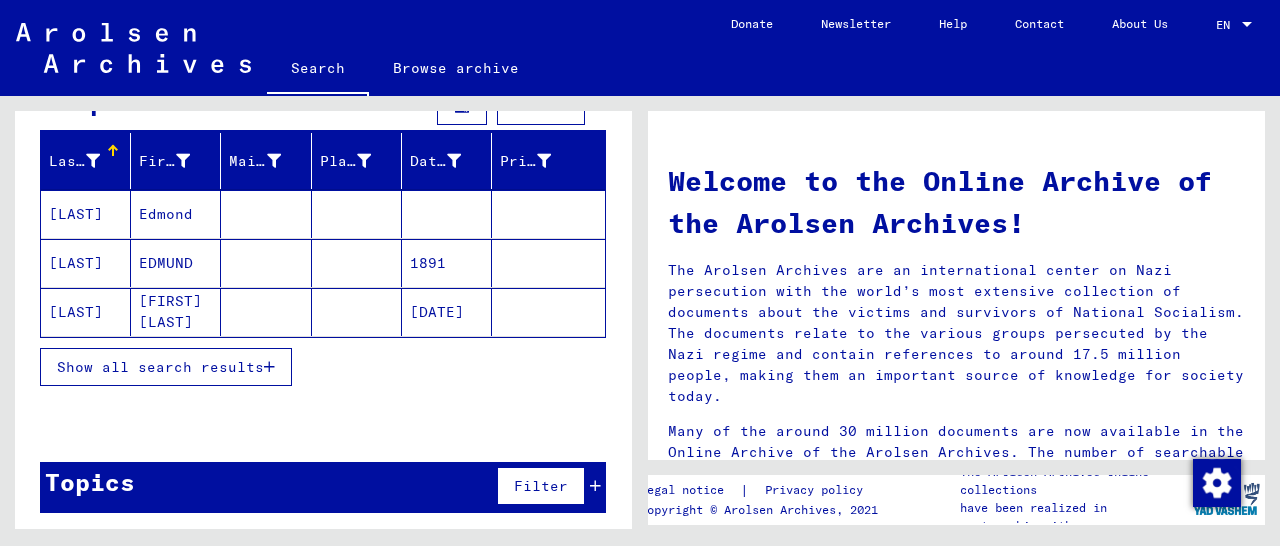 click on "Show all search results" at bounding box center [160, 367] 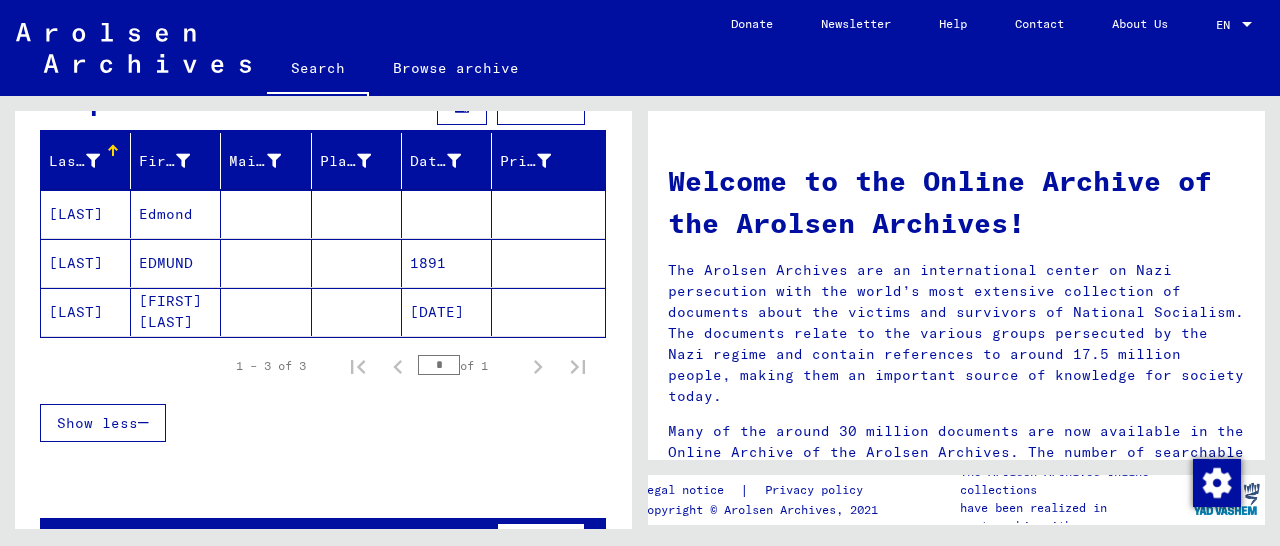 click at bounding box center [548, 312] 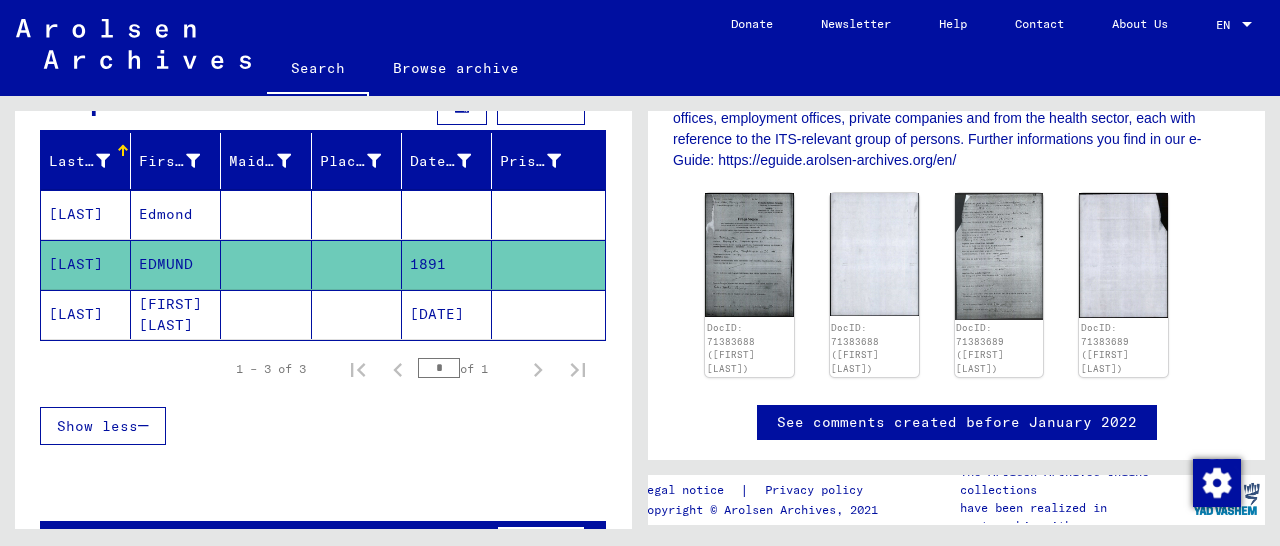 scroll, scrollTop: 208, scrollLeft: 0, axis: vertical 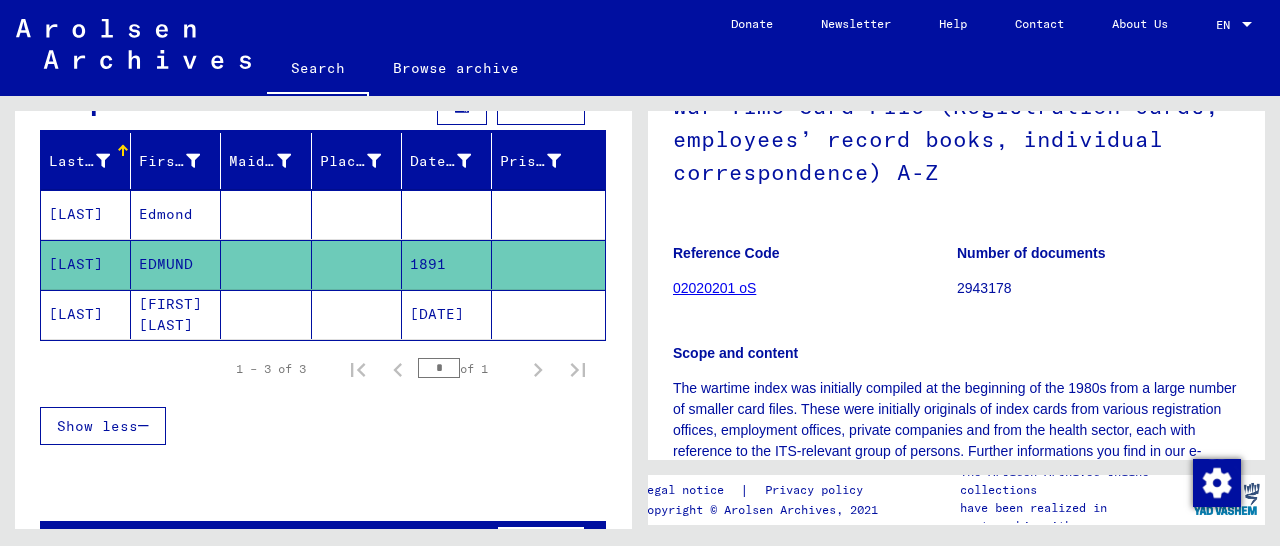 click at bounding box center (548, 264) 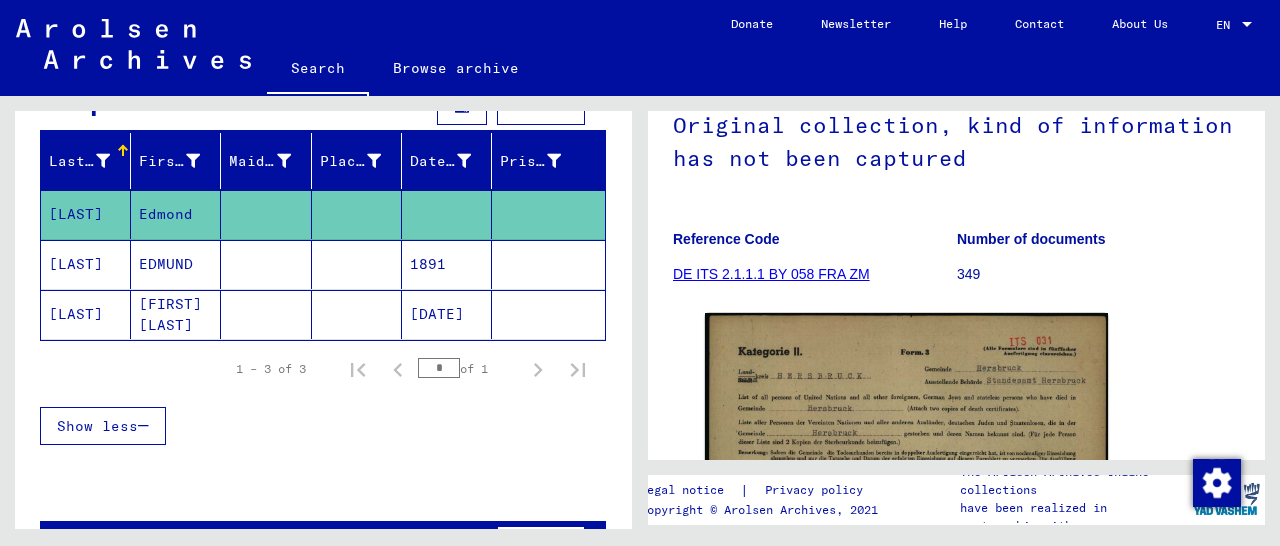 scroll, scrollTop: 242, scrollLeft: 0, axis: vertical 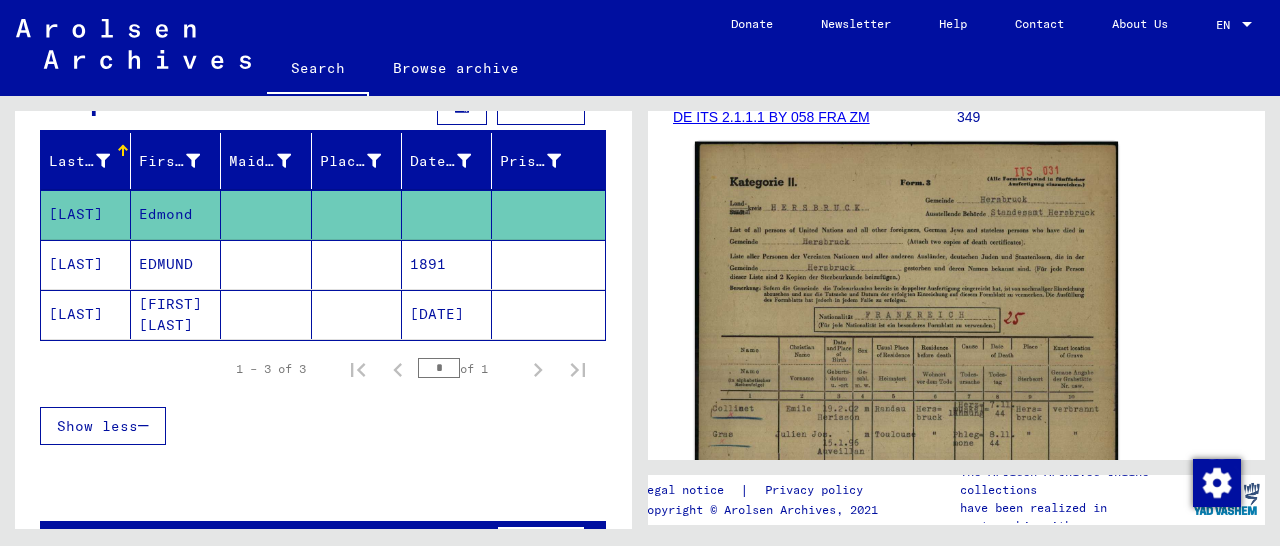 click 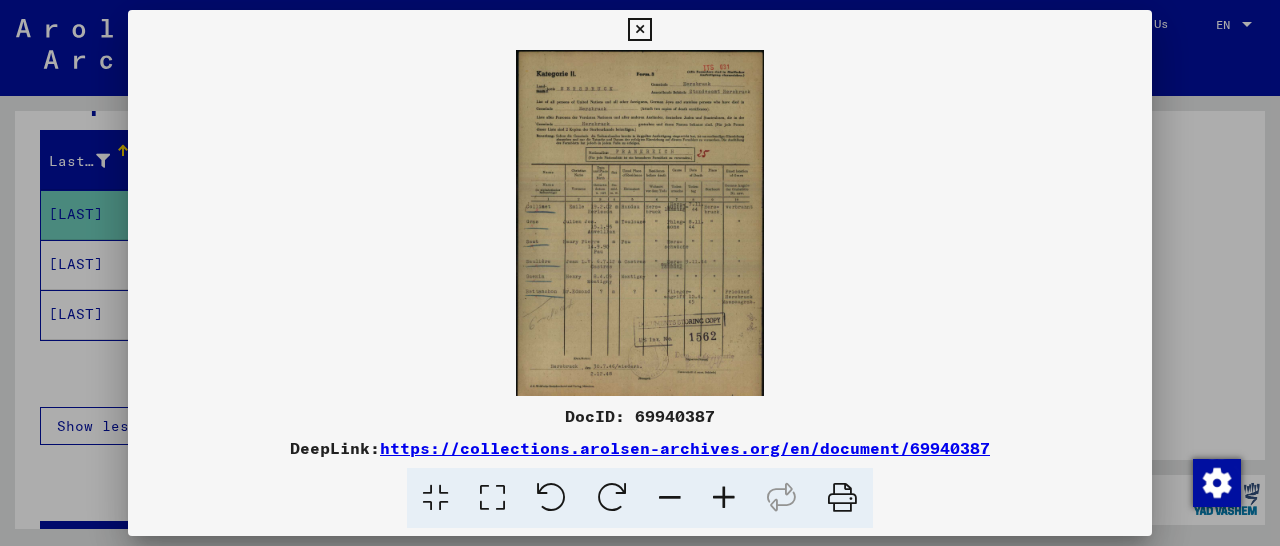click at bounding box center (724, 498) 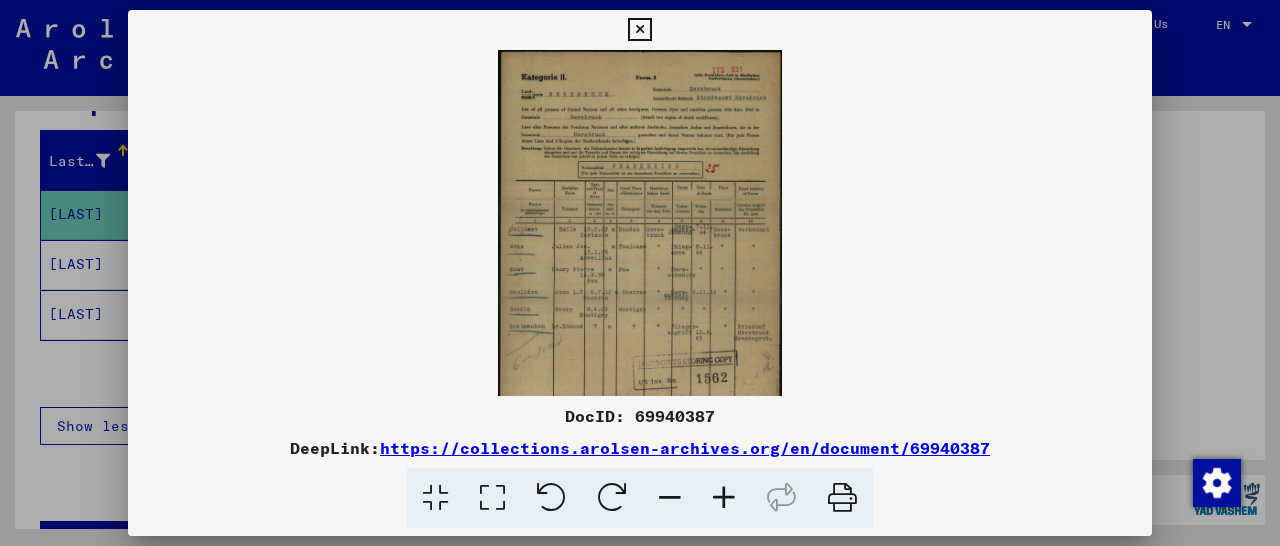 click at bounding box center [724, 498] 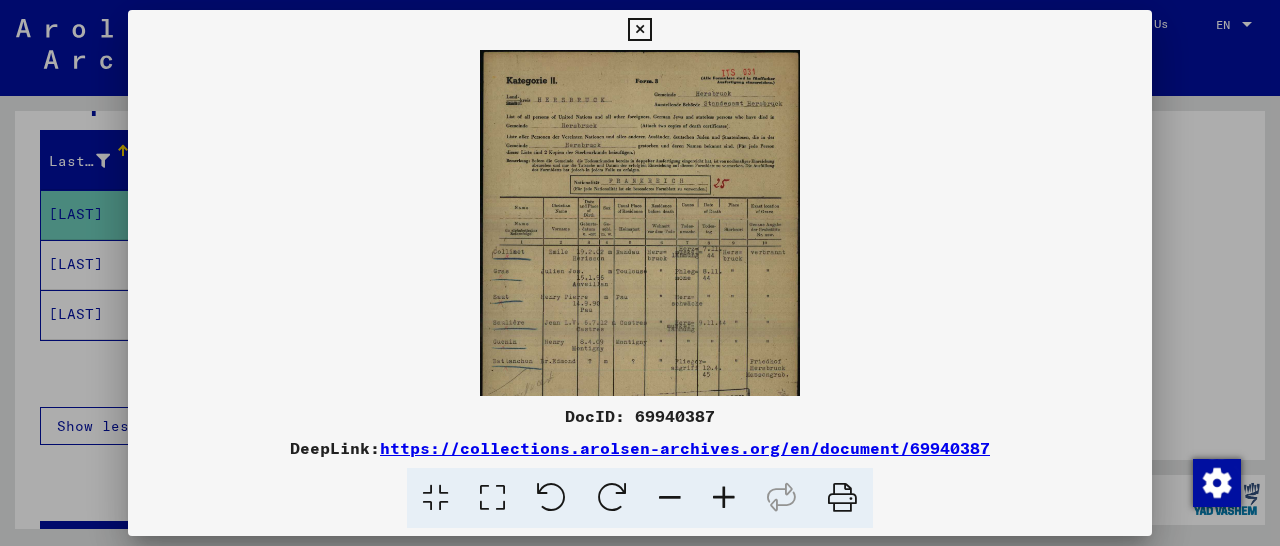 click at bounding box center [724, 498] 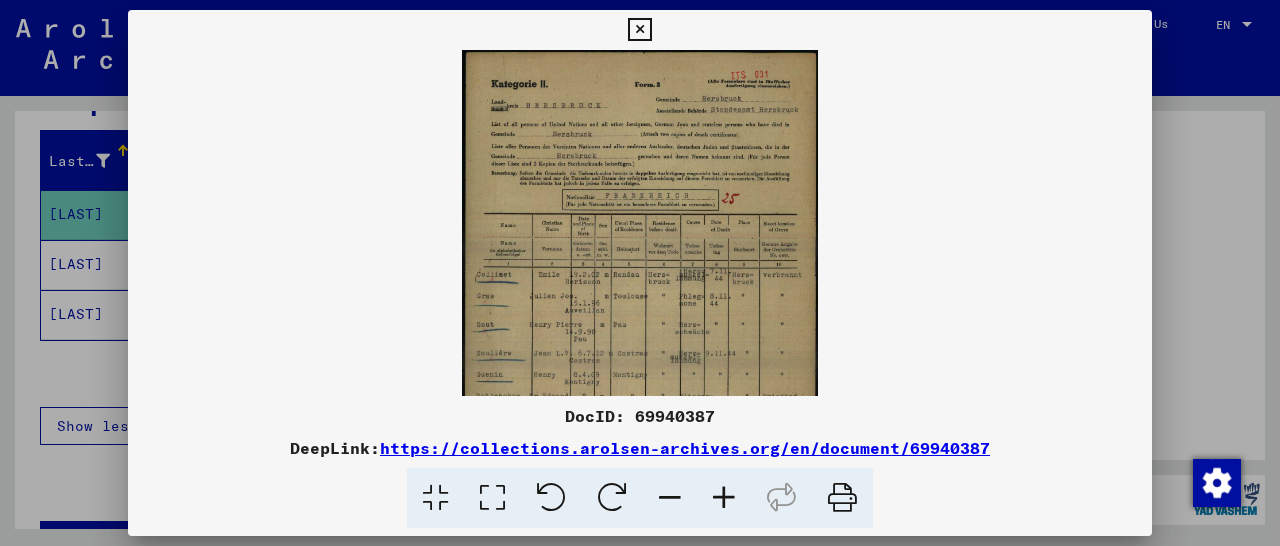 click at bounding box center [724, 498] 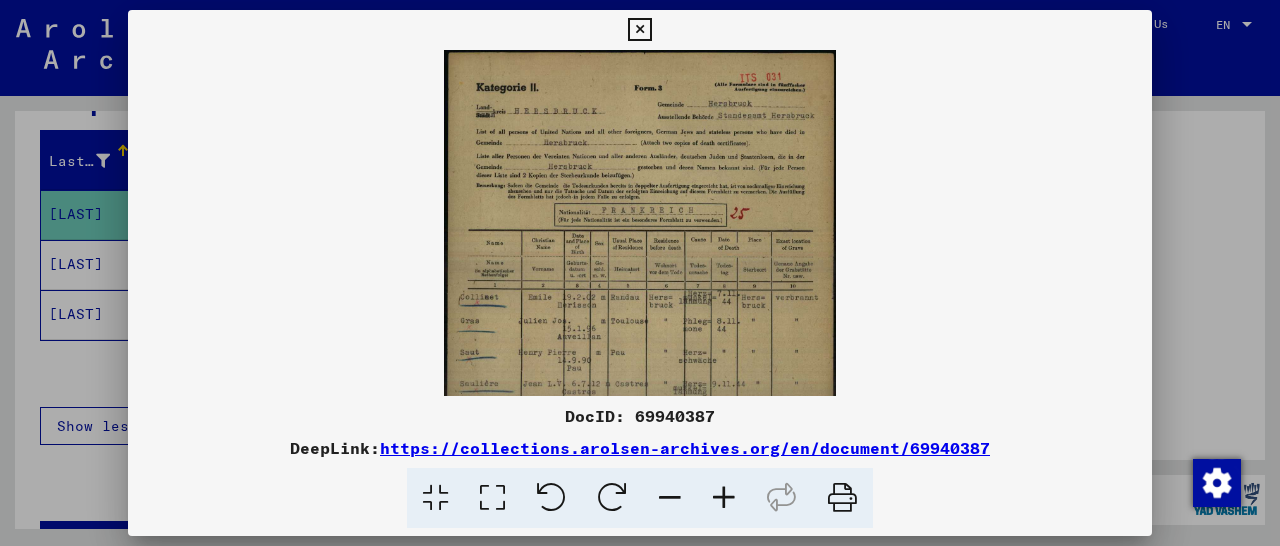 click at bounding box center [724, 498] 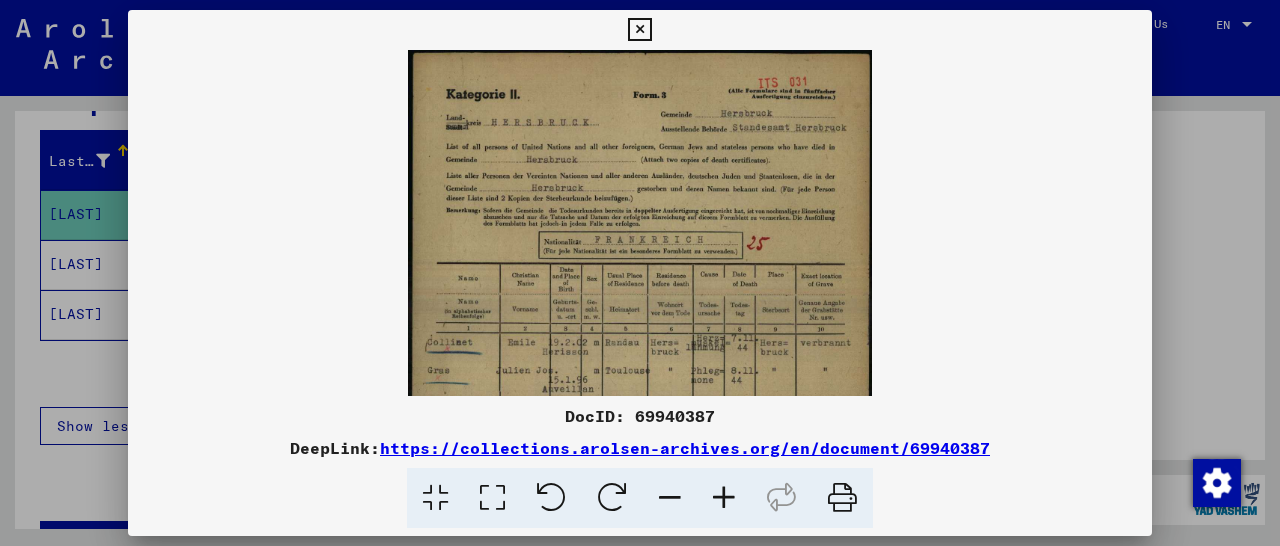 click at bounding box center (724, 498) 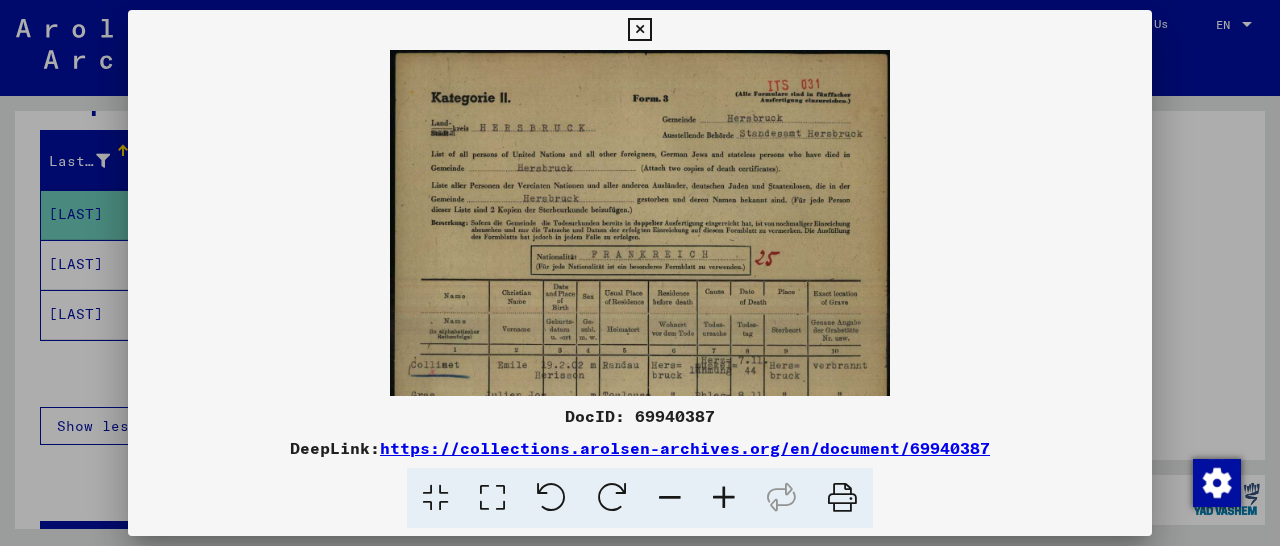 click at bounding box center [724, 498] 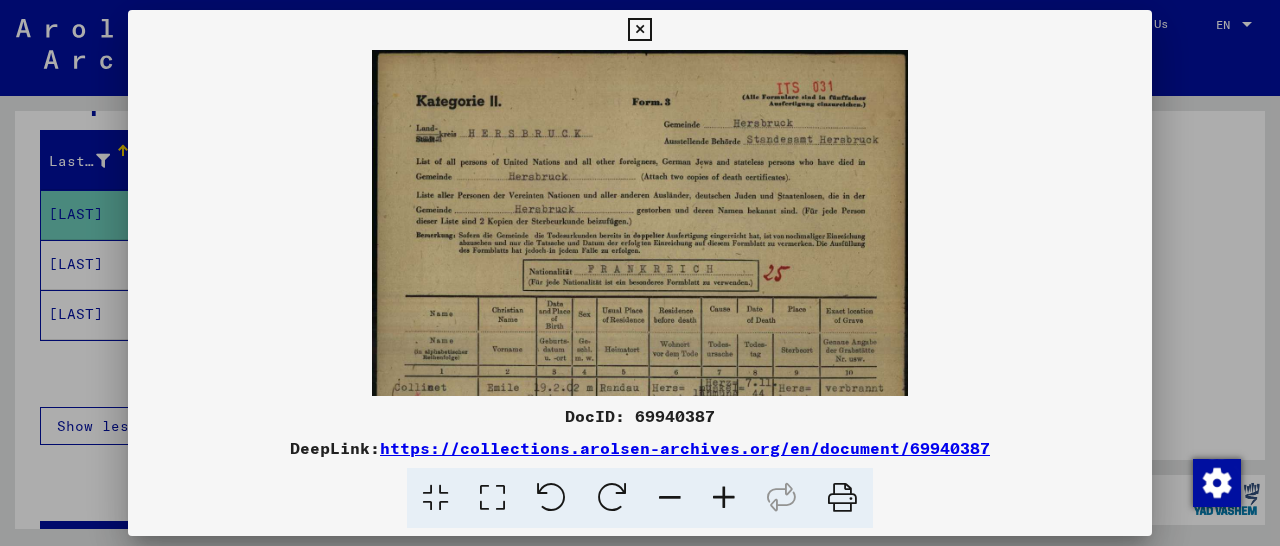 click at bounding box center [724, 498] 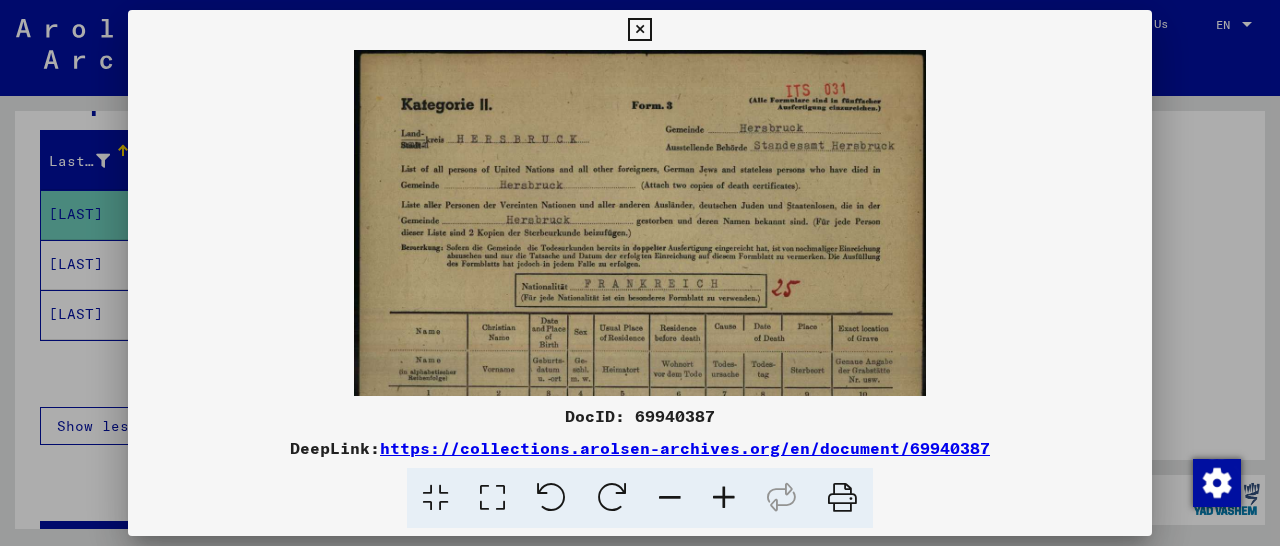 click at bounding box center (724, 498) 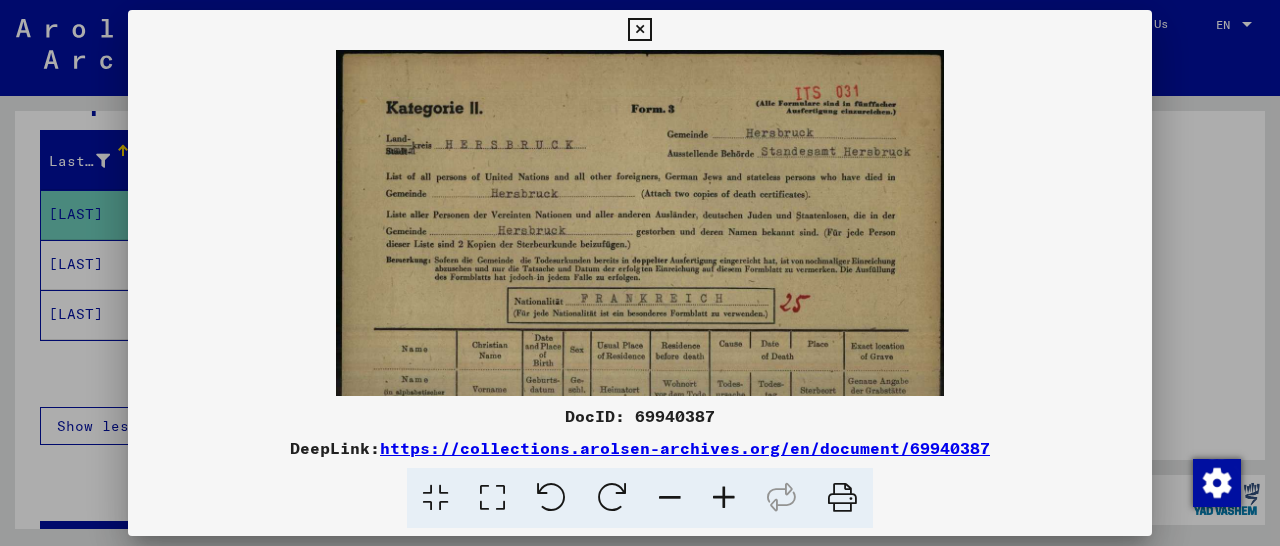 click at bounding box center (724, 498) 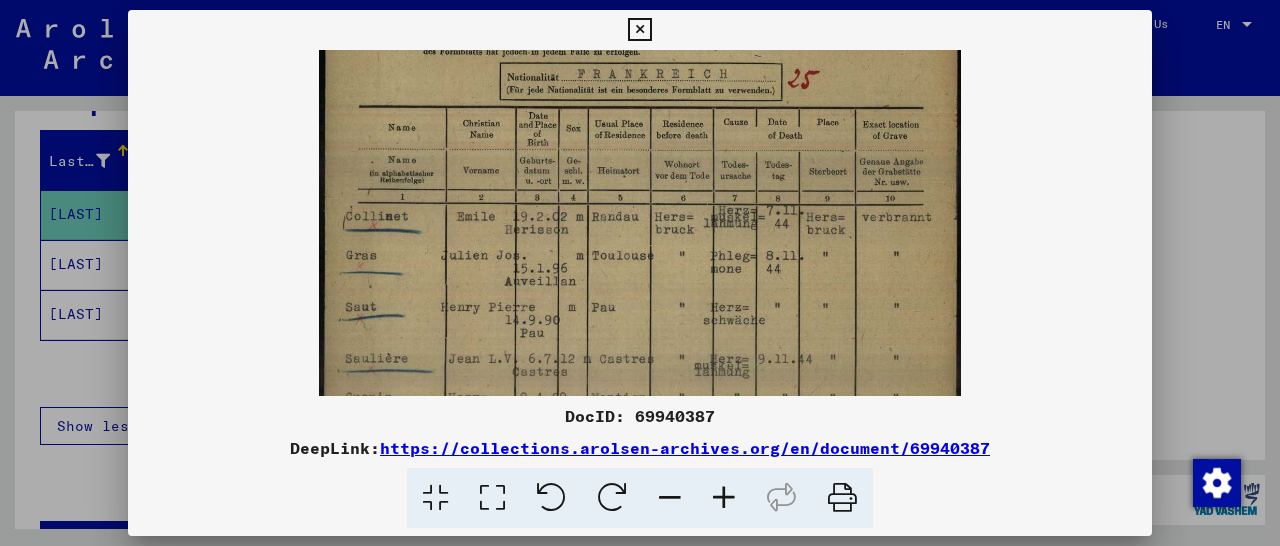 scroll, scrollTop: 256, scrollLeft: 0, axis: vertical 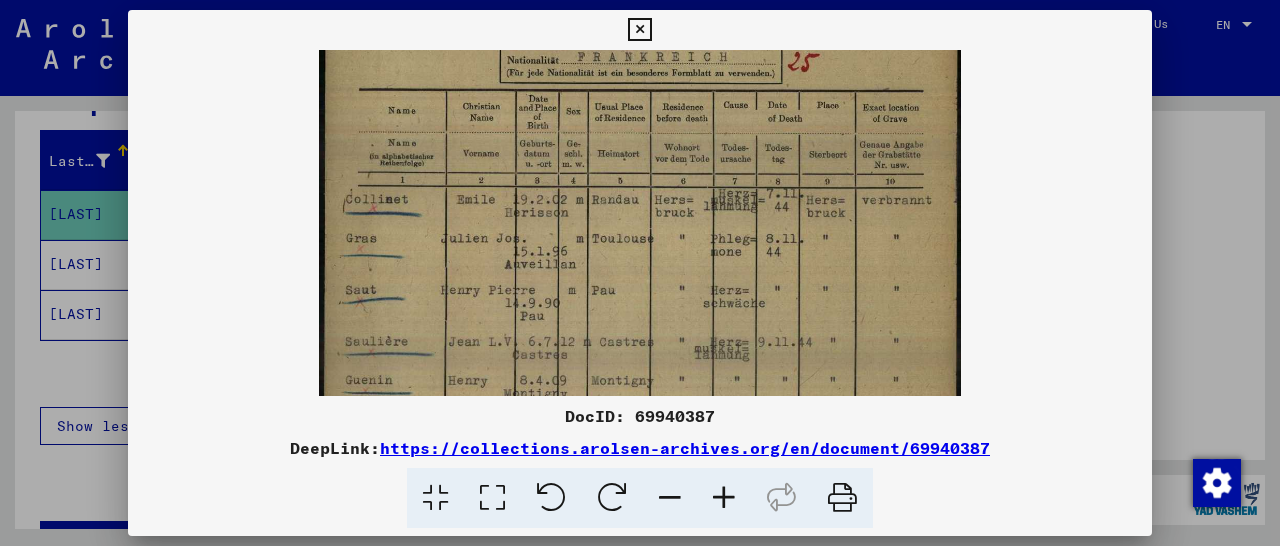 drag, startPoint x: 699, startPoint y: 341, endPoint x: 692, endPoint y: 85, distance: 256.09567 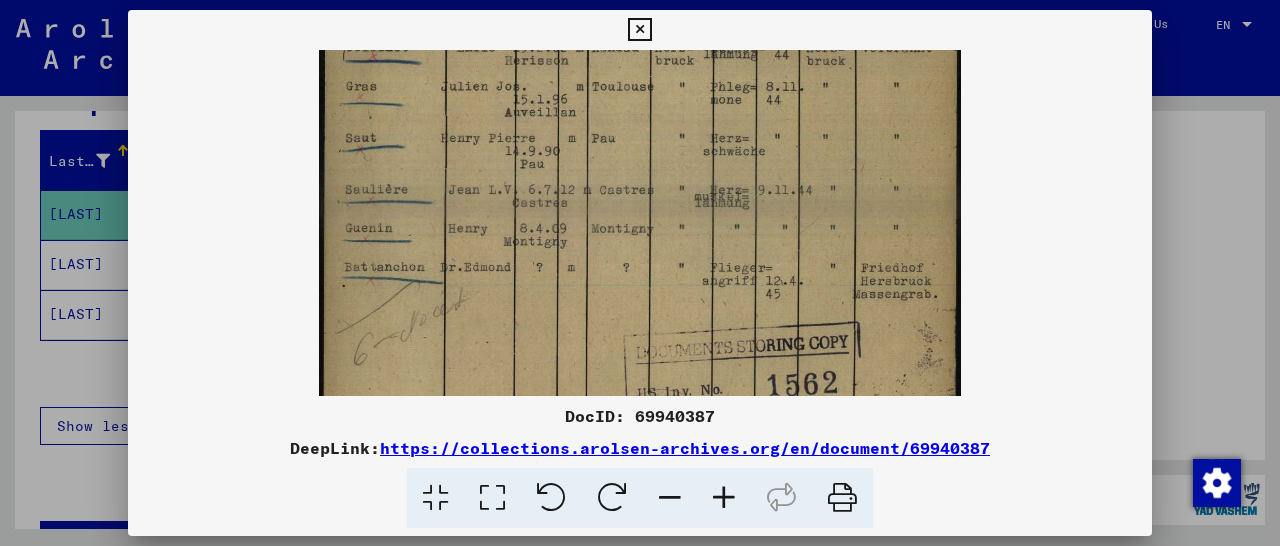 drag, startPoint x: 671, startPoint y: 327, endPoint x: 683, endPoint y: 55, distance: 272.2646 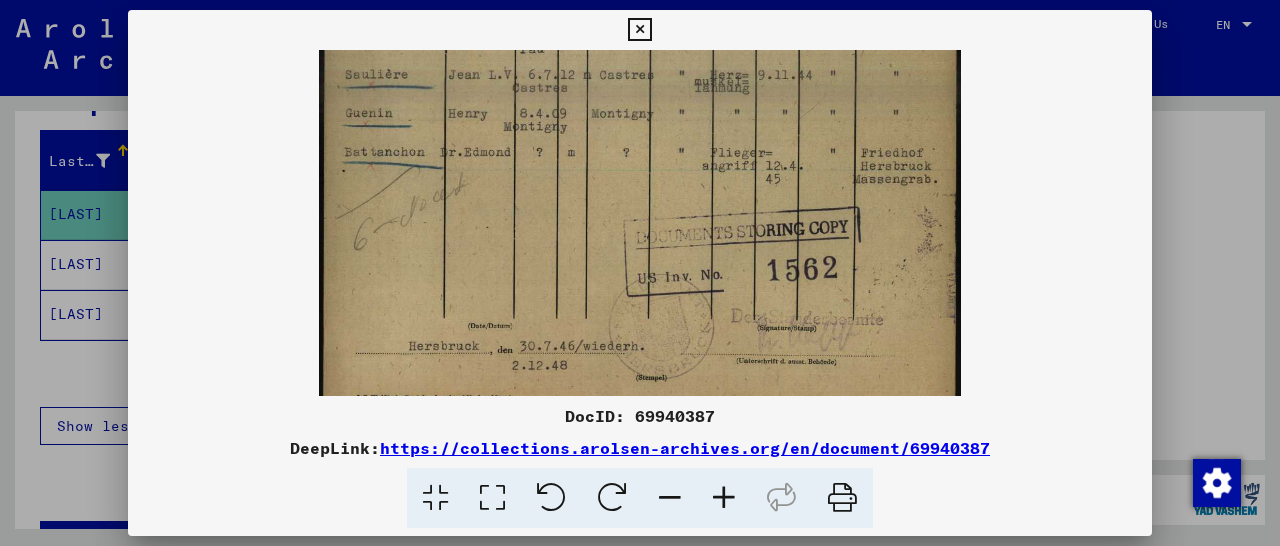 click at bounding box center (724, 498) 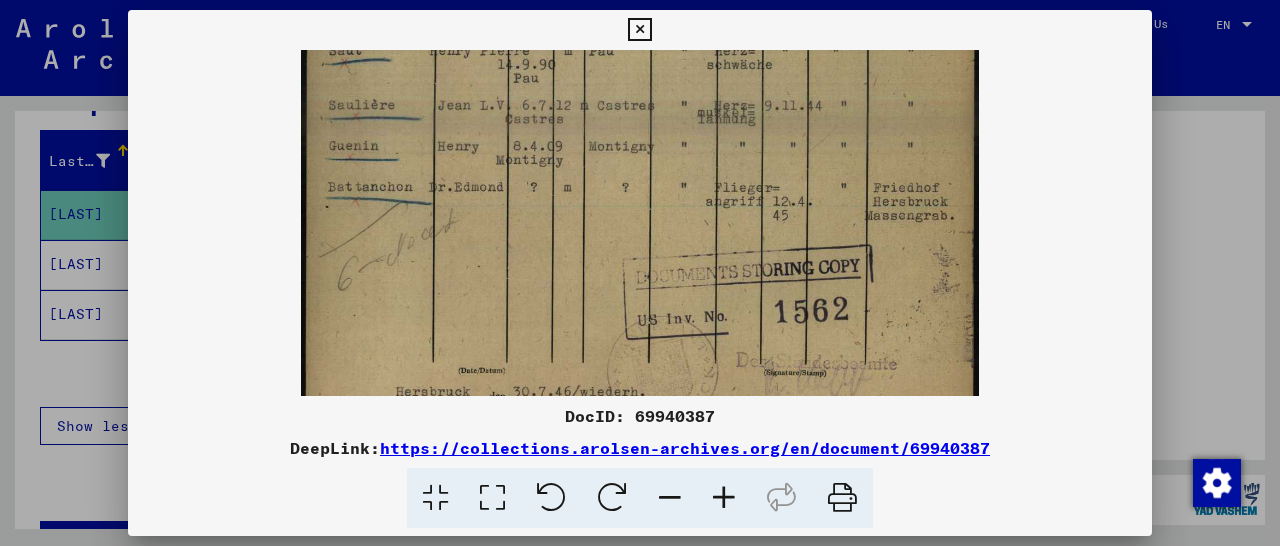click at bounding box center (724, 498) 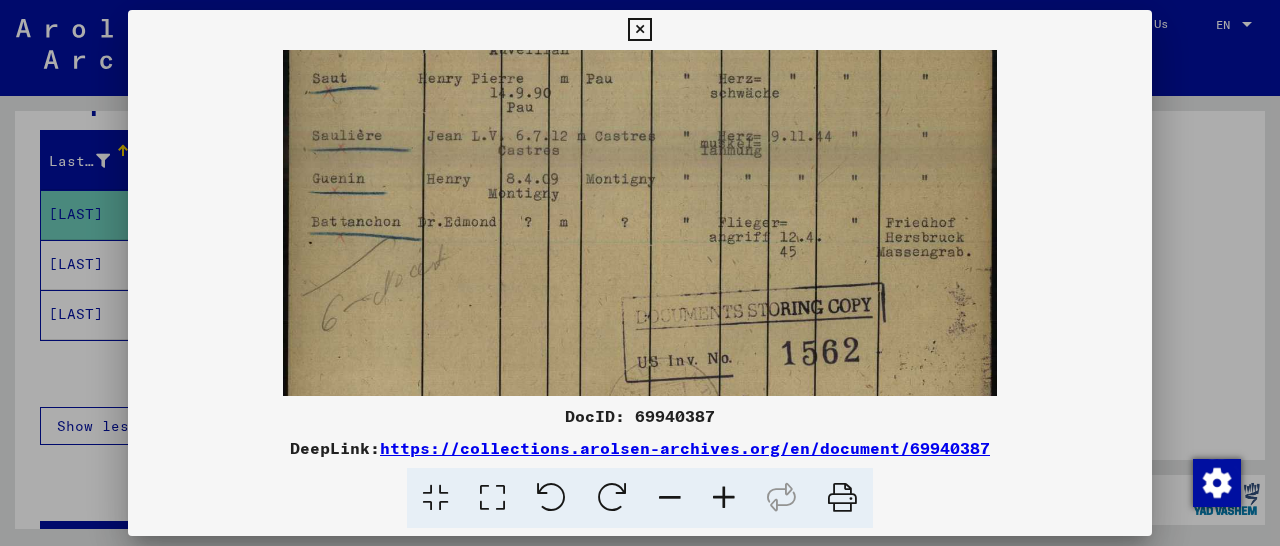 click at bounding box center (724, 498) 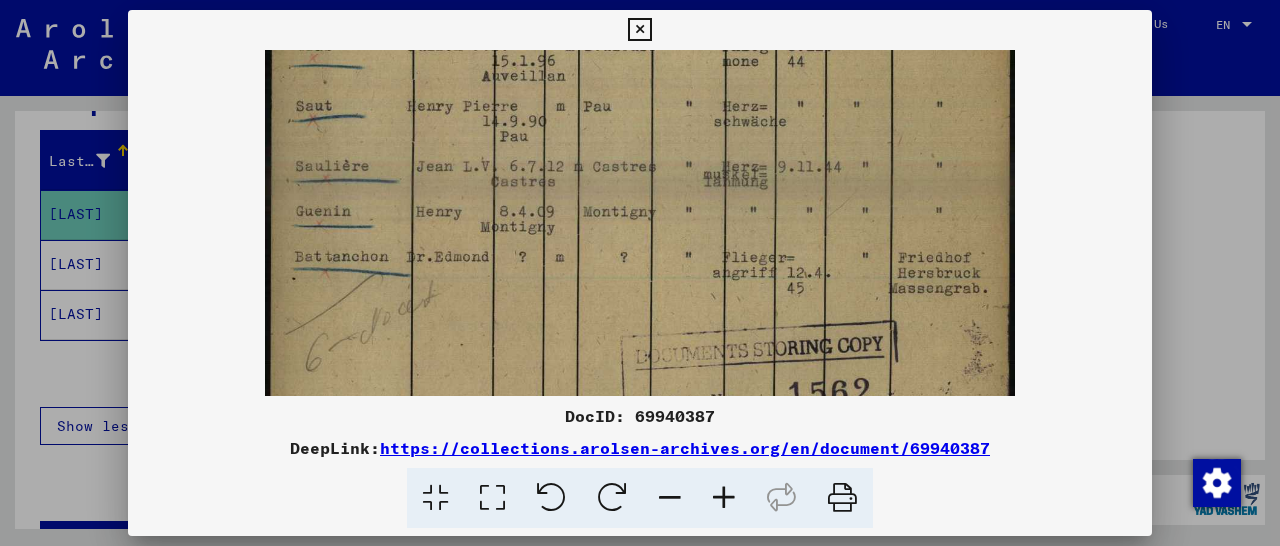 click at bounding box center (724, 498) 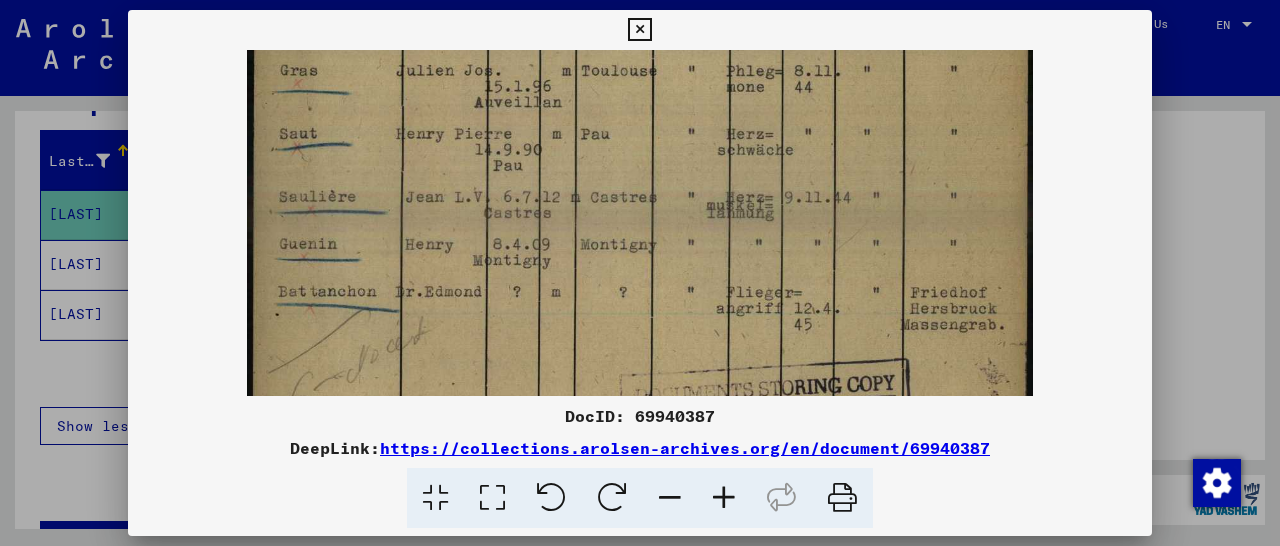 click at bounding box center (724, 498) 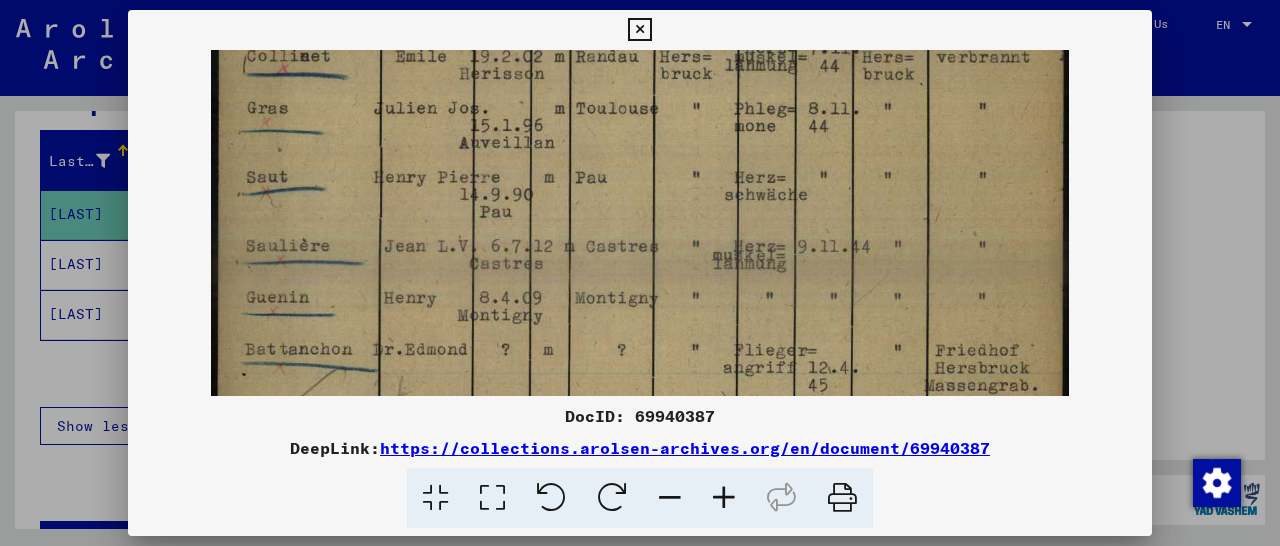 scroll, scrollTop: 537, scrollLeft: 0, axis: vertical 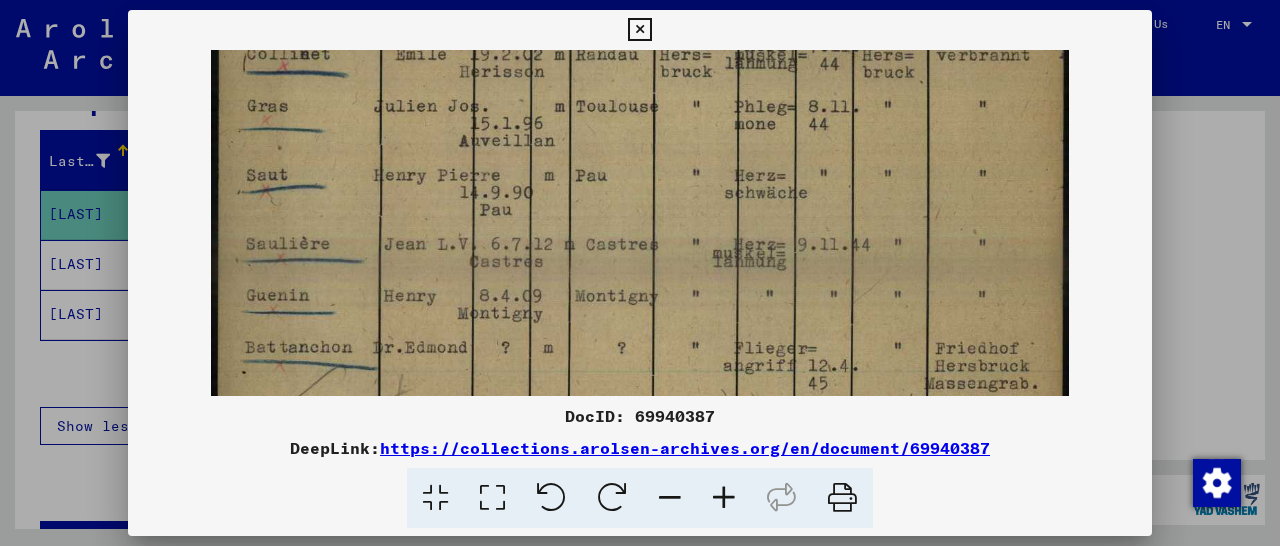 drag, startPoint x: 688, startPoint y: 345, endPoint x: 682, endPoint y: 331, distance: 15.231546 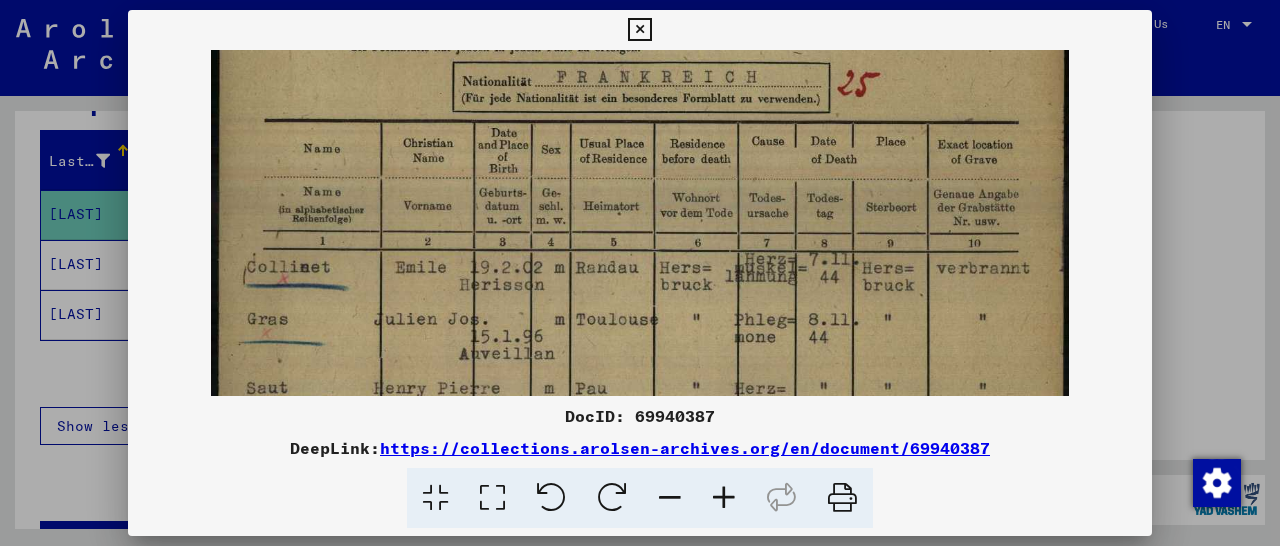 drag, startPoint x: 764, startPoint y: 256, endPoint x: 687, endPoint y: 469, distance: 226.49062 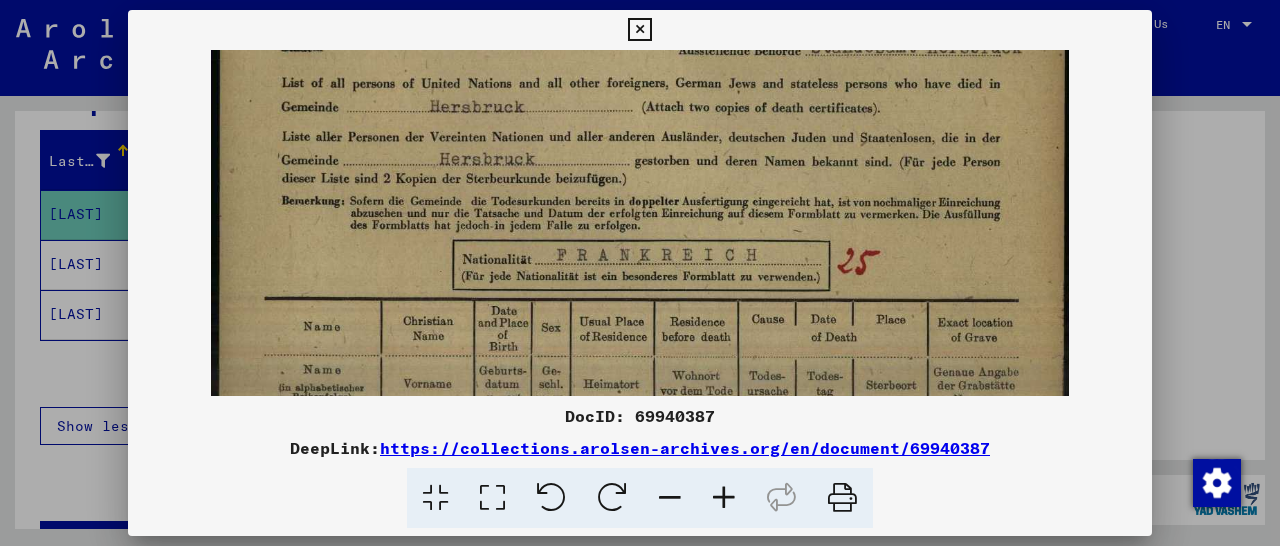 scroll, scrollTop: 114, scrollLeft: 0, axis: vertical 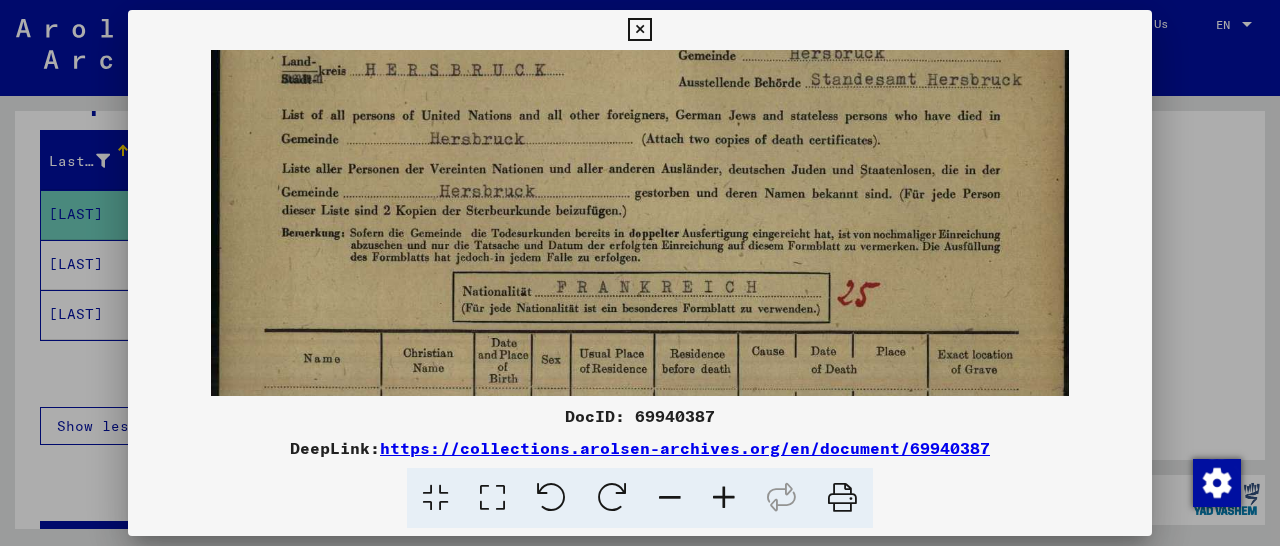 drag, startPoint x: 665, startPoint y: 139, endPoint x: 672, endPoint y: 347, distance: 208.11775 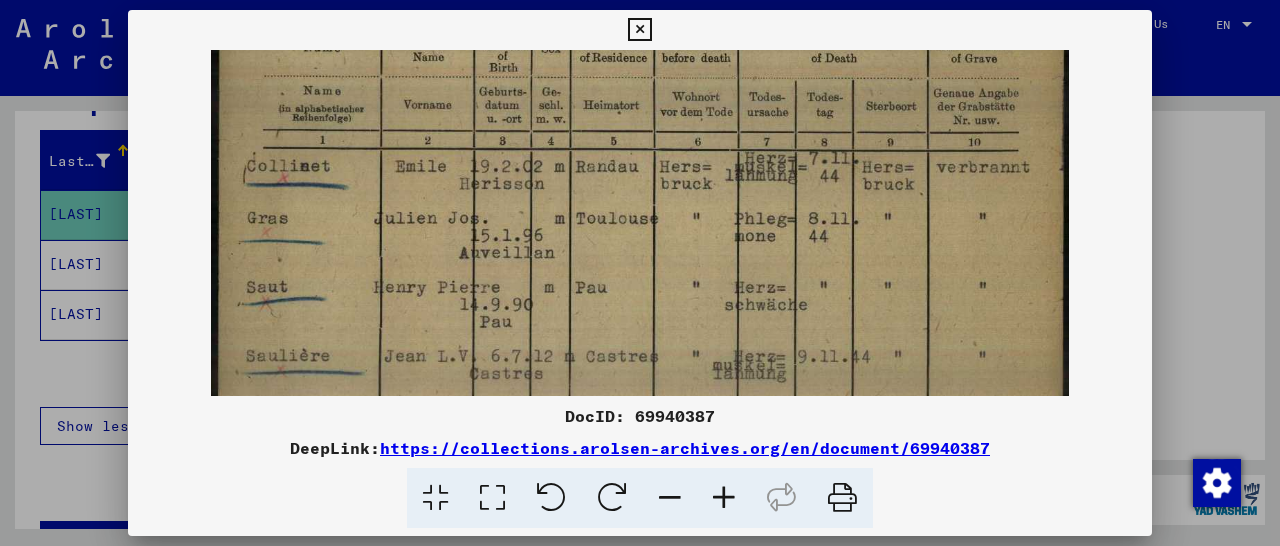 drag, startPoint x: 620, startPoint y: 298, endPoint x: 664, endPoint y: -25, distance: 325.98312 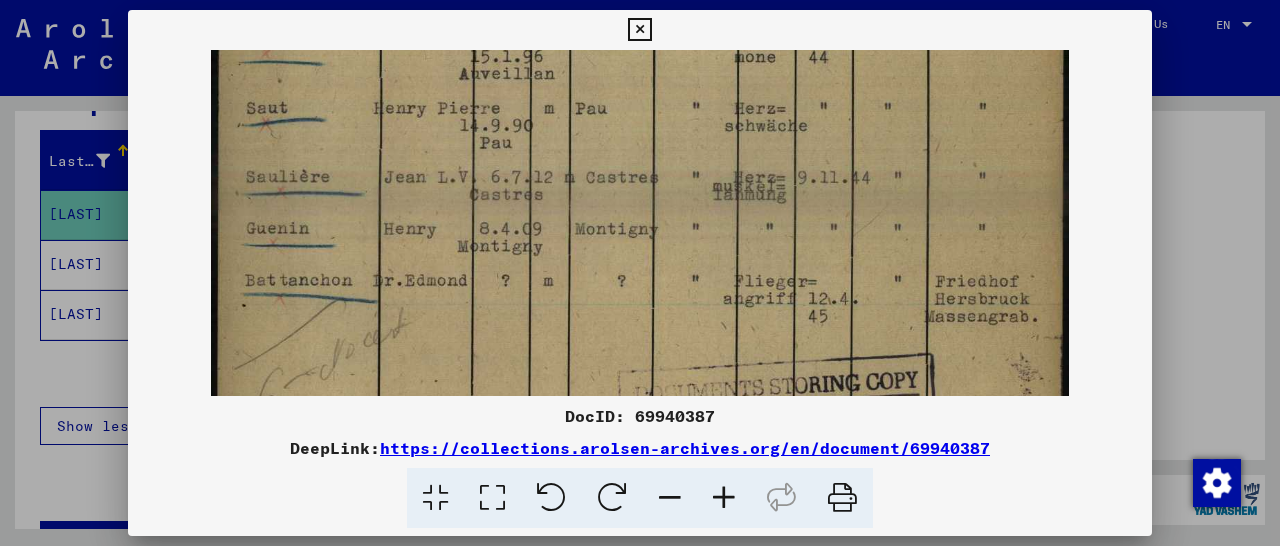 scroll, scrollTop: 612, scrollLeft: 0, axis: vertical 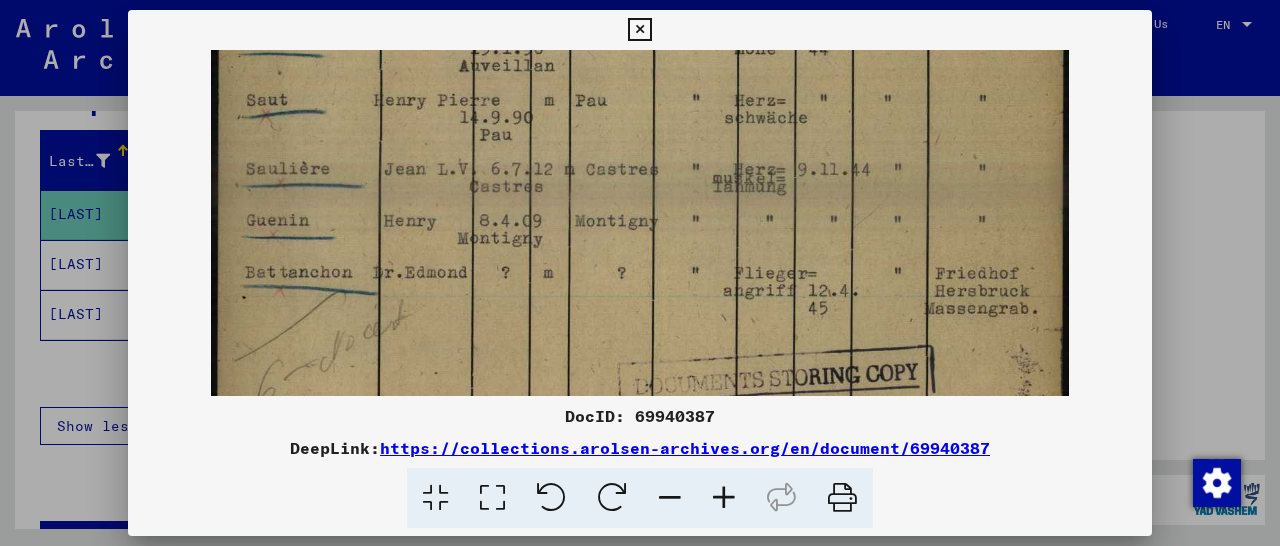 drag, startPoint x: 639, startPoint y: 201, endPoint x: 654, endPoint y: 103, distance: 99.14131 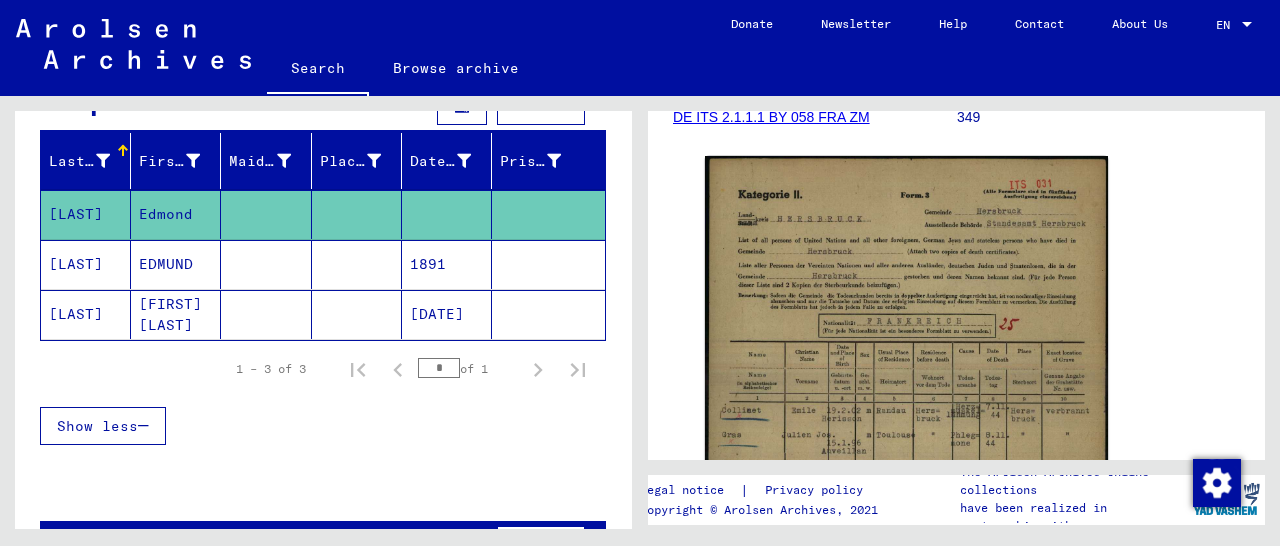 click at bounding box center (548, 314) 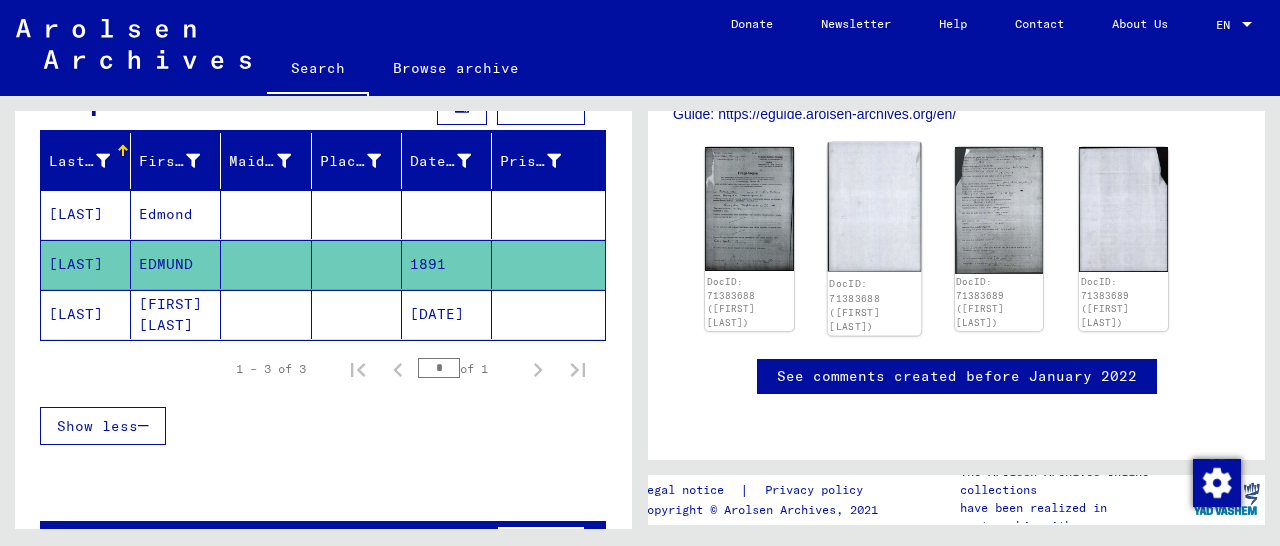 scroll, scrollTop: 615, scrollLeft: 0, axis: vertical 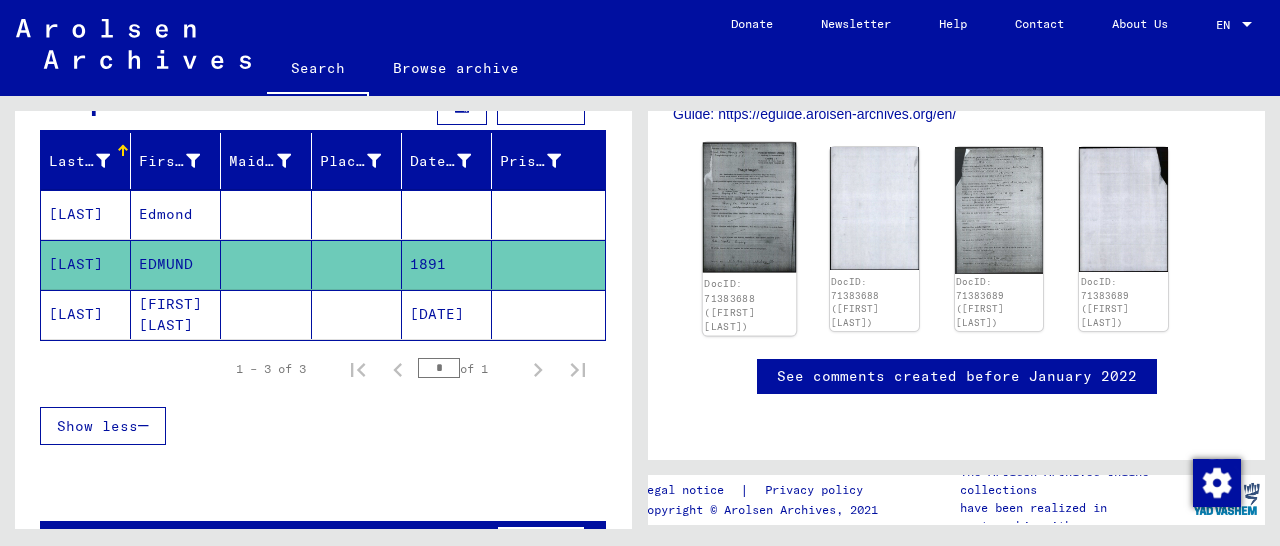 click 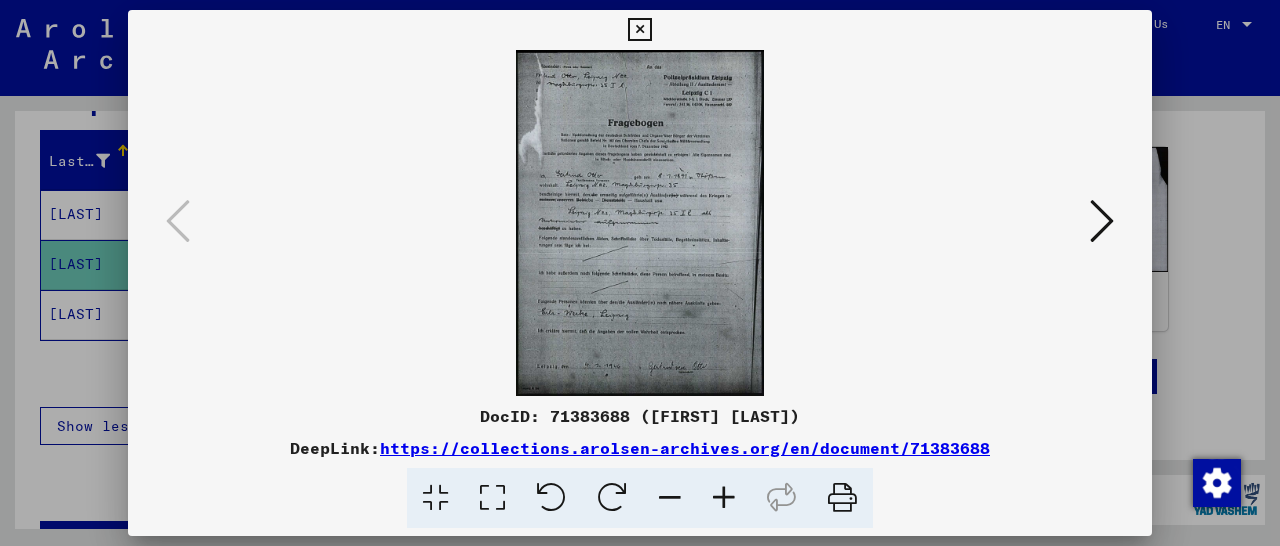 scroll, scrollTop: 613, scrollLeft: 0, axis: vertical 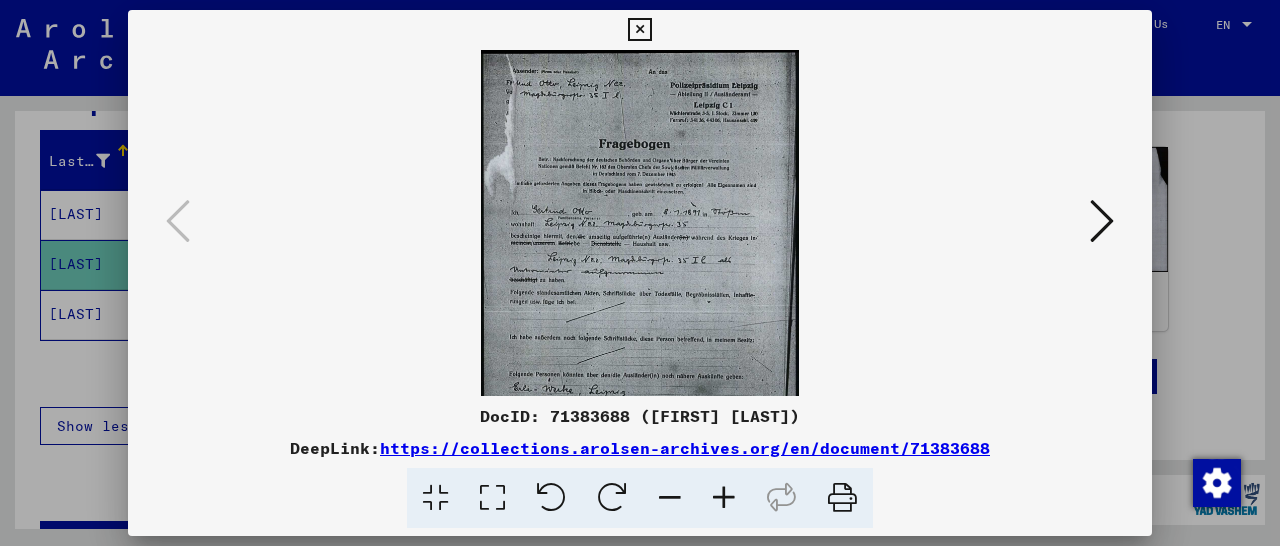 click at bounding box center (724, 498) 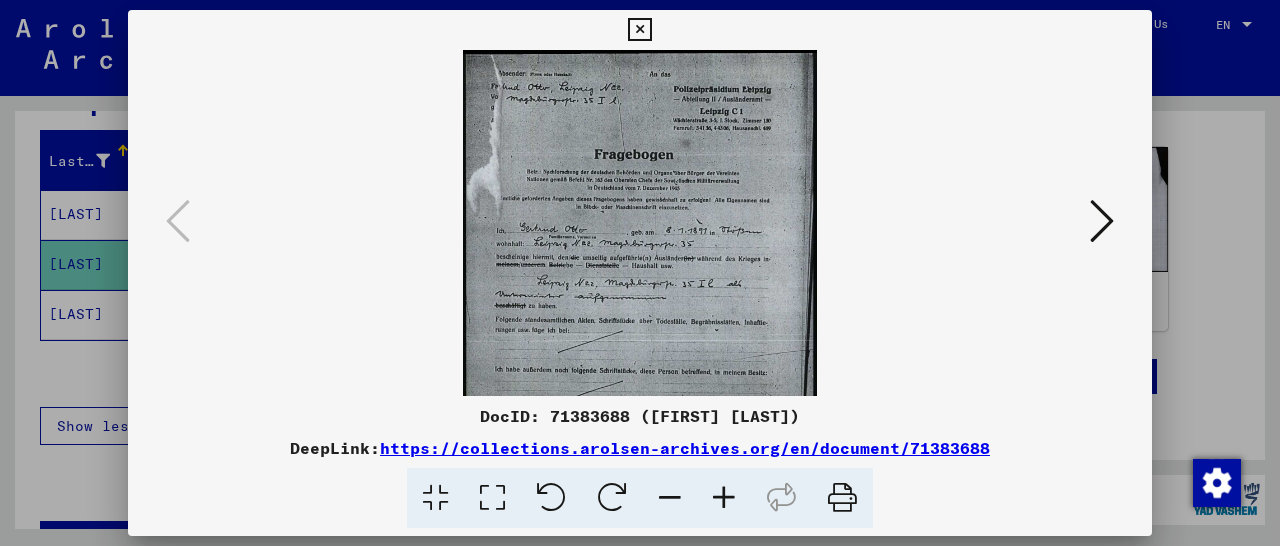click at bounding box center (724, 498) 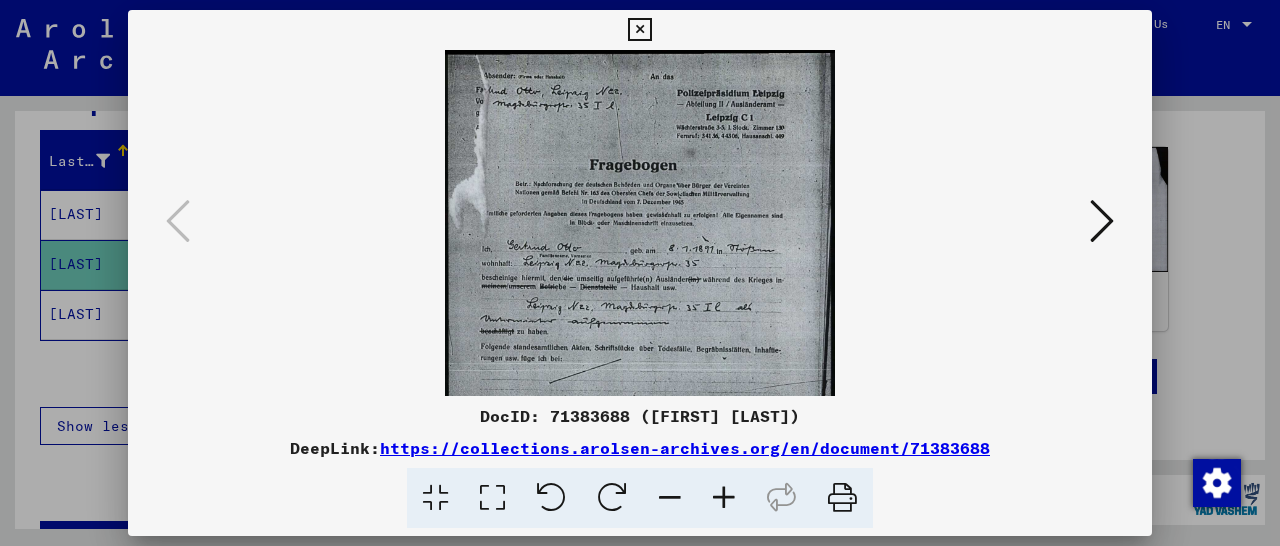 click at bounding box center [724, 498] 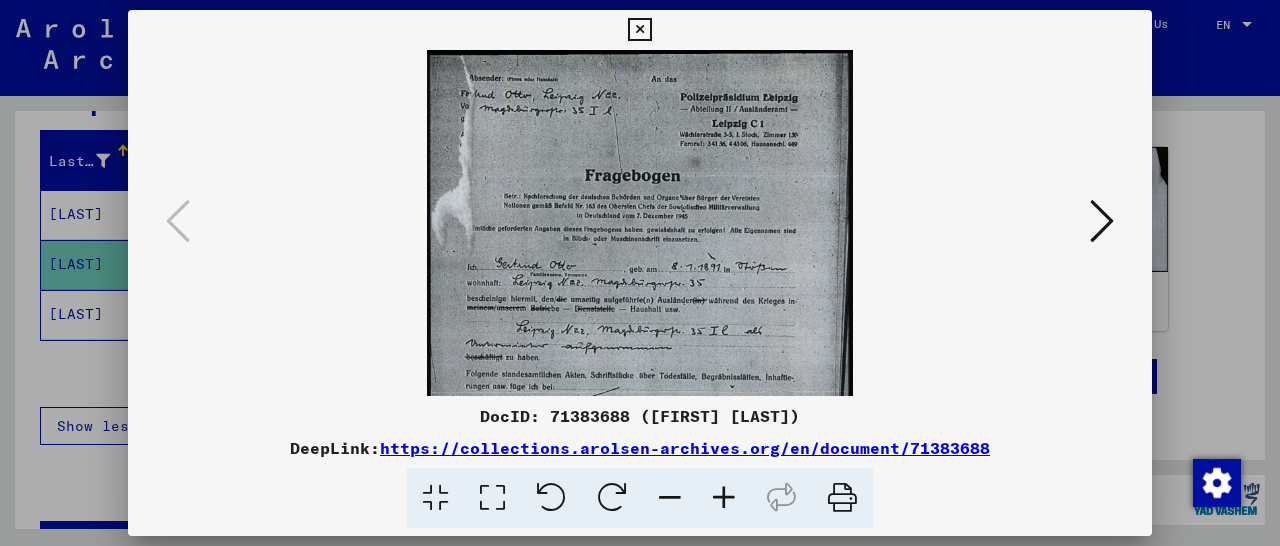 click at bounding box center [724, 498] 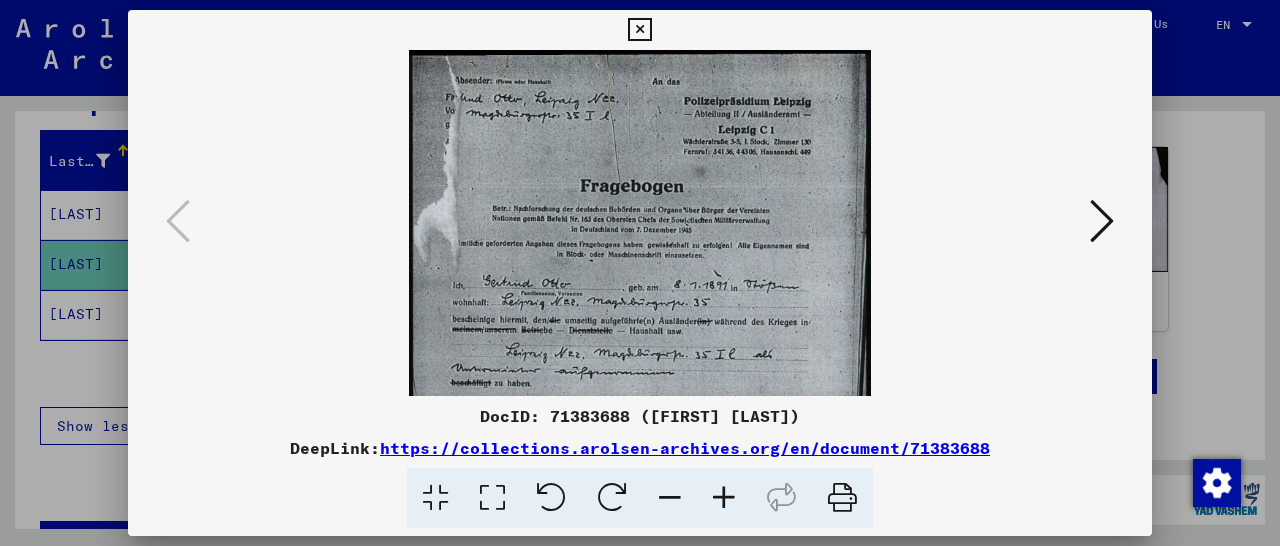 click at bounding box center [724, 498] 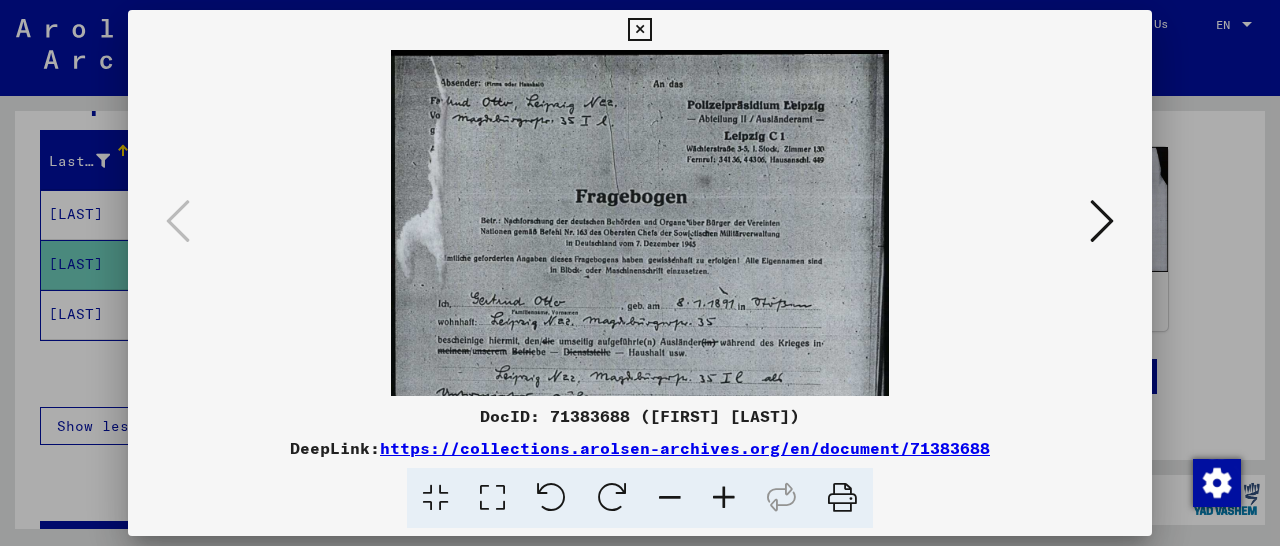 click at bounding box center [724, 498] 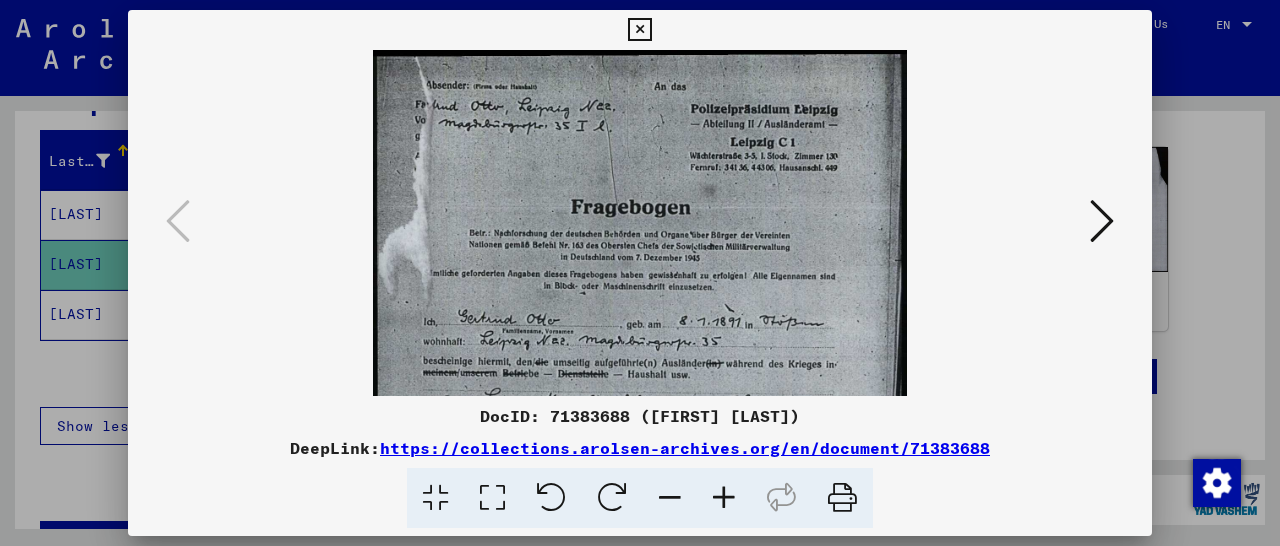 click at bounding box center [724, 498] 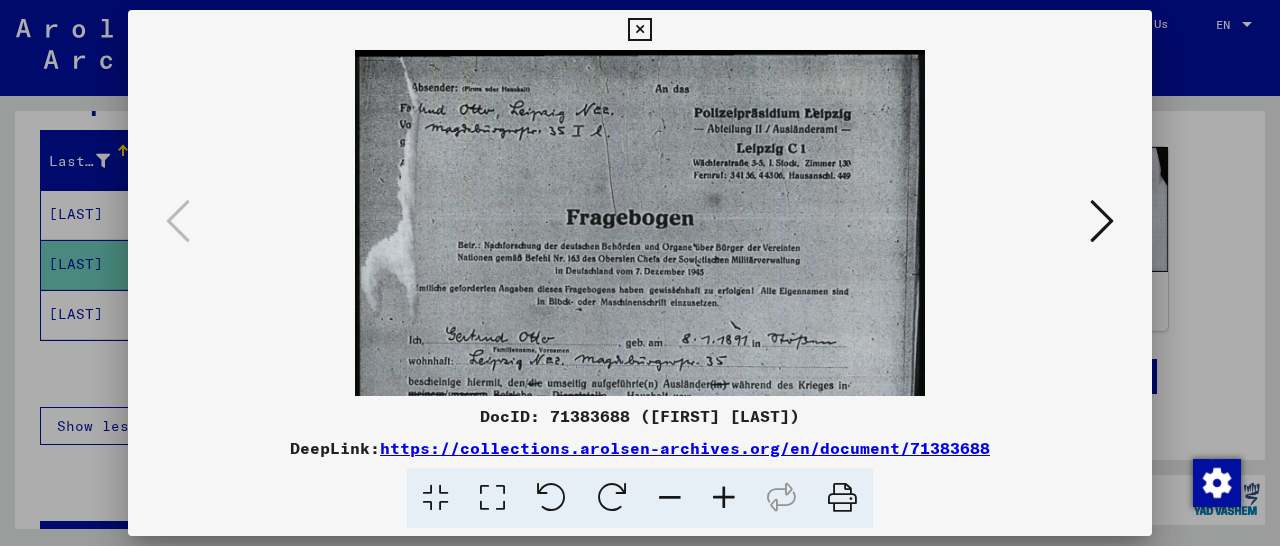 click at bounding box center [724, 498] 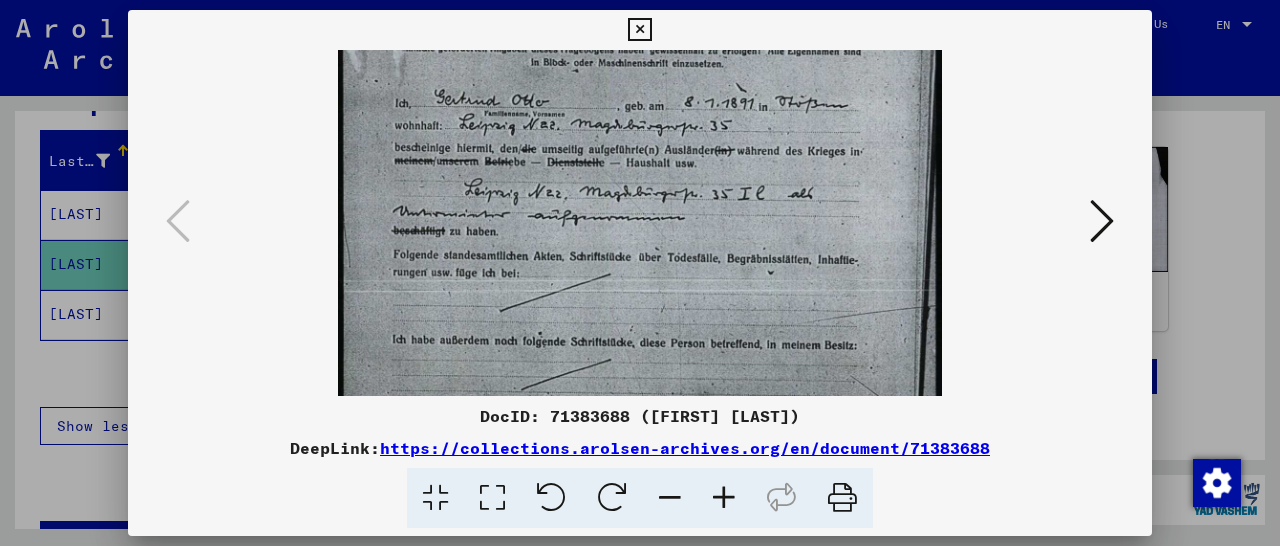 scroll, scrollTop: 261, scrollLeft: 0, axis: vertical 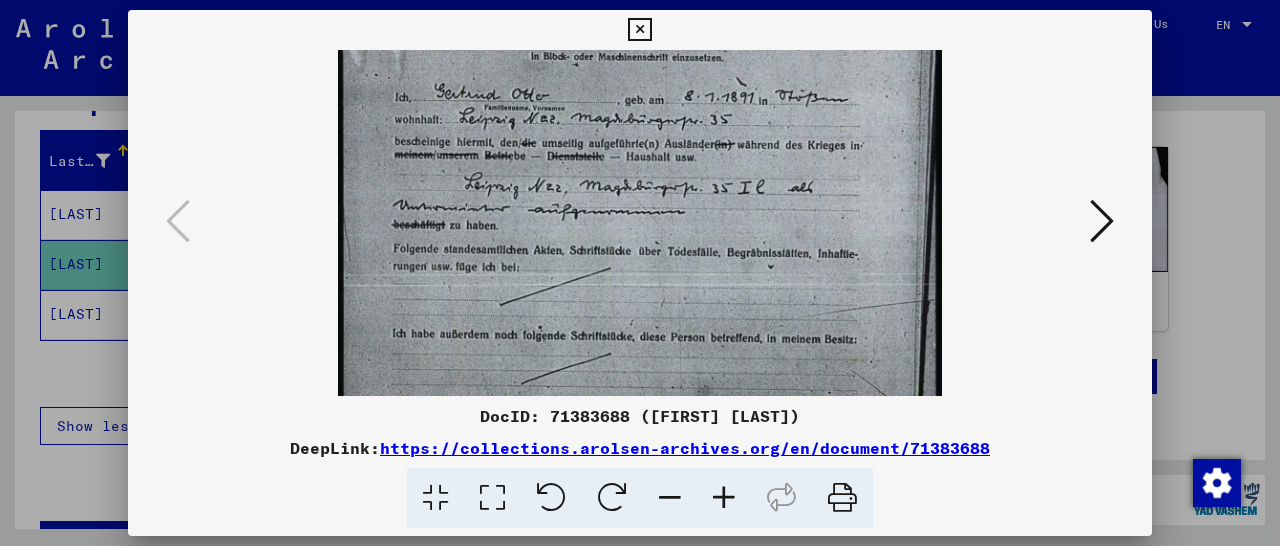 drag, startPoint x: 666, startPoint y: 285, endPoint x: 715, endPoint y: 59, distance: 231.25095 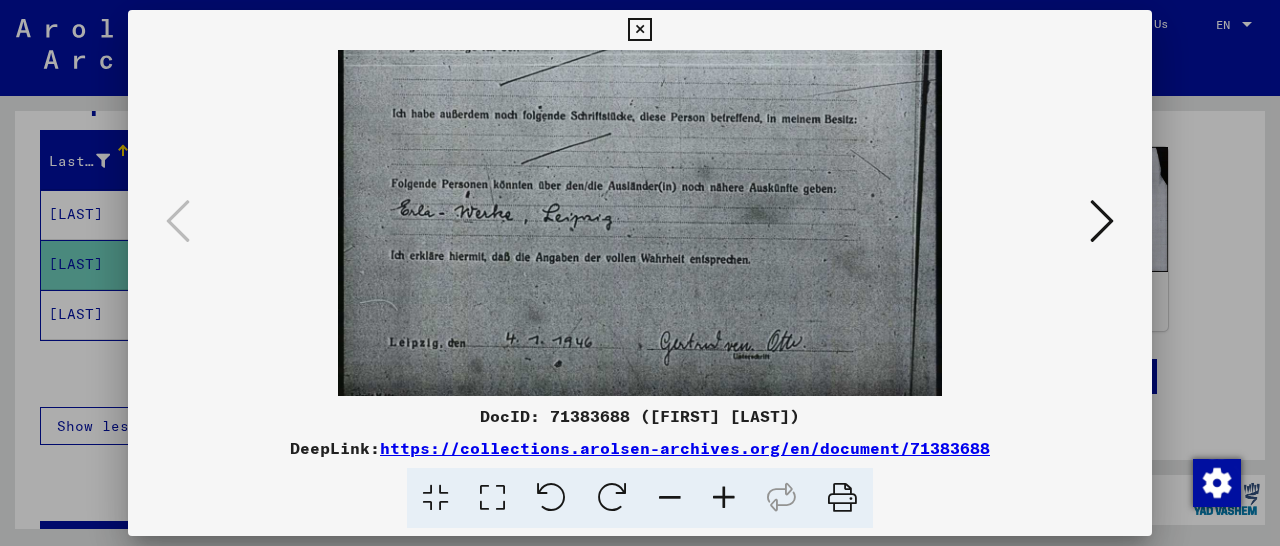 scroll, scrollTop: 491, scrollLeft: 0, axis: vertical 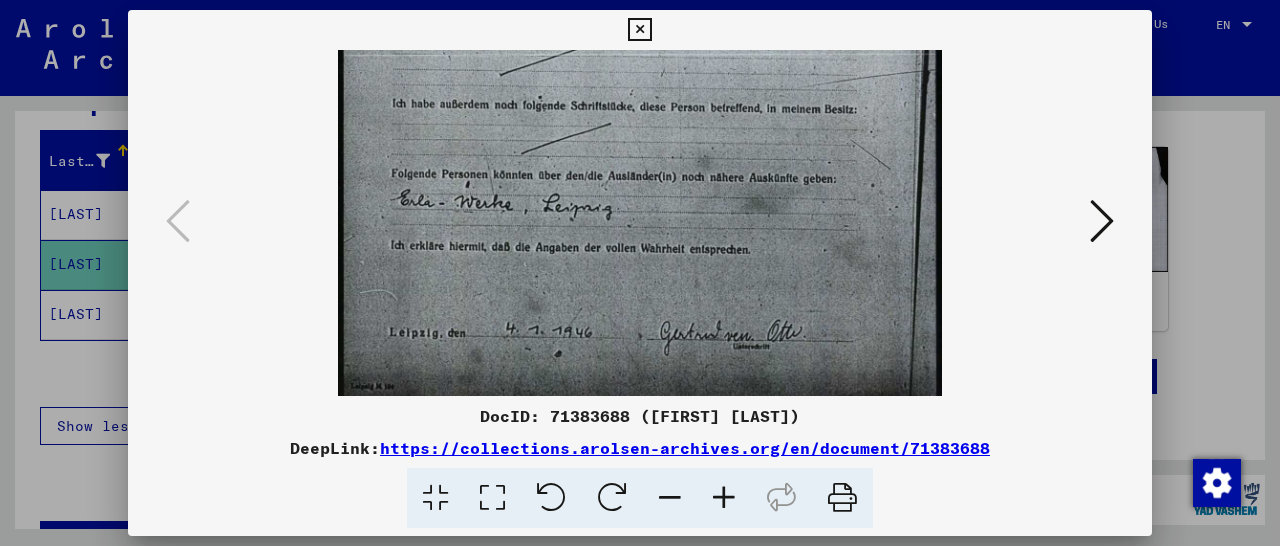 drag, startPoint x: 593, startPoint y: 283, endPoint x: 643, endPoint y: 53, distance: 235.37204 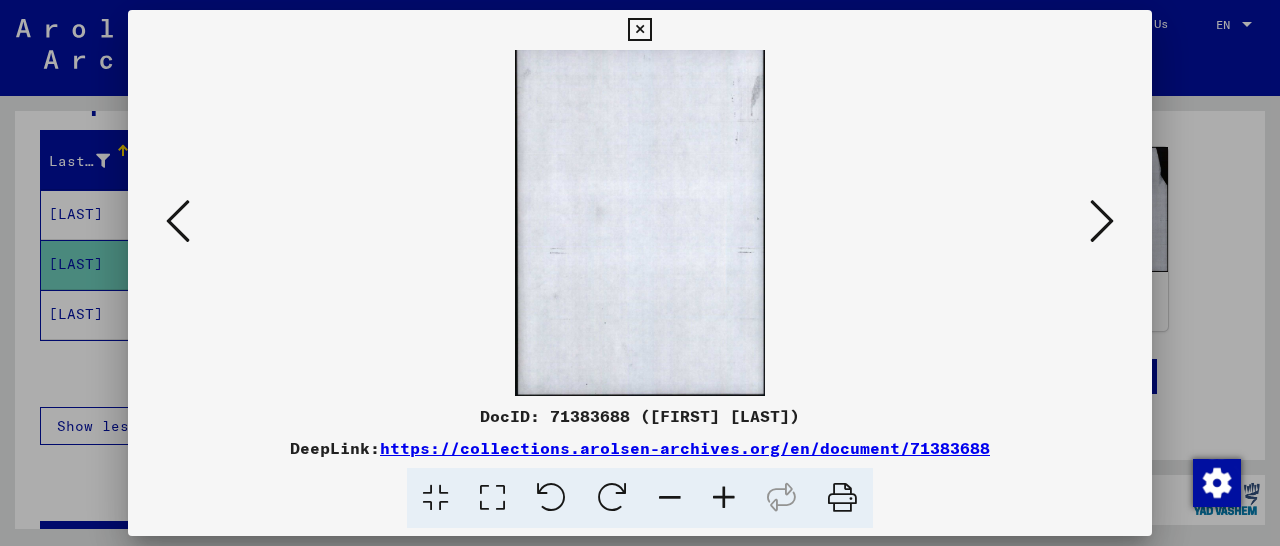 click at bounding box center (1102, 221) 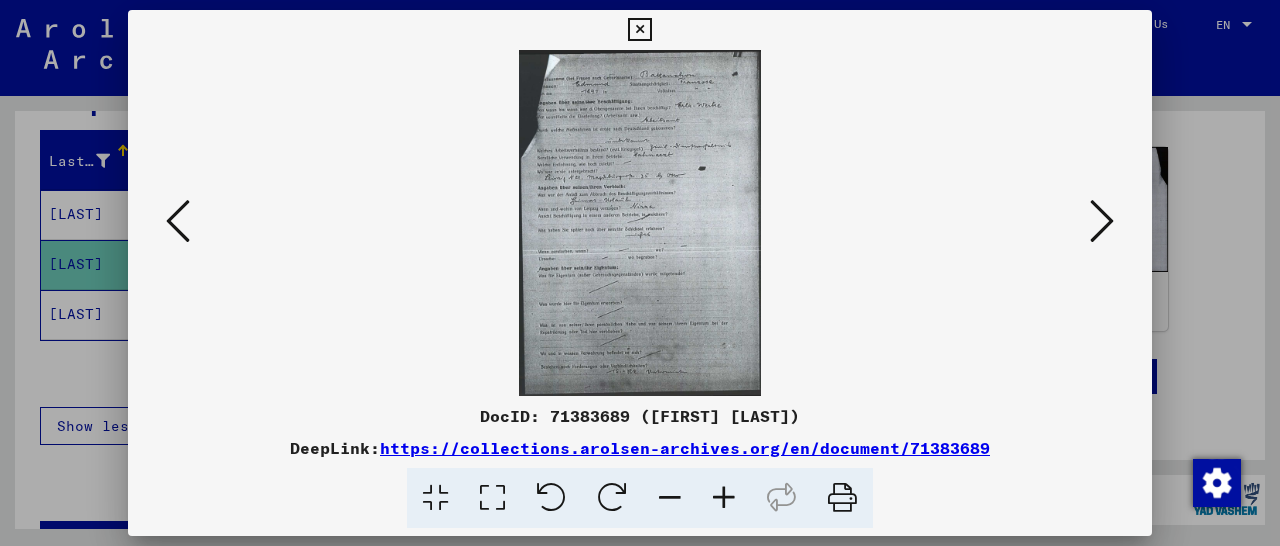 click at bounding box center [724, 498] 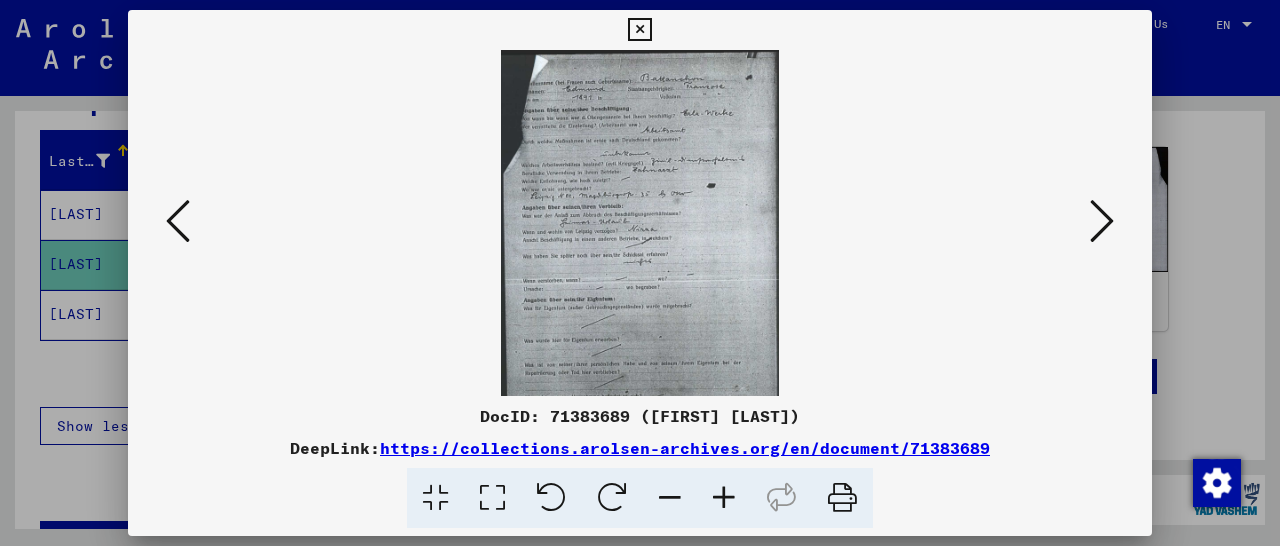 click at bounding box center [724, 498] 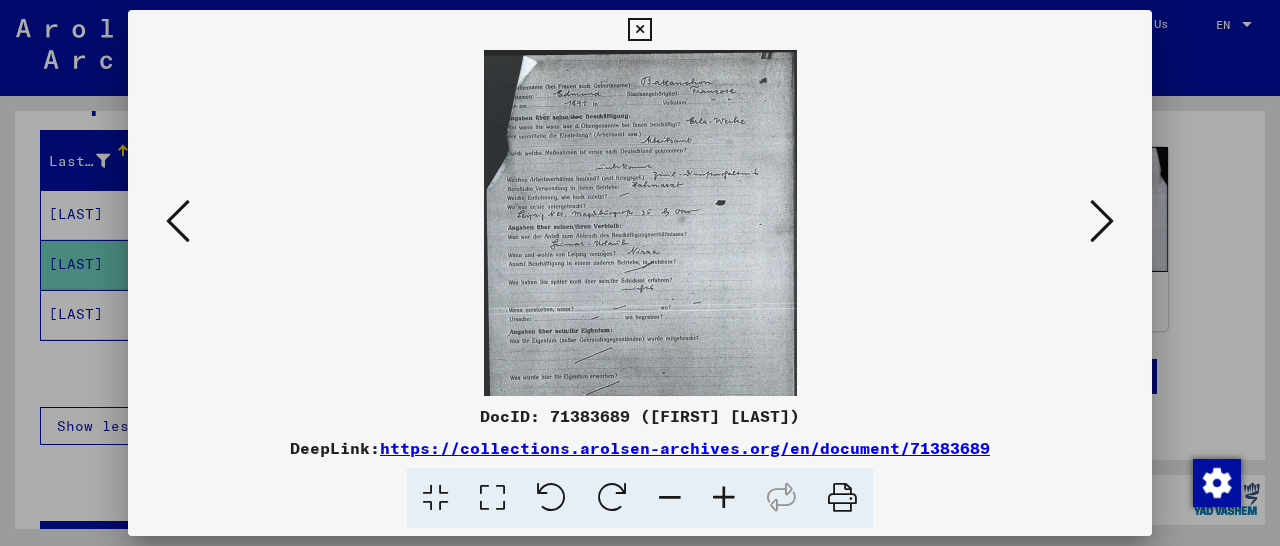 click at bounding box center (724, 498) 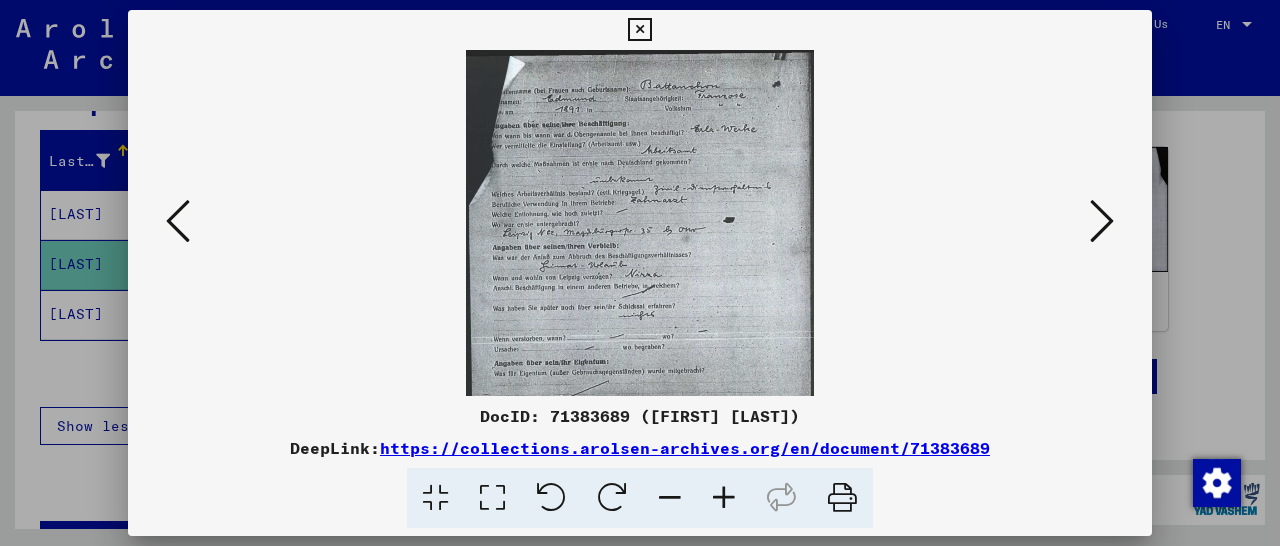 click at bounding box center (724, 498) 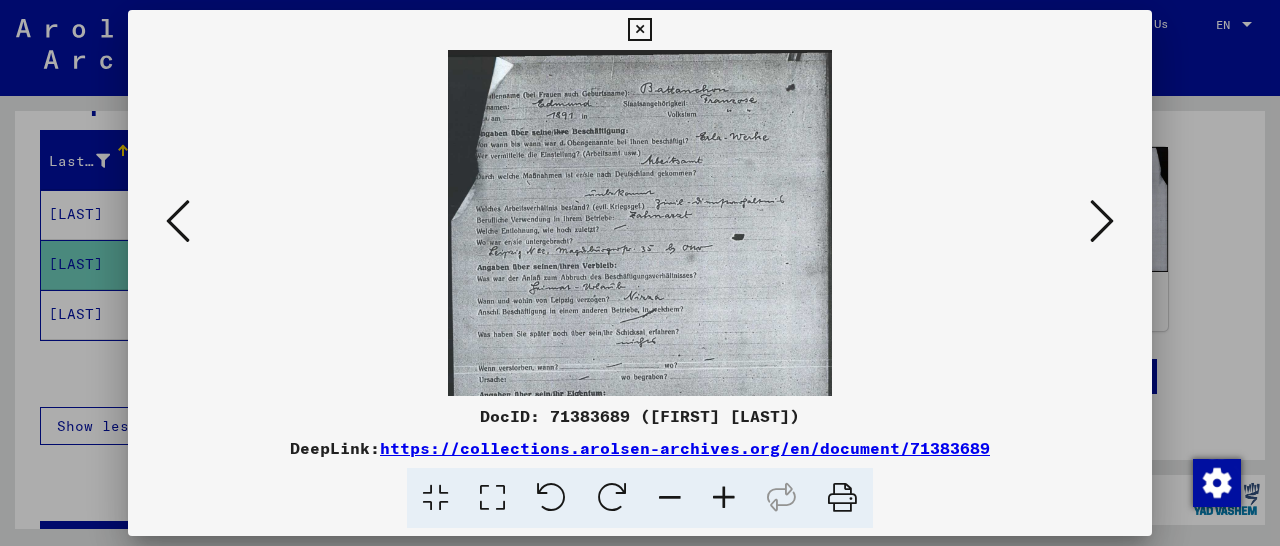 click at bounding box center [724, 498] 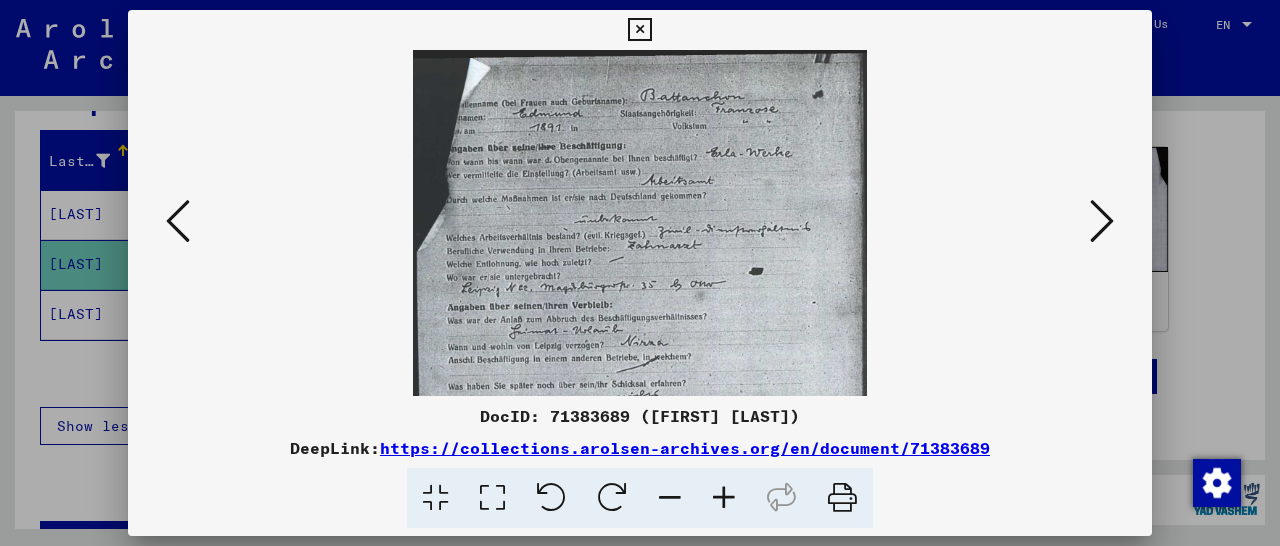 click at bounding box center [724, 498] 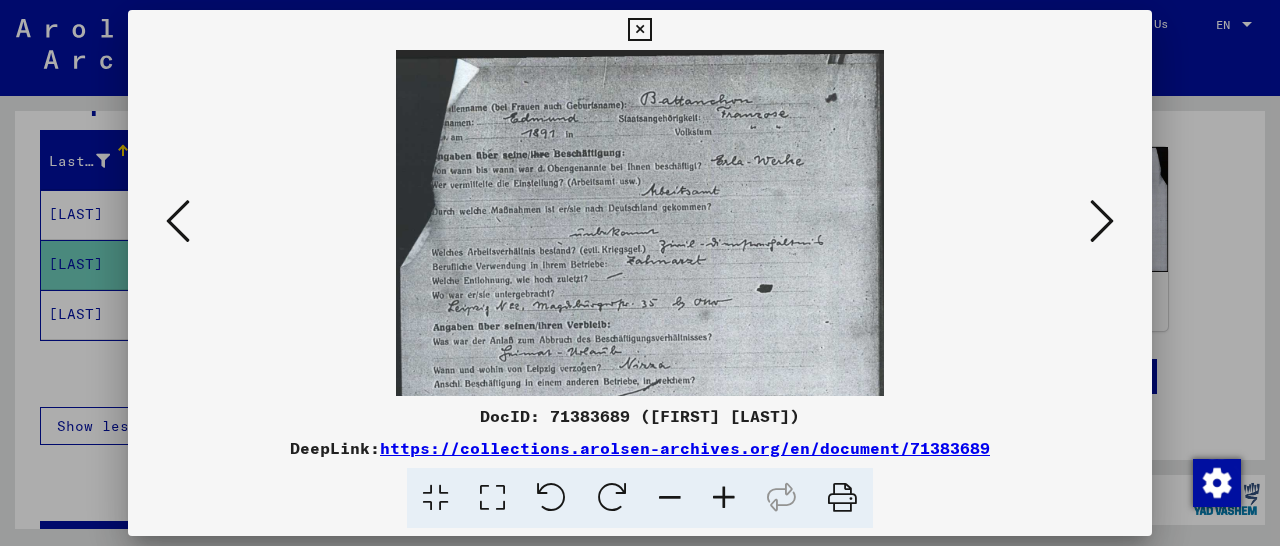 click at bounding box center (724, 498) 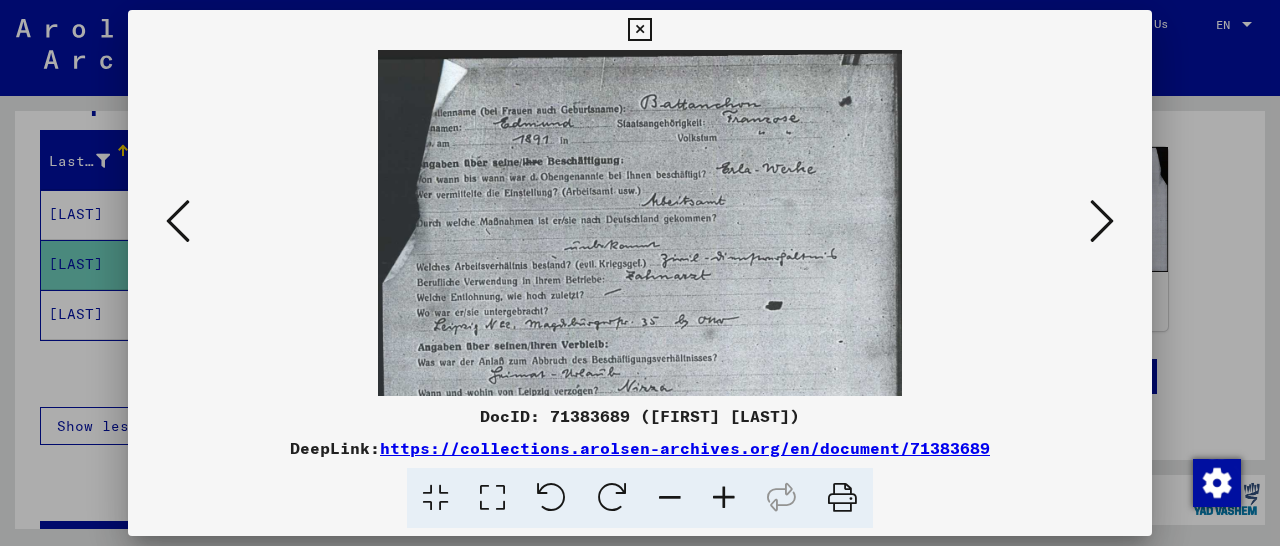 click at bounding box center [724, 498] 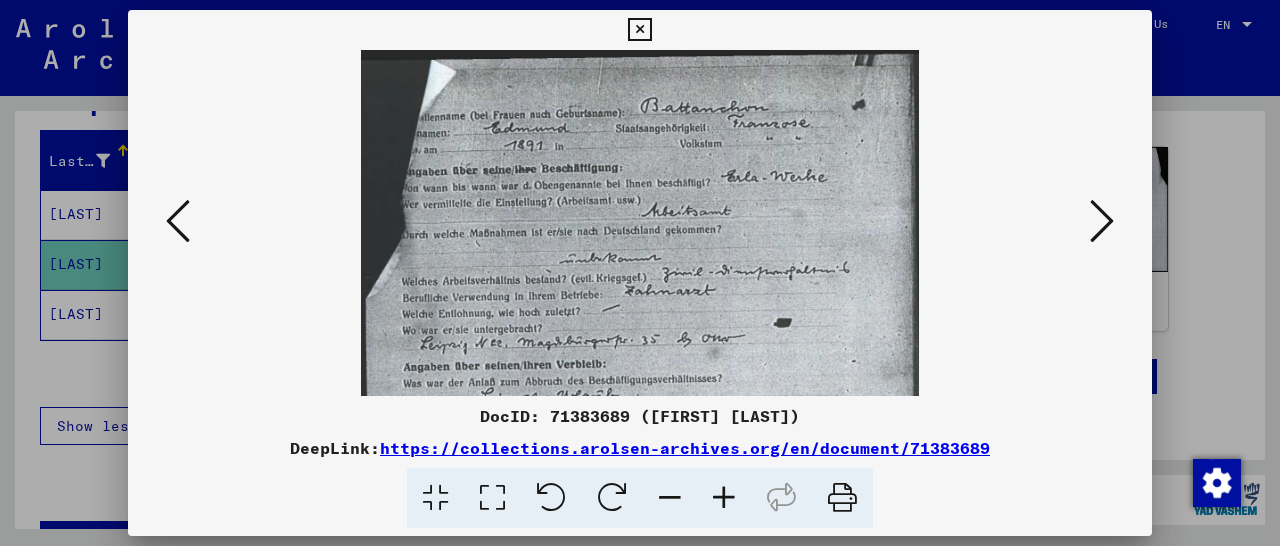 click at bounding box center [724, 498] 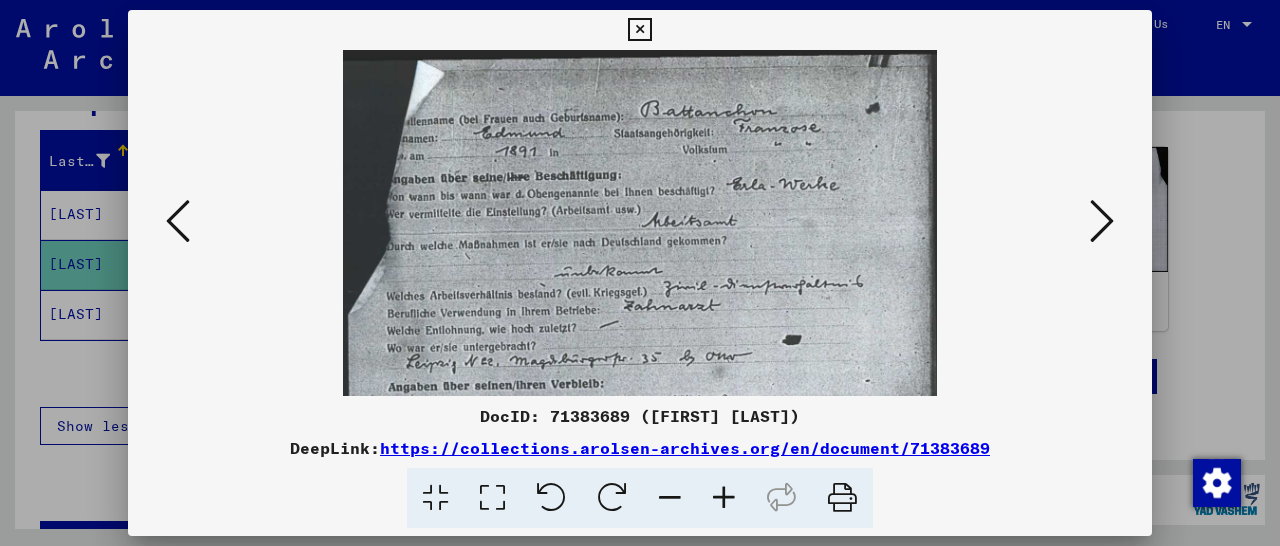 click at bounding box center (724, 498) 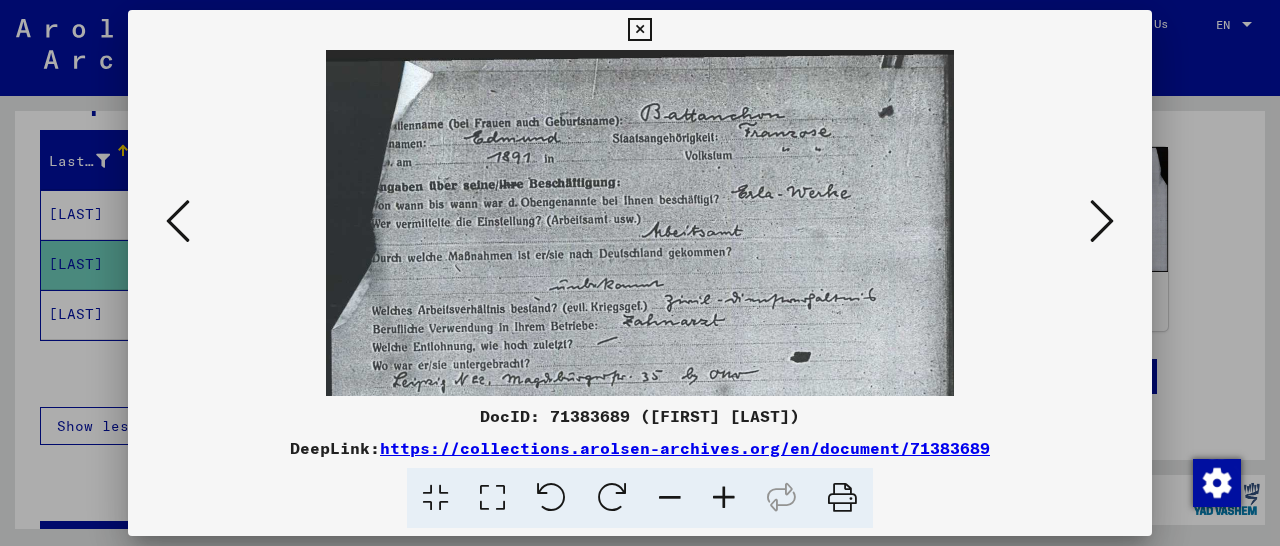 click at bounding box center [724, 498] 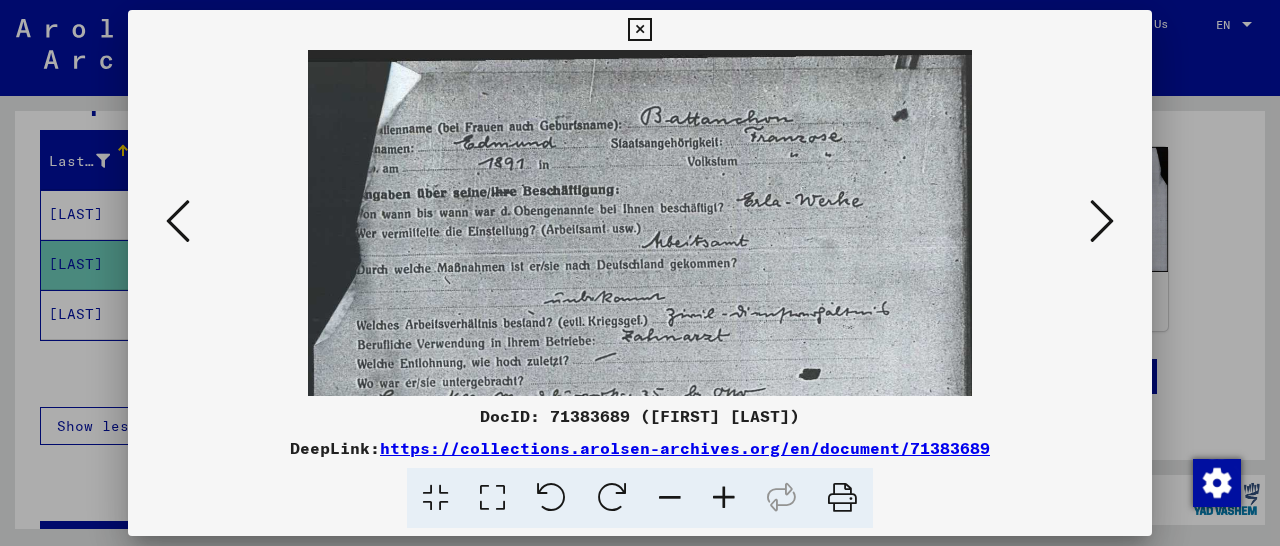 click at bounding box center (724, 498) 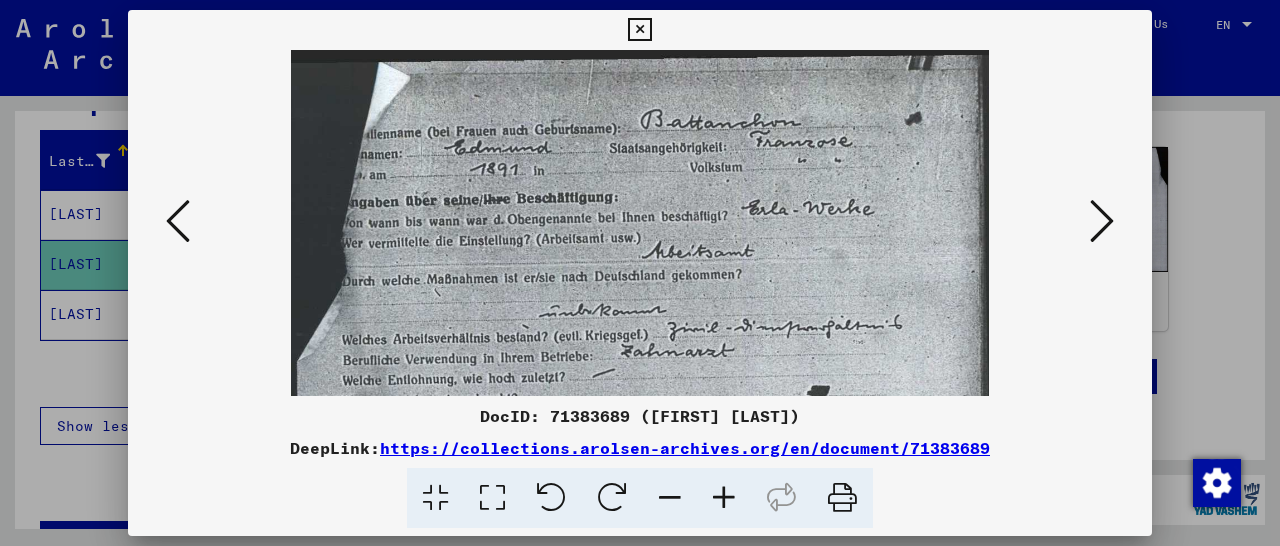 click at bounding box center [724, 498] 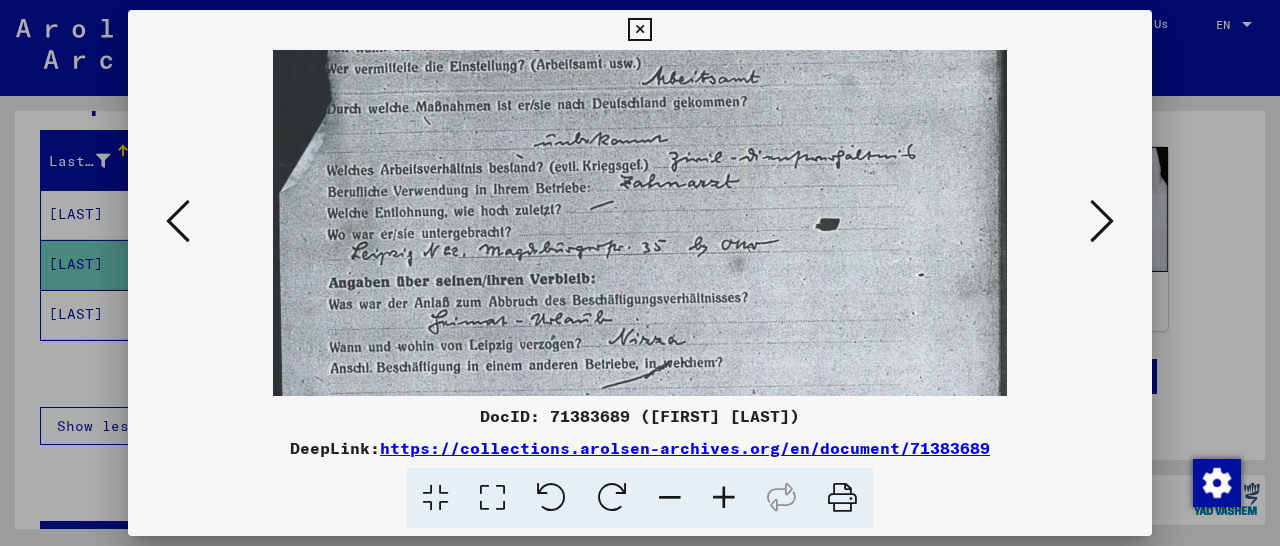 scroll, scrollTop: 257, scrollLeft: 0, axis: vertical 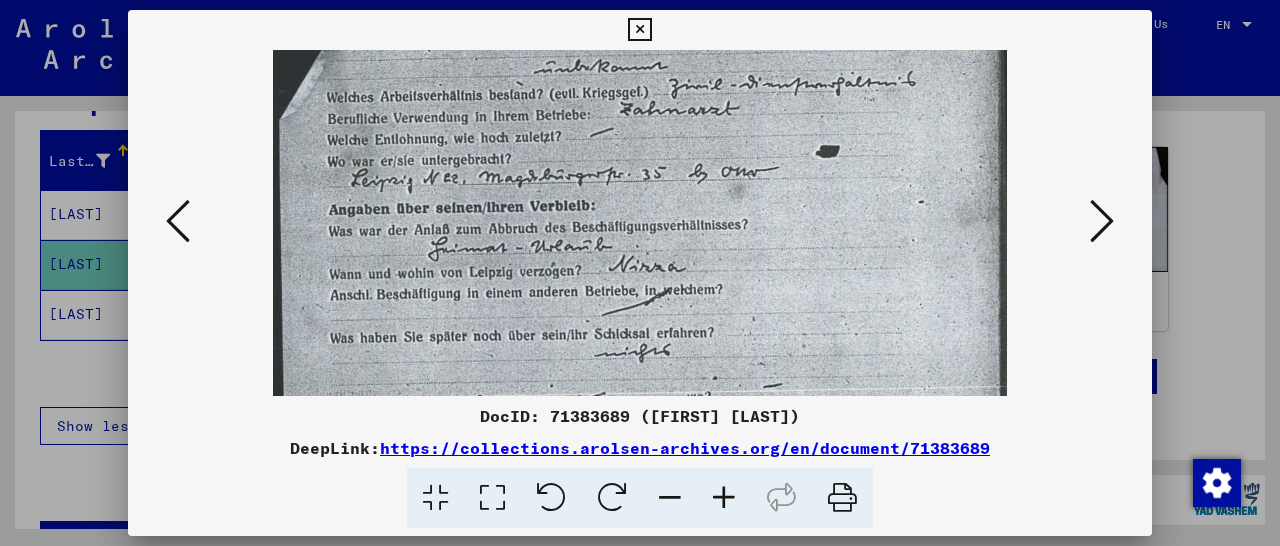 drag, startPoint x: 718, startPoint y: 354, endPoint x: 734, endPoint y: 97, distance: 257.49756 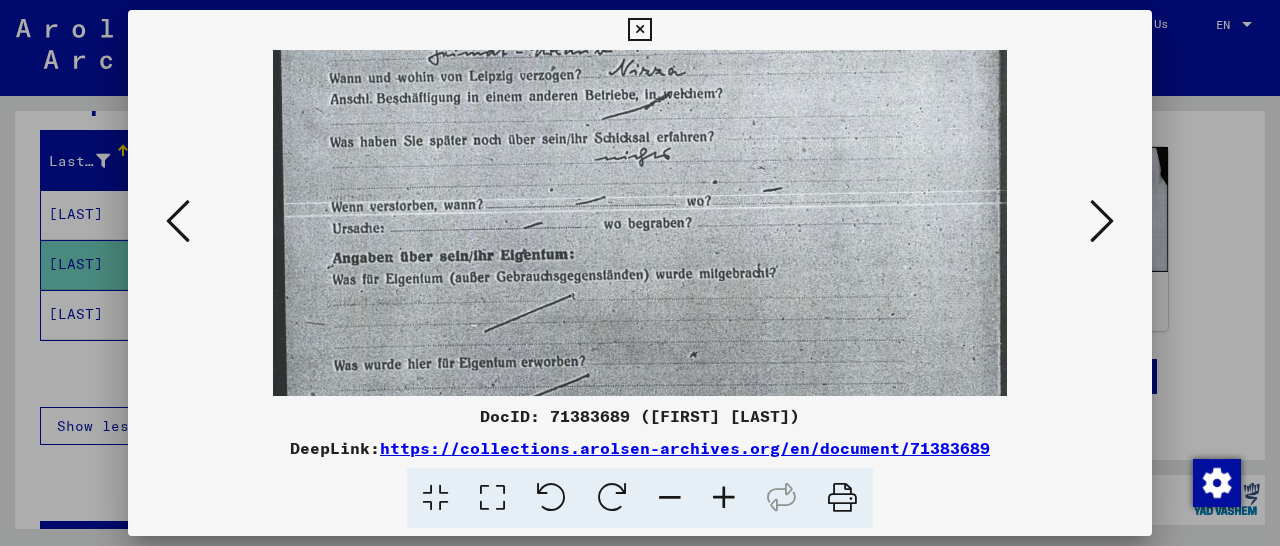 drag, startPoint x: 600, startPoint y: 303, endPoint x: 736, endPoint y: 107, distance: 238.56236 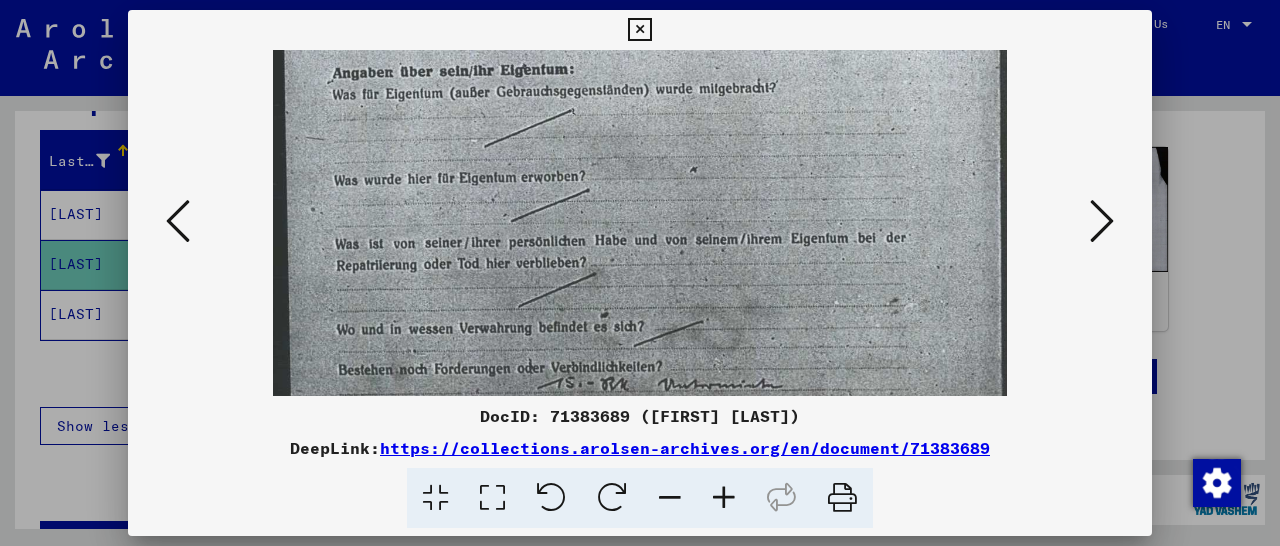 scroll, scrollTop: 672, scrollLeft: 0, axis: vertical 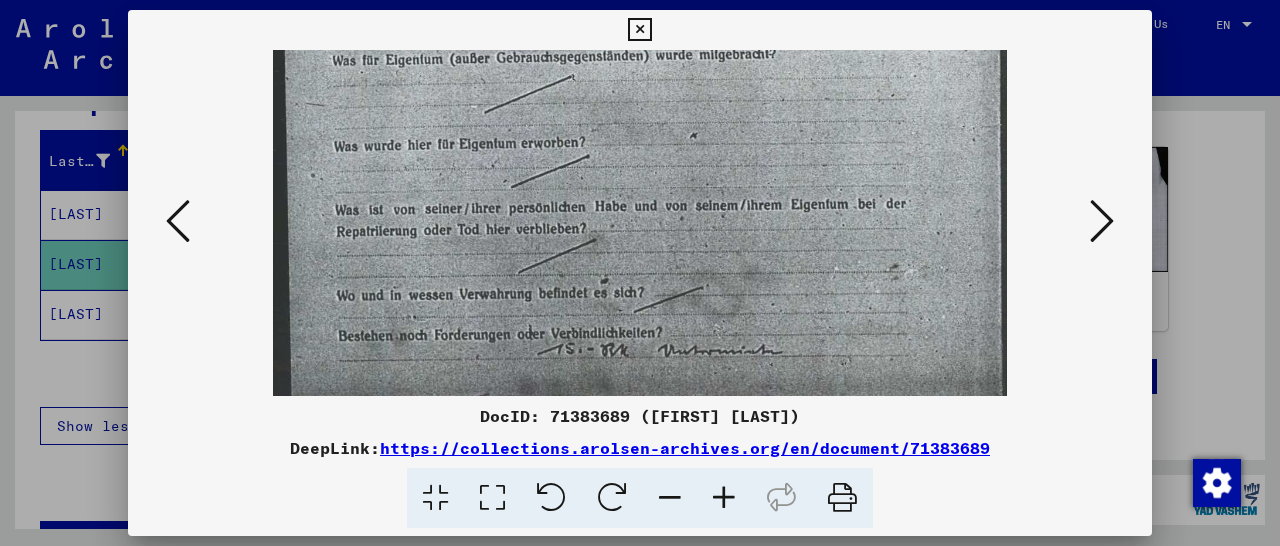 drag, startPoint x: 743, startPoint y: 370, endPoint x: 805, endPoint y: 151, distance: 227.60712 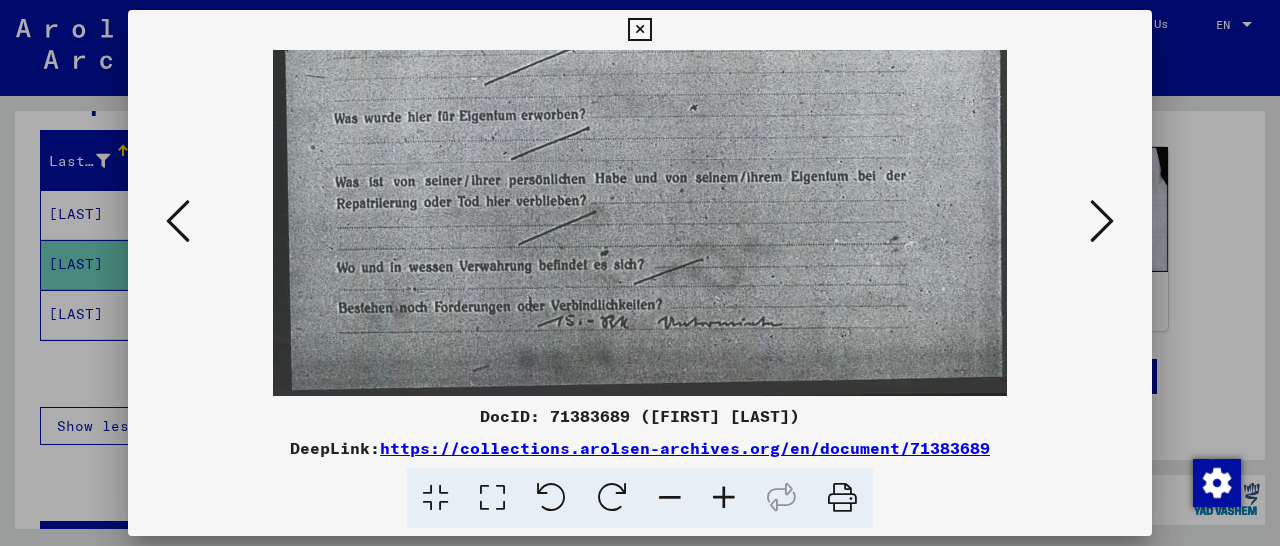 drag, startPoint x: 815, startPoint y: 291, endPoint x: 808, endPoint y: 190, distance: 101.24229 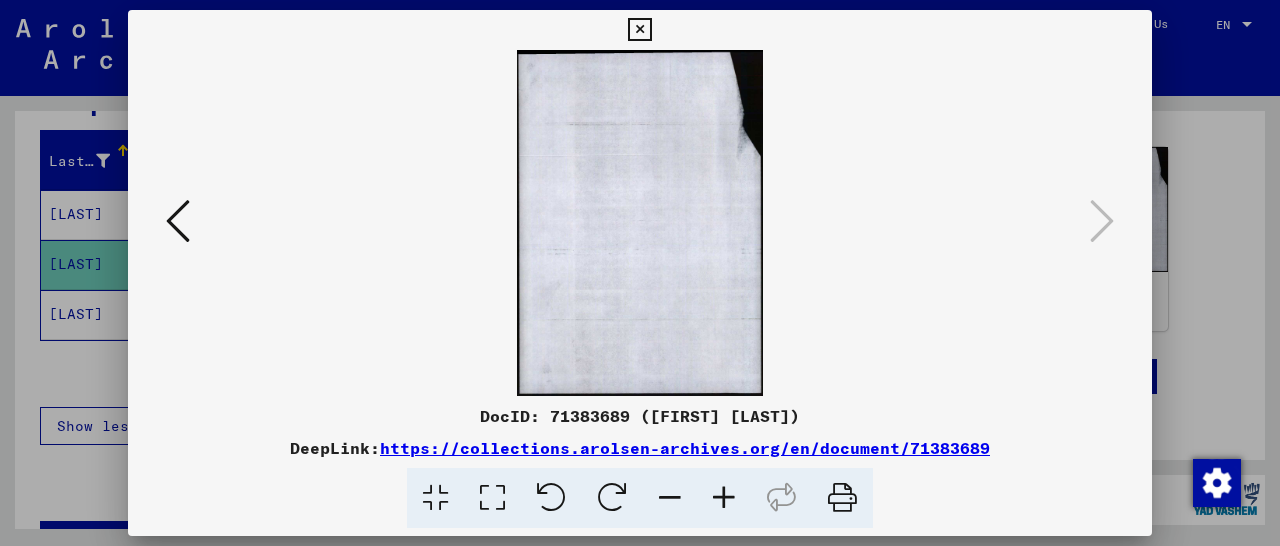 click at bounding box center (639, 30) 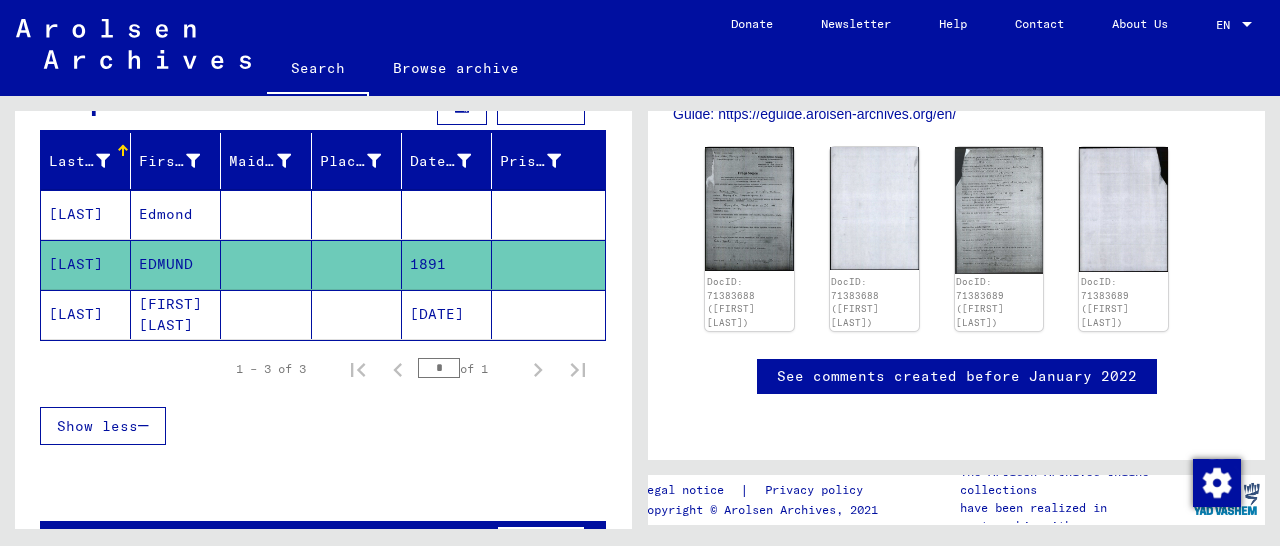 scroll, scrollTop: 0, scrollLeft: 0, axis: both 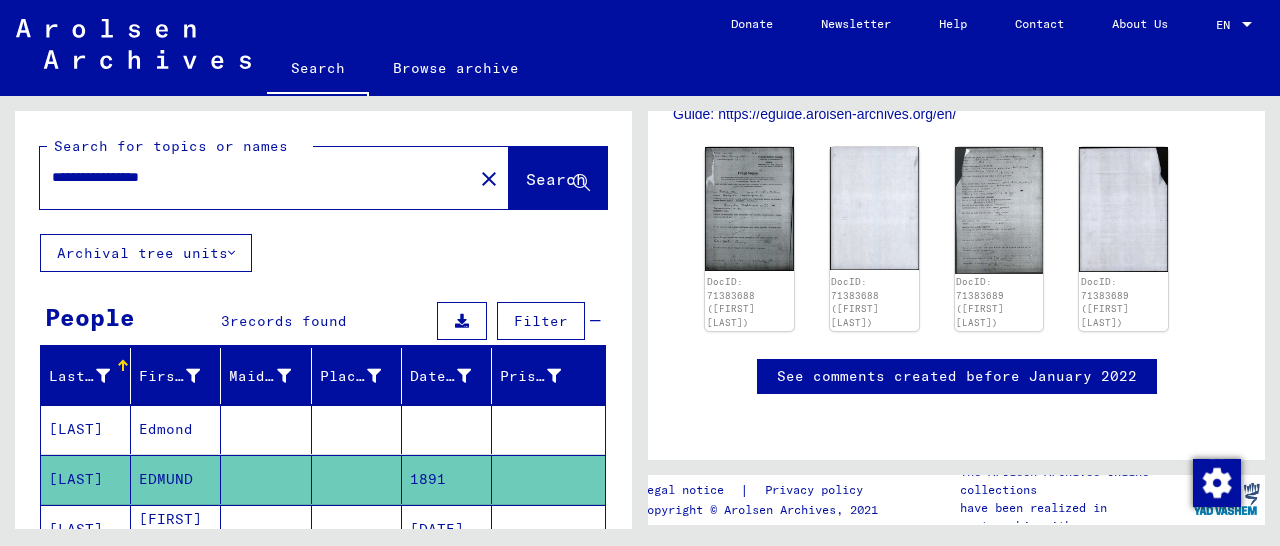 drag, startPoint x: 232, startPoint y: 178, endPoint x: 1, endPoint y: 187, distance: 231.17526 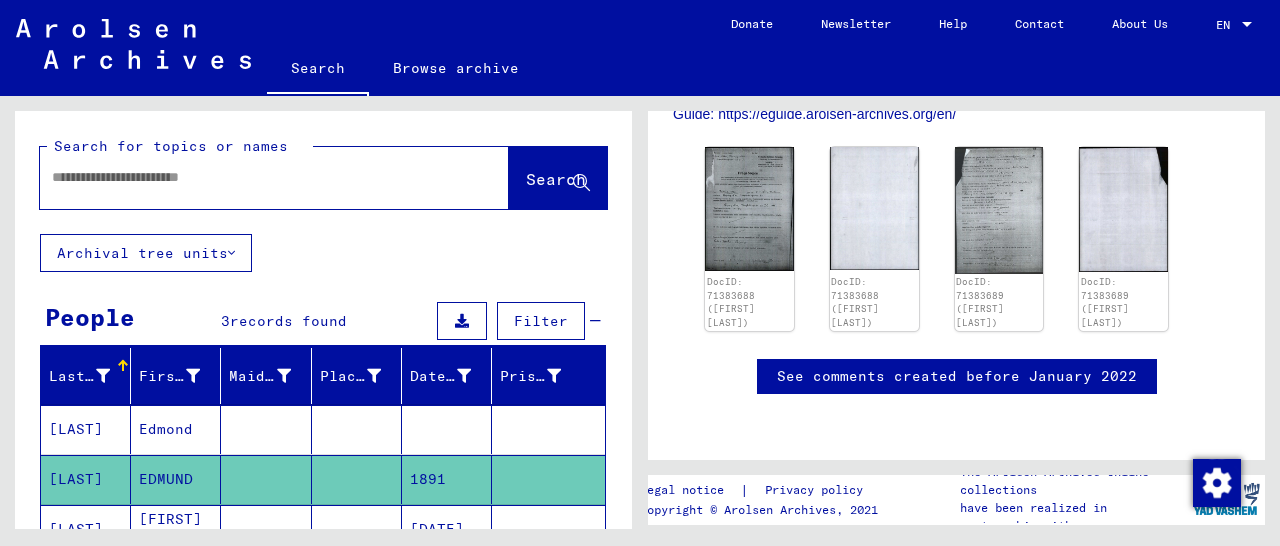 paste on "*****" 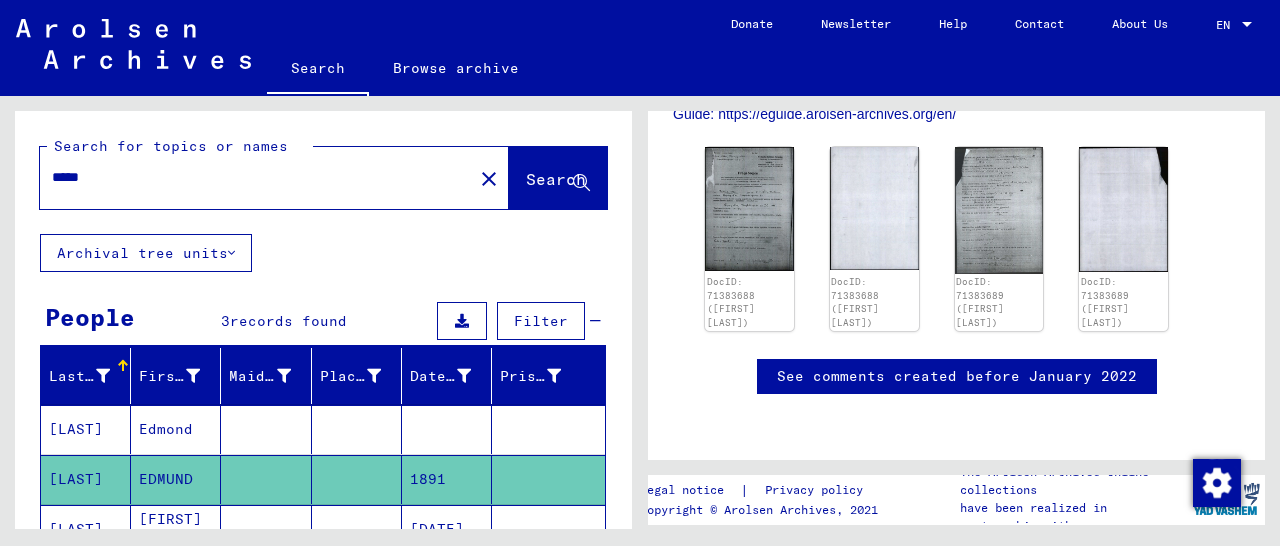 type on "*****" 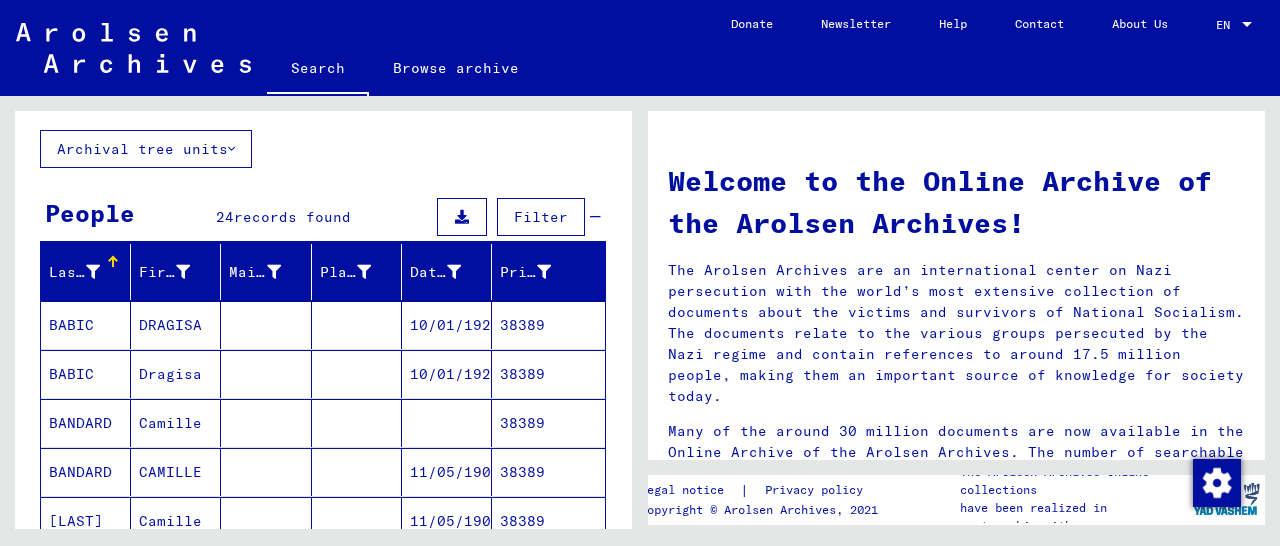 scroll, scrollTop: 208, scrollLeft: 0, axis: vertical 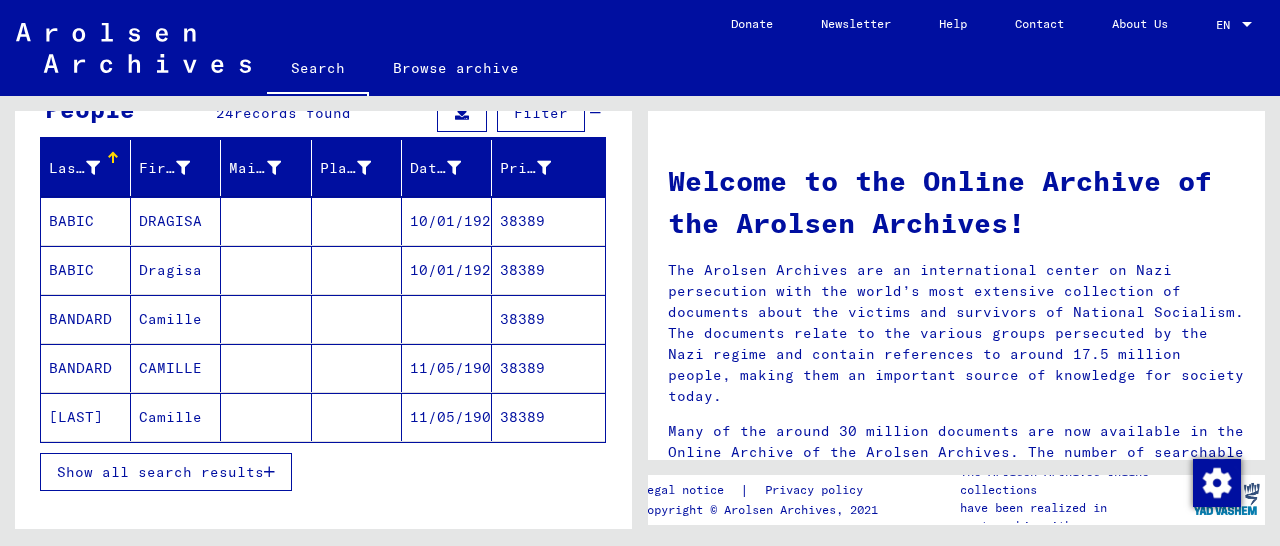 click at bounding box center (269, 472) 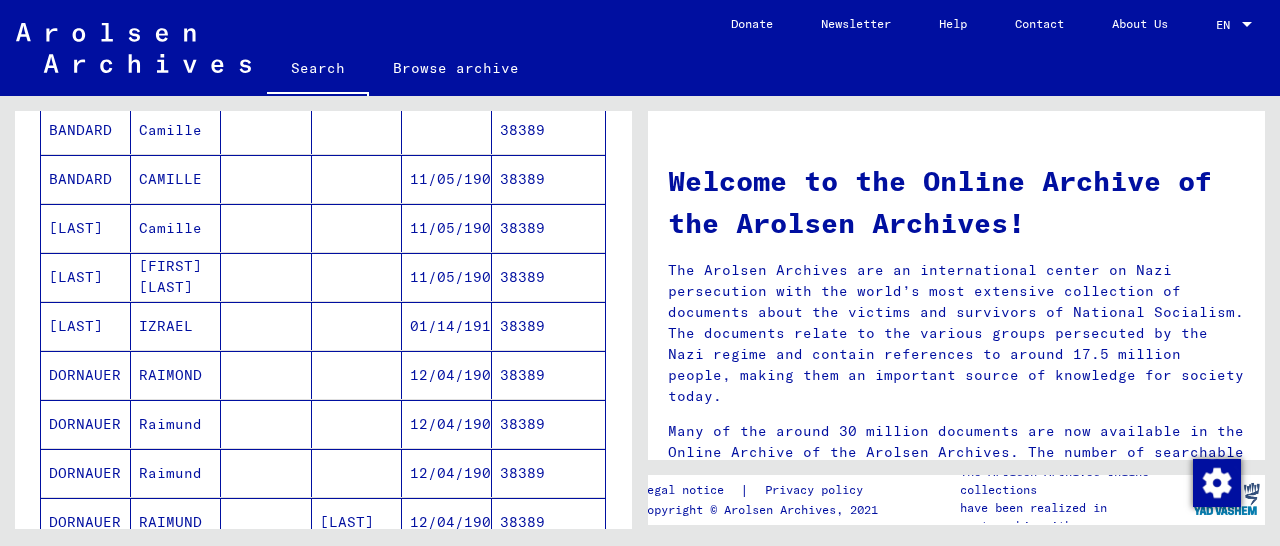 scroll, scrollTop: 416, scrollLeft: 0, axis: vertical 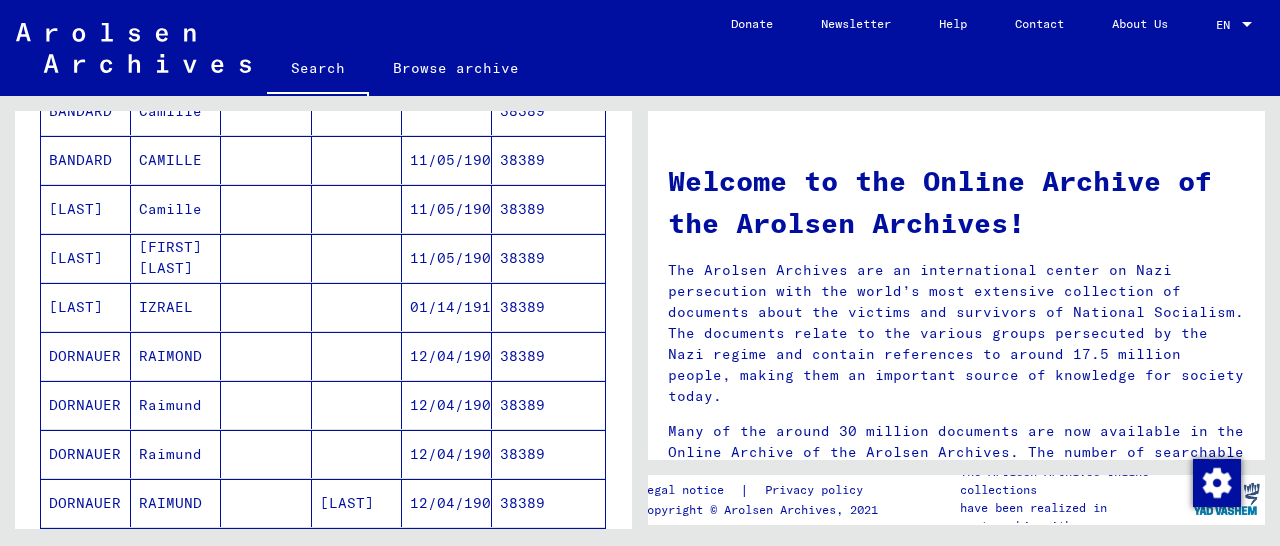 click on "38389" at bounding box center (548, 307) 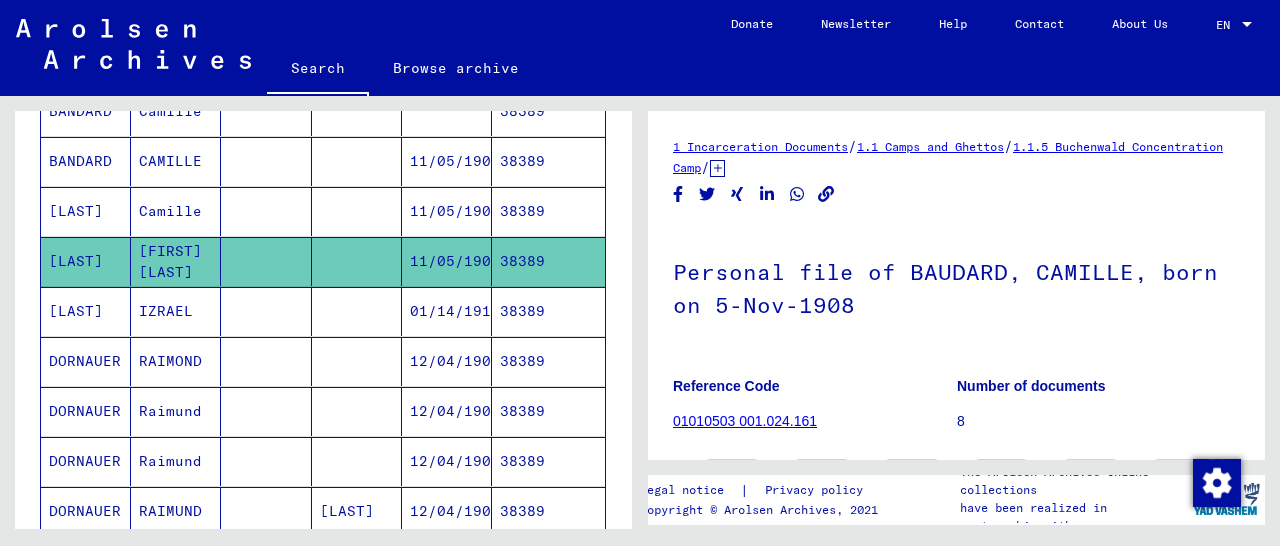 scroll, scrollTop: 312, scrollLeft: 0, axis: vertical 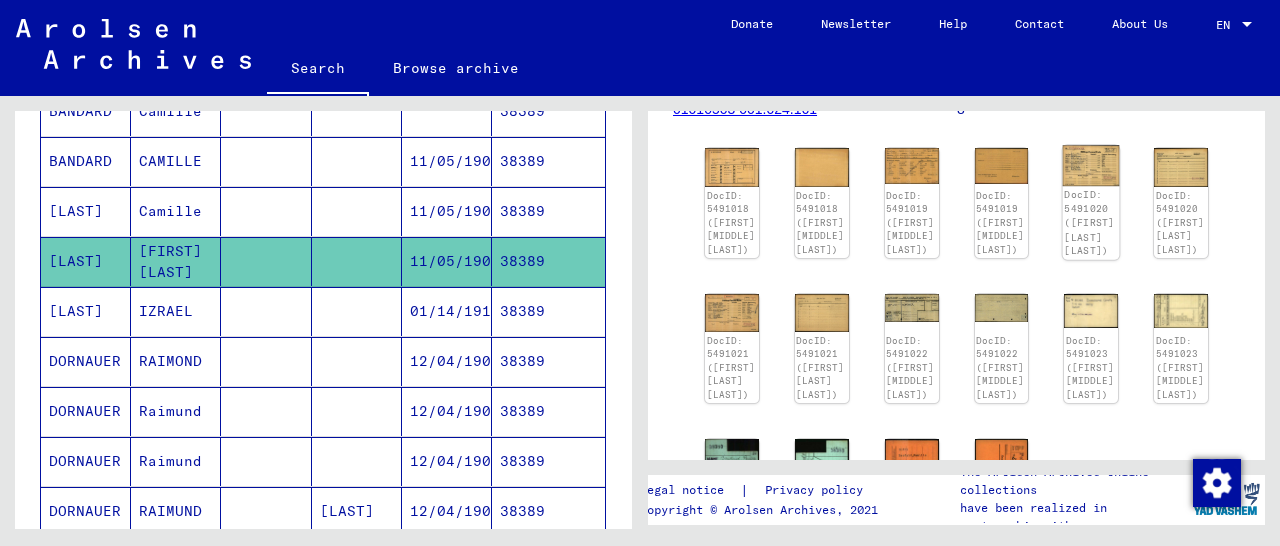 click 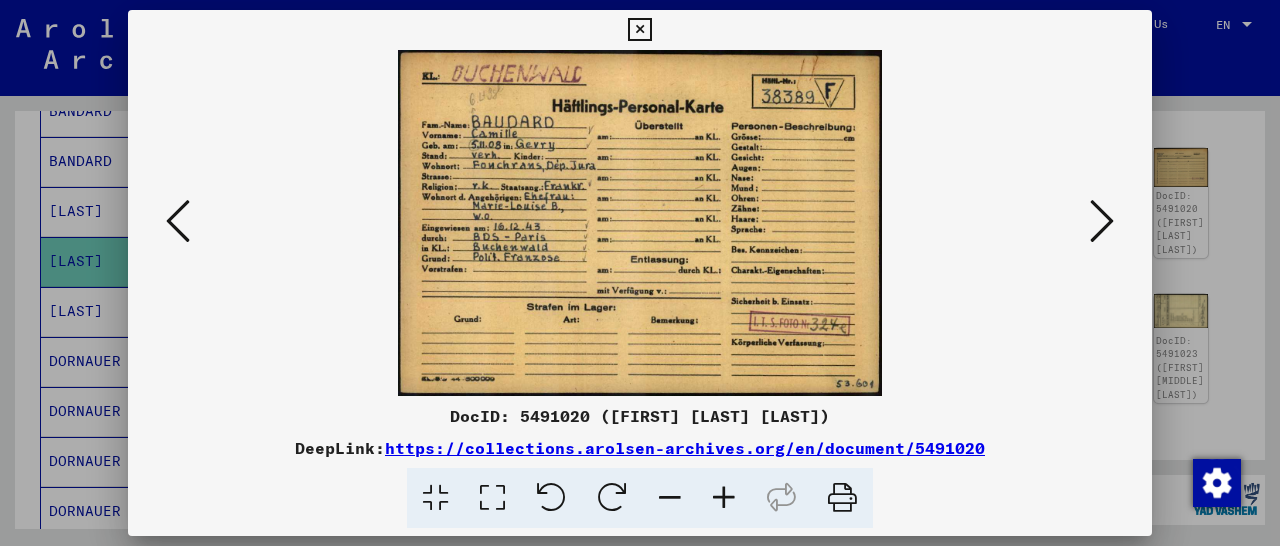 click at bounding box center (1102, 221) 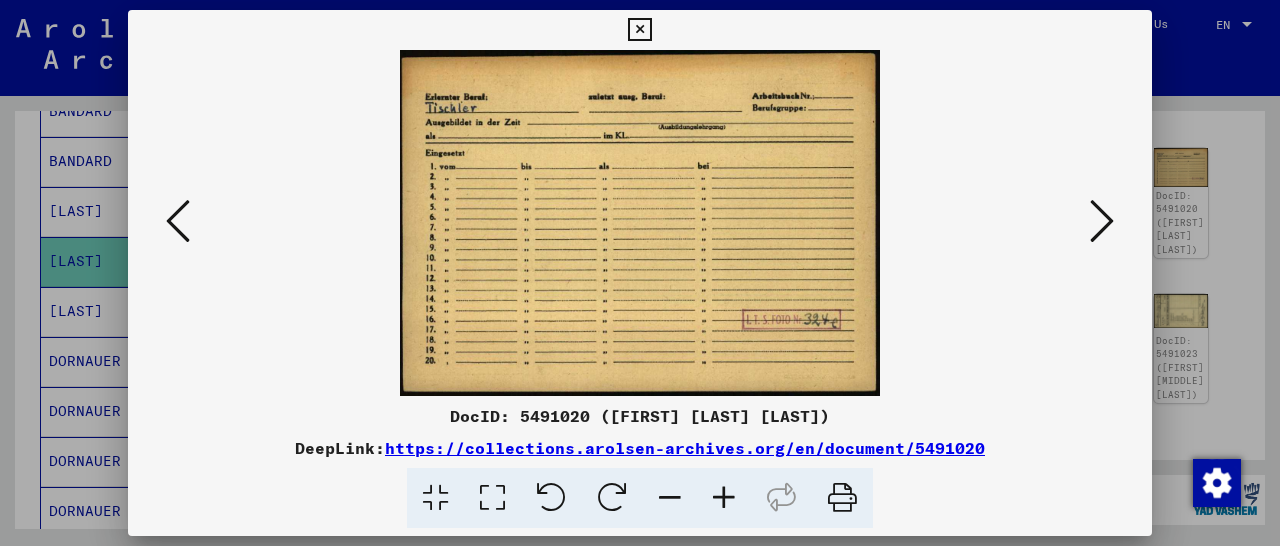 click at bounding box center (1102, 221) 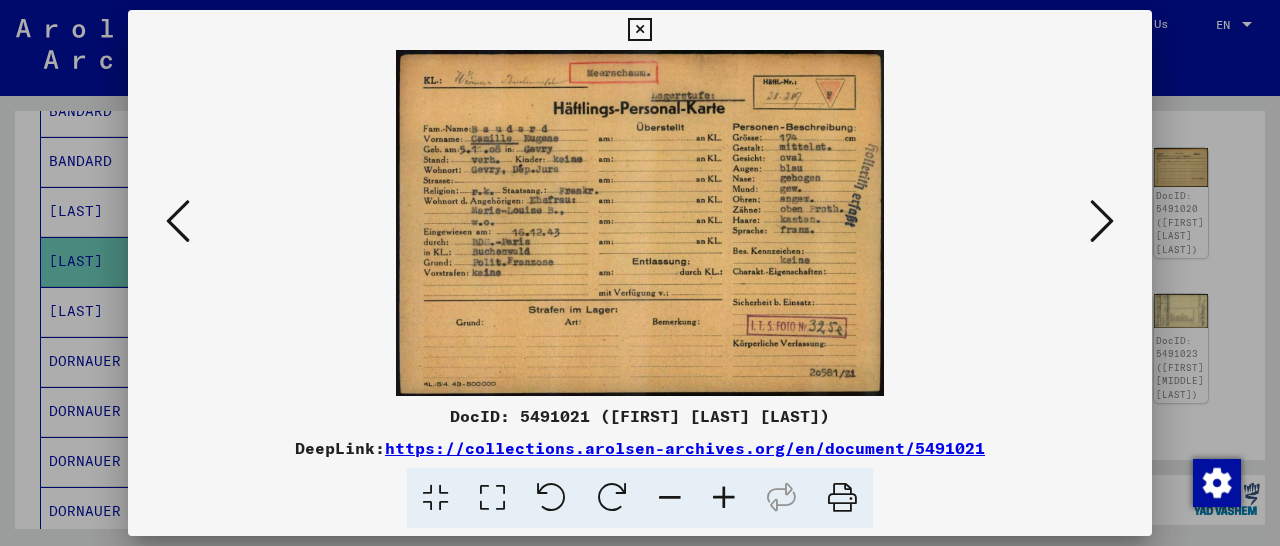click at bounding box center [1102, 221] 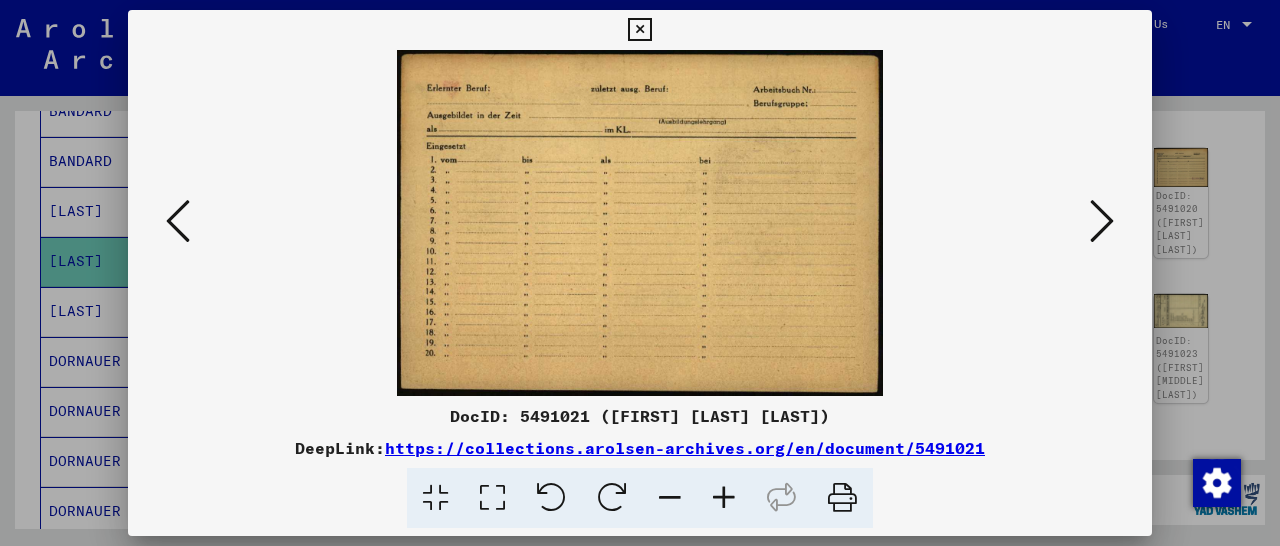 click at bounding box center [1102, 221] 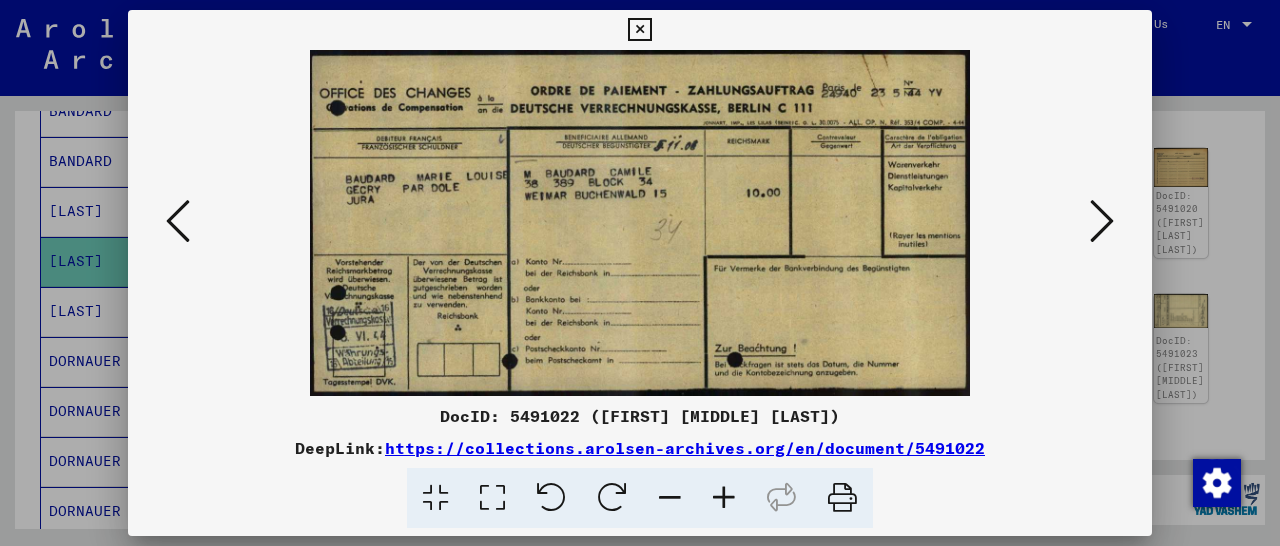click at bounding box center (1102, 221) 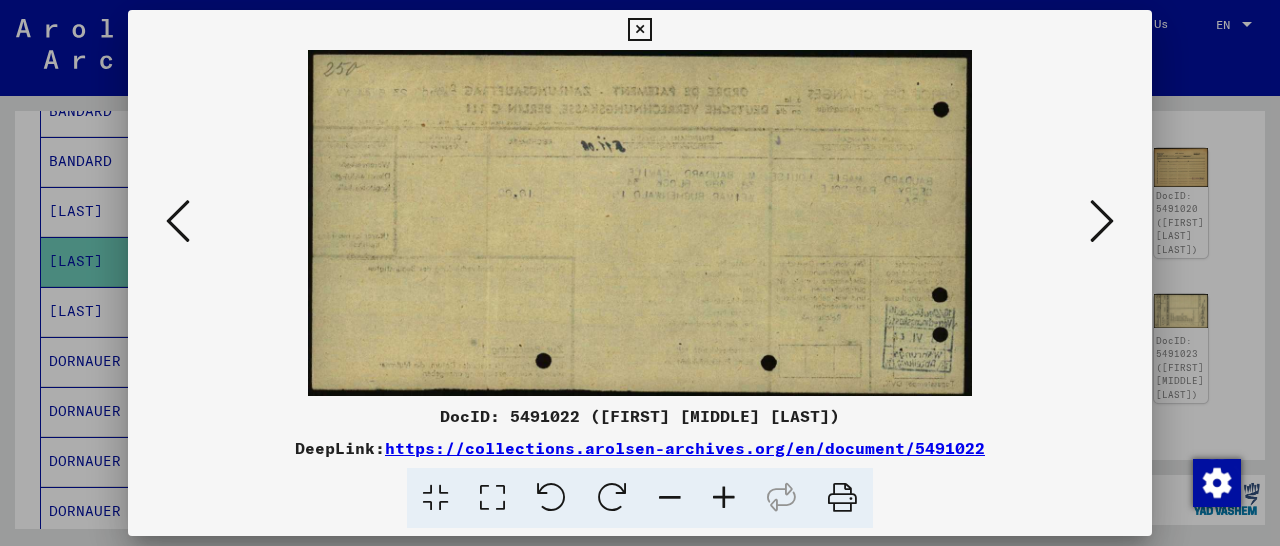 click at bounding box center (1102, 221) 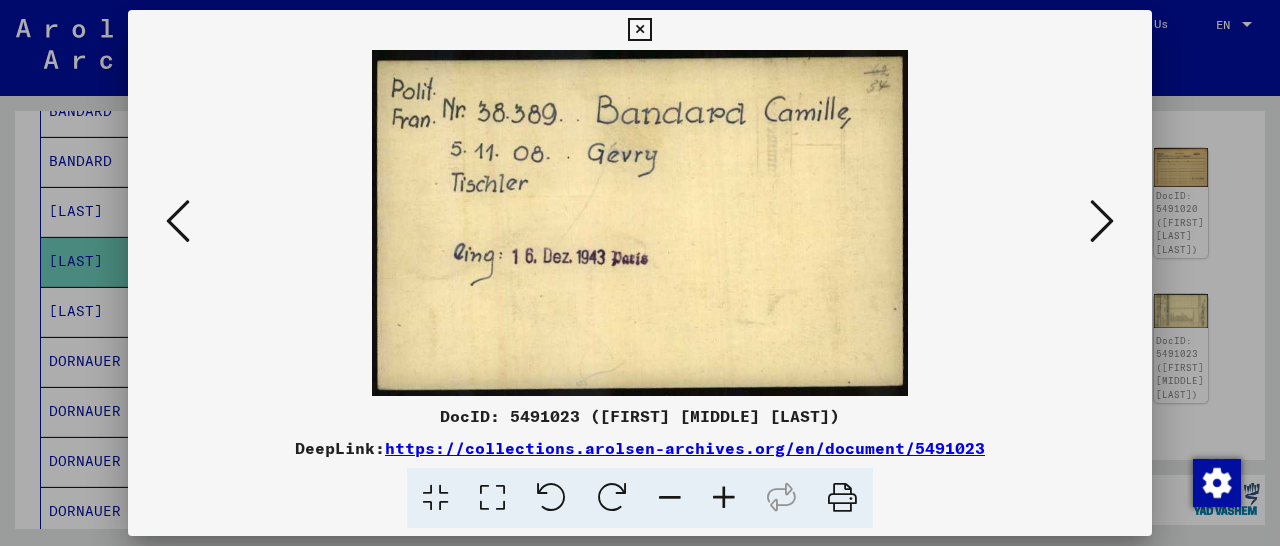 click at bounding box center [1102, 221] 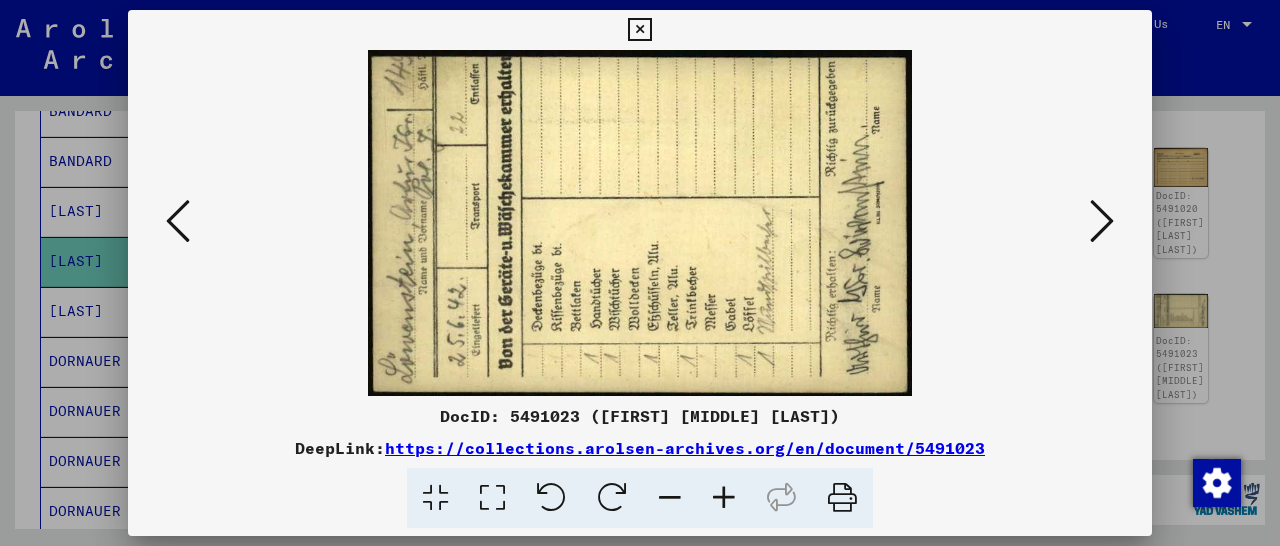 click at bounding box center [1102, 221] 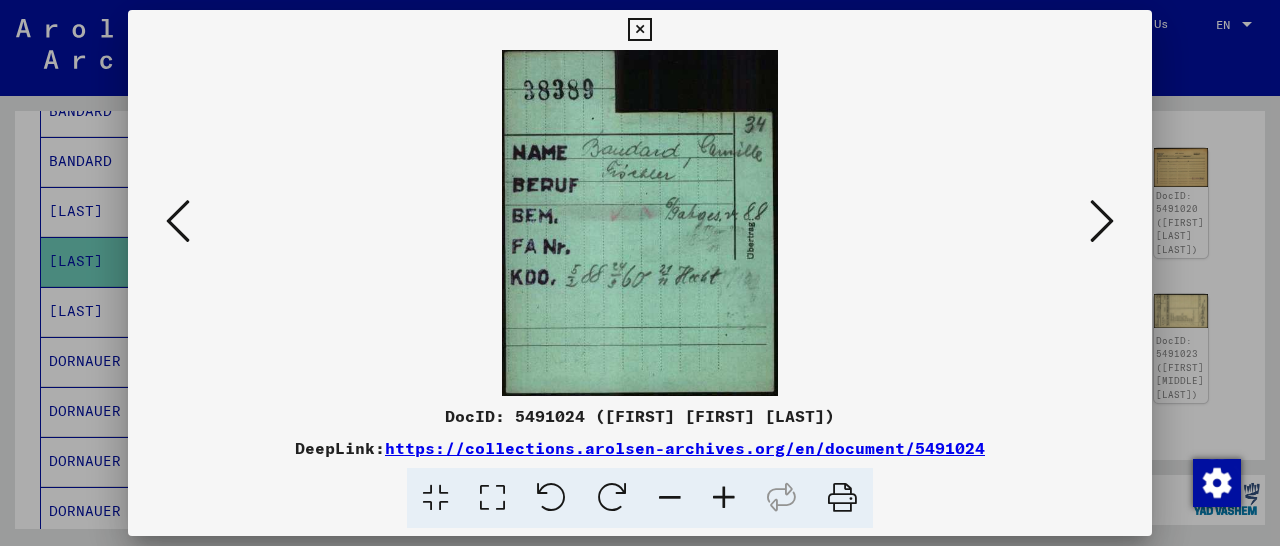 click at bounding box center [724, 498] 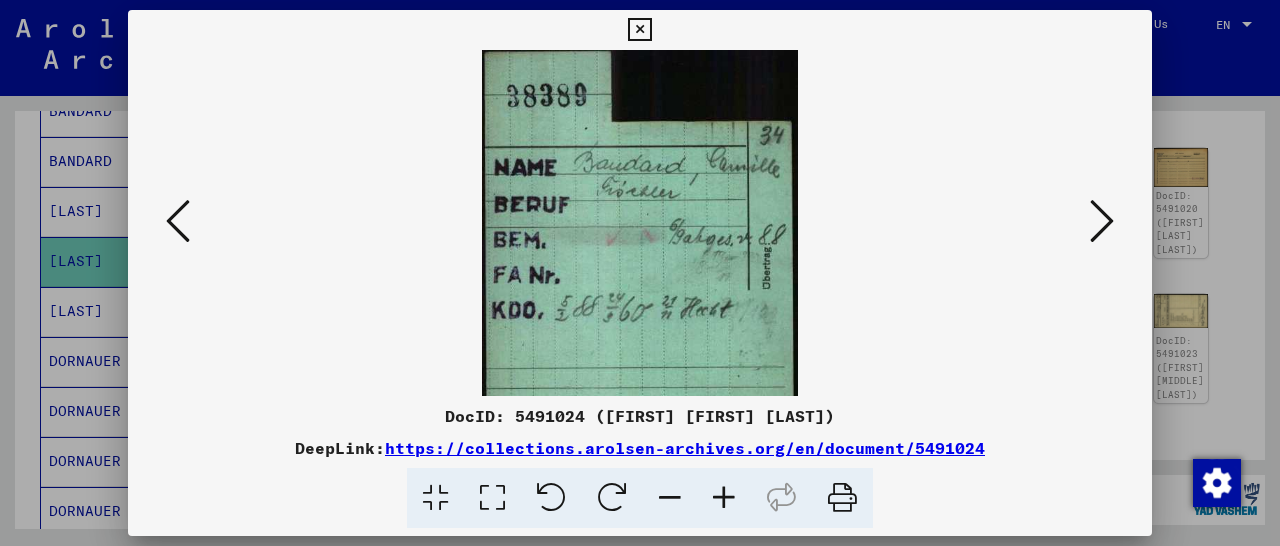 click at bounding box center [724, 498] 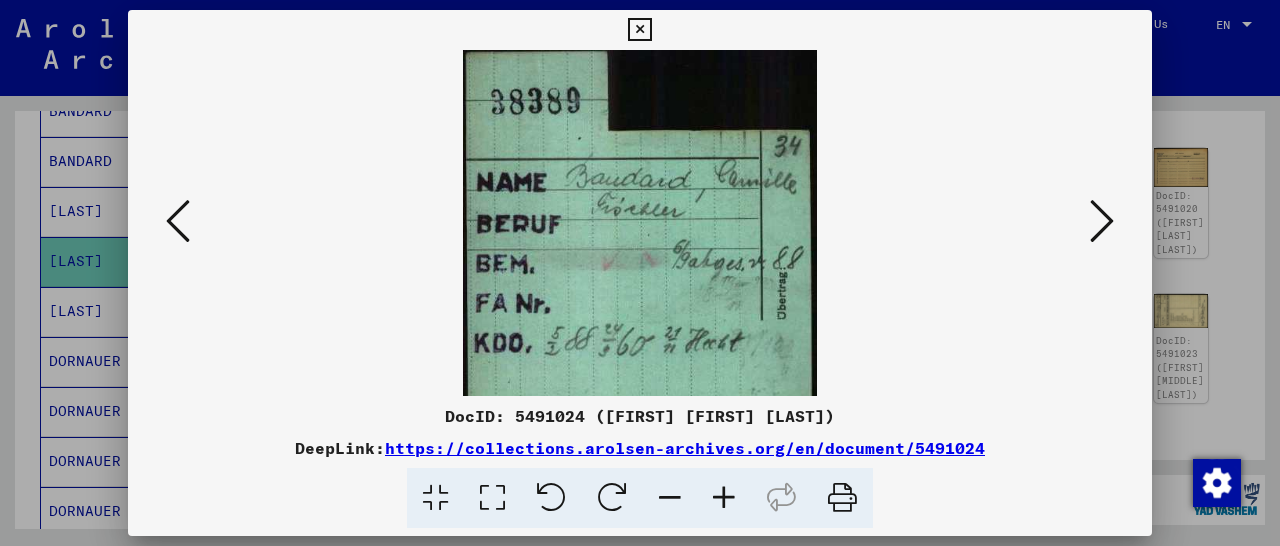 click at bounding box center (724, 498) 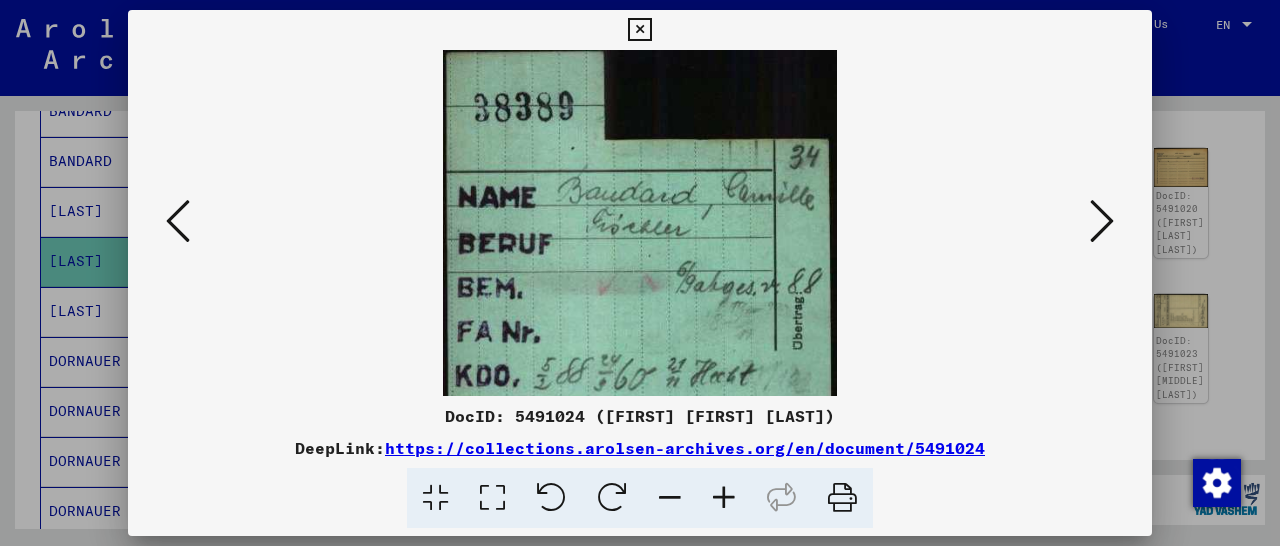 click at bounding box center (724, 498) 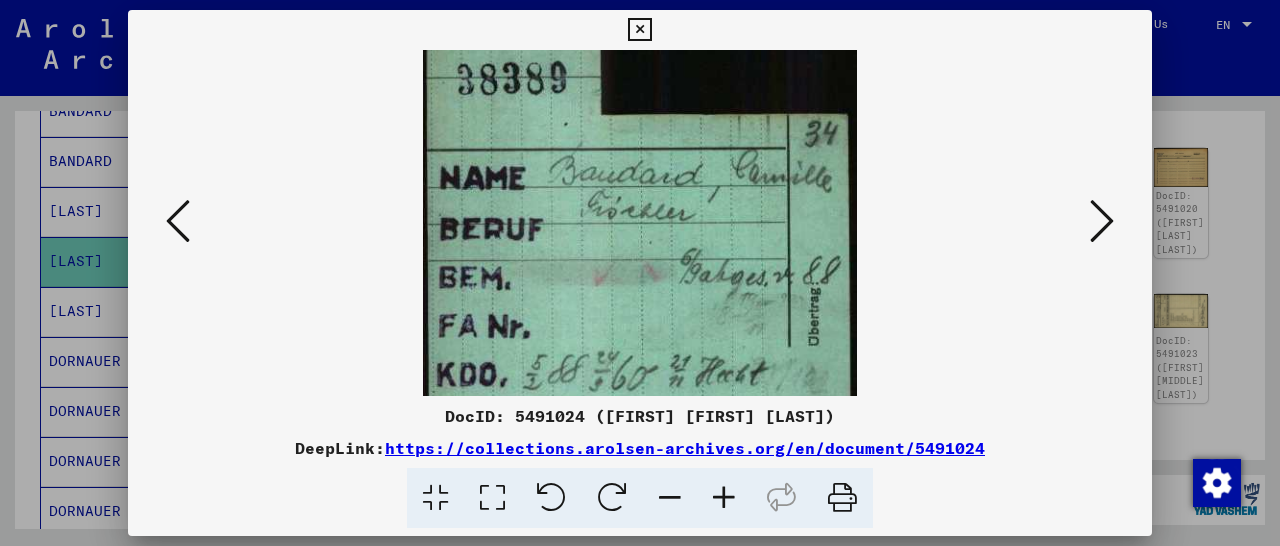 scroll, scrollTop: 84, scrollLeft: 0, axis: vertical 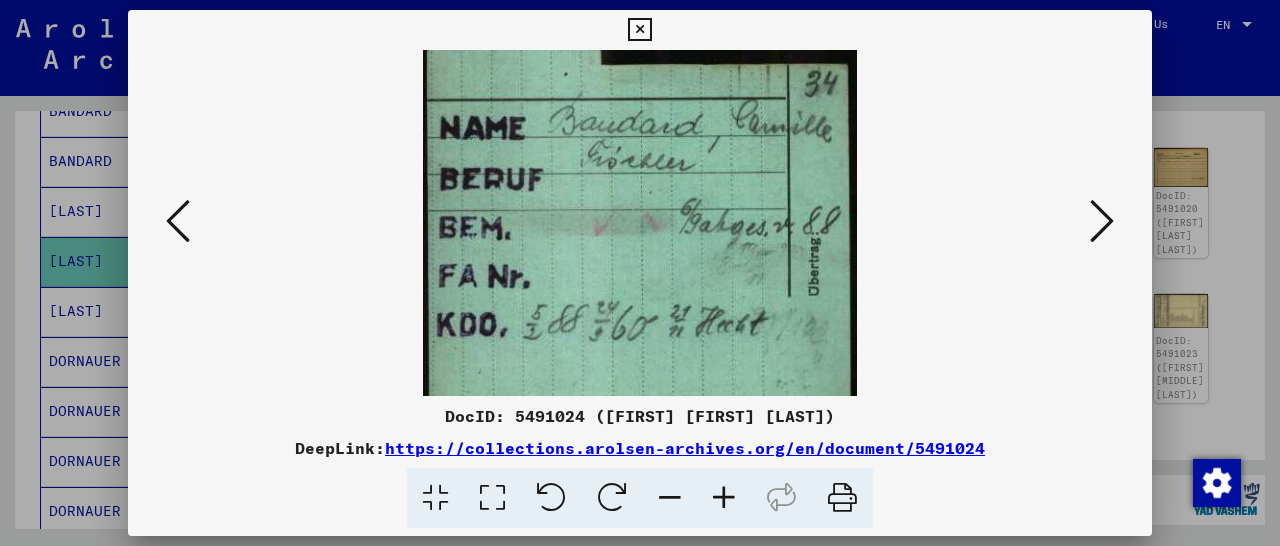 drag, startPoint x: 709, startPoint y: 349, endPoint x: 709, endPoint y: 267, distance: 82 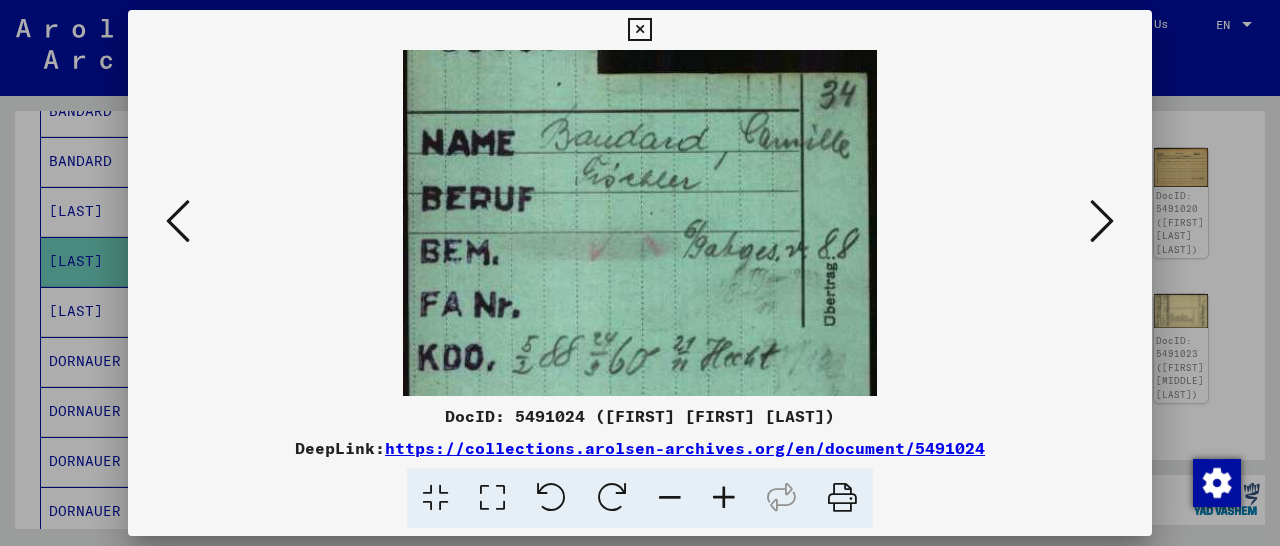 click at bounding box center (724, 498) 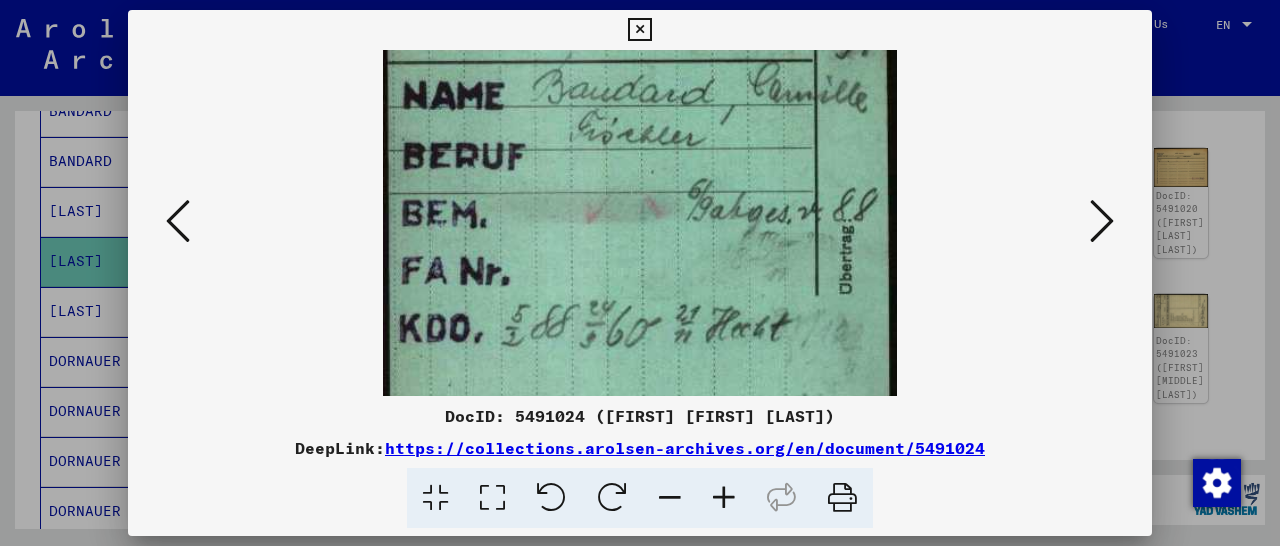 drag, startPoint x: 753, startPoint y: 354, endPoint x: 742, endPoint y: 254, distance: 100.60318 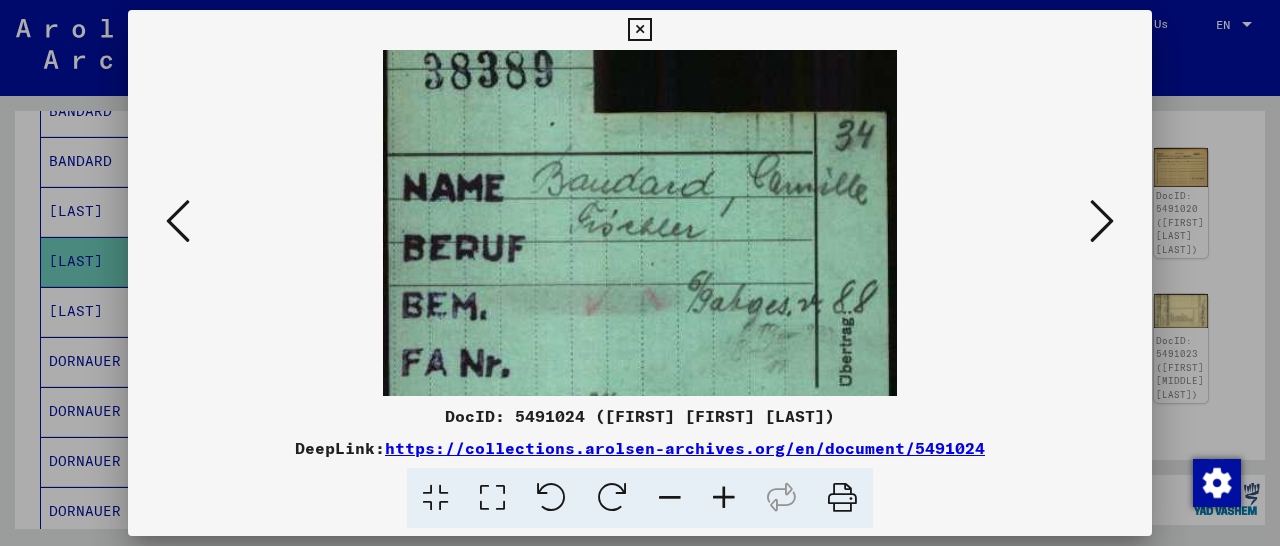 drag, startPoint x: 677, startPoint y: 234, endPoint x: 687, endPoint y: 375, distance: 141.35417 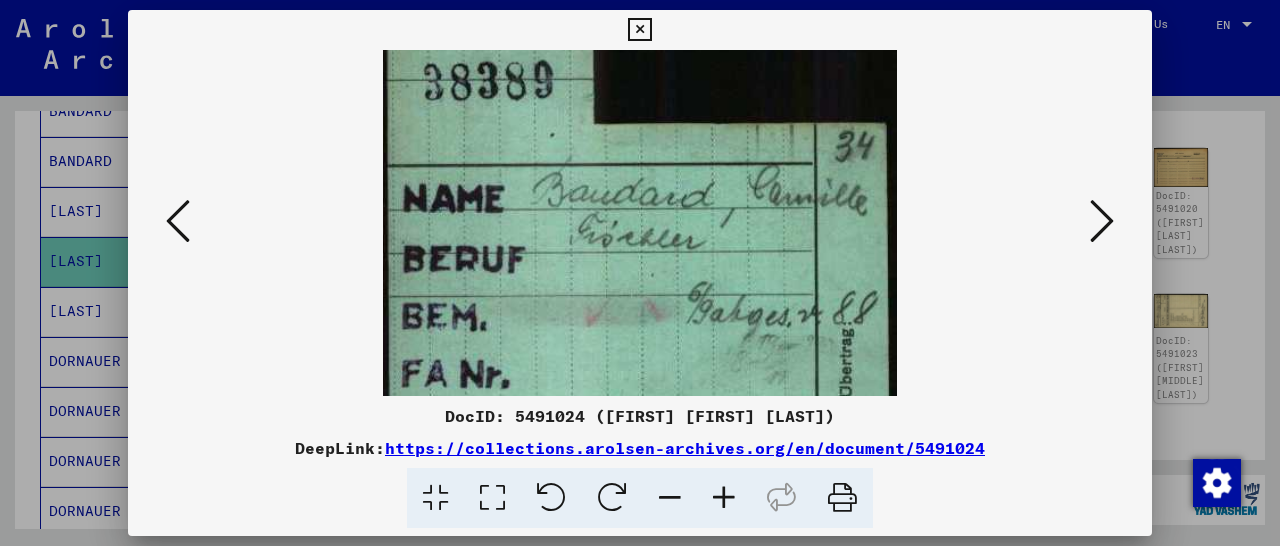 click at bounding box center [1102, 221] 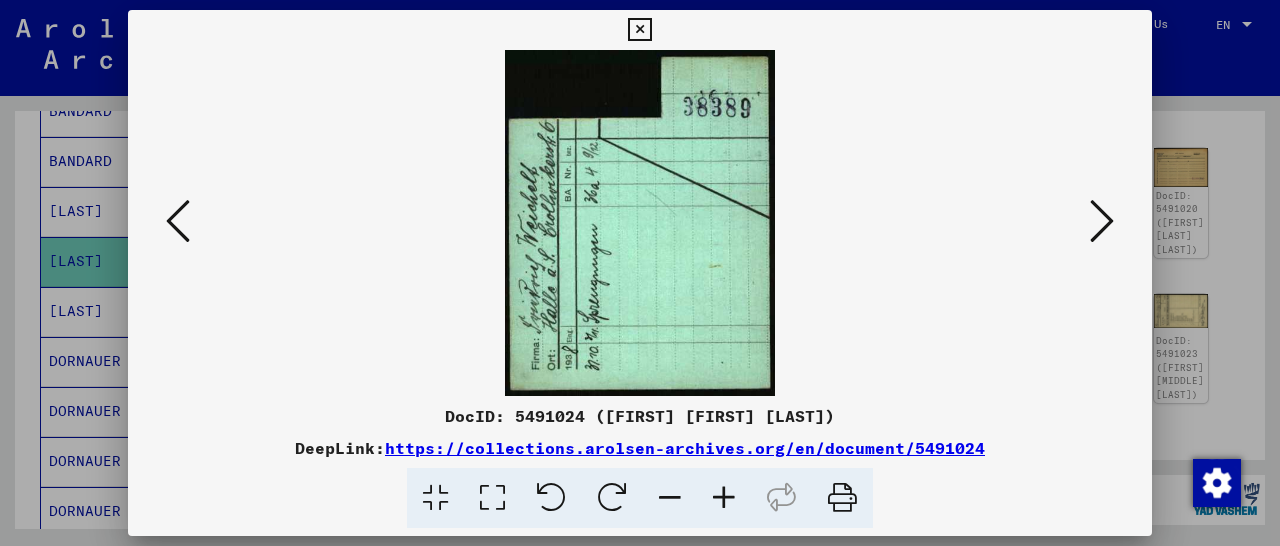 click at bounding box center [1102, 221] 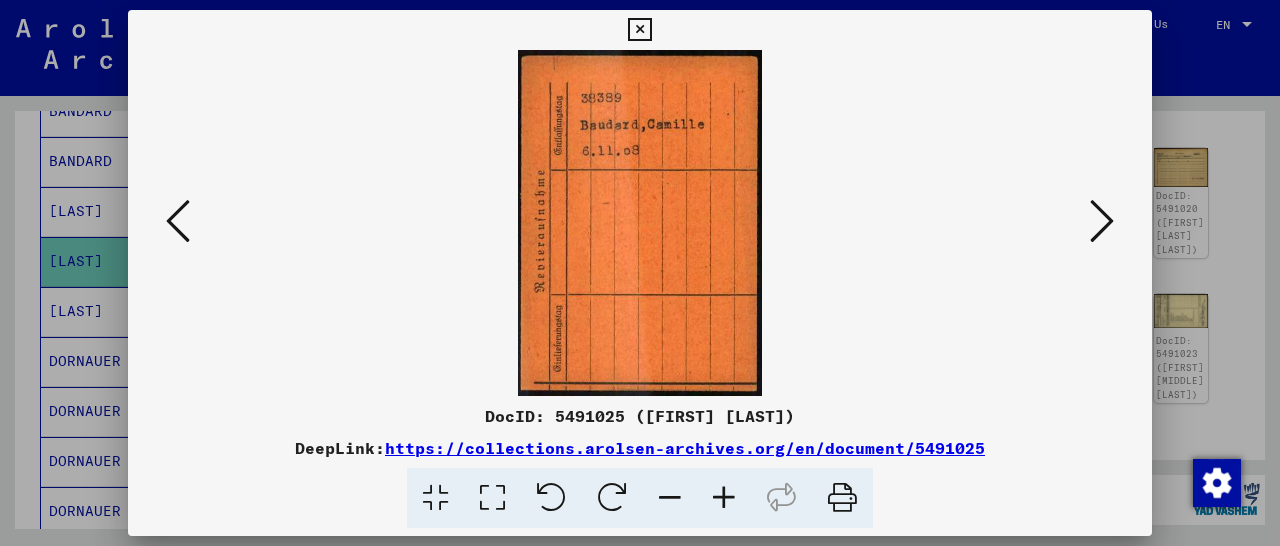 click at bounding box center (1102, 221) 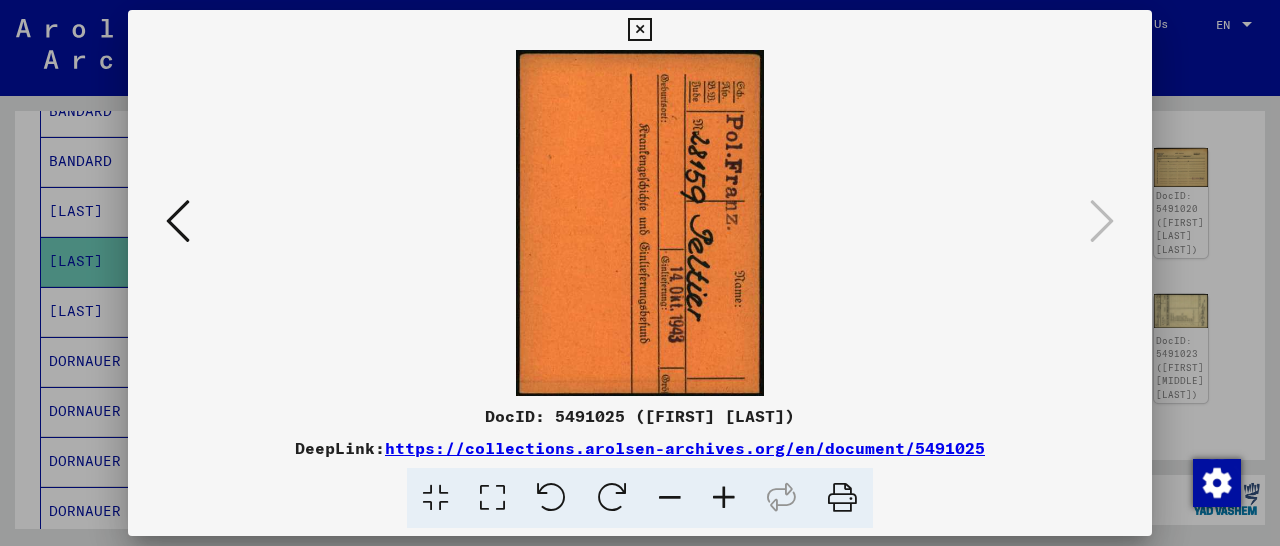 click at bounding box center (639, 30) 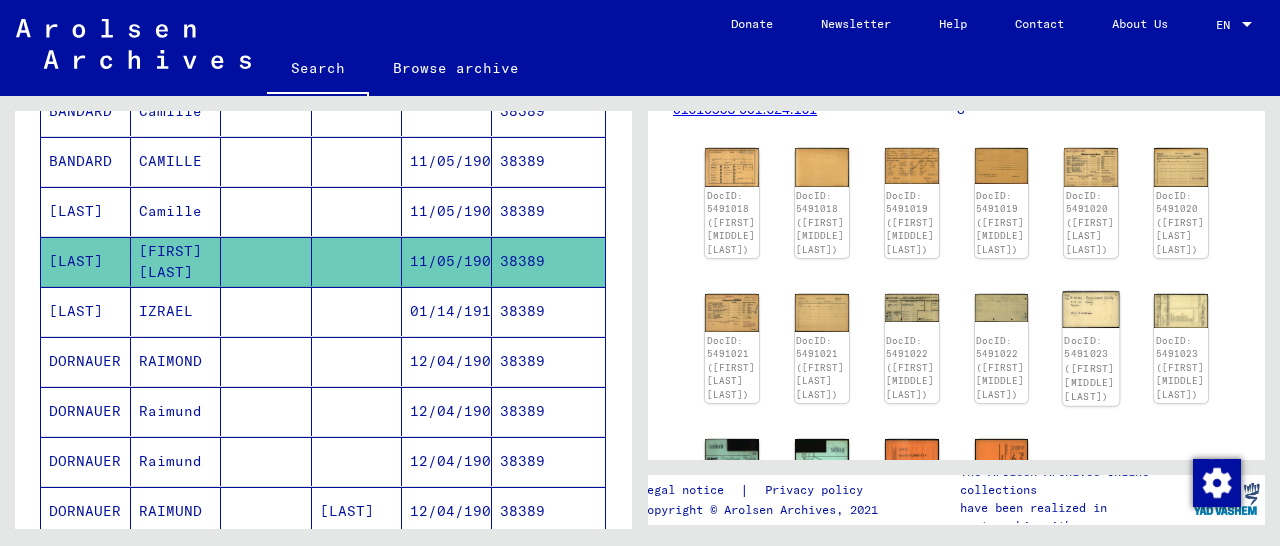 click 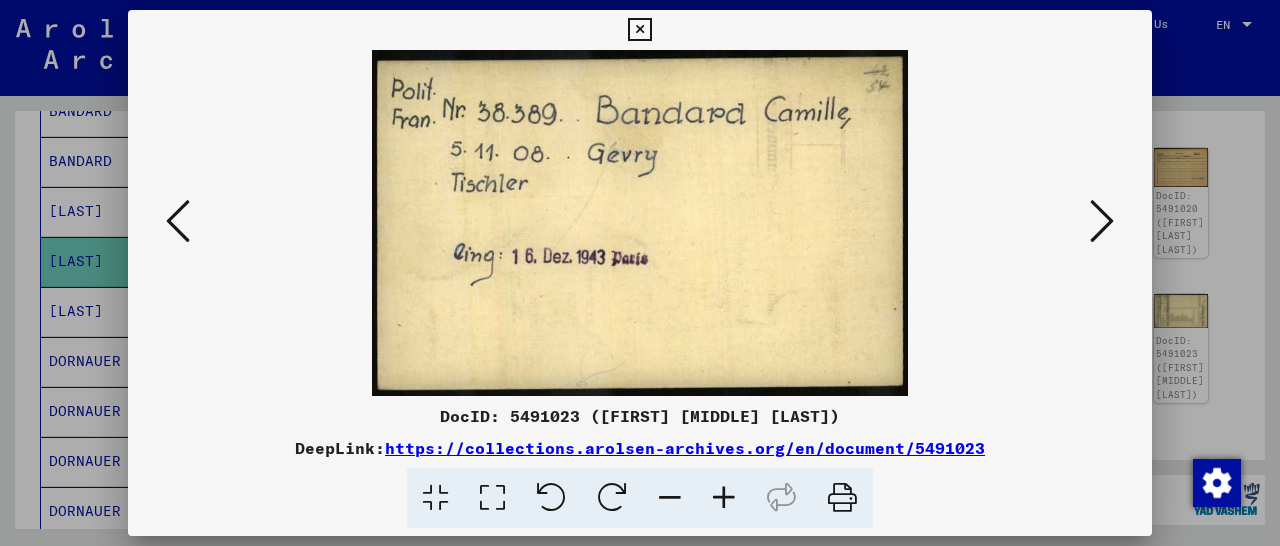 click at bounding box center (639, 30) 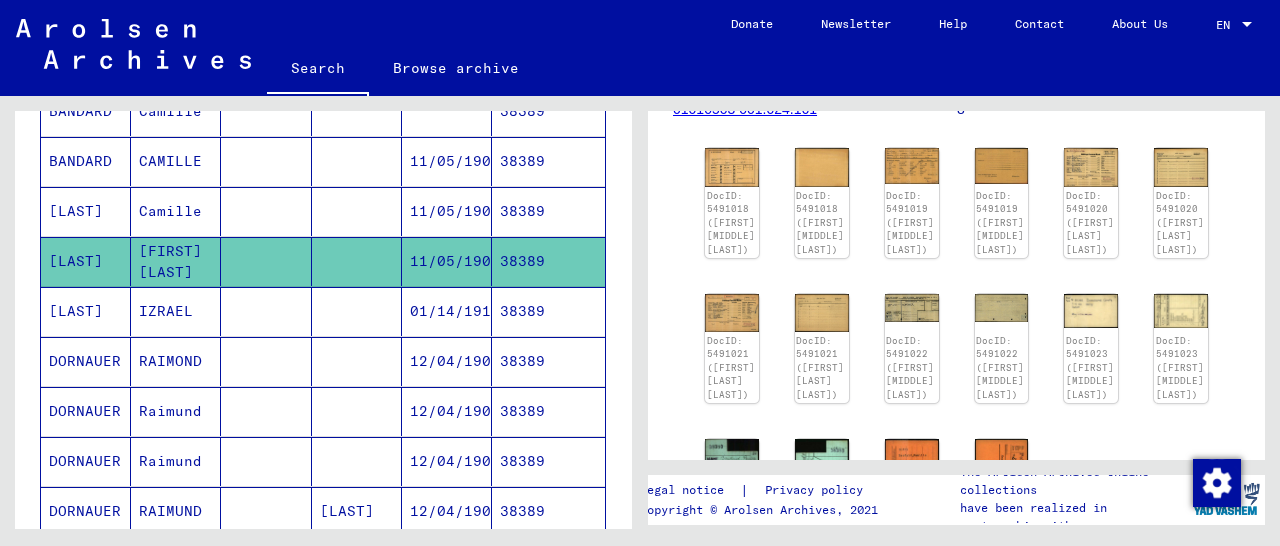 click on "38389" at bounding box center [548, 261] 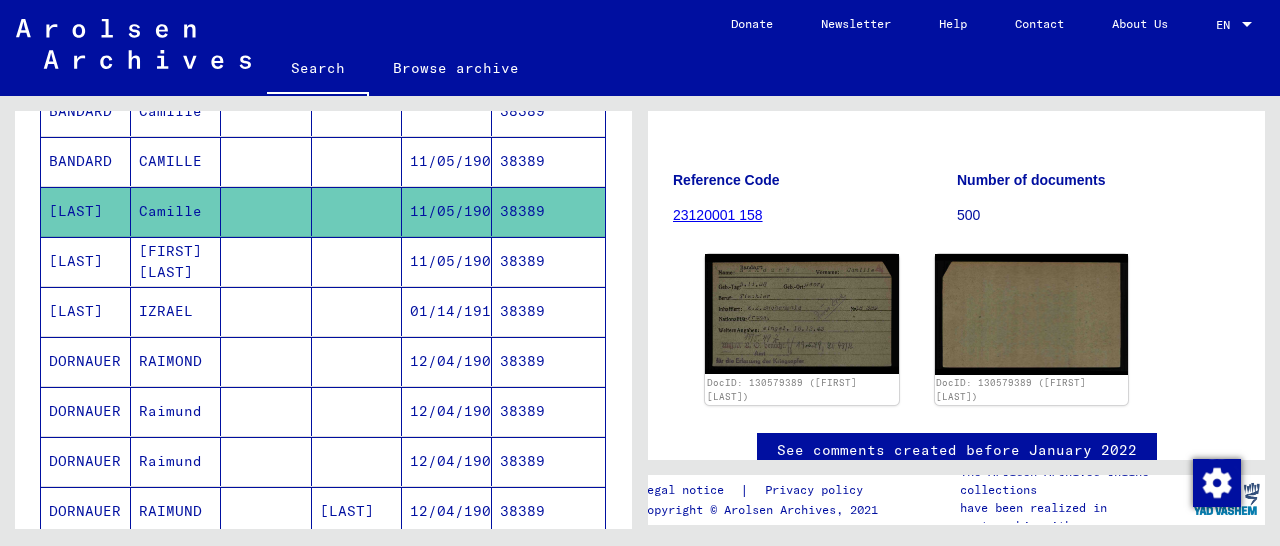 scroll, scrollTop: 312, scrollLeft: 0, axis: vertical 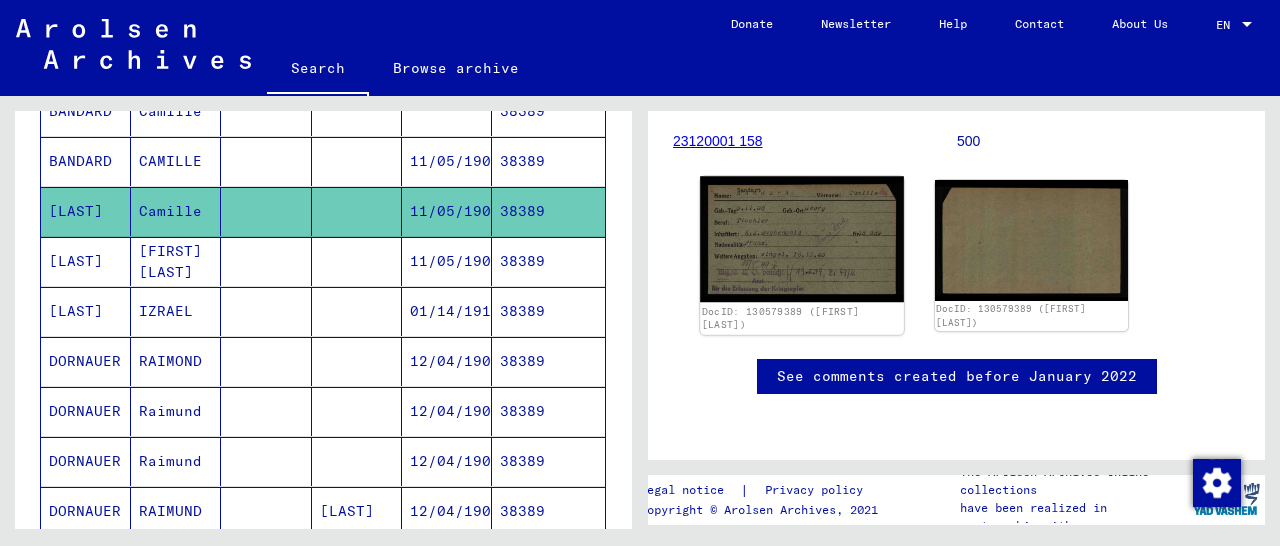 click 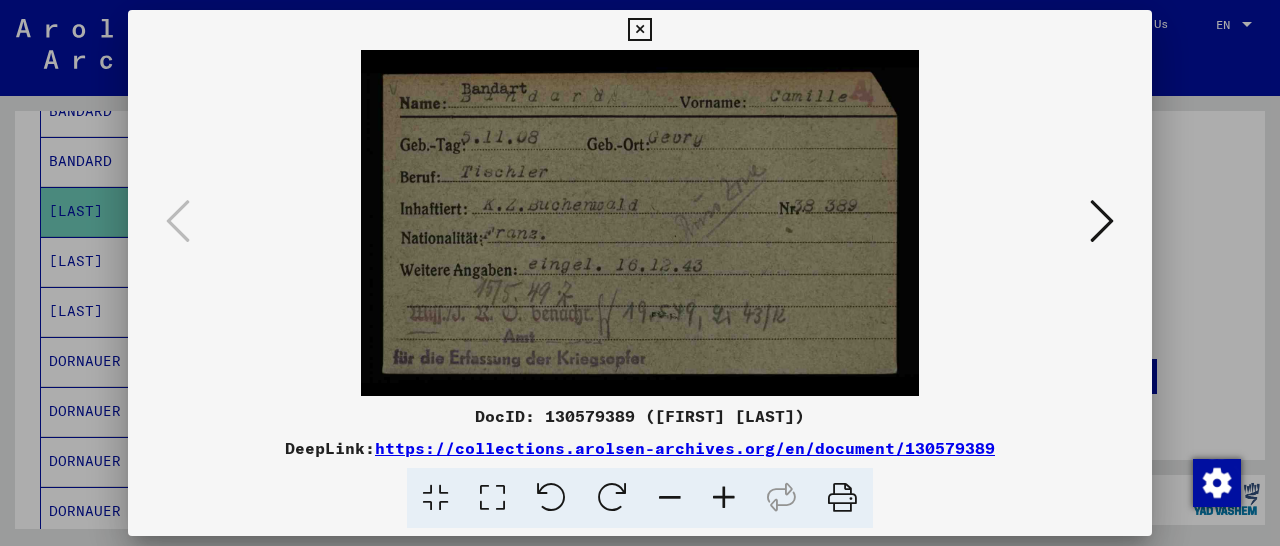 click at bounding box center [1102, 221] 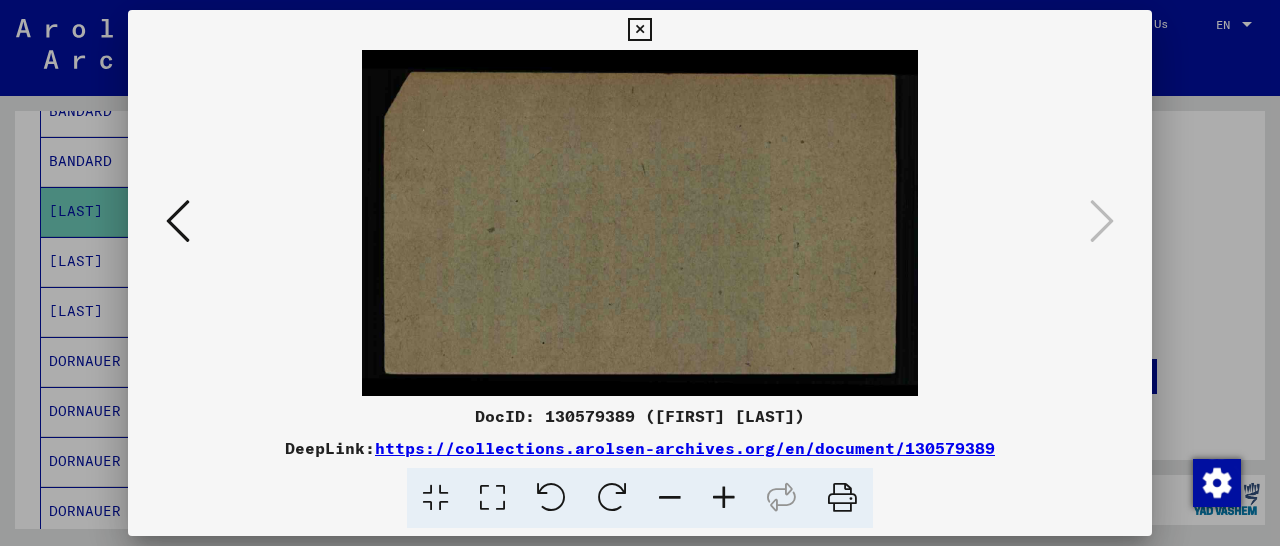 click at bounding box center (178, 221) 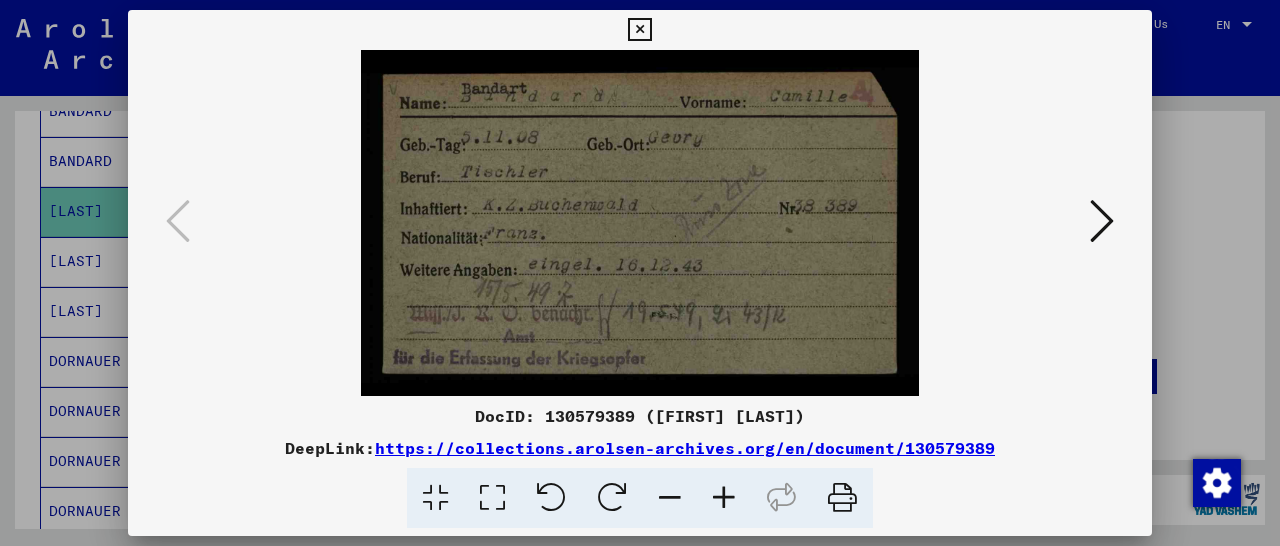 click at bounding box center [639, 30] 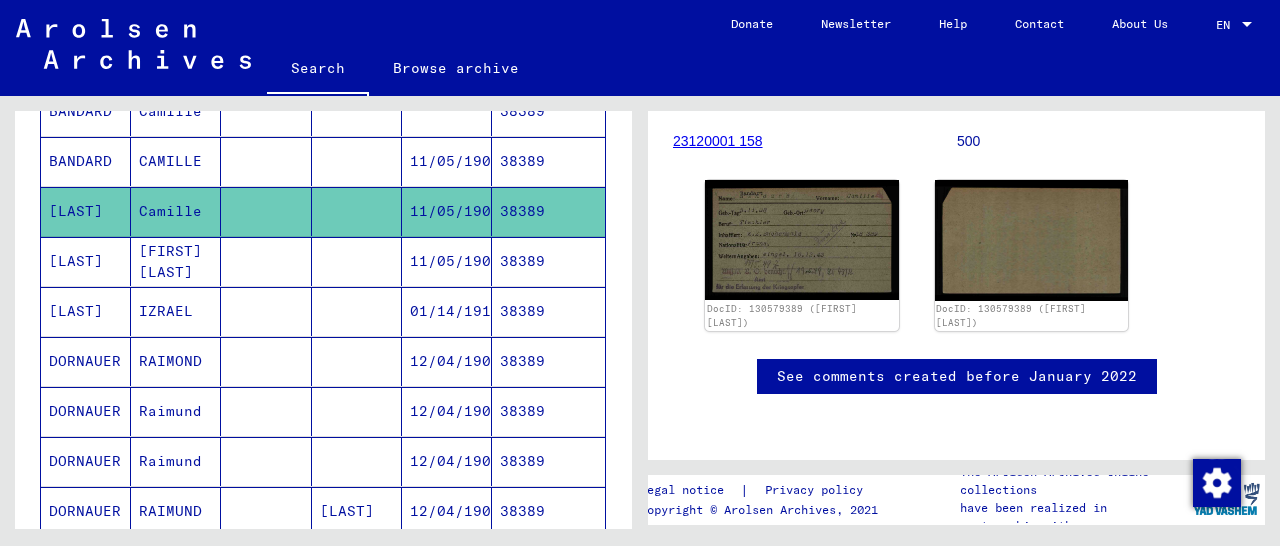 click on "38389" at bounding box center (548, 211) 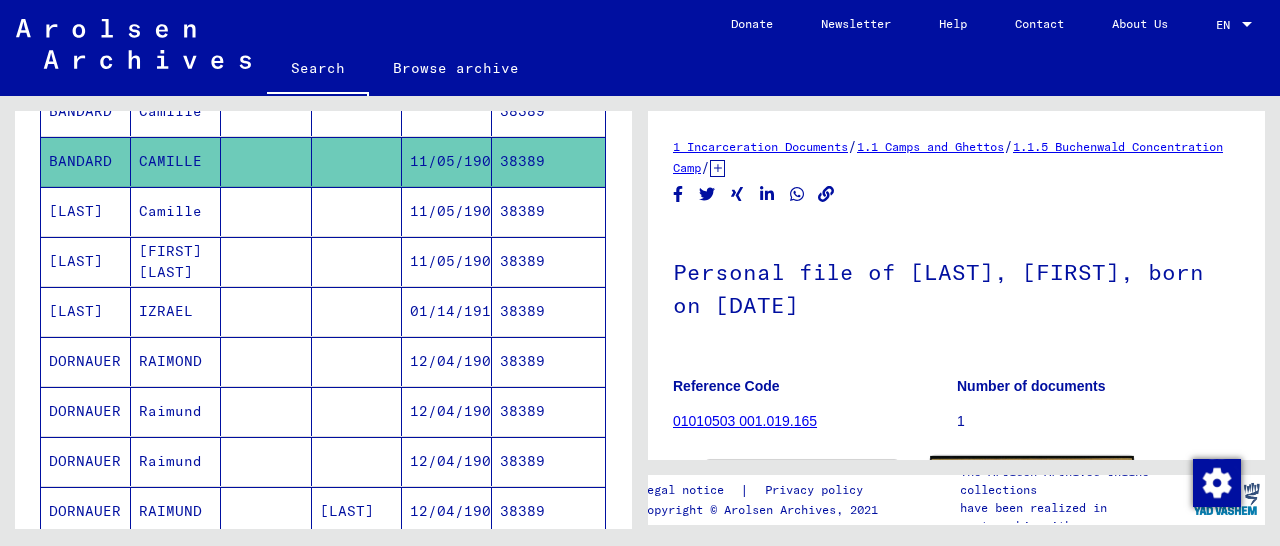 scroll, scrollTop: 312, scrollLeft: 0, axis: vertical 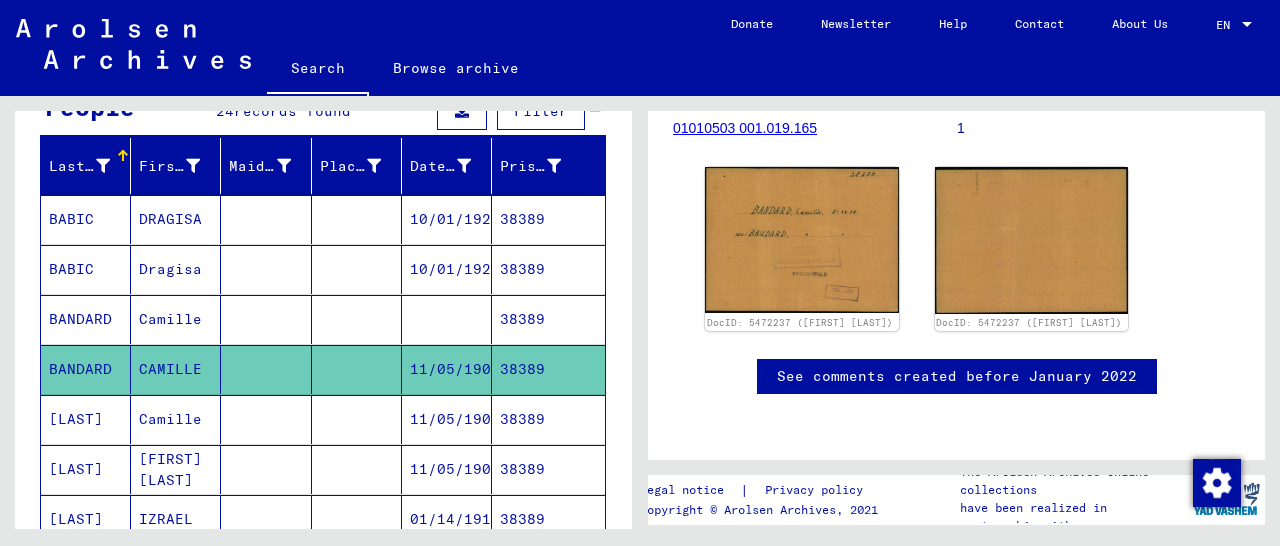 click on "38389" at bounding box center (548, 369) 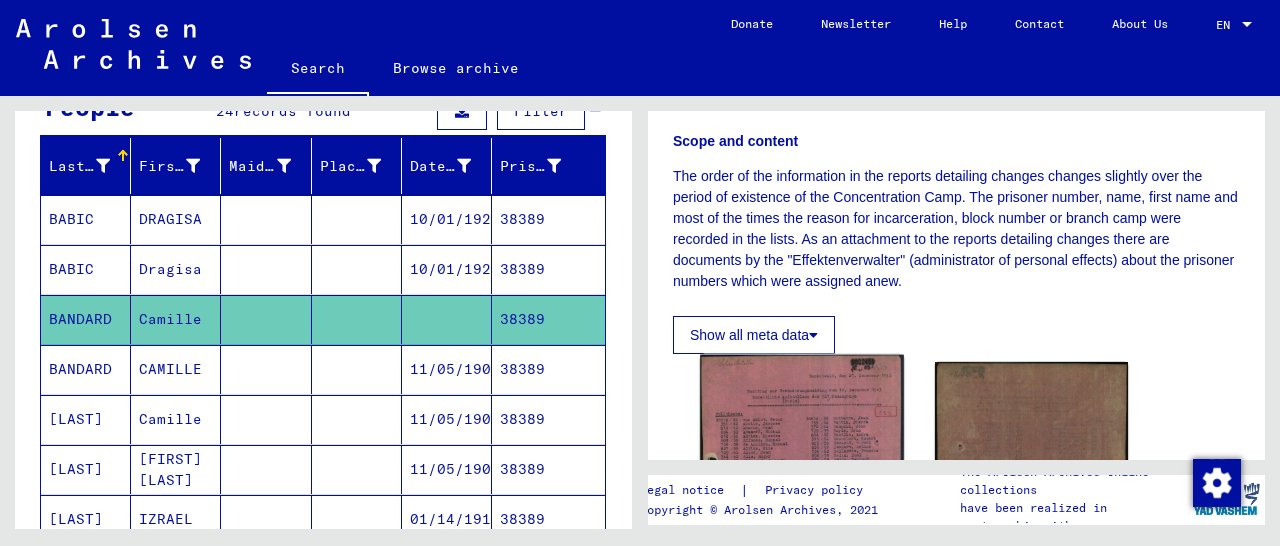 scroll, scrollTop: 520, scrollLeft: 0, axis: vertical 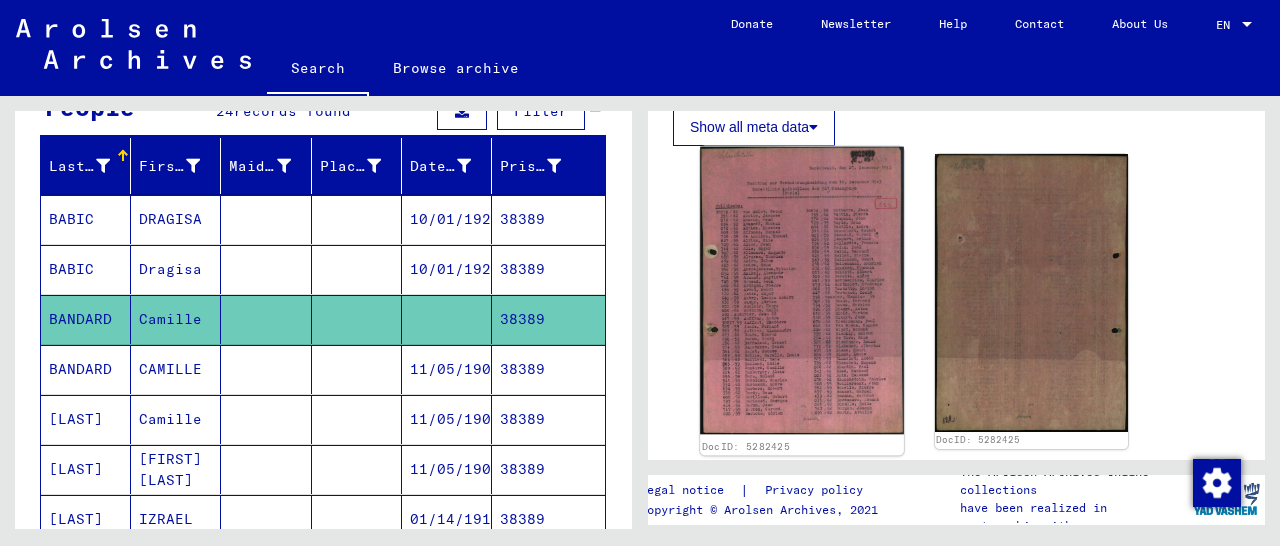click 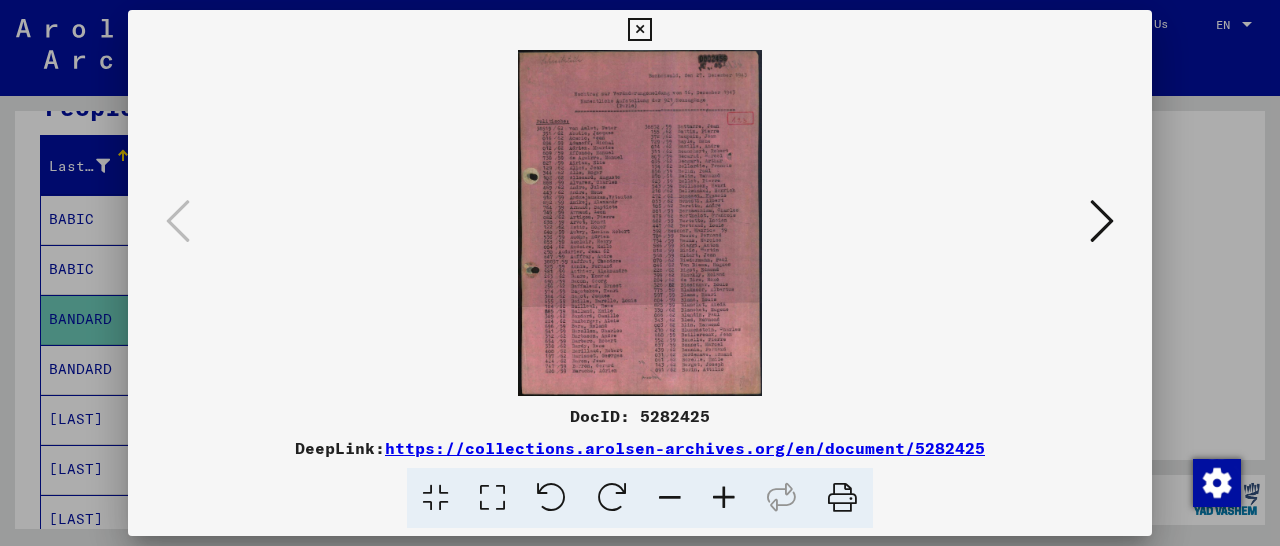 click at bounding box center (724, 498) 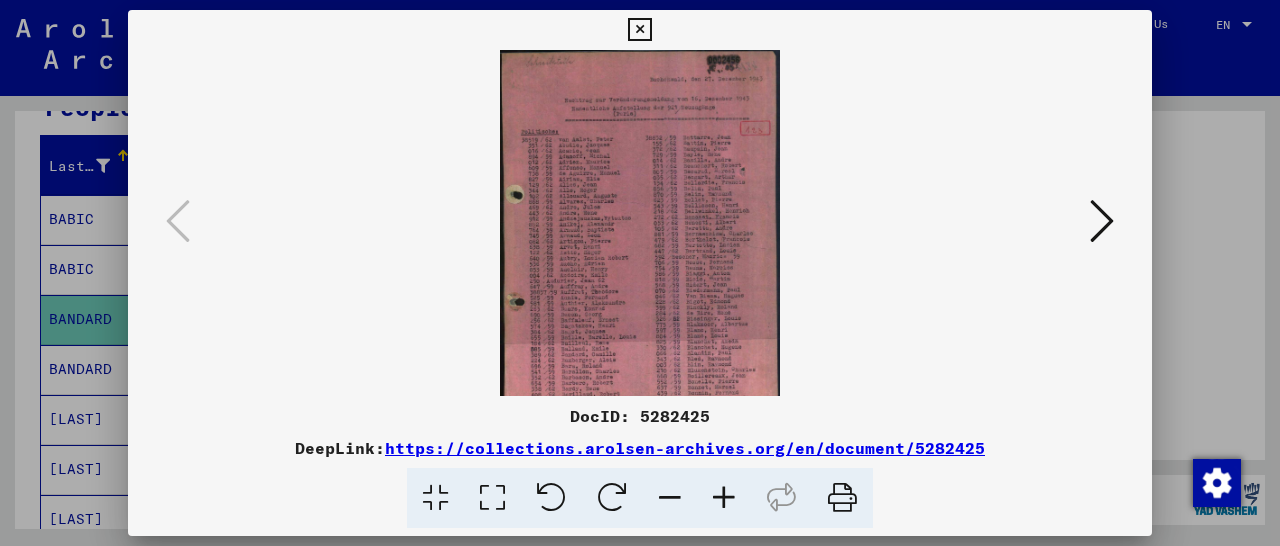 click at bounding box center [724, 498] 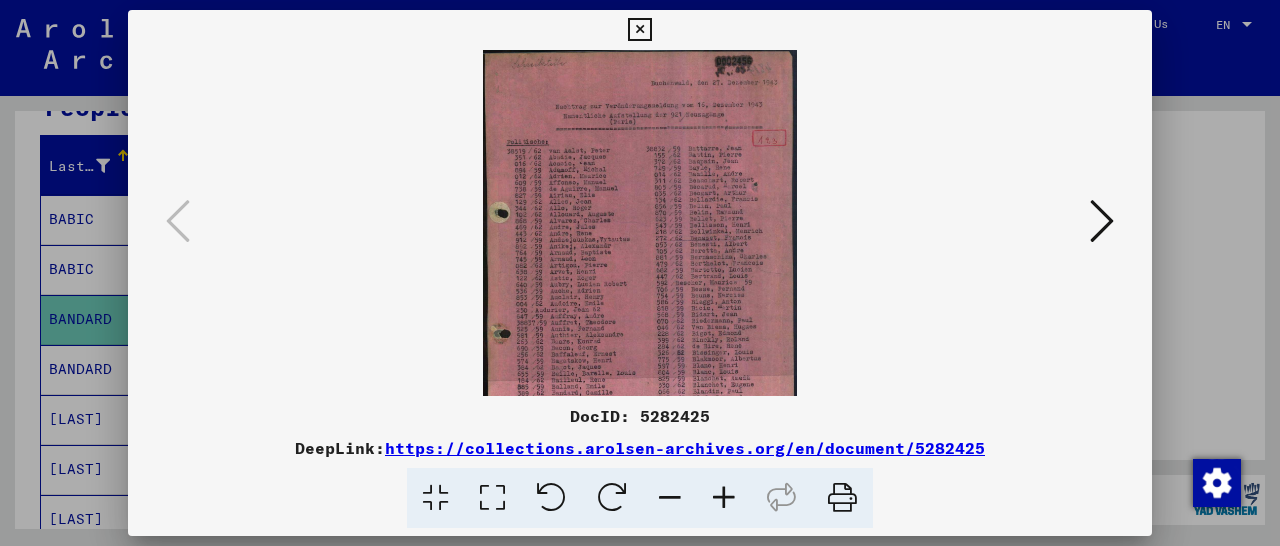 click at bounding box center (724, 498) 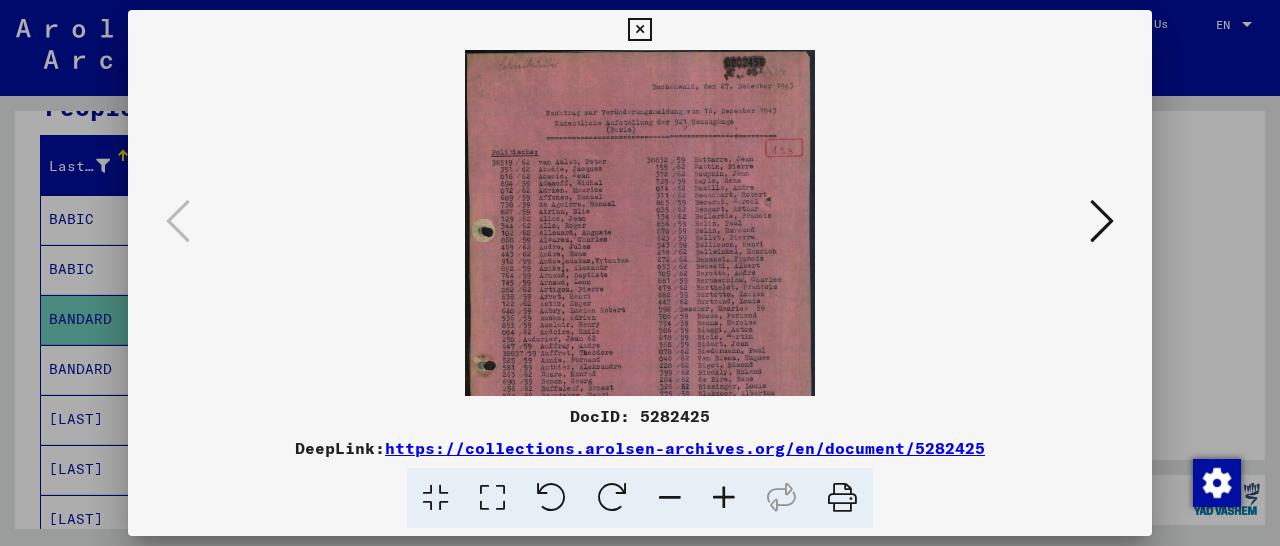click at bounding box center (724, 498) 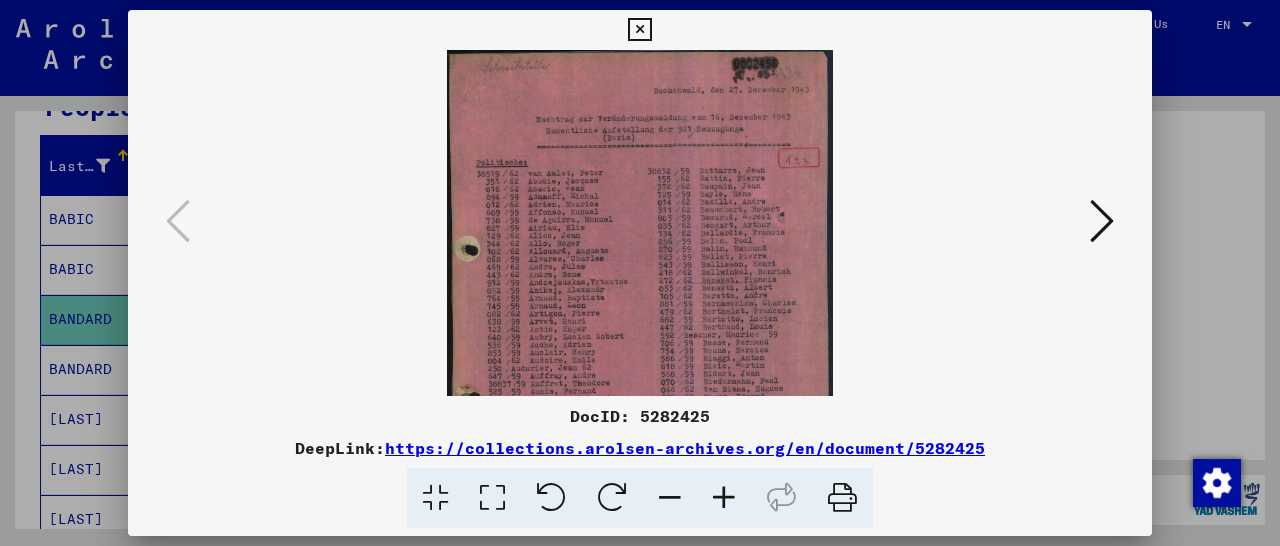 click at bounding box center (724, 498) 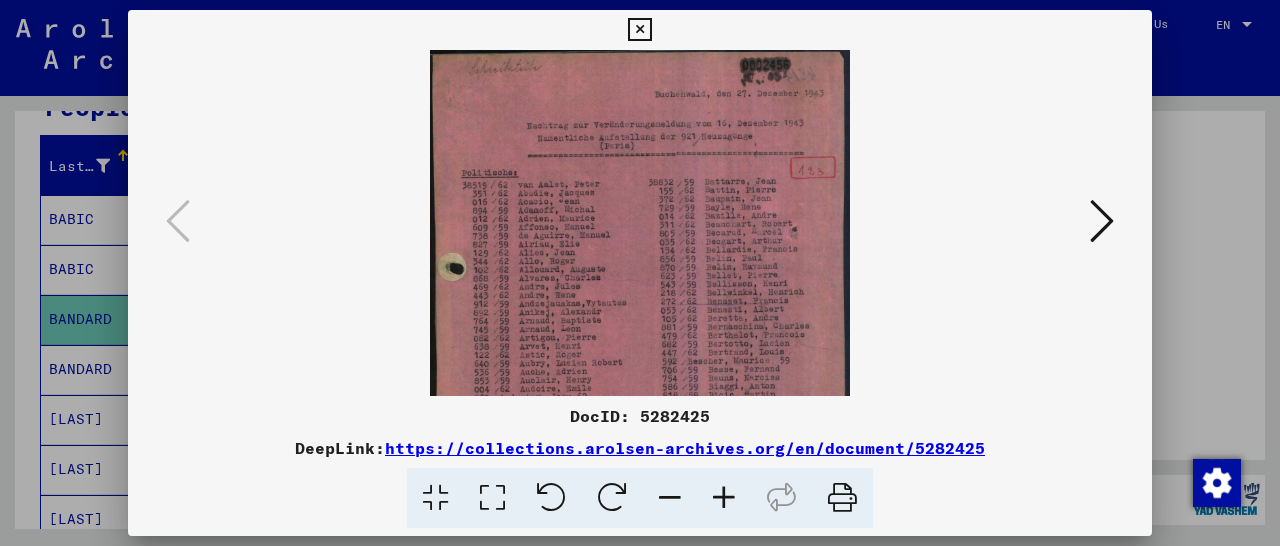 click at bounding box center (724, 498) 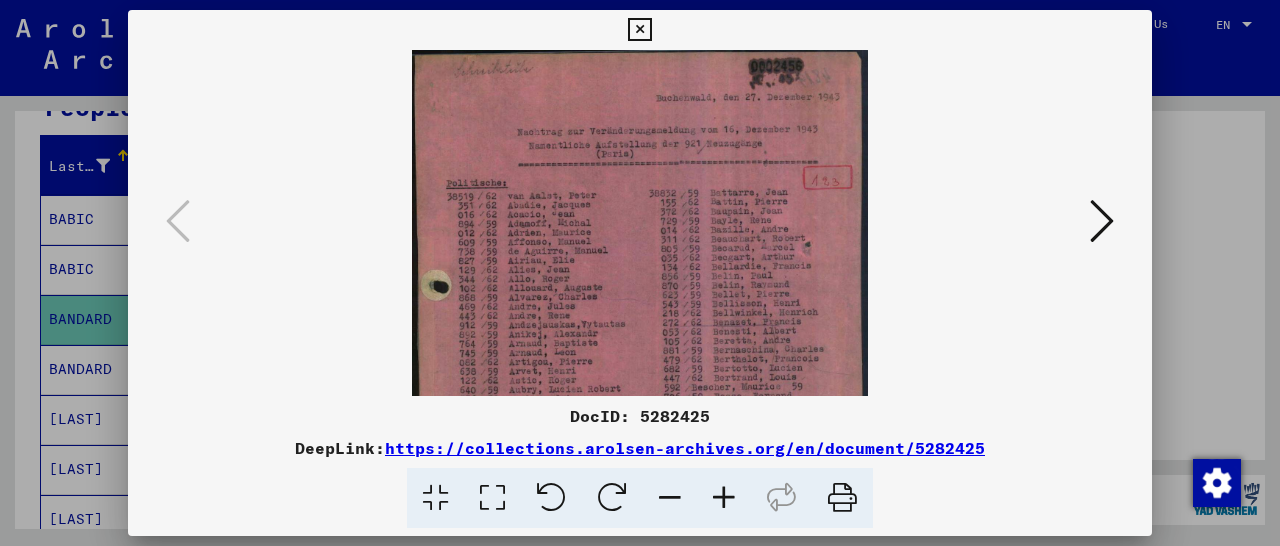 click at bounding box center (724, 498) 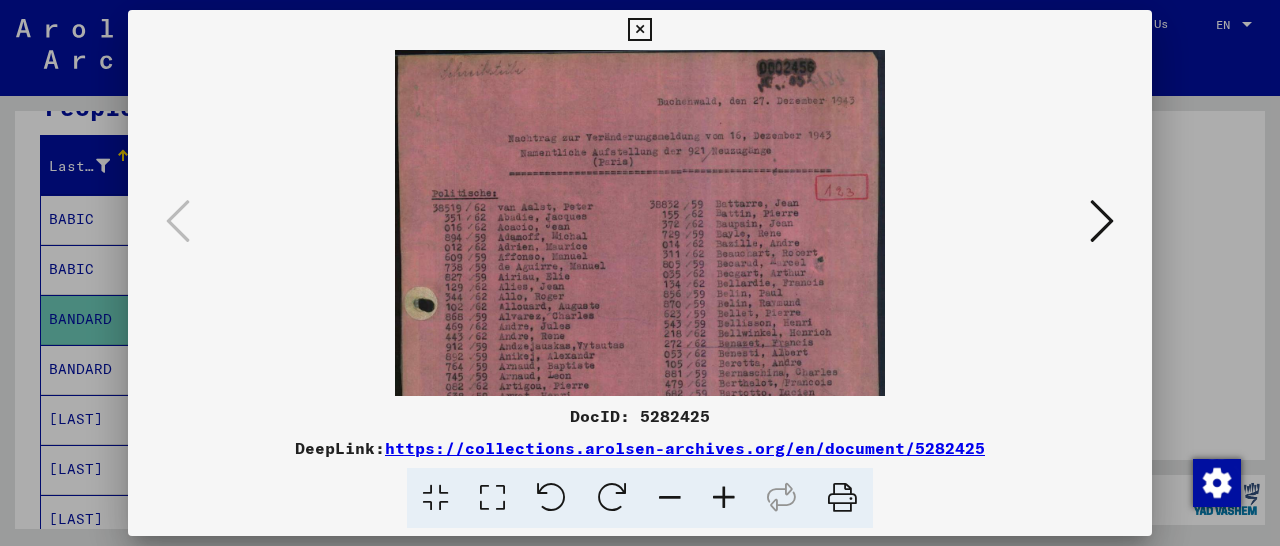 click at bounding box center (724, 498) 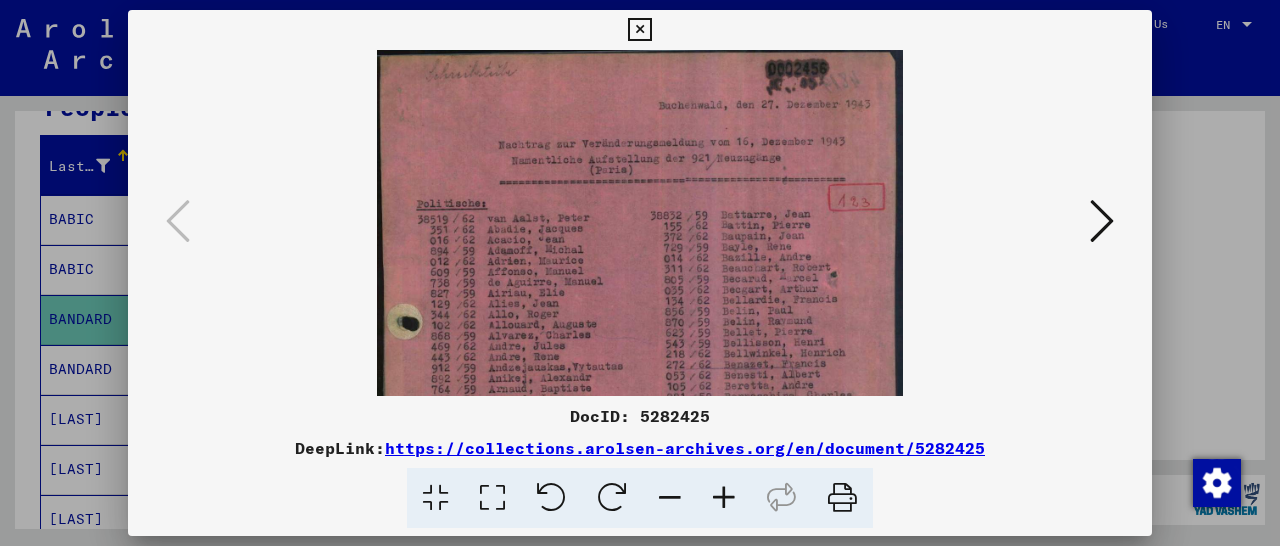 click at bounding box center [724, 498] 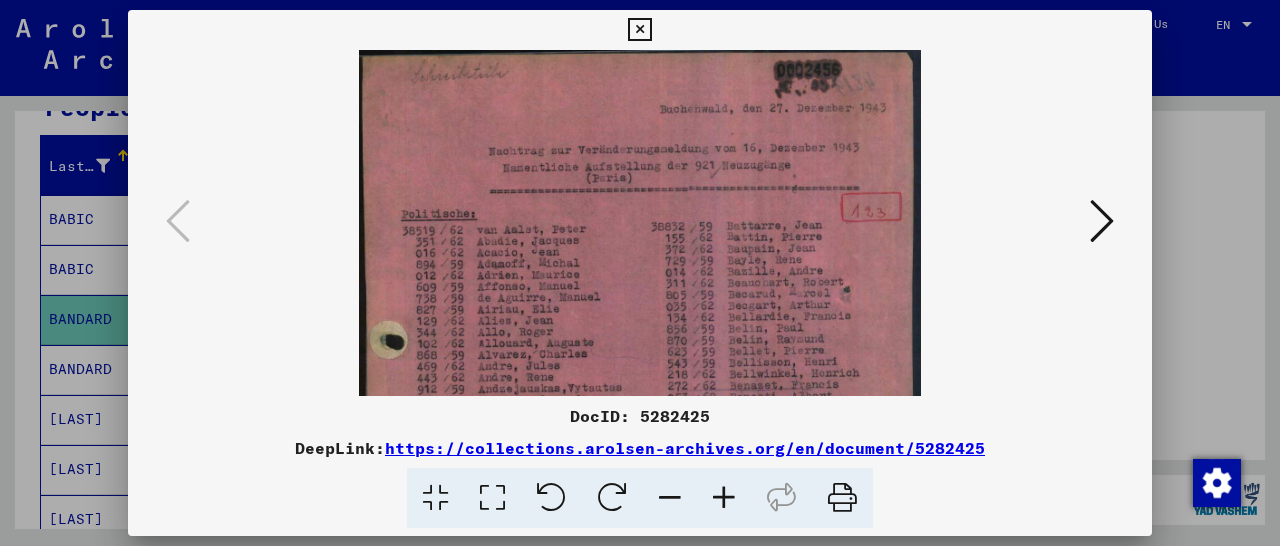 click at bounding box center [724, 498] 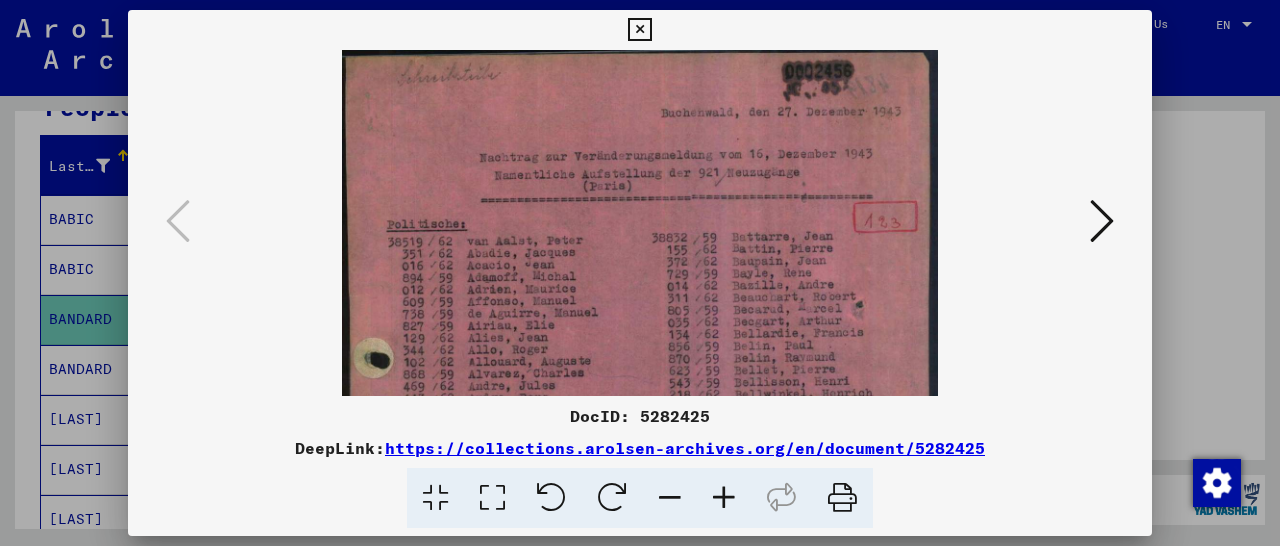 click at bounding box center (724, 498) 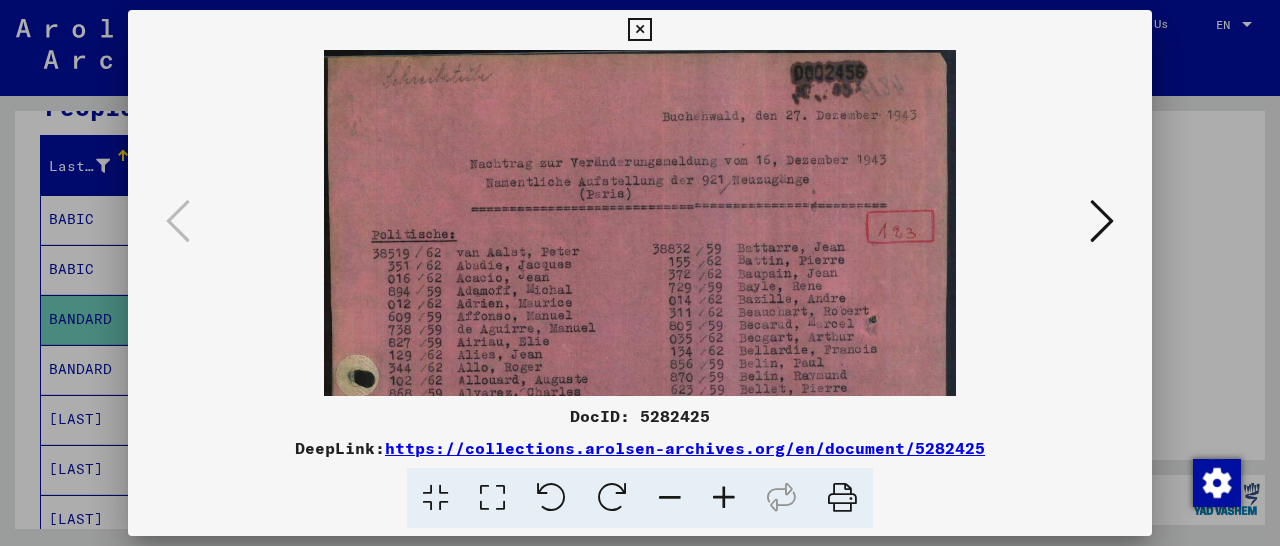 click at bounding box center [724, 498] 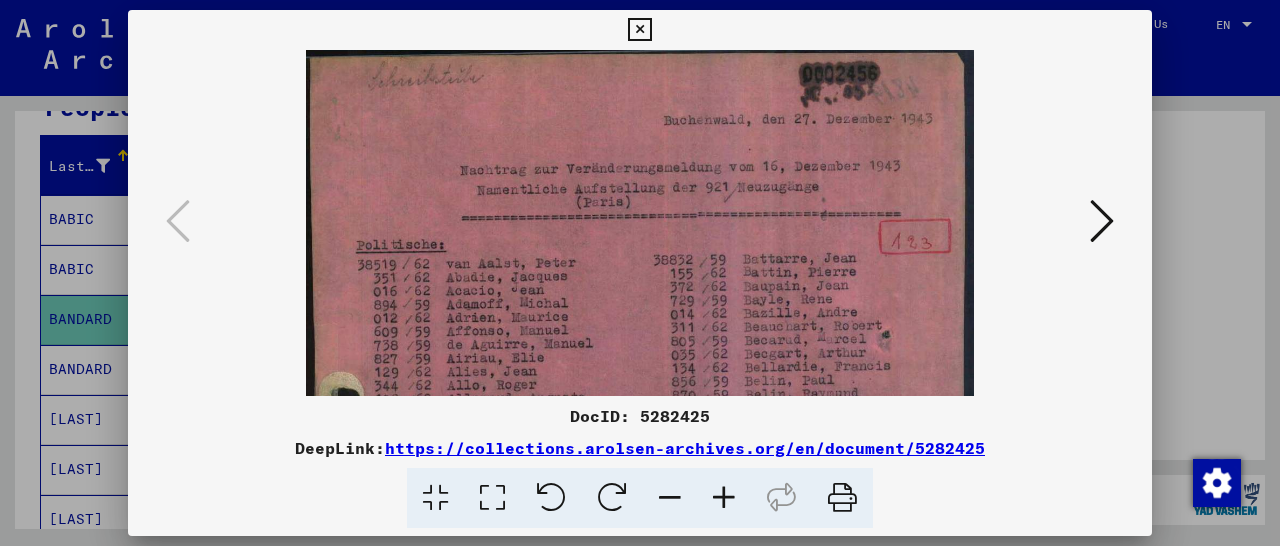 click at bounding box center (724, 498) 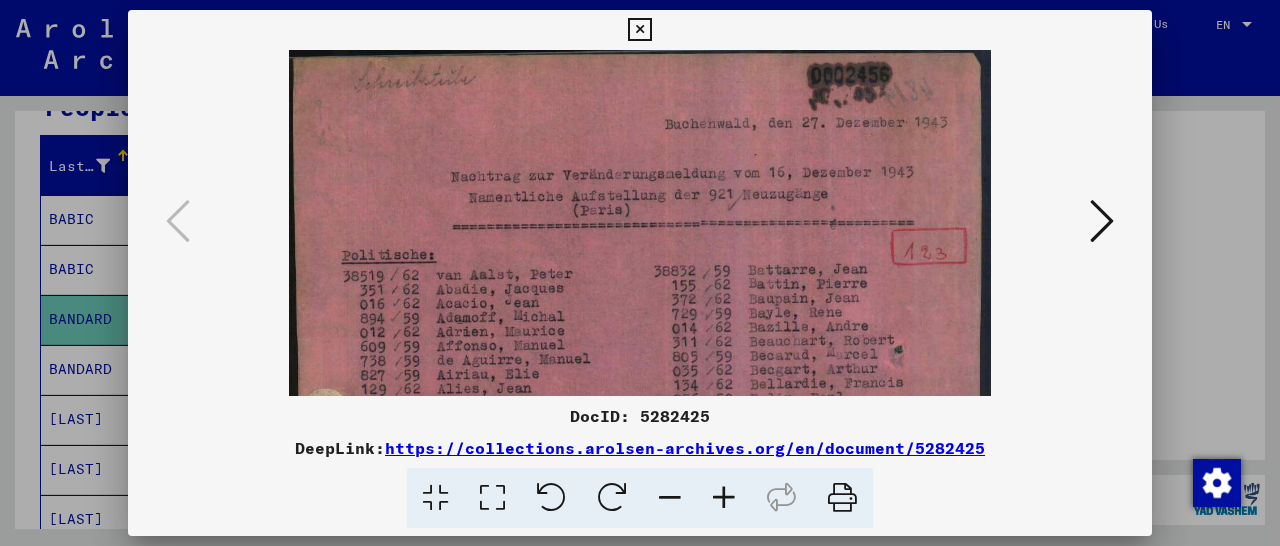 click at bounding box center [639, 30] 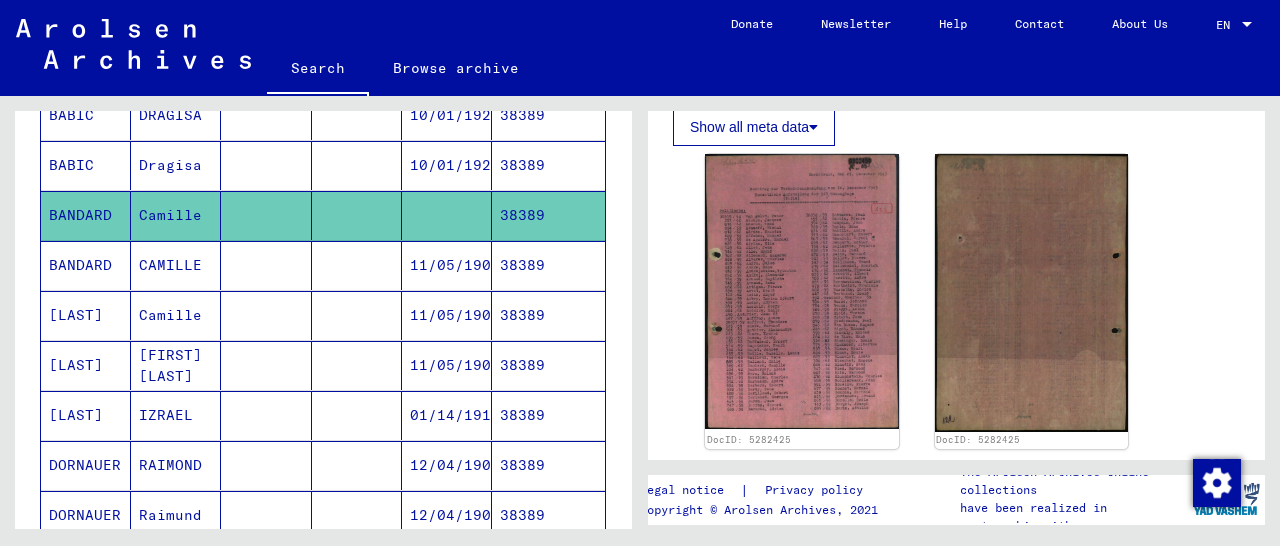 scroll, scrollTop: 418, scrollLeft: 0, axis: vertical 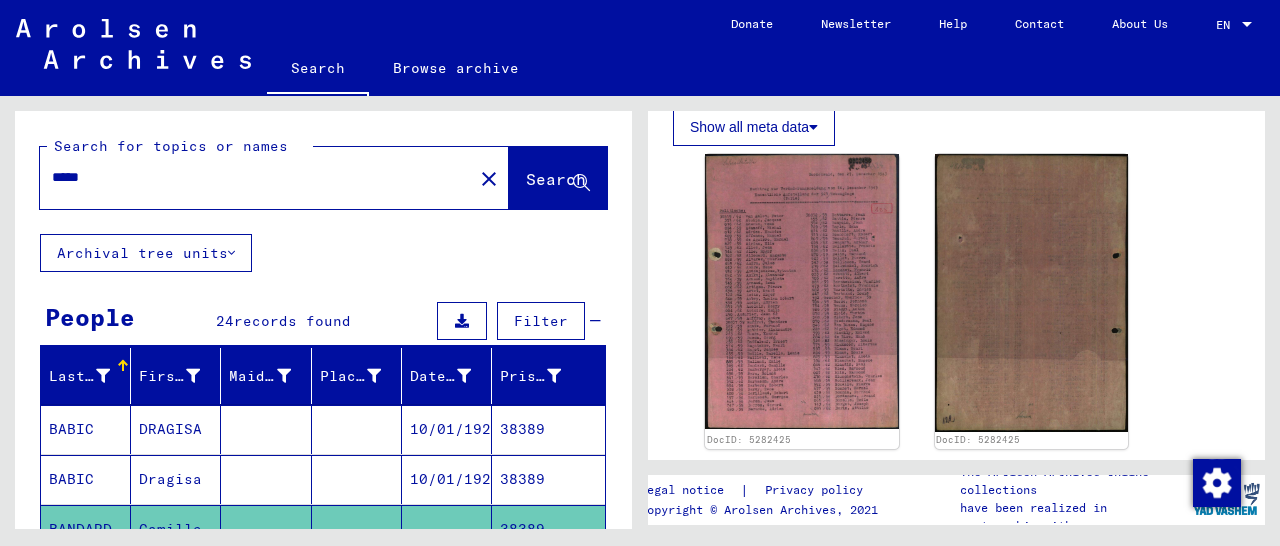 drag, startPoint x: 136, startPoint y: 177, endPoint x: 6, endPoint y: 183, distance: 130.13838 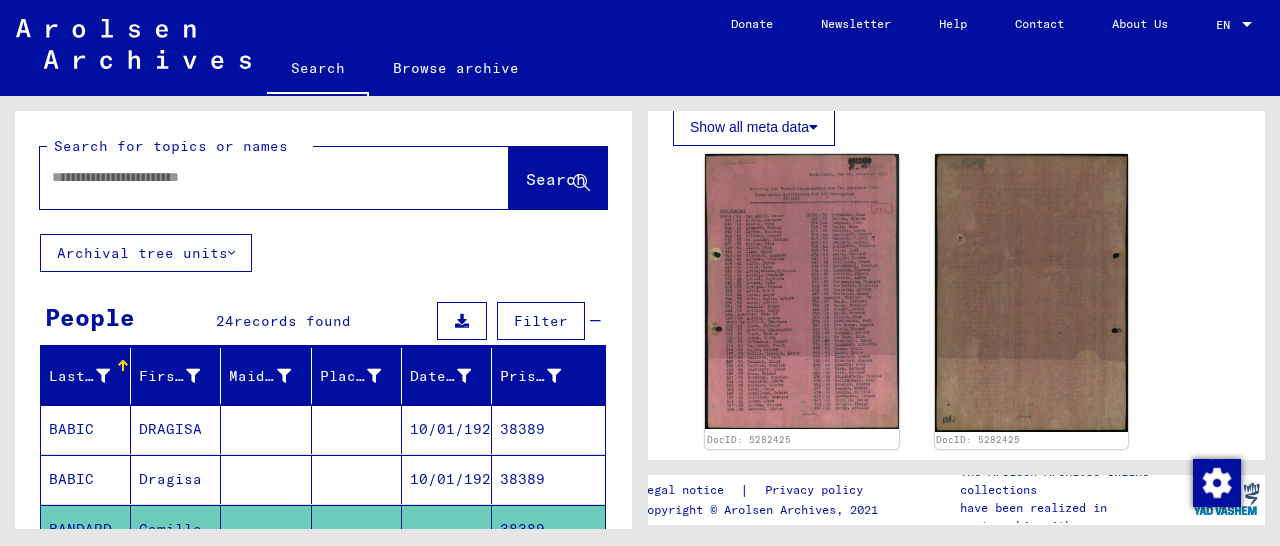 paste on "**********" 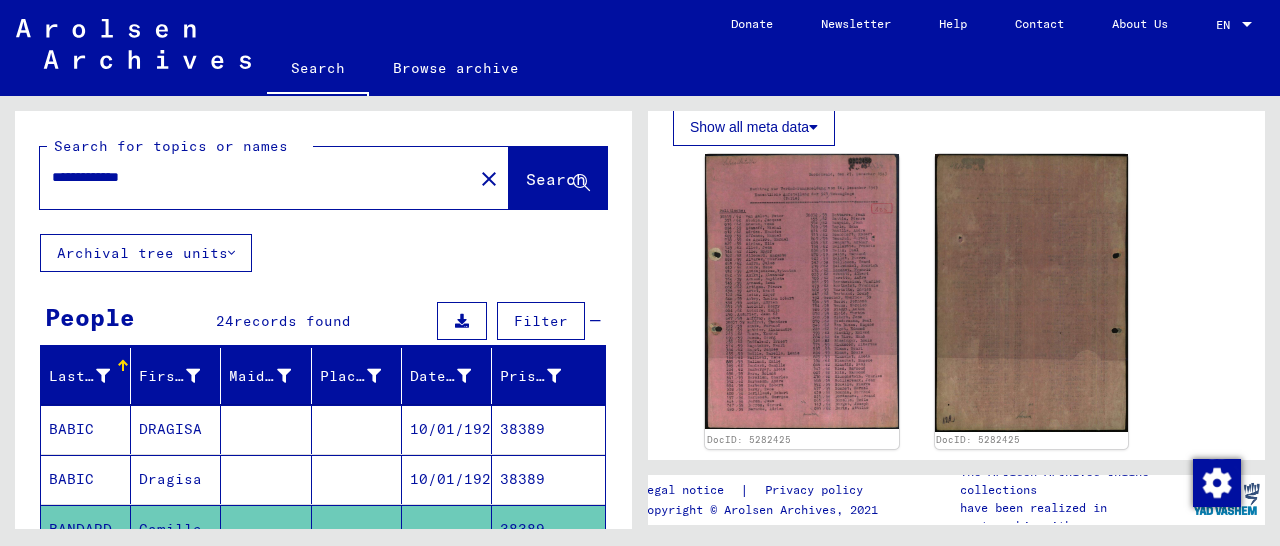 type on "**********" 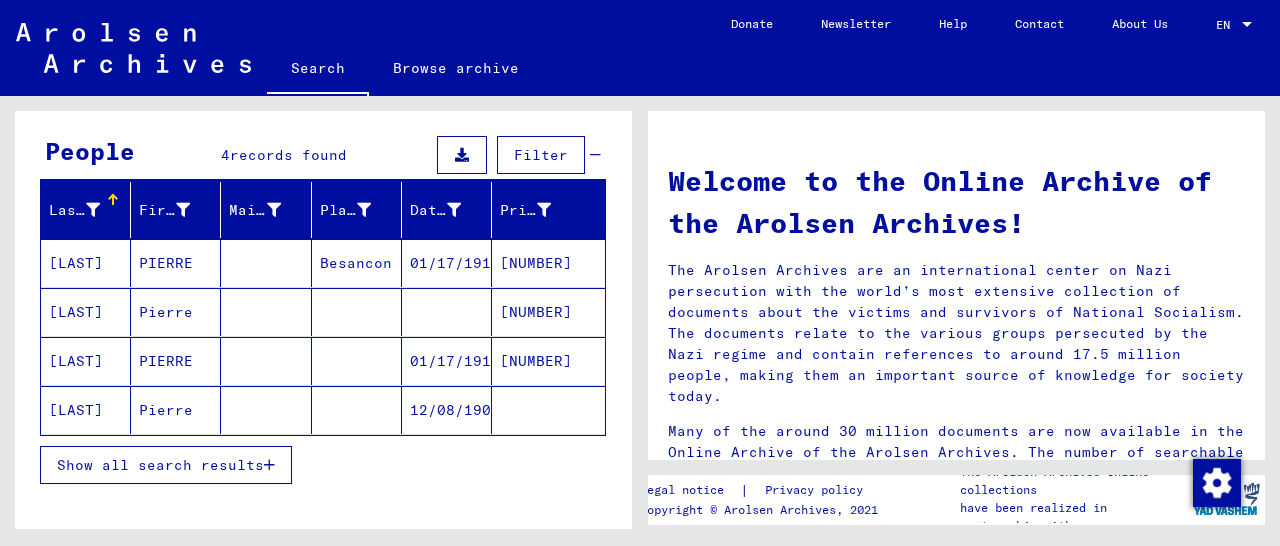 scroll, scrollTop: 312, scrollLeft: 0, axis: vertical 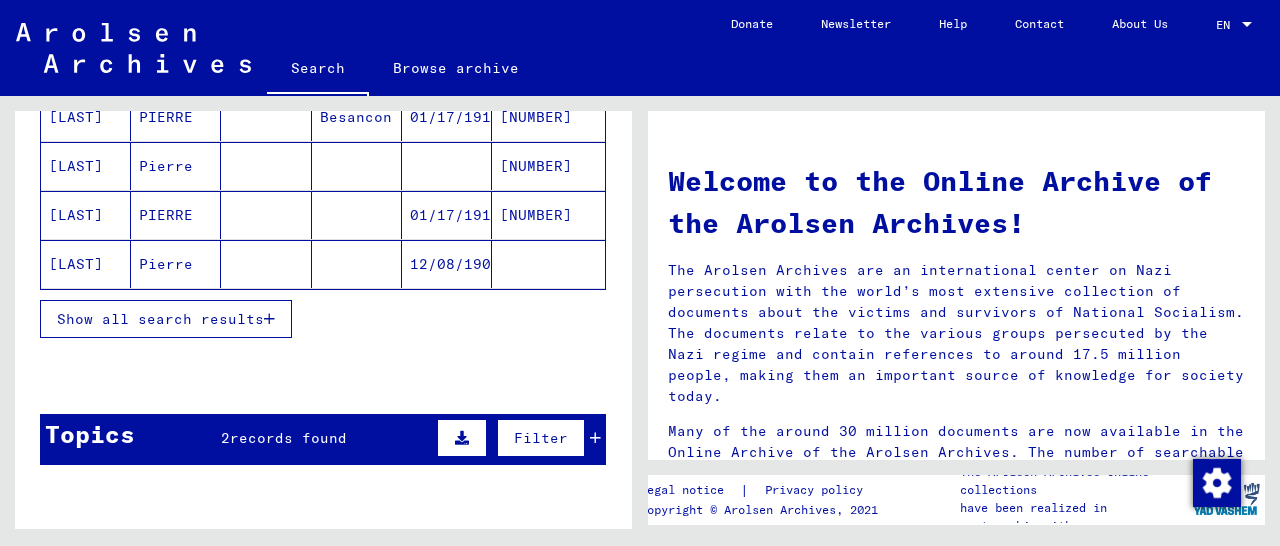 click on "[NUMBER]" at bounding box center (548, 166) 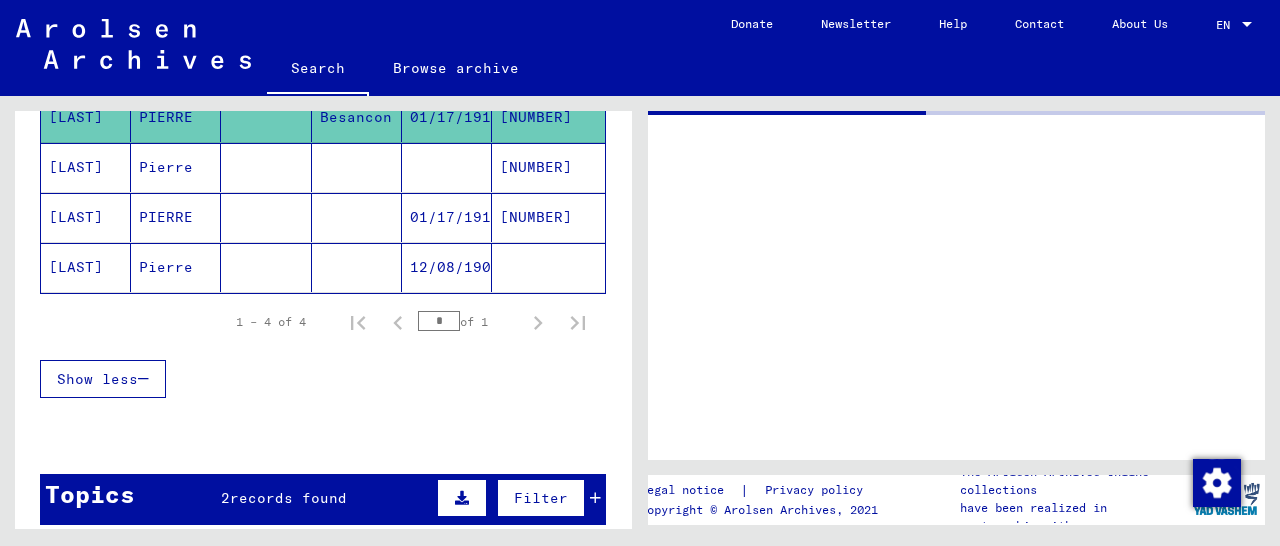 scroll, scrollTop: 312, scrollLeft: 0, axis: vertical 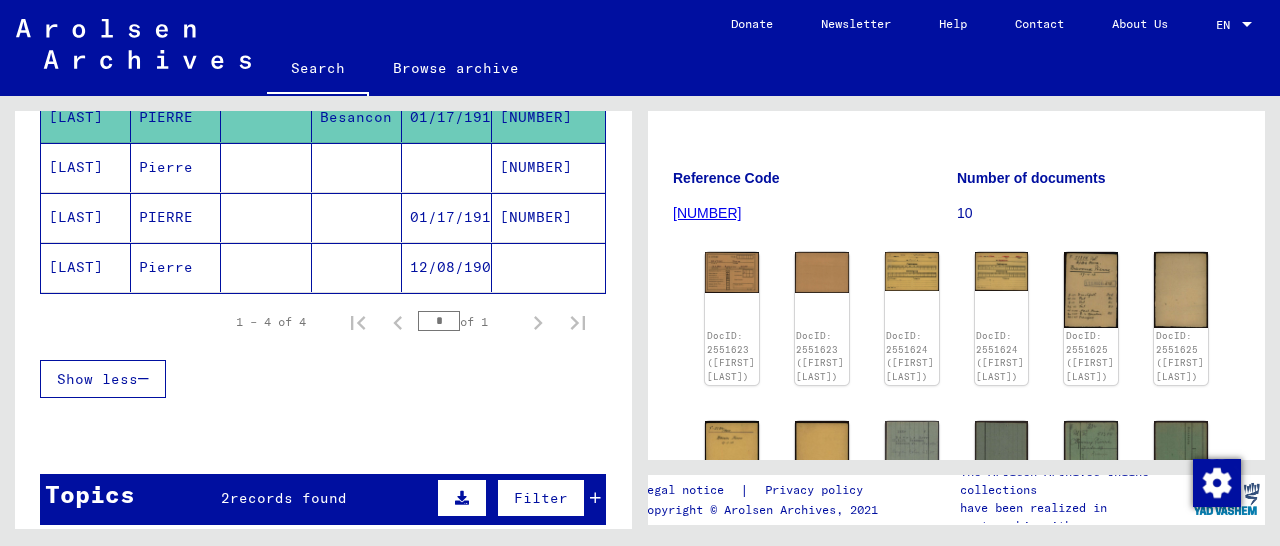 click on "[NUMBER]" at bounding box center (548, 267) 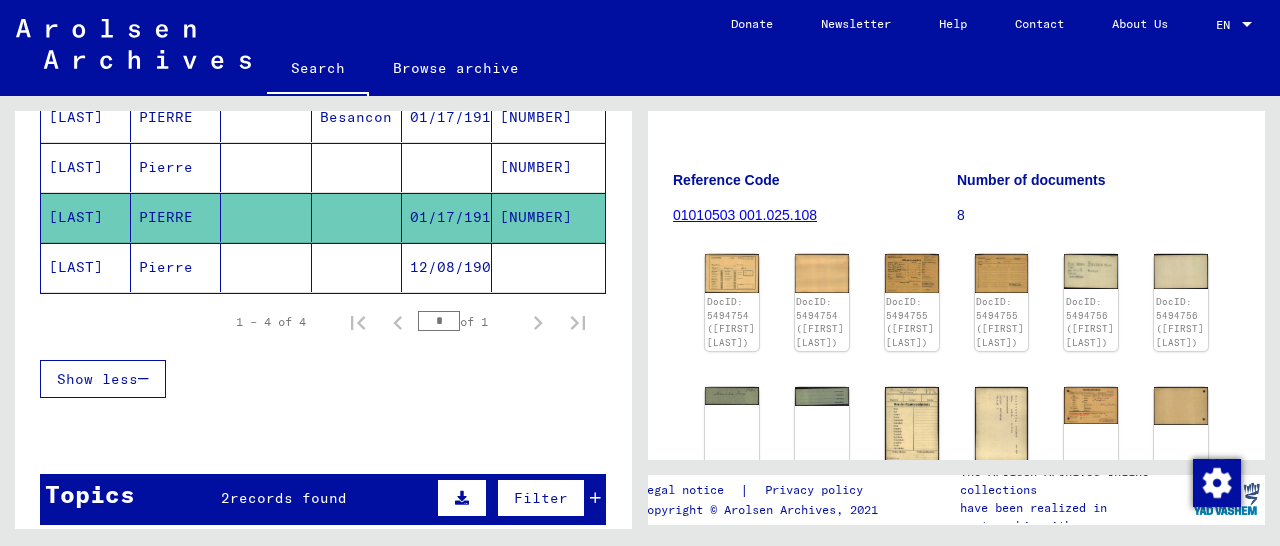 scroll, scrollTop: 312, scrollLeft: 0, axis: vertical 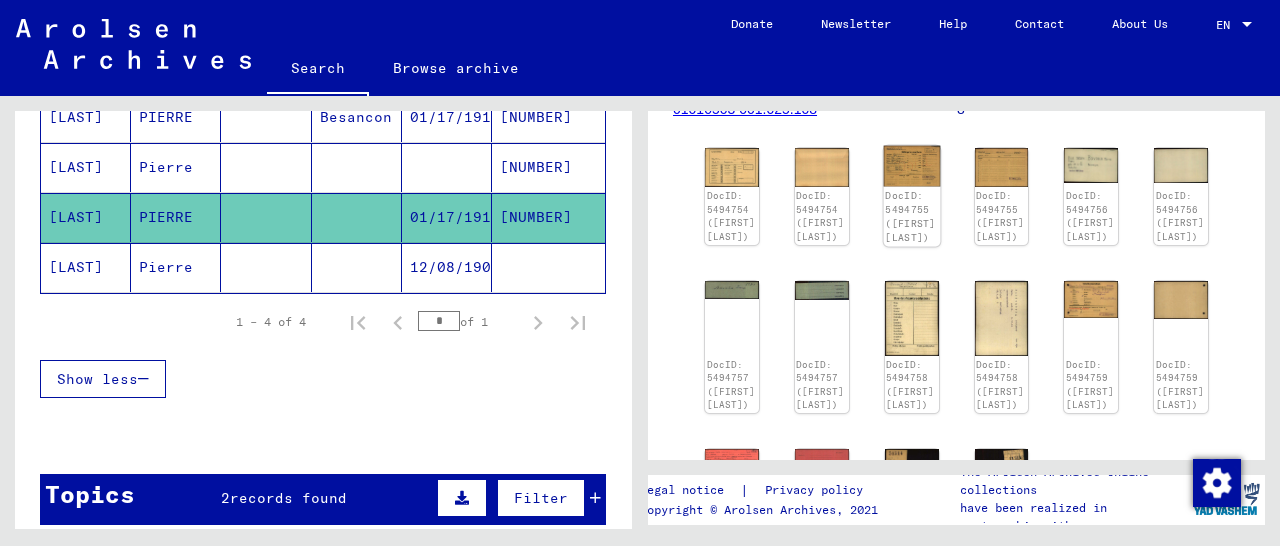 click 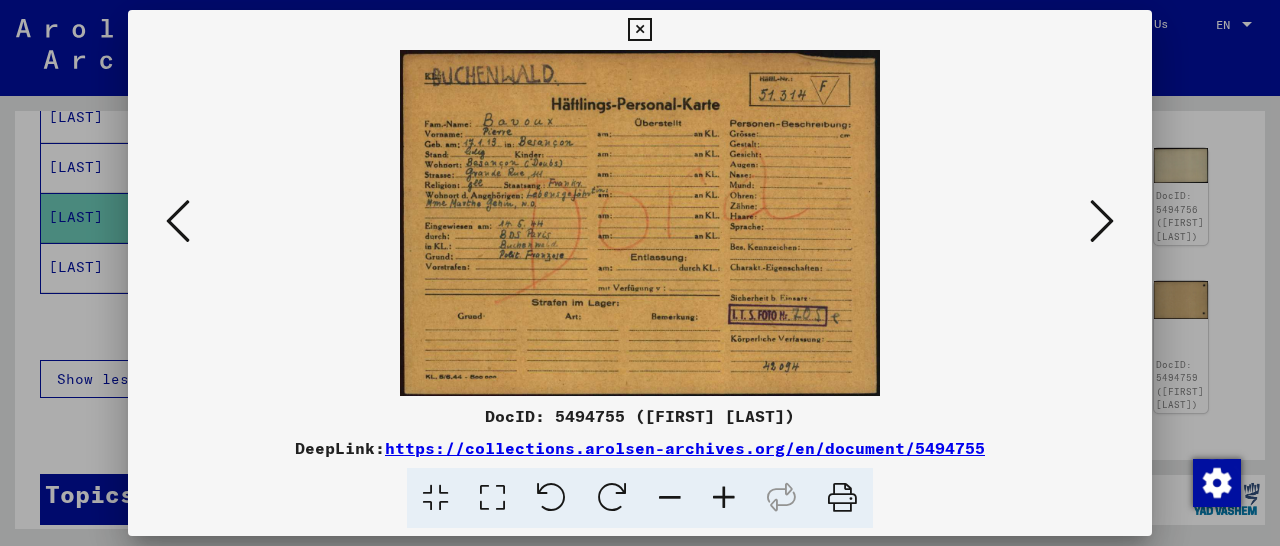click at bounding box center [724, 498] 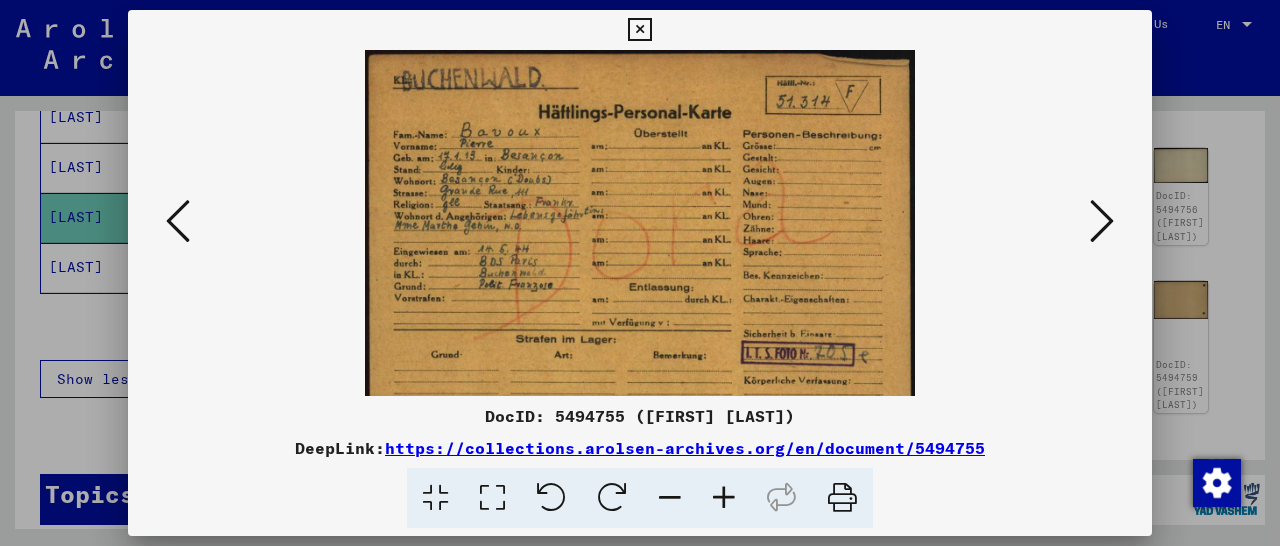 click at bounding box center (724, 498) 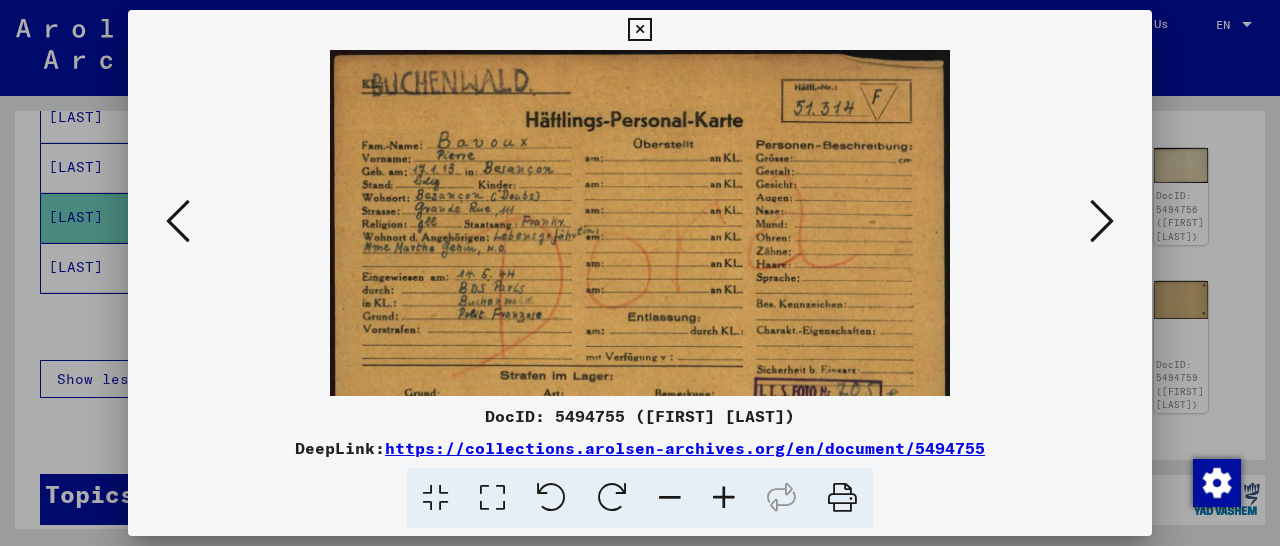 click at bounding box center [724, 498] 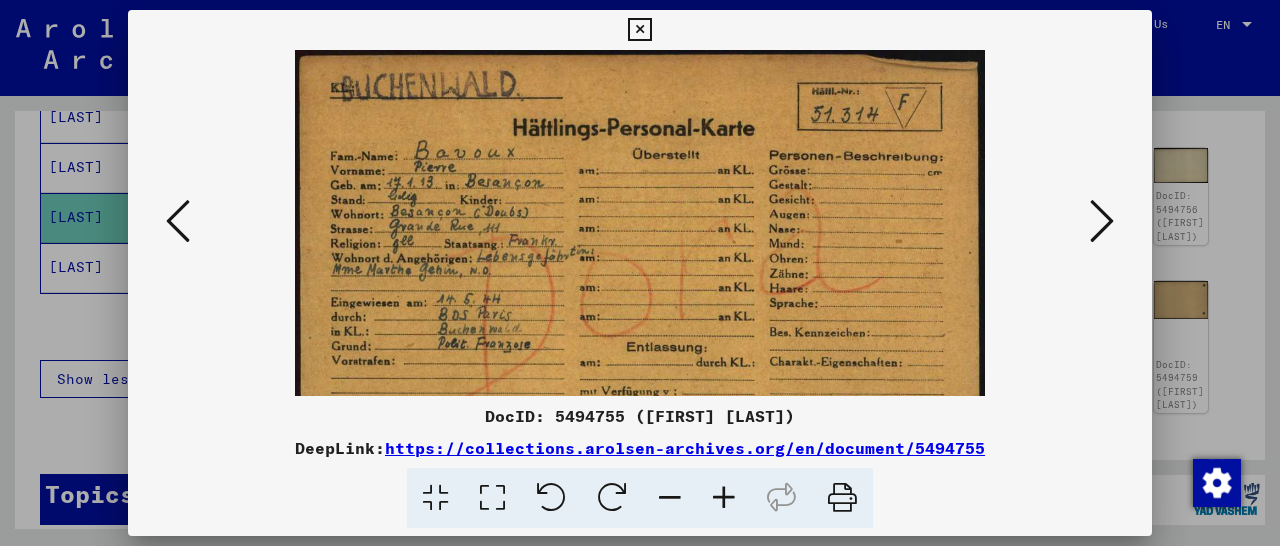 click at bounding box center [724, 498] 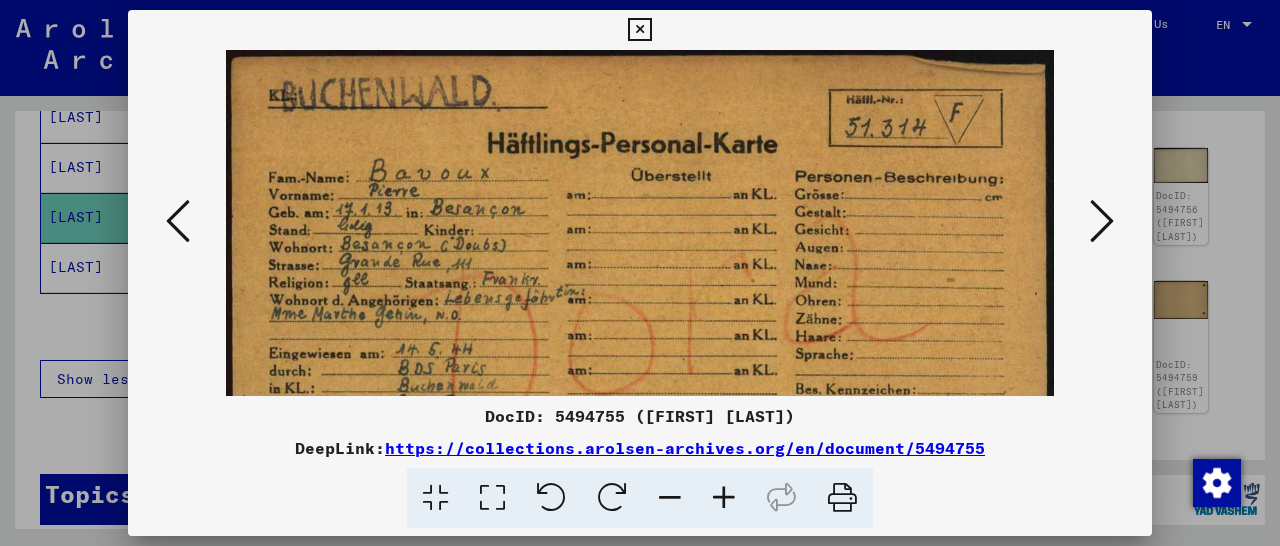 click at bounding box center (724, 498) 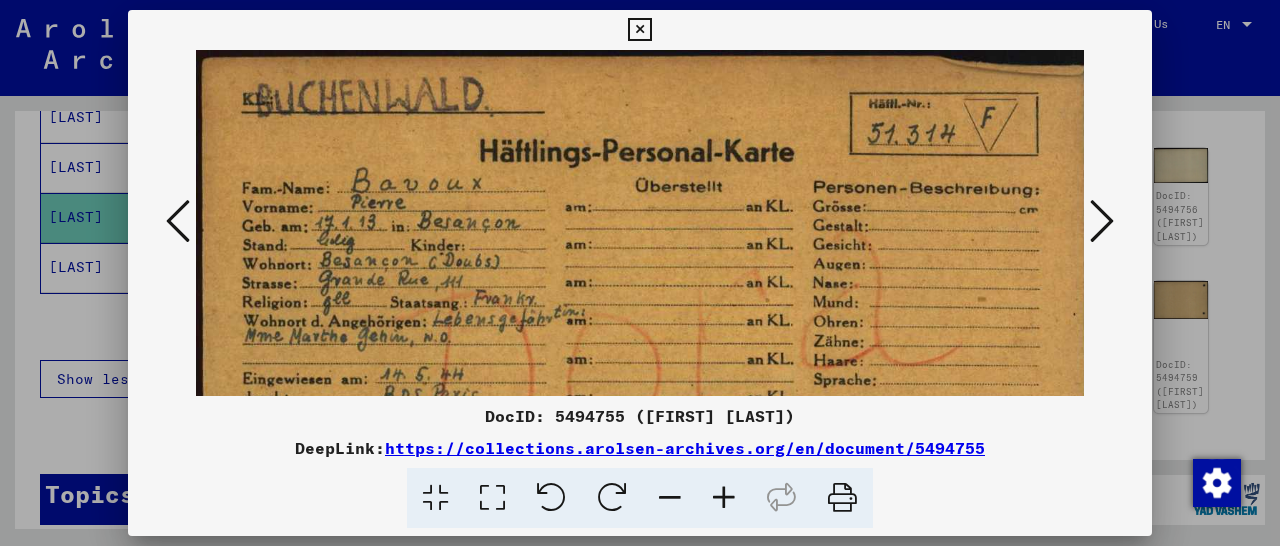 click at bounding box center (724, 498) 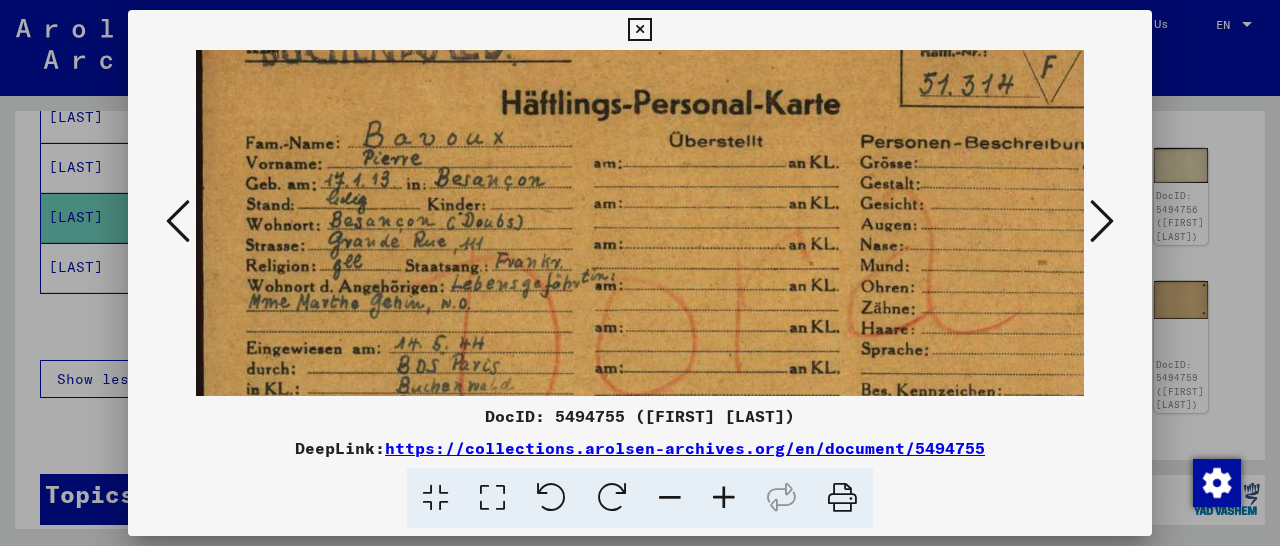 scroll, scrollTop: 64, scrollLeft: 0, axis: vertical 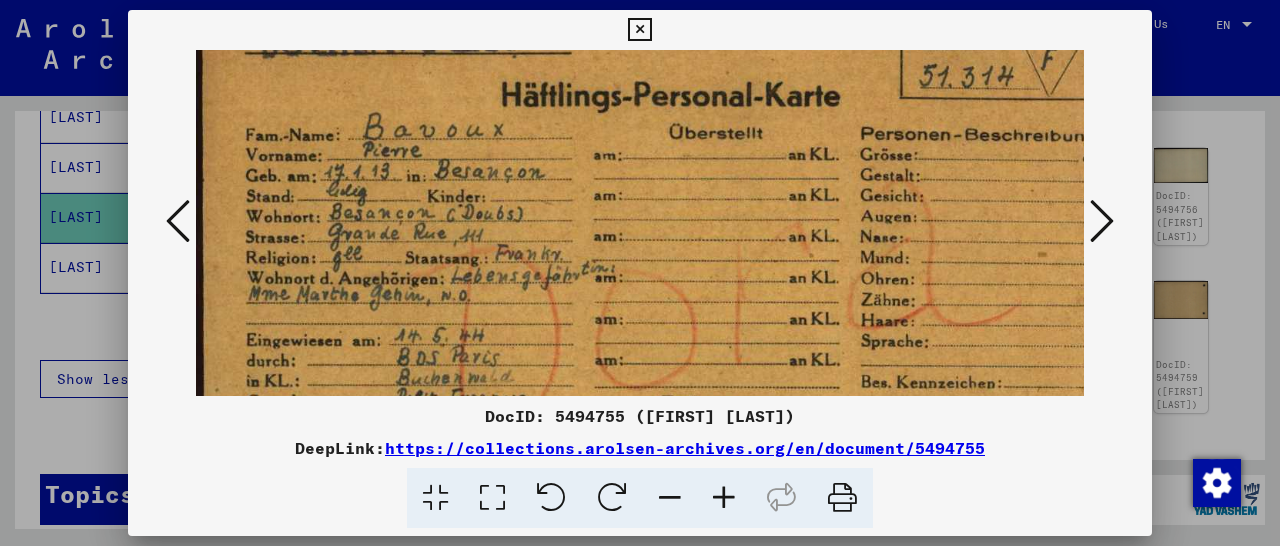drag, startPoint x: 639, startPoint y: 315, endPoint x: 653, endPoint y: 251, distance: 65.51336 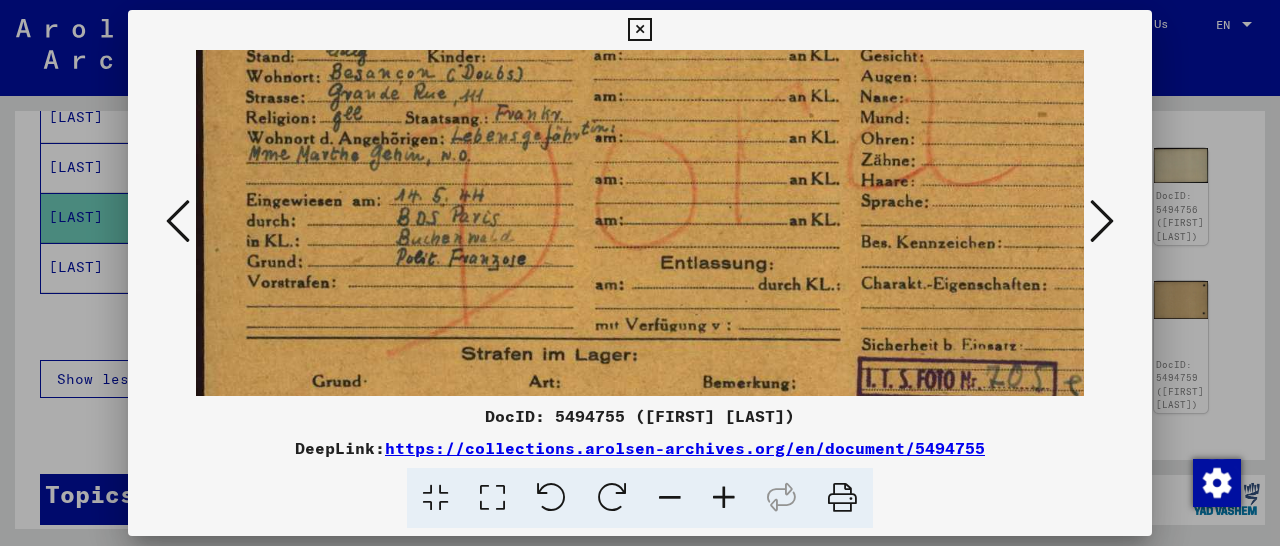 scroll, scrollTop: 224, scrollLeft: 0, axis: vertical 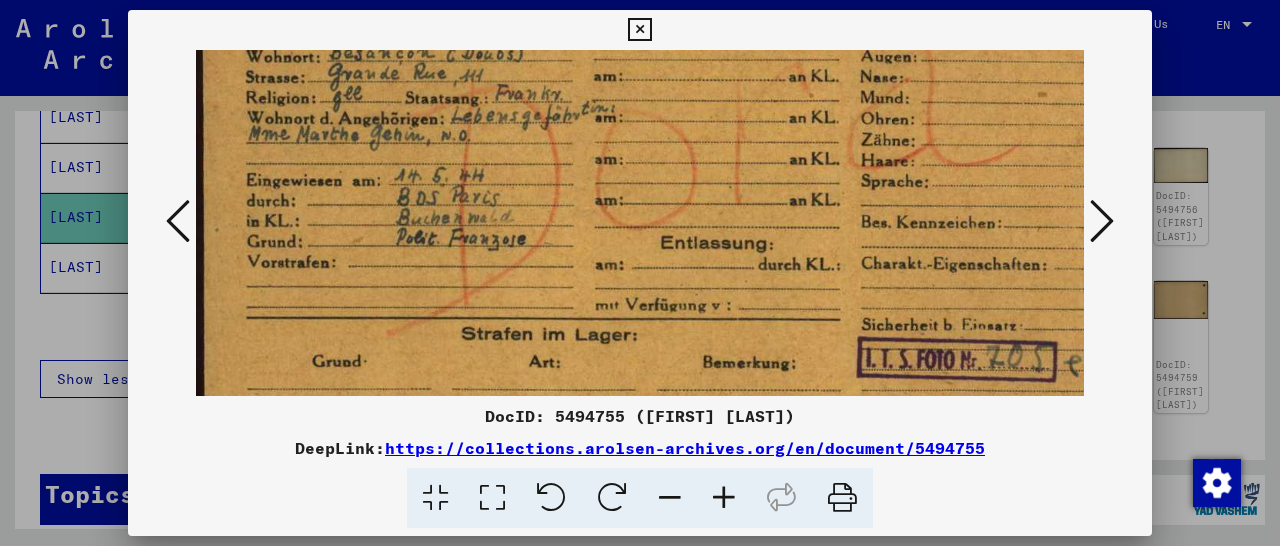 drag, startPoint x: 679, startPoint y: 331, endPoint x: 710, endPoint y: 171, distance: 162.97546 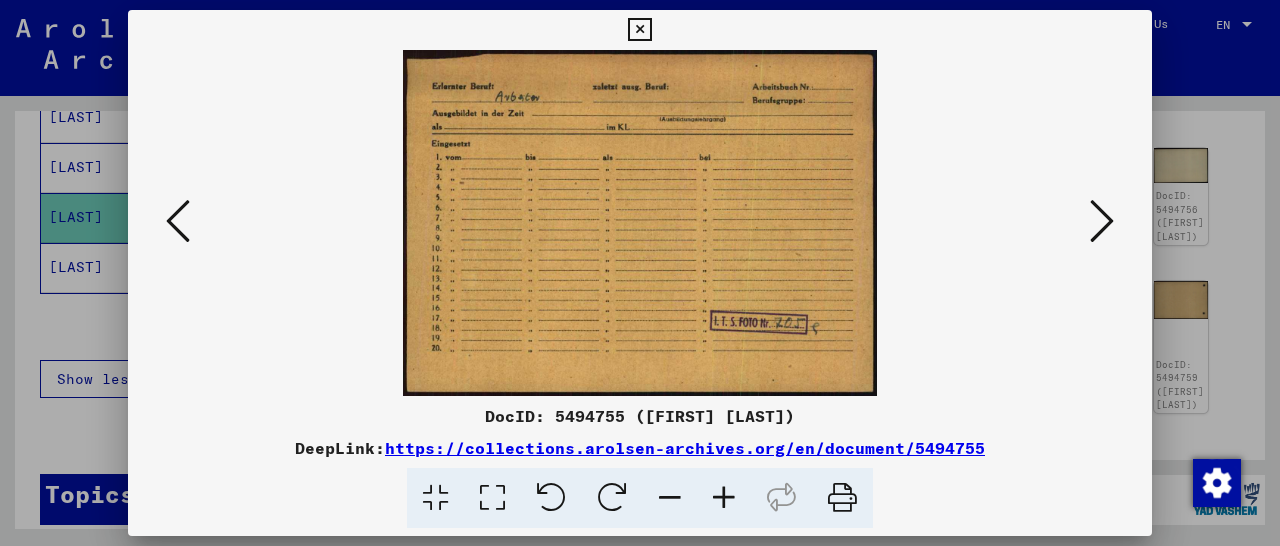 scroll, scrollTop: 0, scrollLeft: 0, axis: both 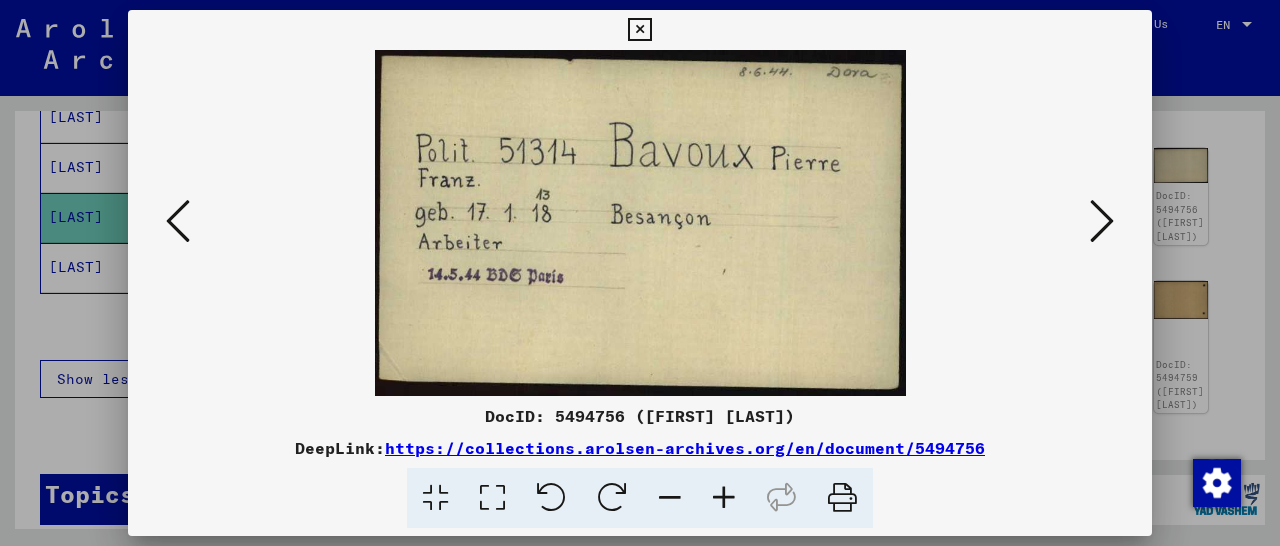 click at bounding box center (1102, 221) 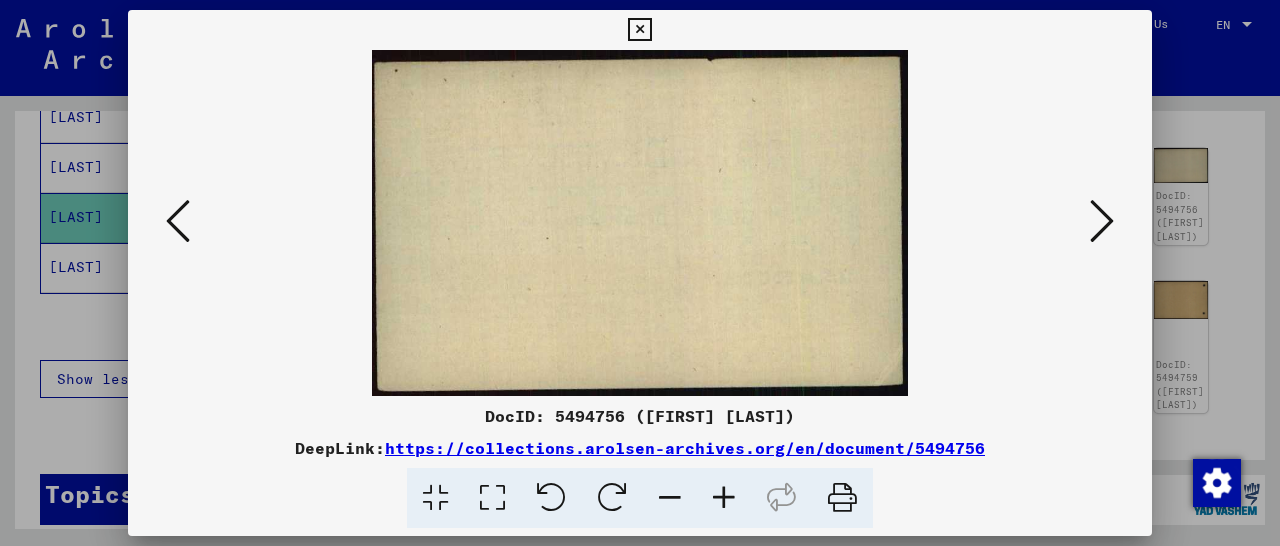 click at bounding box center (1102, 221) 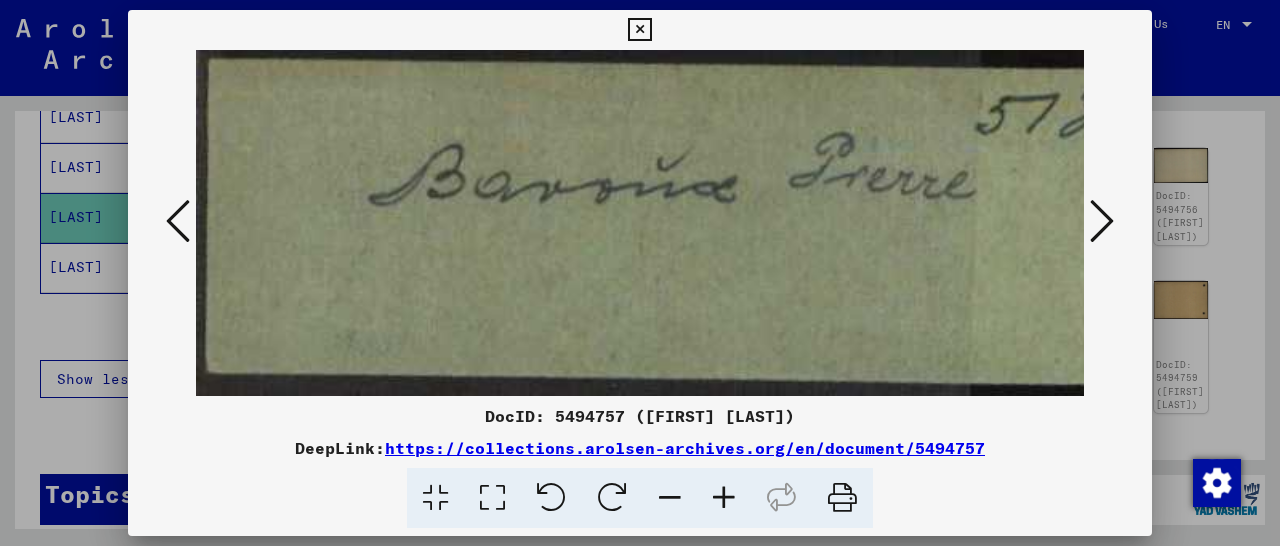 click at bounding box center [1102, 221] 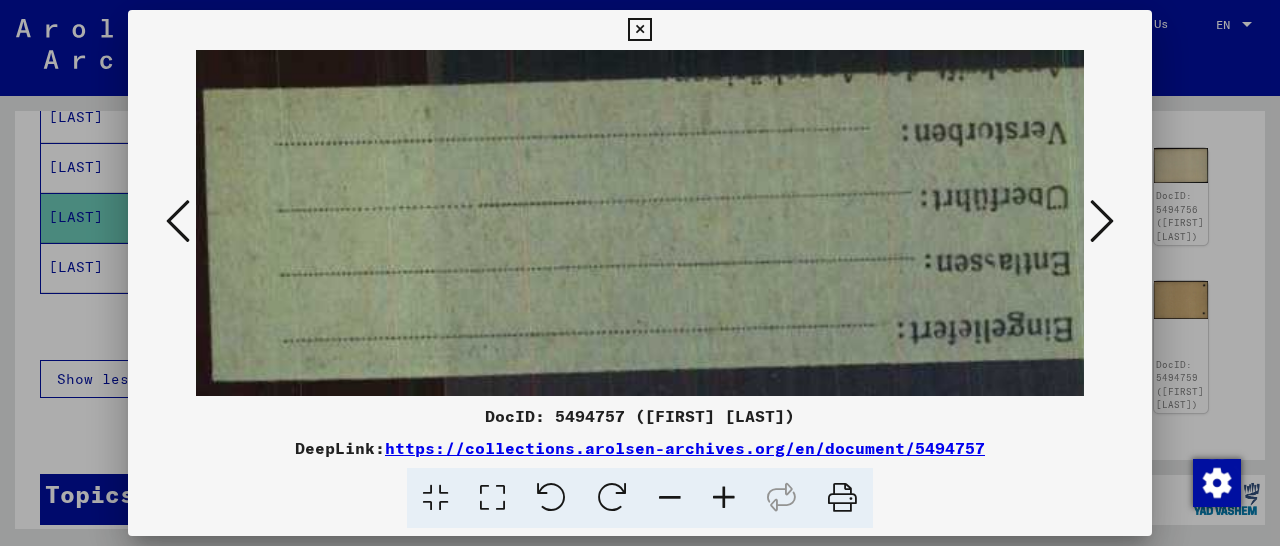 click at bounding box center [1102, 221] 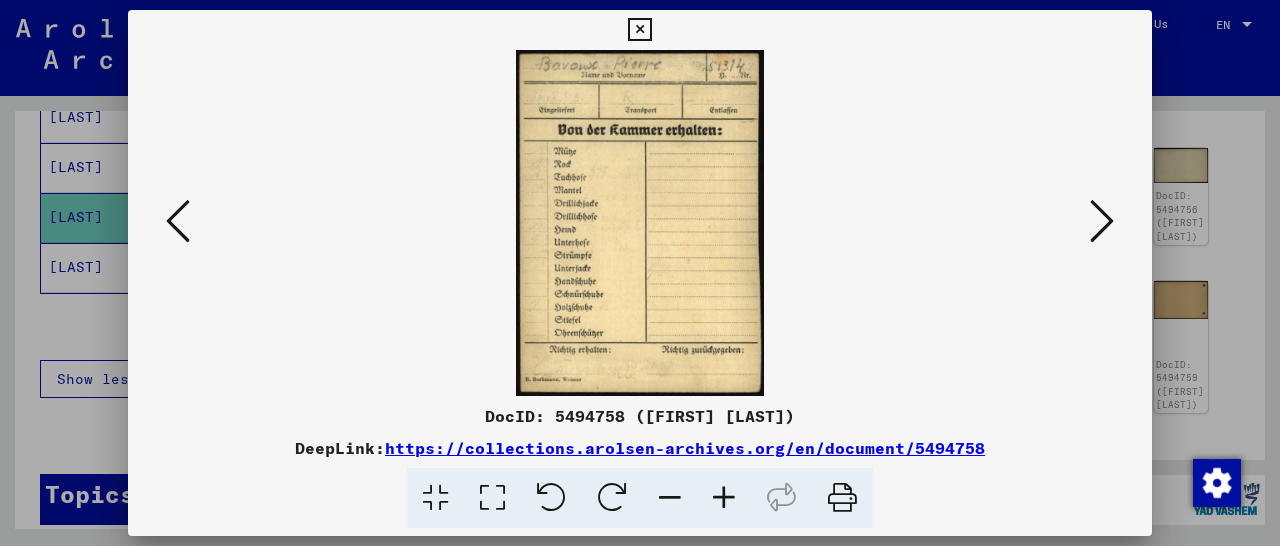 click at bounding box center (1102, 221) 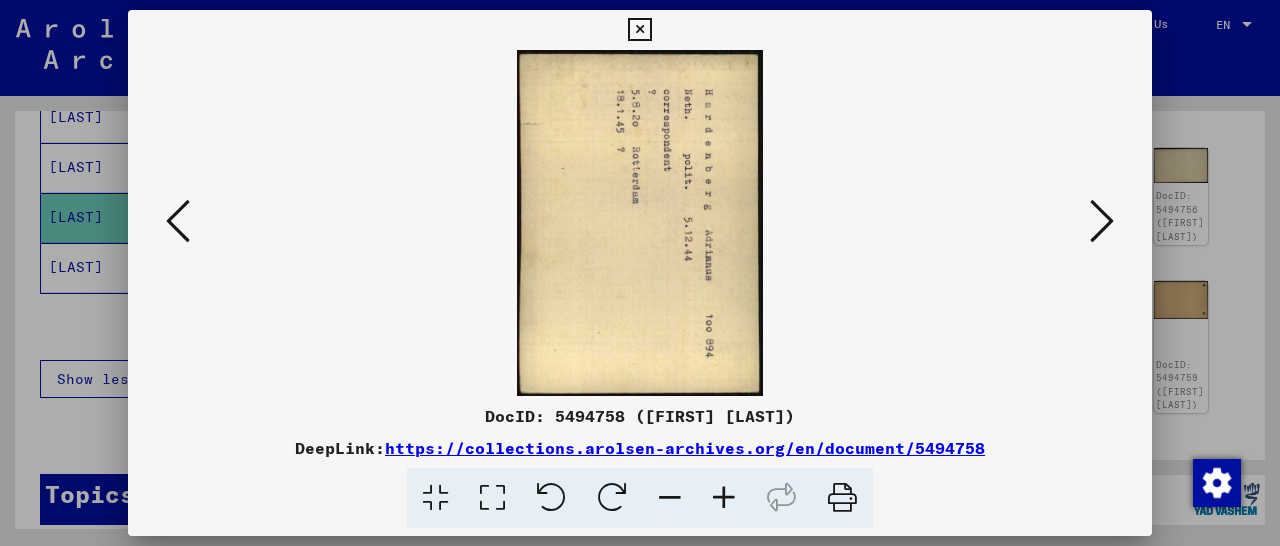 click at bounding box center [1102, 221] 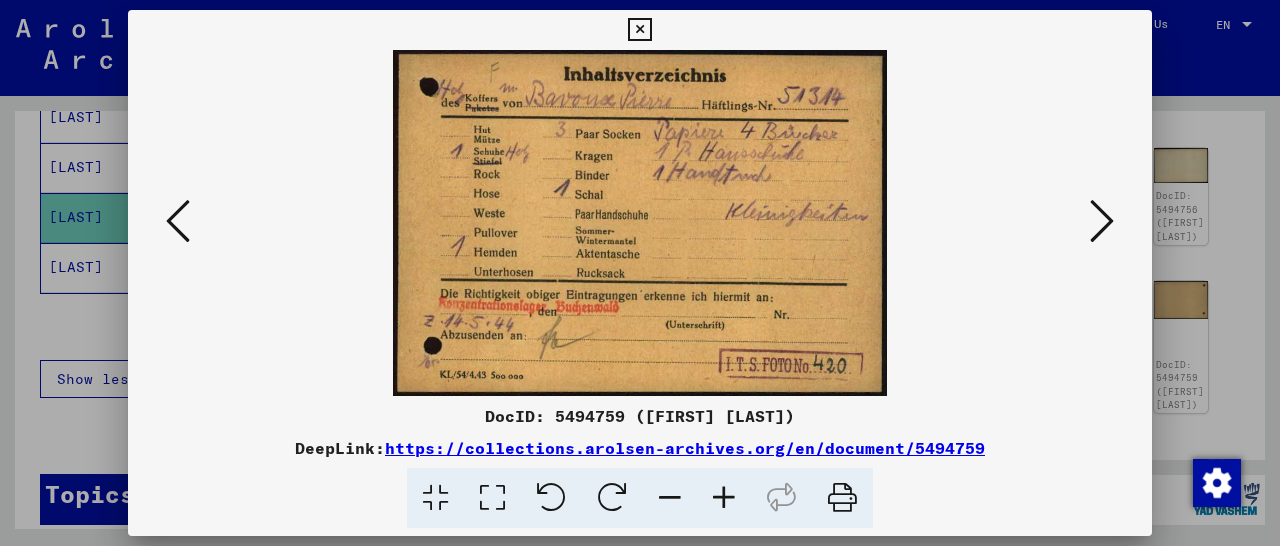 click at bounding box center [178, 221] 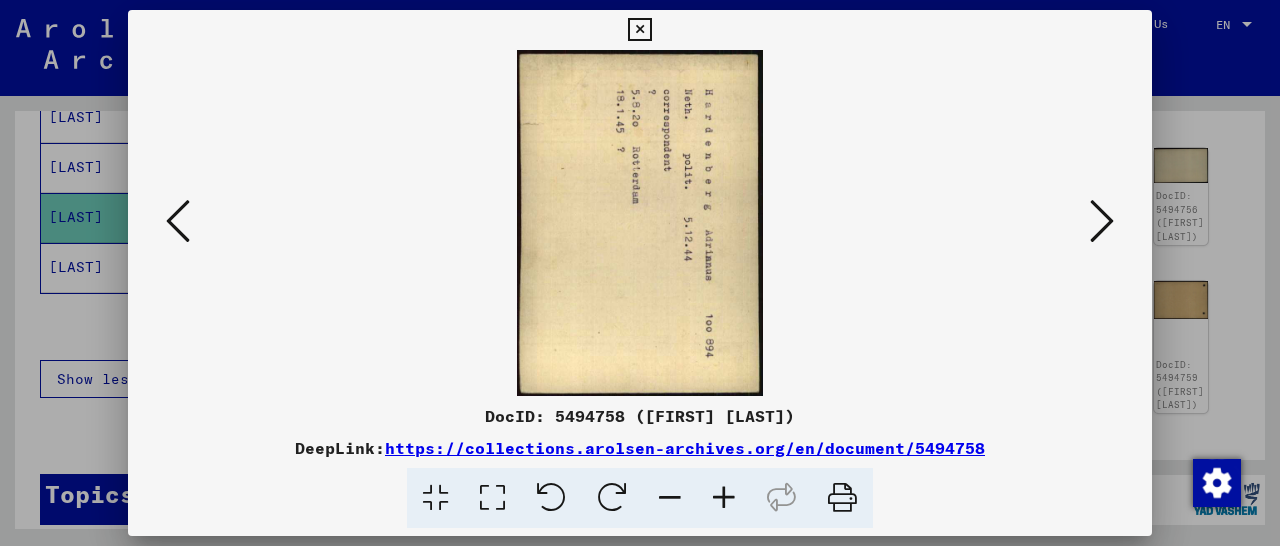 click at bounding box center [1102, 221] 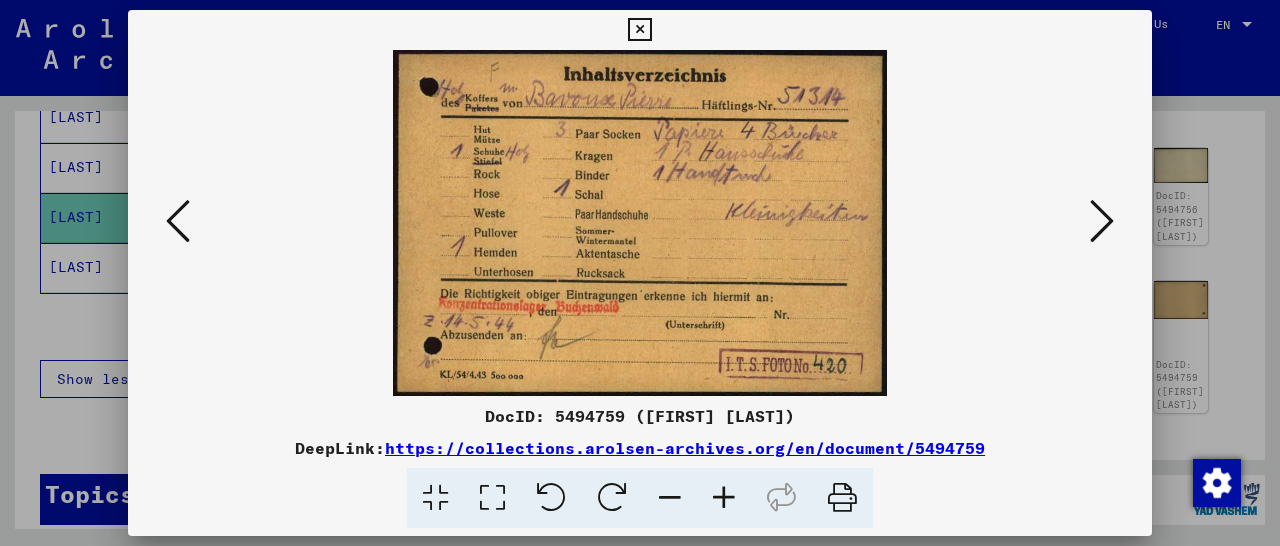 click at bounding box center (1102, 221) 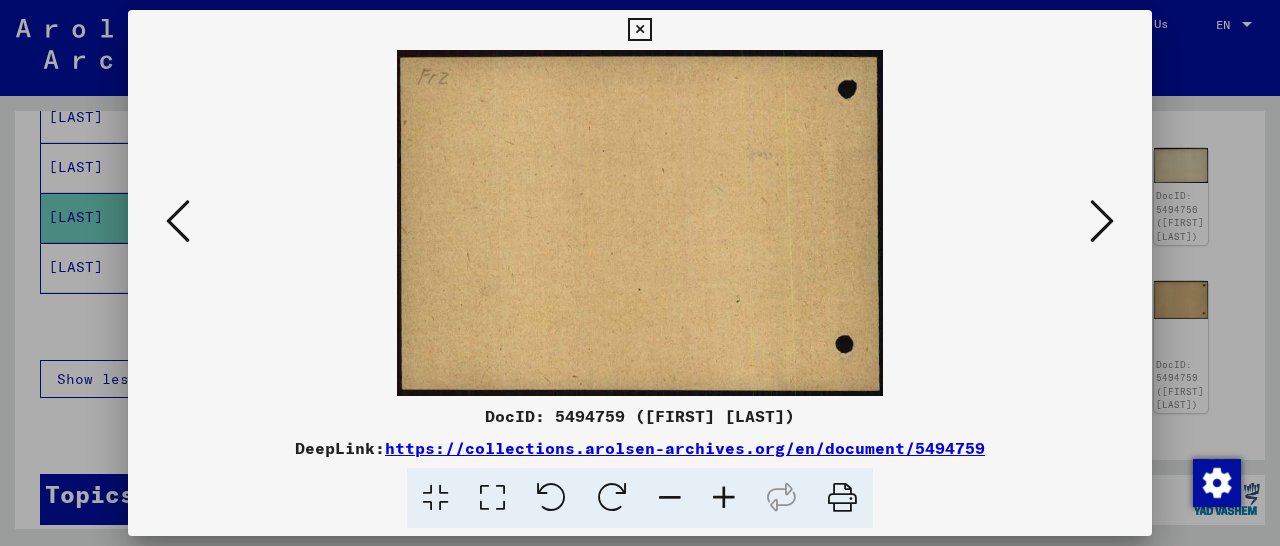 click at bounding box center (1102, 221) 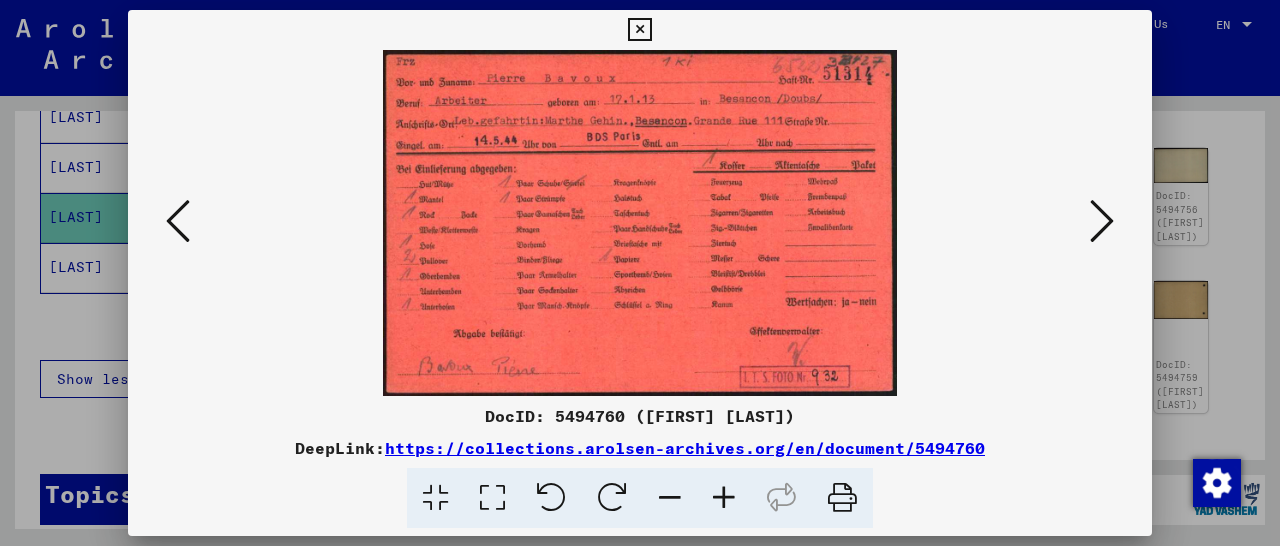 click at bounding box center [178, 221] 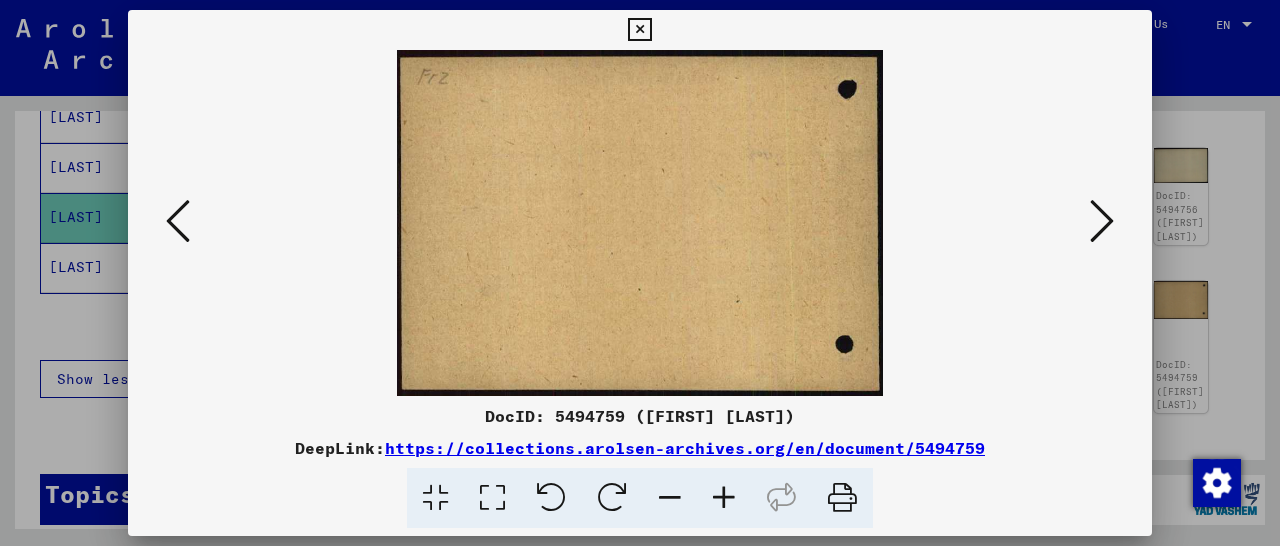 click at bounding box center [178, 221] 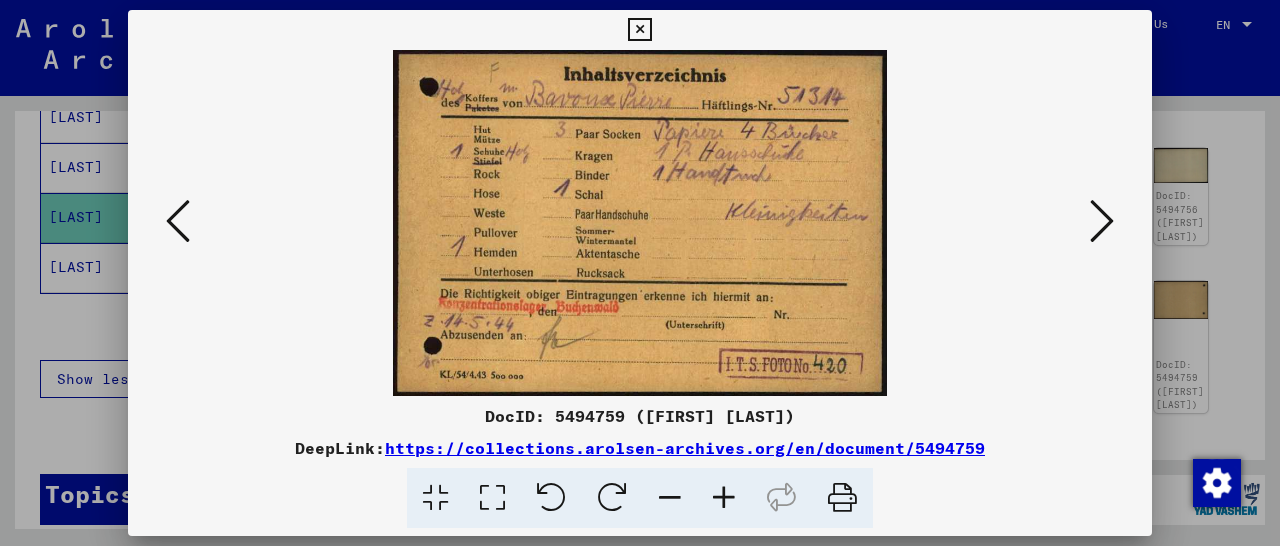 click at bounding box center (1102, 221) 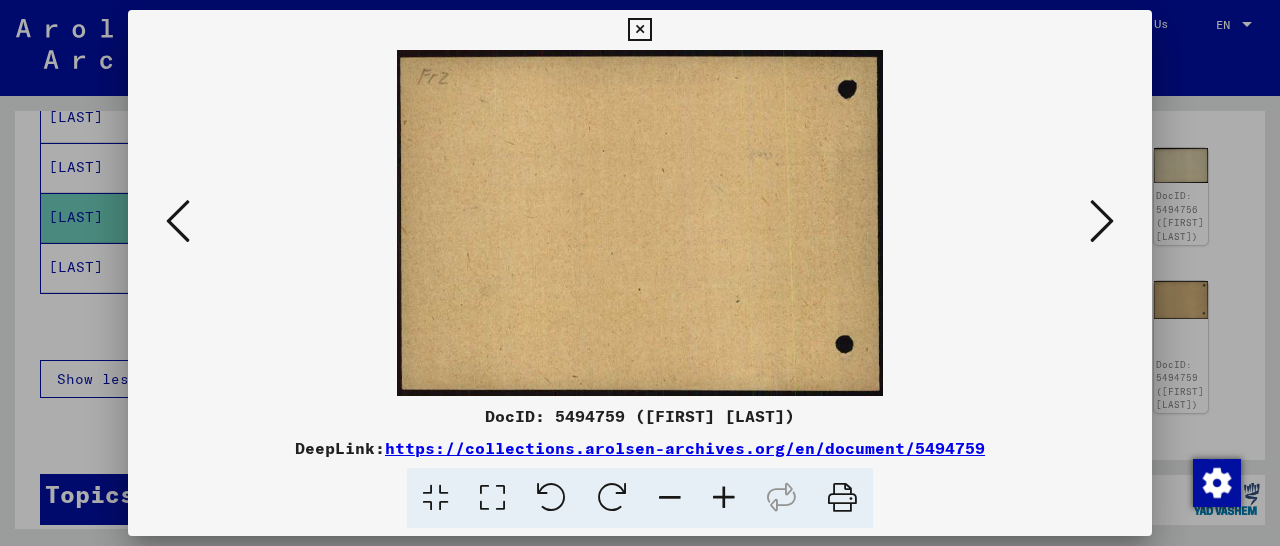 click at bounding box center [1102, 221] 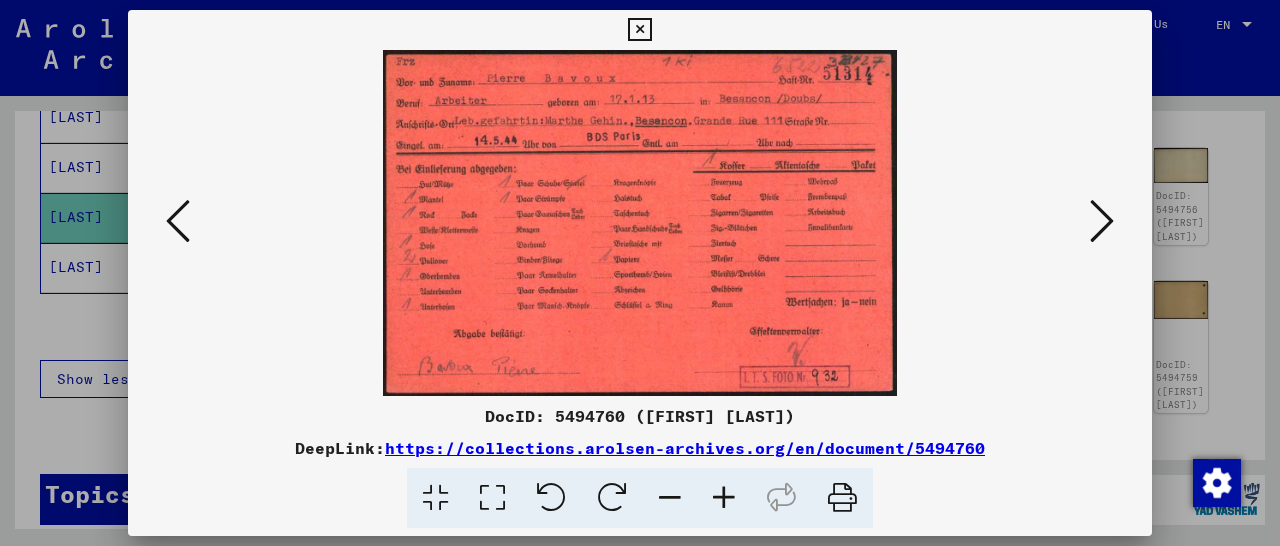 click at bounding box center (1102, 221) 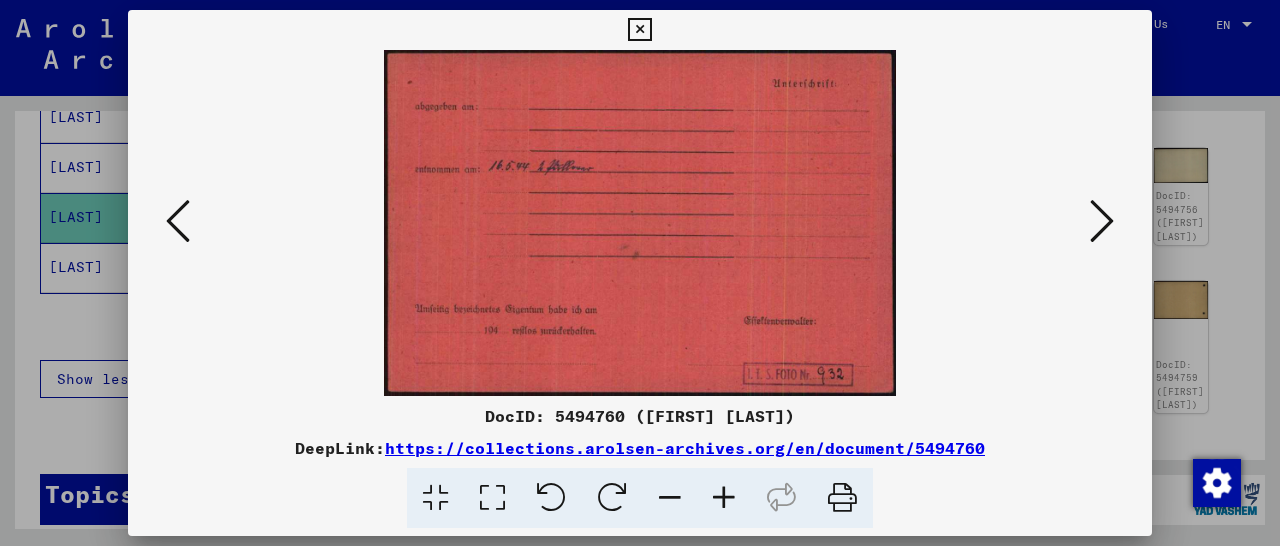 click at bounding box center (1102, 221) 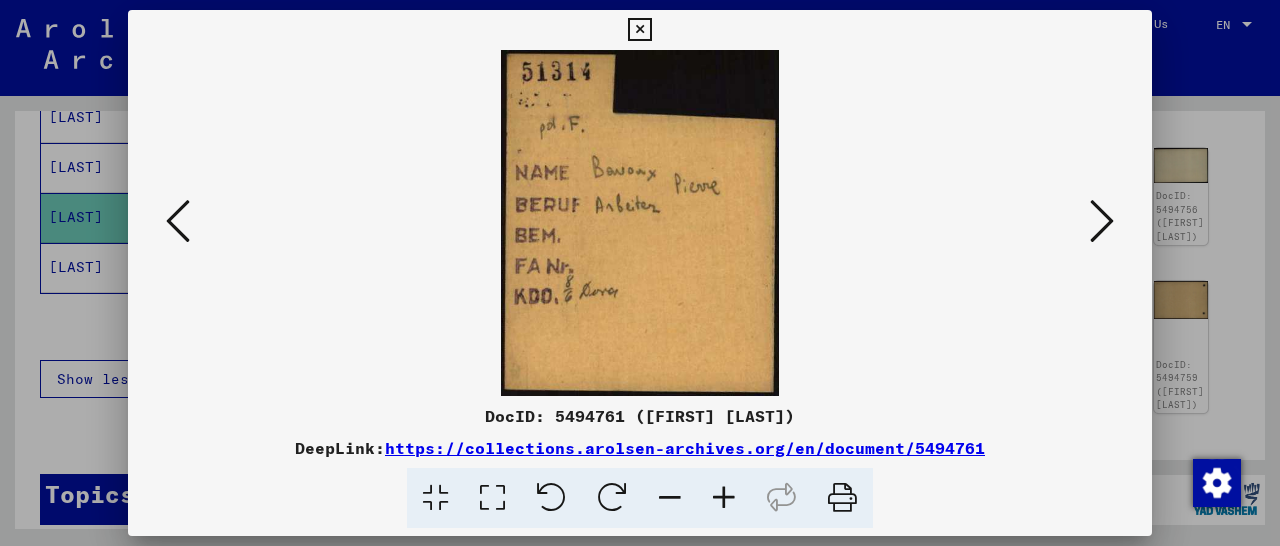 click at bounding box center (1102, 221) 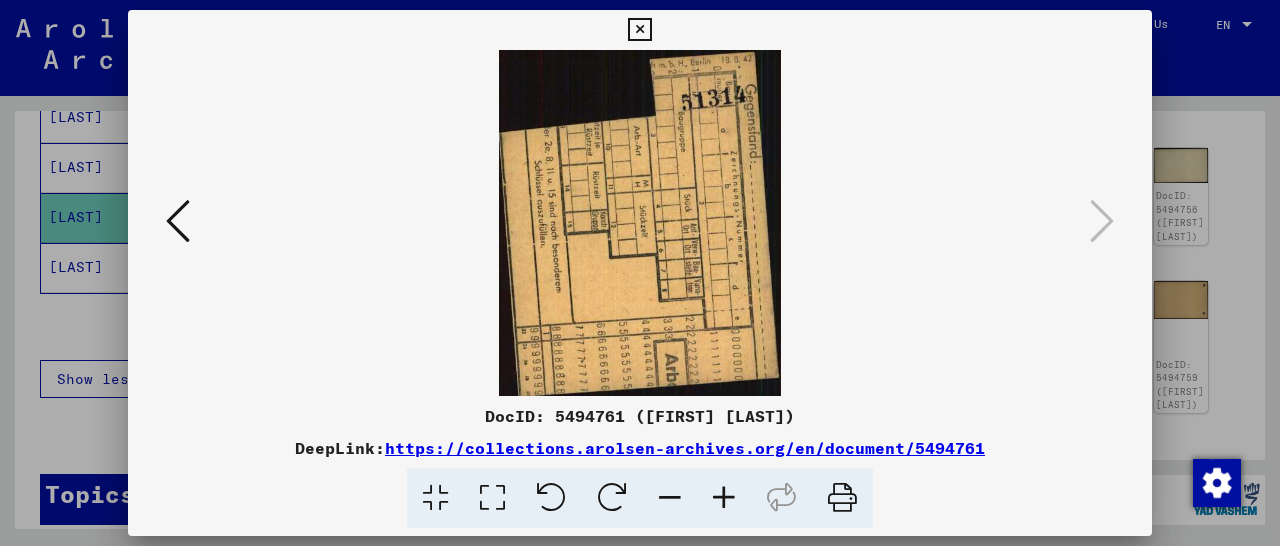 click at bounding box center (639, 30) 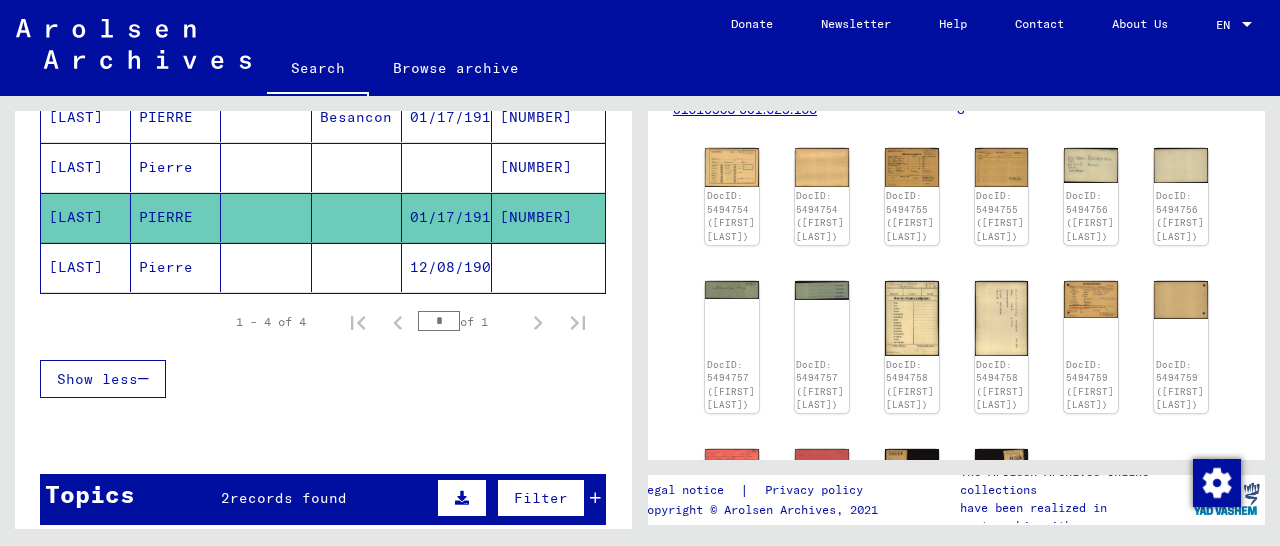 click on "[NUMBER]" at bounding box center [548, 217] 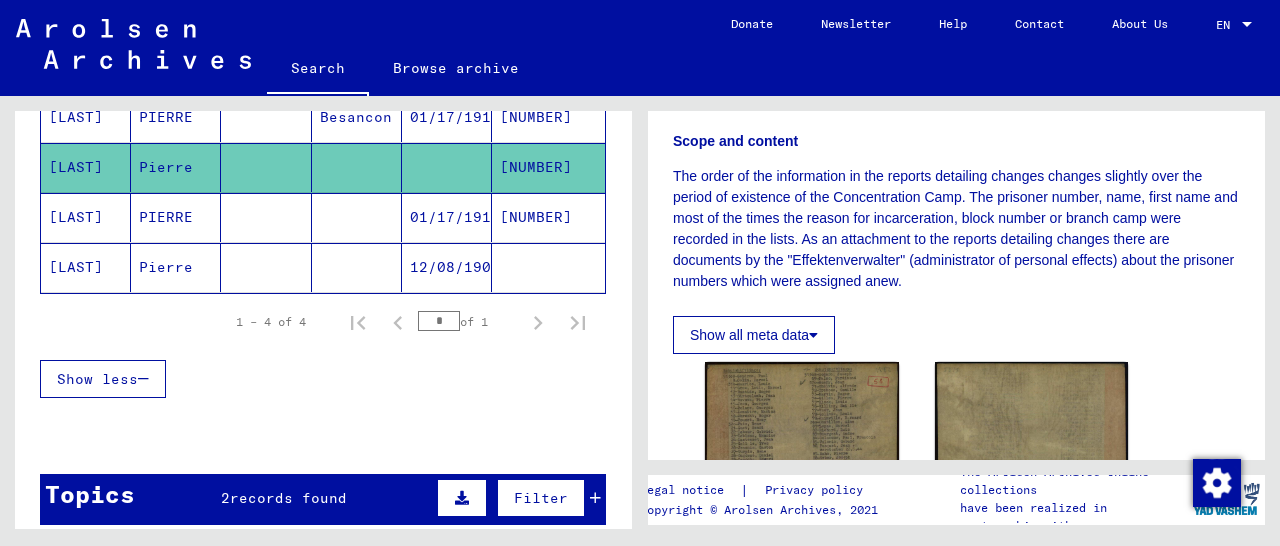 scroll, scrollTop: 416, scrollLeft: 0, axis: vertical 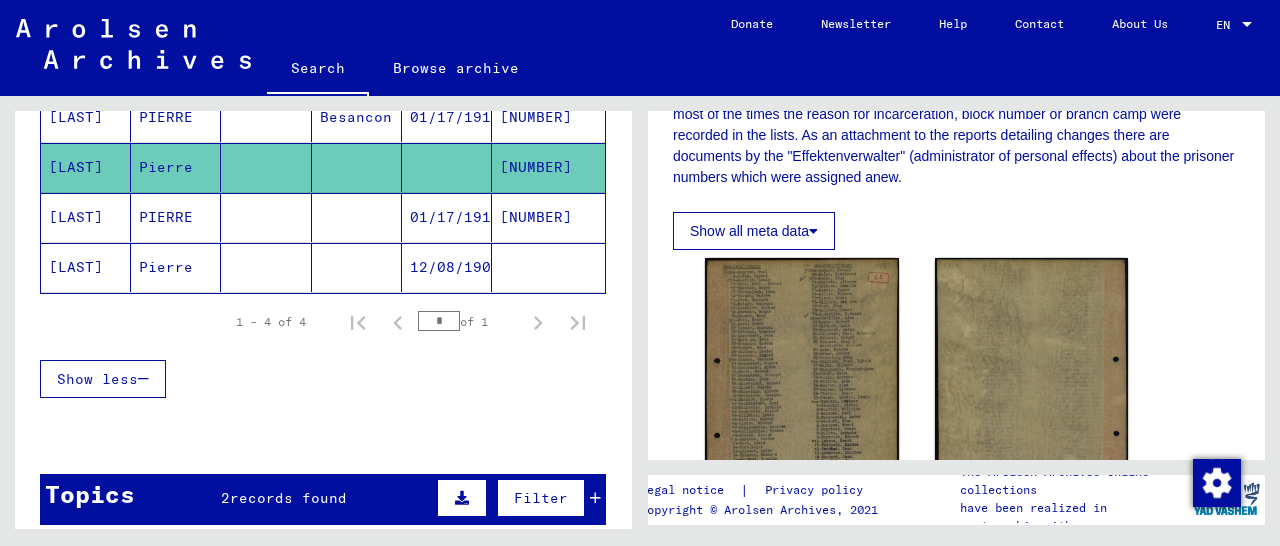 click on "[NUMBER]" at bounding box center [548, 167] 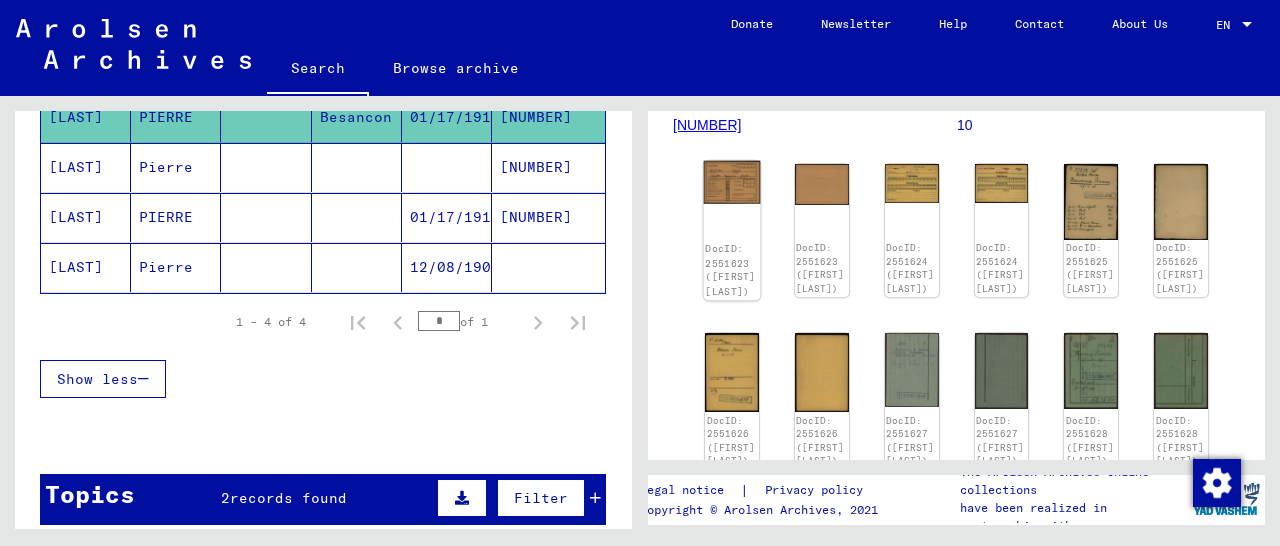 scroll, scrollTop: 208, scrollLeft: 0, axis: vertical 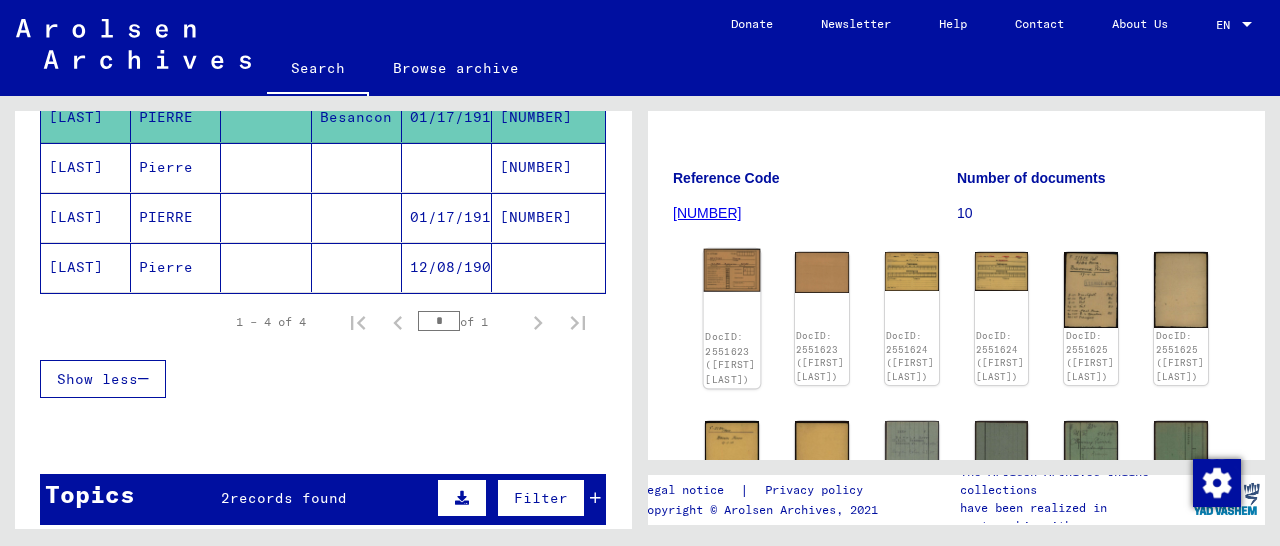 click 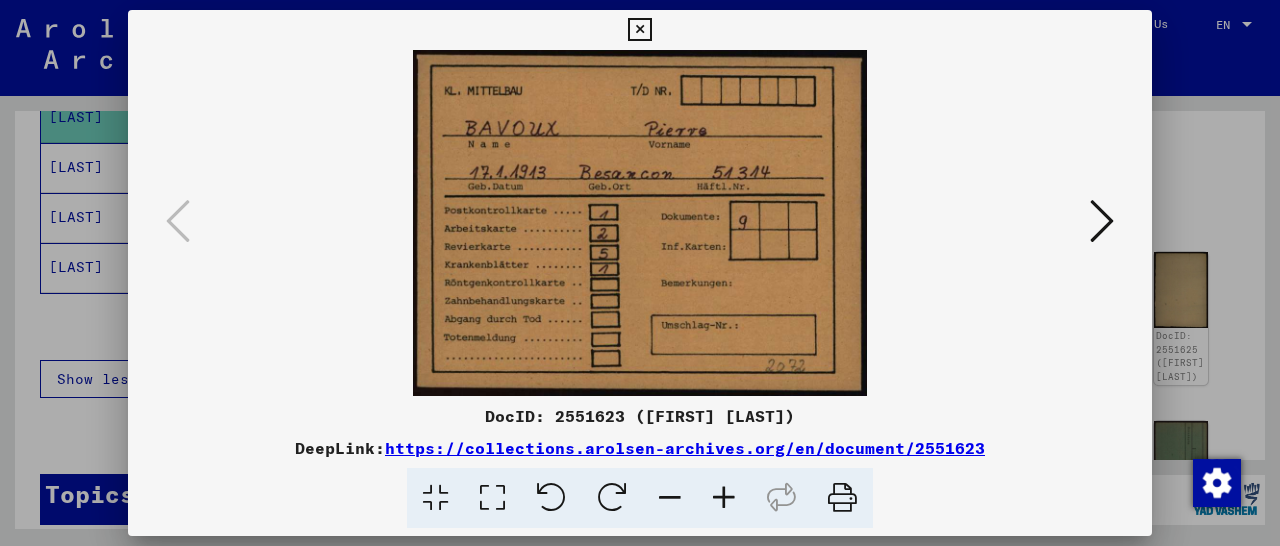 click at bounding box center [1102, 221] 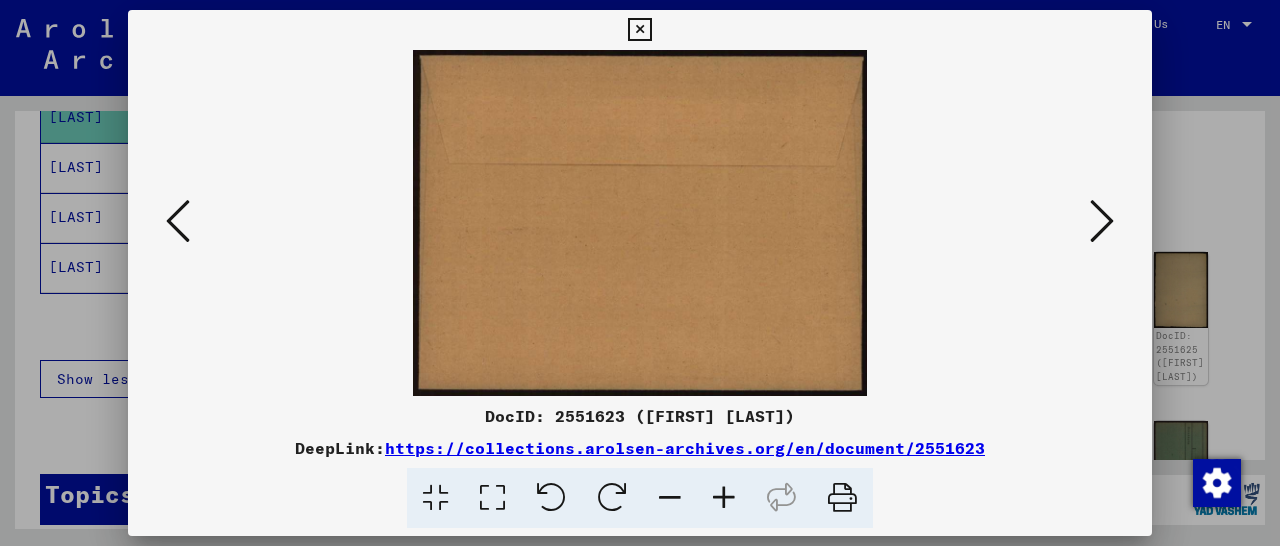 click at bounding box center (1102, 221) 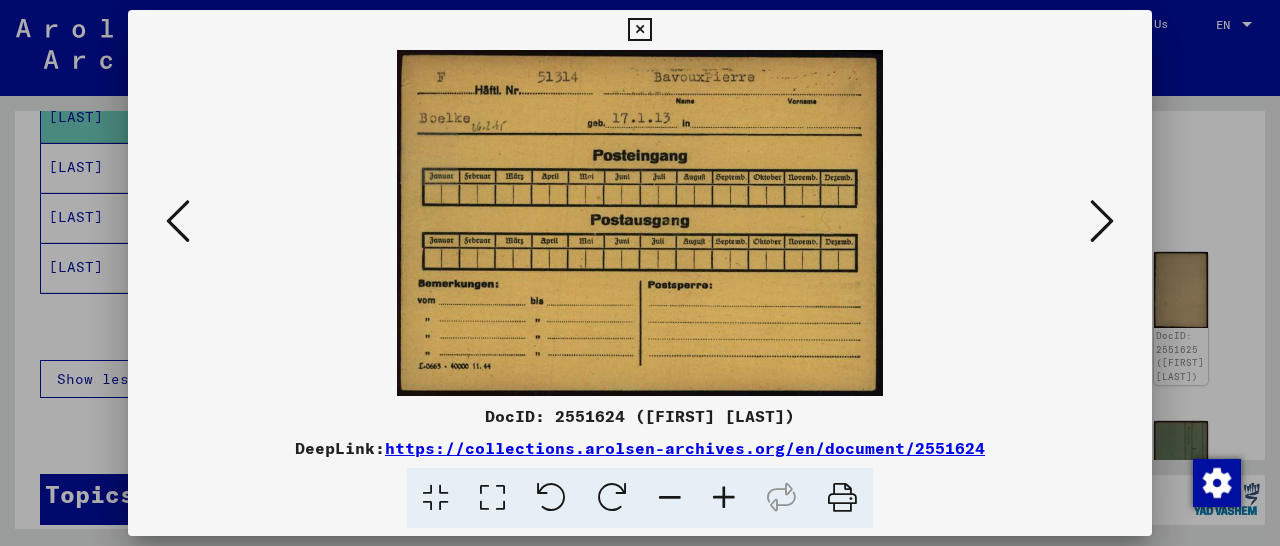 click at bounding box center [1102, 221] 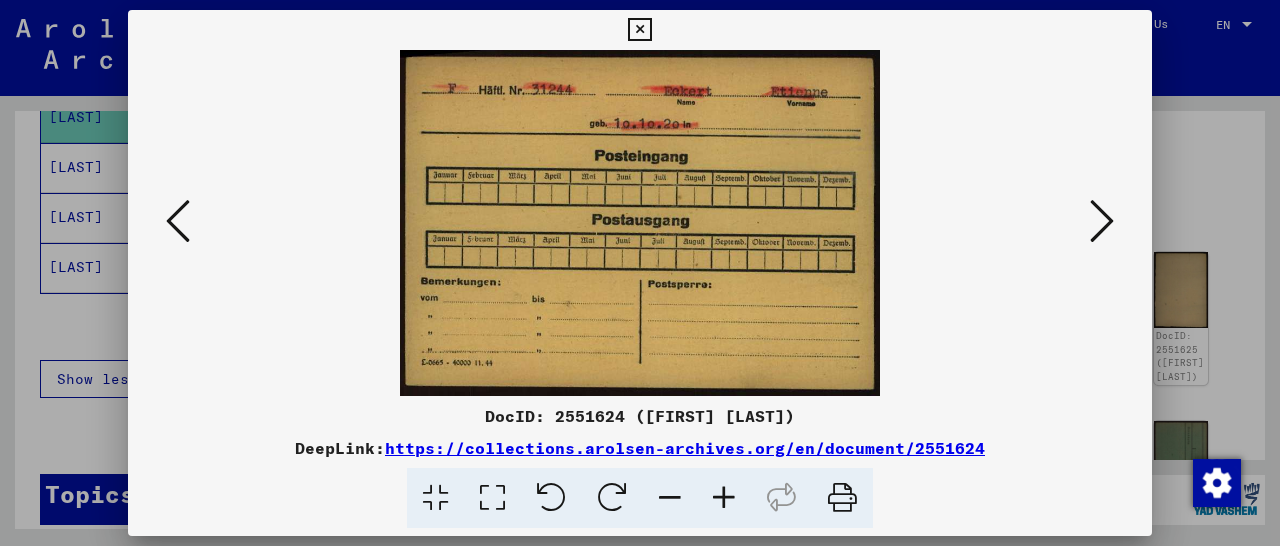click at bounding box center (1102, 221) 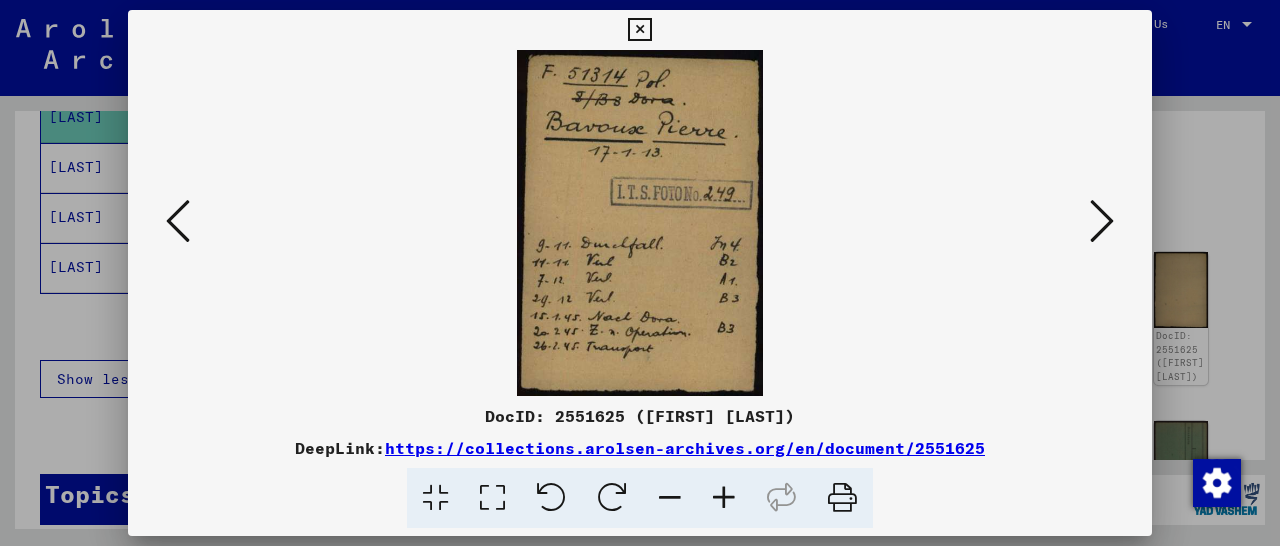 click at bounding box center [178, 221] 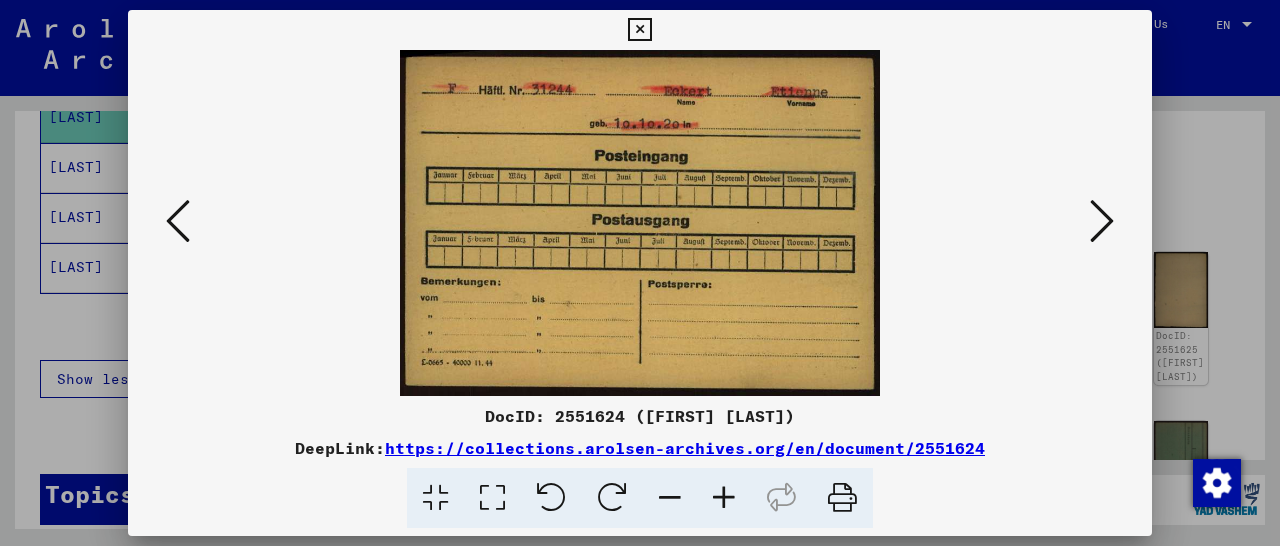 click at bounding box center [1102, 221] 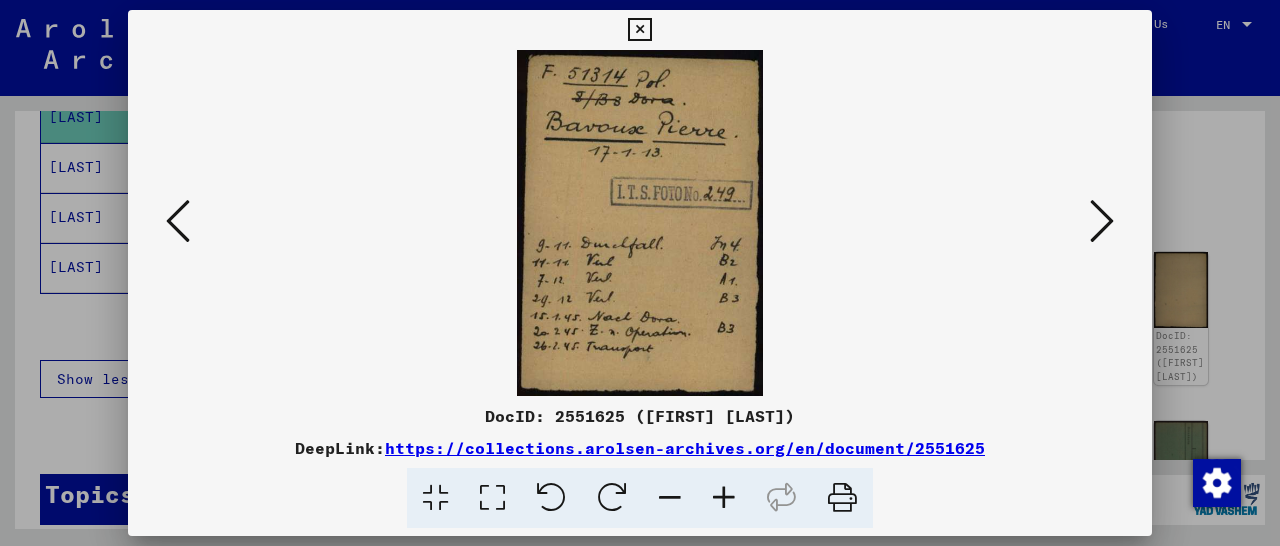 click at bounding box center [1102, 221] 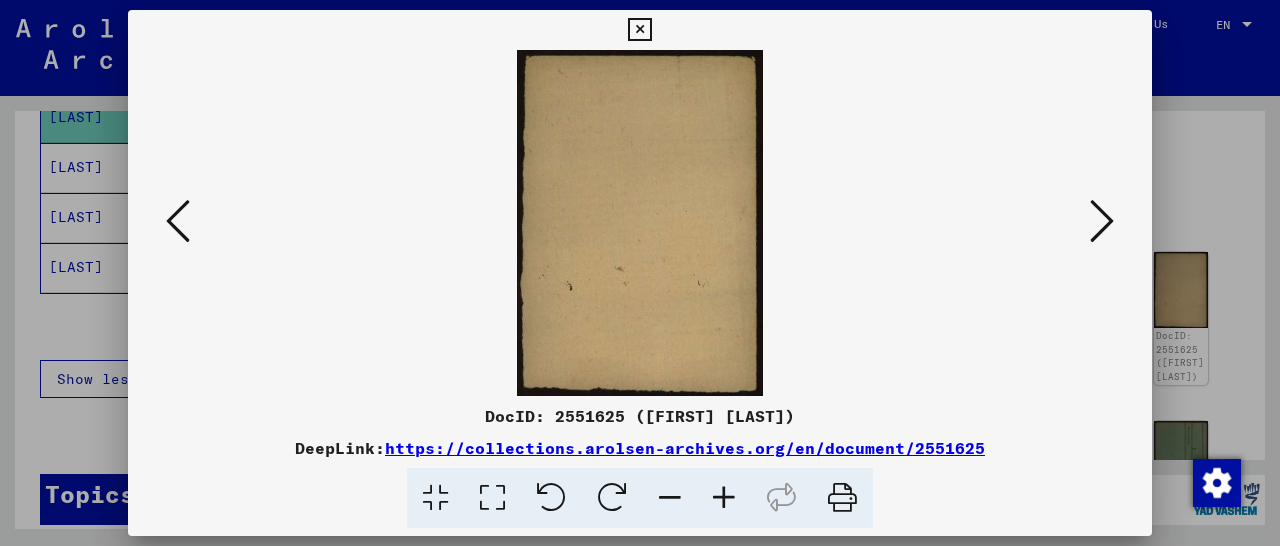 click at bounding box center [1102, 221] 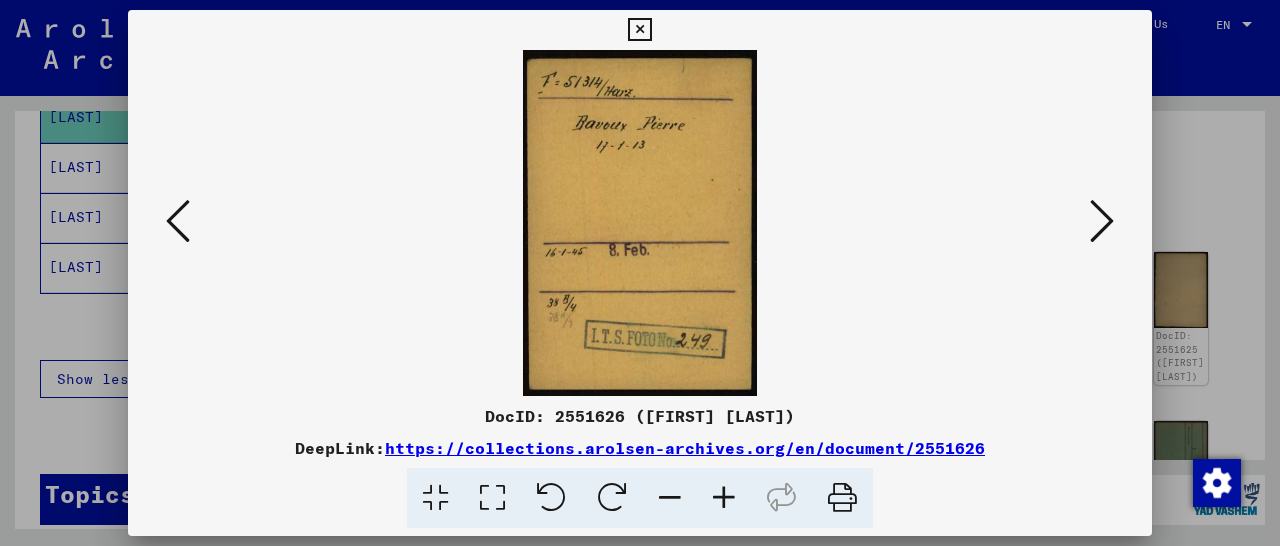 click at bounding box center (1102, 221) 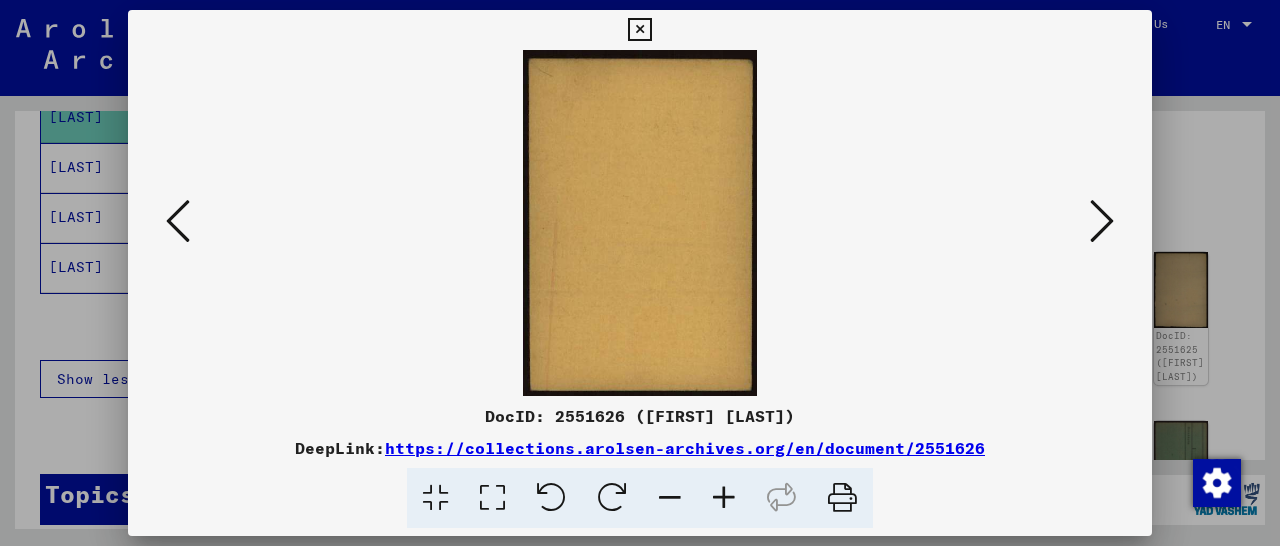 click at bounding box center (1102, 221) 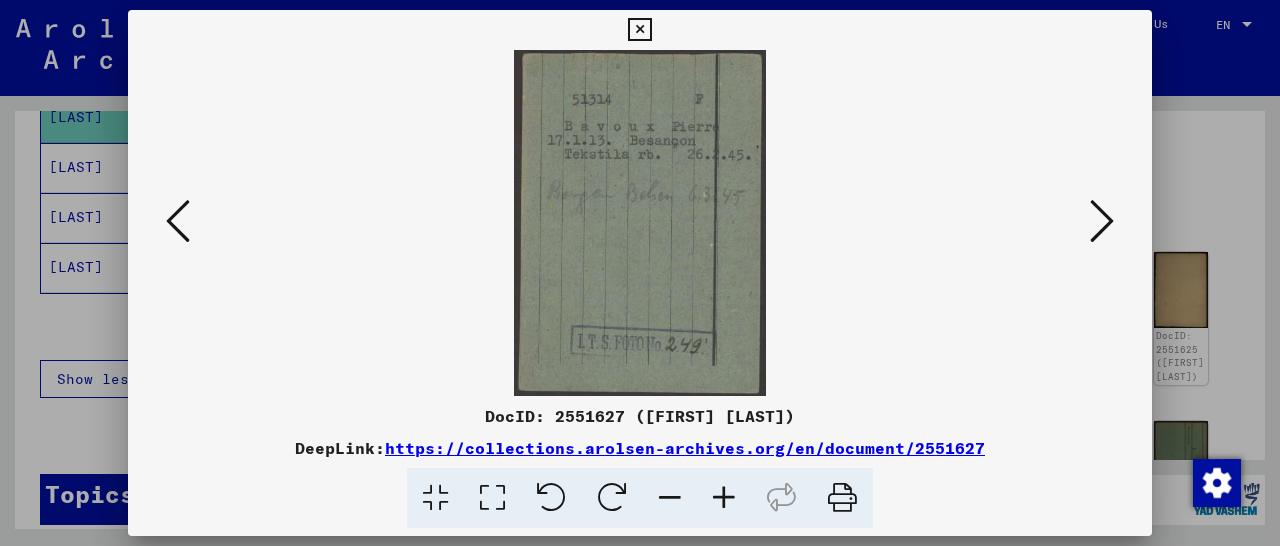 click at bounding box center [1102, 221] 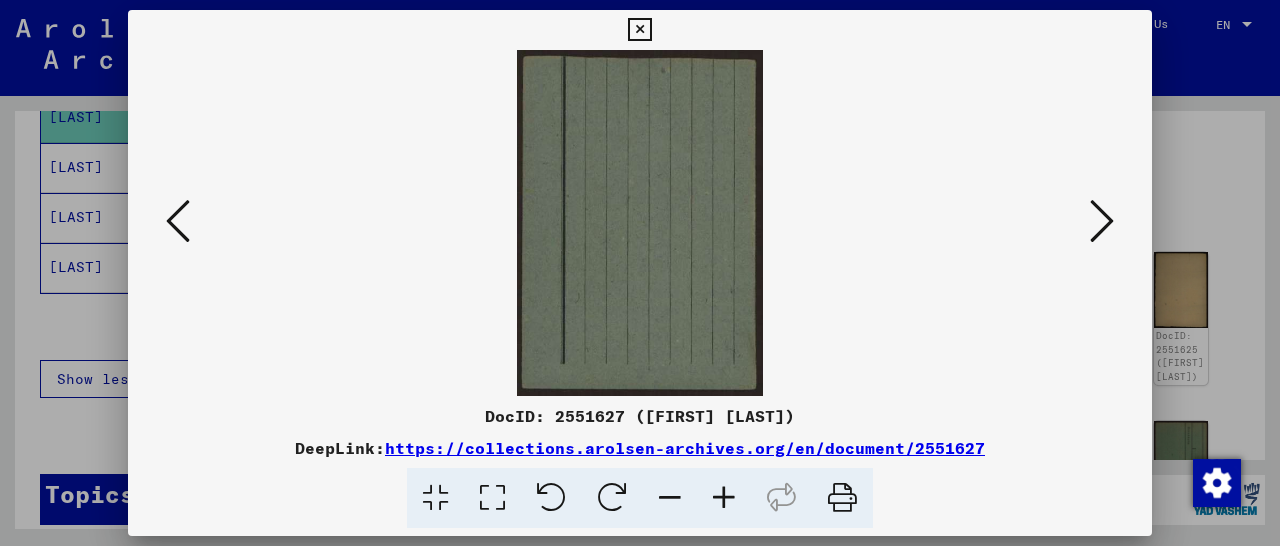 click at bounding box center (1102, 221) 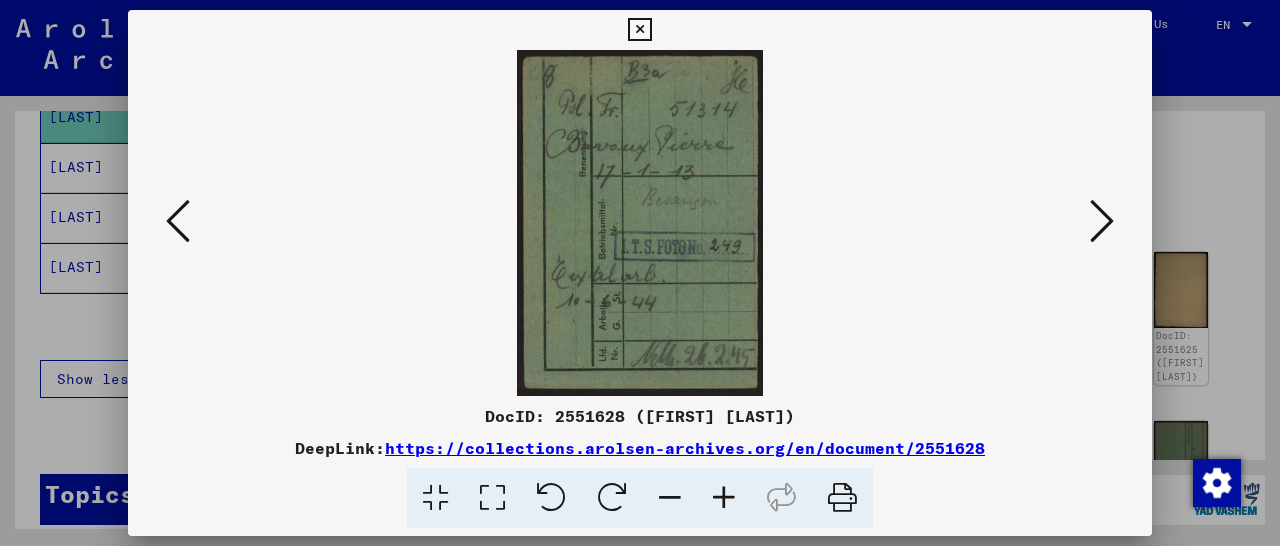 click at bounding box center (724, 498) 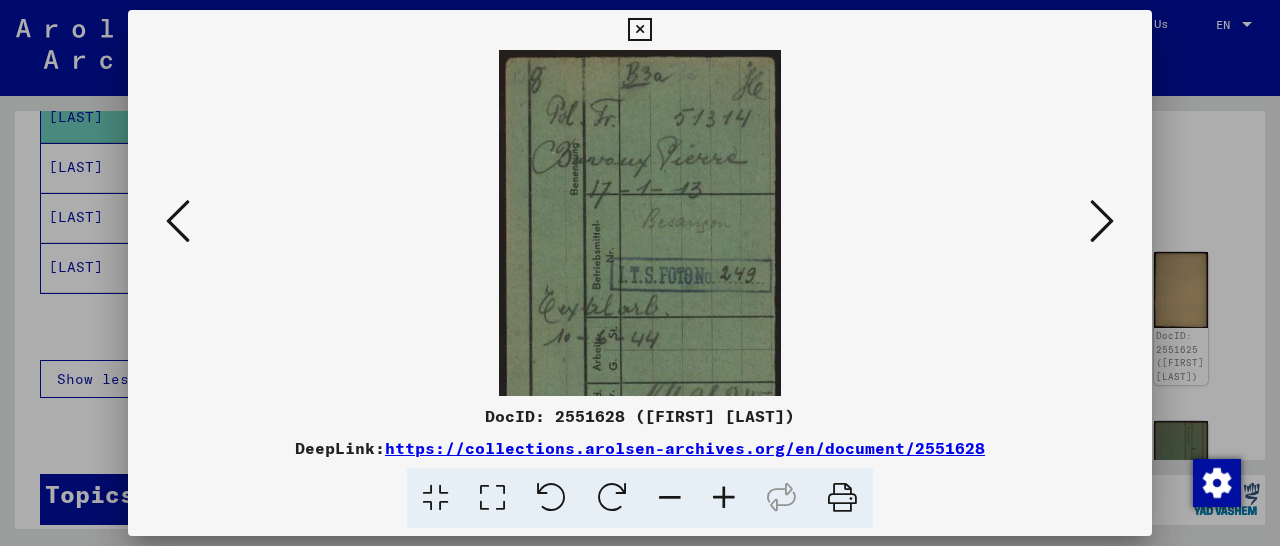 click at bounding box center [724, 498] 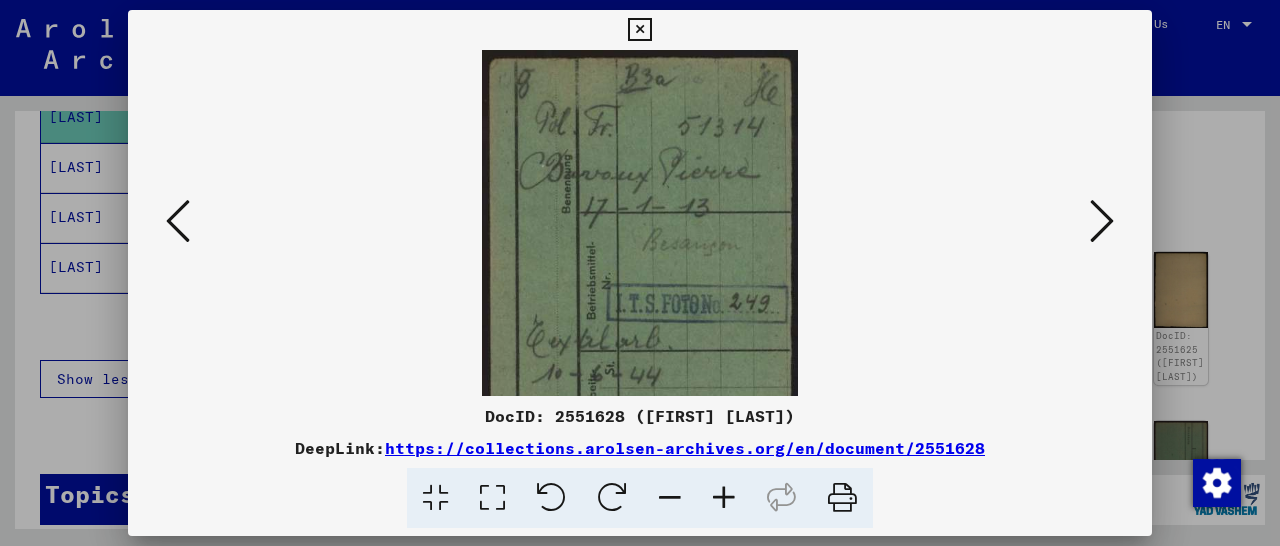 click at bounding box center [724, 498] 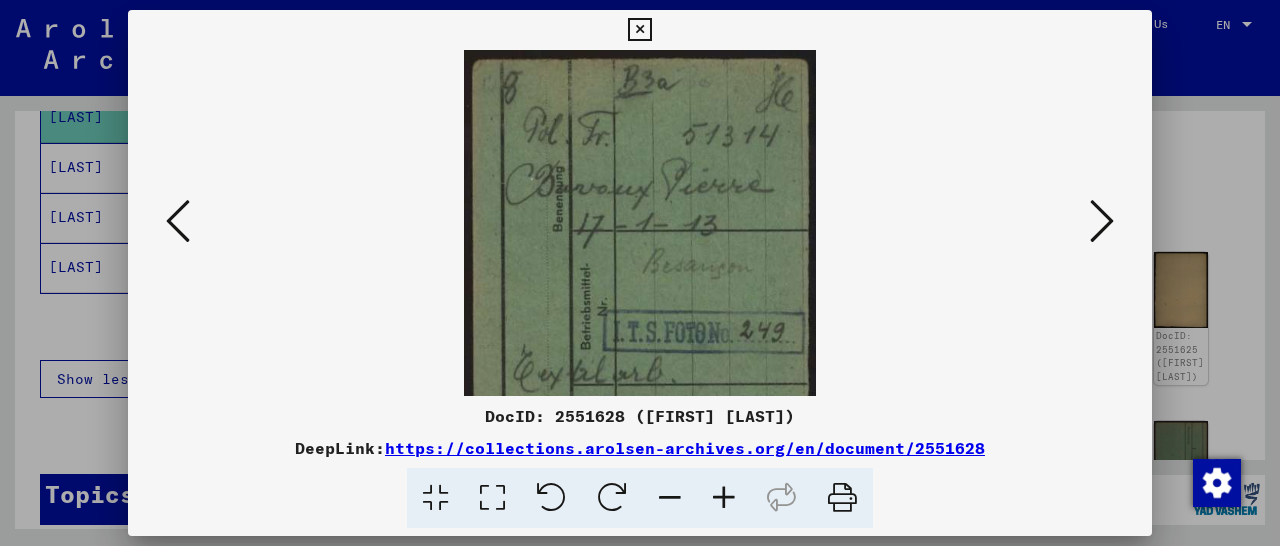 click at bounding box center (724, 498) 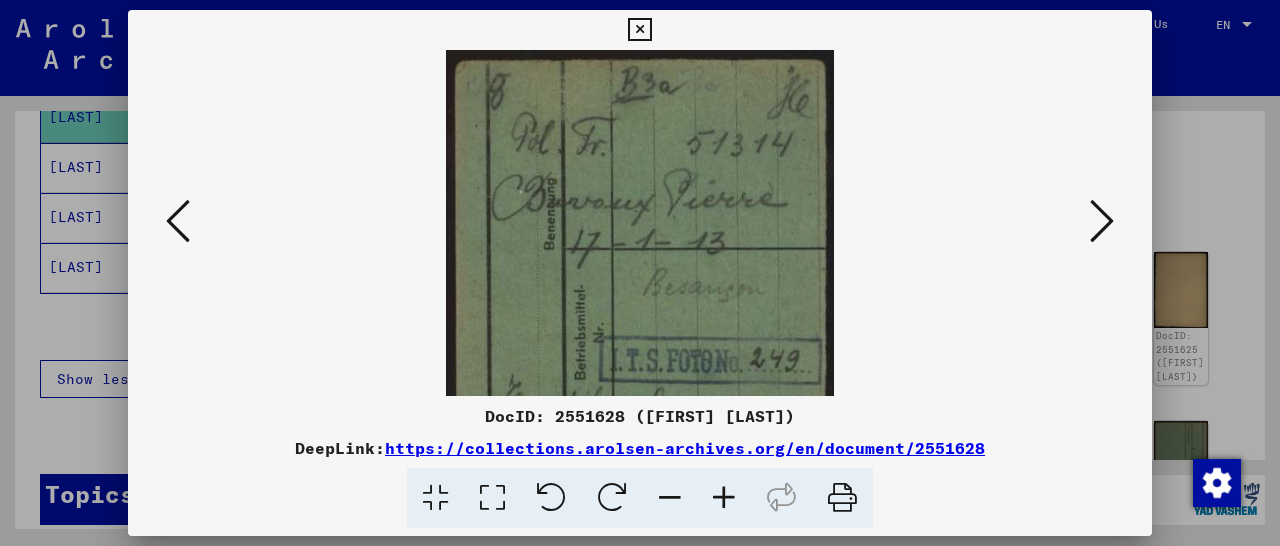 click at bounding box center (724, 498) 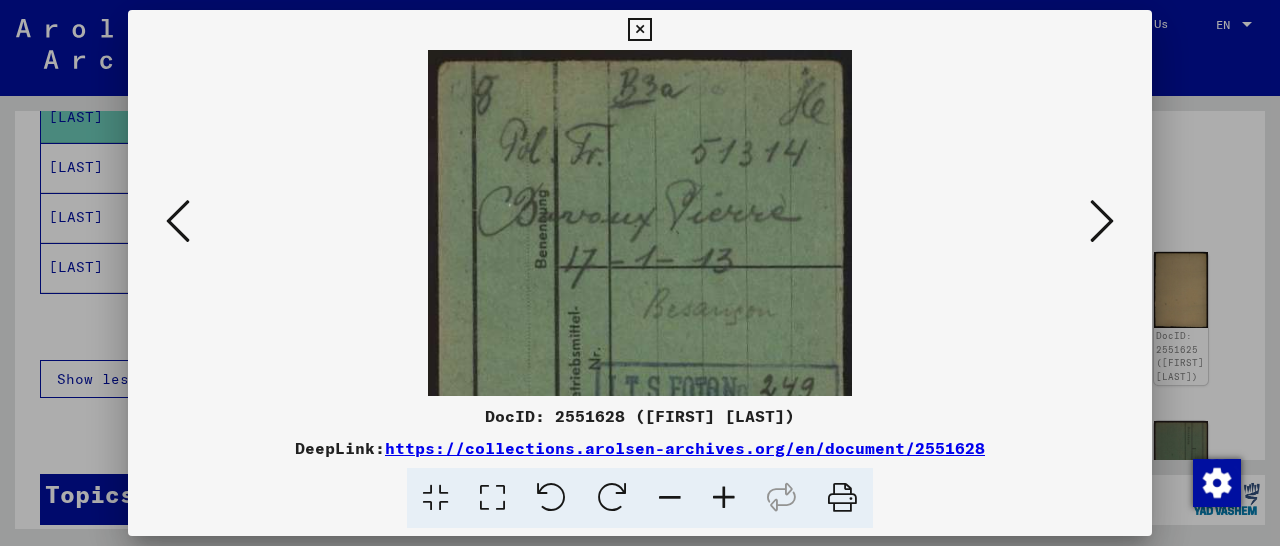 click at bounding box center (724, 498) 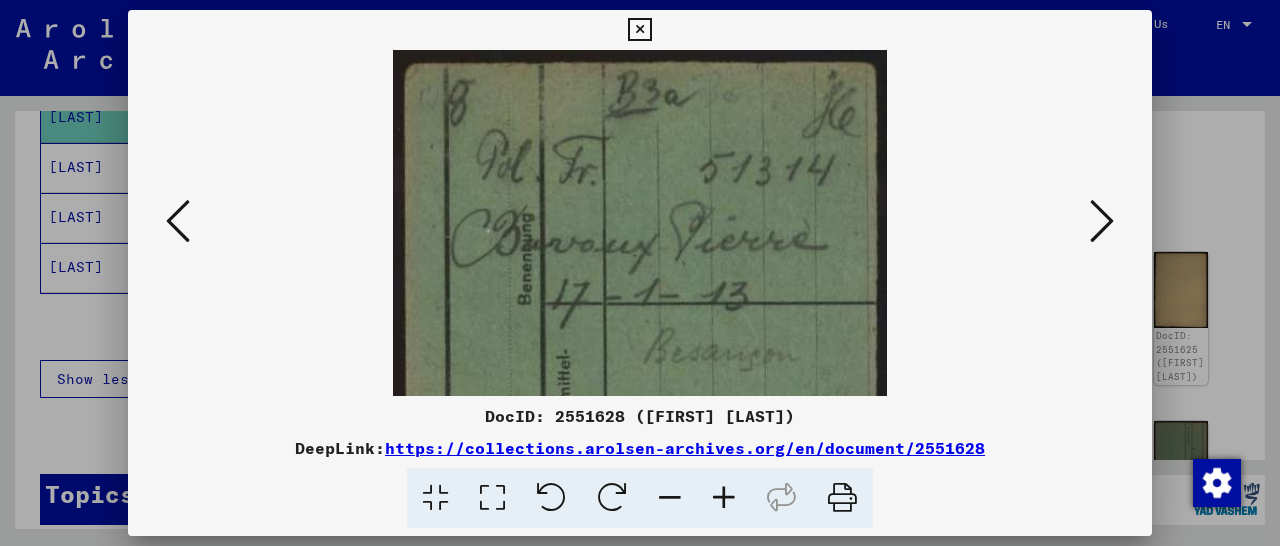 click at bounding box center [724, 498] 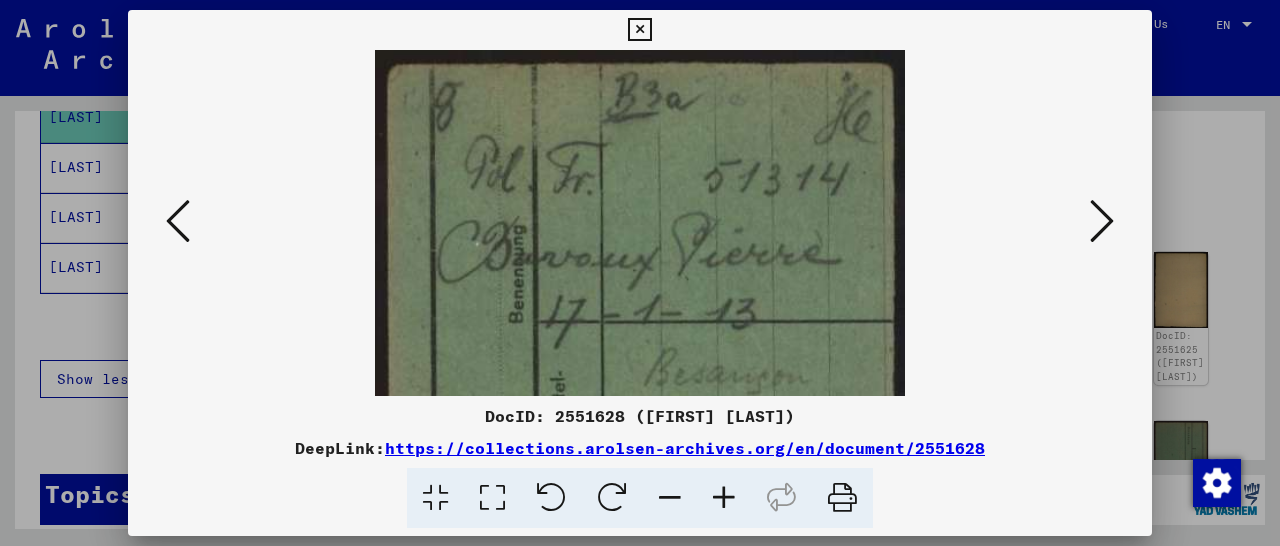 click at bounding box center [724, 498] 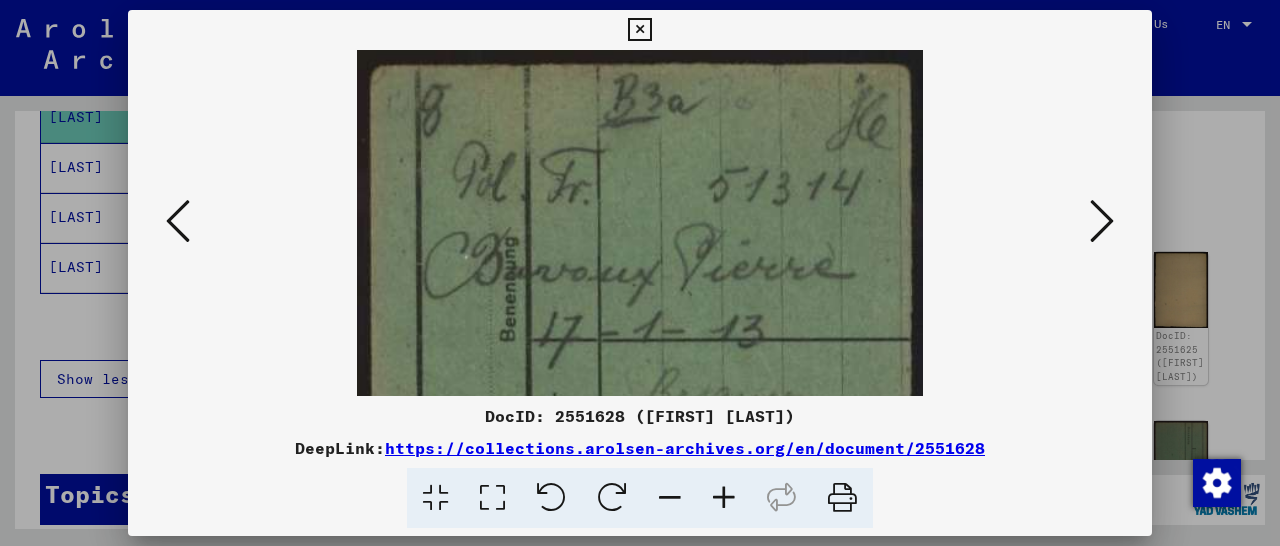 click at bounding box center [724, 498] 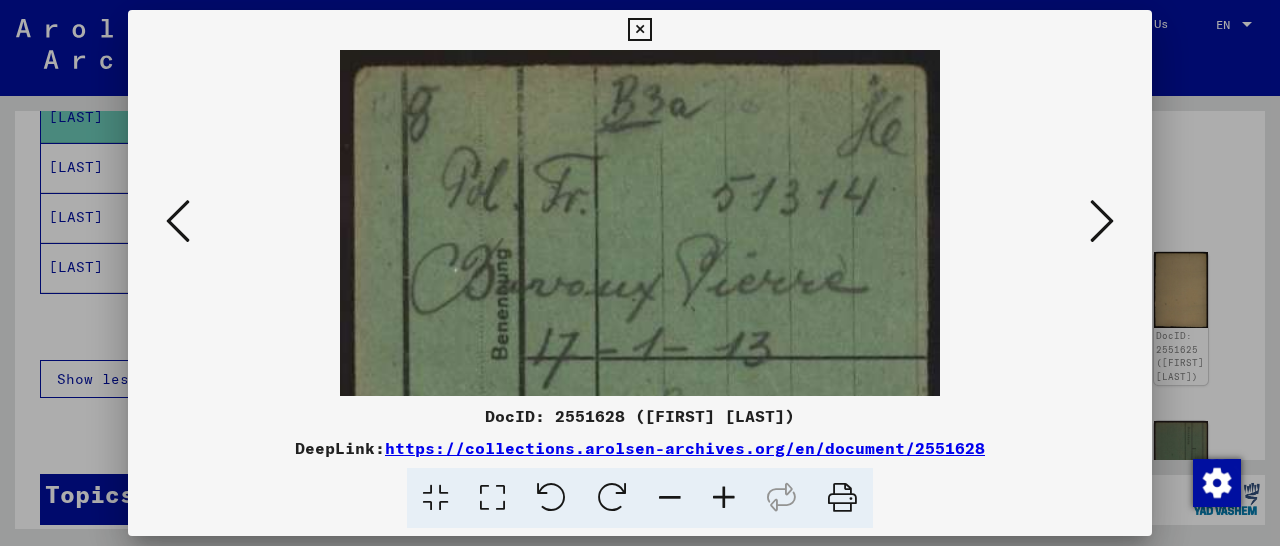 click at bounding box center [724, 498] 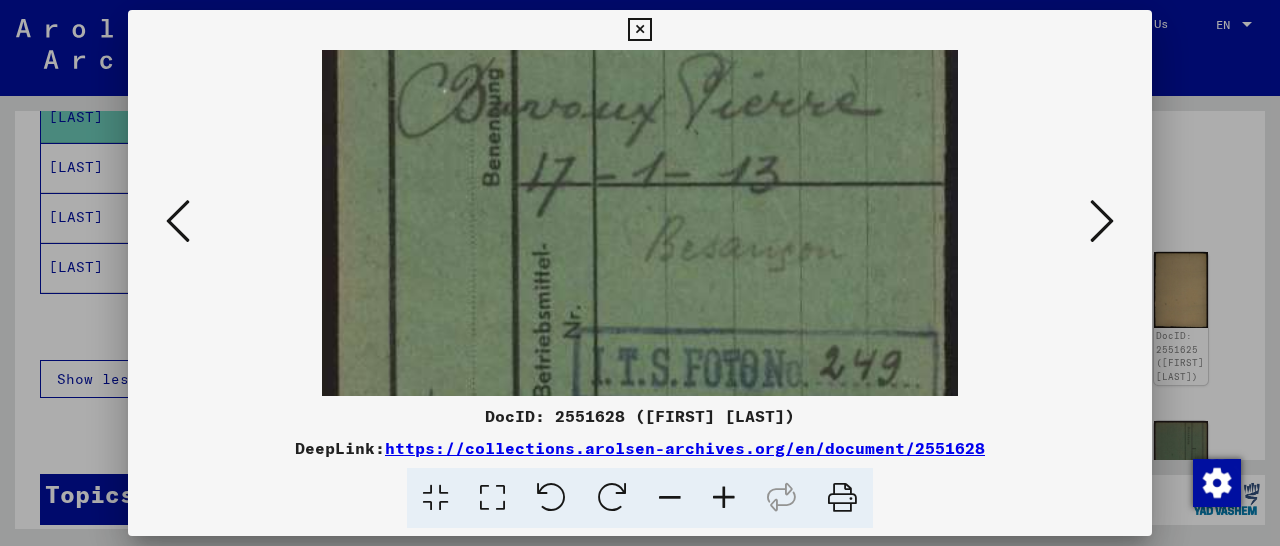 scroll, scrollTop: 236, scrollLeft: 0, axis: vertical 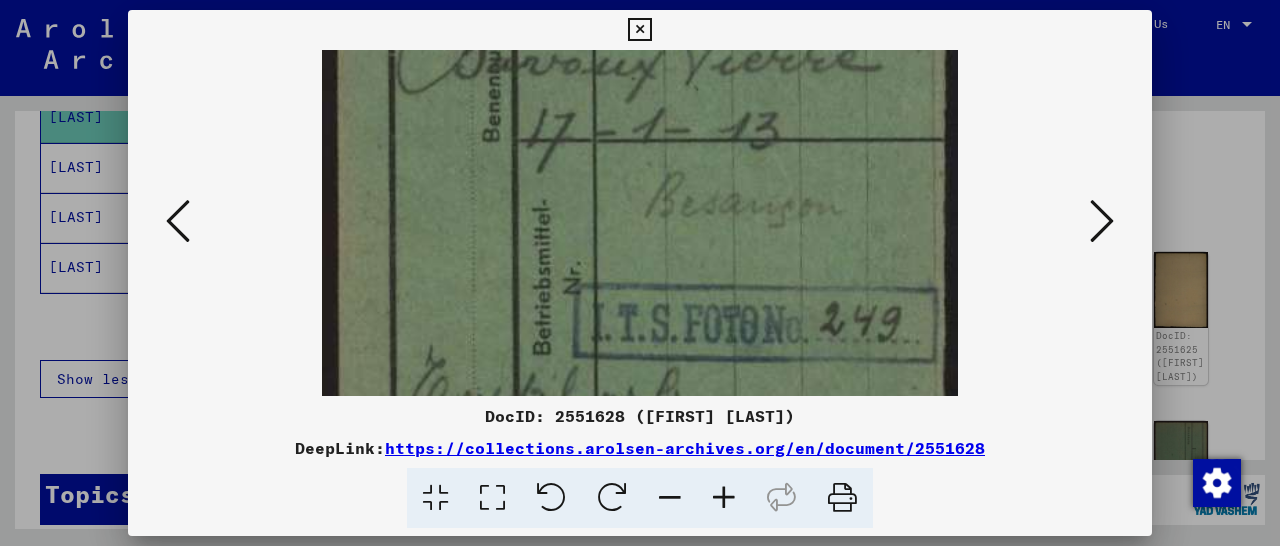 drag, startPoint x: 736, startPoint y: 338, endPoint x: 764, endPoint y: 121, distance: 218.799 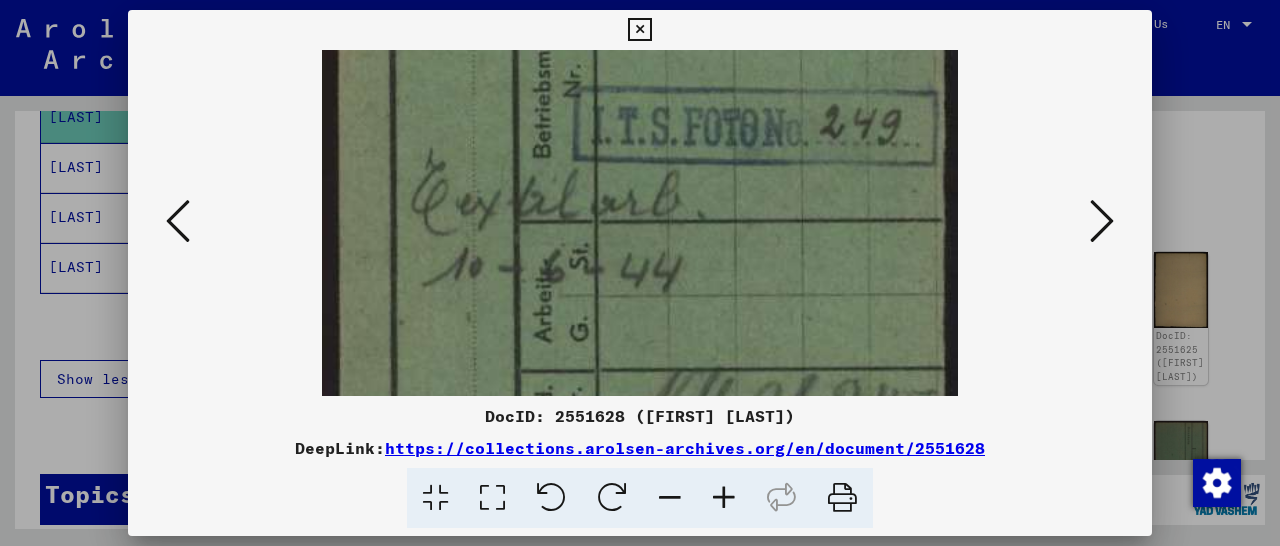 scroll, scrollTop: 434, scrollLeft: 0, axis: vertical 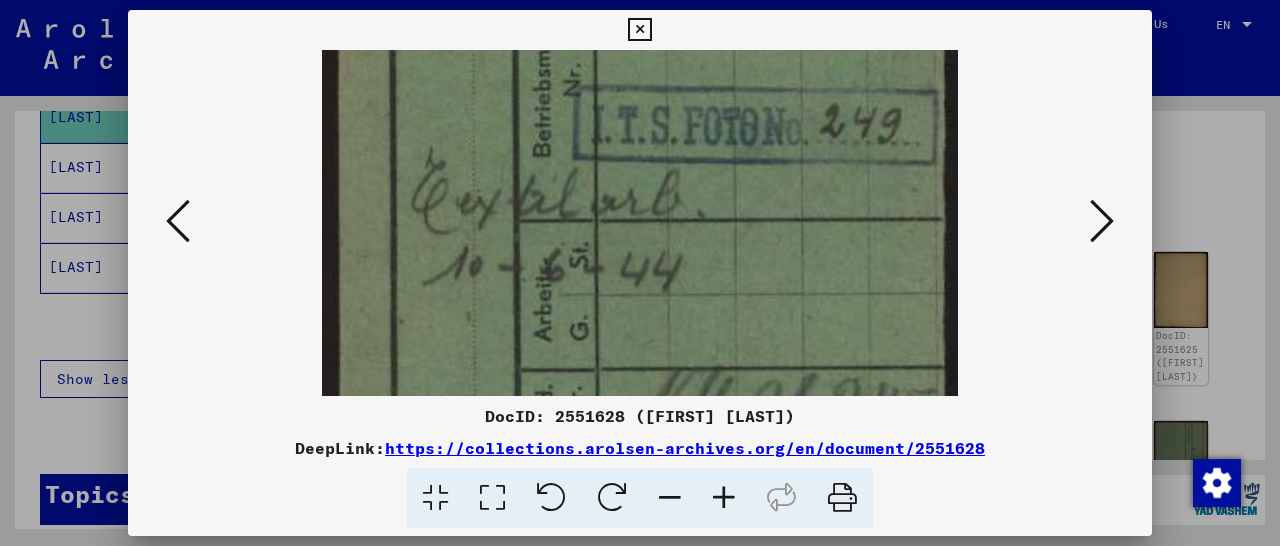 drag, startPoint x: 707, startPoint y: 332, endPoint x: 713, endPoint y: 134, distance: 198.09088 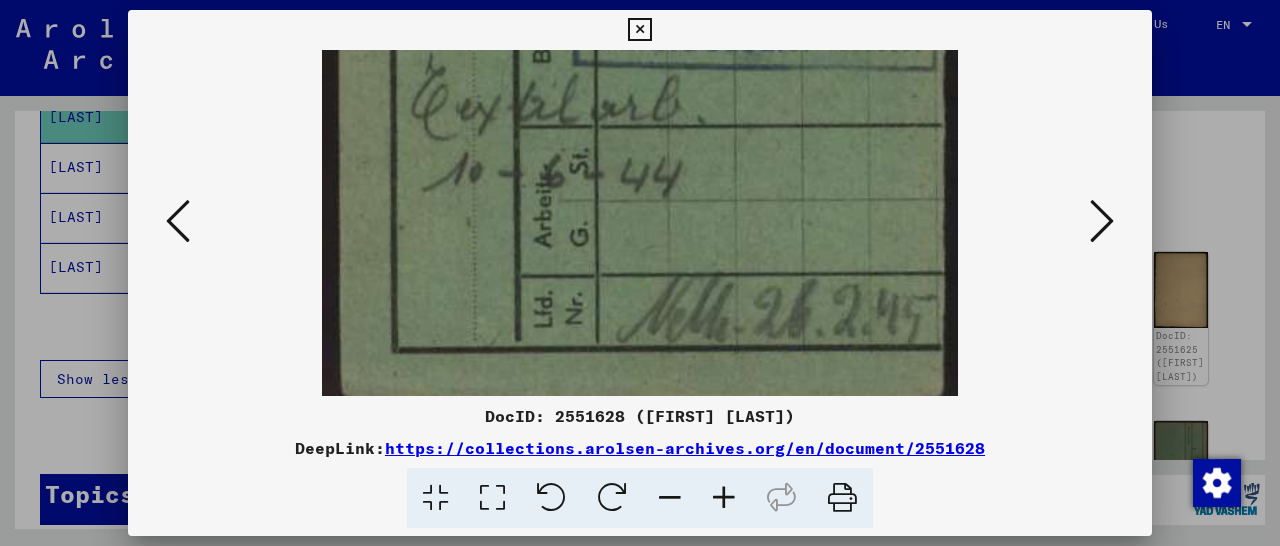 scroll, scrollTop: 530, scrollLeft: 0, axis: vertical 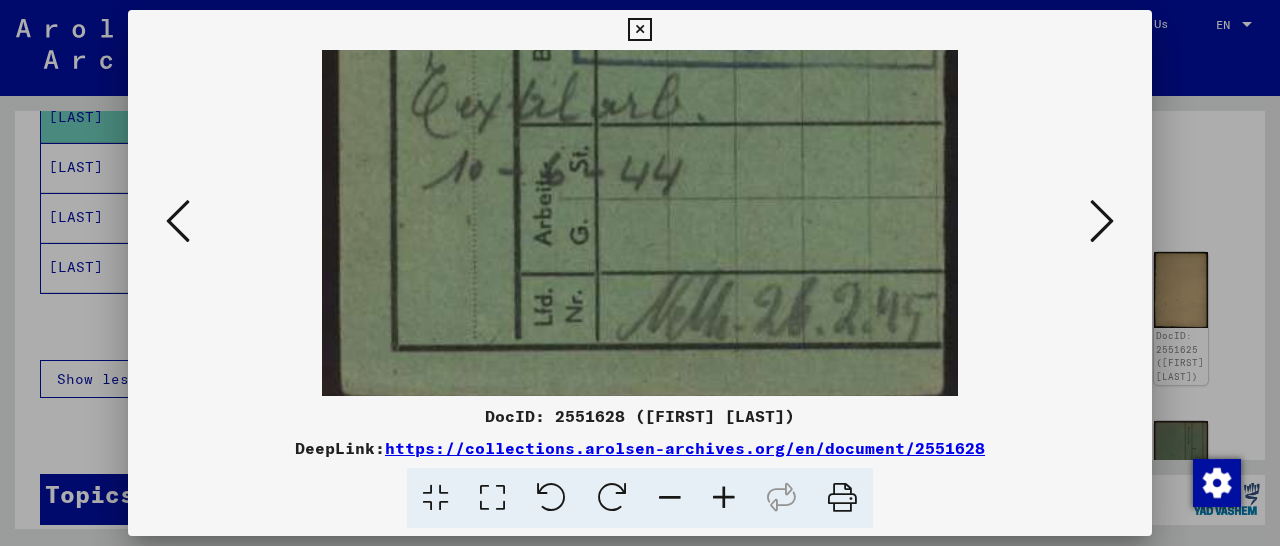 drag, startPoint x: 648, startPoint y: 255, endPoint x: 650, endPoint y: 159, distance: 96.02083 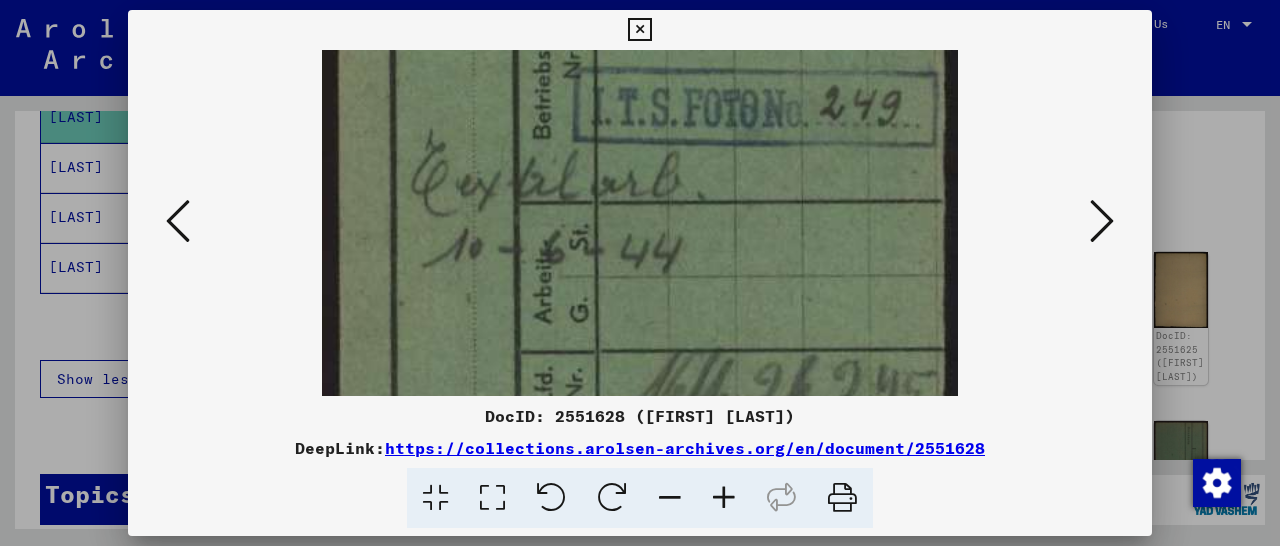 scroll, scrollTop: 464, scrollLeft: 0, axis: vertical 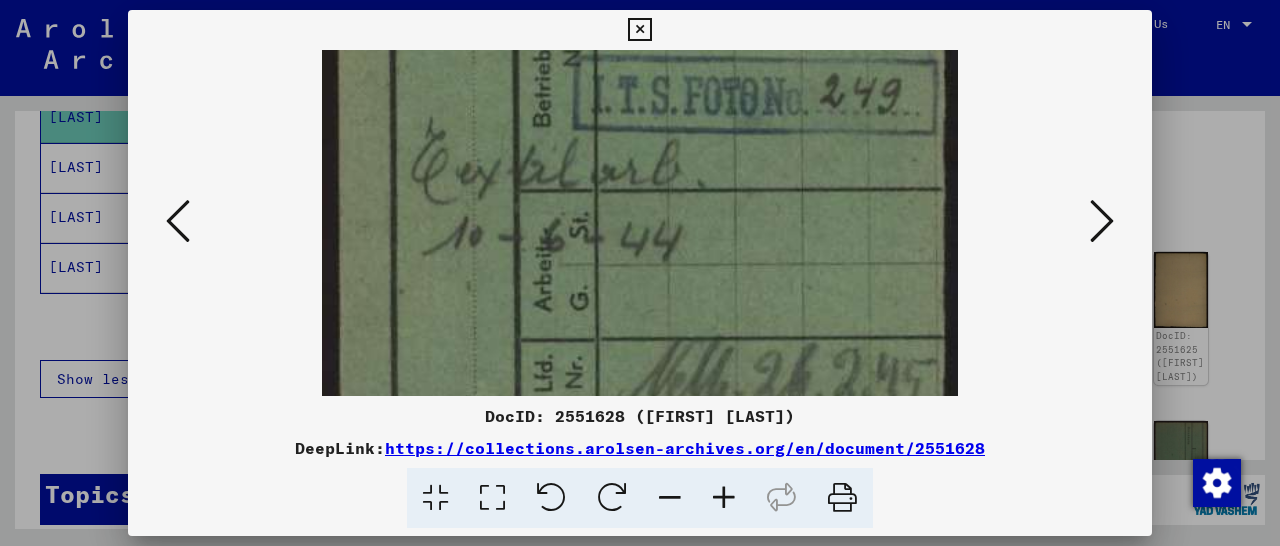 drag, startPoint x: 745, startPoint y: 235, endPoint x: 747, endPoint y: 301, distance: 66.0303 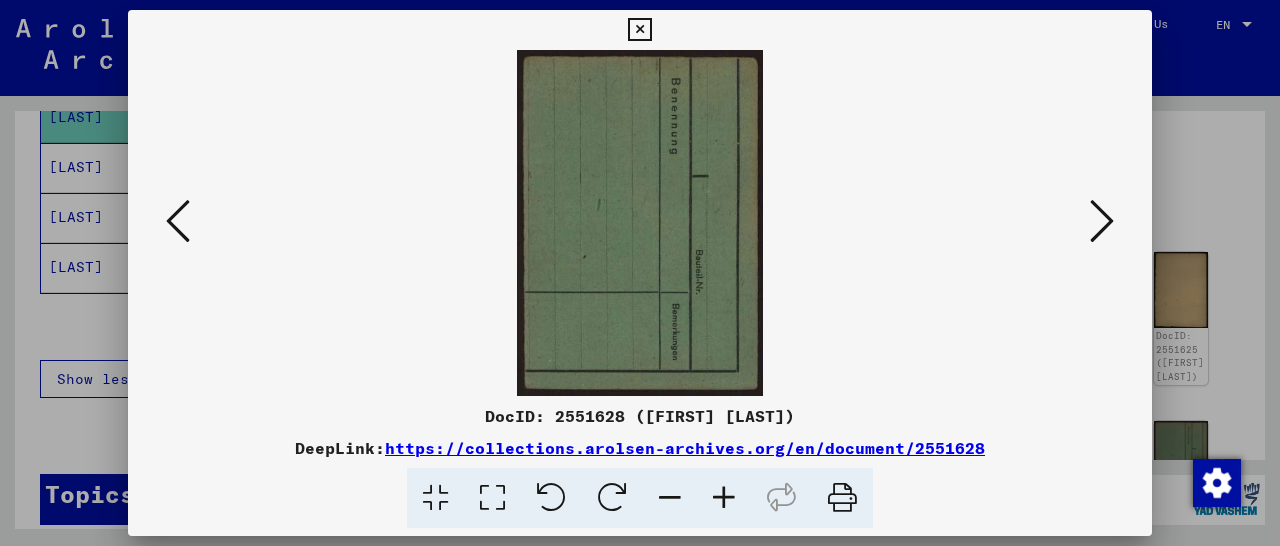 click at bounding box center [1102, 221] 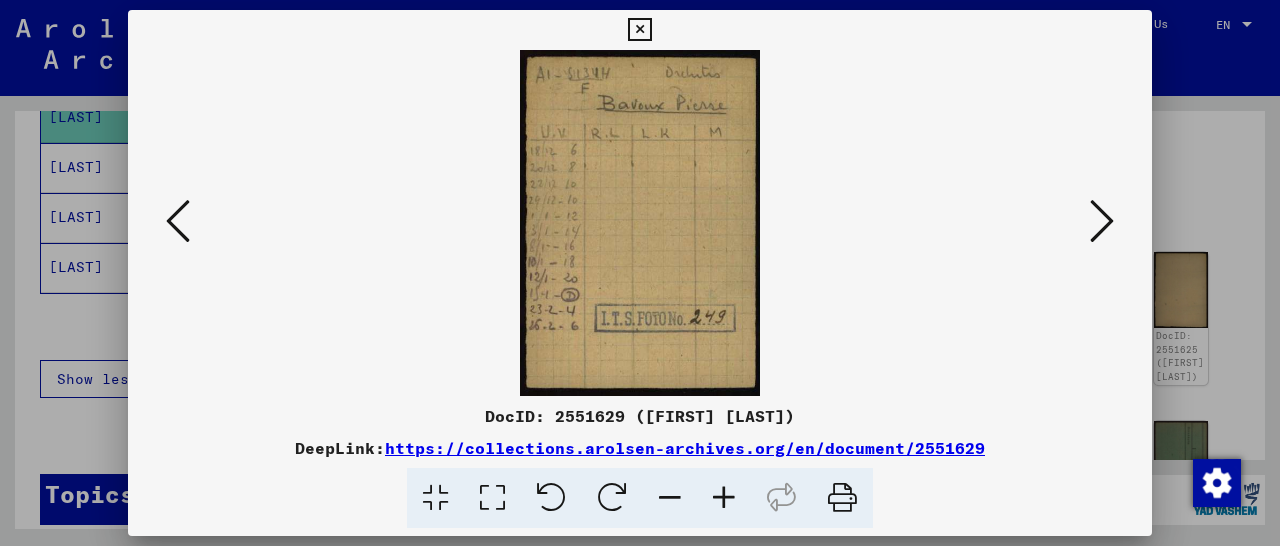 click at bounding box center [1102, 221] 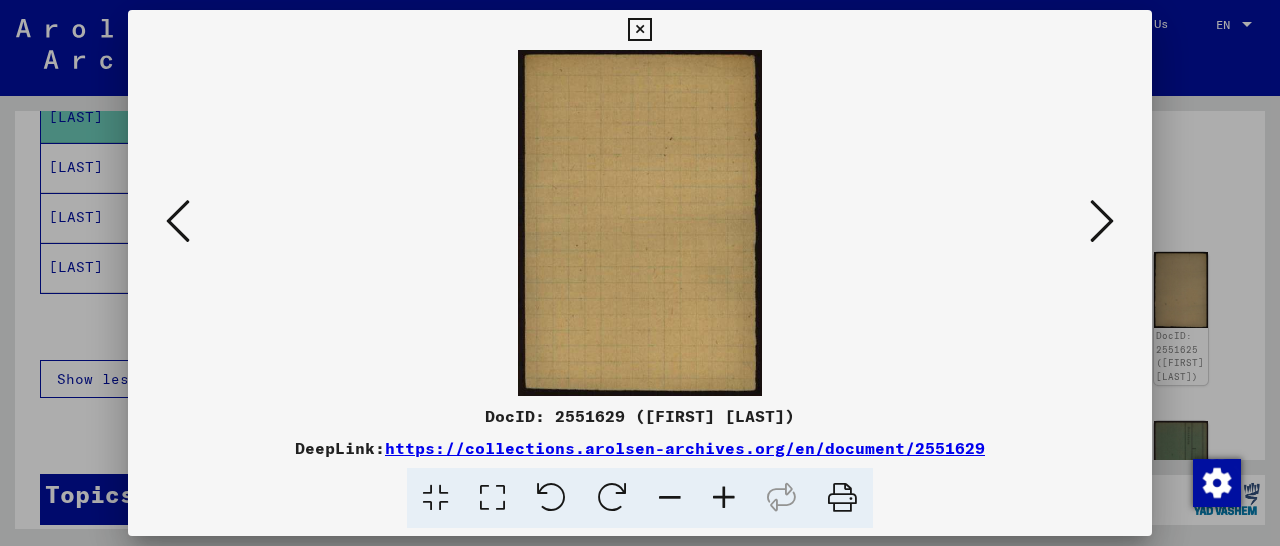 click at bounding box center [1102, 221] 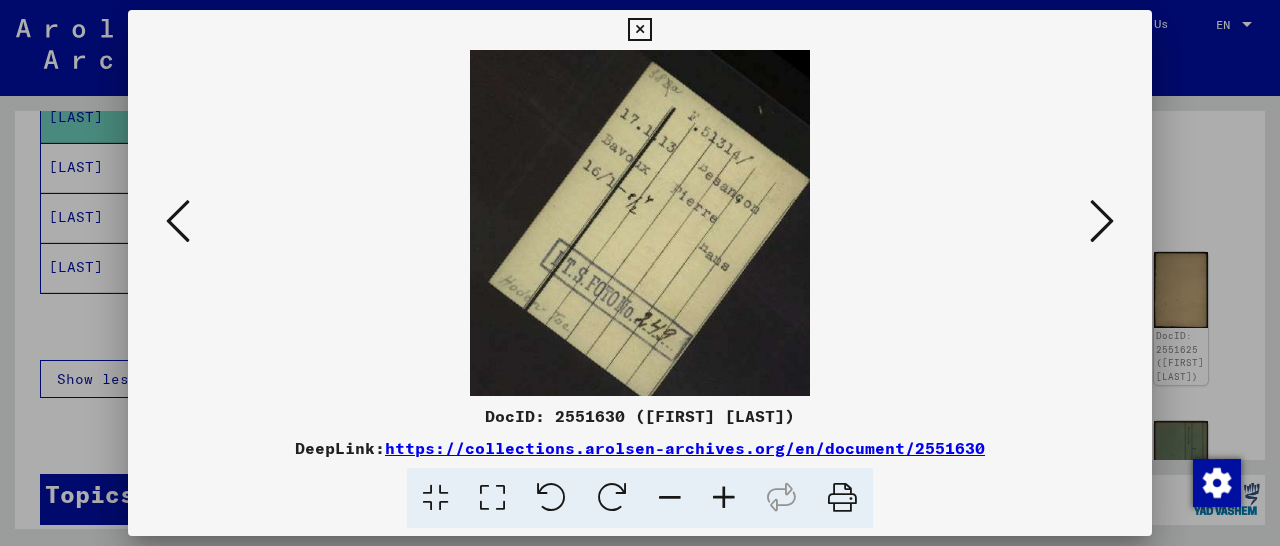 click at bounding box center (724, 498) 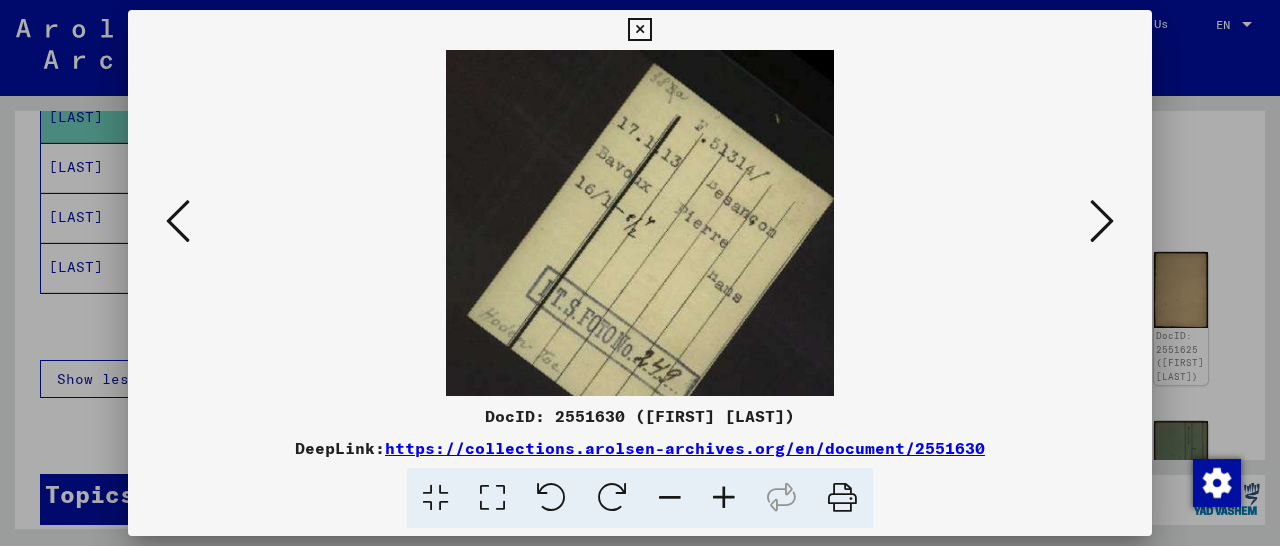 click at bounding box center [724, 498] 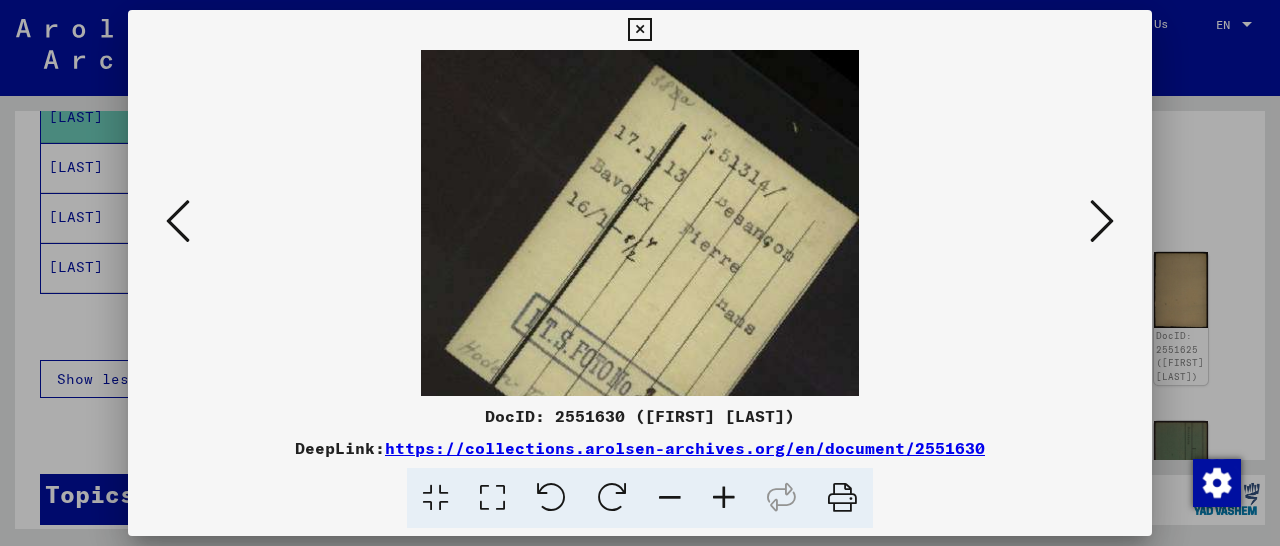 click at bounding box center [724, 498] 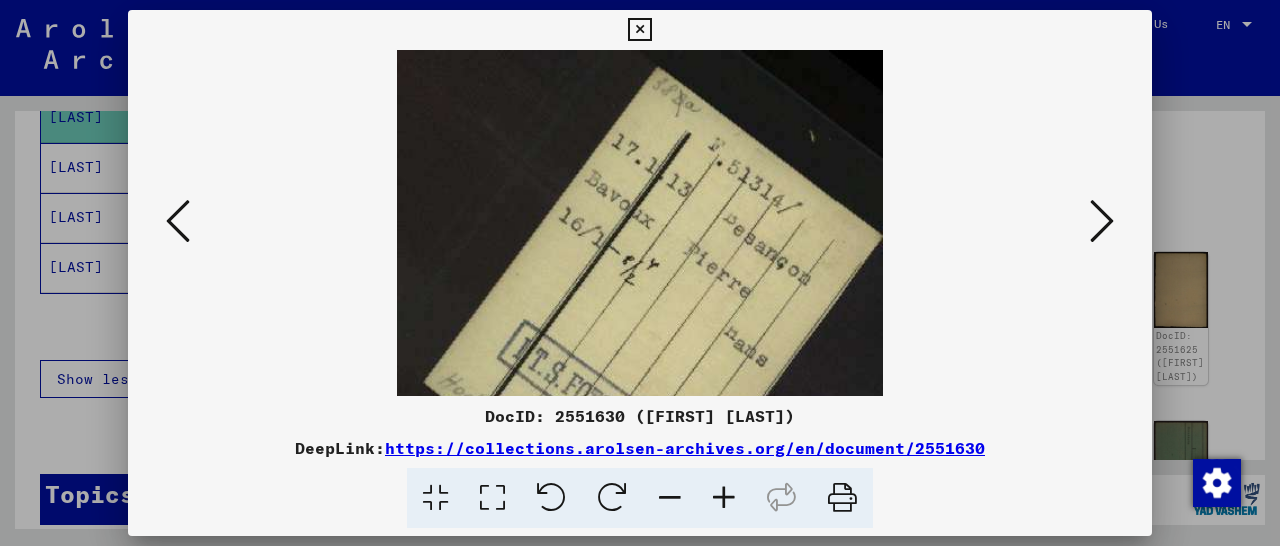 click at bounding box center [724, 498] 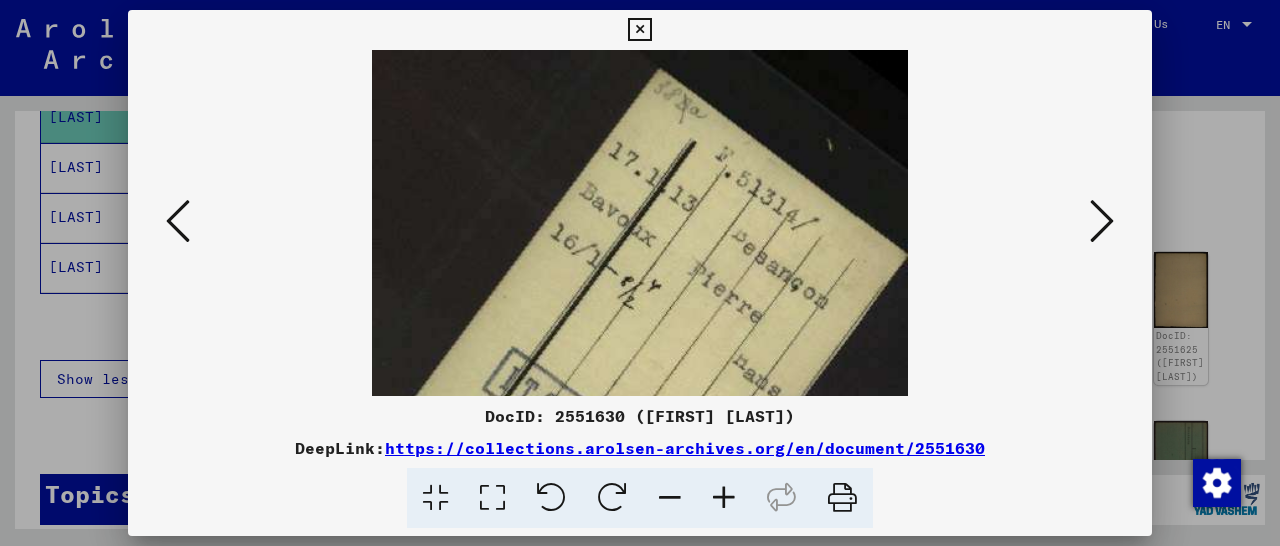 click at bounding box center [724, 498] 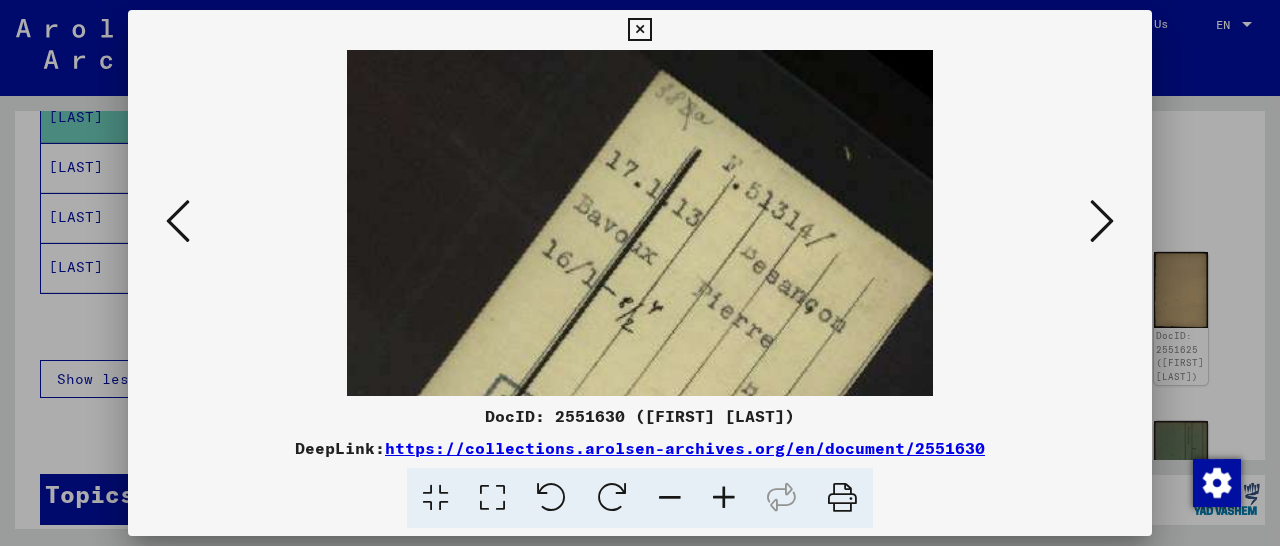 click at bounding box center [724, 498] 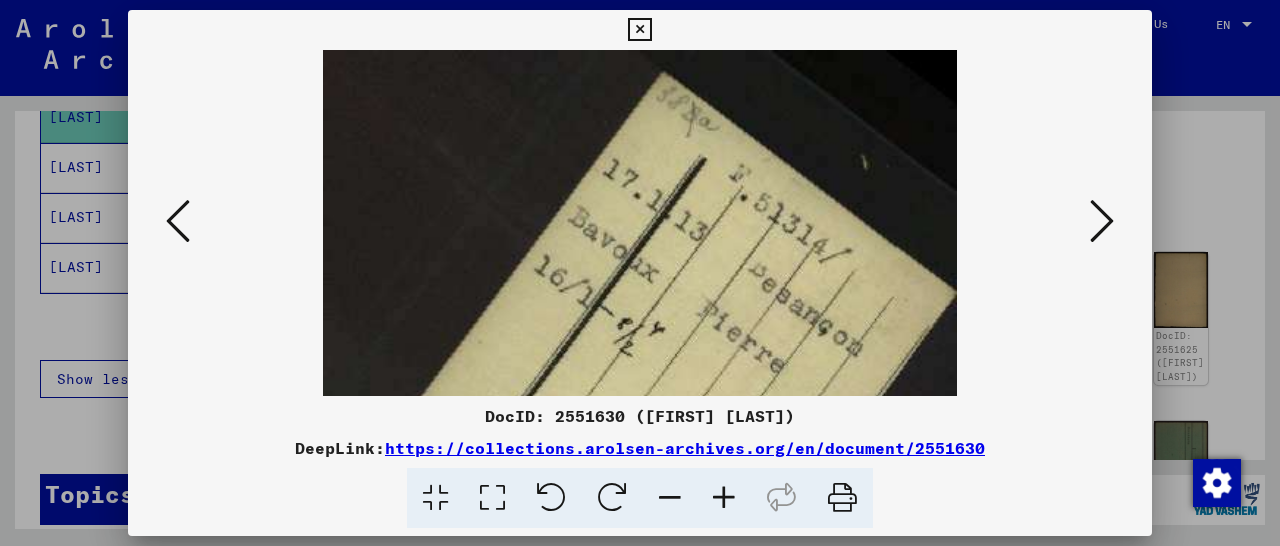 click at bounding box center [724, 498] 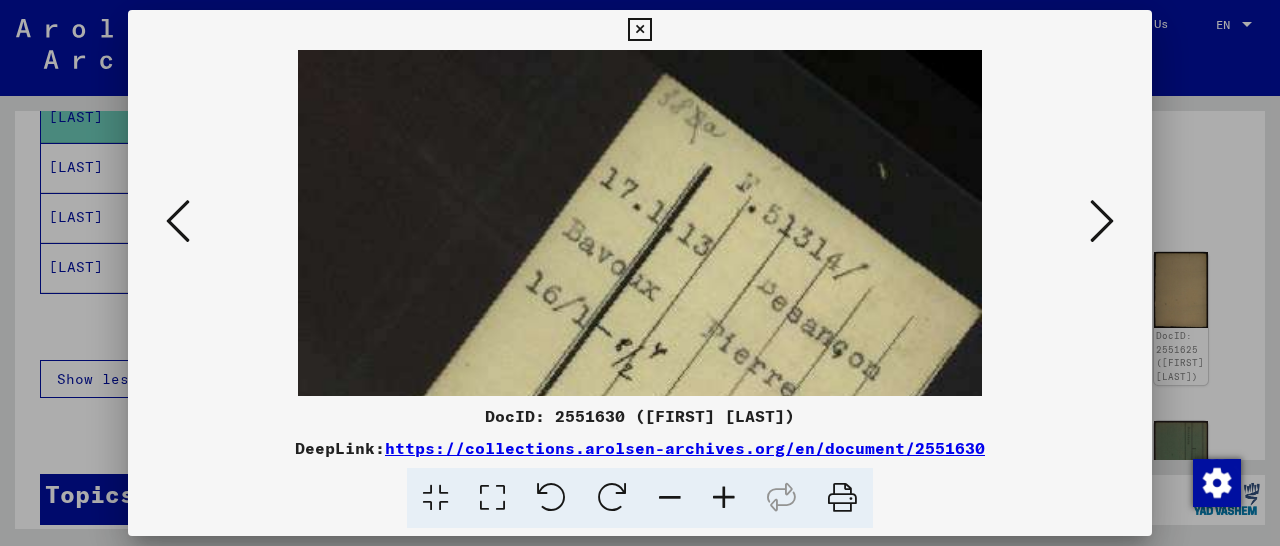 click at bounding box center (724, 498) 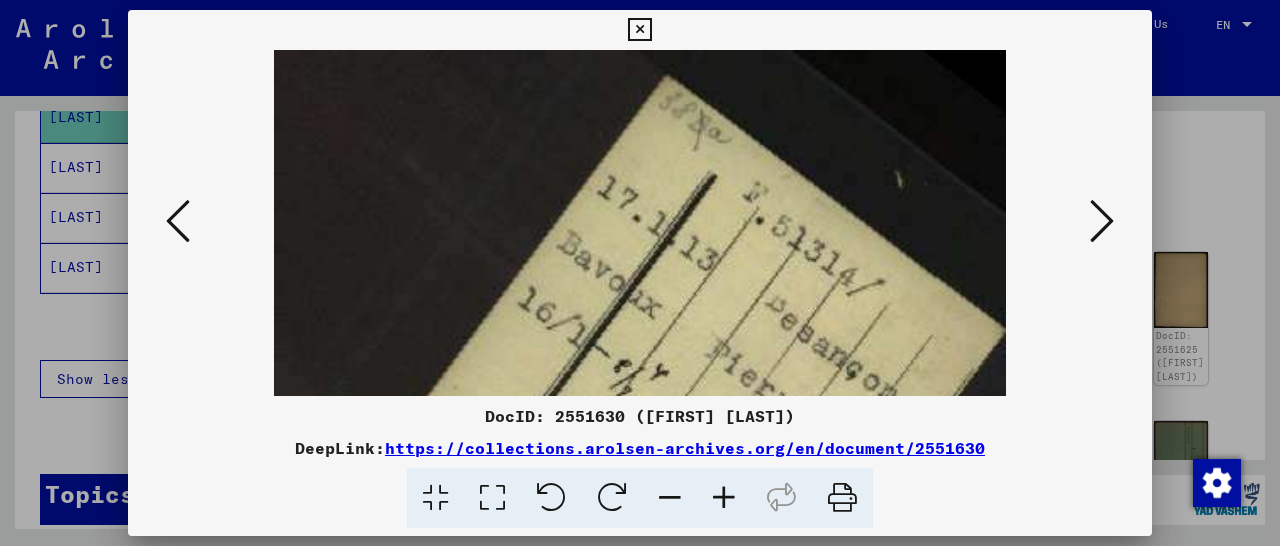 click at bounding box center (724, 498) 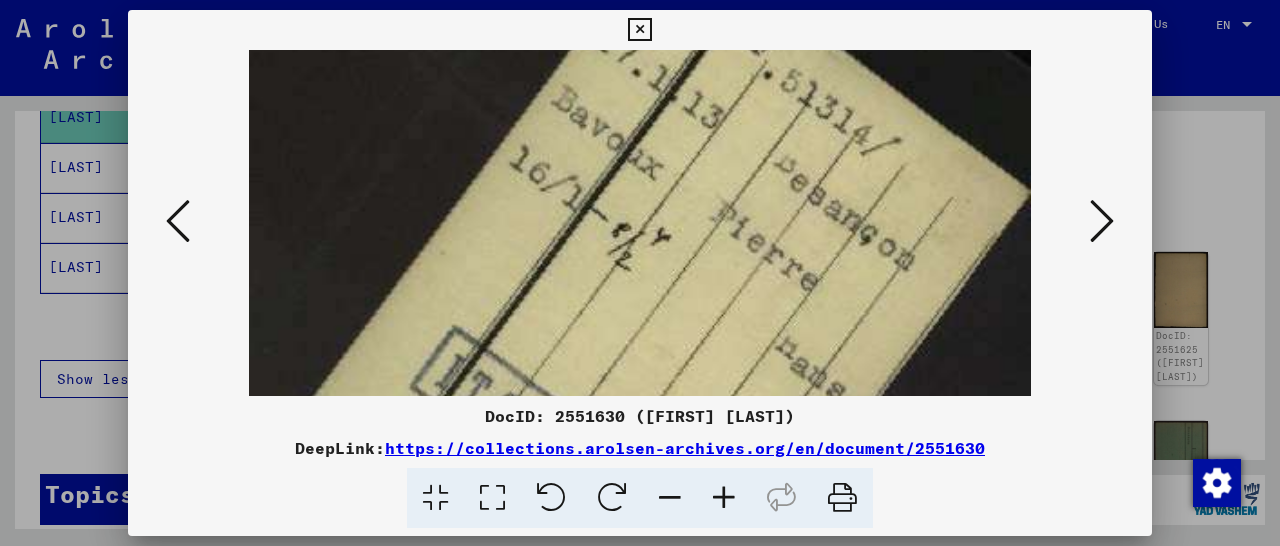 scroll, scrollTop: 158, scrollLeft: 0, axis: vertical 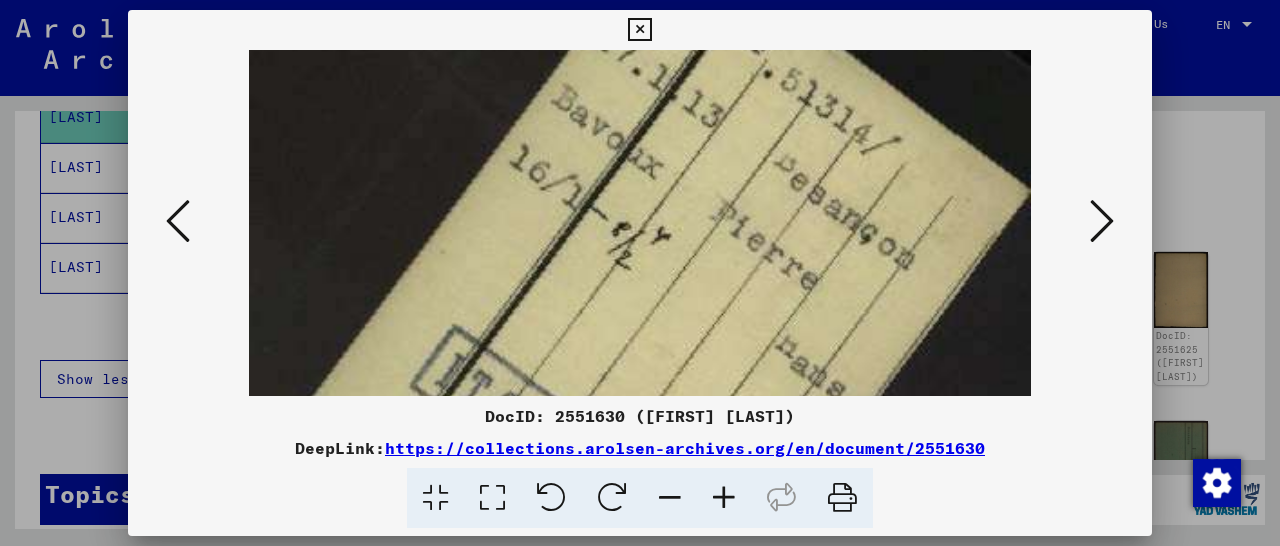 drag, startPoint x: 753, startPoint y: 283, endPoint x: 763, endPoint y: 126, distance: 157.31815 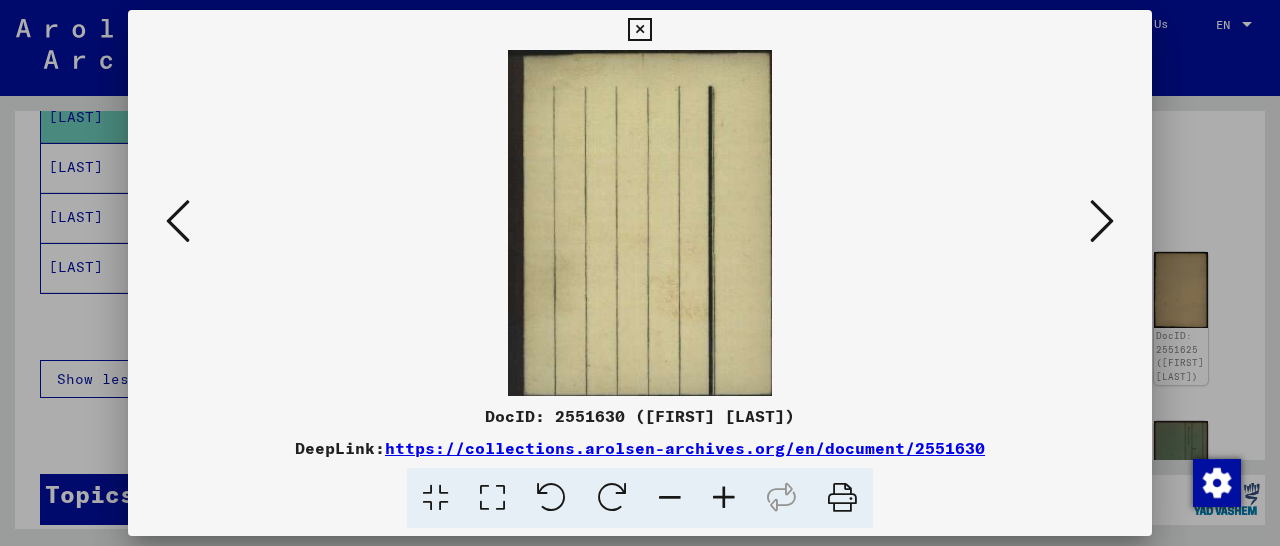 click at bounding box center [1102, 221] 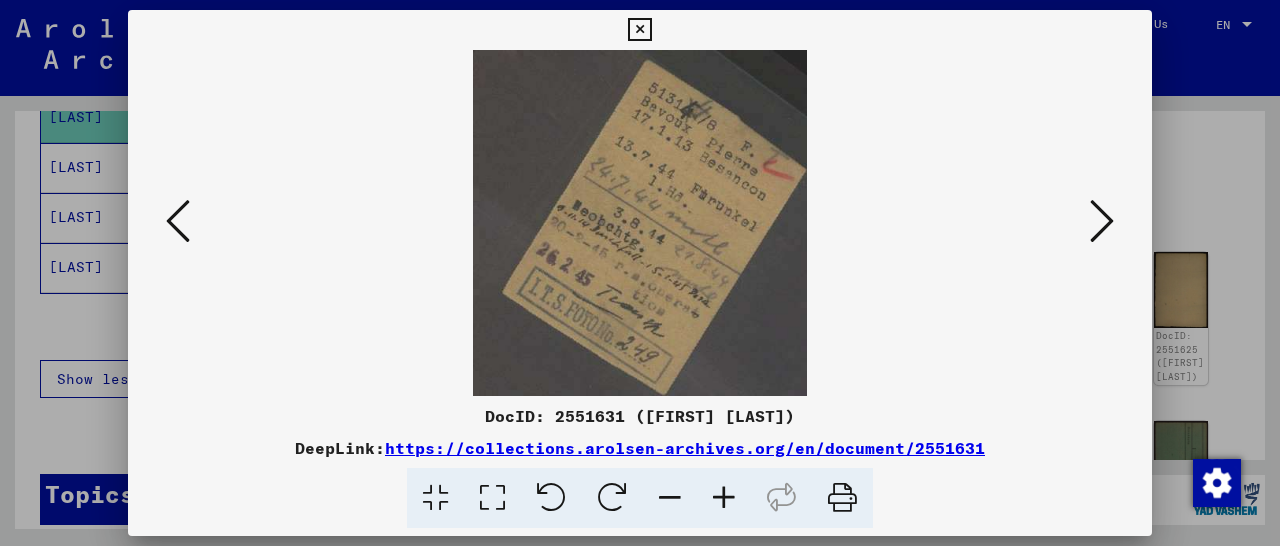 click at bounding box center (724, 498) 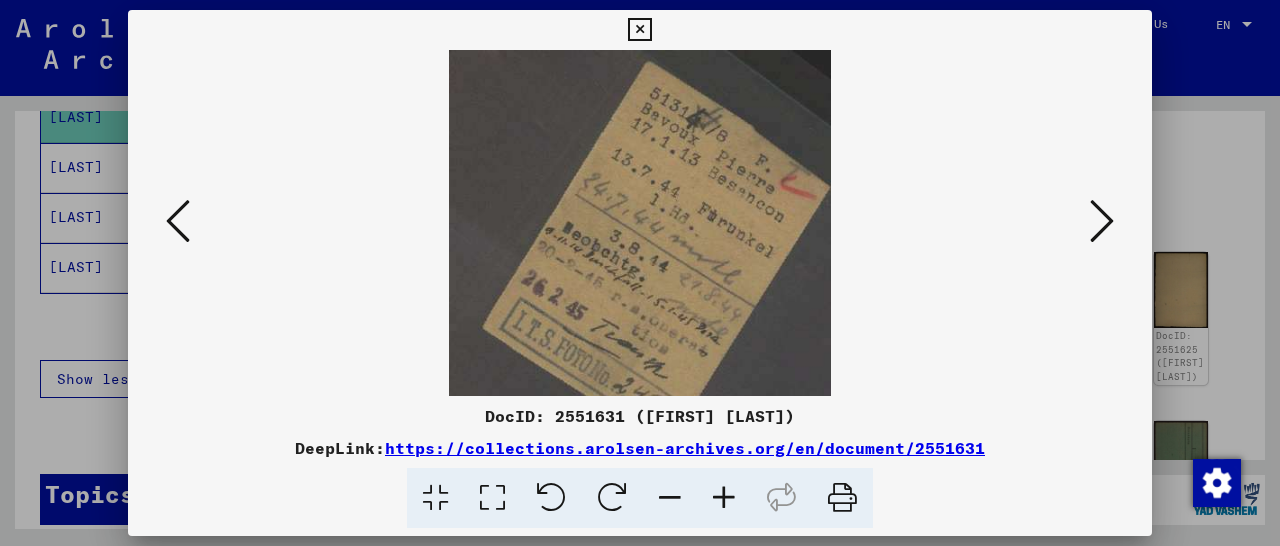 click at bounding box center [724, 498] 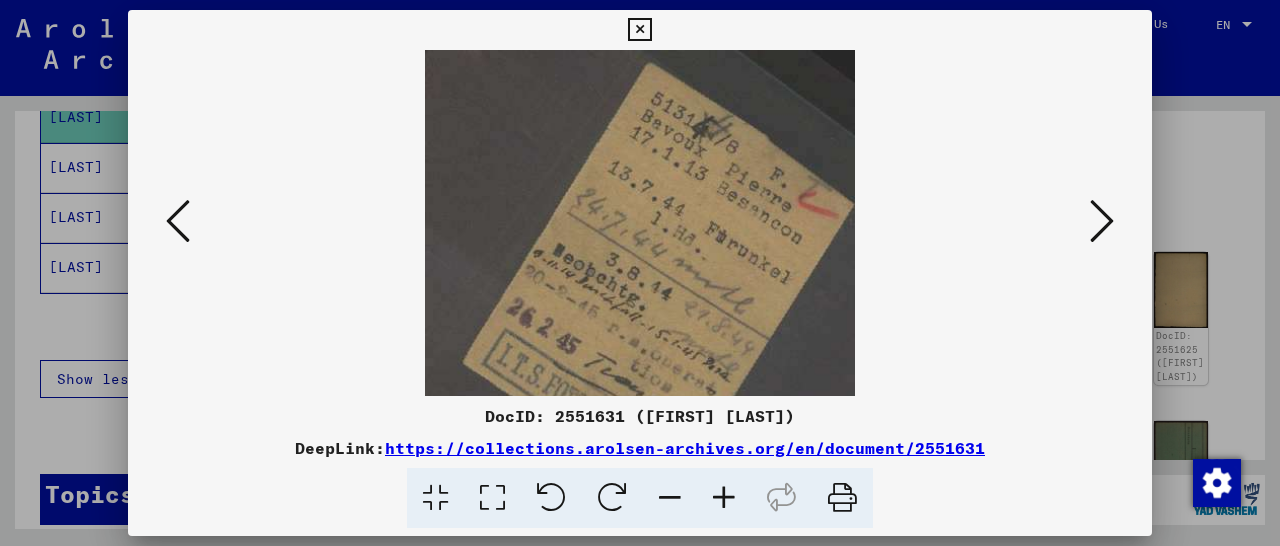 click at bounding box center [724, 498] 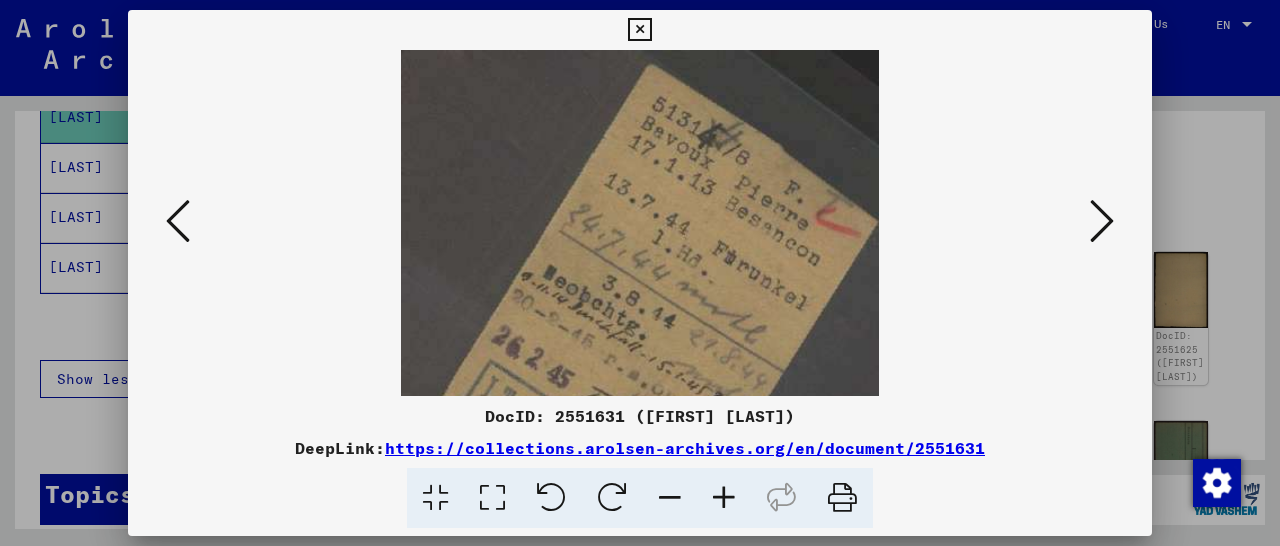 click at bounding box center (724, 498) 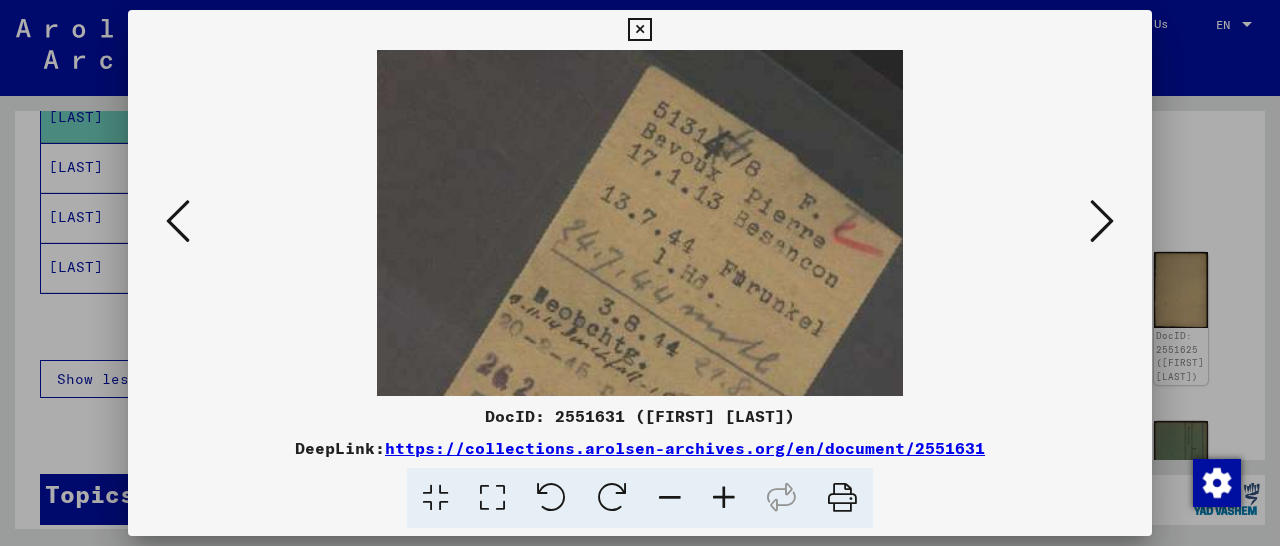 click at bounding box center [724, 498] 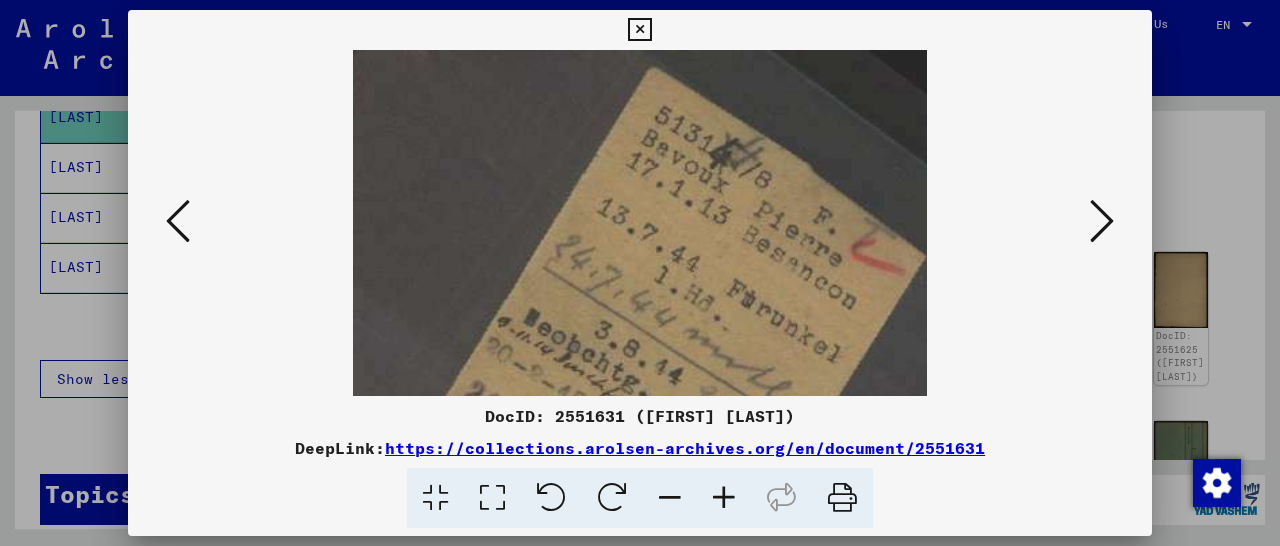 click at bounding box center (724, 498) 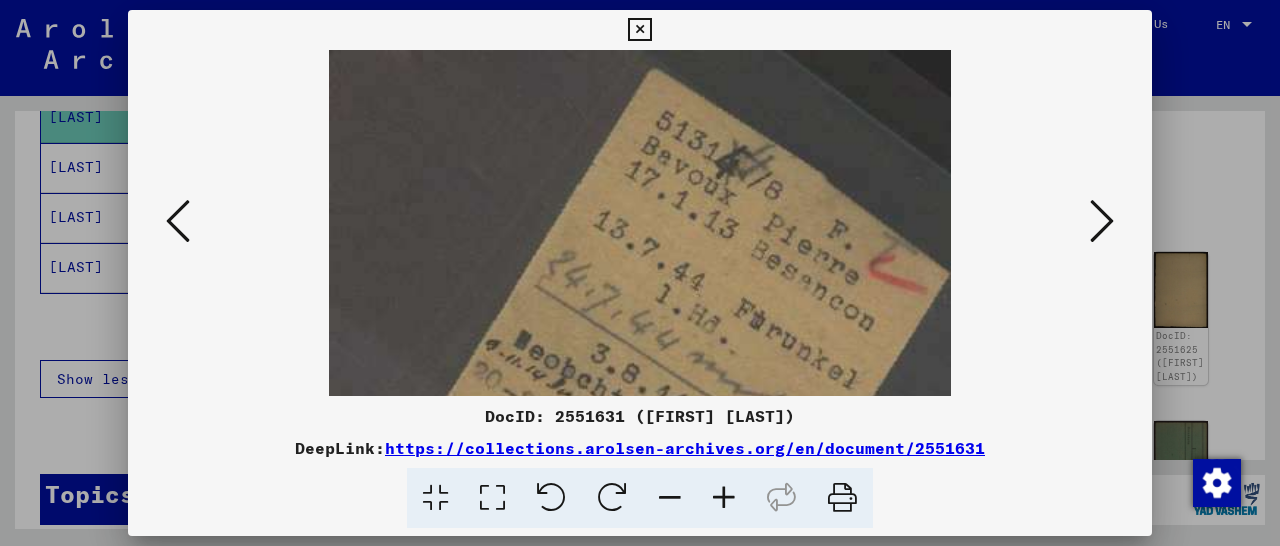 click at bounding box center (724, 498) 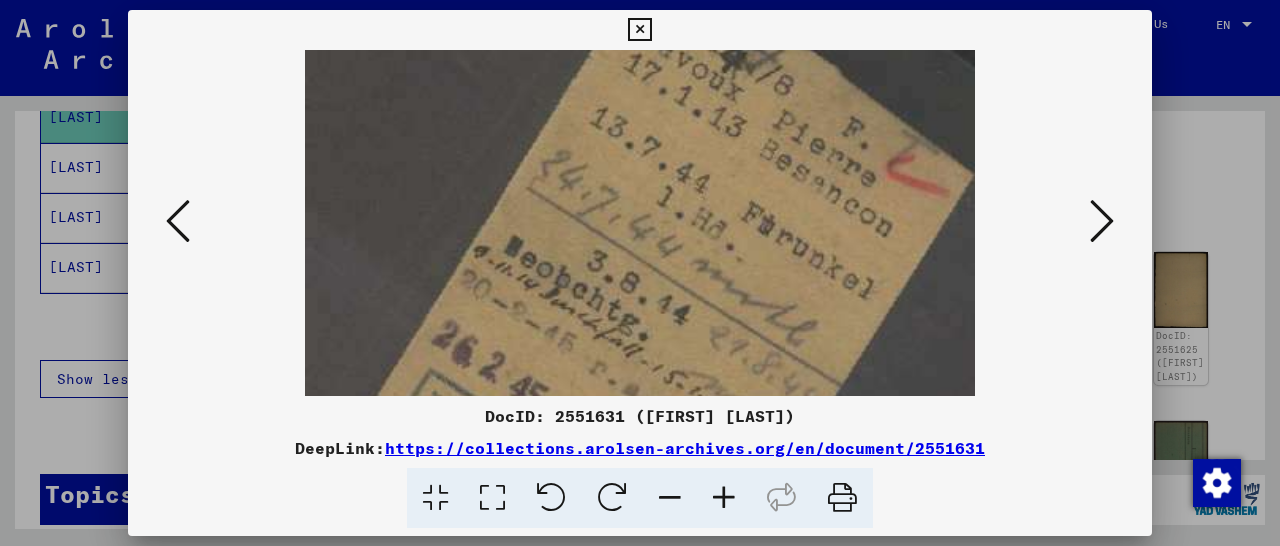 scroll, scrollTop: 122, scrollLeft: 0, axis: vertical 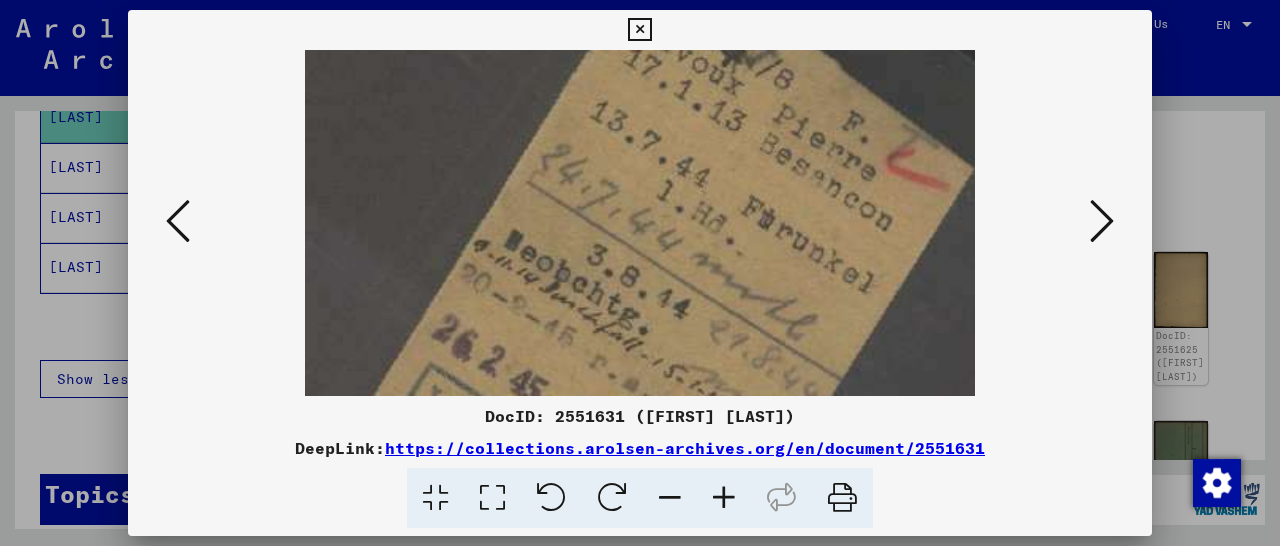 drag, startPoint x: 695, startPoint y: 333, endPoint x: 680, endPoint y: 215, distance: 118.94957 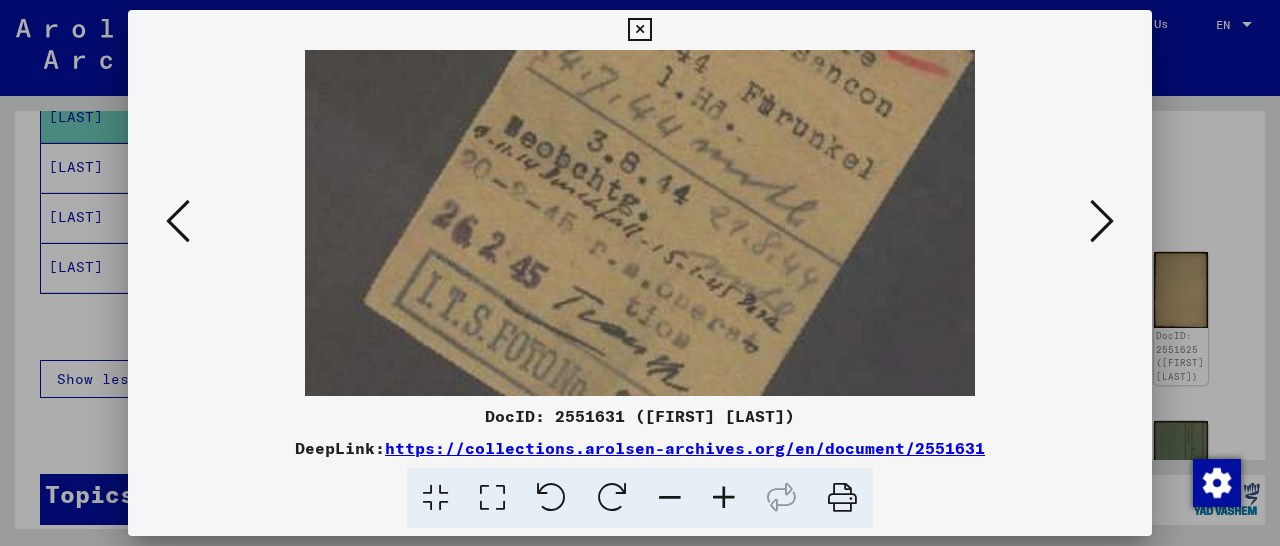 scroll, scrollTop: 250, scrollLeft: 0, axis: vertical 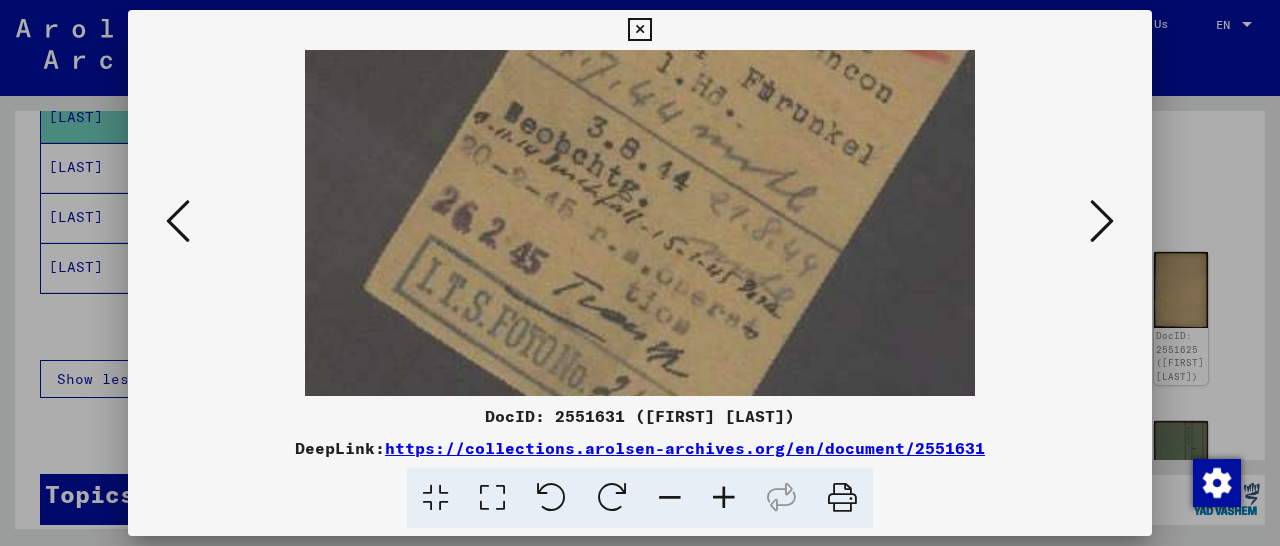 drag, startPoint x: 716, startPoint y: 277, endPoint x: 725, endPoint y: 149, distance: 128.31601 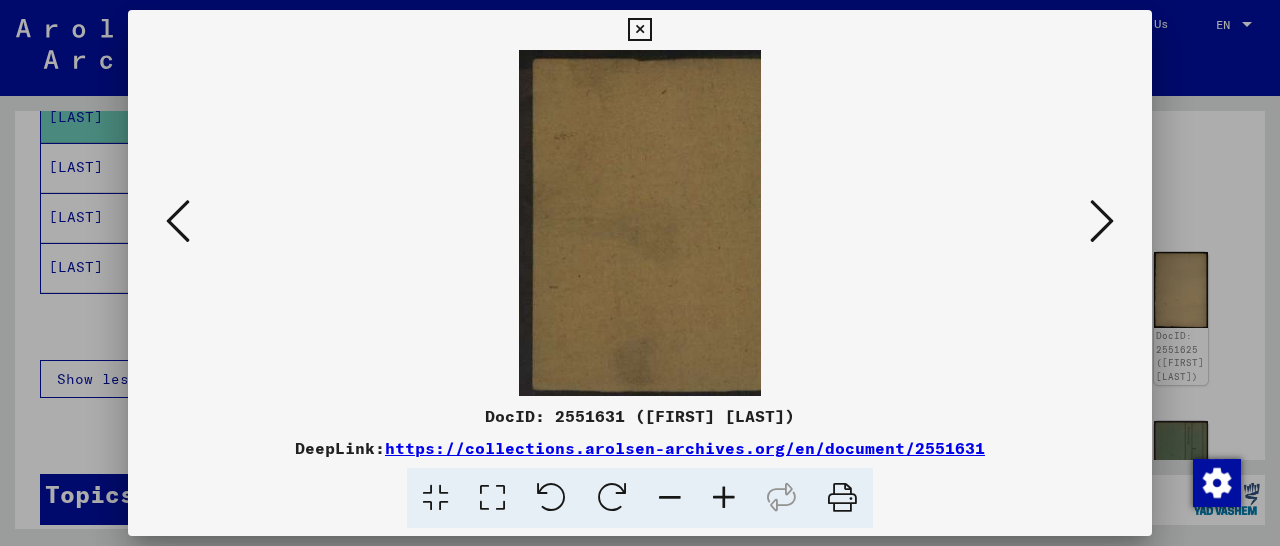 click at bounding box center (1102, 221) 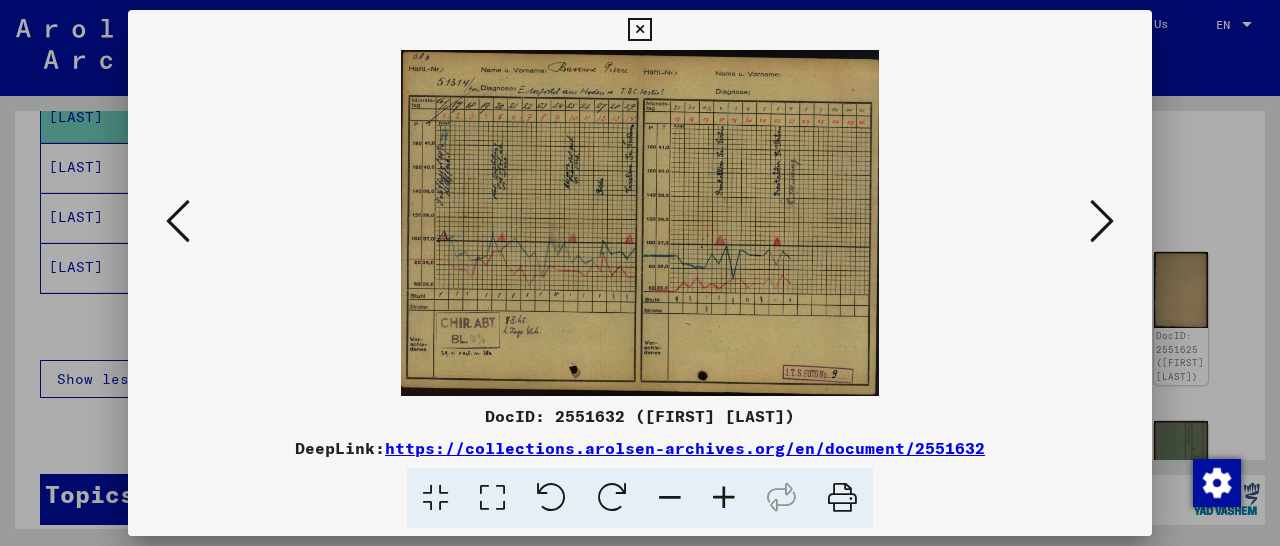 click at bounding box center (1102, 221) 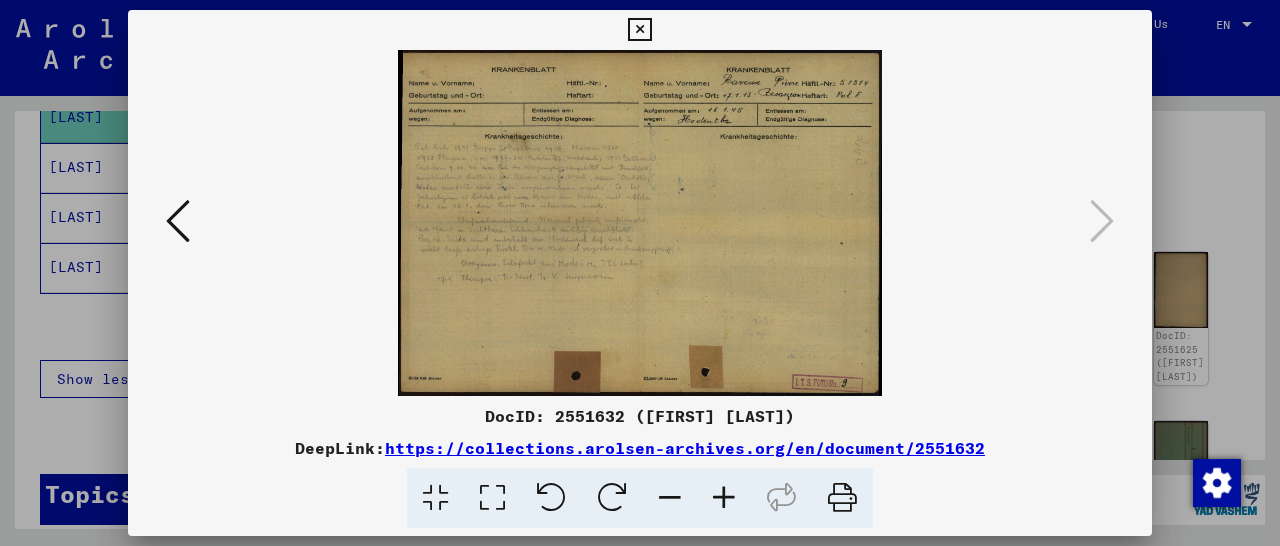 click at bounding box center [639, 30] 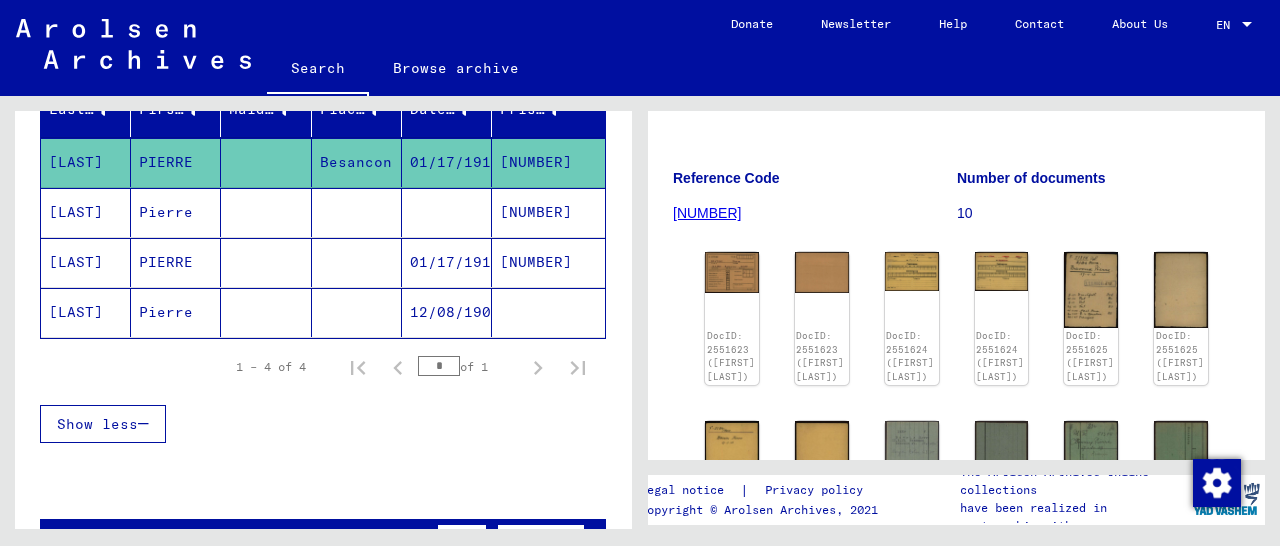 scroll, scrollTop: 312, scrollLeft: 0, axis: vertical 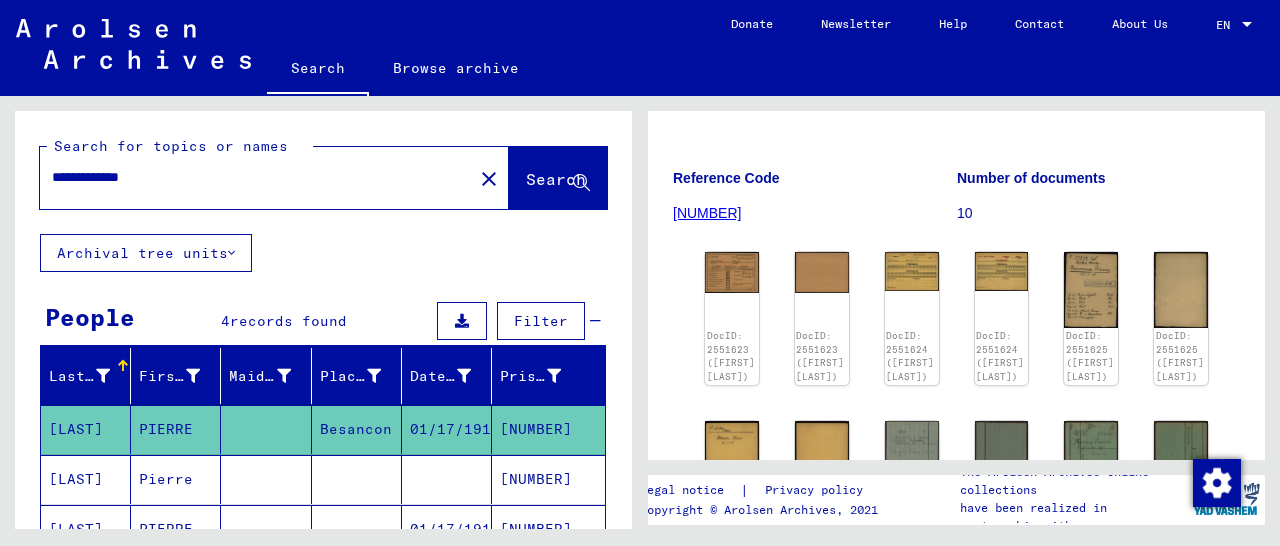 drag, startPoint x: 203, startPoint y: 181, endPoint x: 0, endPoint y: 183, distance: 203.00986 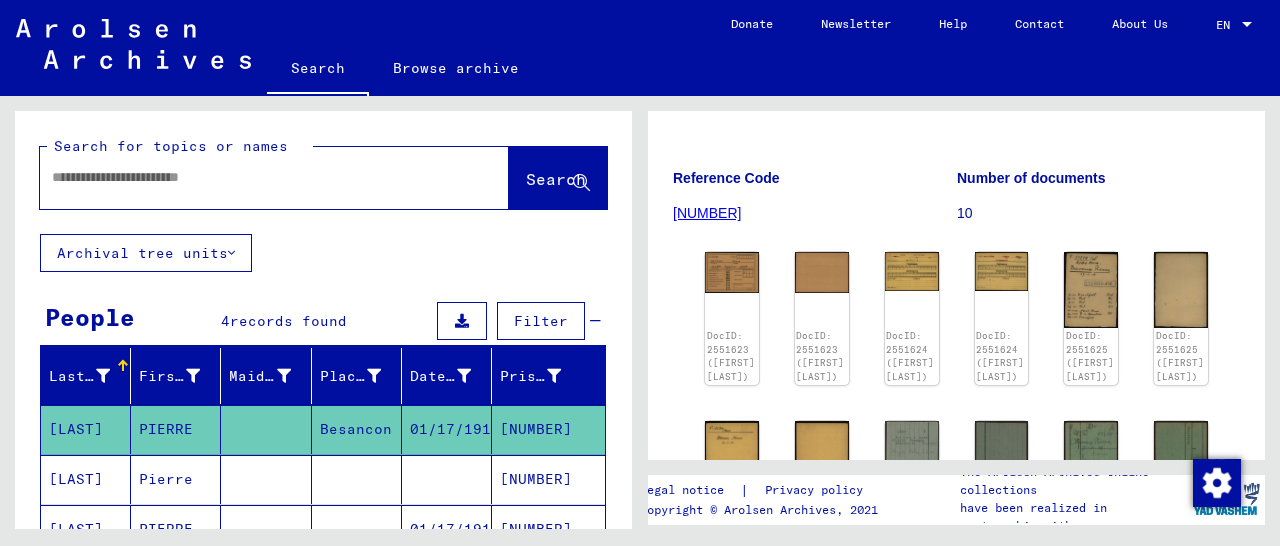 paste on "**********" 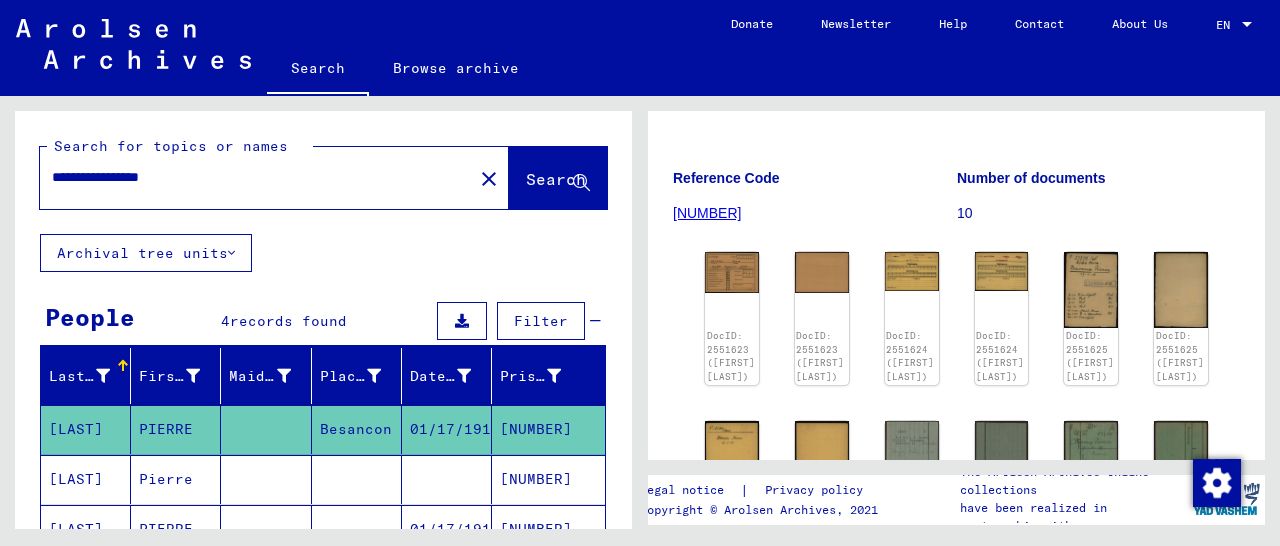 type on "**********" 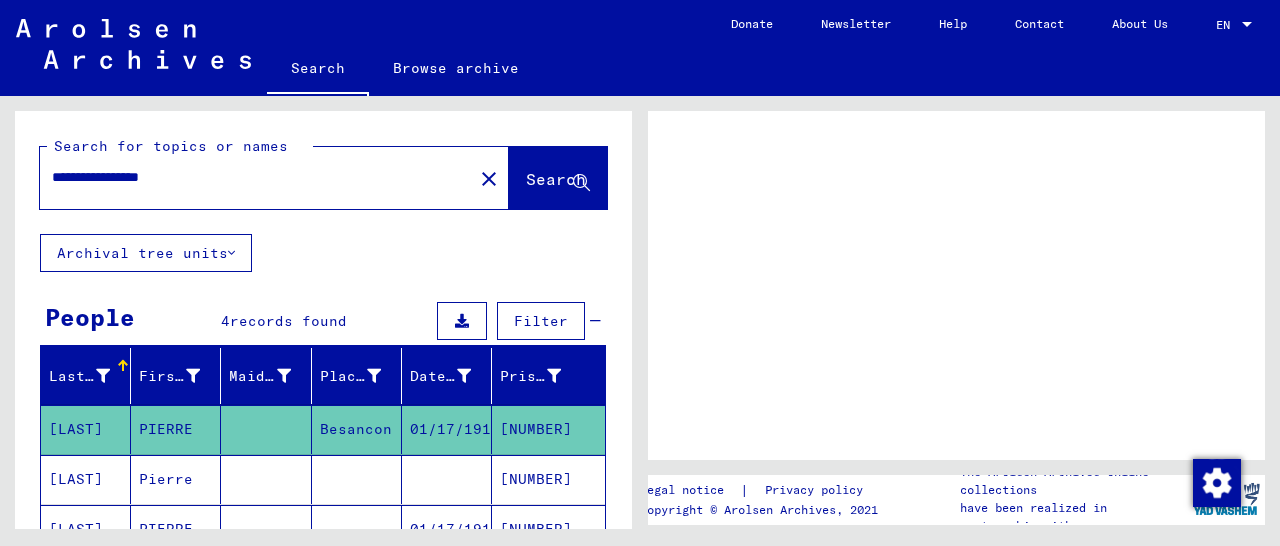 scroll, scrollTop: 0, scrollLeft: 0, axis: both 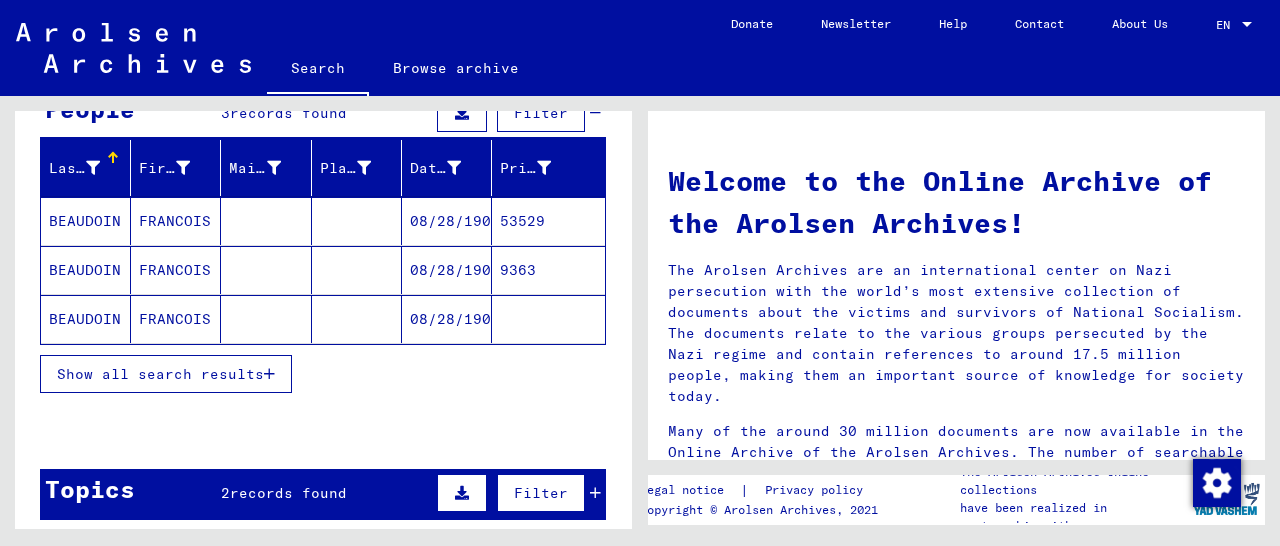 click on "9363" at bounding box center (548, 319) 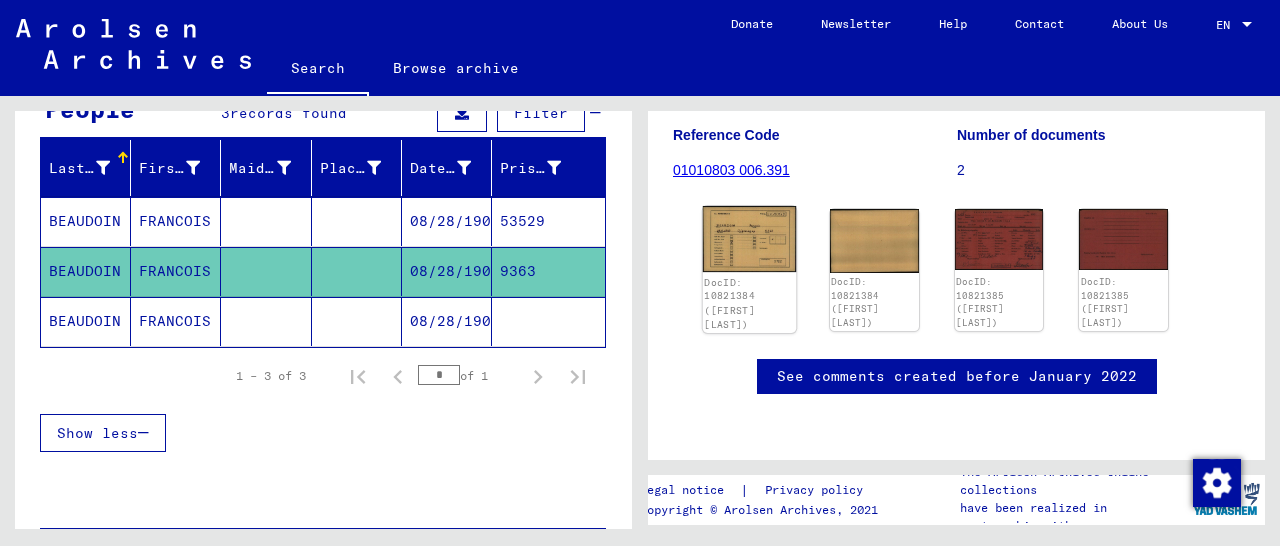 click 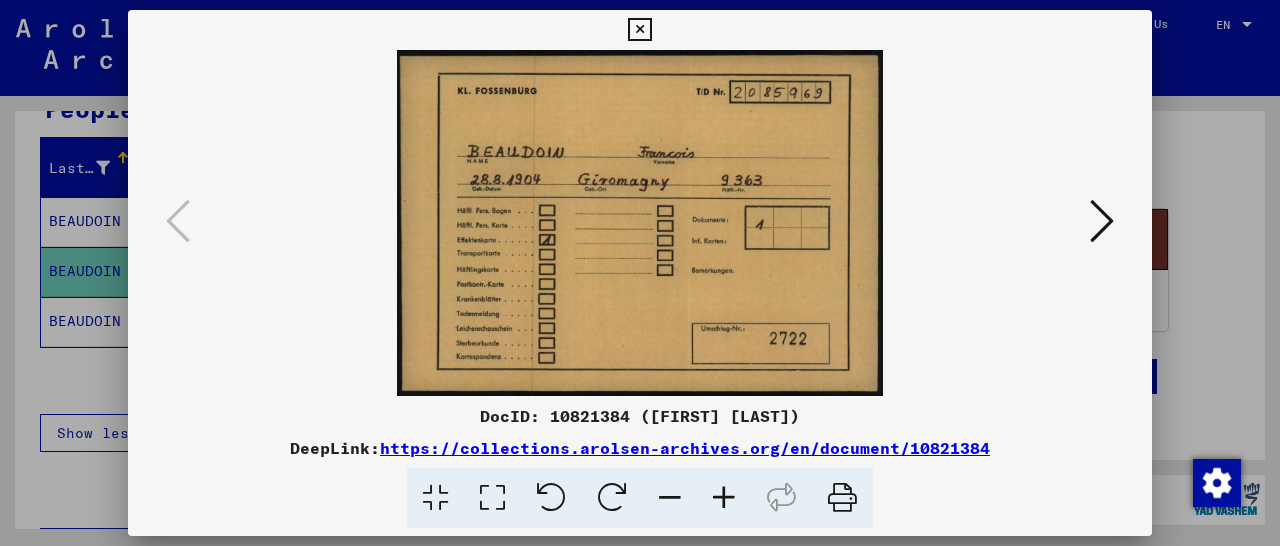 scroll, scrollTop: 280, scrollLeft: 0, axis: vertical 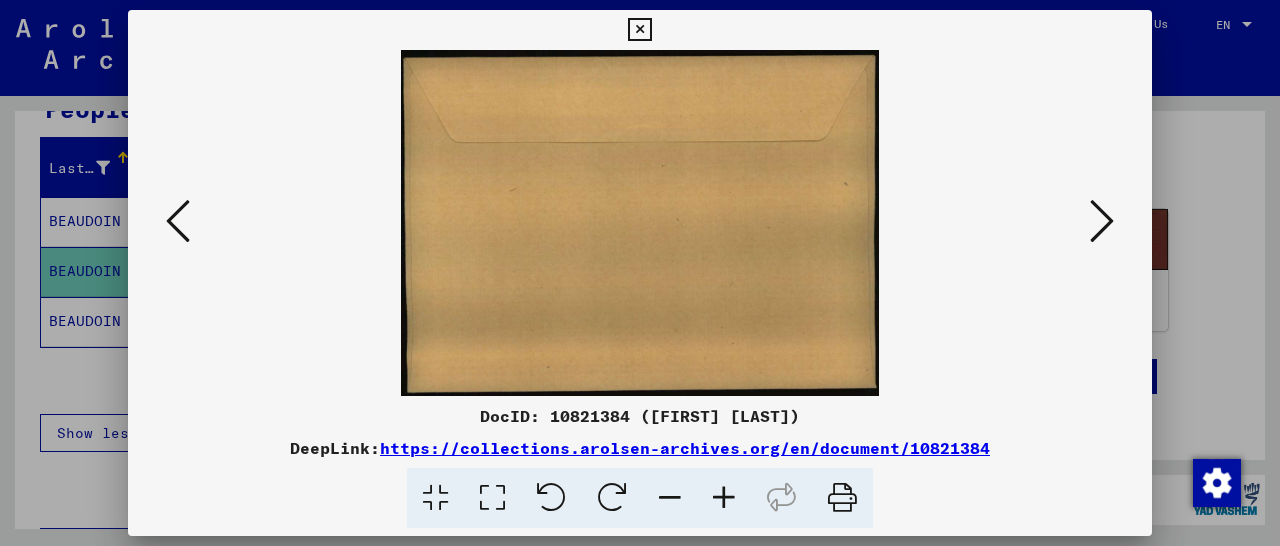 click at bounding box center (1102, 221) 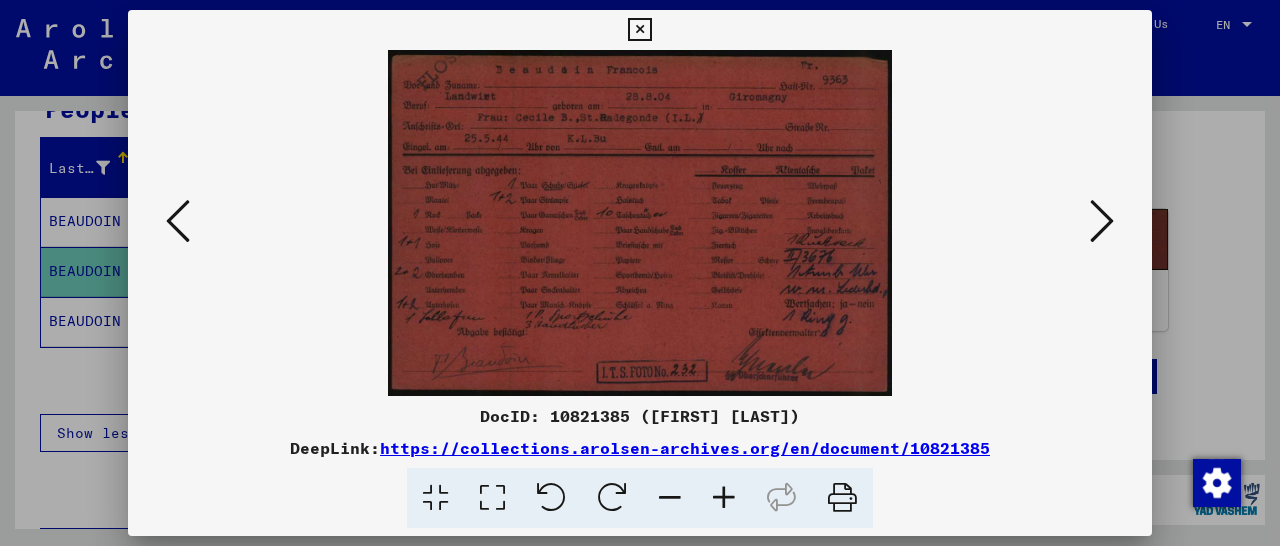 click at bounding box center [724, 498] 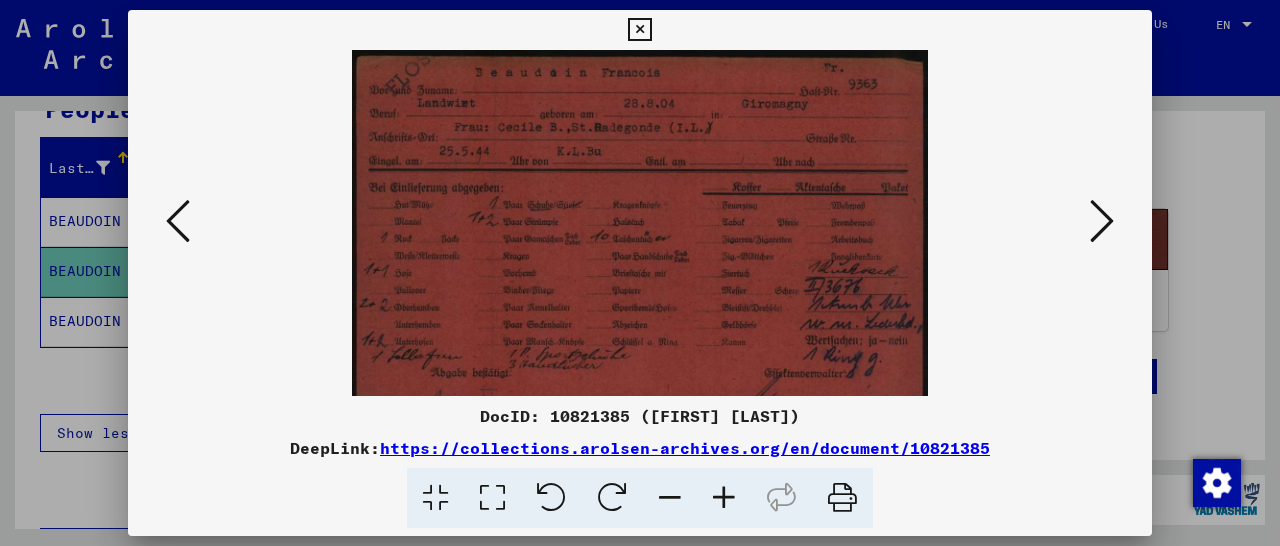 click at bounding box center (724, 498) 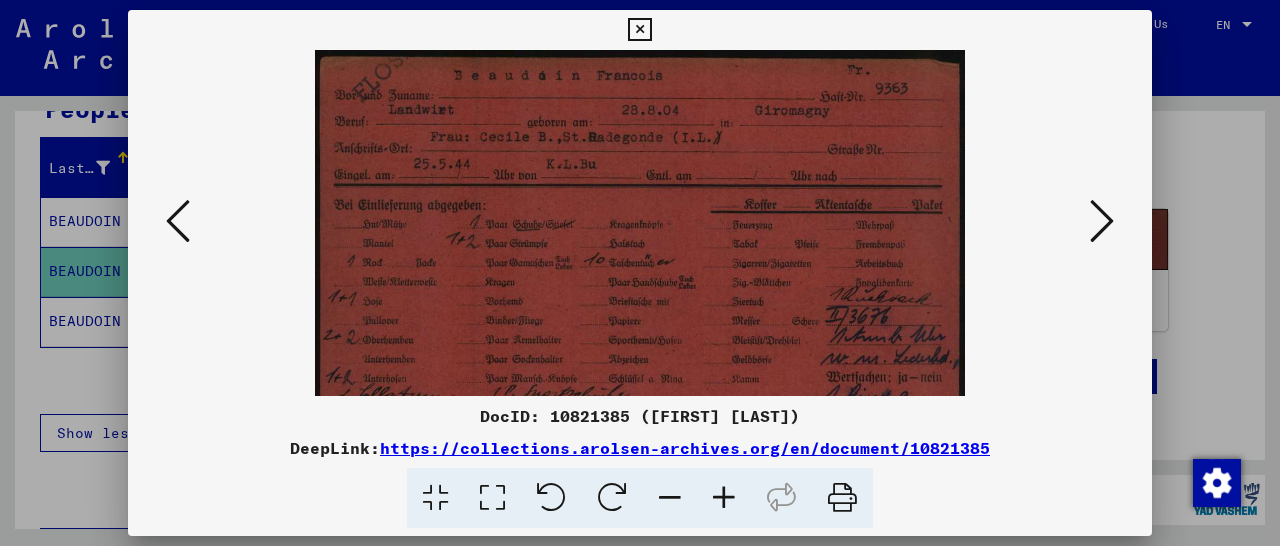 click at bounding box center [724, 498] 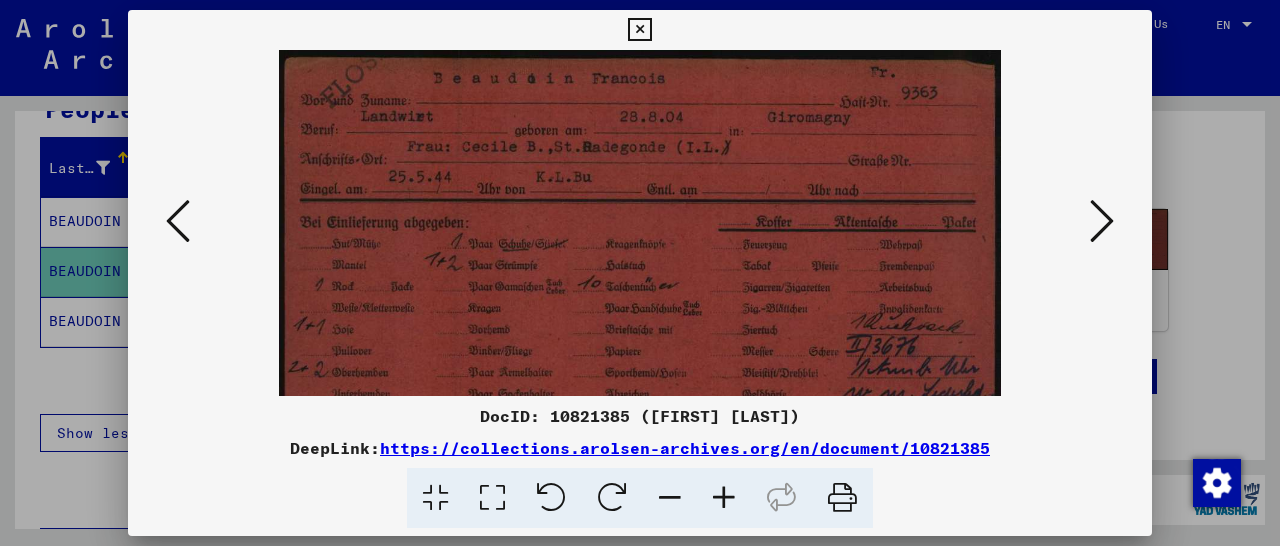 click at bounding box center (724, 498) 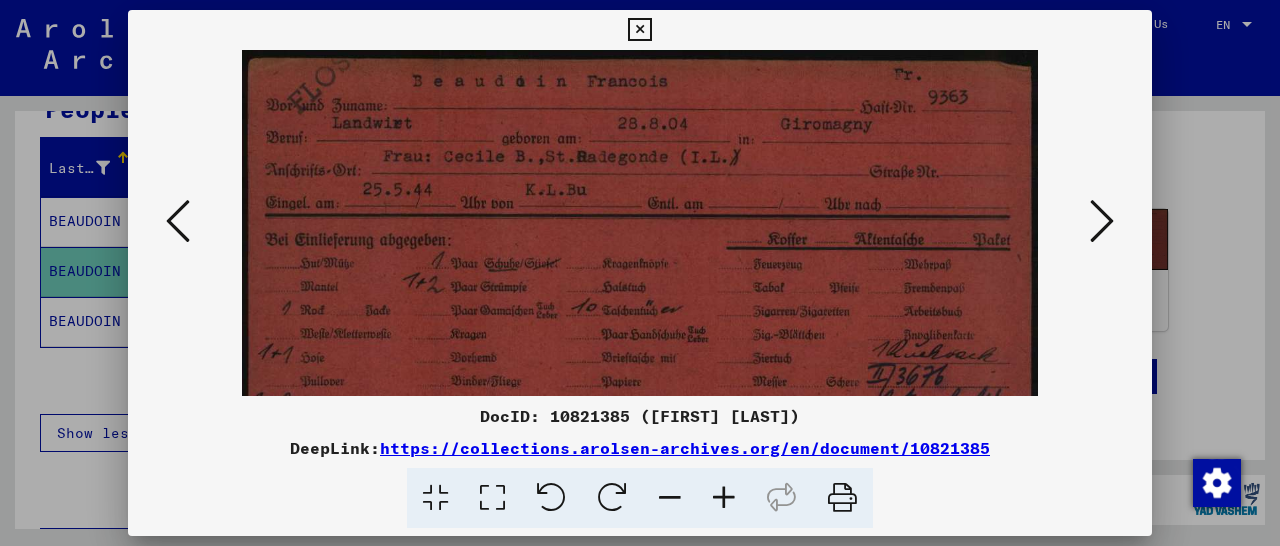 click at bounding box center [724, 498] 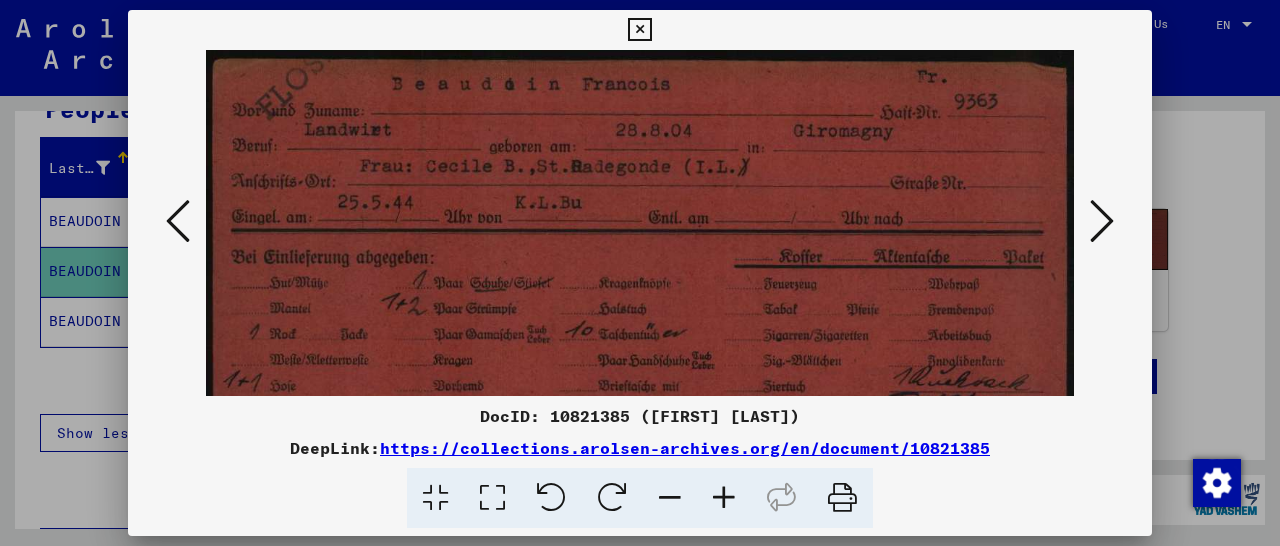 click at bounding box center (724, 498) 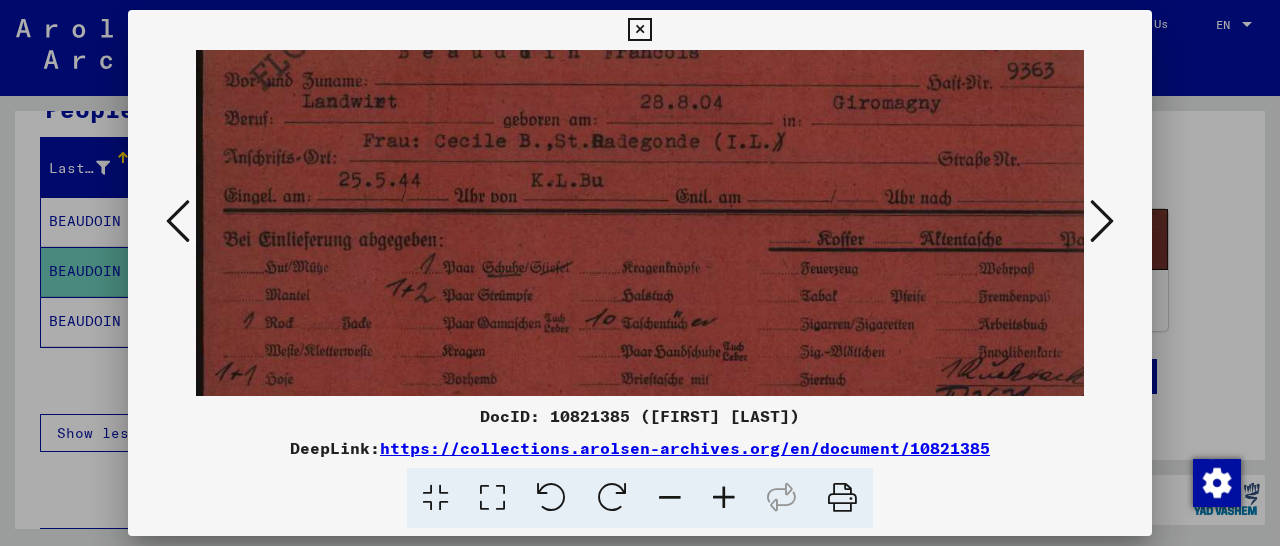 drag, startPoint x: 699, startPoint y: 380, endPoint x: 701, endPoint y: 343, distance: 37.054016 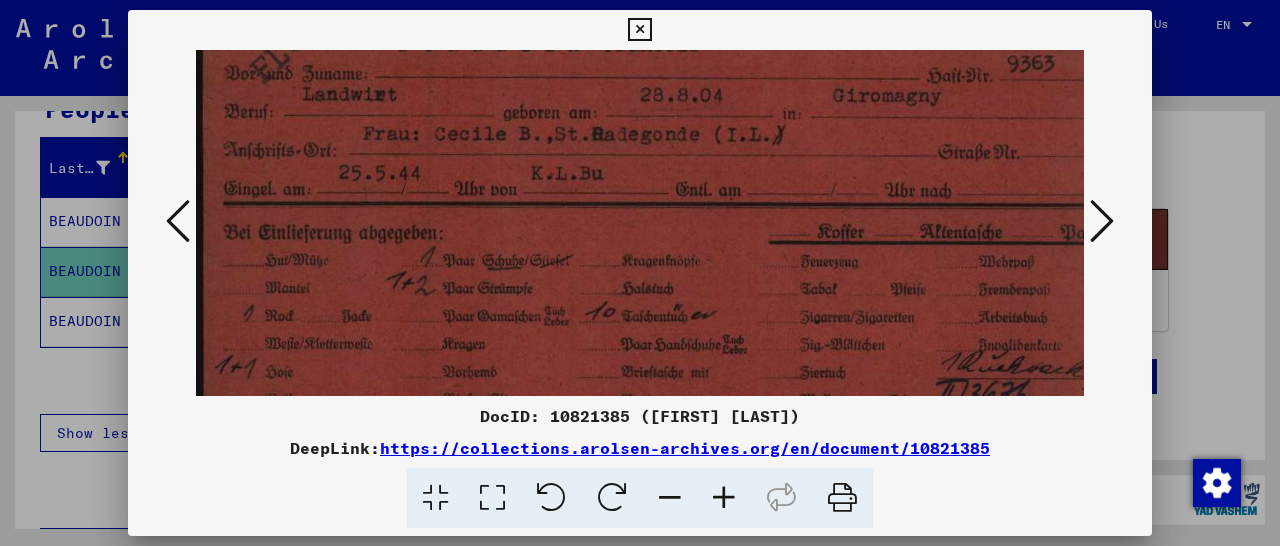 click at bounding box center [1102, 221] 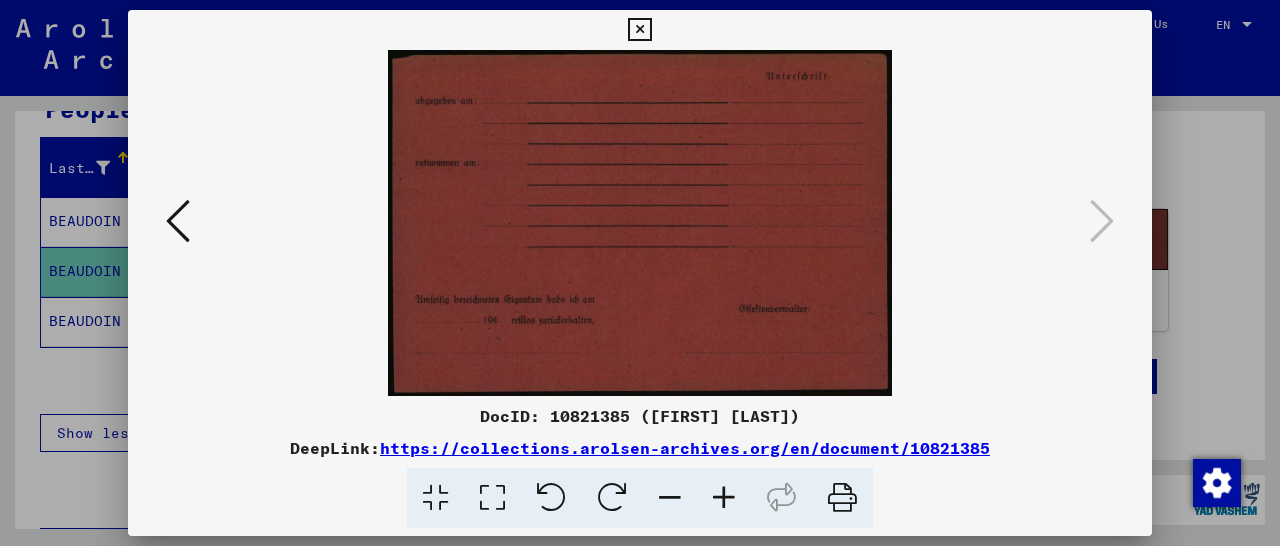 click at bounding box center (178, 221) 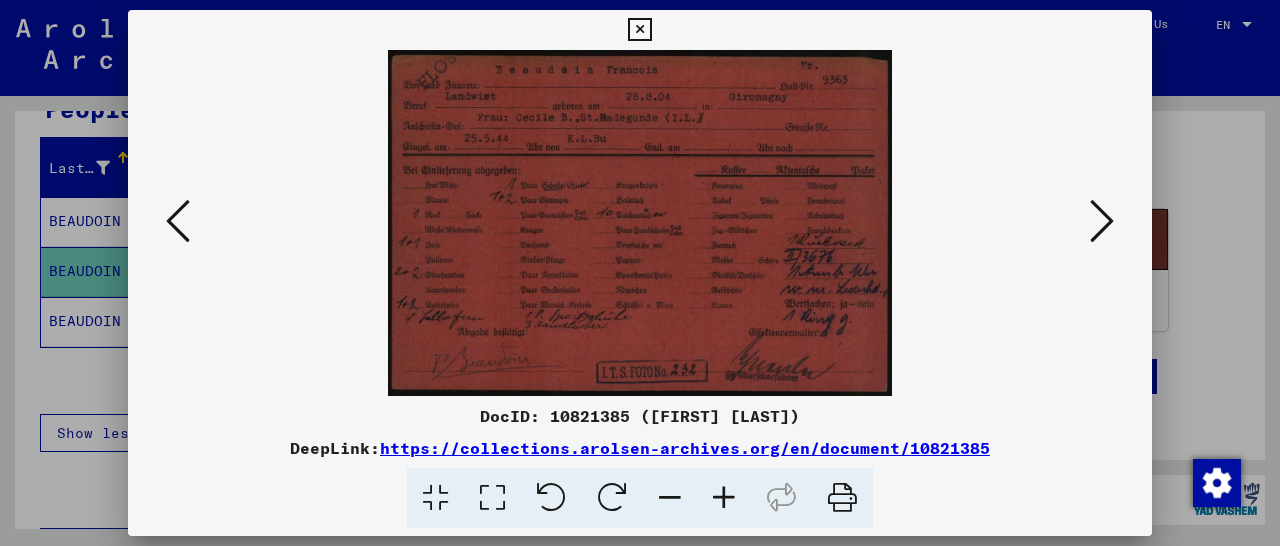 click at bounding box center [178, 221] 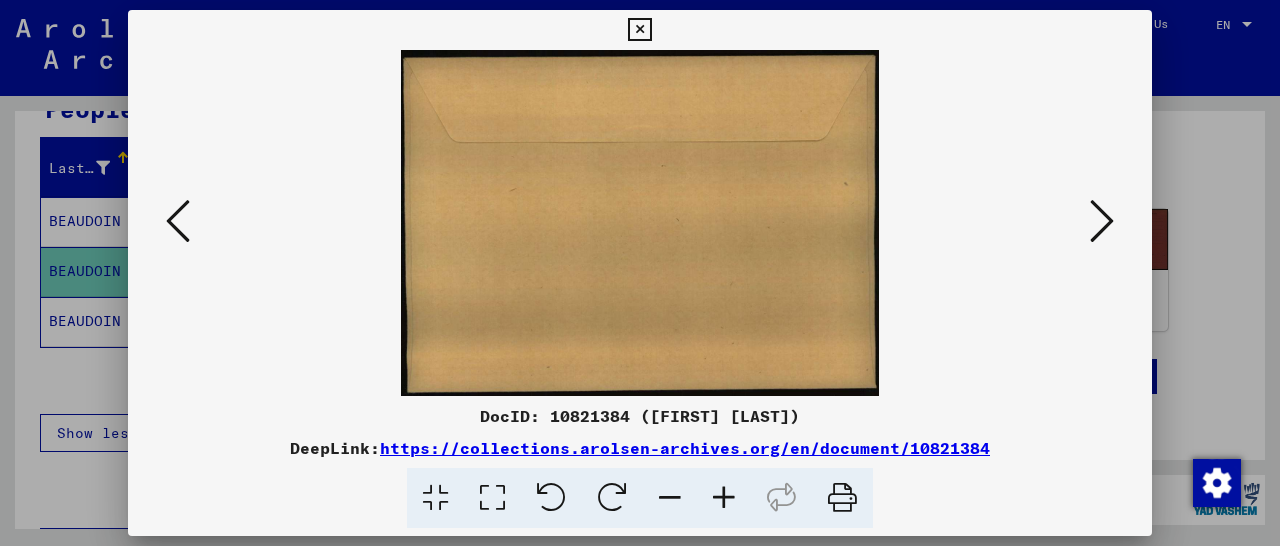 click at bounding box center [178, 221] 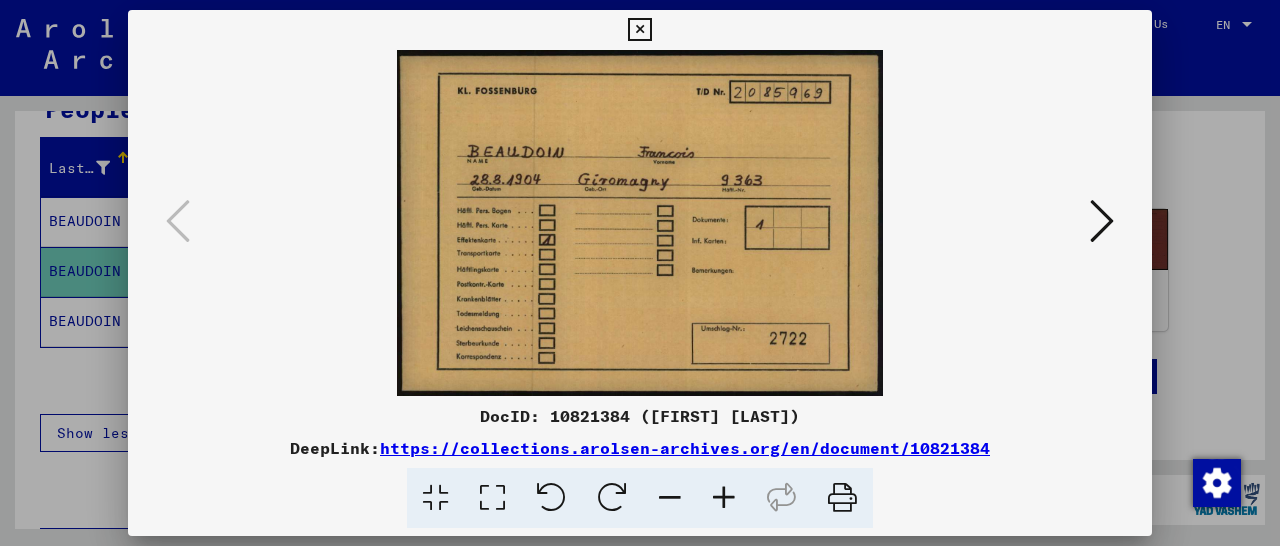 click at bounding box center [639, 30] 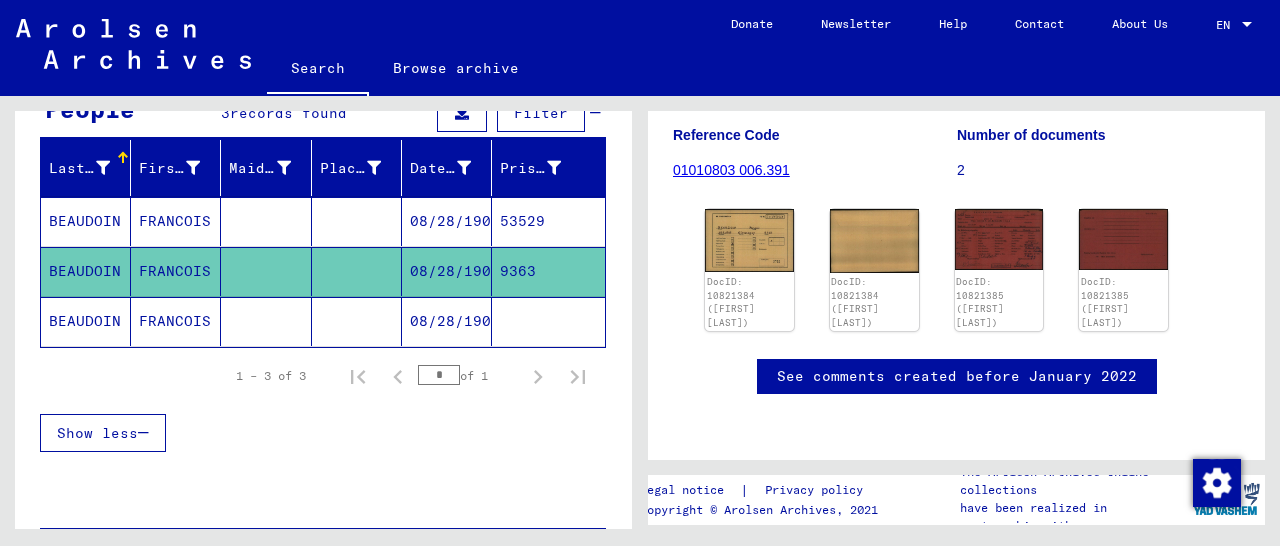 click on "53529" at bounding box center (548, 271) 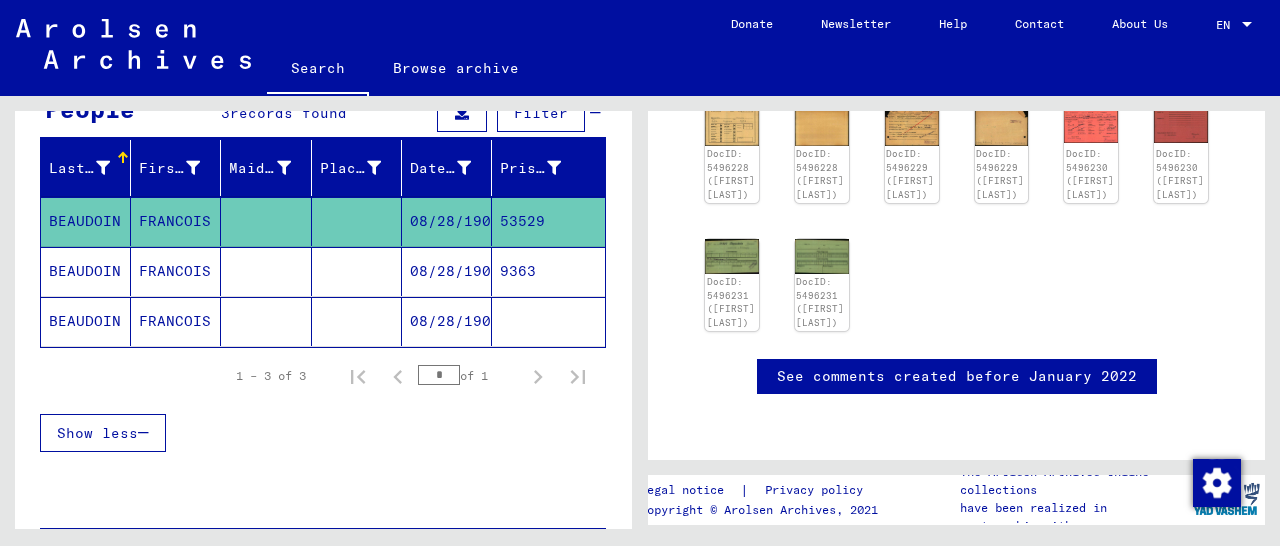 scroll, scrollTop: 281, scrollLeft: 0, axis: vertical 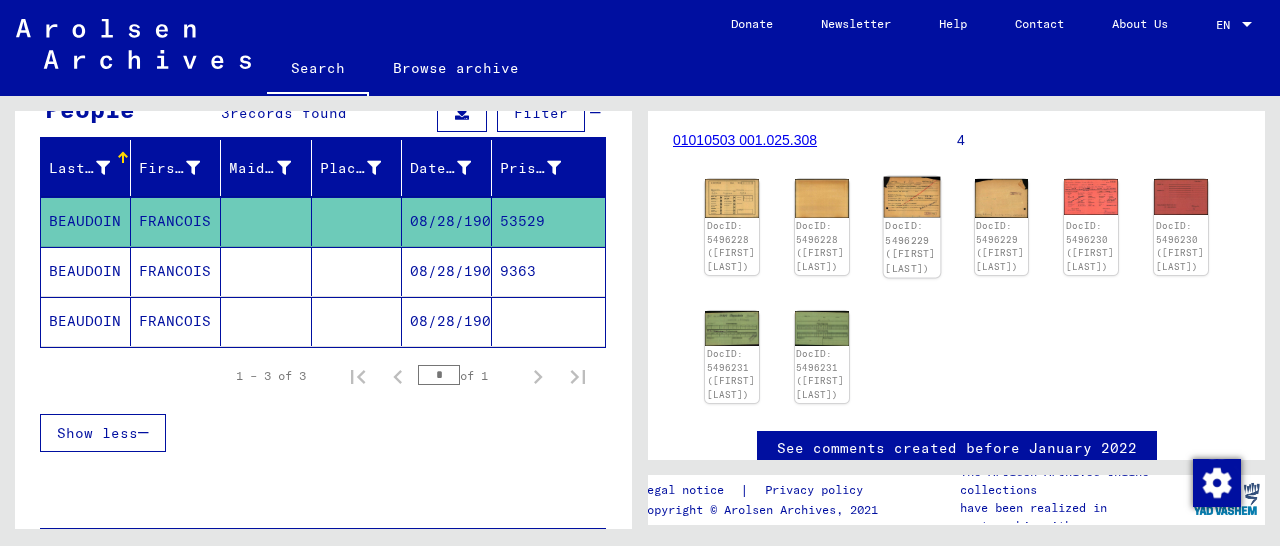 click 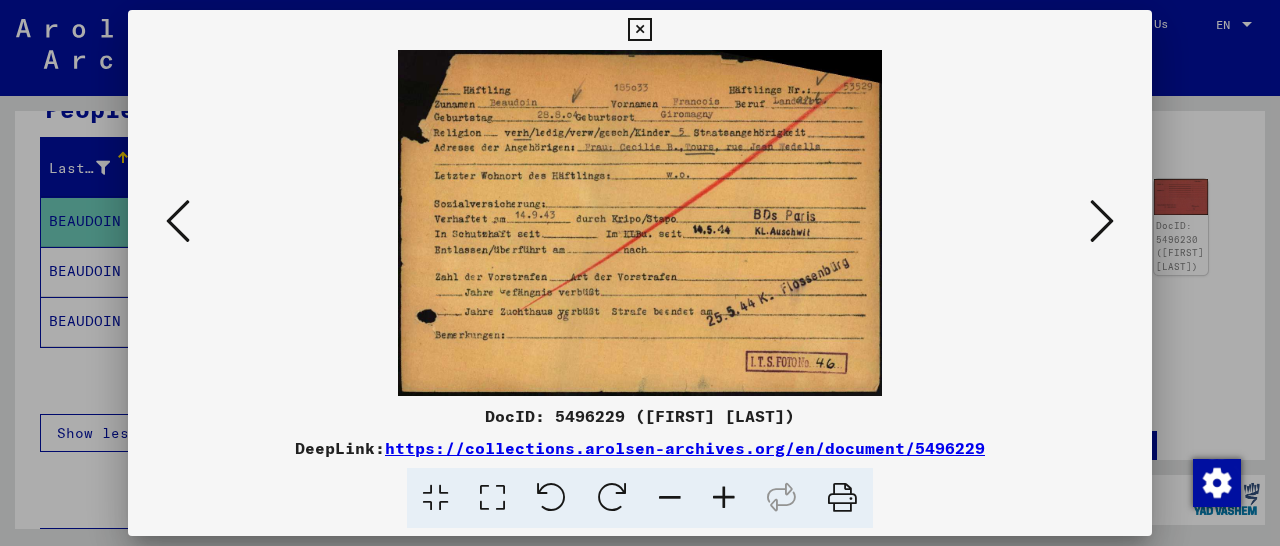 click at bounding box center (639, 30) 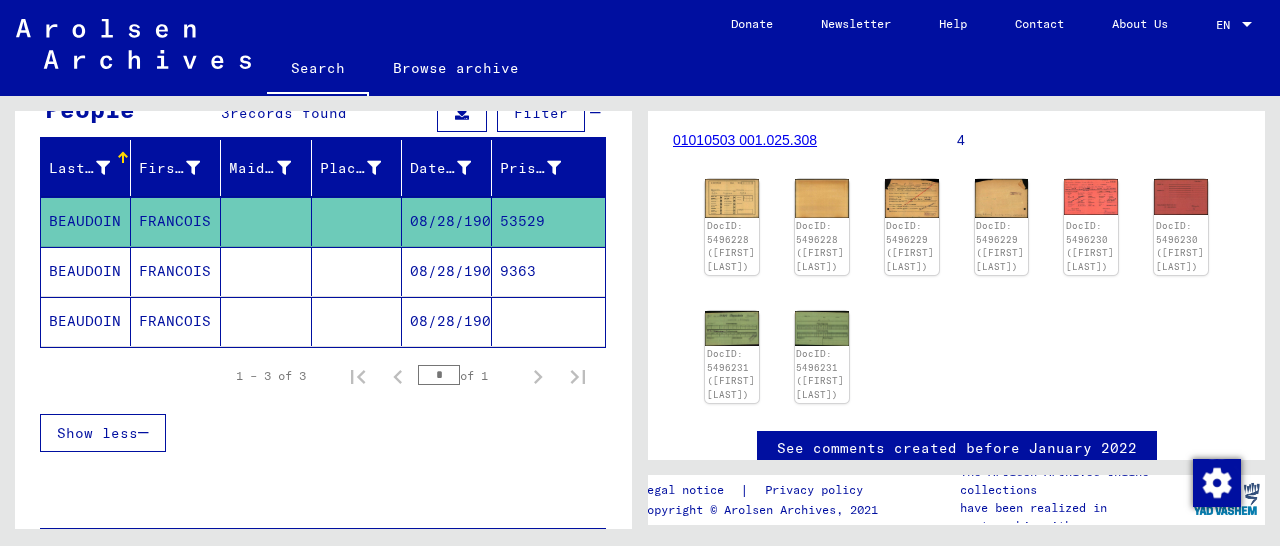 scroll, scrollTop: 0, scrollLeft: 0, axis: both 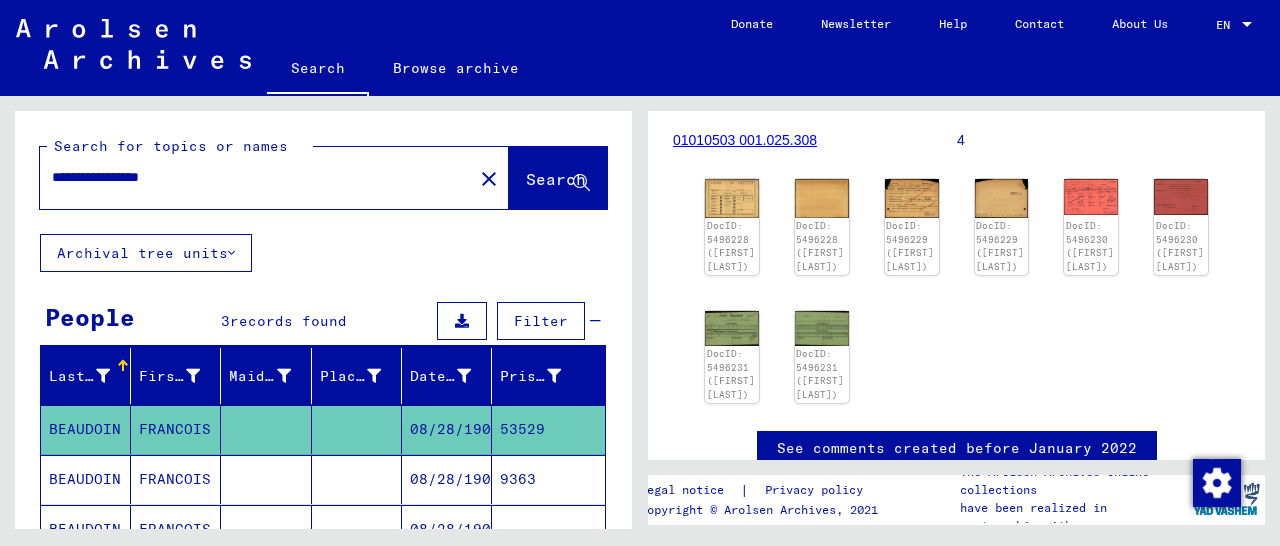 drag, startPoint x: 237, startPoint y: 173, endPoint x: 3, endPoint y: 217, distance: 238.10081 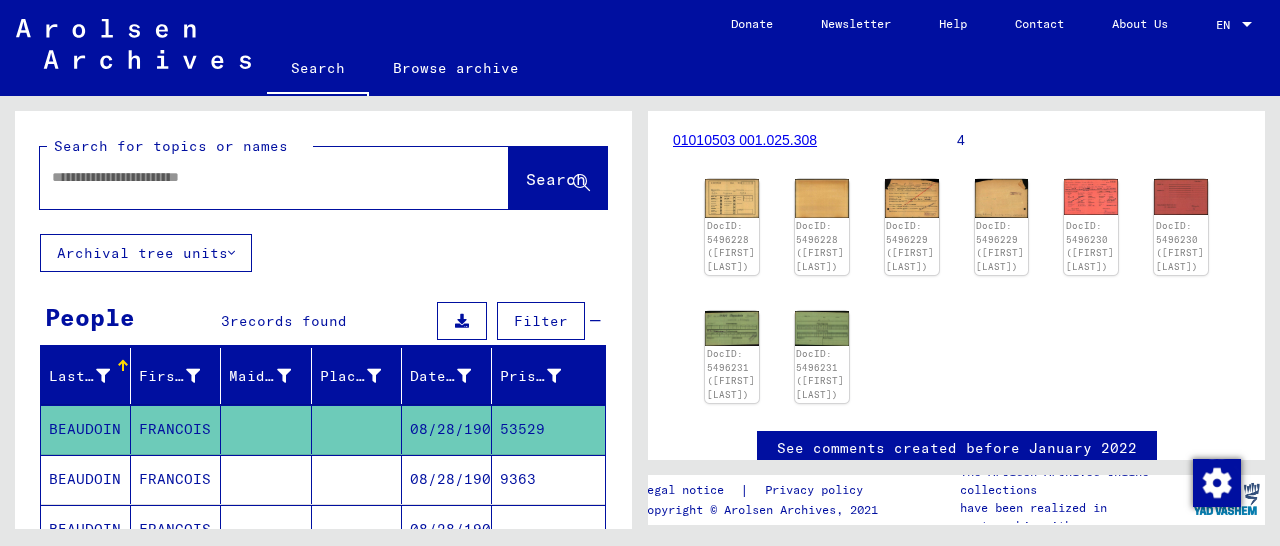 paste on "*****" 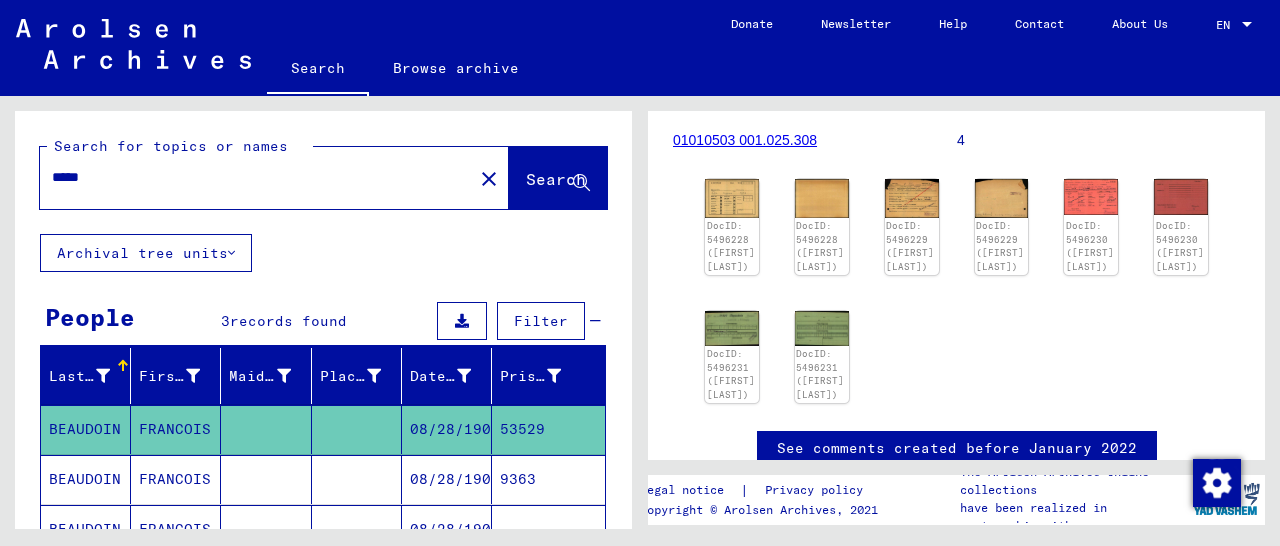 type on "*****" 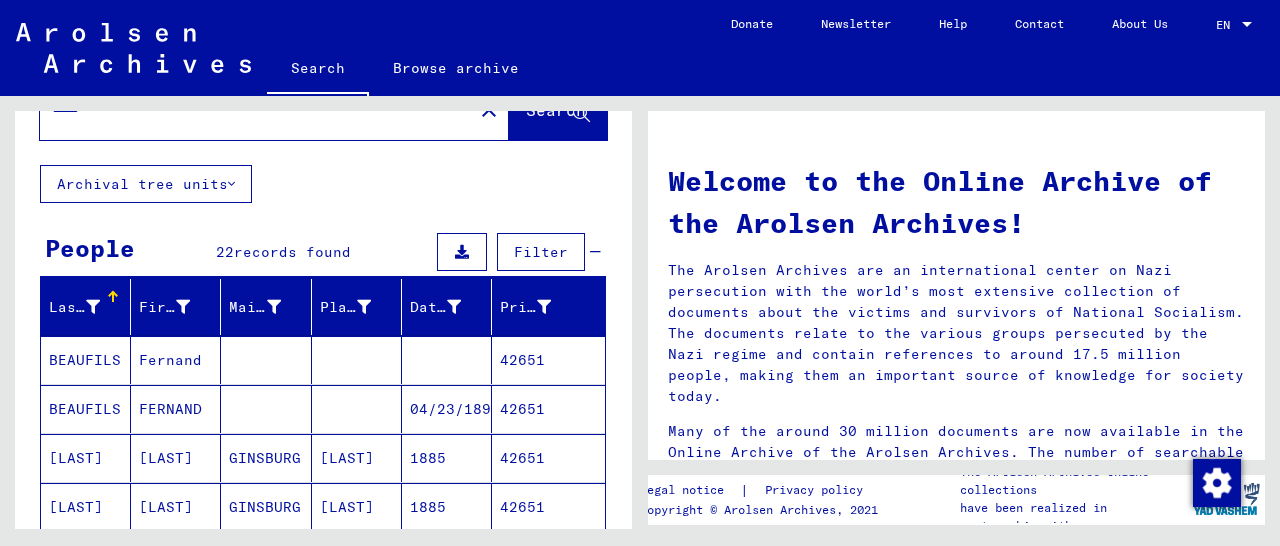 scroll, scrollTop: 208, scrollLeft: 0, axis: vertical 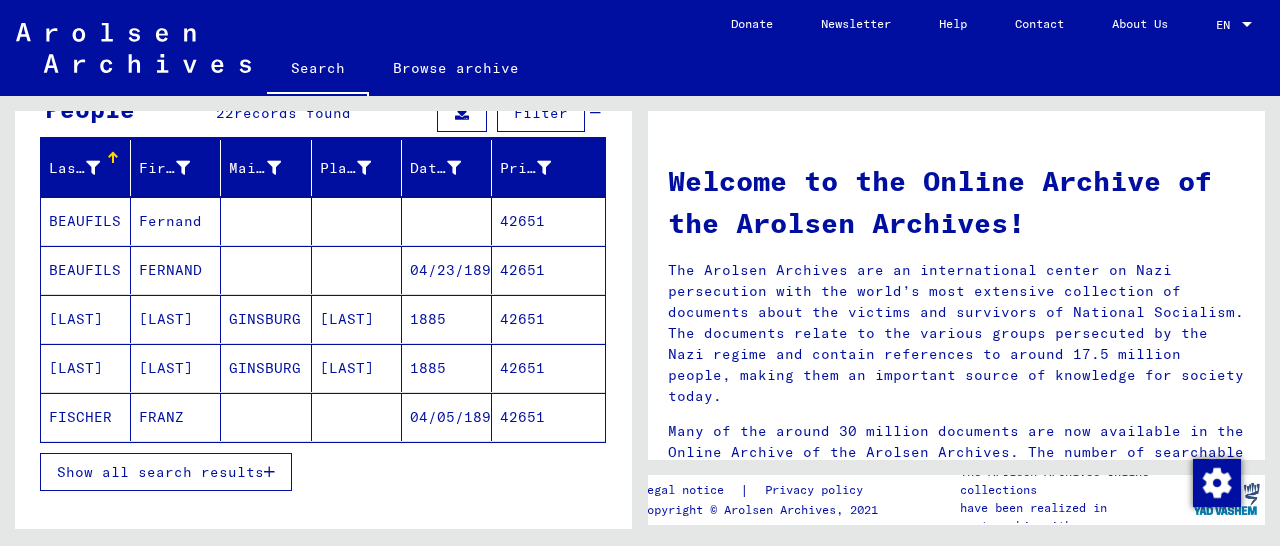 click on "42651" at bounding box center (548, 319) 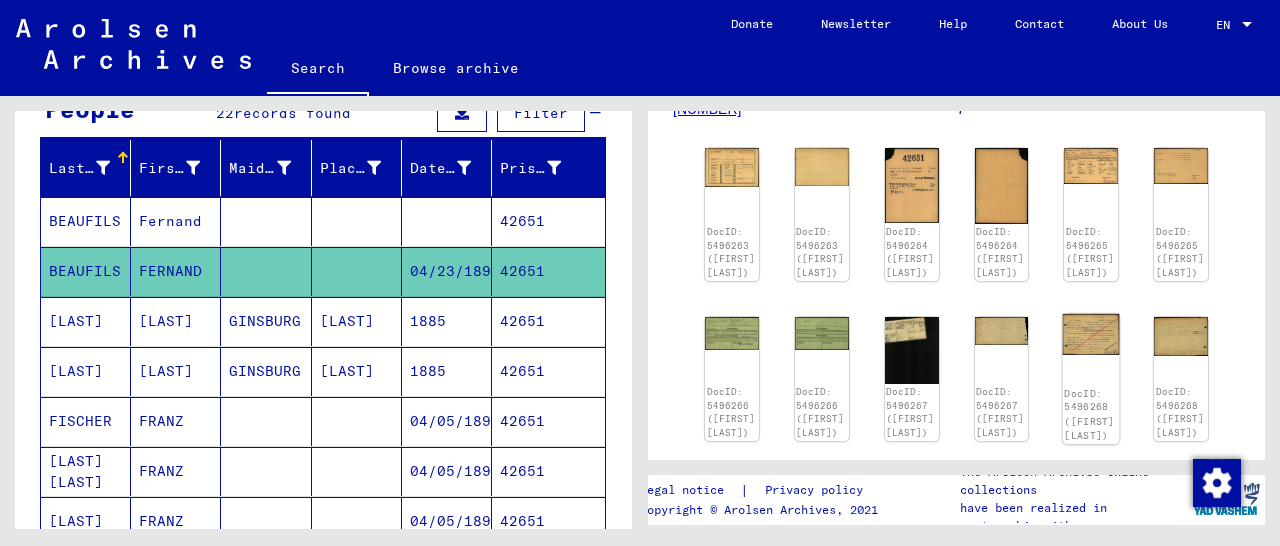 scroll, scrollTop: 416, scrollLeft: 0, axis: vertical 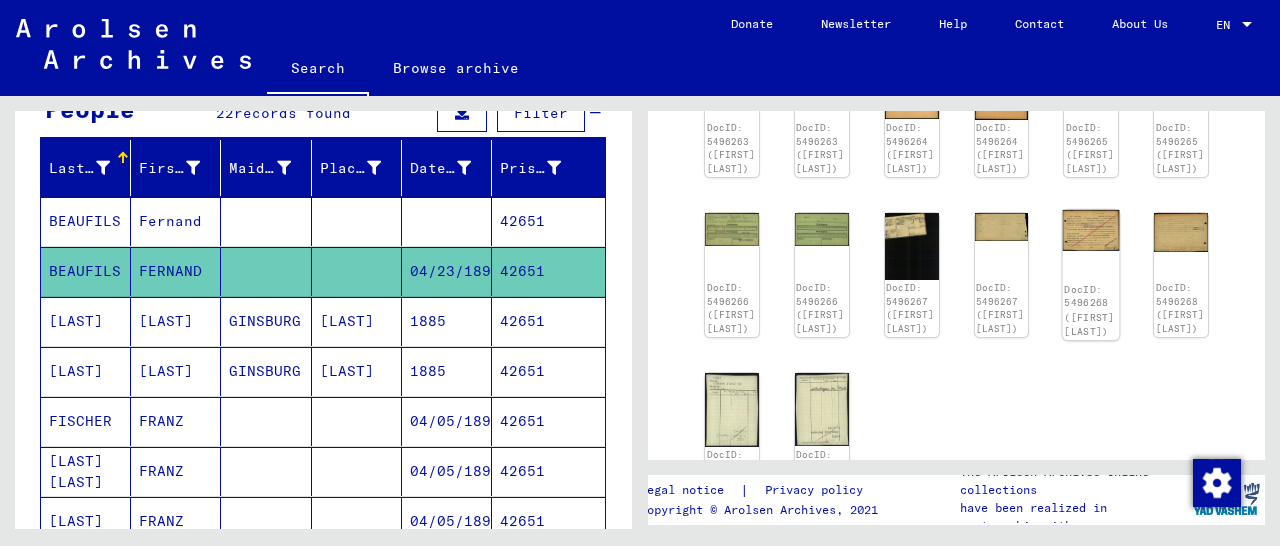 click 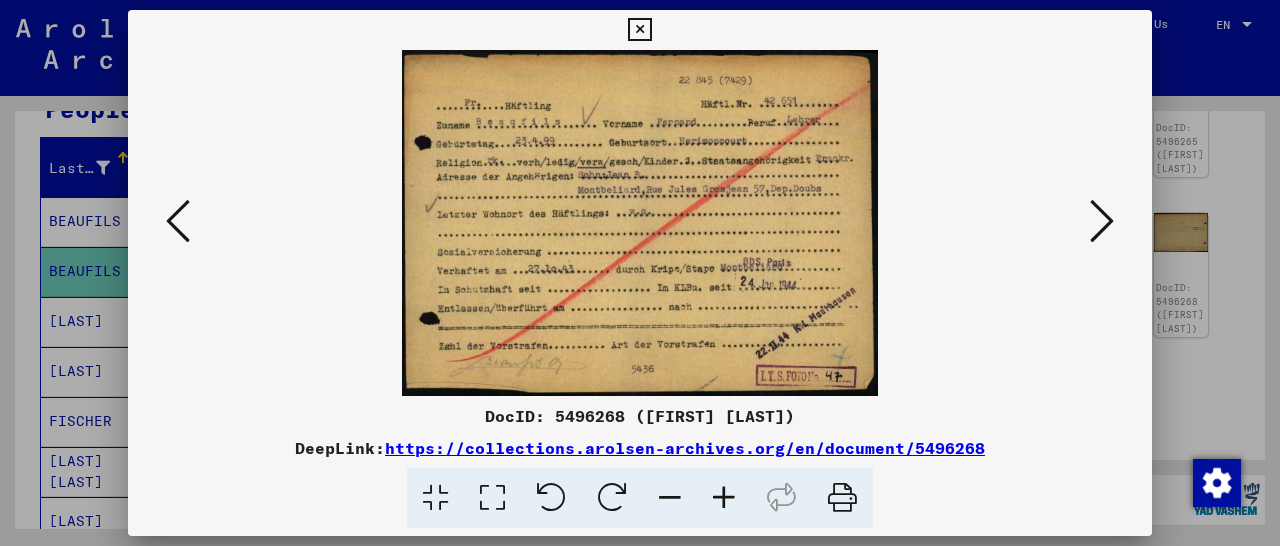 click at bounding box center [639, 30] 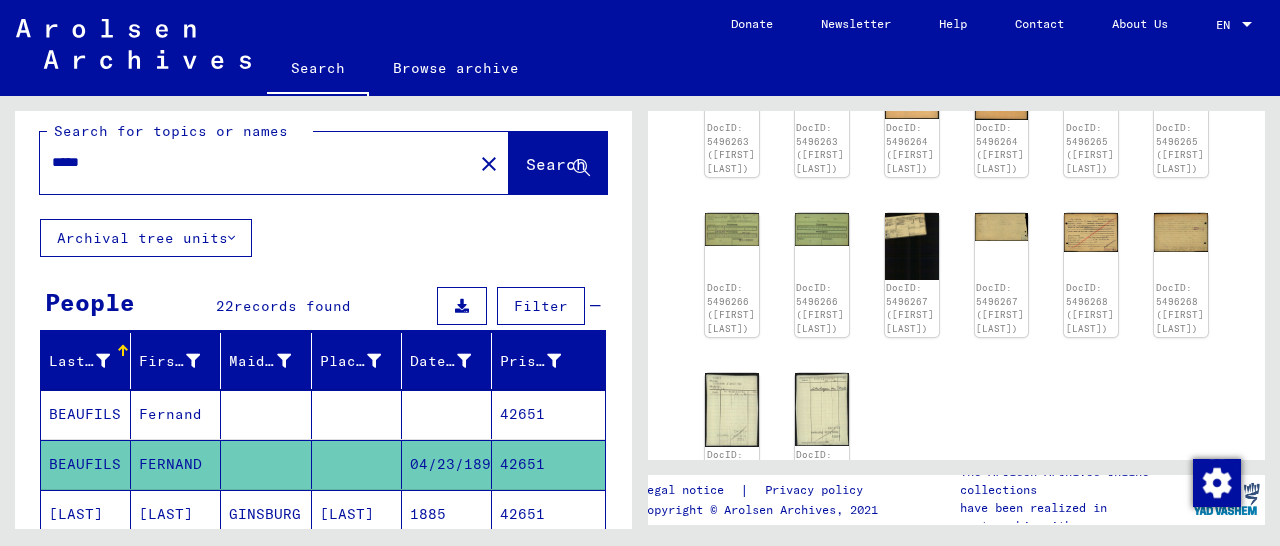 scroll, scrollTop: 0, scrollLeft: 0, axis: both 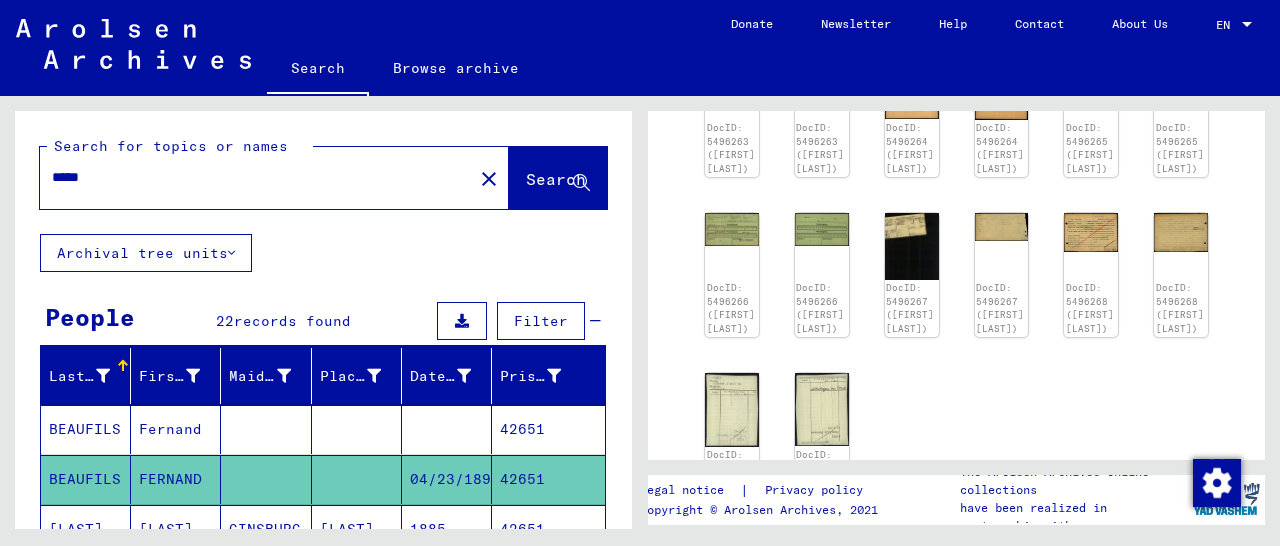 drag, startPoint x: 162, startPoint y: 185, endPoint x: 1, endPoint y: 191, distance: 161.11176 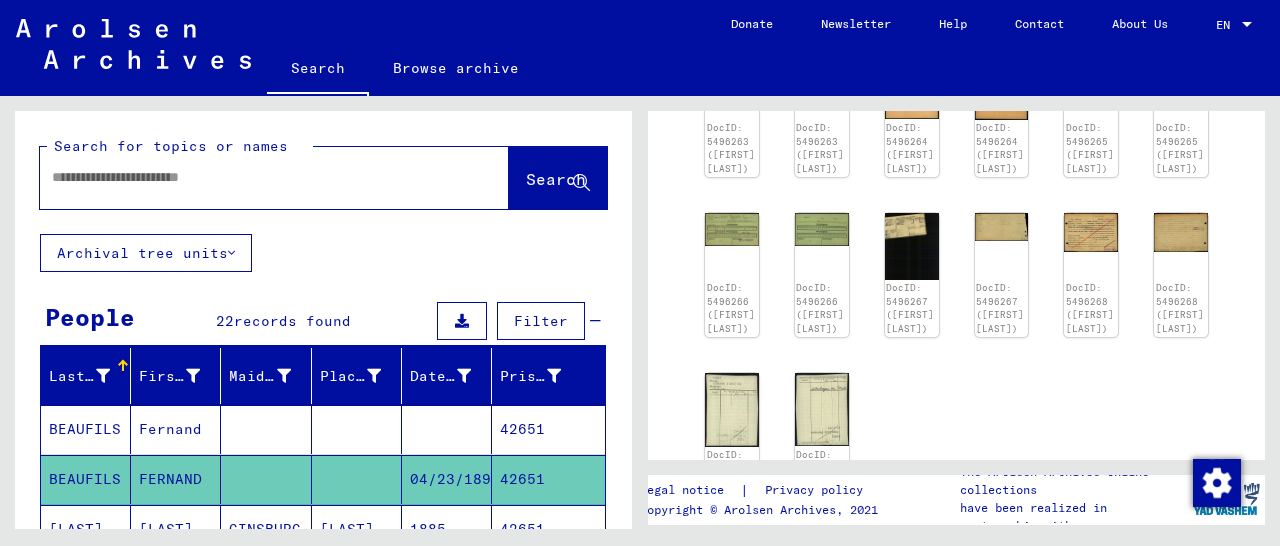 paste on "******" 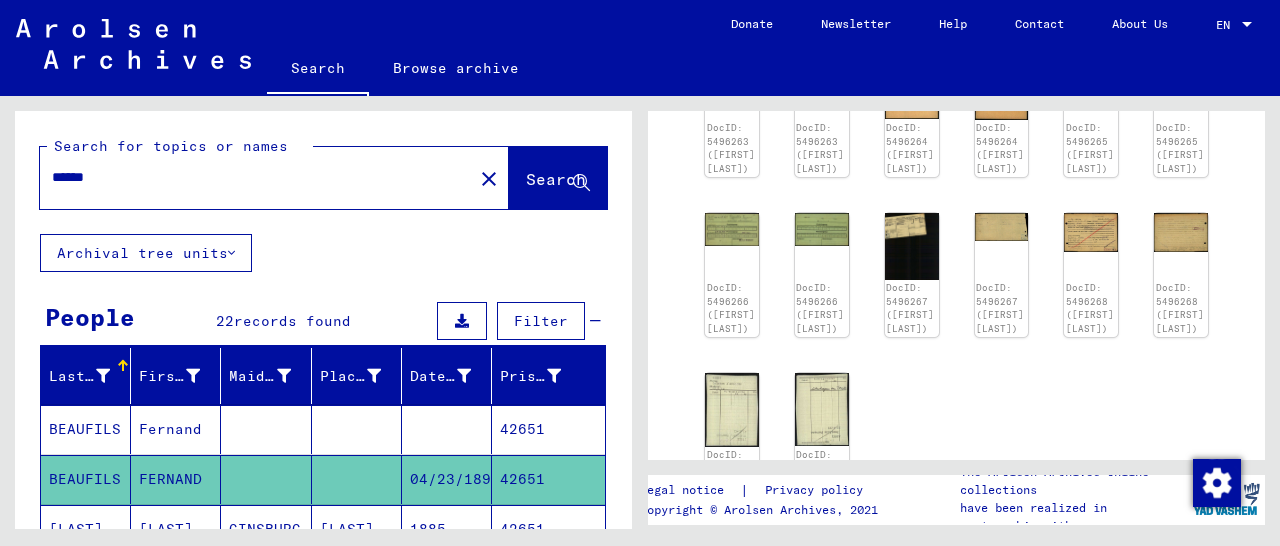 type on "******" 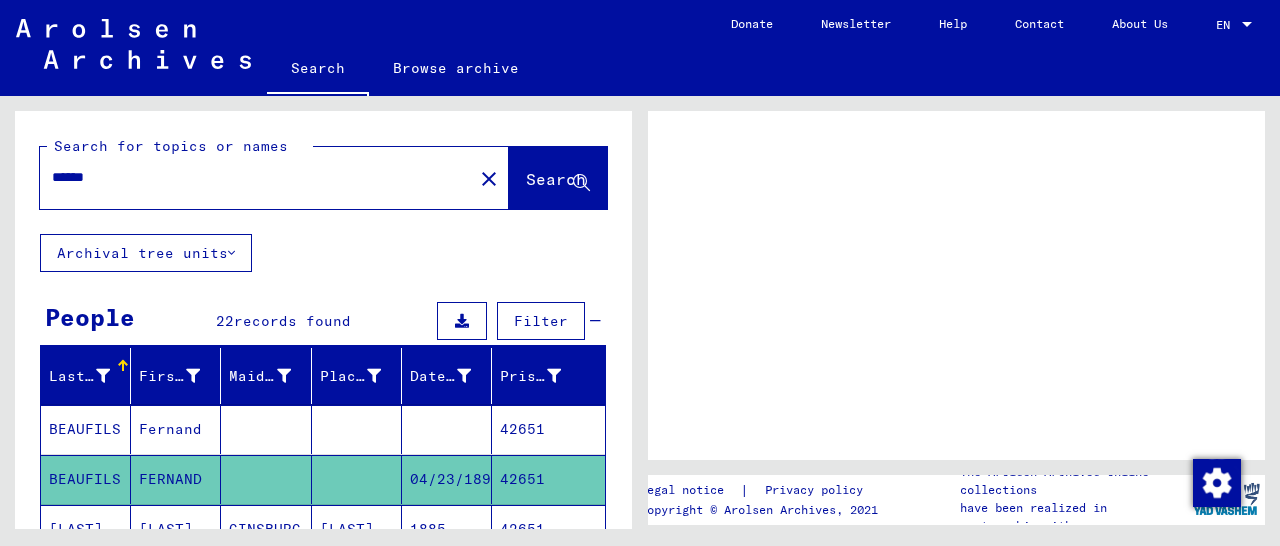 scroll, scrollTop: 0, scrollLeft: 0, axis: both 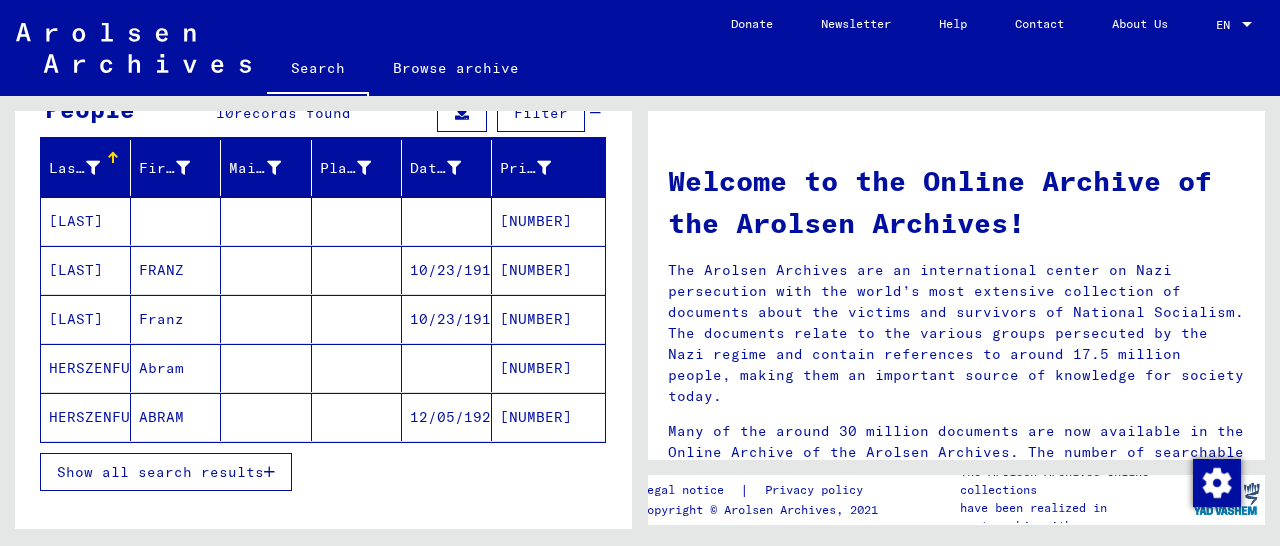 click at bounding box center [269, 472] 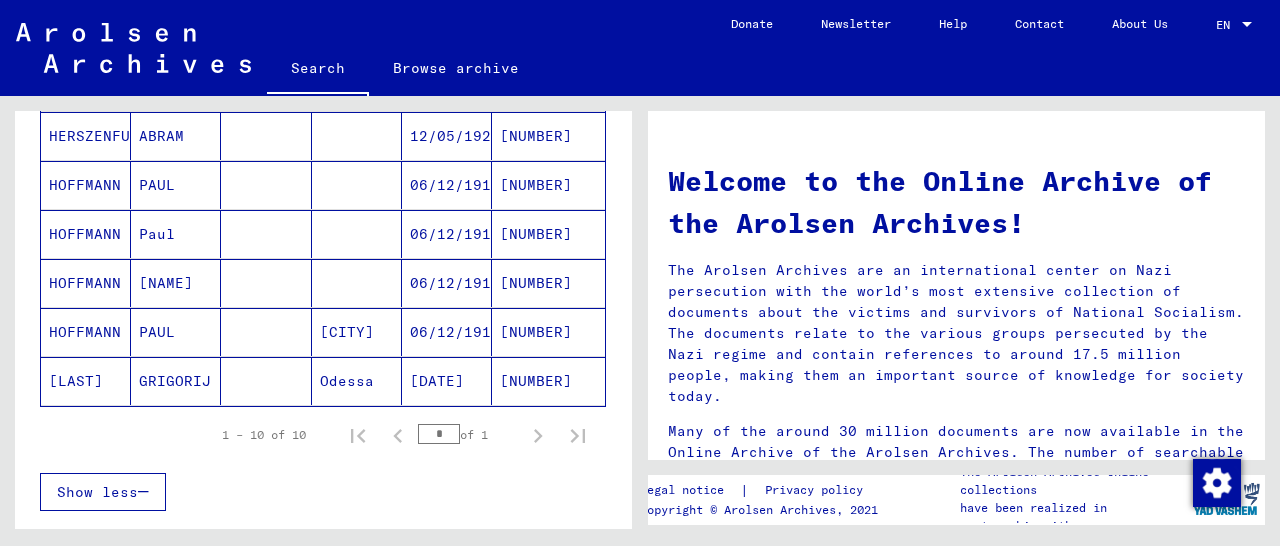 scroll, scrollTop: 520, scrollLeft: 0, axis: vertical 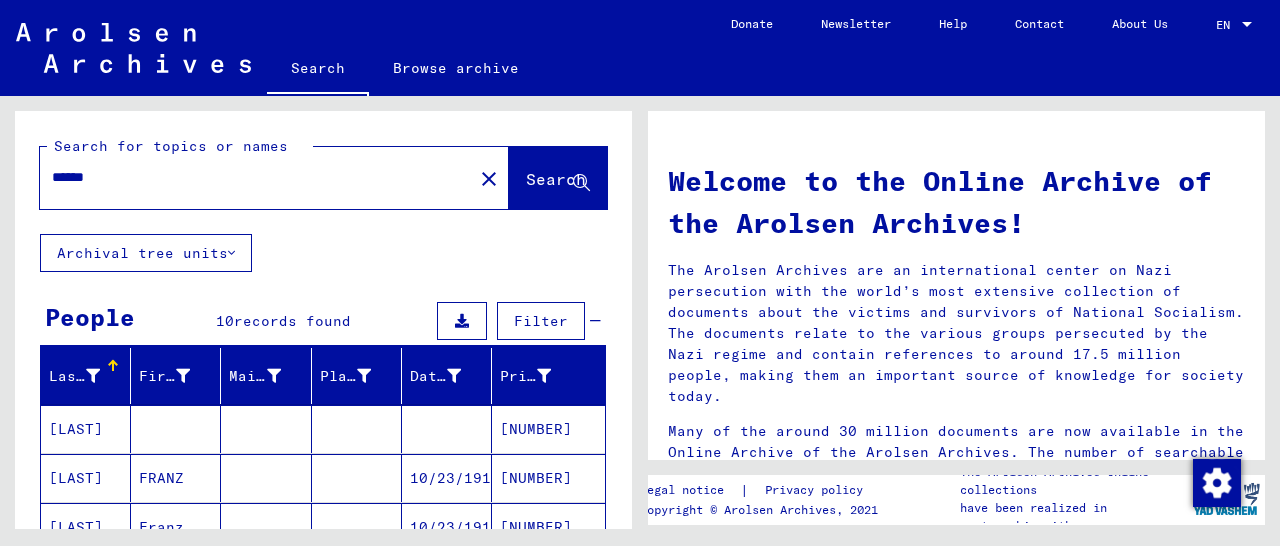 drag, startPoint x: 196, startPoint y: 166, endPoint x: 1, endPoint y: 185, distance: 195.92346 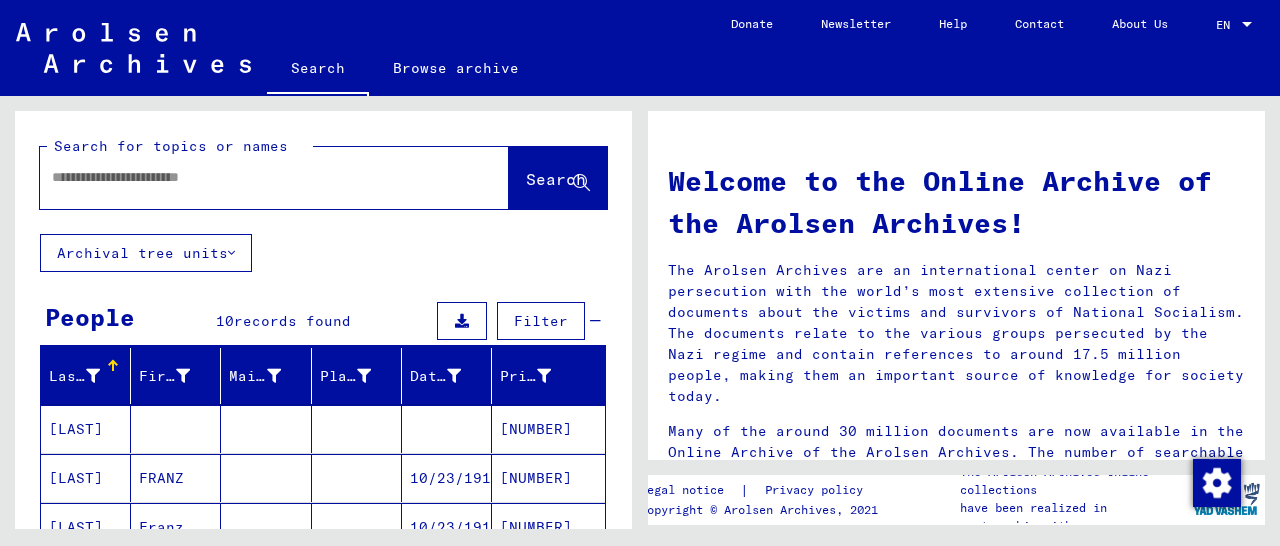paste on "**********" 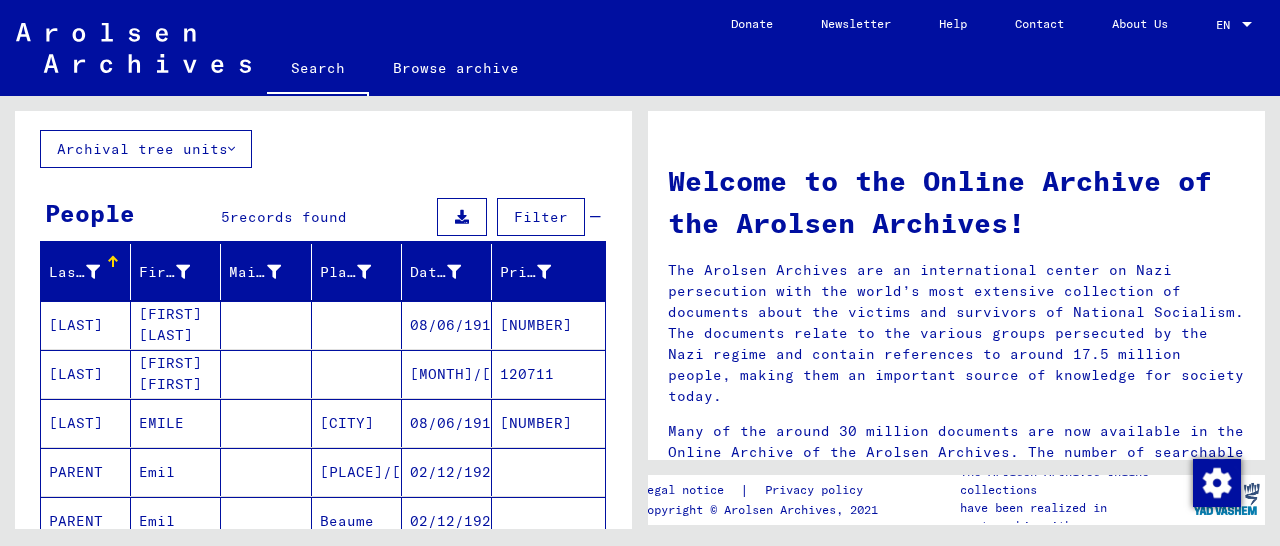 scroll, scrollTop: 208, scrollLeft: 0, axis: vertical 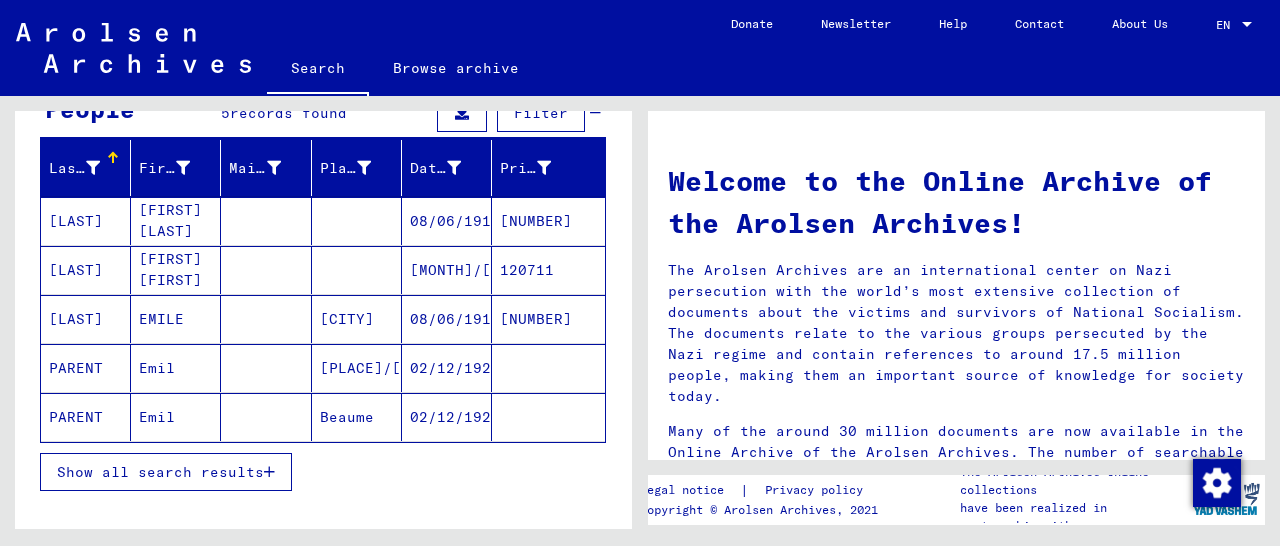 click on "[NUMBER]" at bounding box center [548, 270] 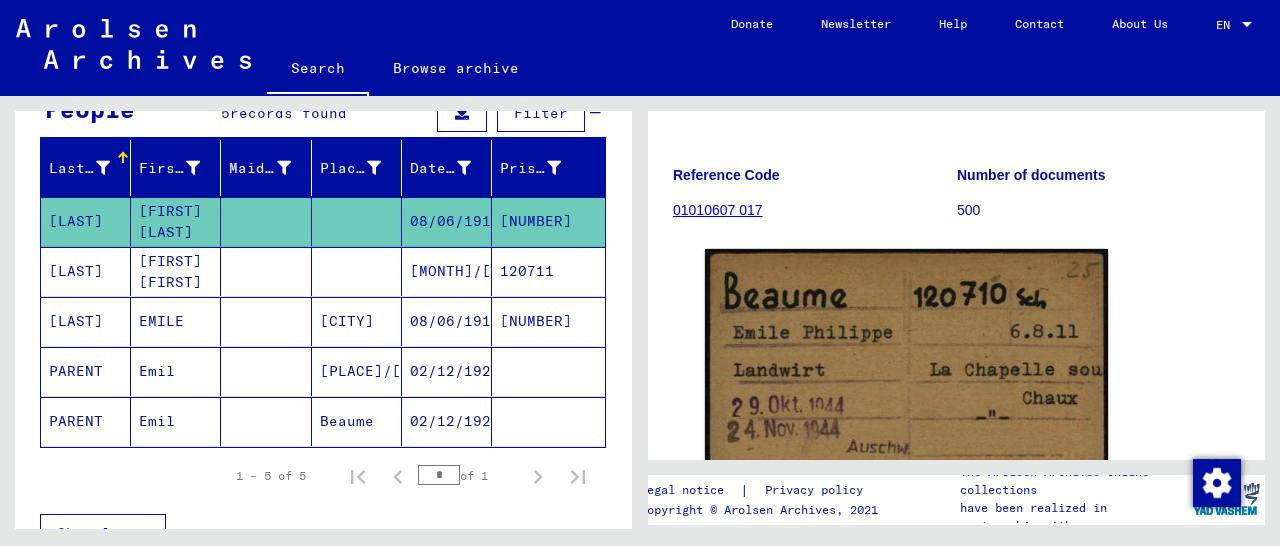 scroll, scrollTop: 312, scrollLeft: 0, axis: vertical 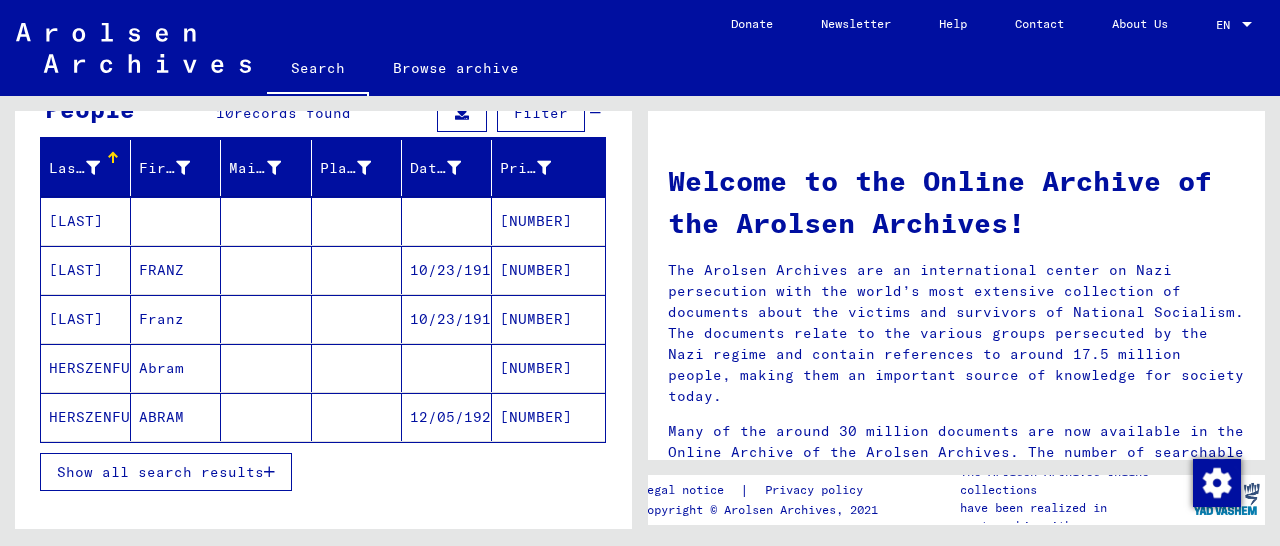 click on "Show all search results" at bounding box center [166, 472] 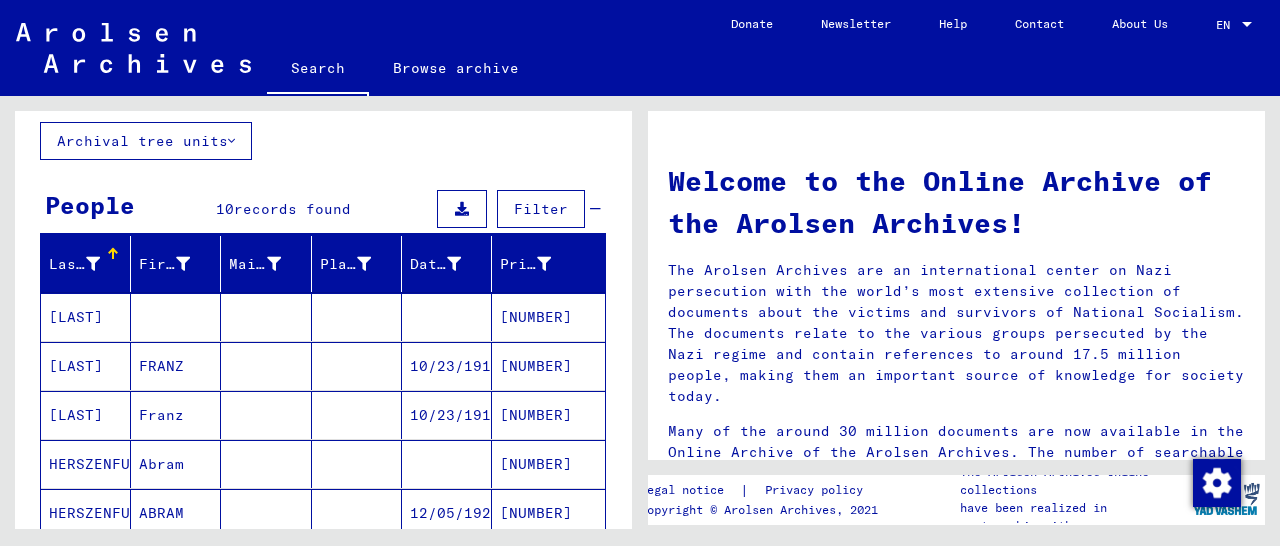 scroll, scrollTop: 0, scrollLeft: 0, axis: both 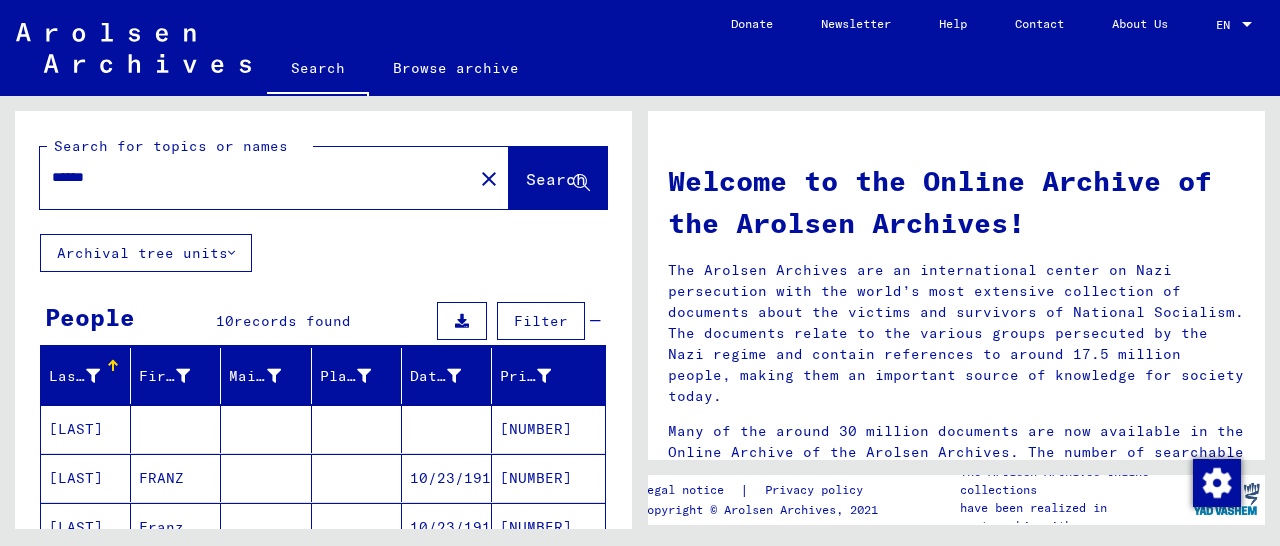 type on "**********" 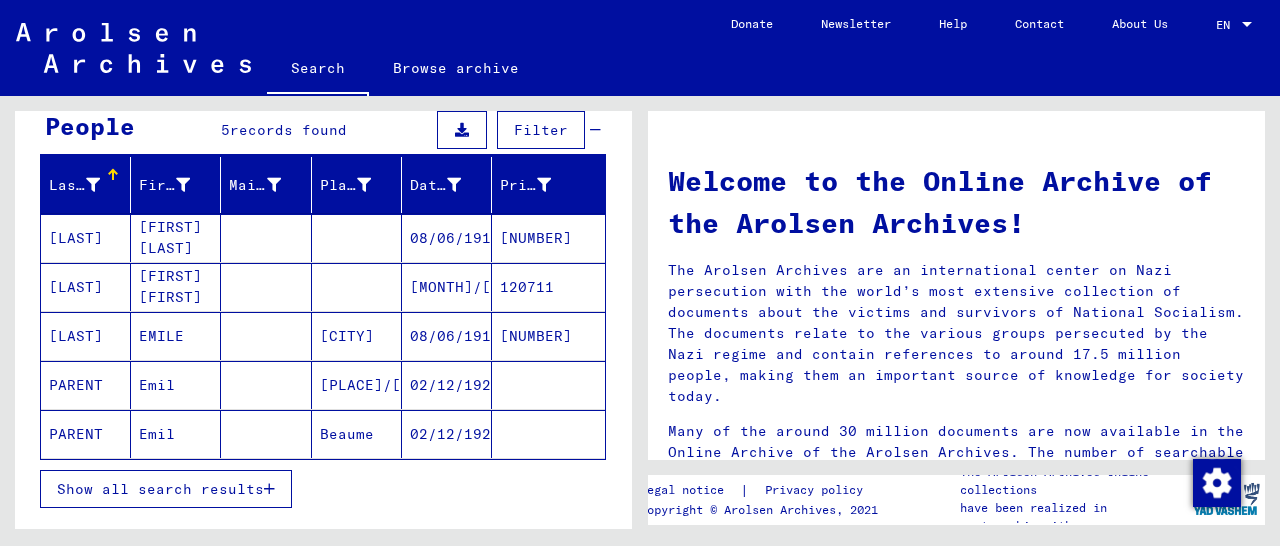 scroll, scrollTop: 208, scrollLeft: 0, axis: vertical 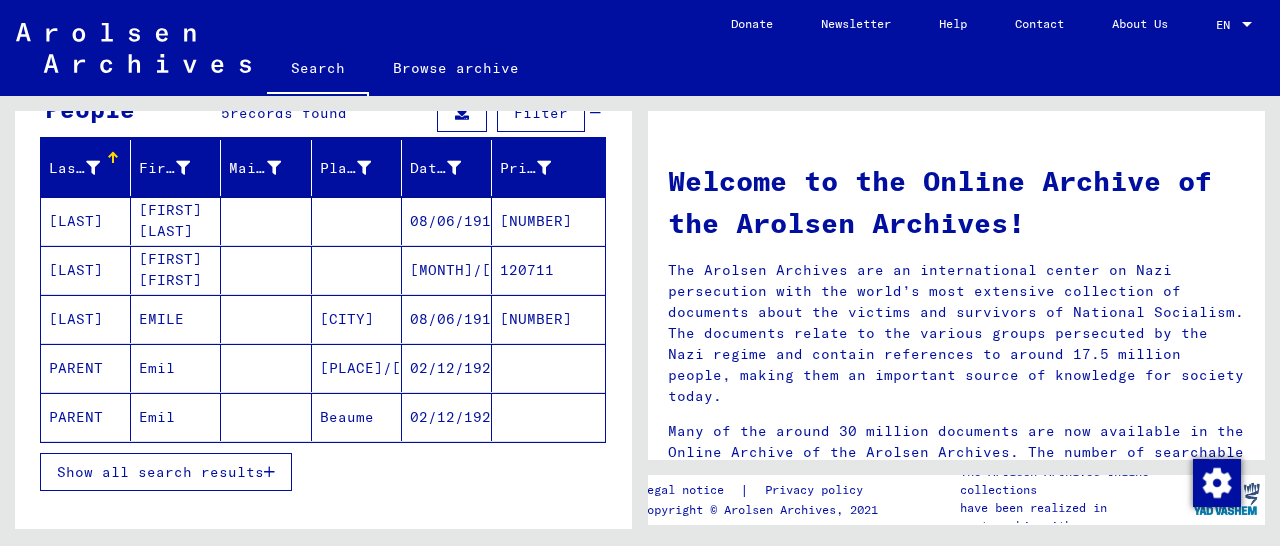 click on "[NUMBER]" at bounding box center [548, 368] 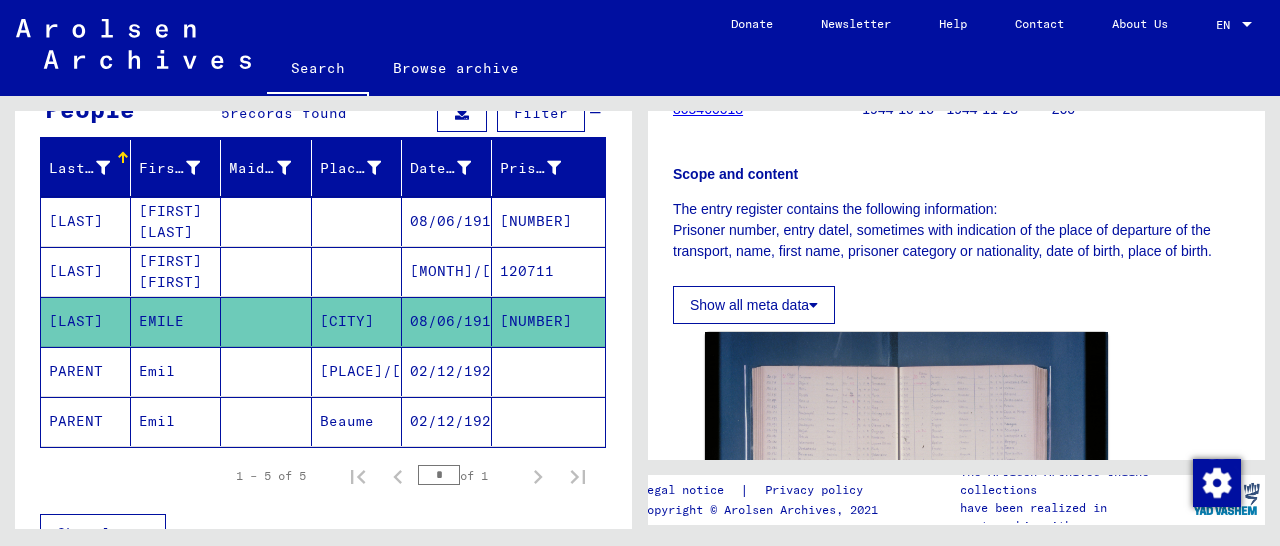 scroll, scrollTop: 416, scrollLeft: 0, axis: vertical 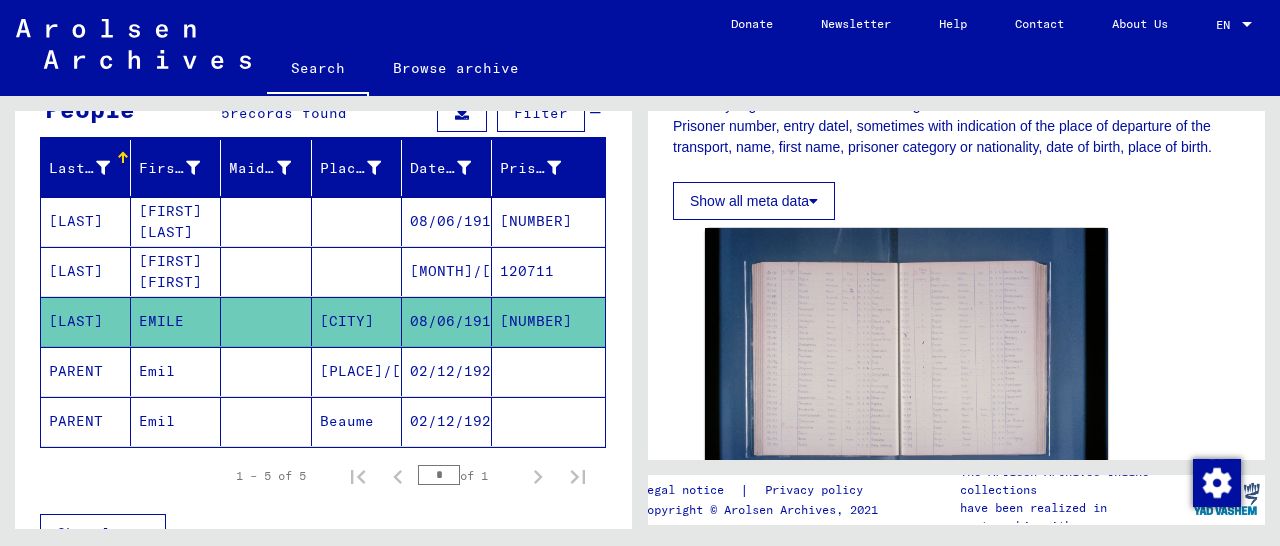 click on "120711" at bounding box center [548, 321] 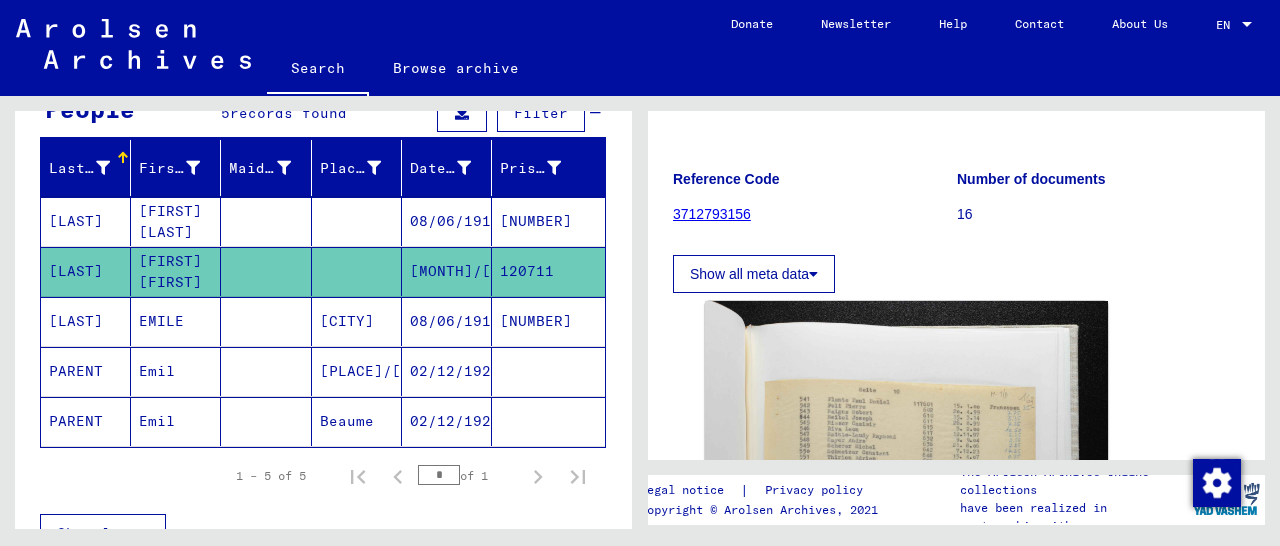 scroll, scrollTop: 312, scrollLeft: 0, axis: vertical 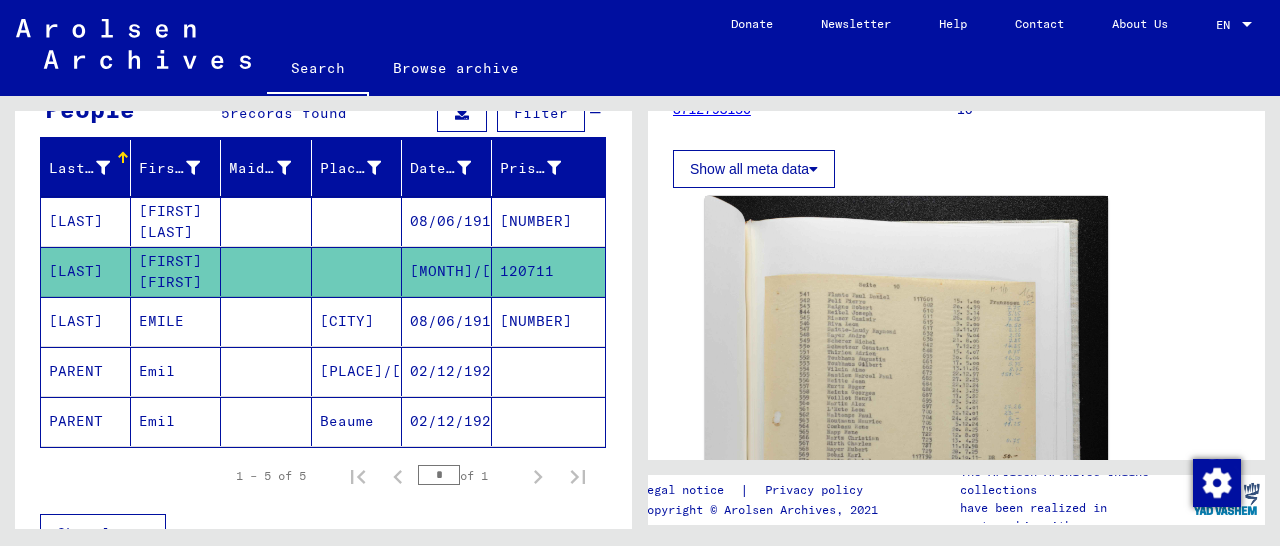 click on "[NUMBER]" at bounding box center [548, 271] 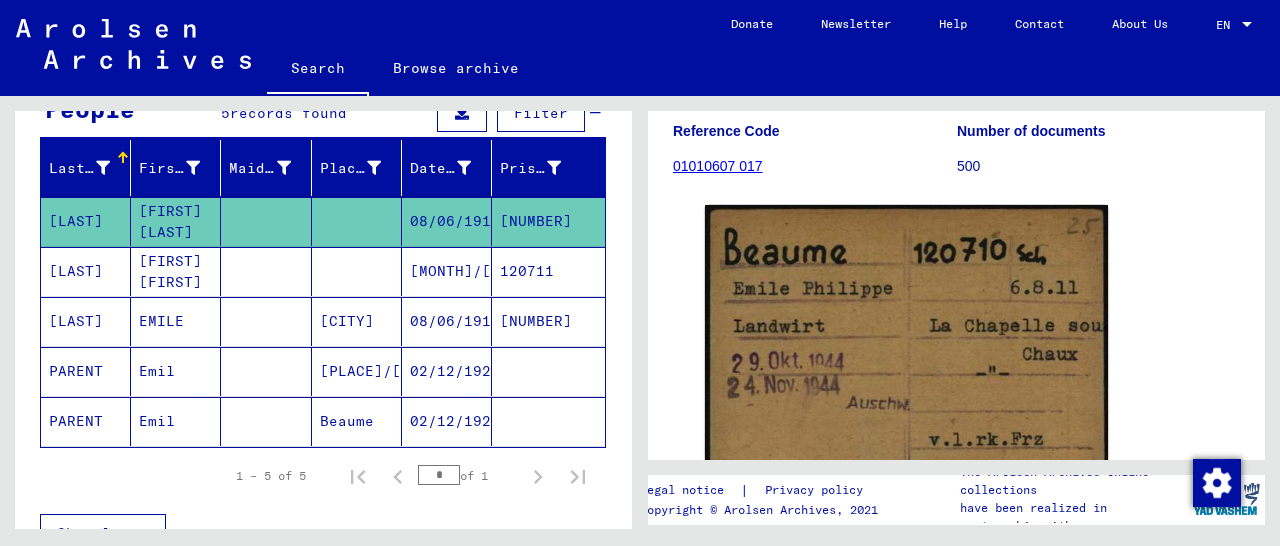 scroll, scrollTop: 312, scrollLeft: 0, axis: vertical 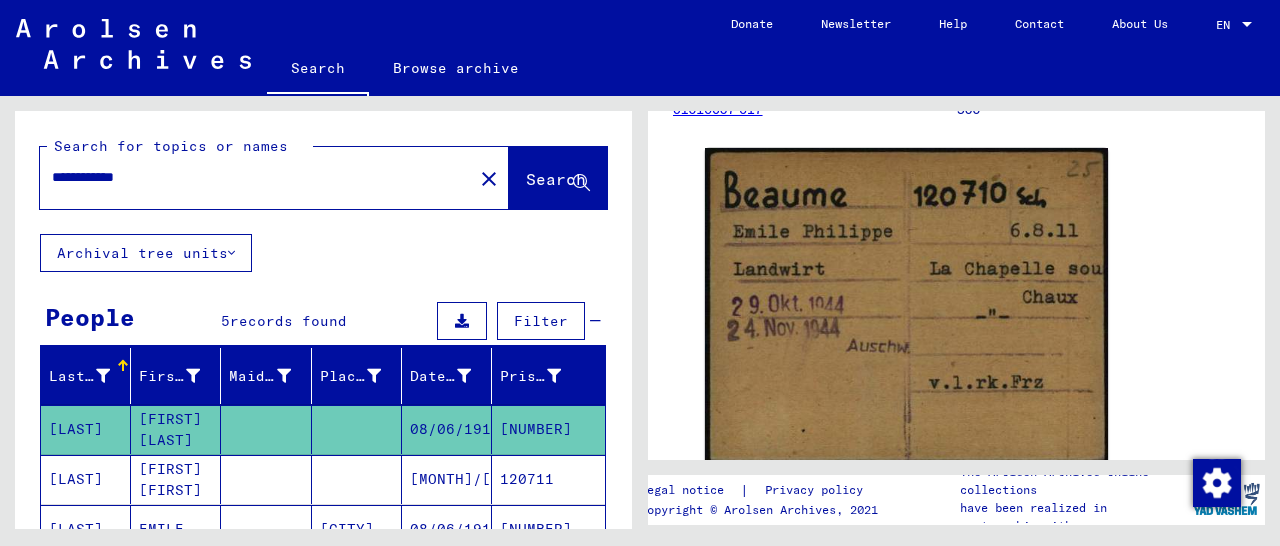 drag, startPoint x: 207, startPoint y: 177, endPoint x: 11, endPoint y: 189, distance: 196.367 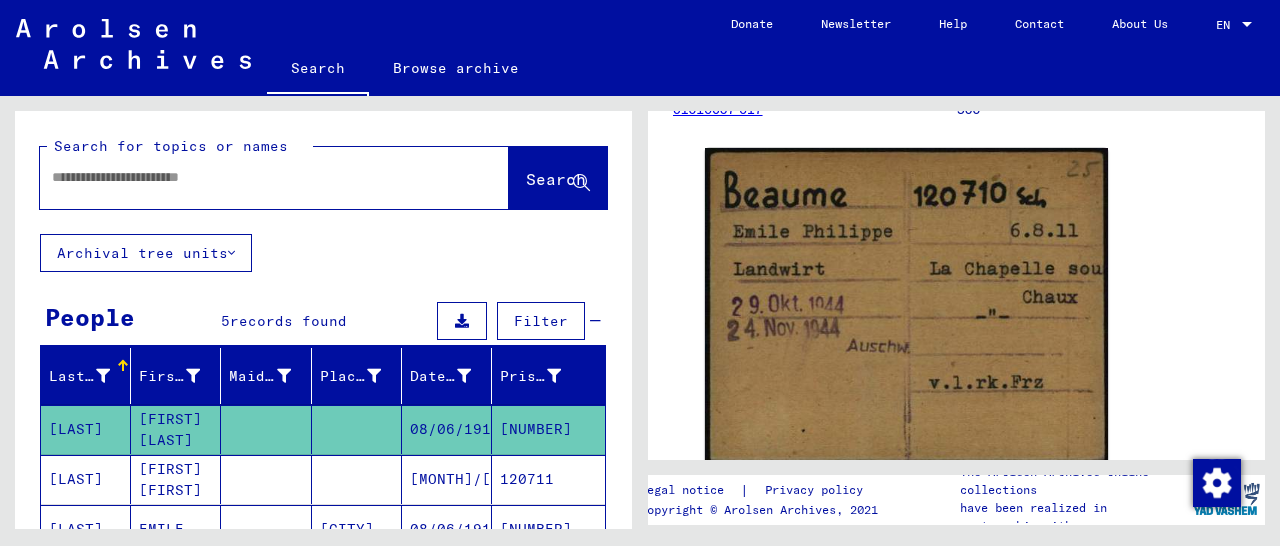 paste on "*****" 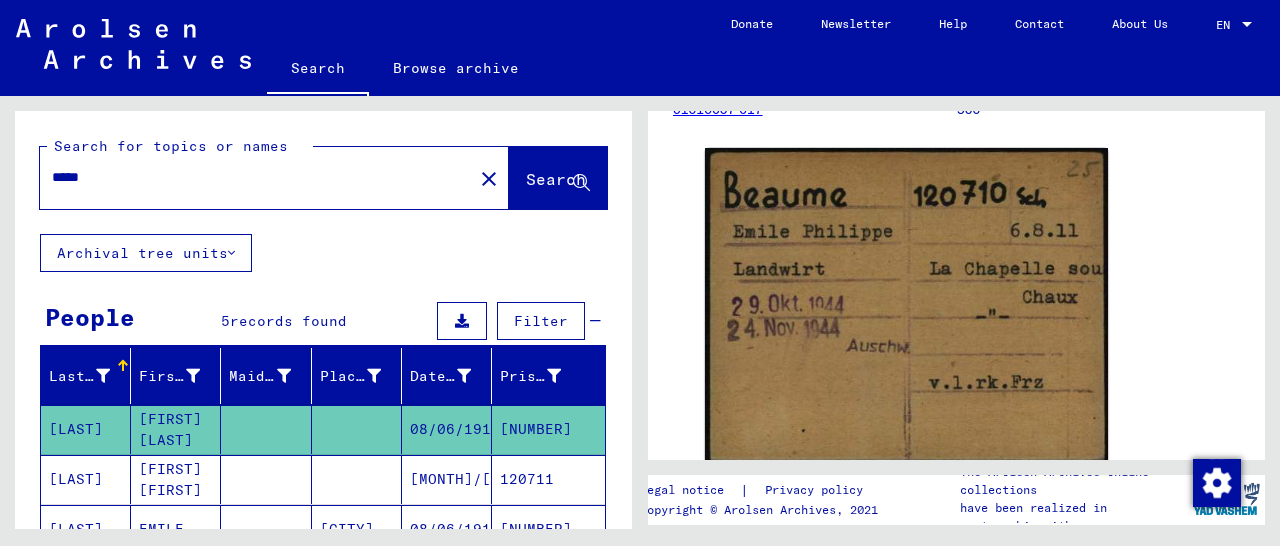type on "*****" 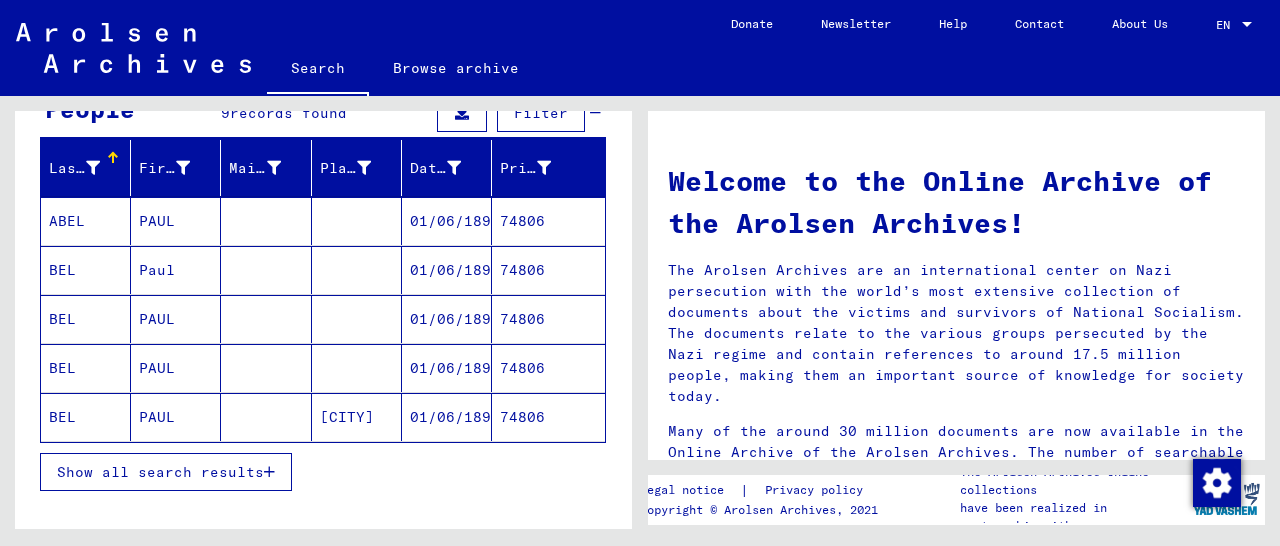 scroll, scrollTop: 312, scrollLeft: 0, axis: vertical 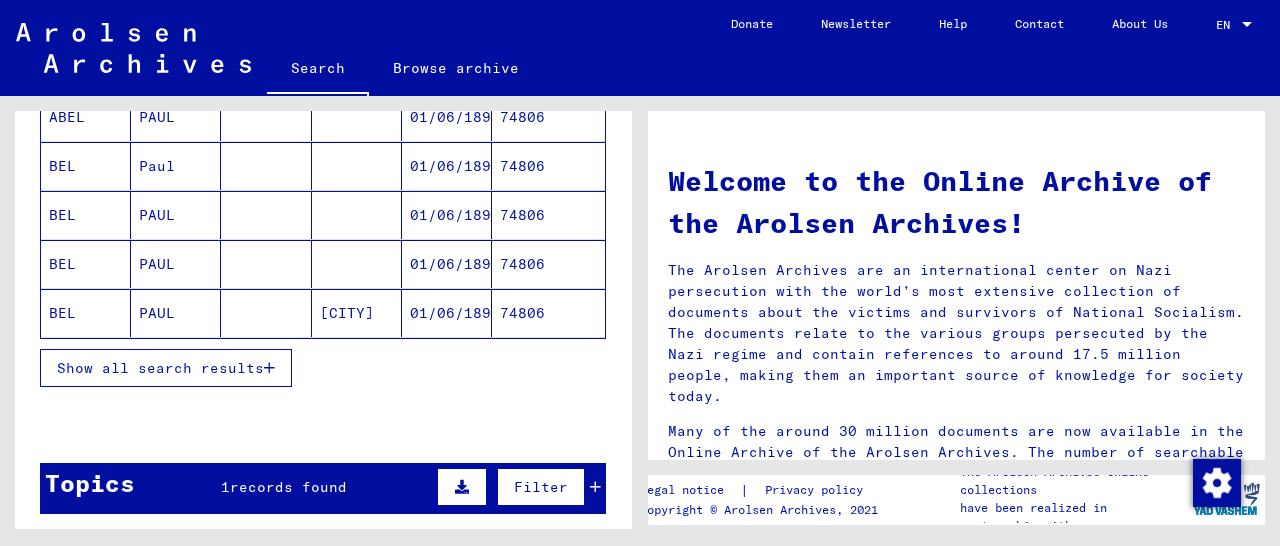 click at bounding box center (269, 368) 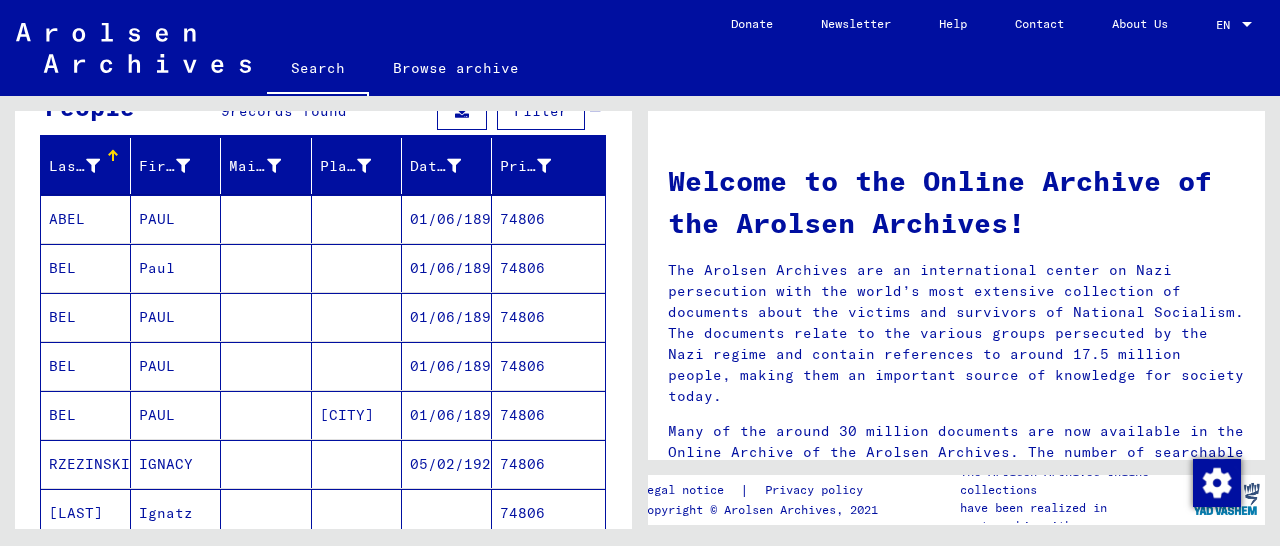 scroll, scrollTop: 208, scrollLeft: 0, axis: vertical 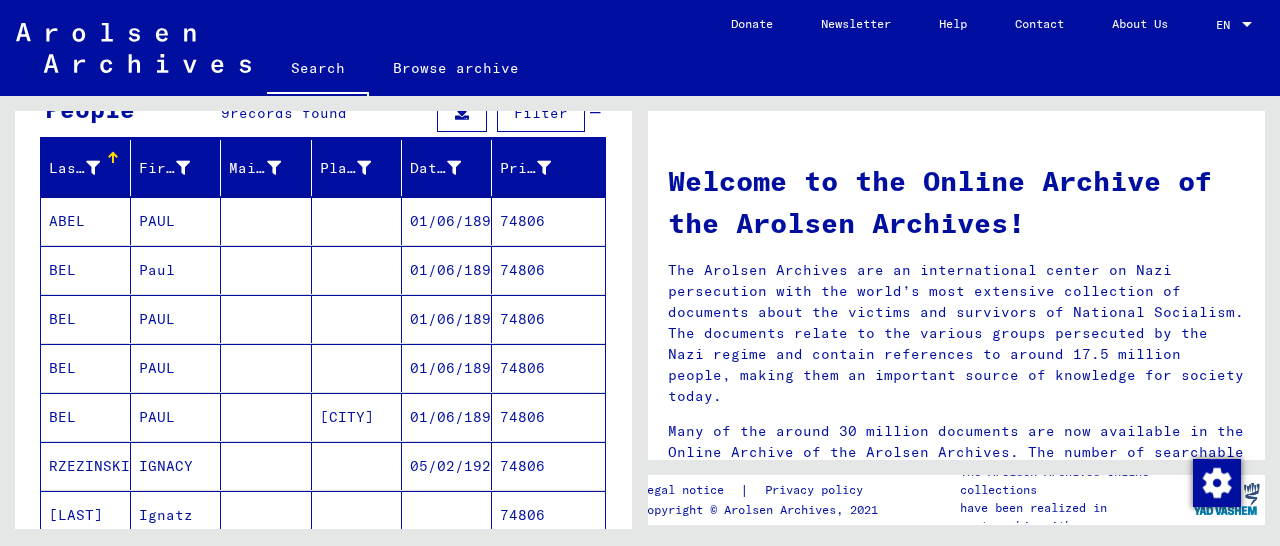 click on "74806" at bounding box center [548, 319] 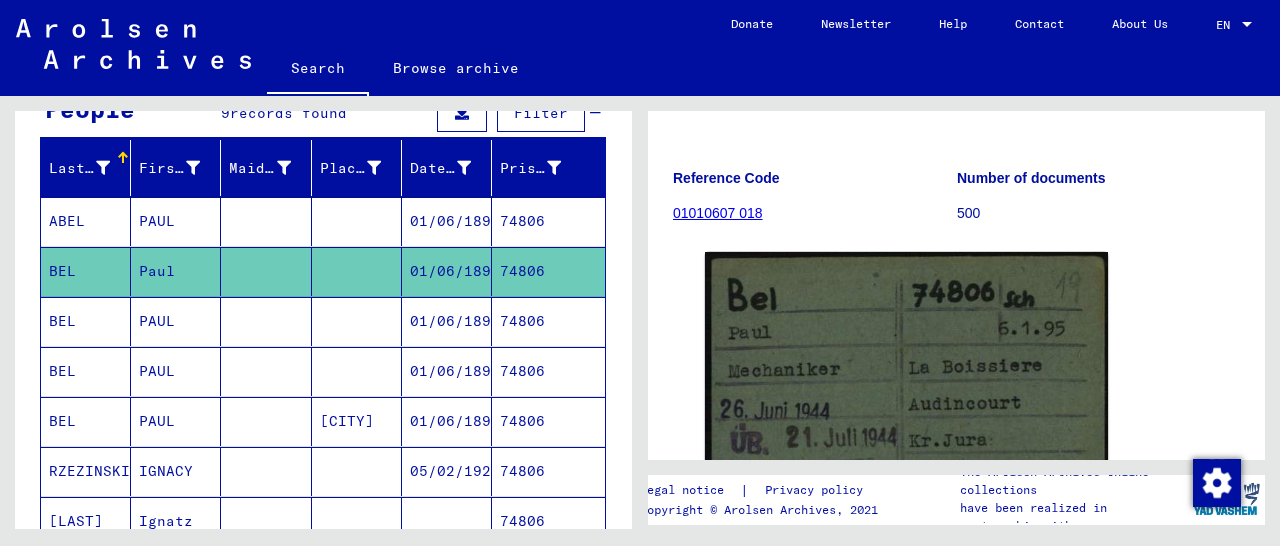 scroll, scrollTop: 312, scrollLeft: 0, axis: vertical 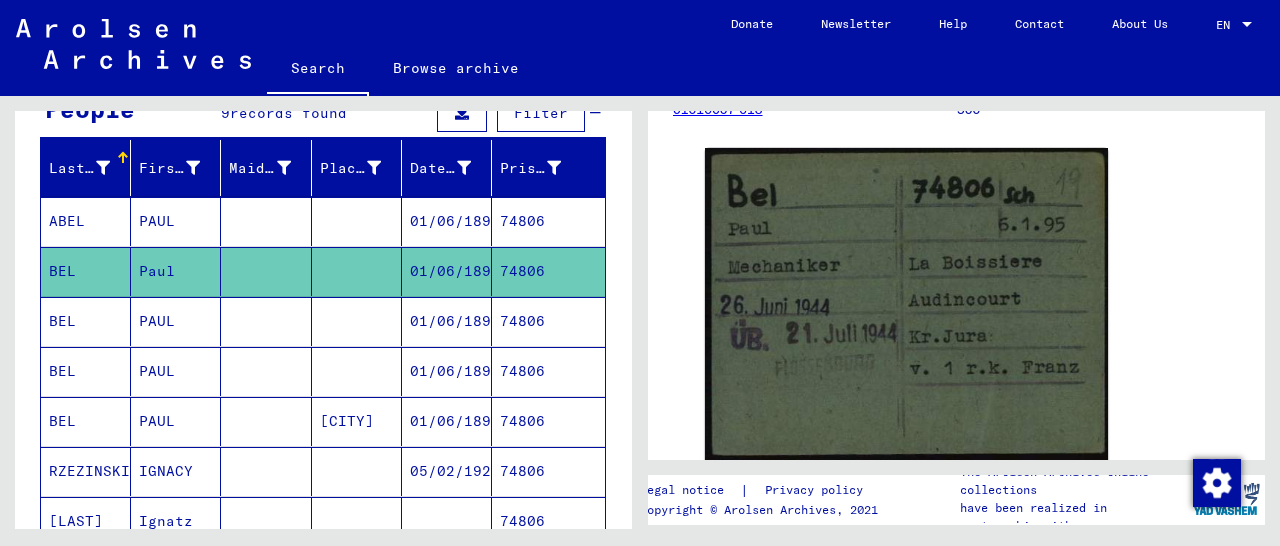 click on "74806" at bounding box center [548, 371] 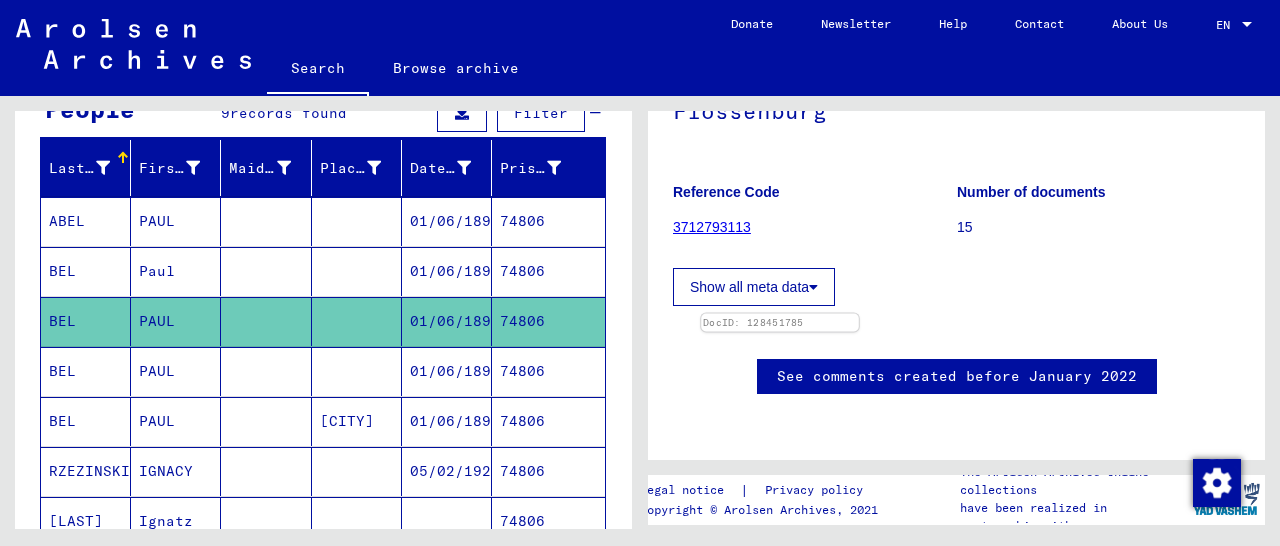 scroll, scrollTop: 416, scrollLeft: 0, axis: vertical 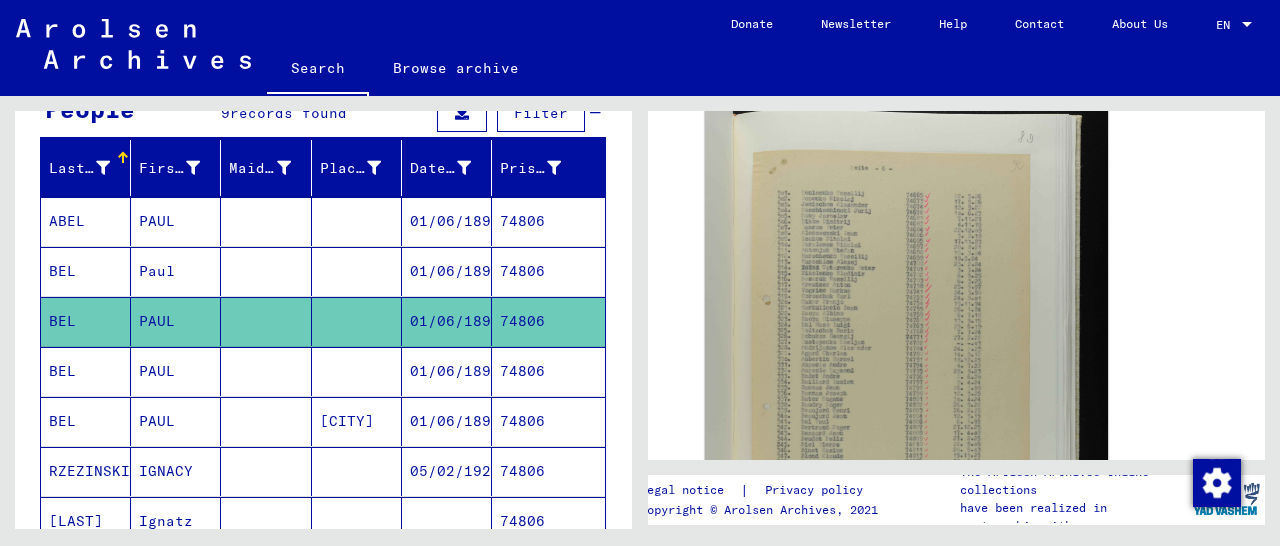 click on "74806" at bounding box center [548, 421] 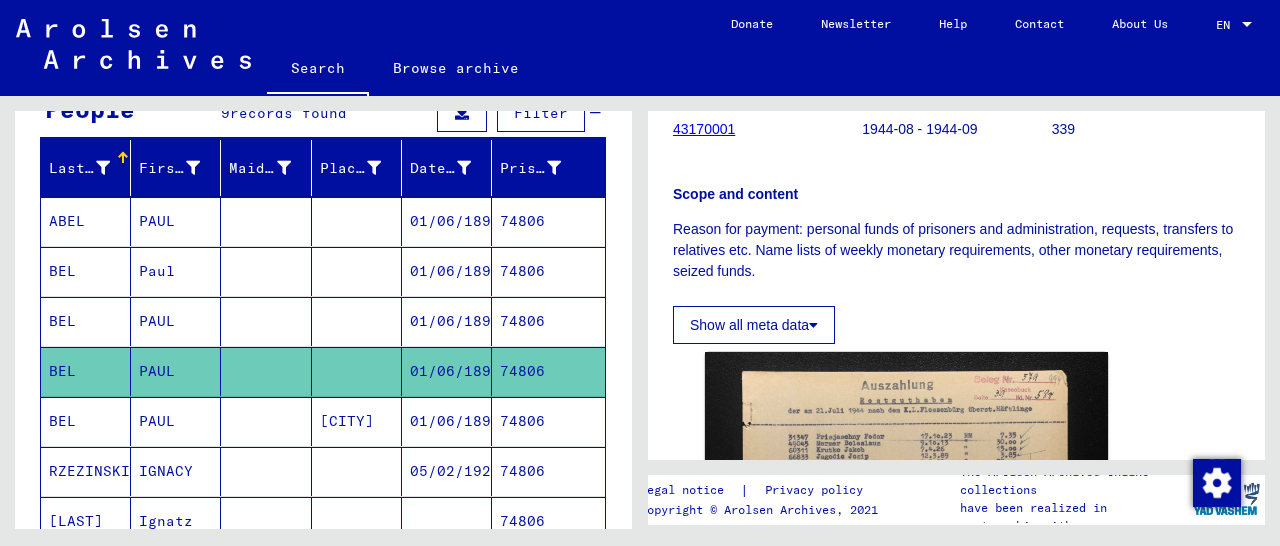 scroll, scrollTop: 416, scrollLeft: 0, axis: vertical 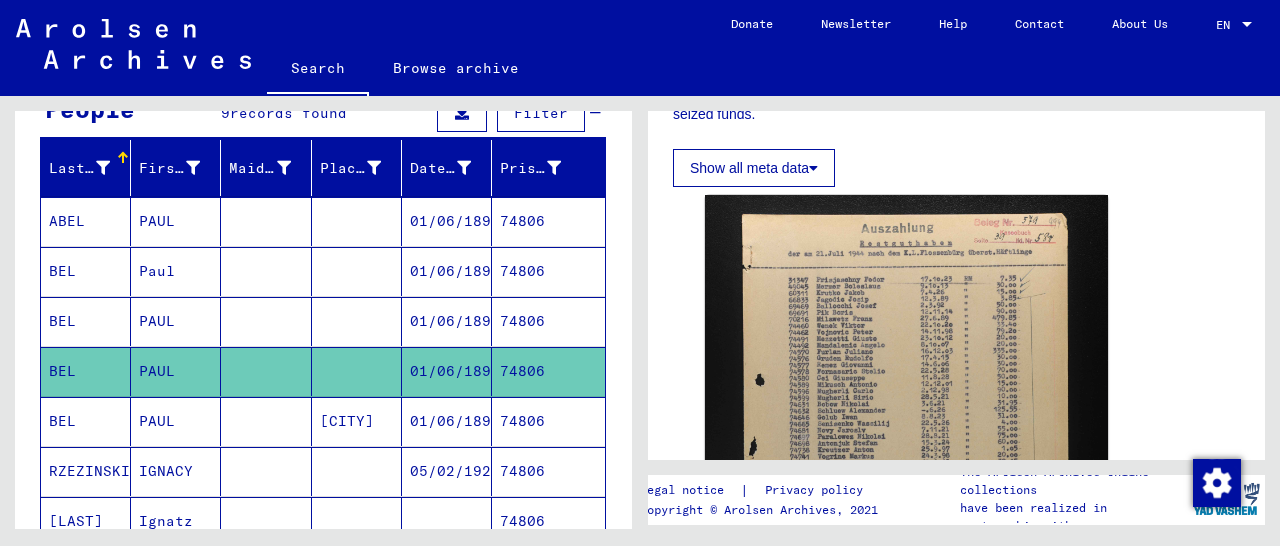 click on "74806" at bounding box center [548, 471] 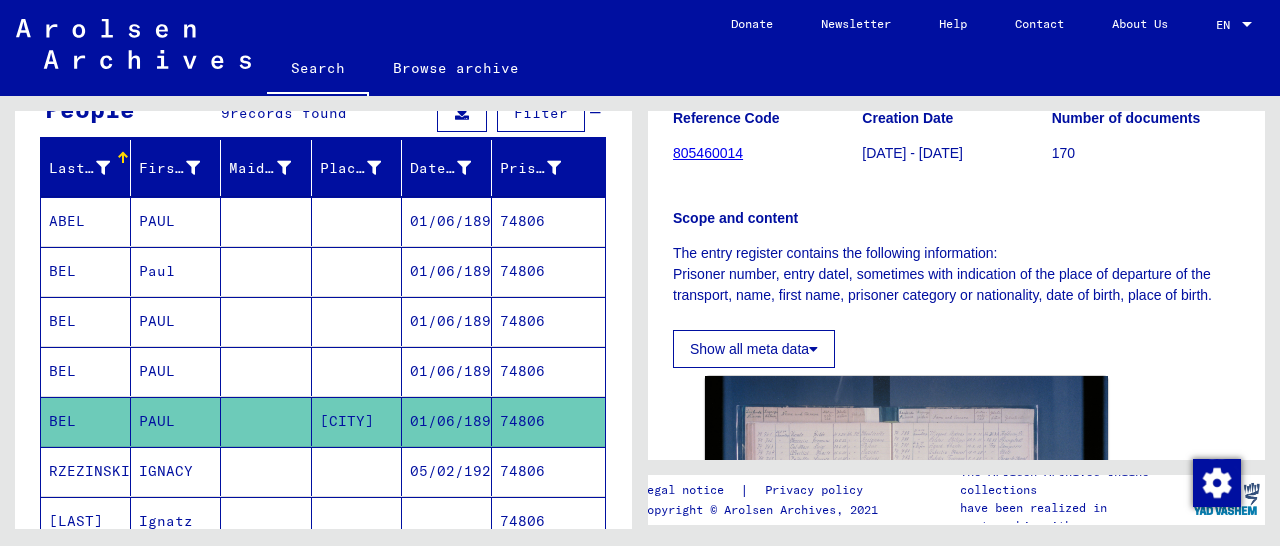 scroll, scrollTop: 416, scrollLeft: 0, axis: vertical 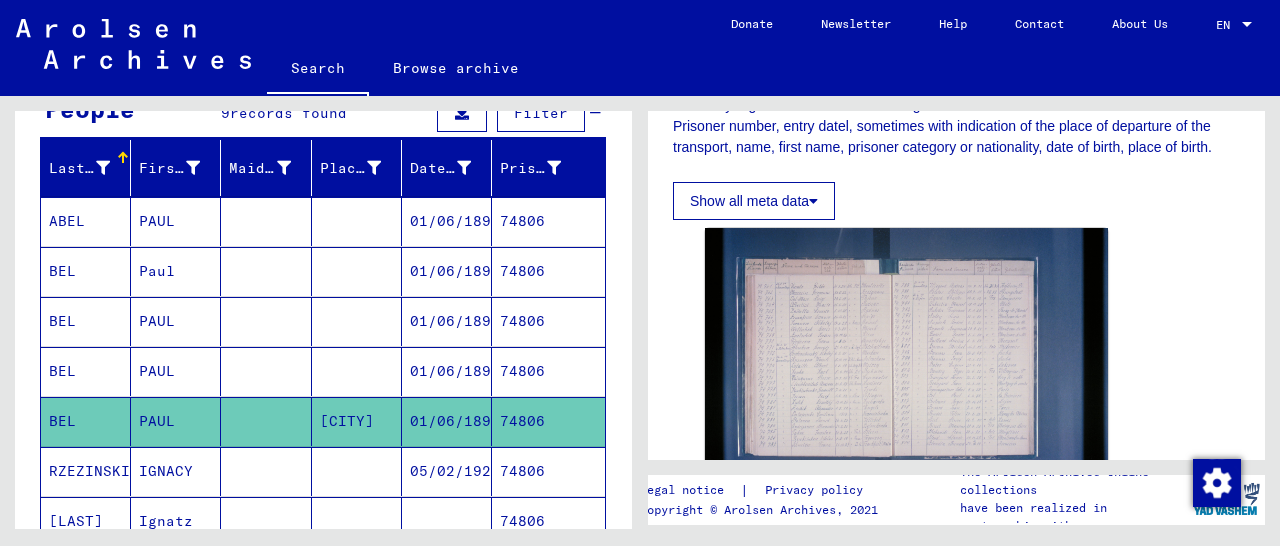 click on "74806" at bounding box center [548, 271] 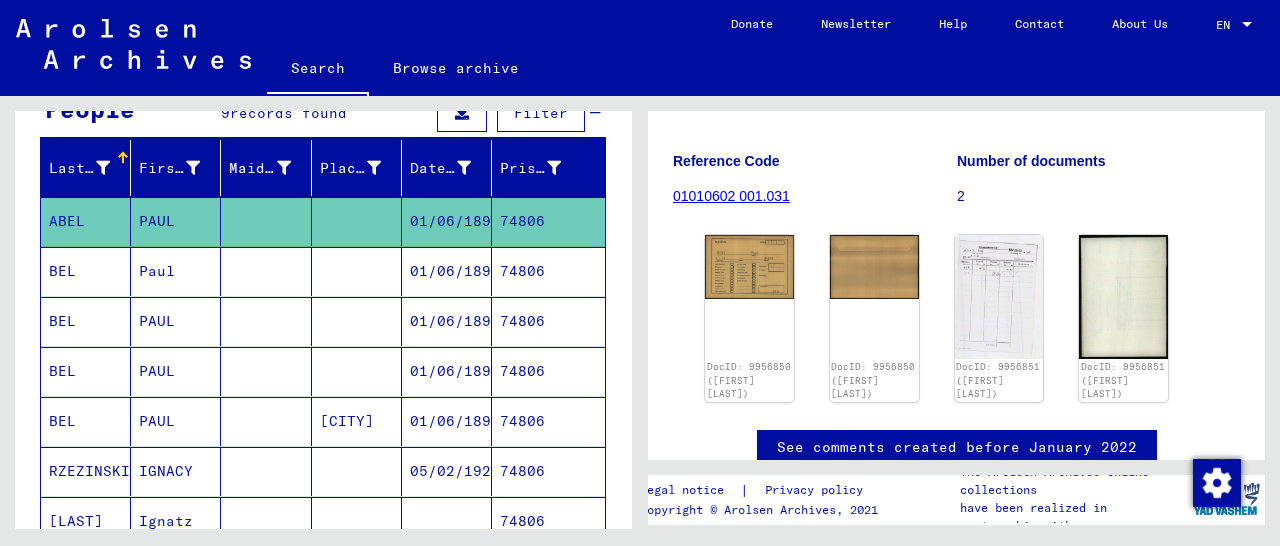 scroll, scrollTop: 254, scrollLeft: 0, axis: vertical 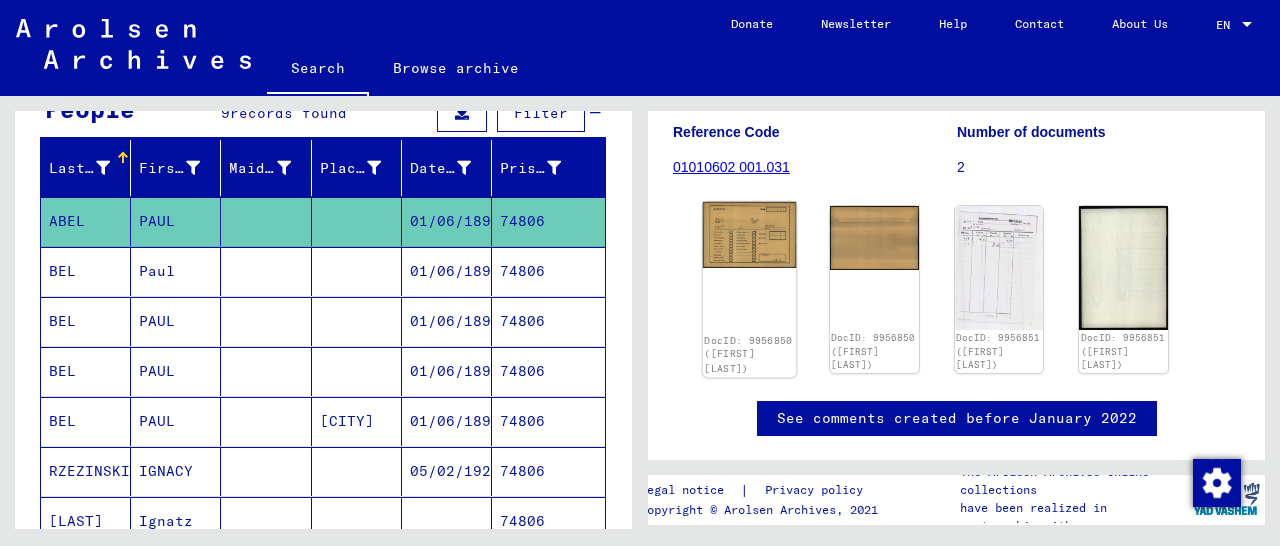 click 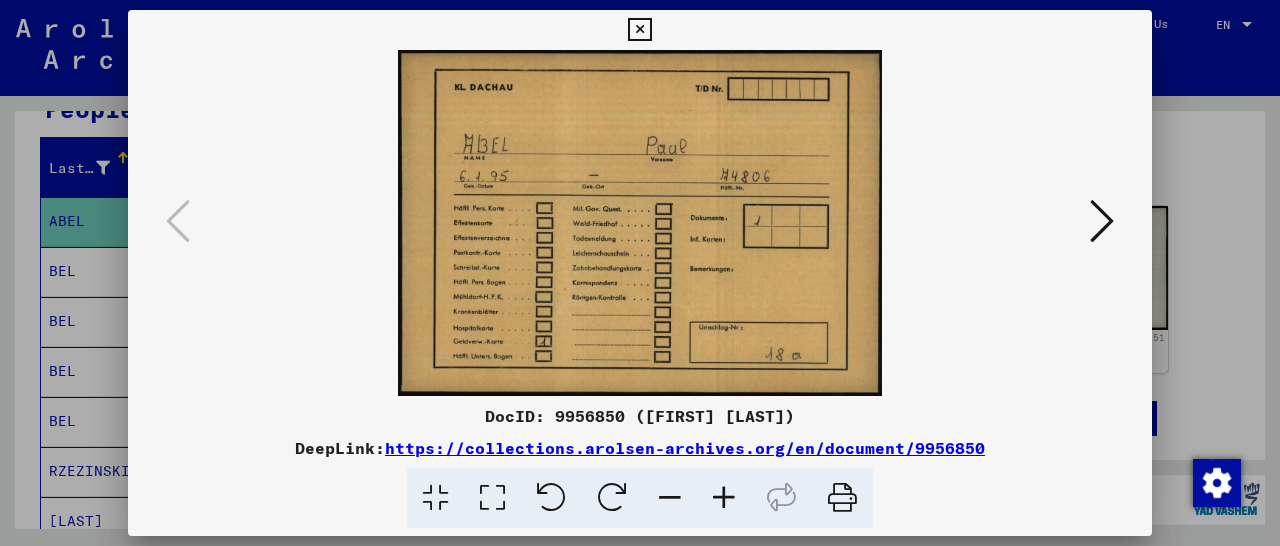 click at bounding box center [1102, 221] 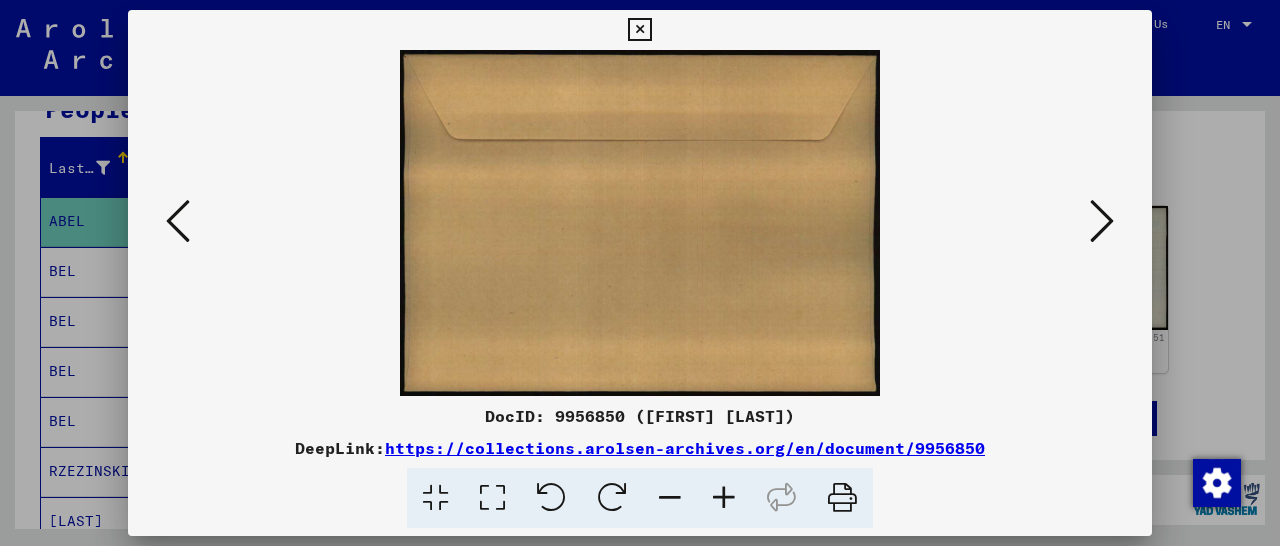 click at bounding box center (1102, 221) 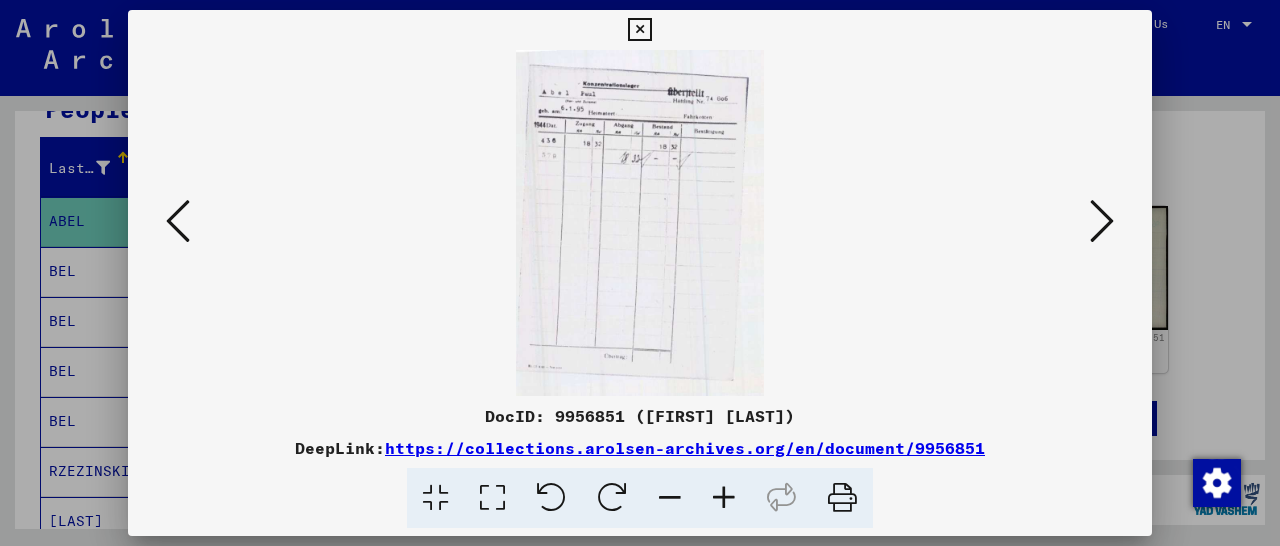 click at bounding box center (1102, 221) 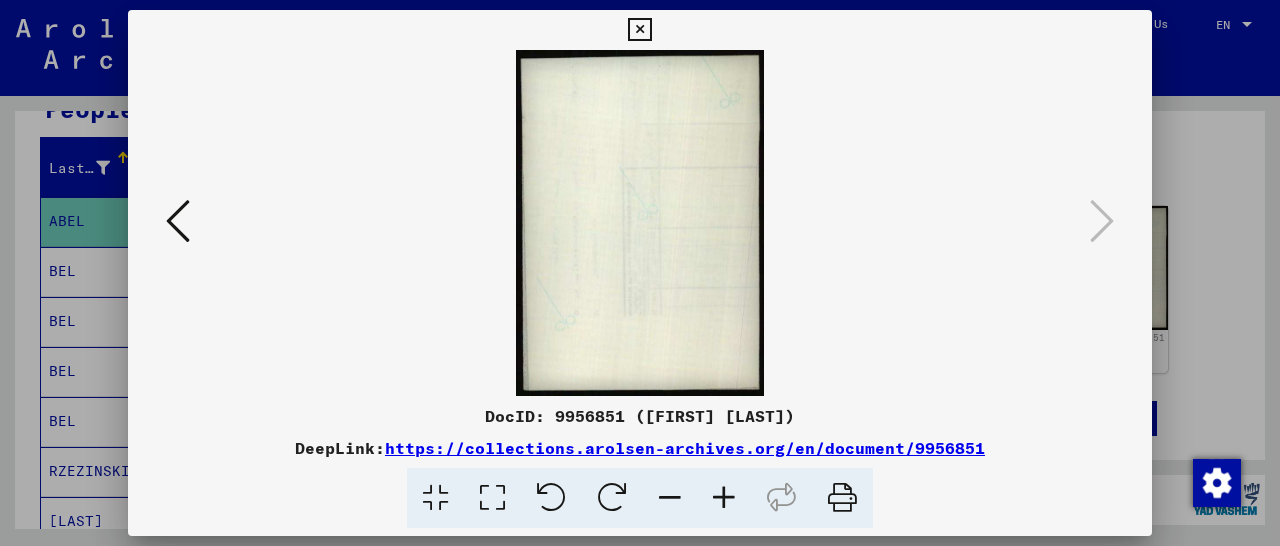 click at bounding box center [639, 30] 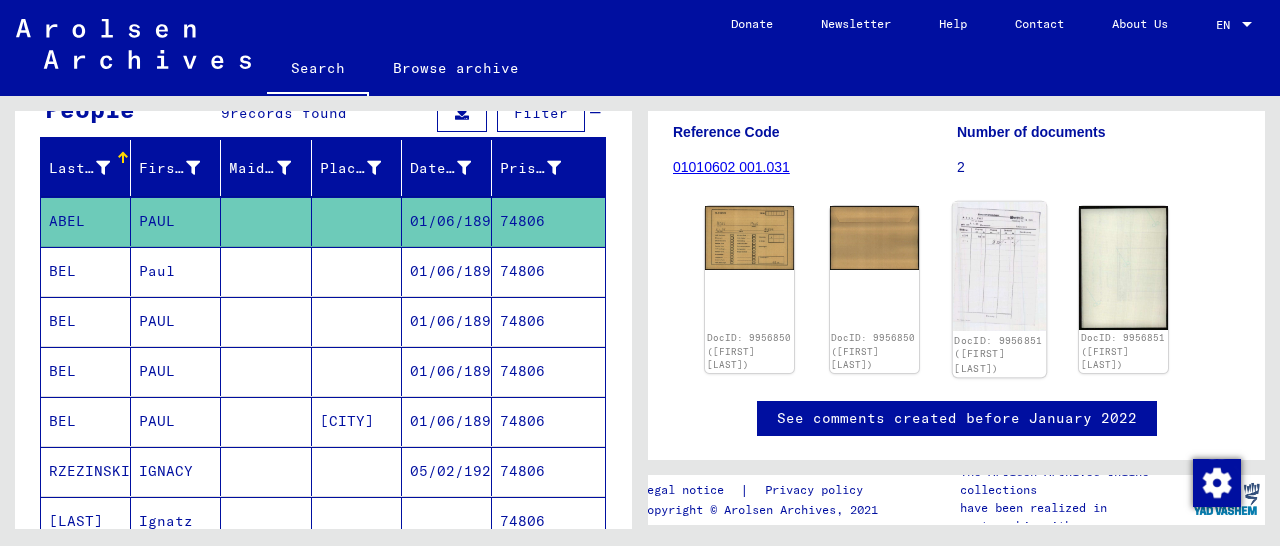 click 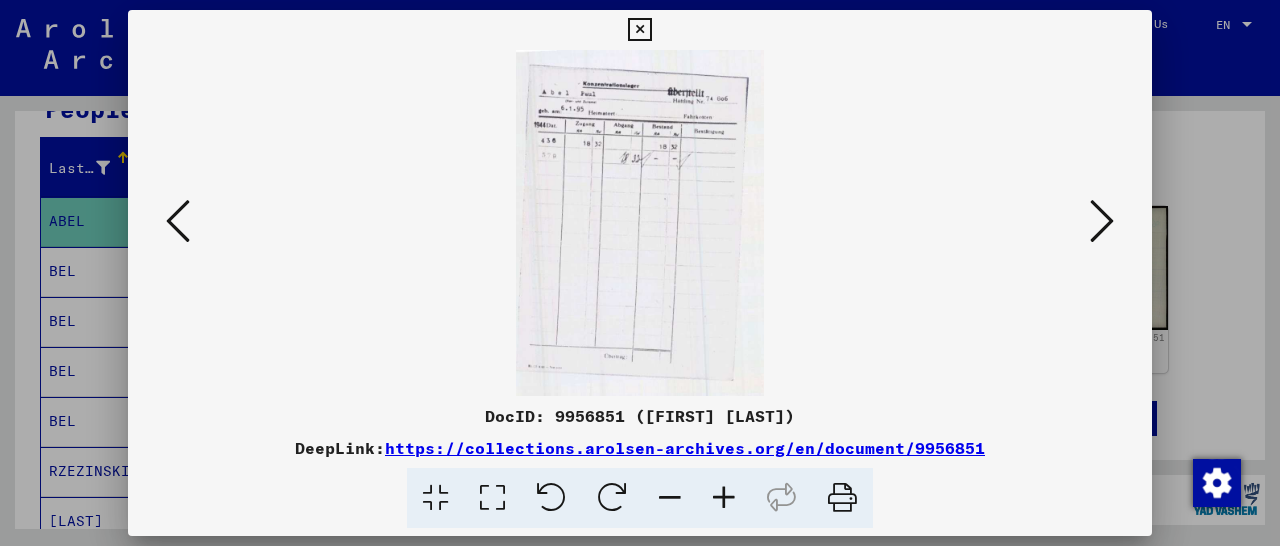 click at bounding box center (724, 498) 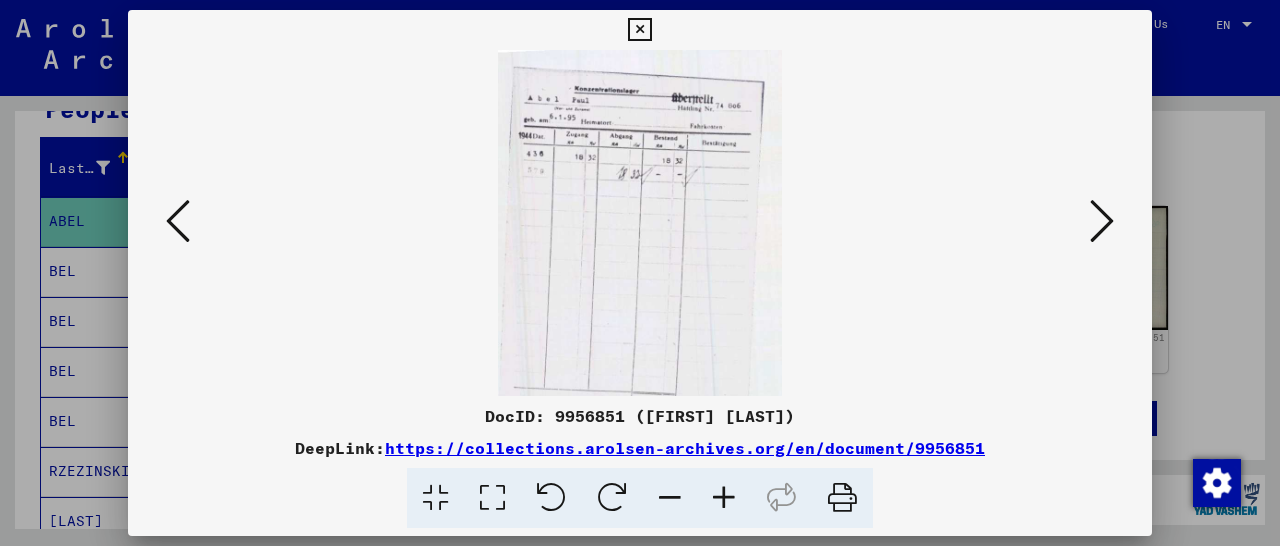 click at bounding box center (724, 498) 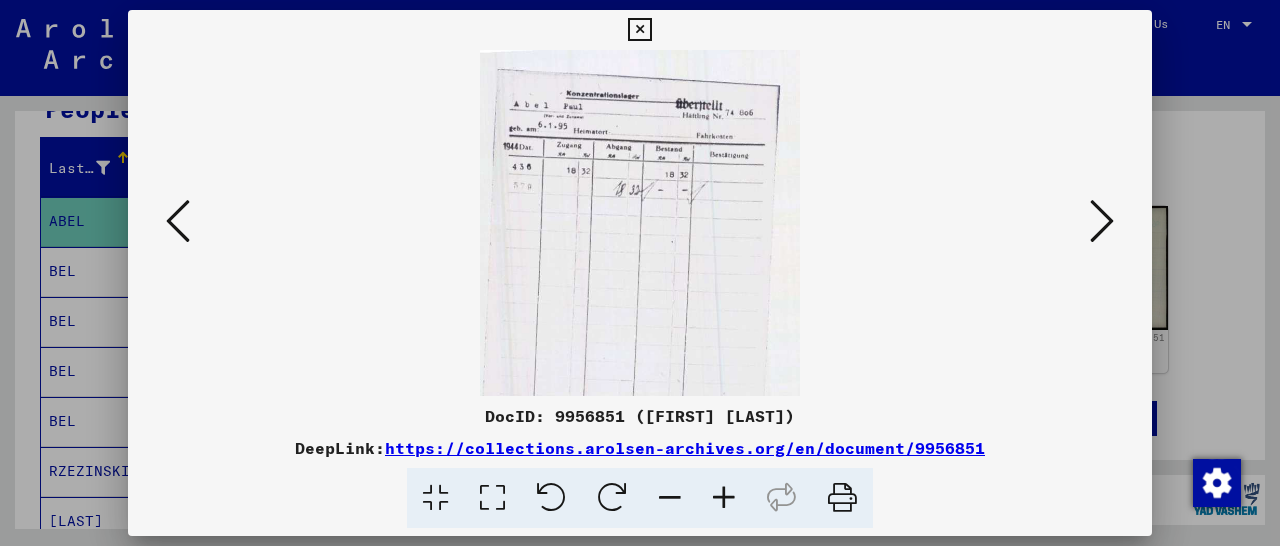 click at bounding box center (724, 498) 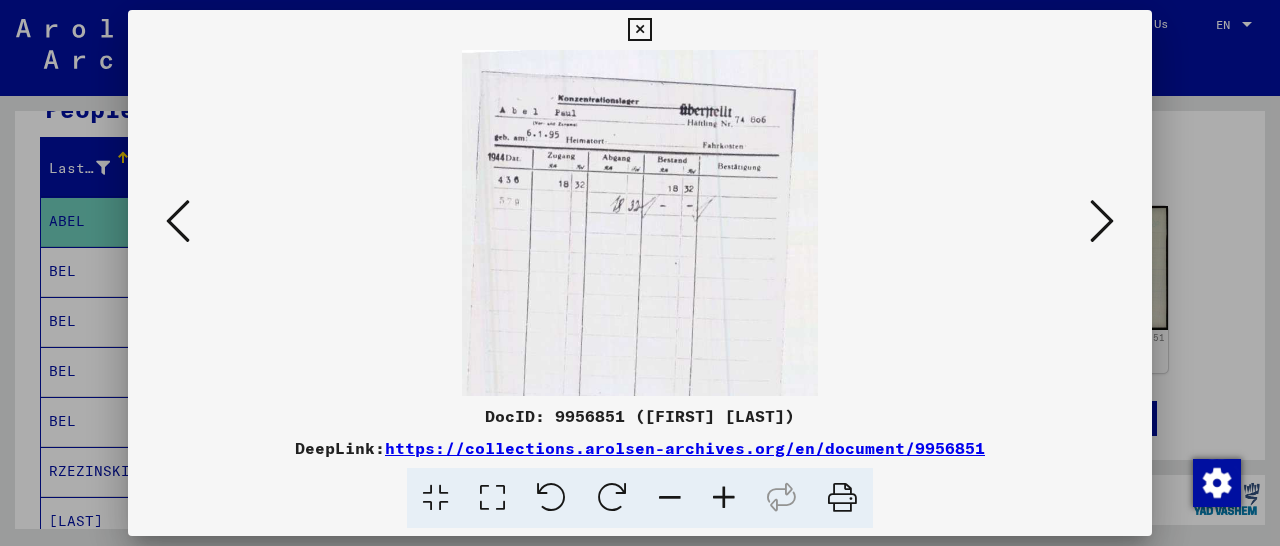 click at bounding box center [724, 498] 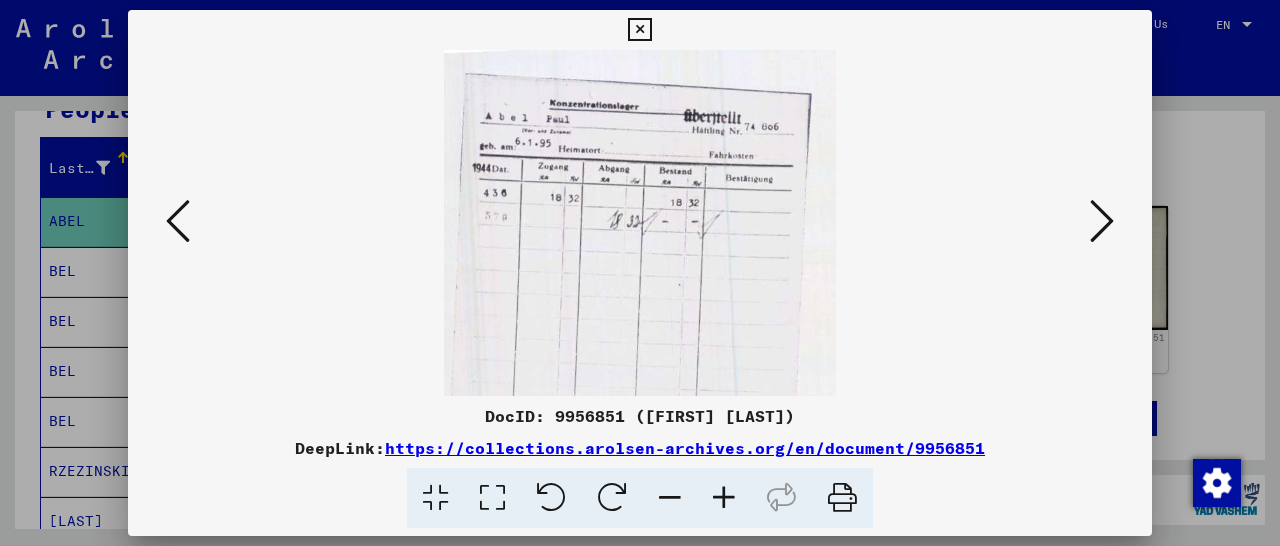 click at bounding box center [724, 498] 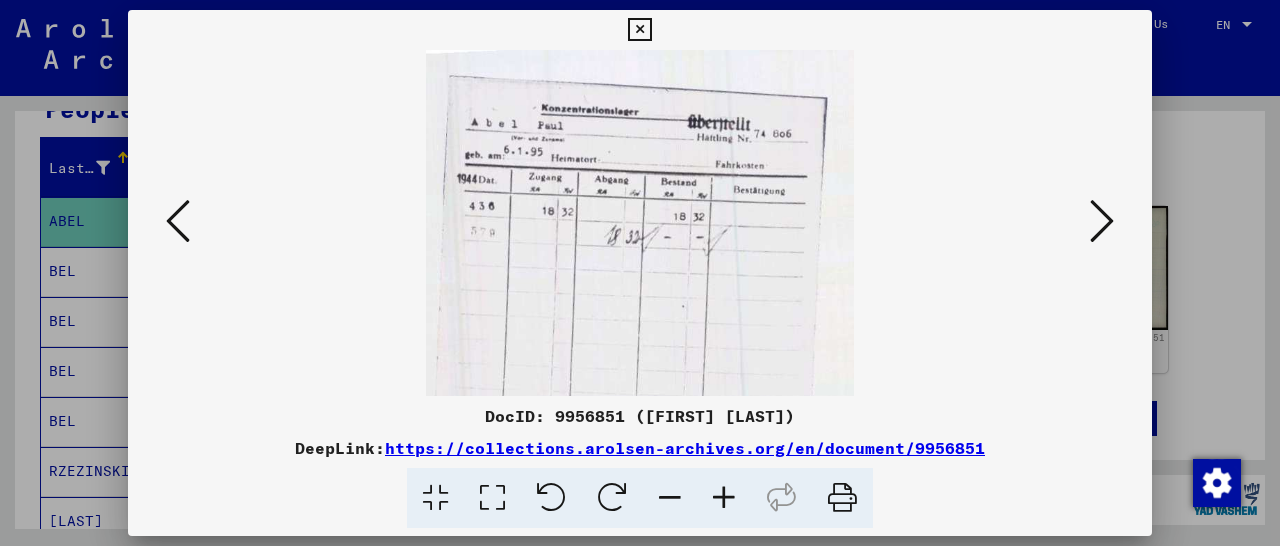 click at bounding box center (724, 498) 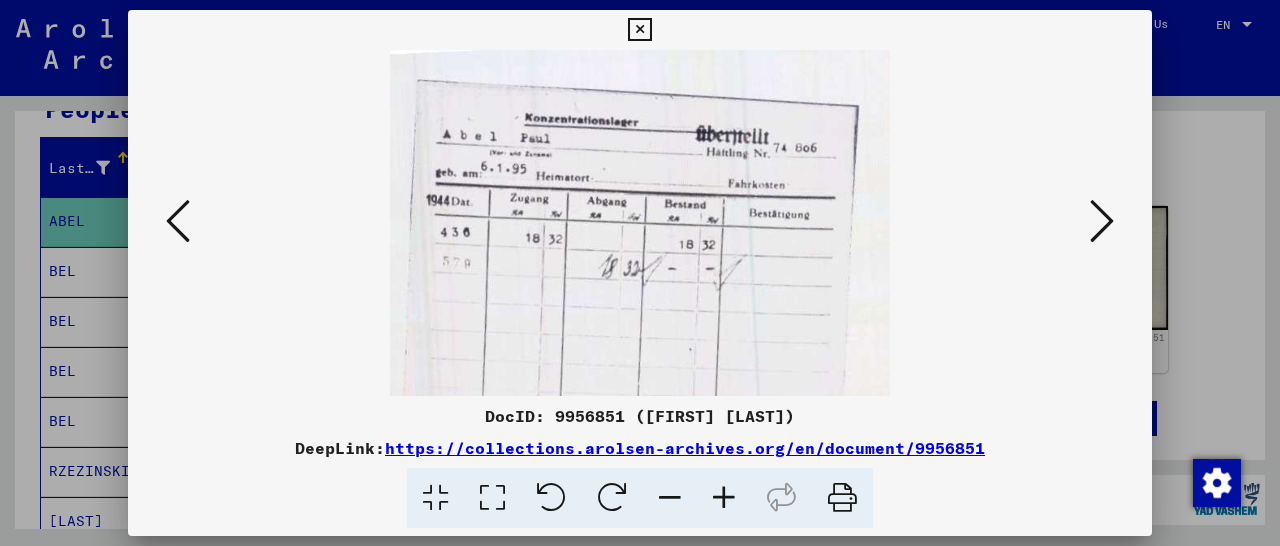click at bounding box center (724, 498) 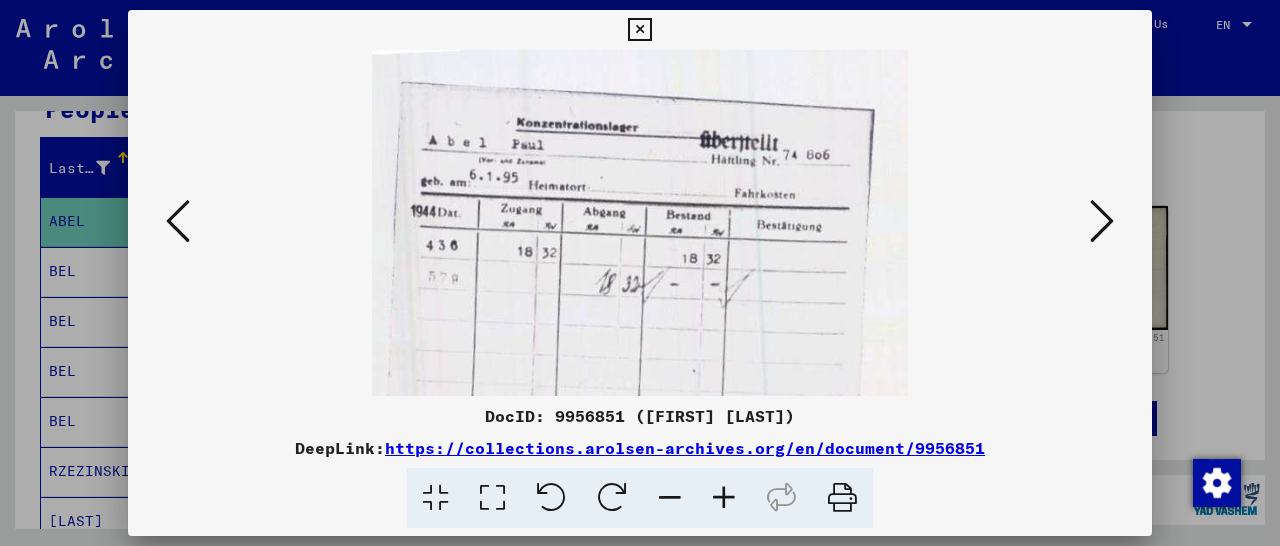 click at bounding box center (724, 498) 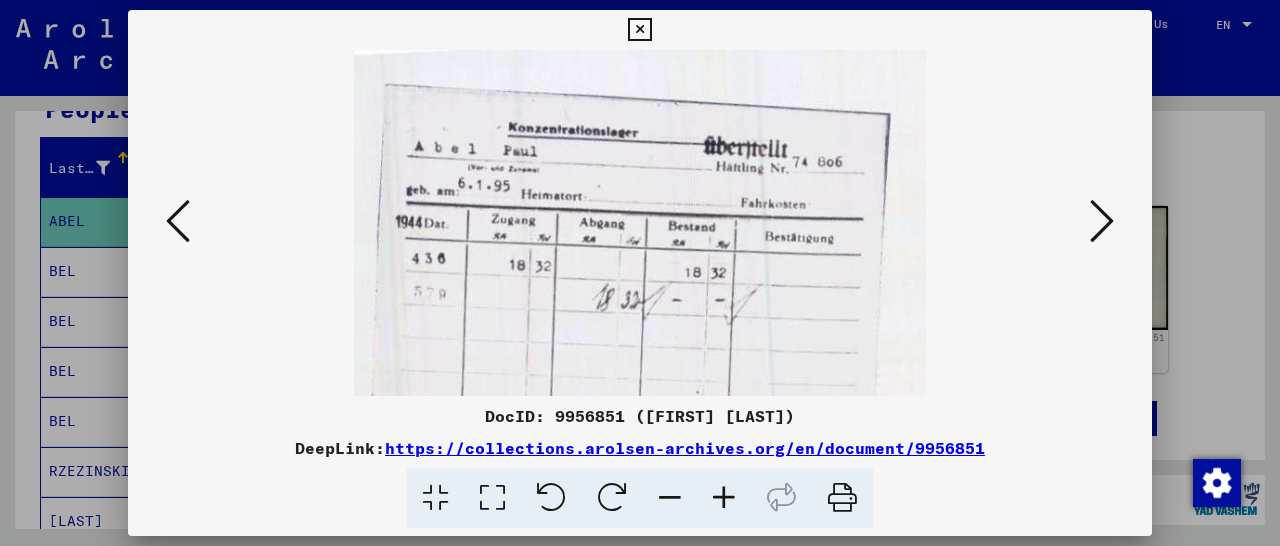 click at bounding box center [724, 498] 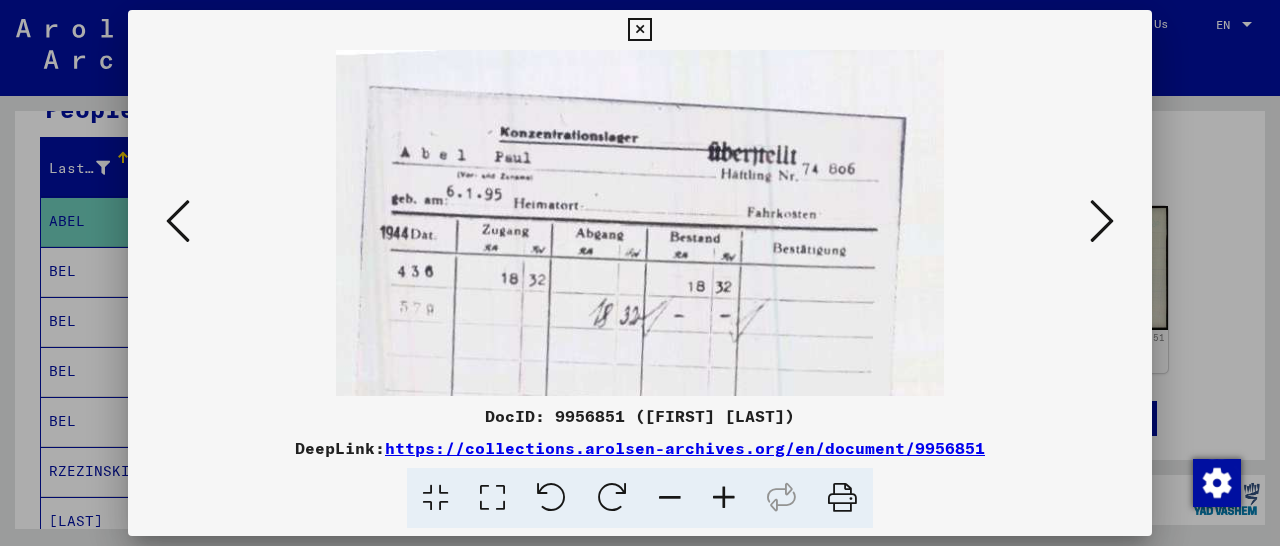 click at bounding box center (639, 30) 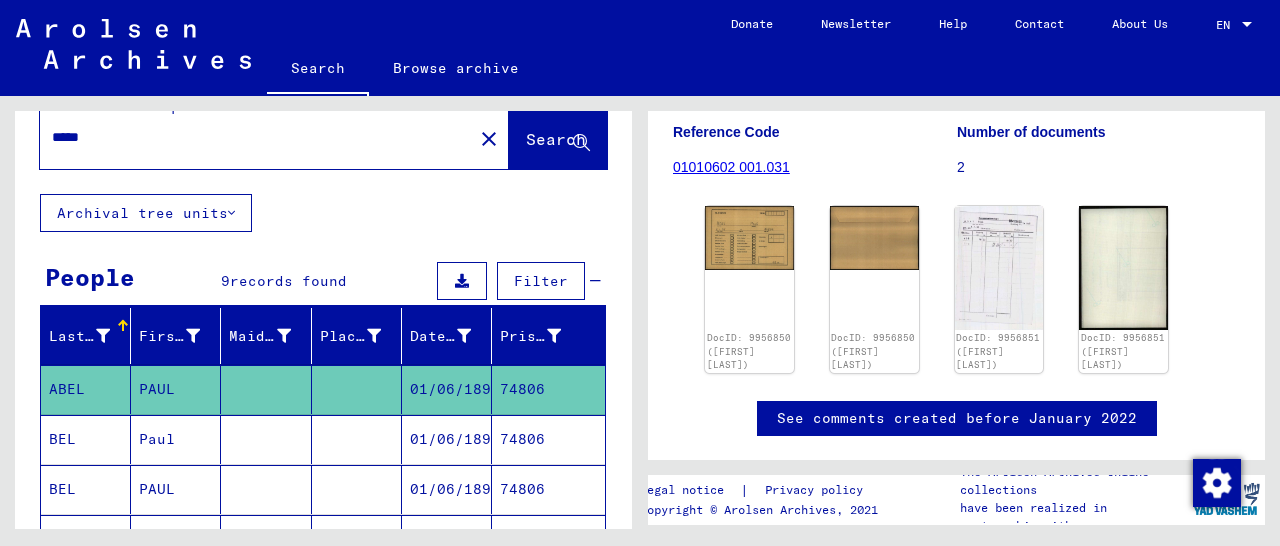 scroll, scrollTop: 0, scrollLeft: 0, axis: both 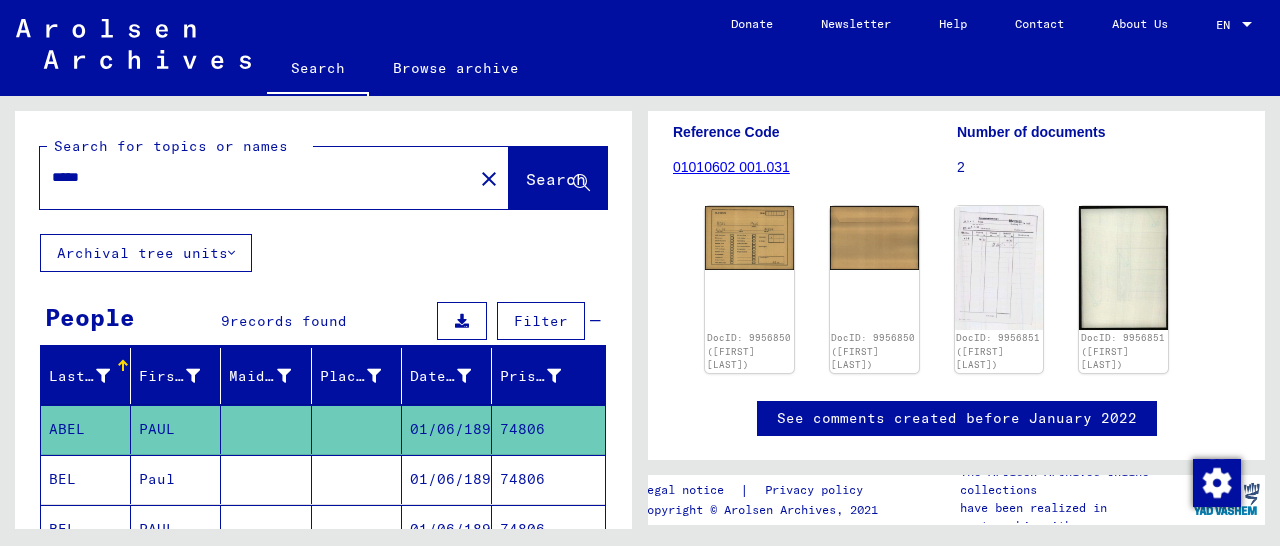 drag, startPoint x: 177, startPoint y: 180, endPoint x: 0, endPoint y: 204, distance: 178.6197 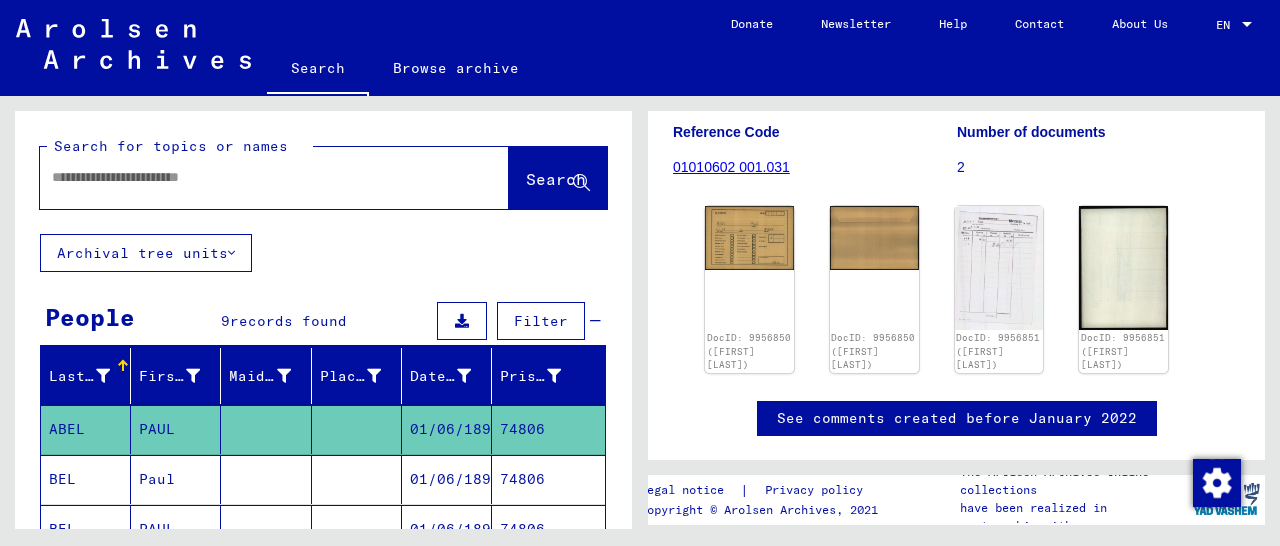 paste on "*****" 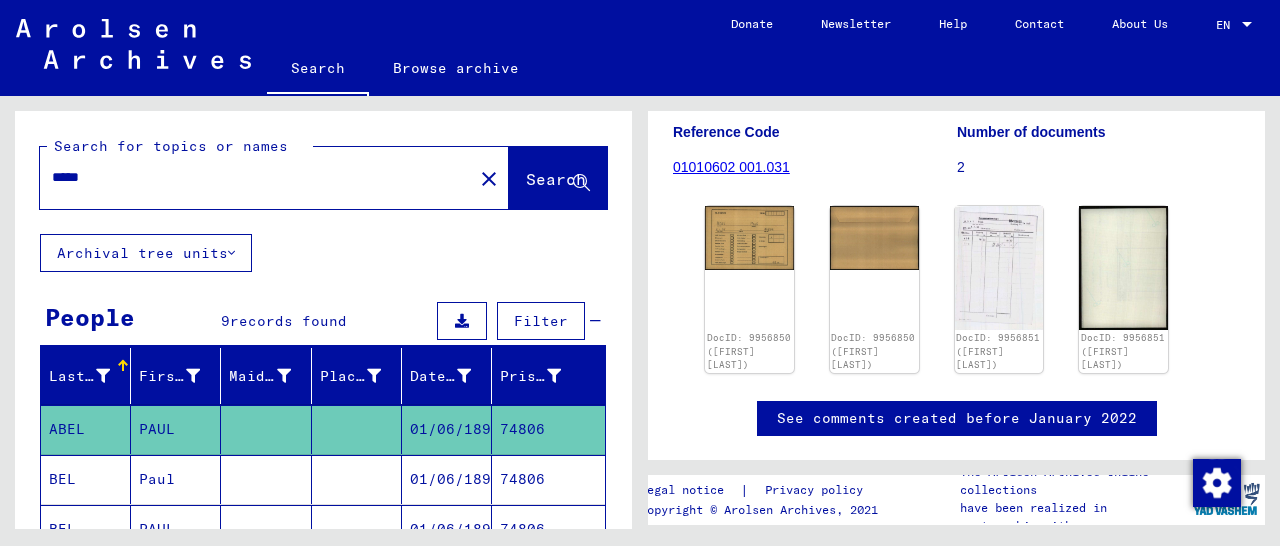 type on "*****" 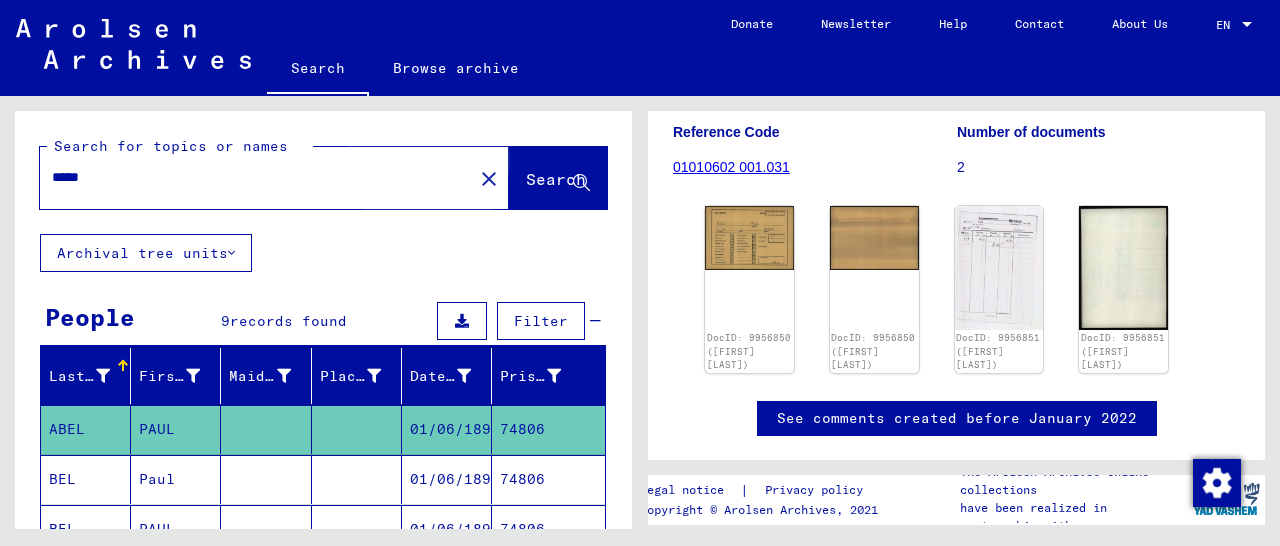 click on "Search" 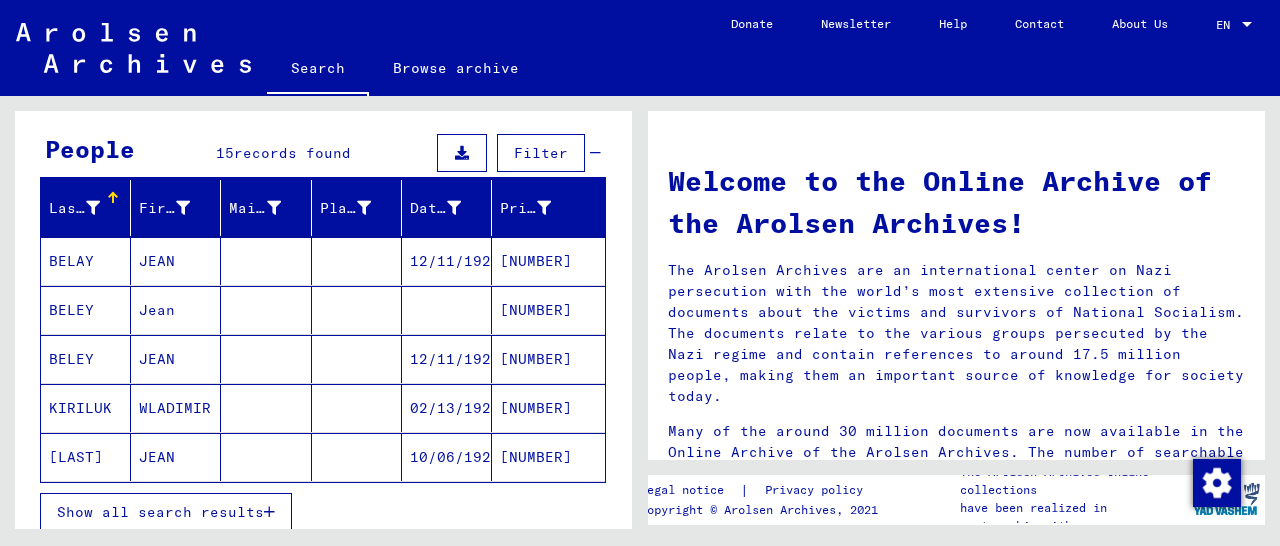 scroll, scrollTop: 208, scrollLeft: 0, axis: vertical 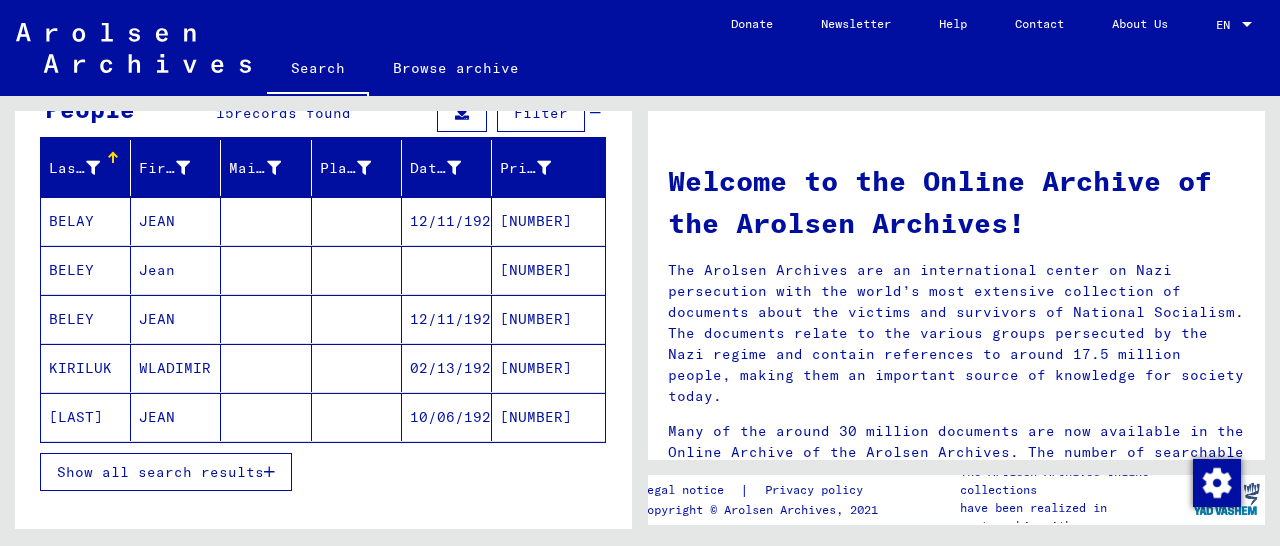 click on "[NUMBER]" at bounding box center (548, 270) 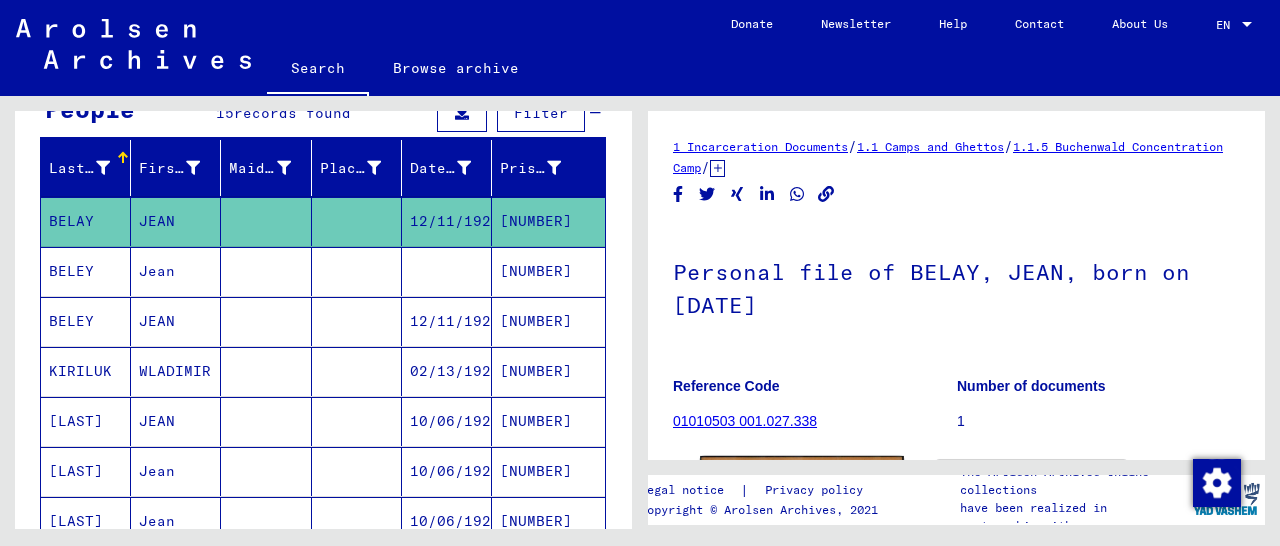 scroll, scrollTop: 312, scrollLeft: 0, axis: vertical 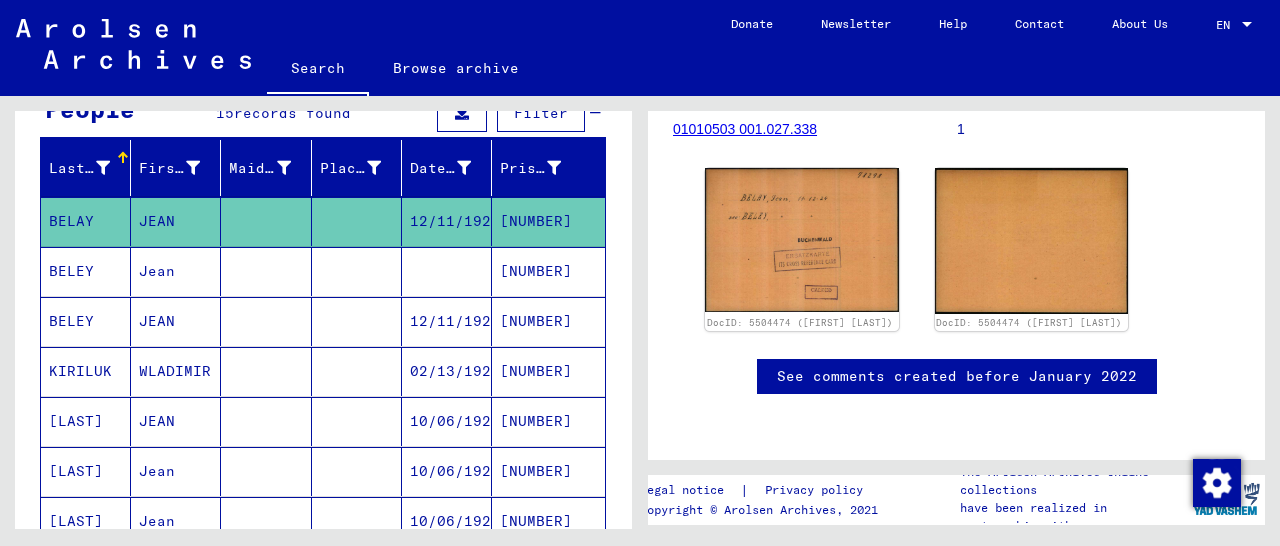 click on "[NUMBER]" at bounding box center (548, 321) 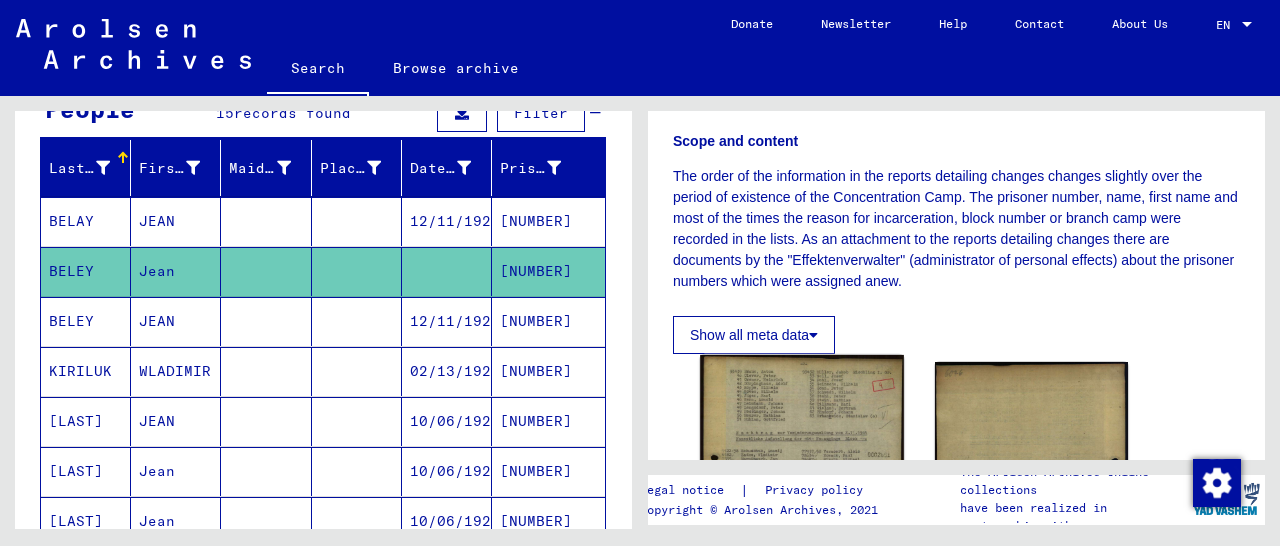 scroll, scrollTop: 520, scrollLeft: 0, axis: vertical 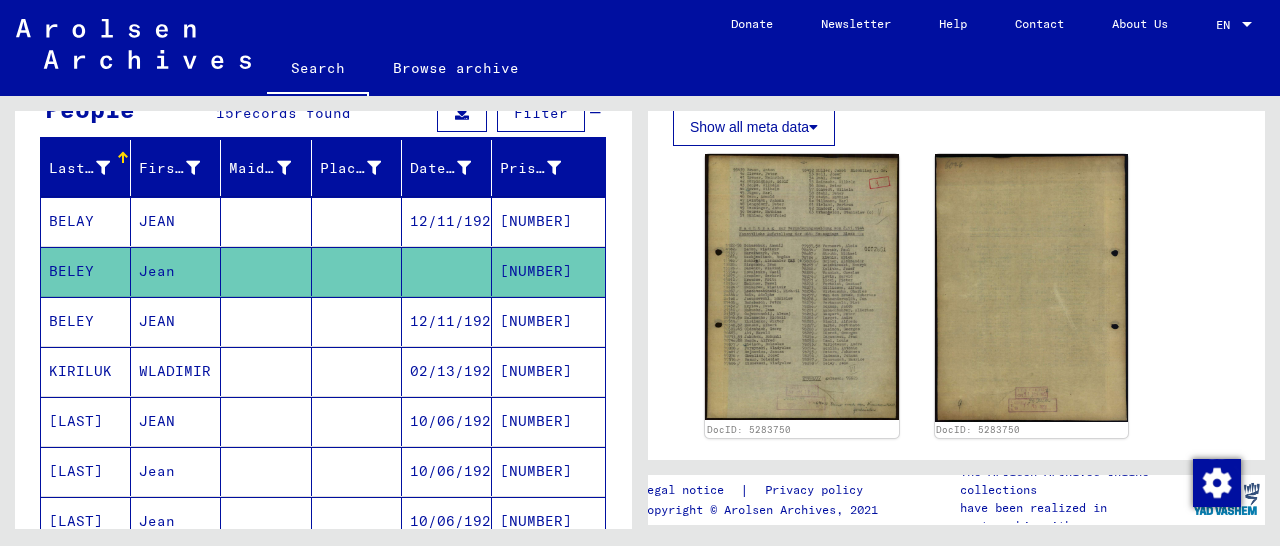 click on "[NUMBER]" at bounding box center [548, 371] 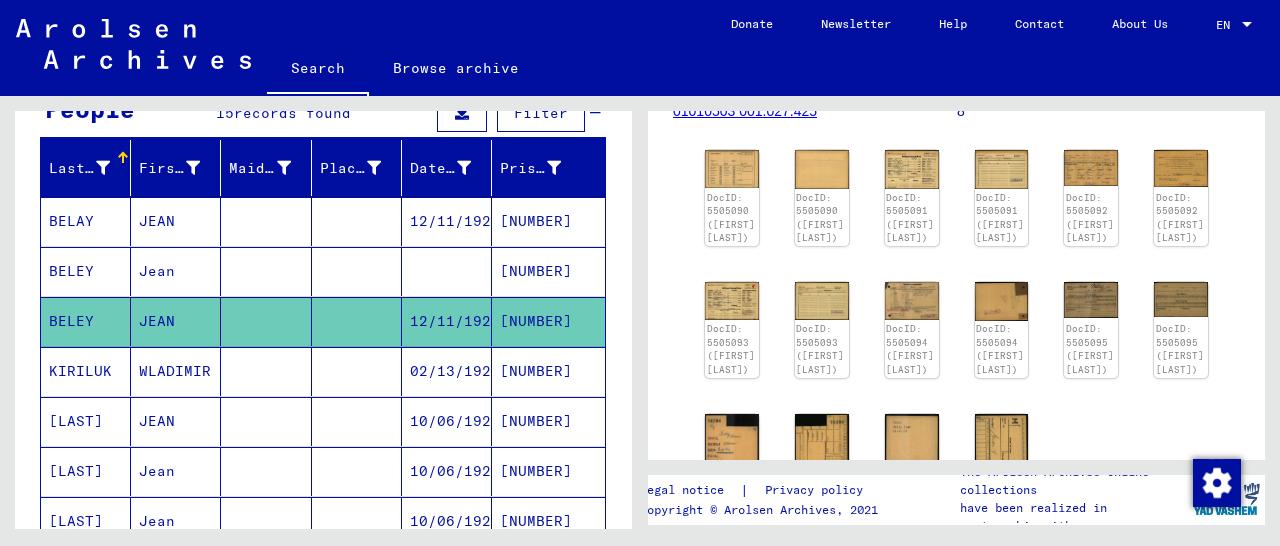 scroll, scrollTop: 312, scrollLeft: 0, axis: vertical 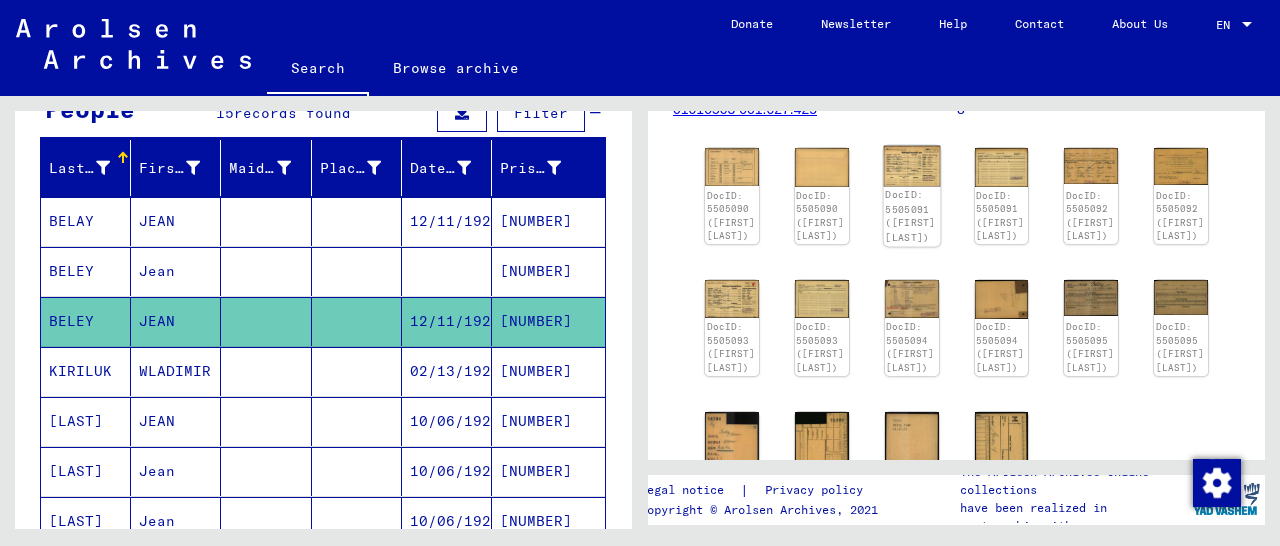 click 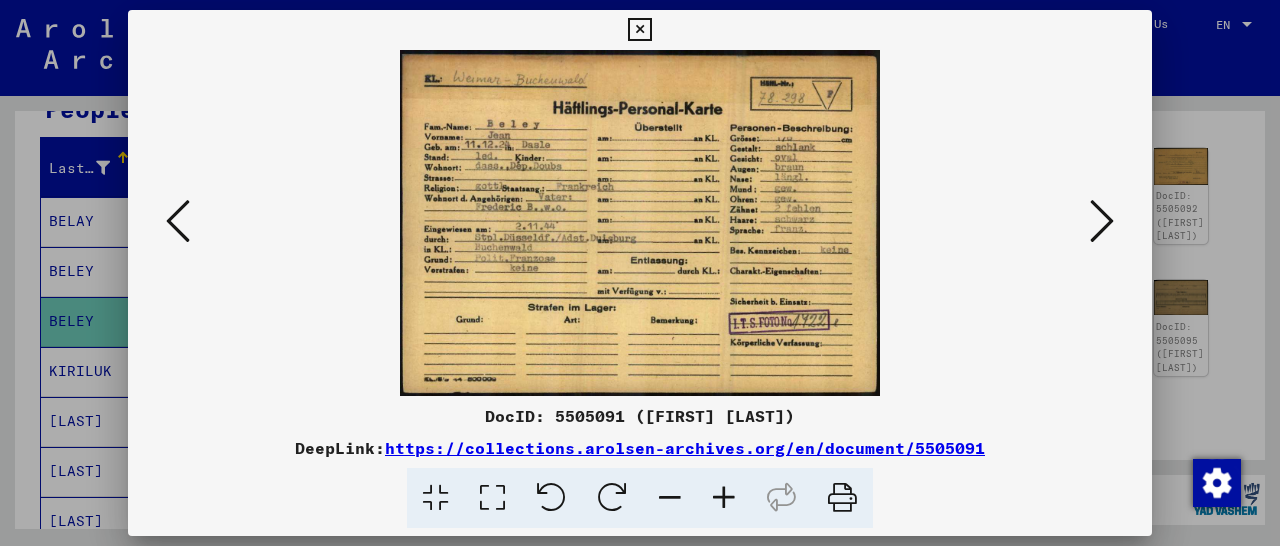 click at bounding box center (1102, 221) 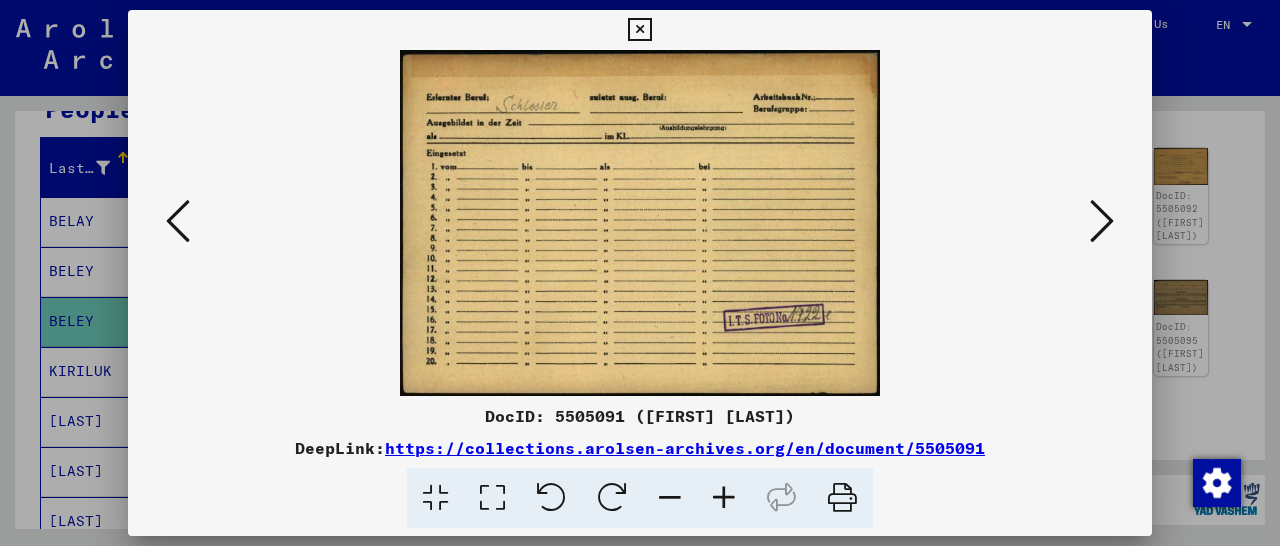 click at bounding box center [1102, 221] 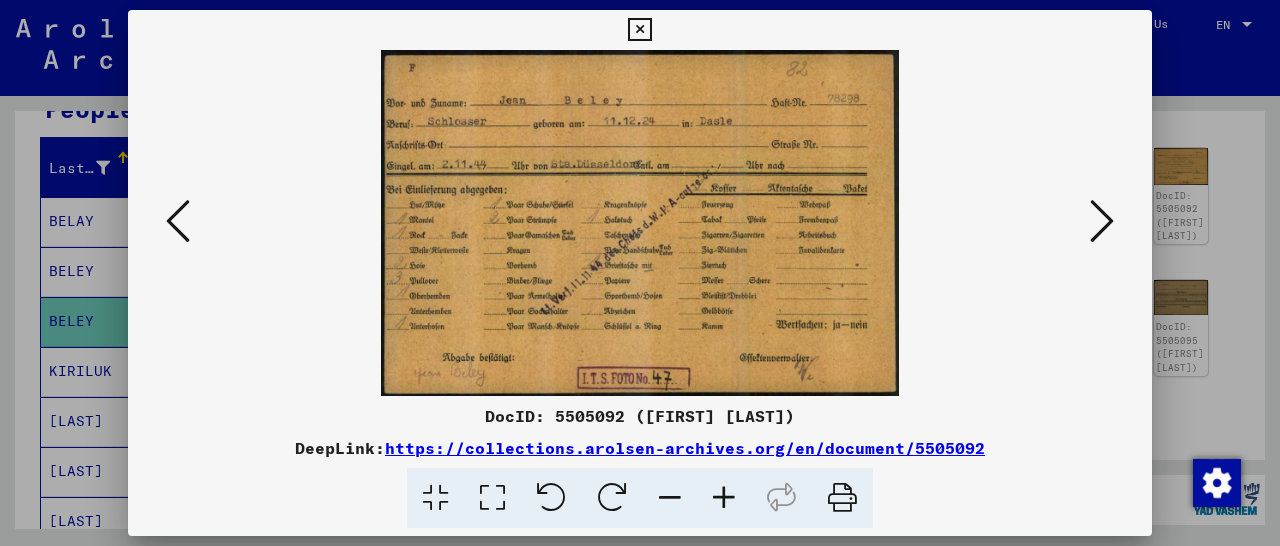 click at bounding box center [639, 30] 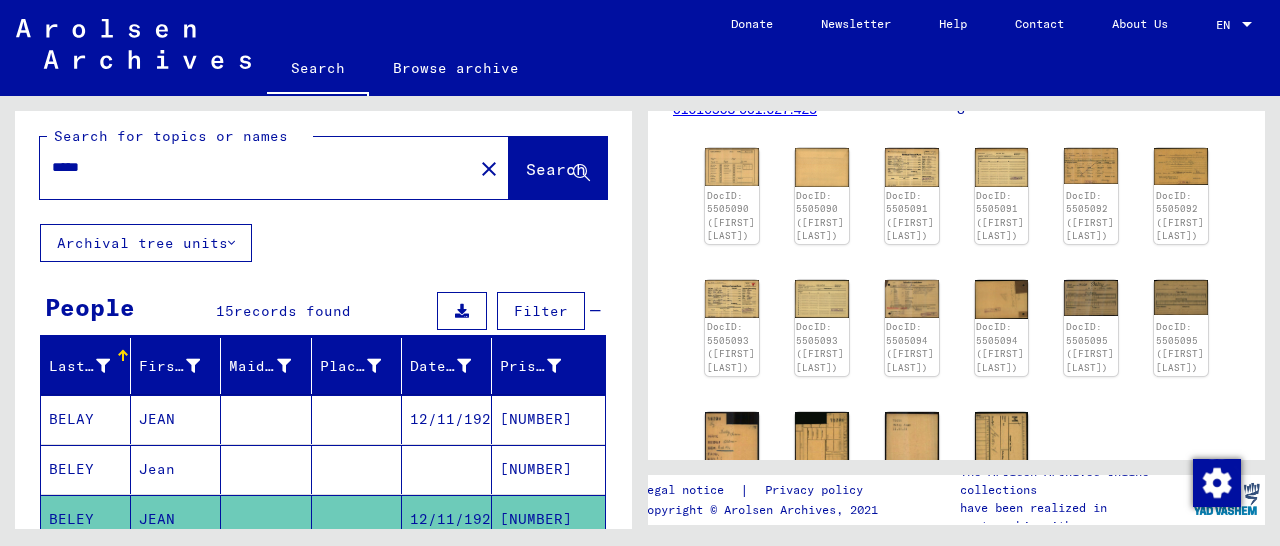 scroll, scrollTop: 0, scrollLeft: 0, axis: both 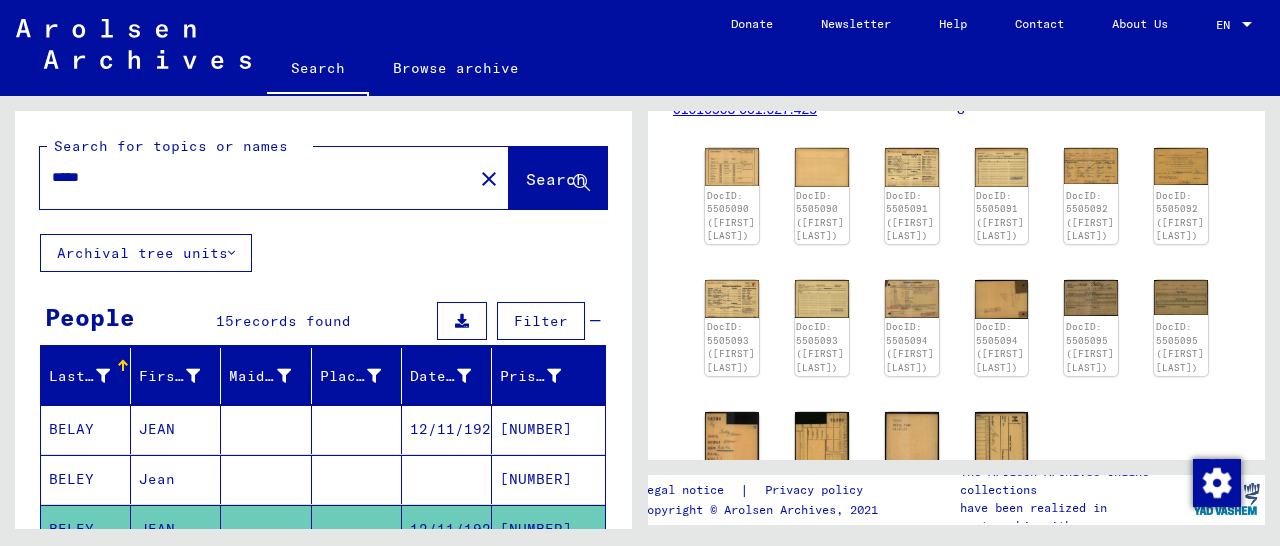 drag, startPoint x: 155, startPoint y: 158, endPoint x: 113, endPoint y: 185, distance: 49.92995 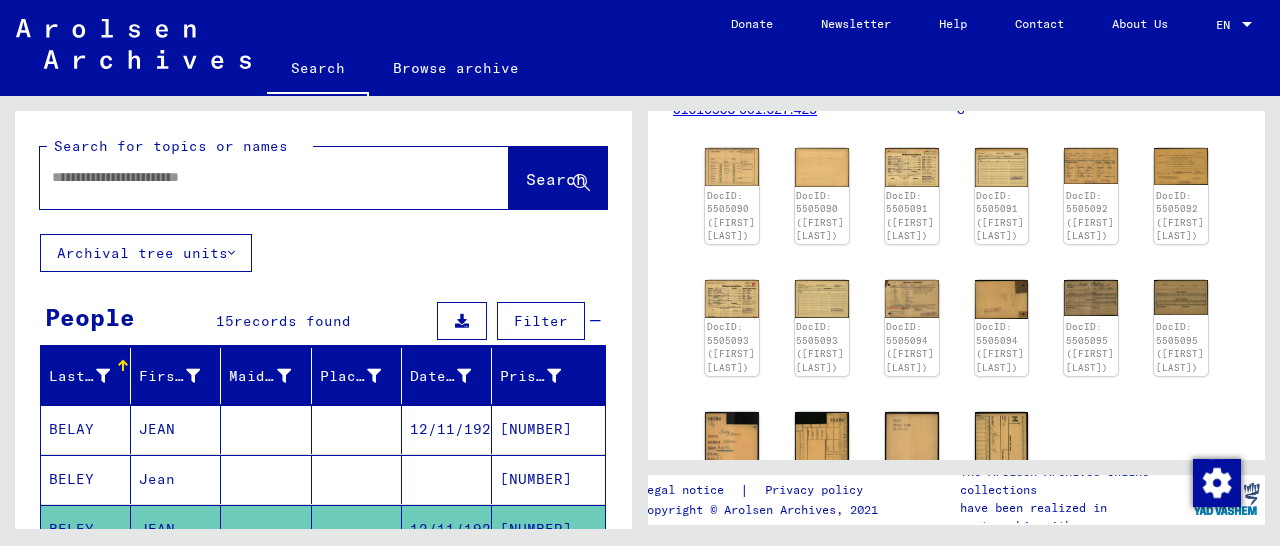 paste on "**********" 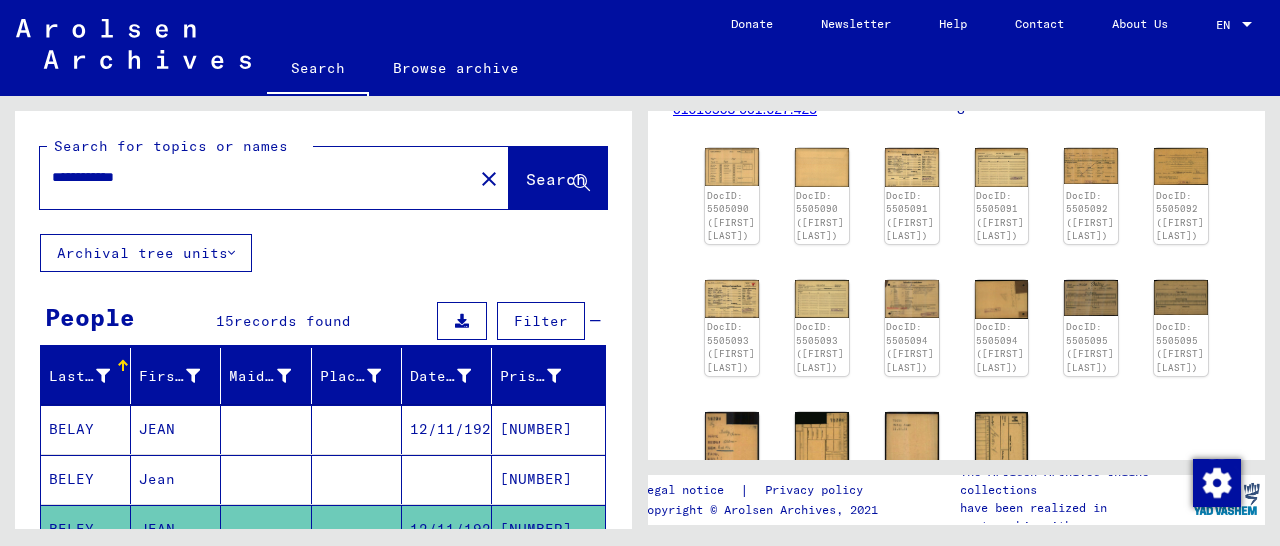 scroll, scrollTop: 0, scrollLeft: 0, axis: both 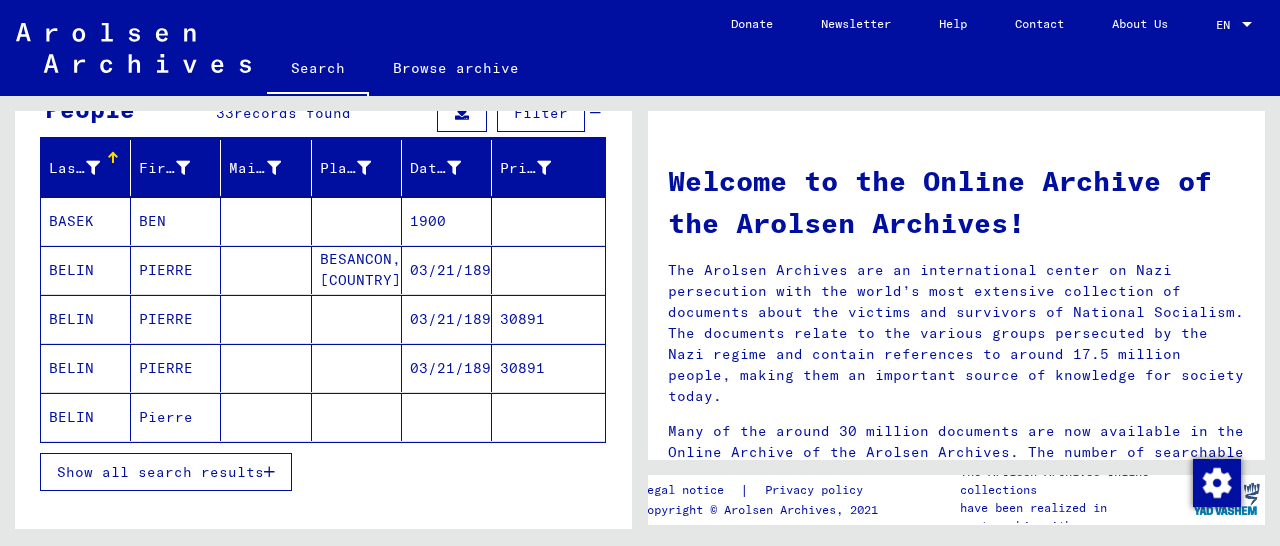click at bounding box center [548, 319] 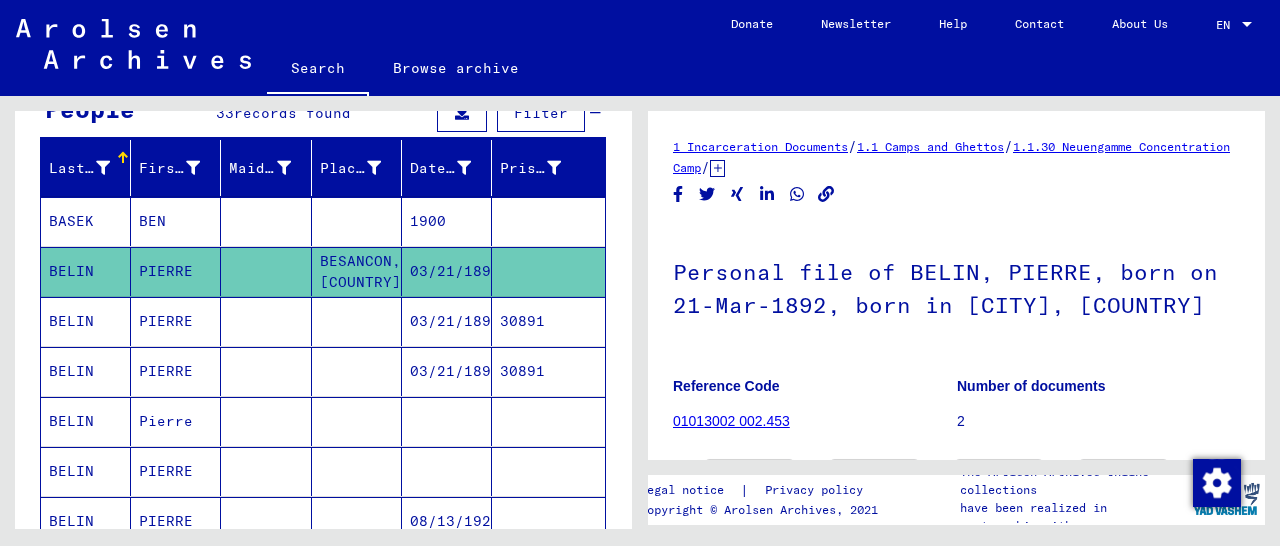 scroll, scrollTop: 287, scrollLeft: 0, axis: vertical 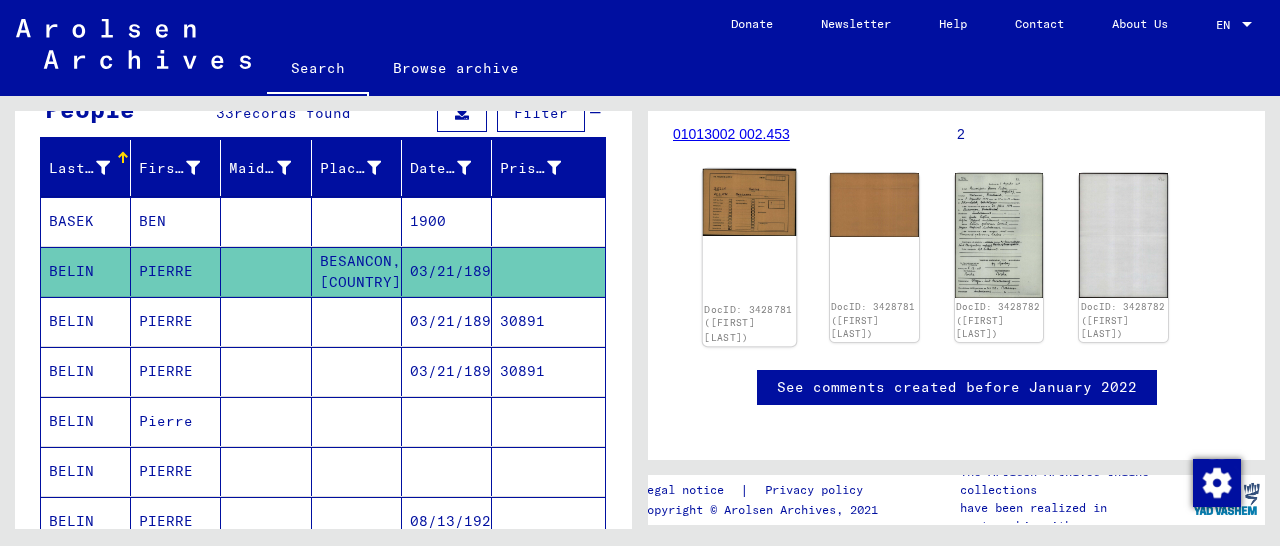 click 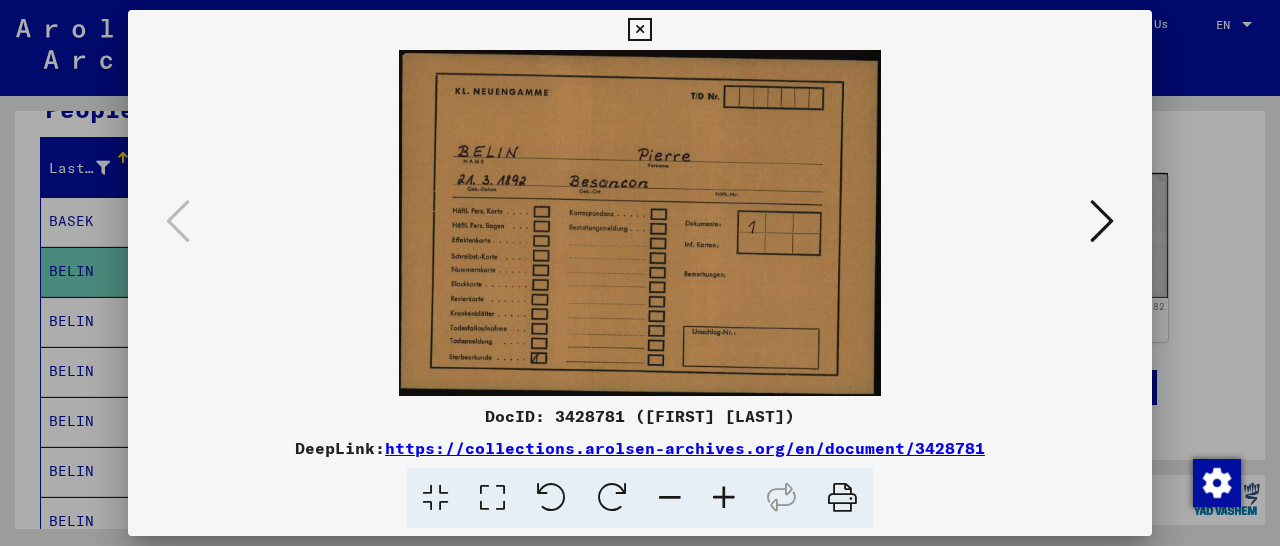 click at bounding box center [1102, 221] 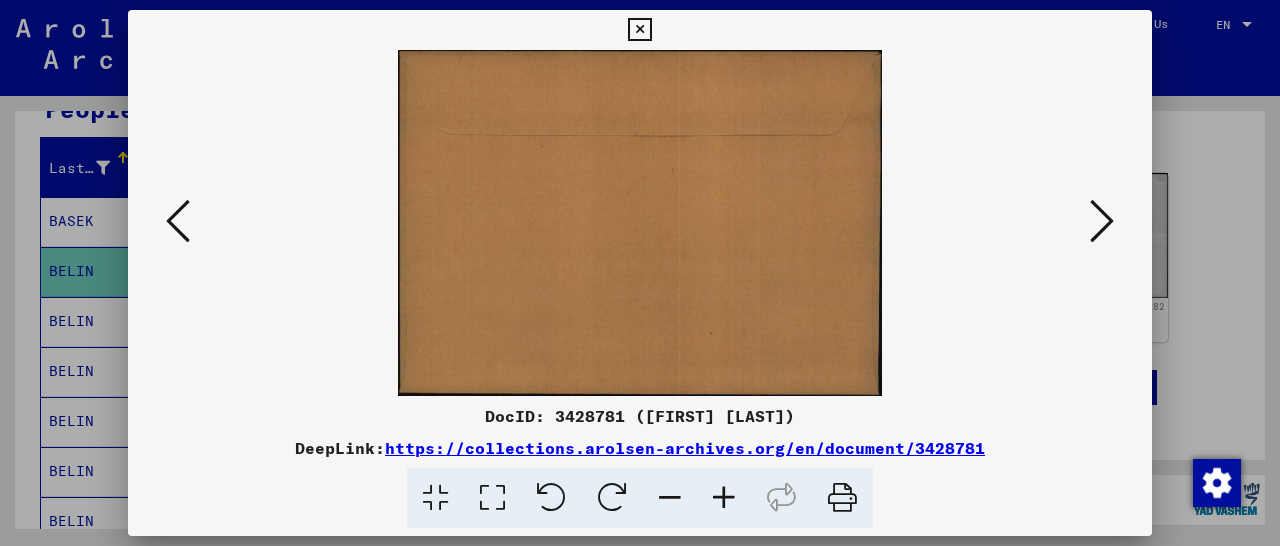 click at bounding box center (1102, 221) 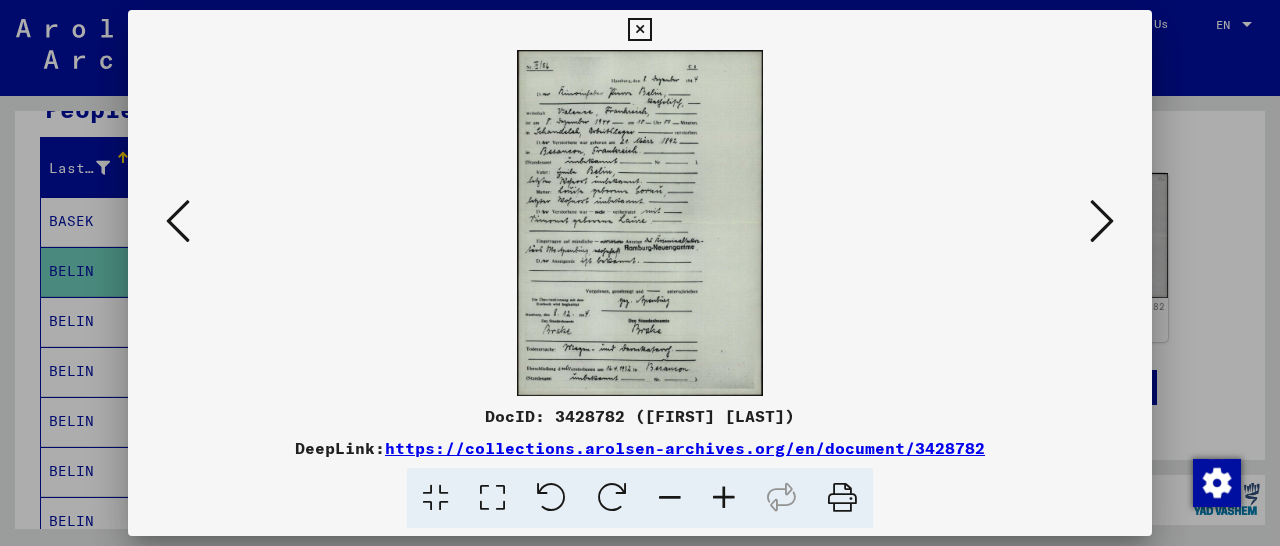 click at bounding box center [724, 498] 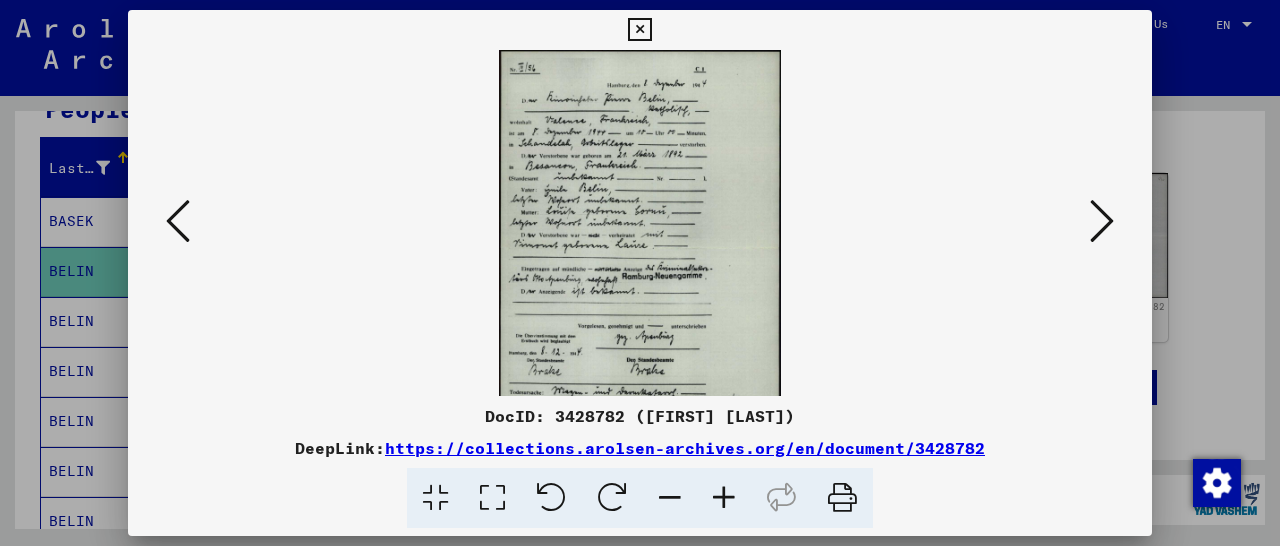 click at bounding box center [724, 498] 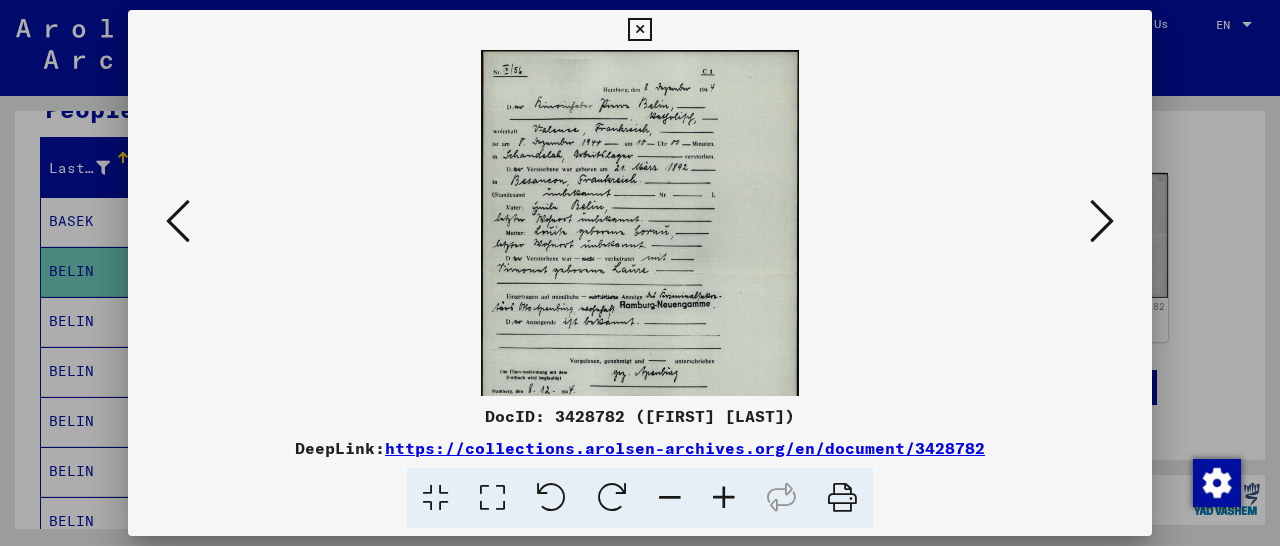 click at bounding box center (724, 498) 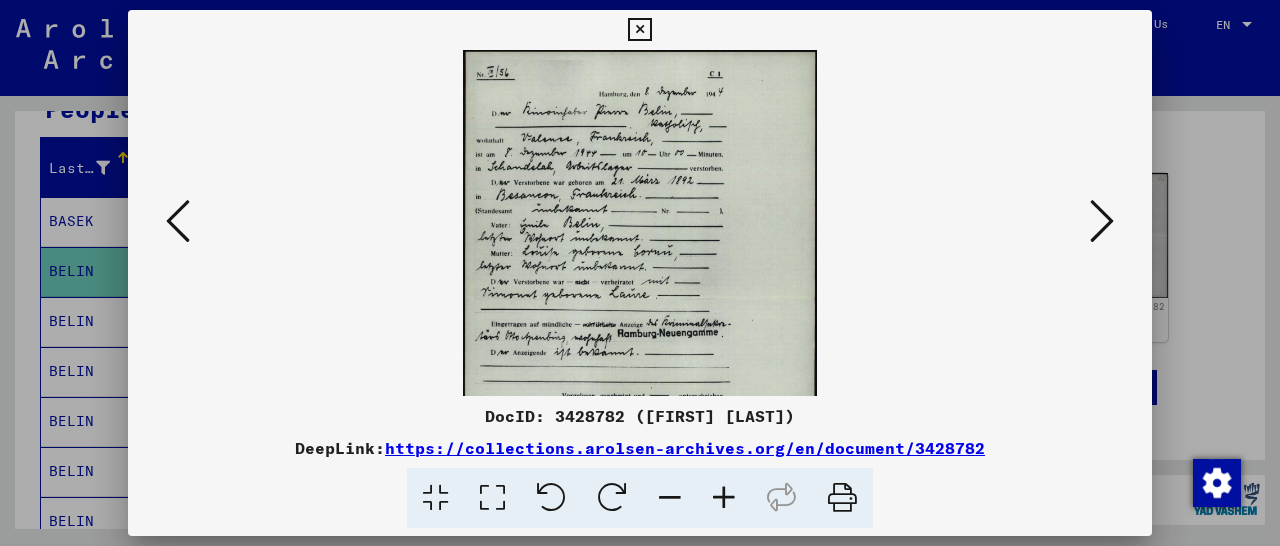click at bounding box center (724, 498) 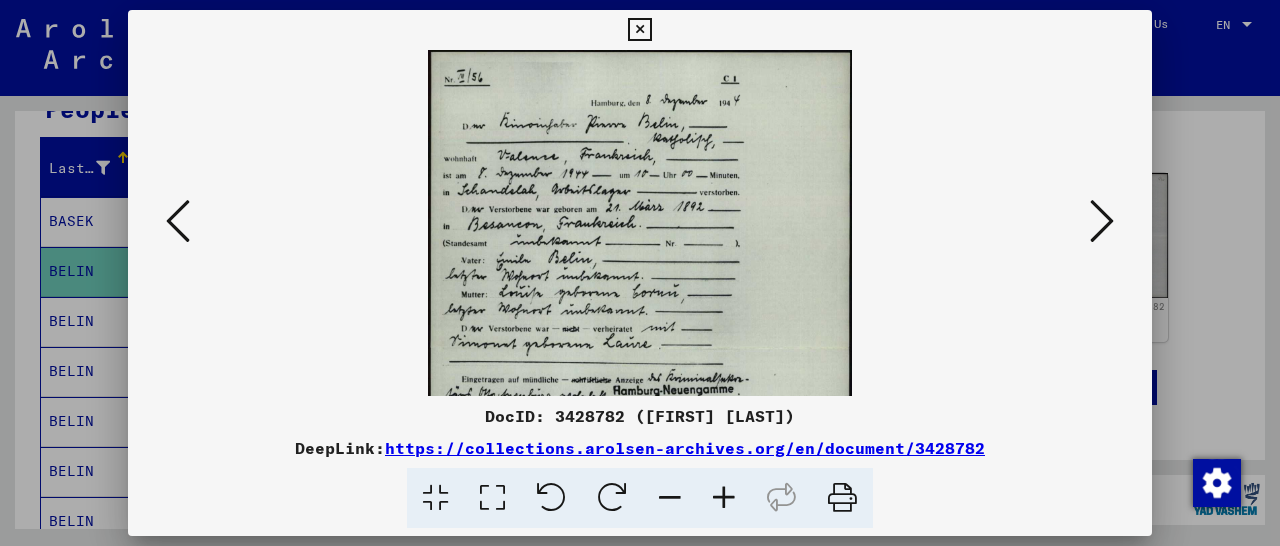 click at bounding box center (724, 498) 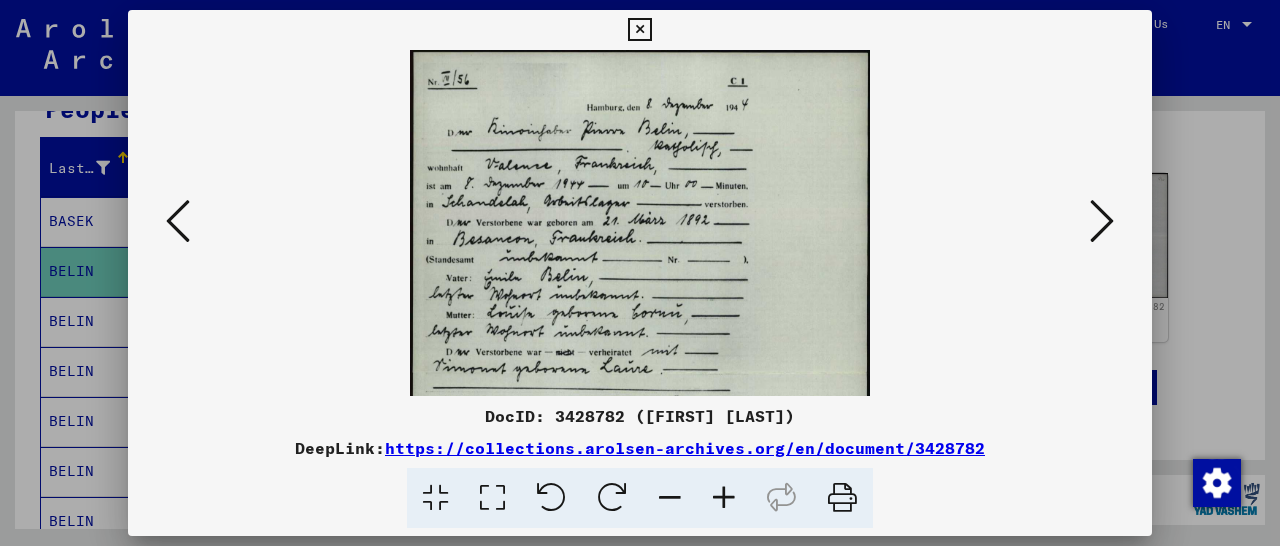click at bounding box center (724, 498) 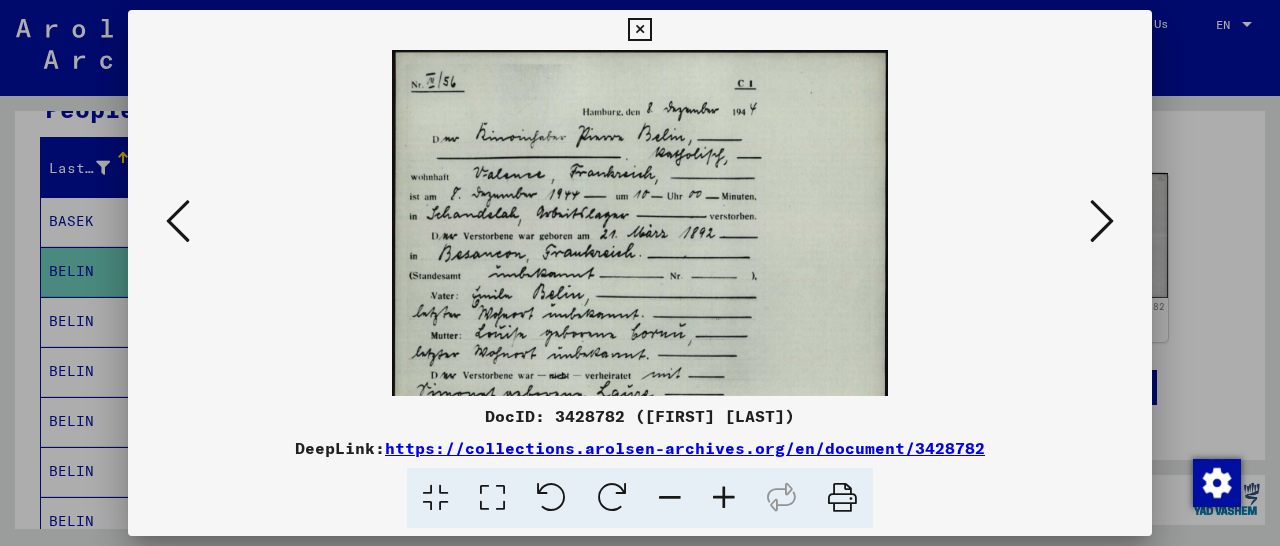 click at bounding box center (724, 498) 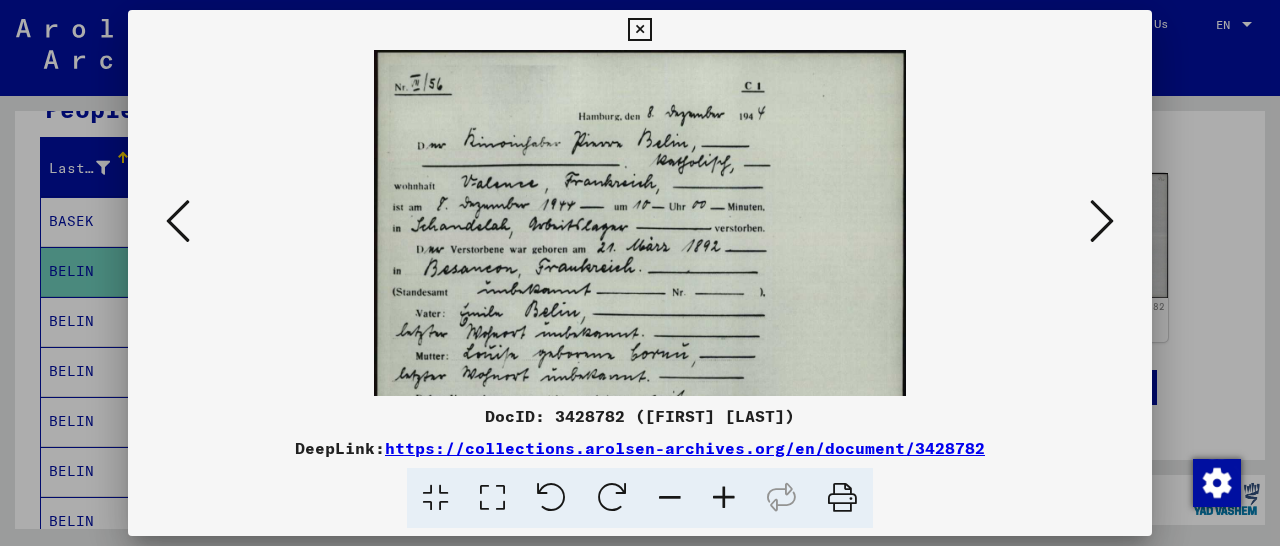 click at bounding box center (724, 498) 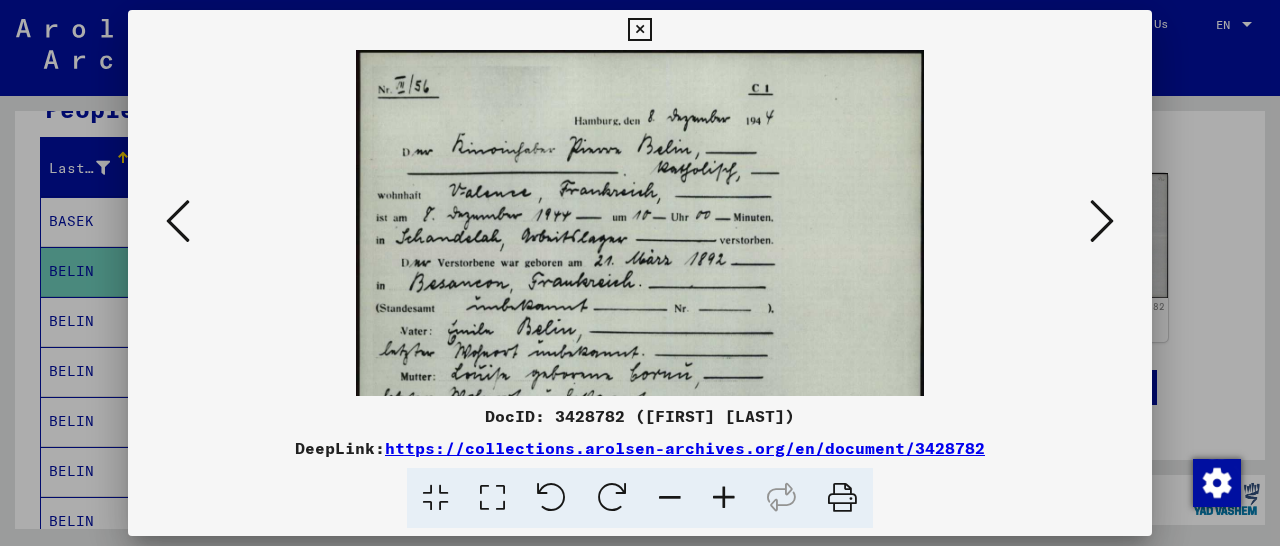 click at bounding box center (724, 498) 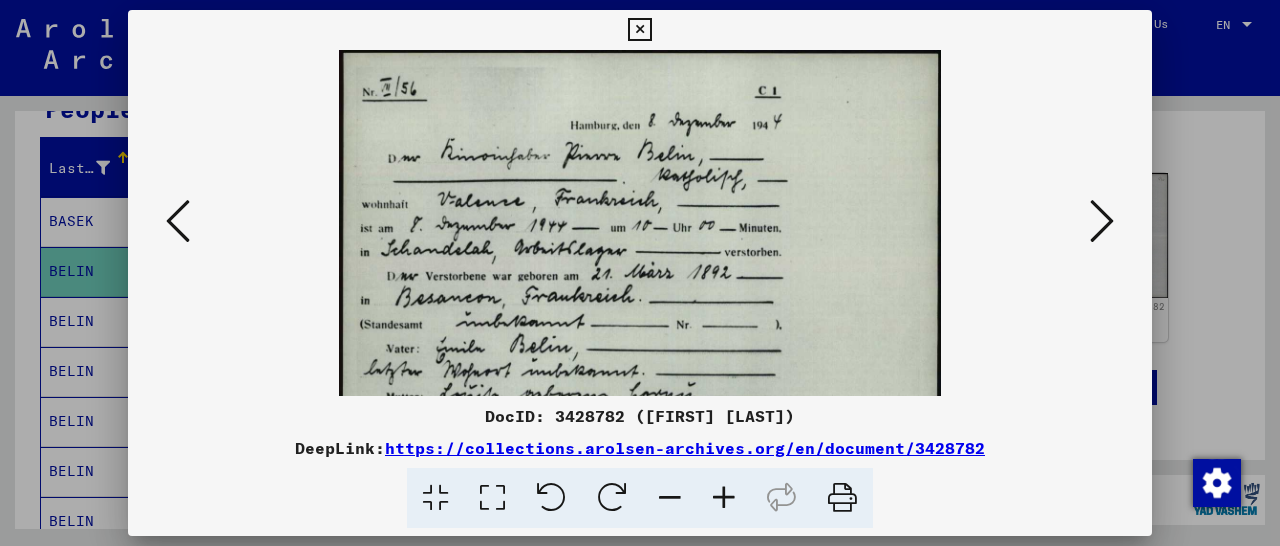 click at bounding box center [724, 498] 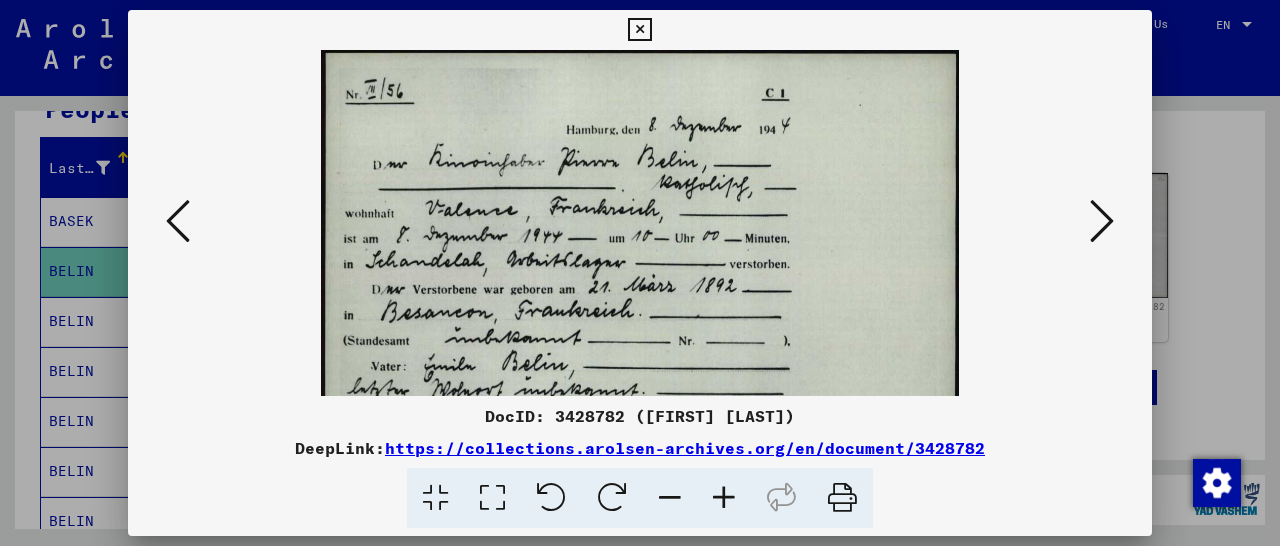click at bounding box center (724, 498) 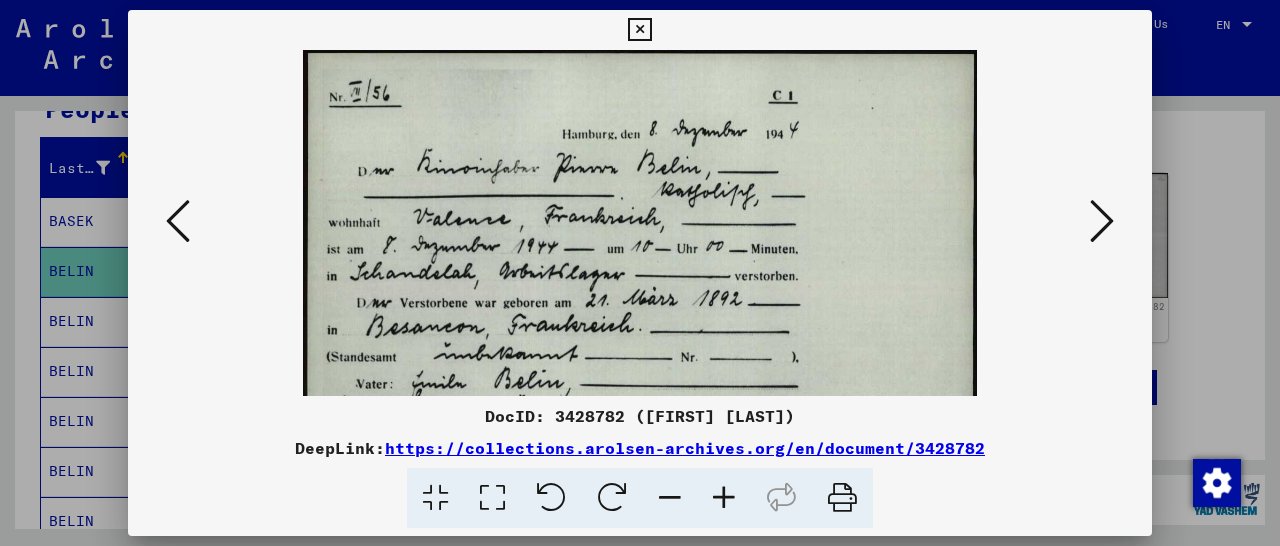 click at bounding box center [724, 498] 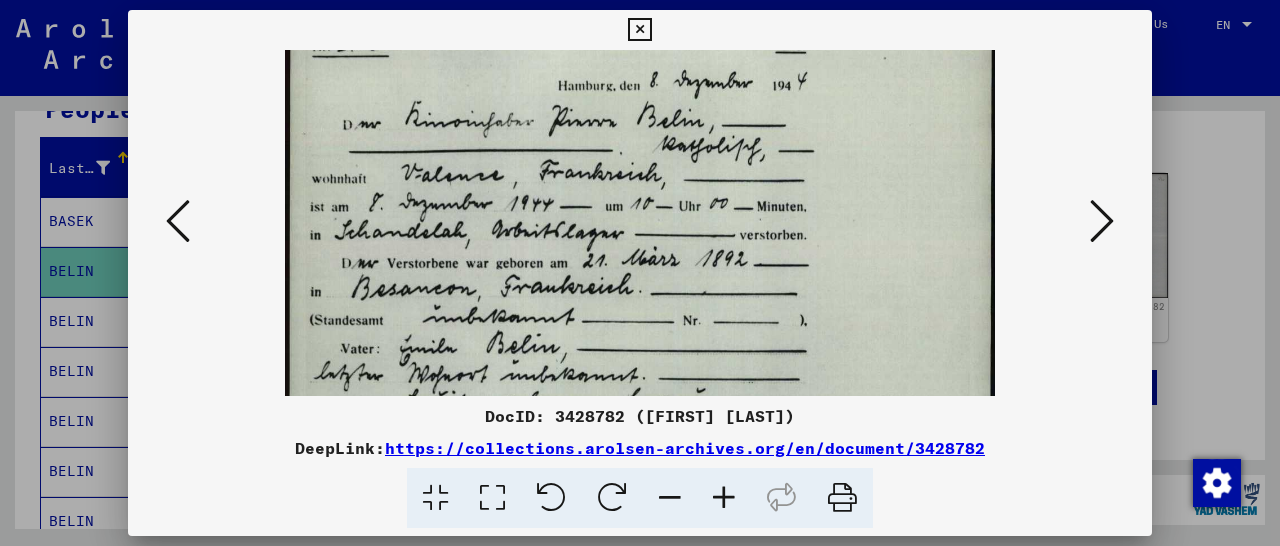 scroll, scrollTop: 56, scrollLeft: 0, axis: vertical 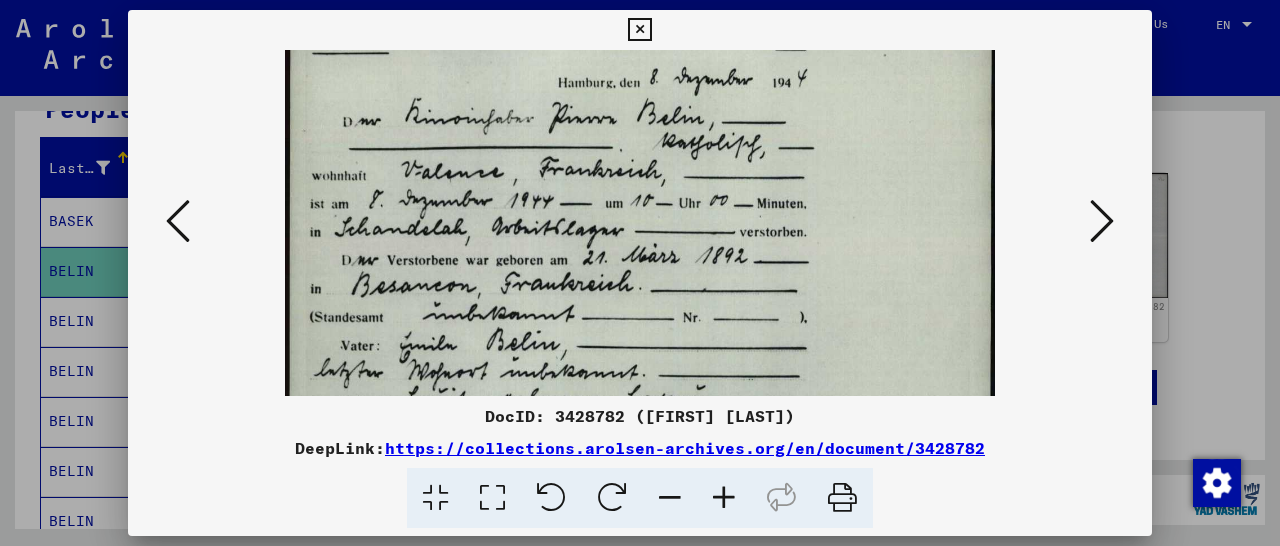 drag, startPoint x: 662, startPoint y: 277, endPoint x: 671, endPoint y: 252, distance: 26.57066 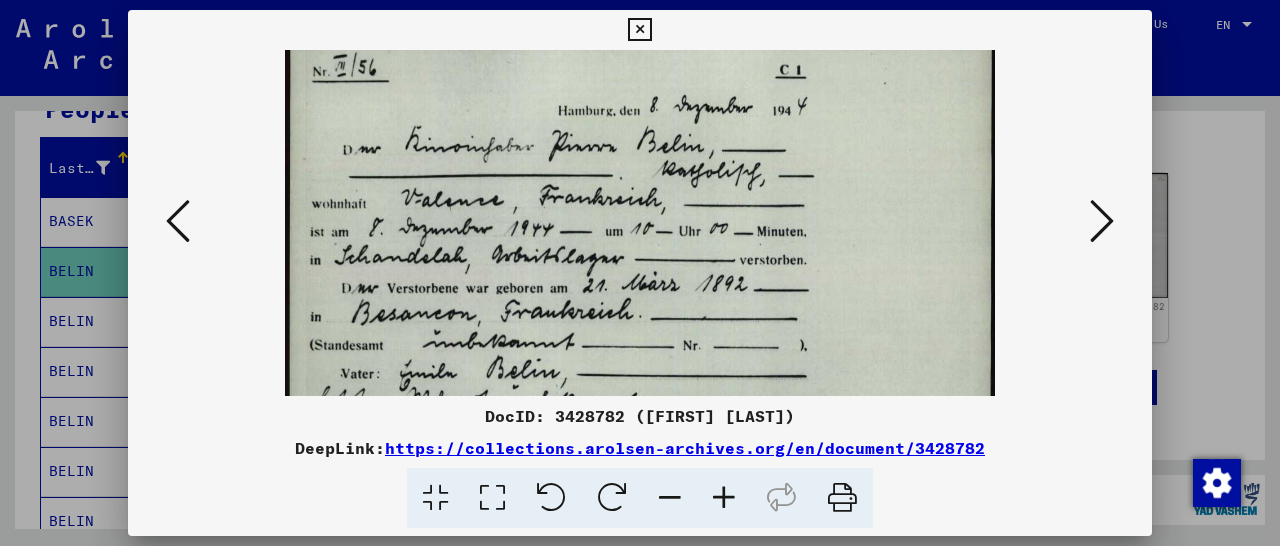 scroll, scrollTop: 30, scrollLeft: 0, axis: vertical 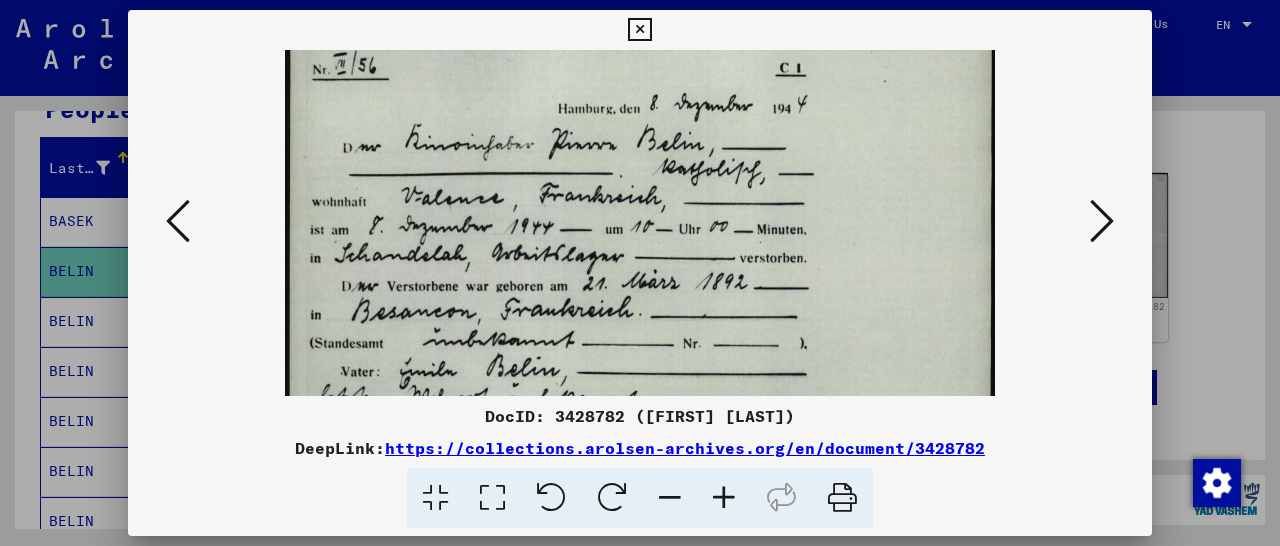 drag, startPoint x: 784, startPoint y: 165, endPoint x: 767, endPoint y: 395, distance: 230.62741 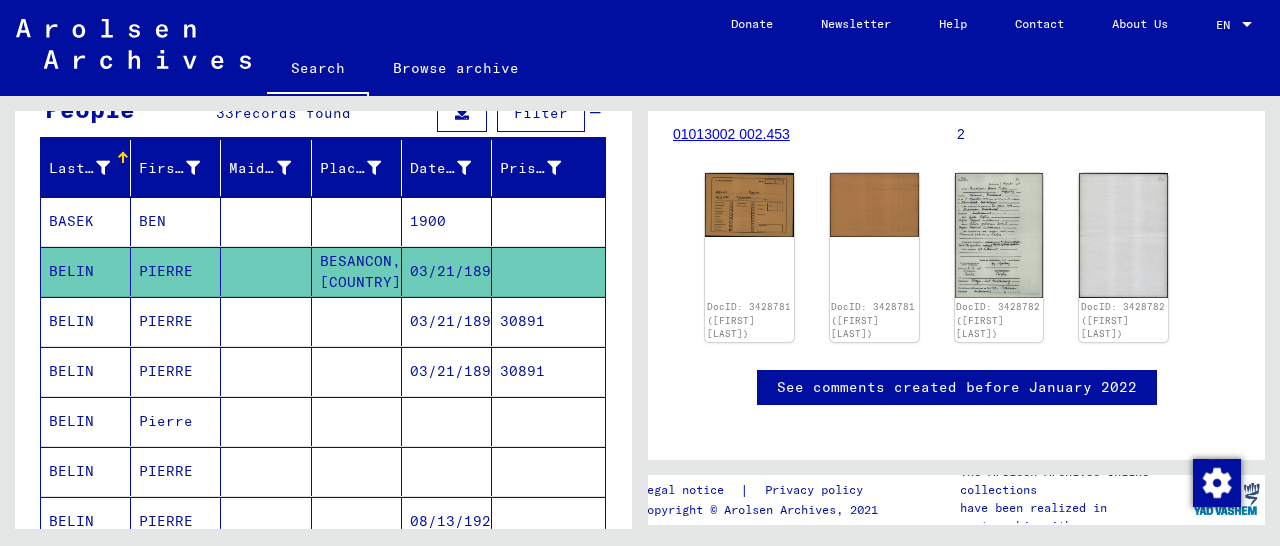 click on "30891" at bounding box center [548, 371] 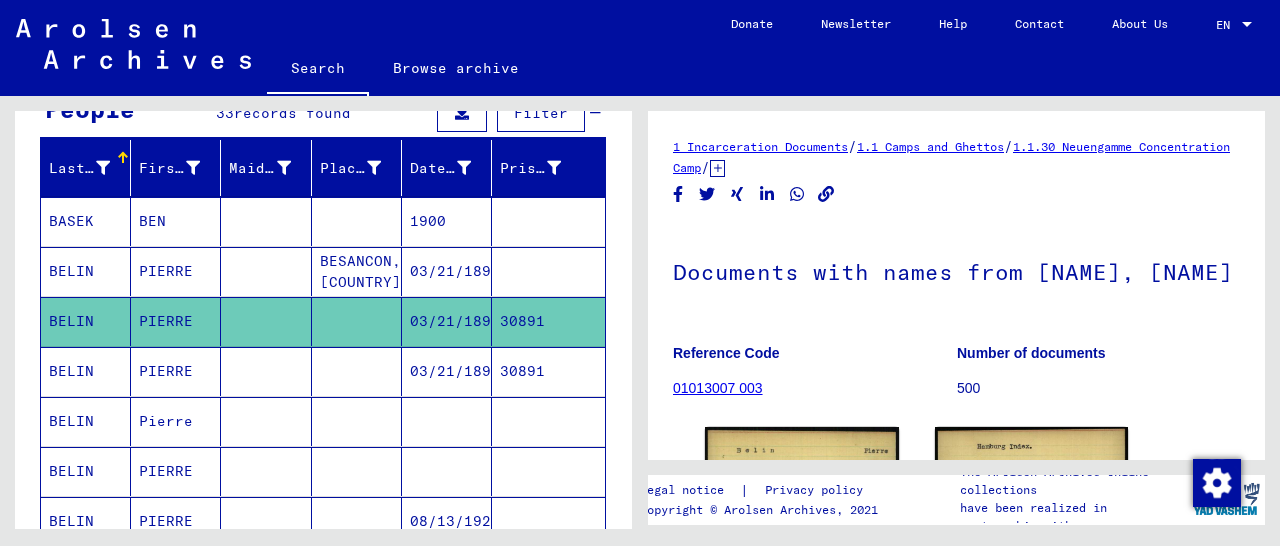 scroll, scrollTop: 179, scrollLeft: 0, axis: vertical 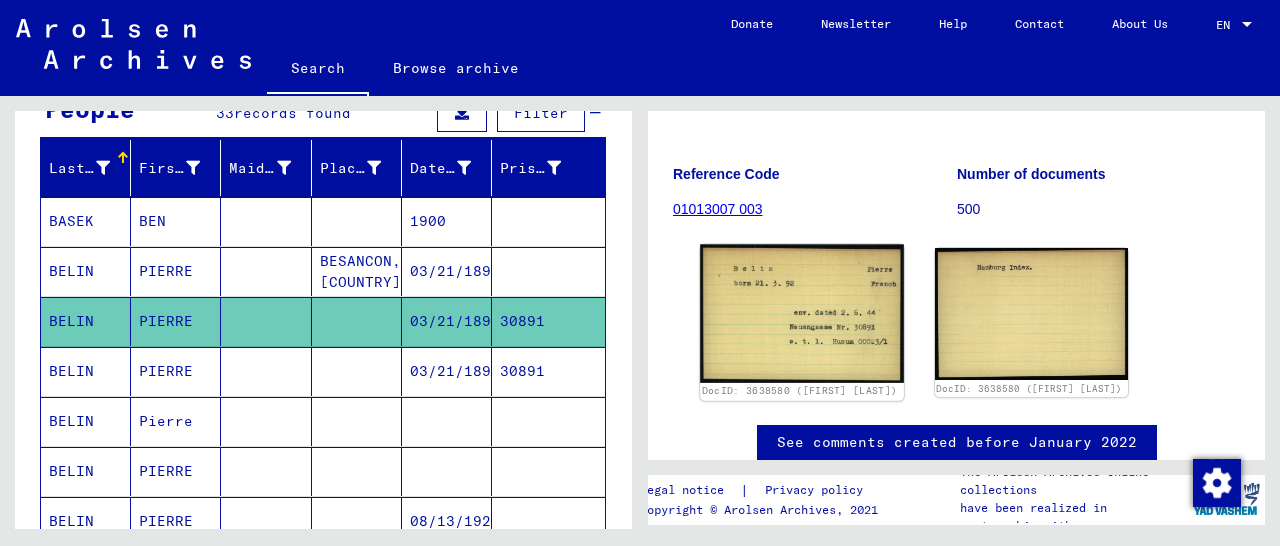 click 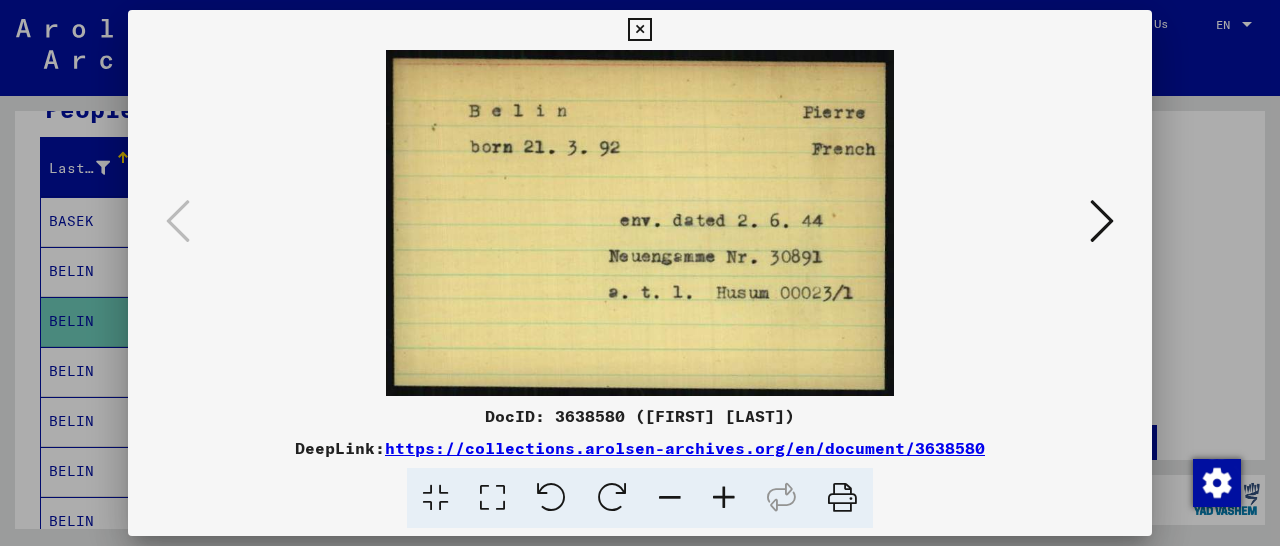 click at bounding box center [1102, 221] 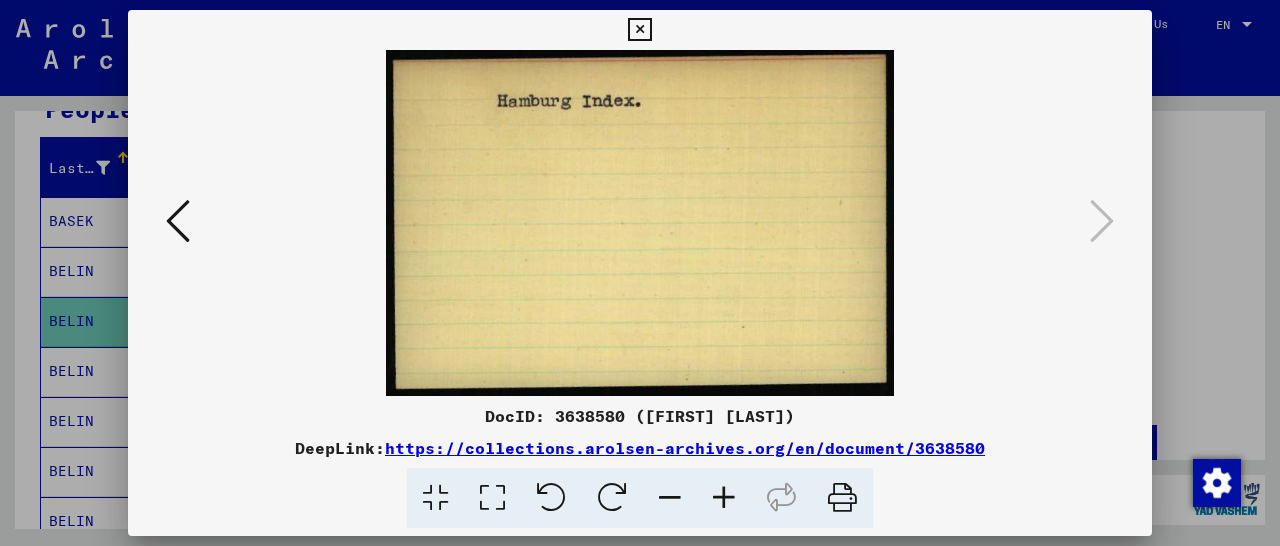 click at bounding box center [639, 30] 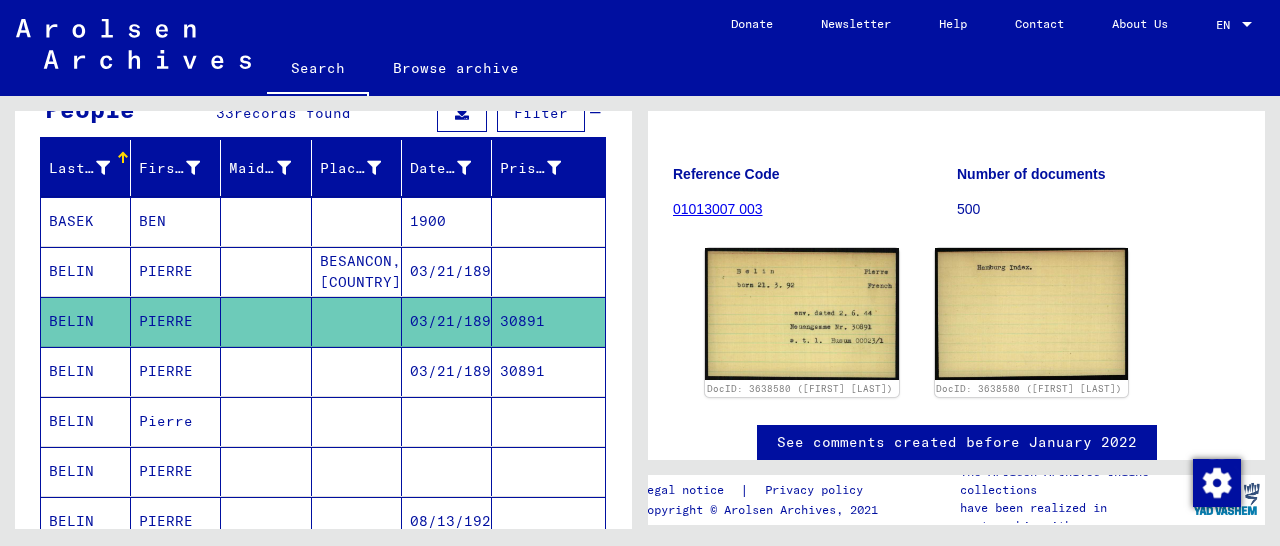 click on "30891" at bounding box center (548, 421) 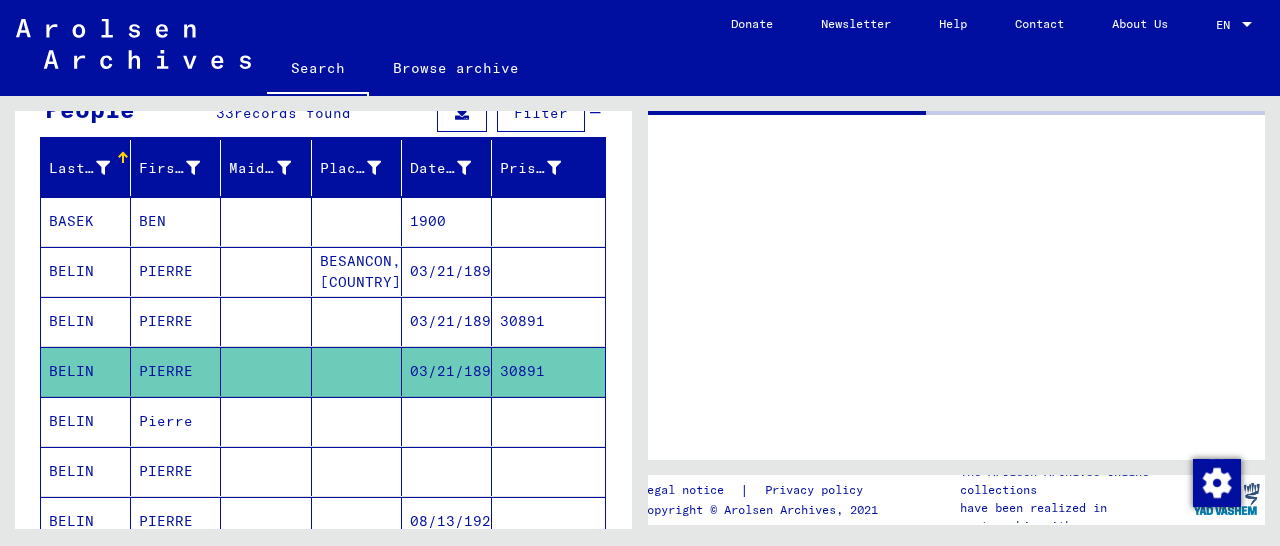 scroll, scrollTop: 0, scrollLeft: 0, axis: both 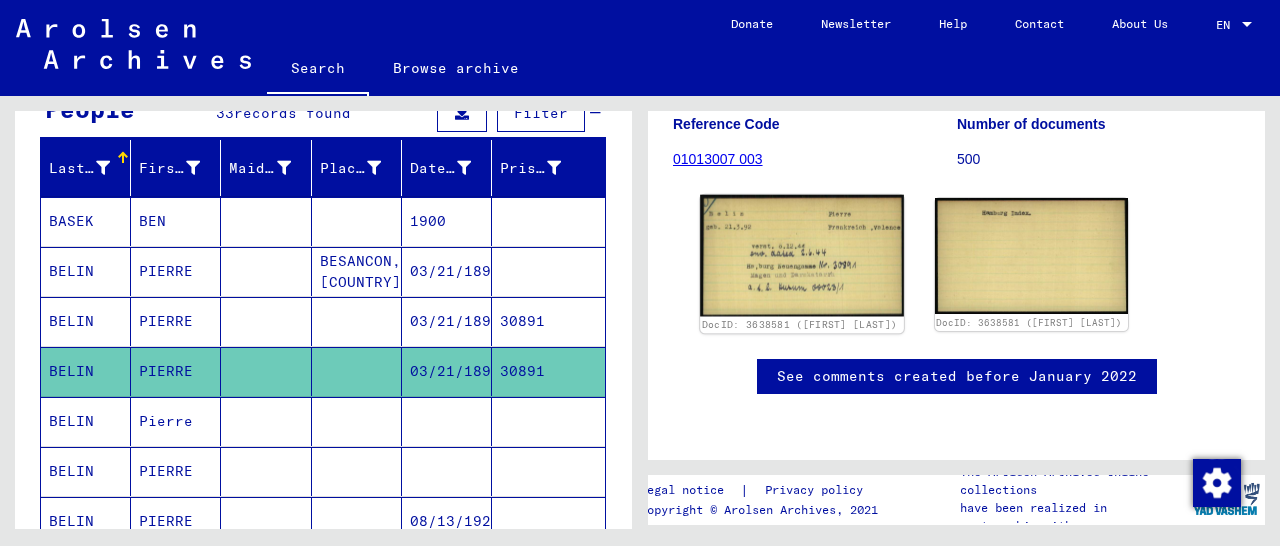 click 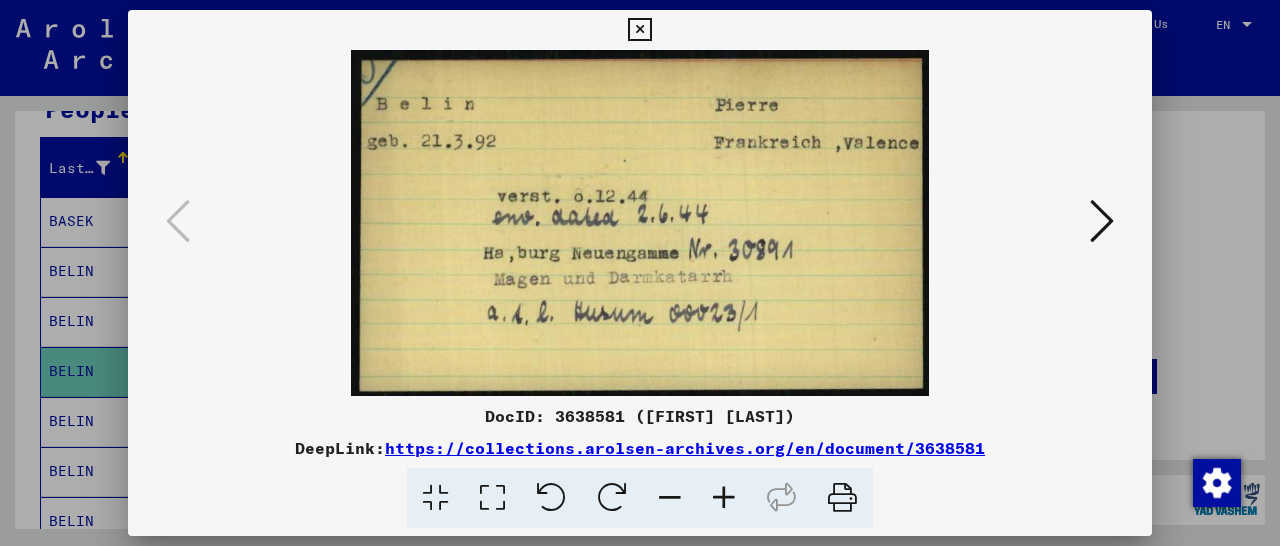 click at bounding box center (639, 30) 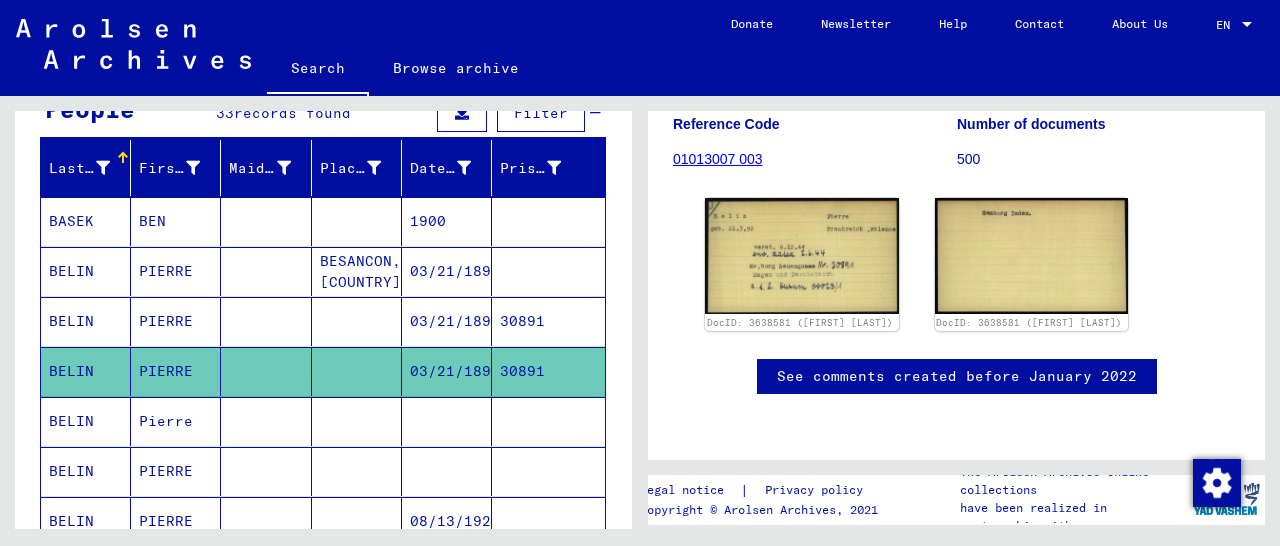 scroll, scrollTop: 0, scrollLeft: 0, axis: both 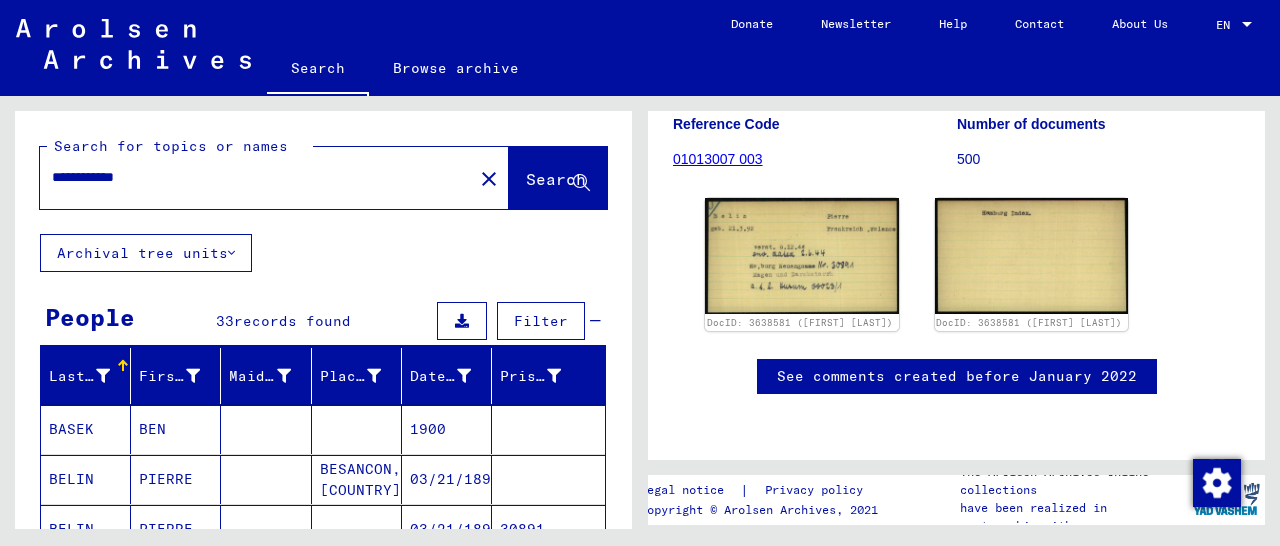 drag, startPoint x: 193, startPoint y: 183, endPoint x: 8, endPoint y: 181, distance: 185.0108 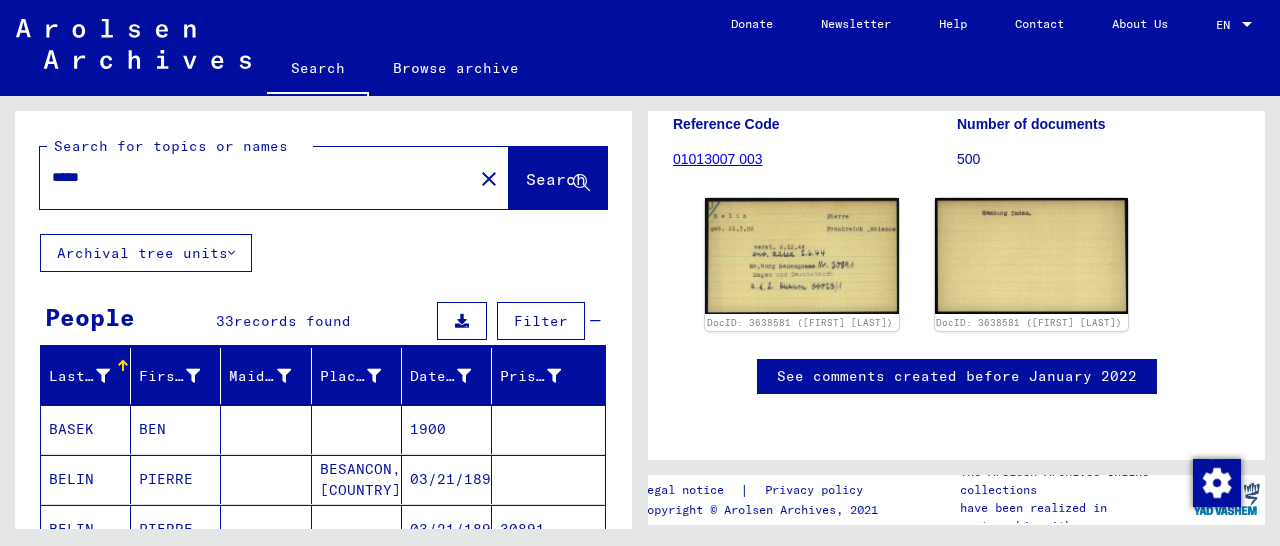type on "*****" 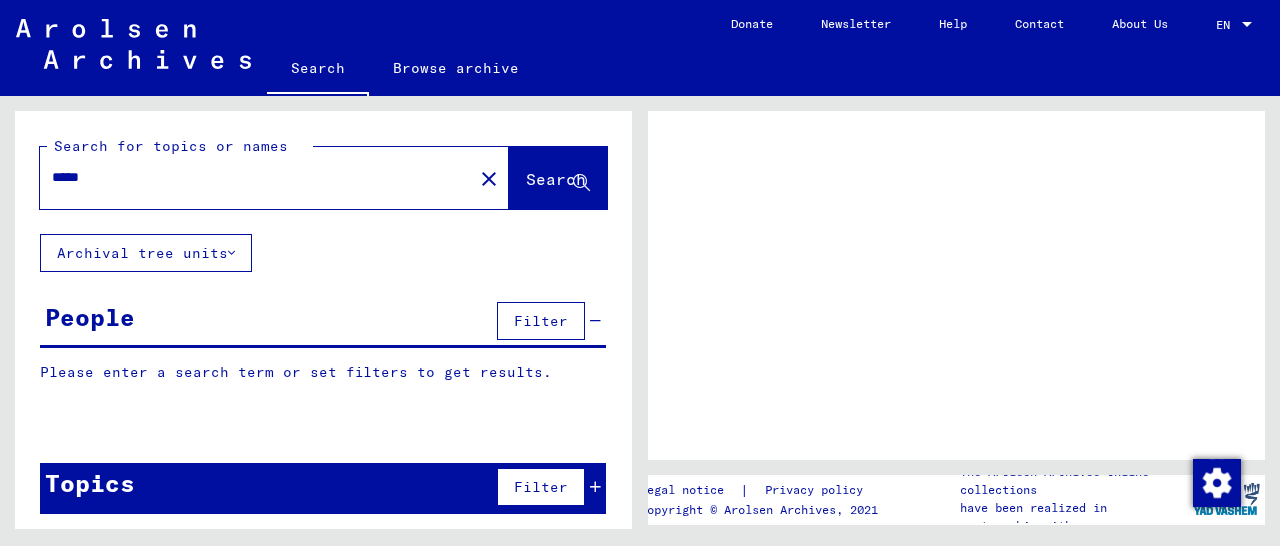 scroll, scrollTop: 0, scrollLeft: 0, axis: both 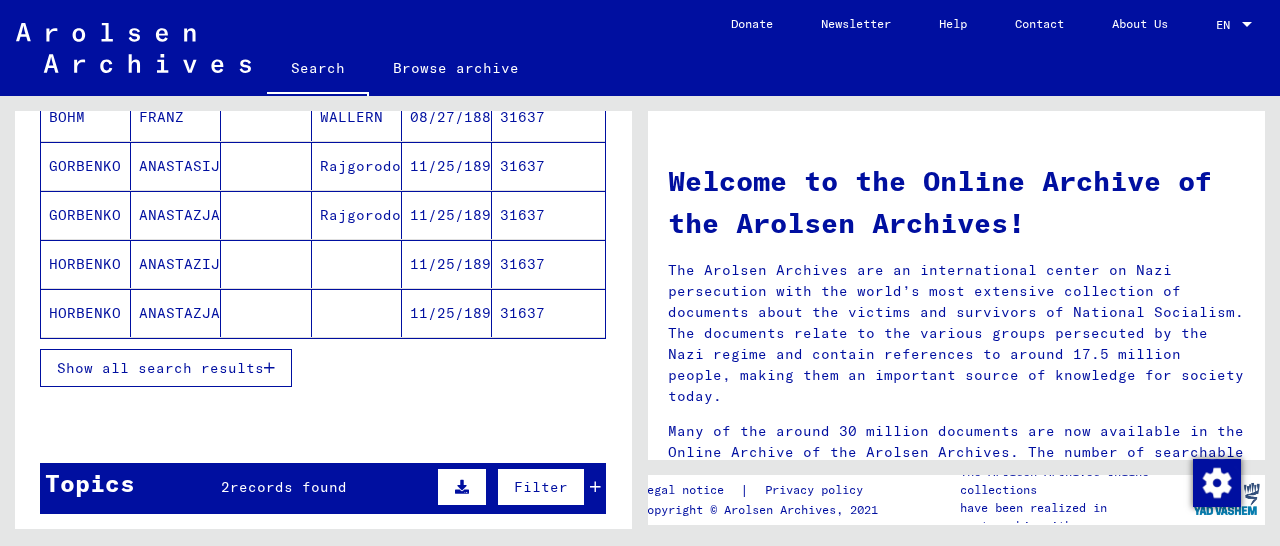 click on "Show all search results" at bounding box center [160, 368] 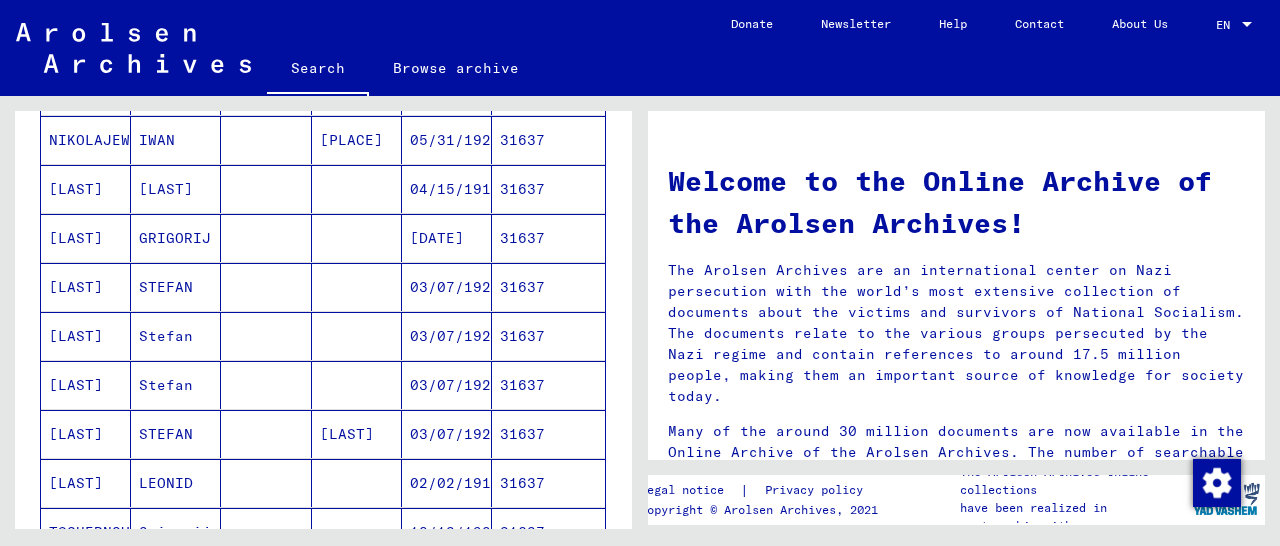 scroll, scrollTop: 416, scrollLeft: 0, axis: vertical 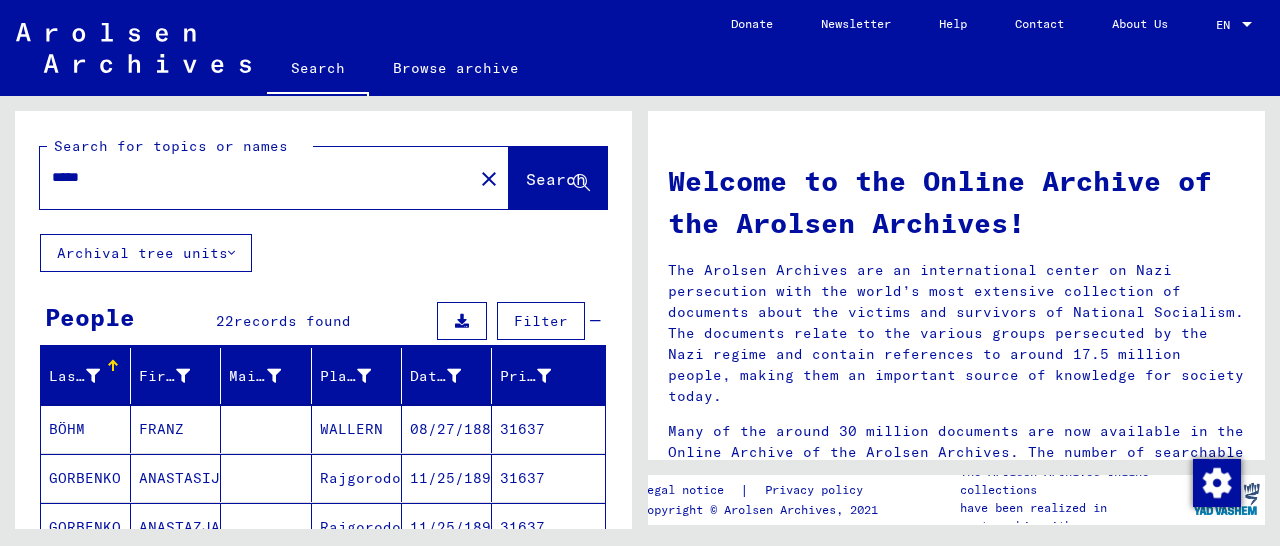 drag, startPoint x: 164, startPoint y: 181, endPoint x: 0, endPoint y: 190, distance: 164.24677 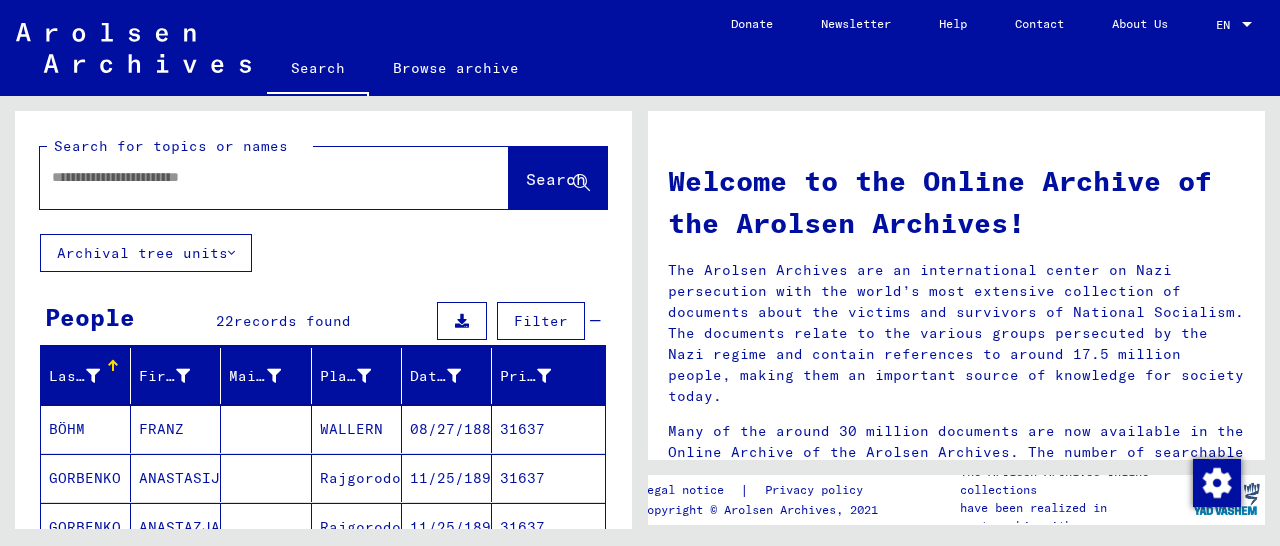 paste on "**********" 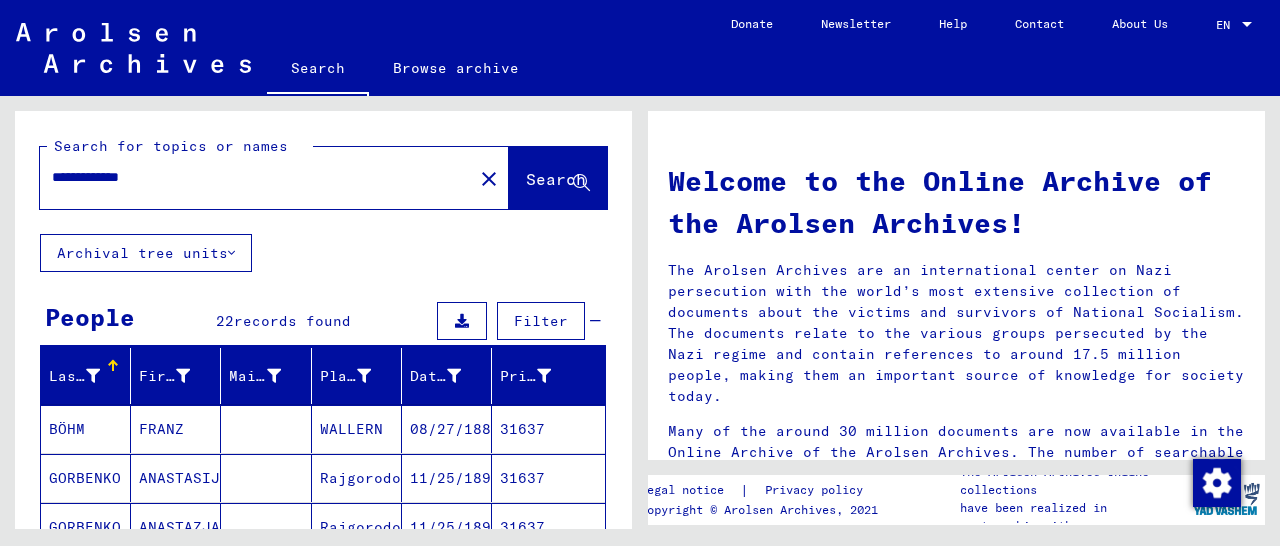 type on "**********" 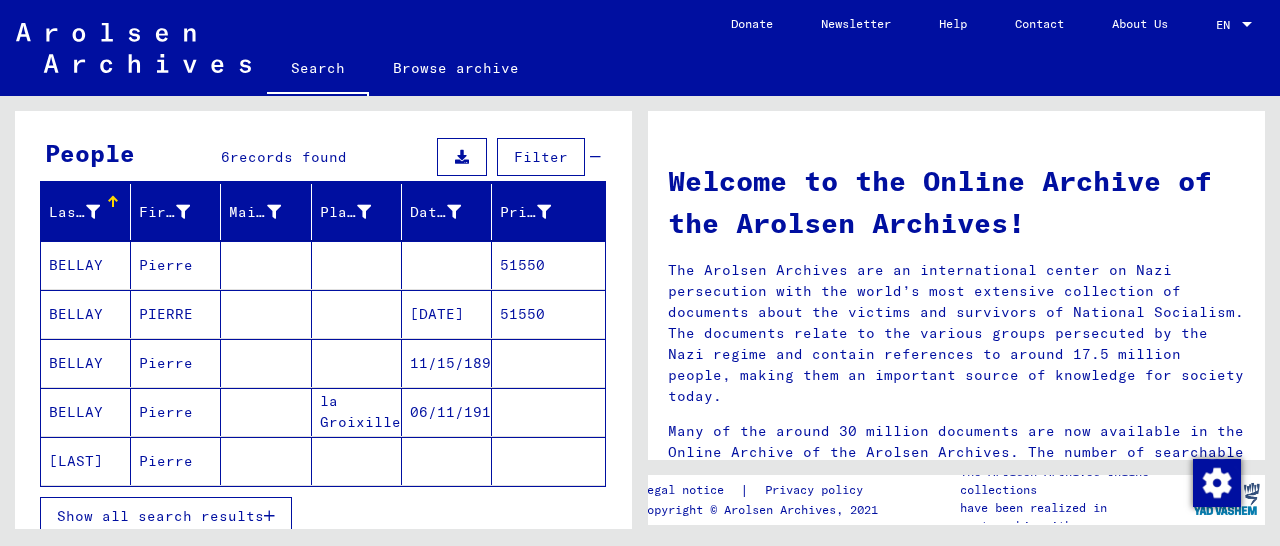 scroll, scrollTop: 208, scrollLeft: 0, axis: vertical 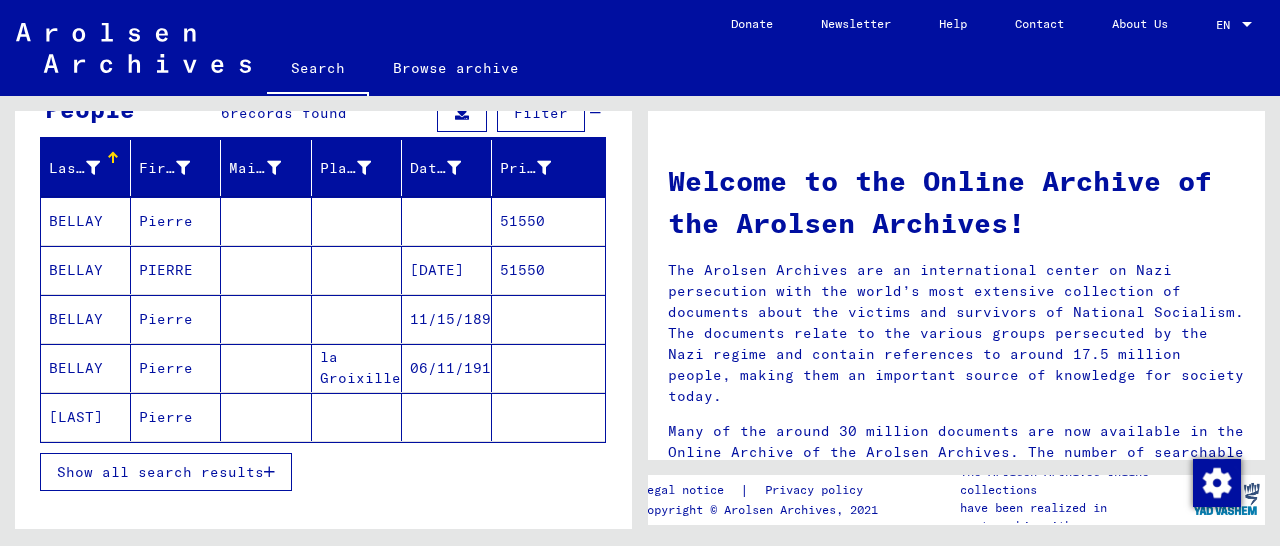 click on "51550" at bounding box center (548, 319) 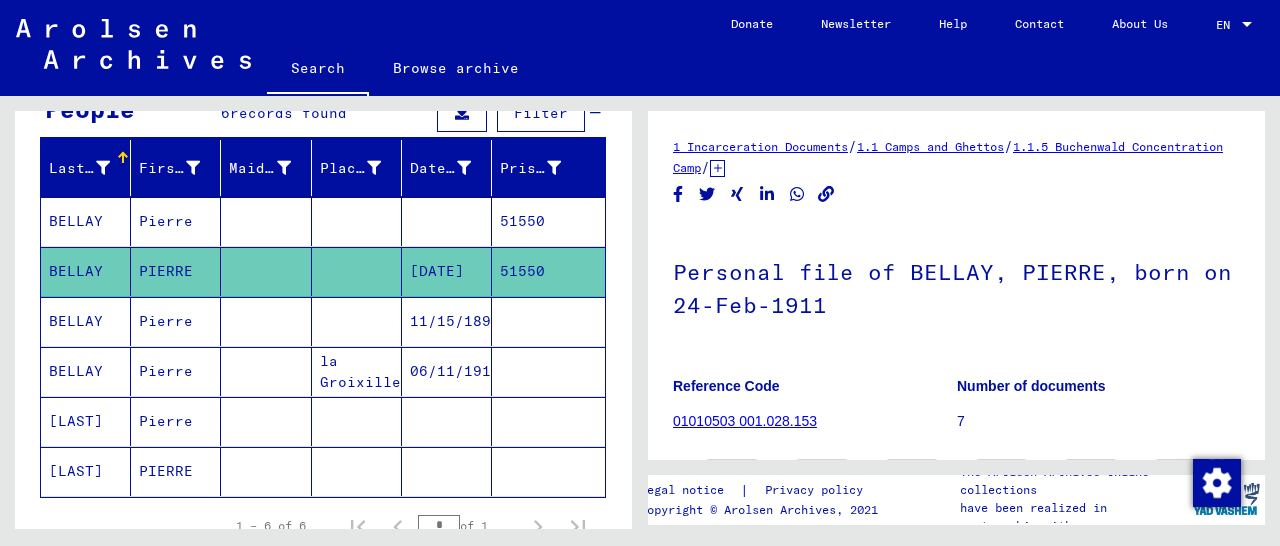scroll, scrollTop: 312, scrollLeft: 0, axis: vertical 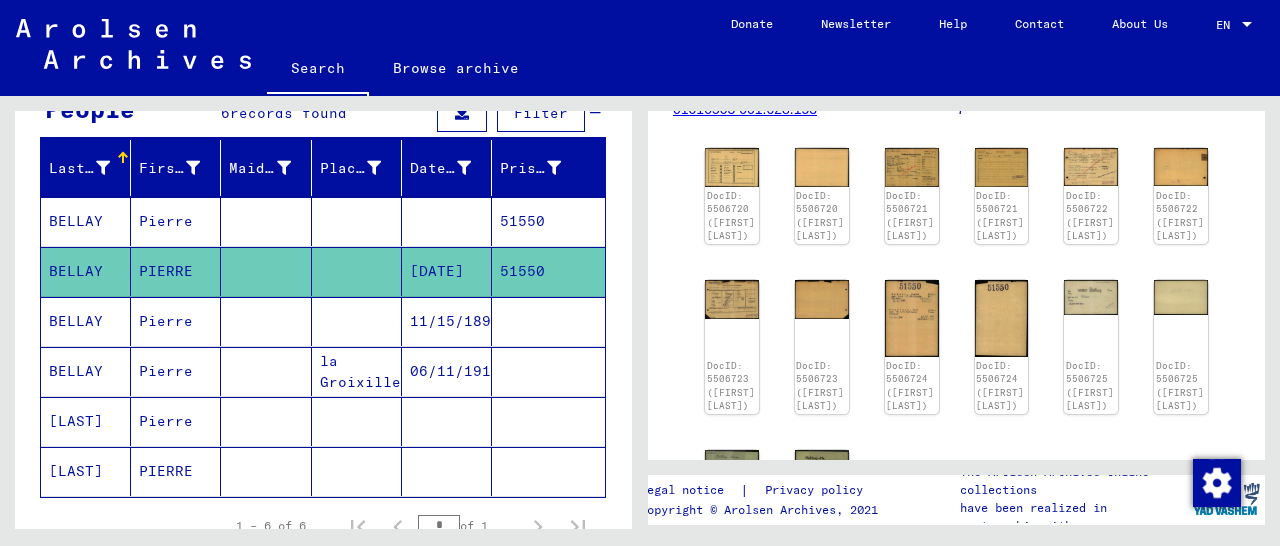 click on "51550" at bounding box center (548, 271) 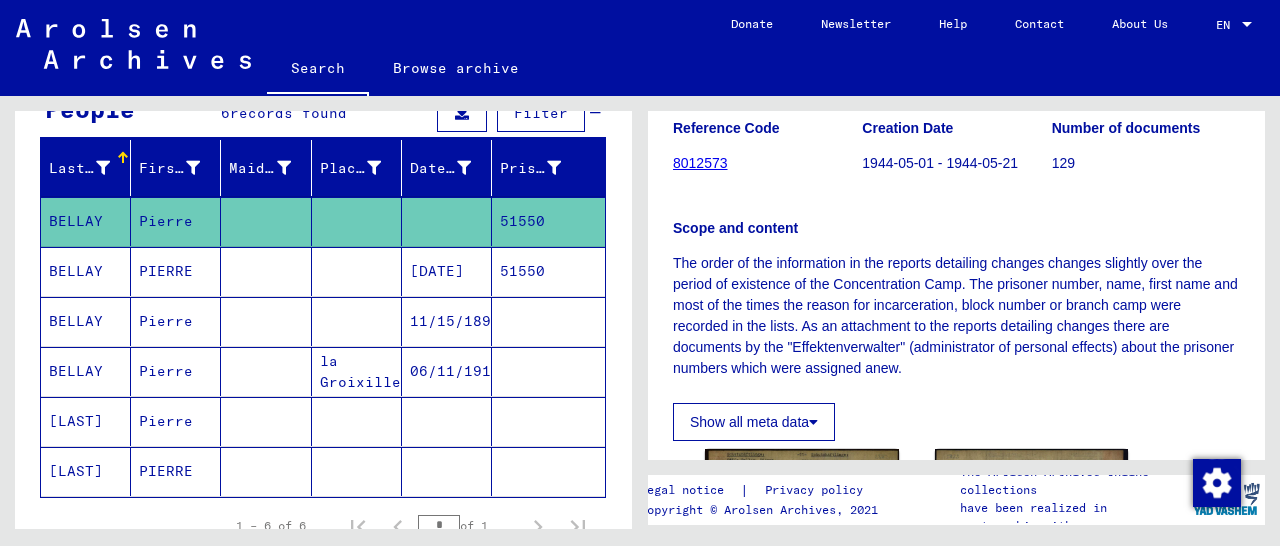 scroll, scrollTop: 312, scrollLeft: 0, axis: vertical 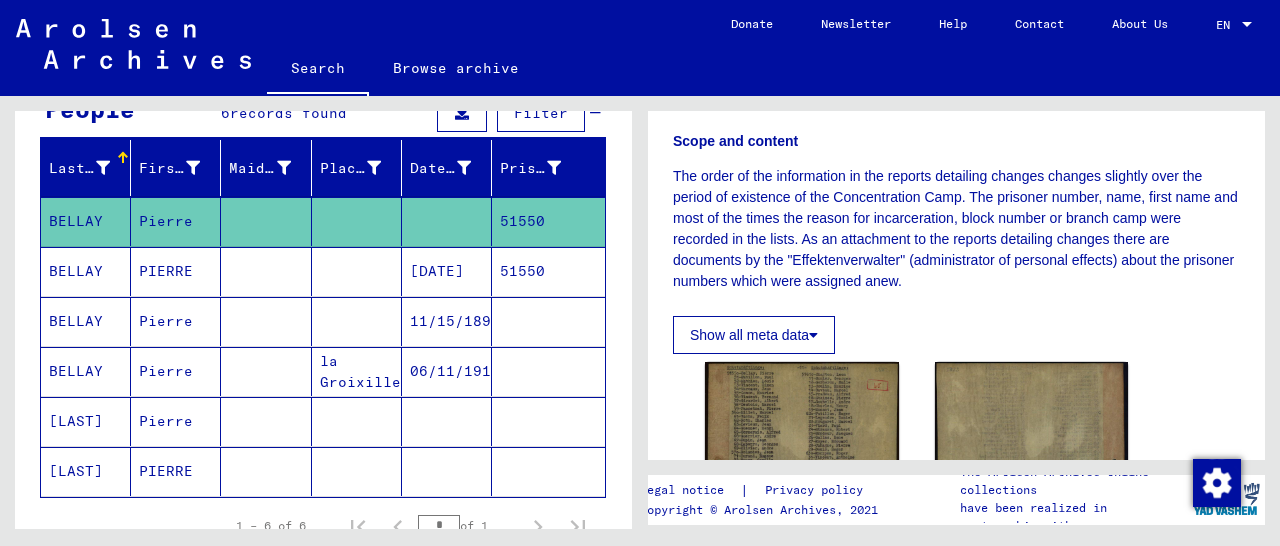 click on "51550" at bounding box center [548, 321] 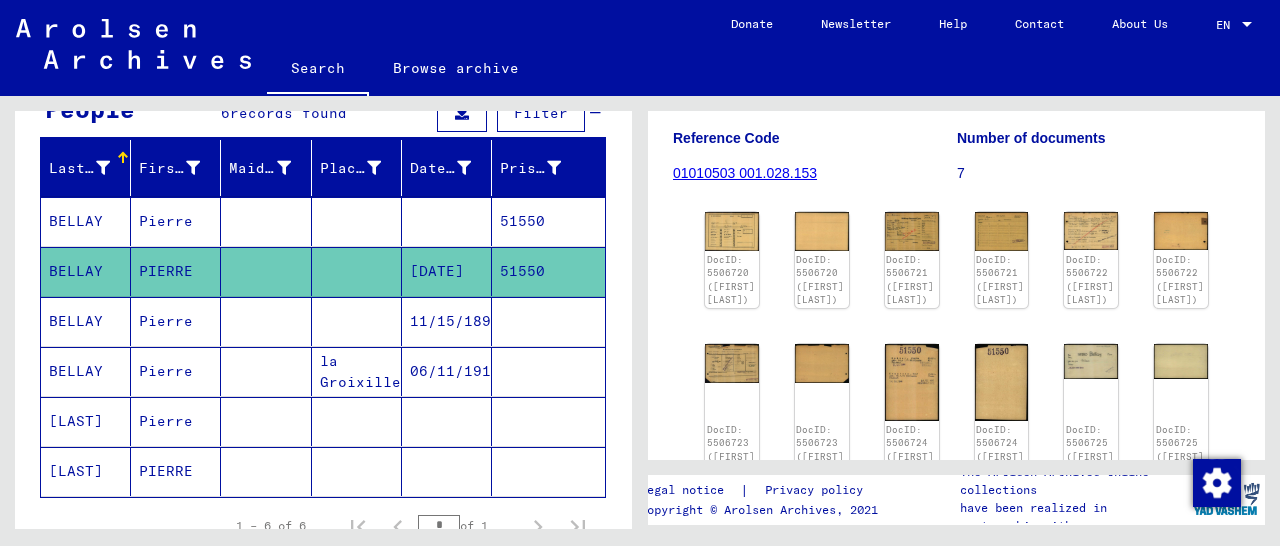 scroll, scrollTop: 312, scrollLeft: 0, axis: vertical 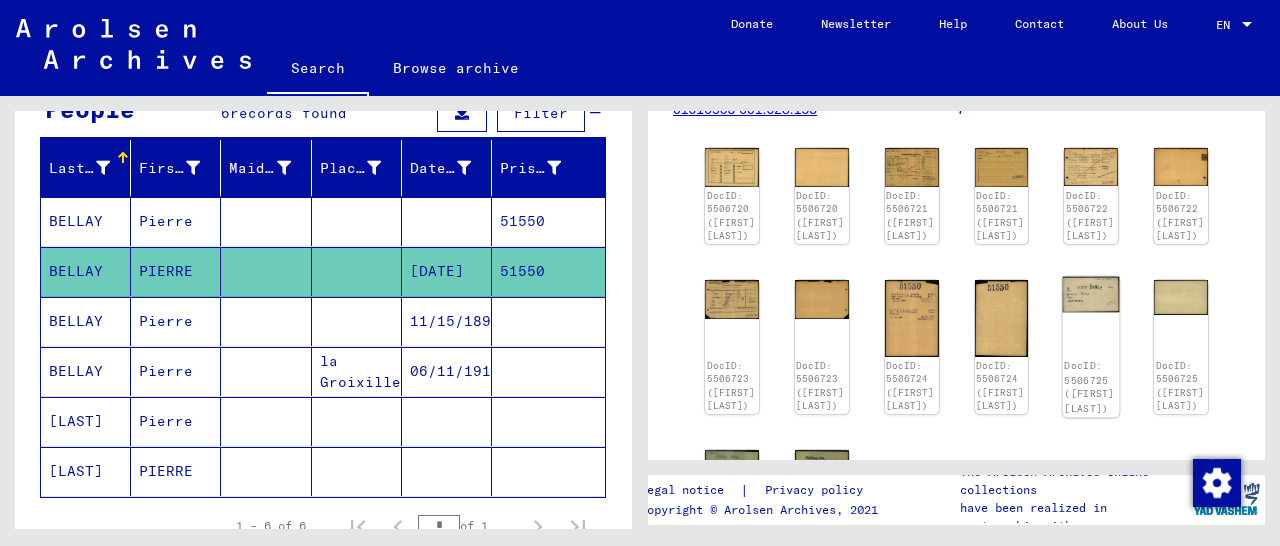 click 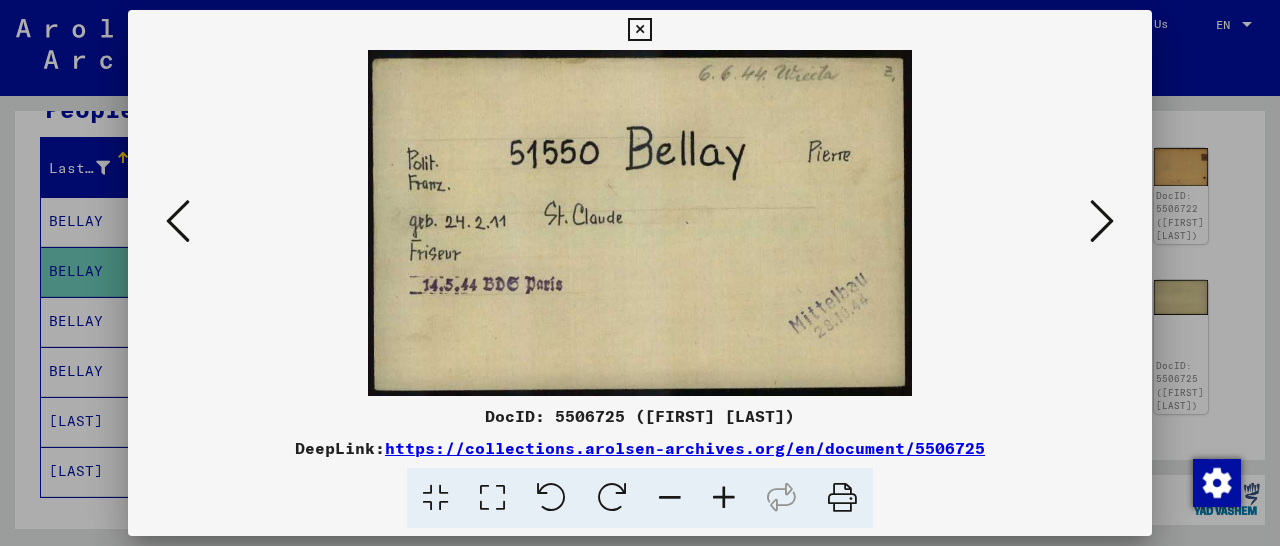 click at bounding box center [639, 30] 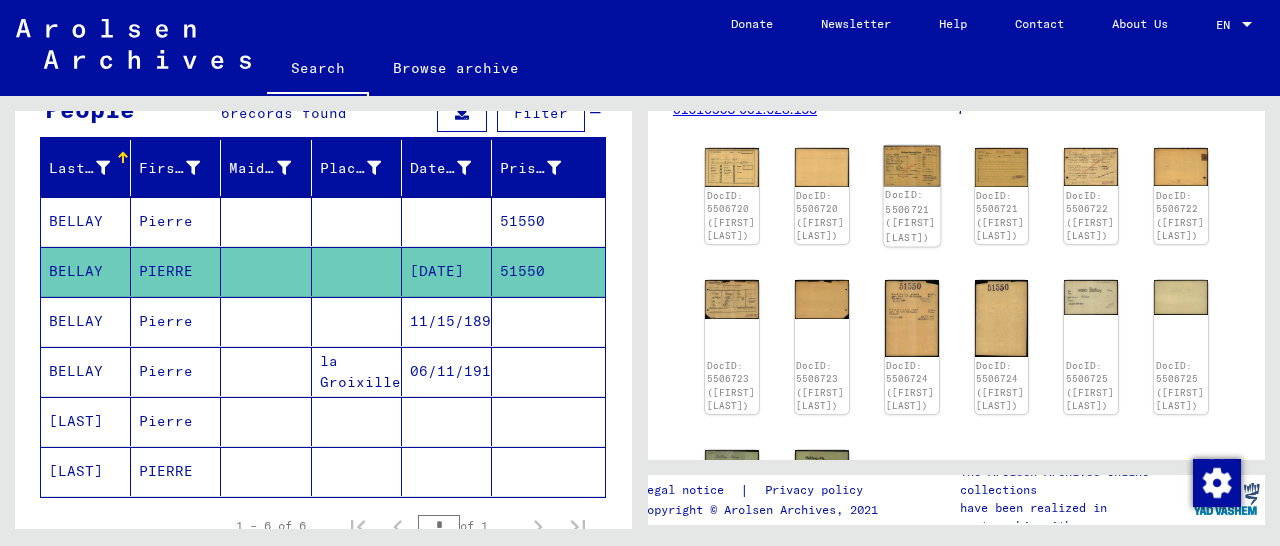 click 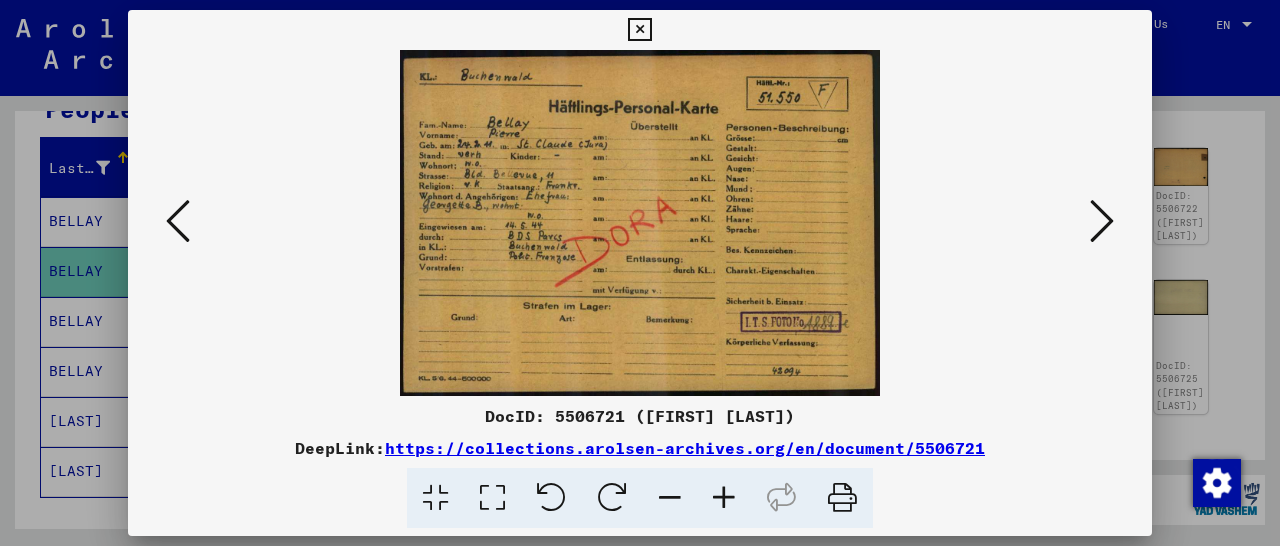 click at bounding box center [1102, 221] 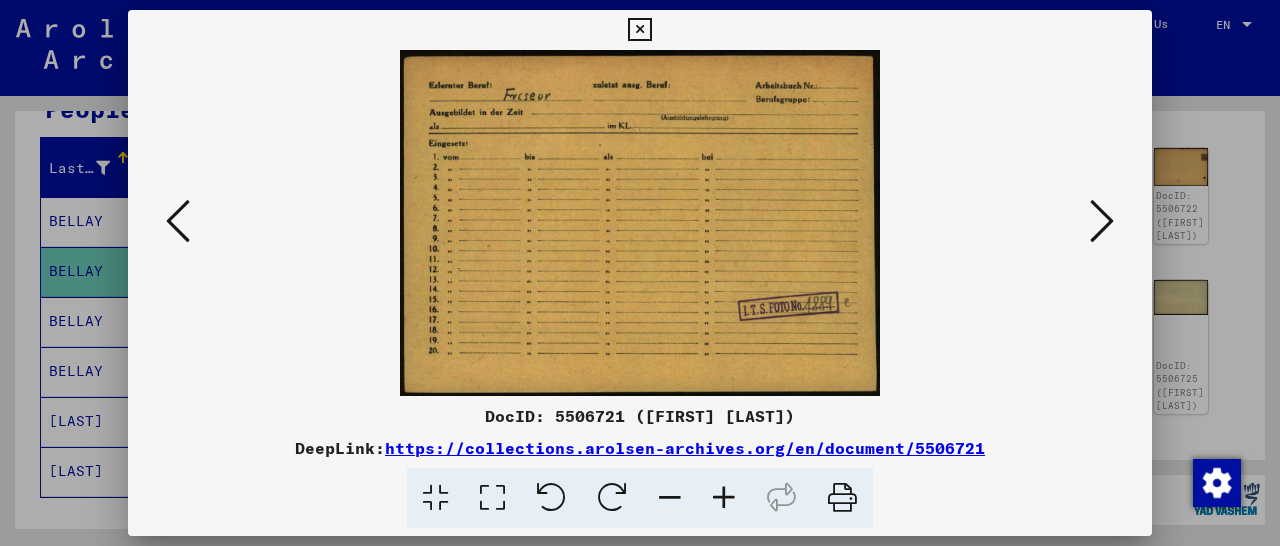 click at bounding box center (1102, 221) 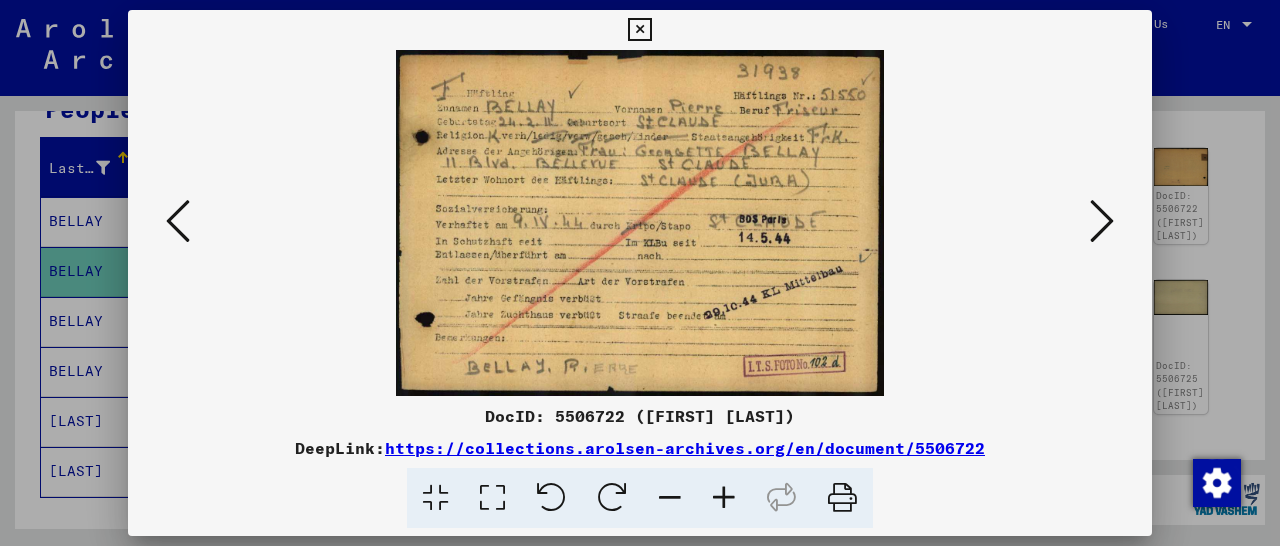 click at bounding box center [724, 498] 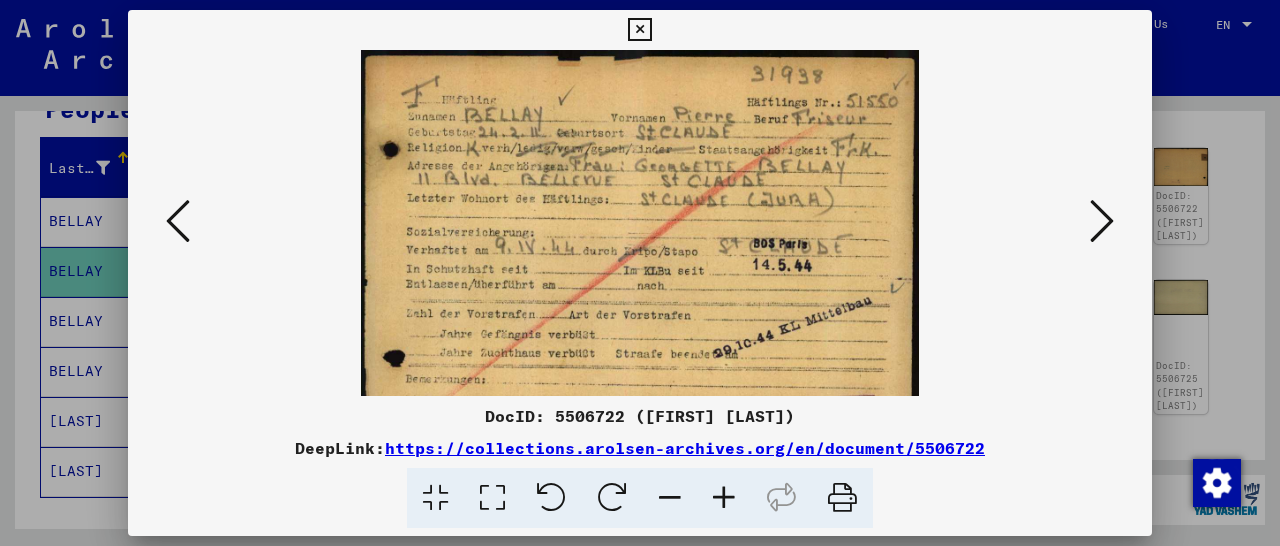 click at bounding box center (724, 498) 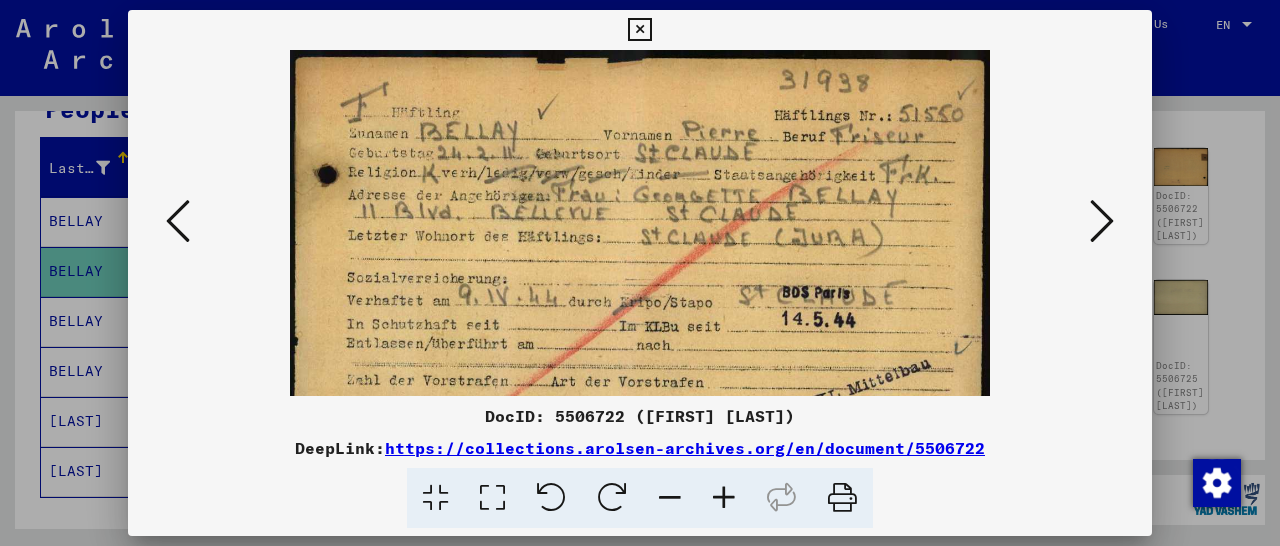 click at bounding box center (724, 498) 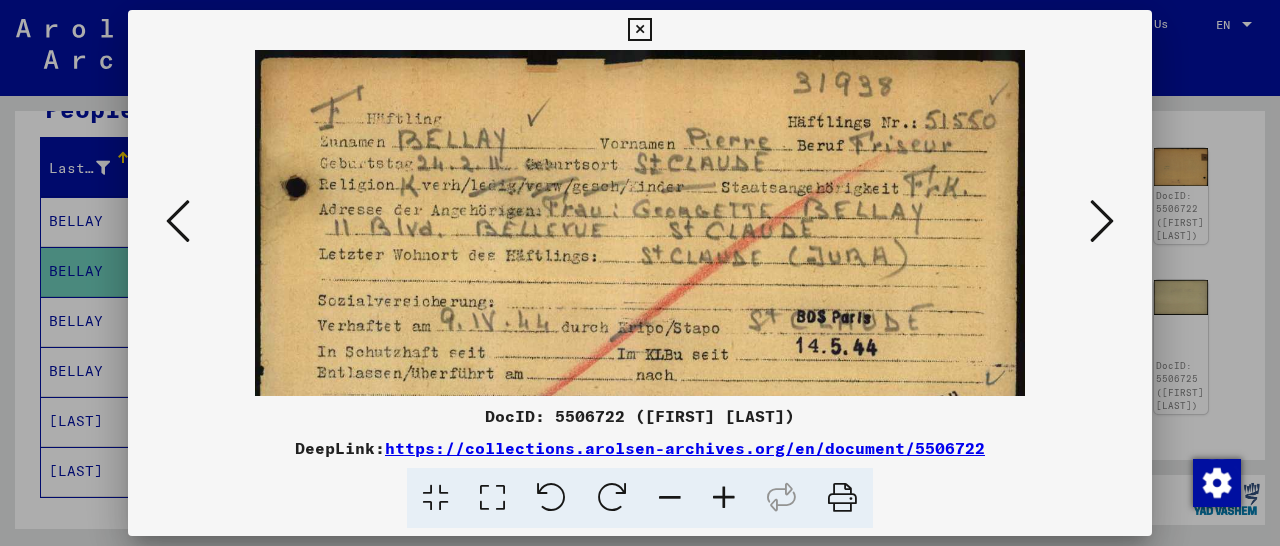 click at bounding box center (724, 498) 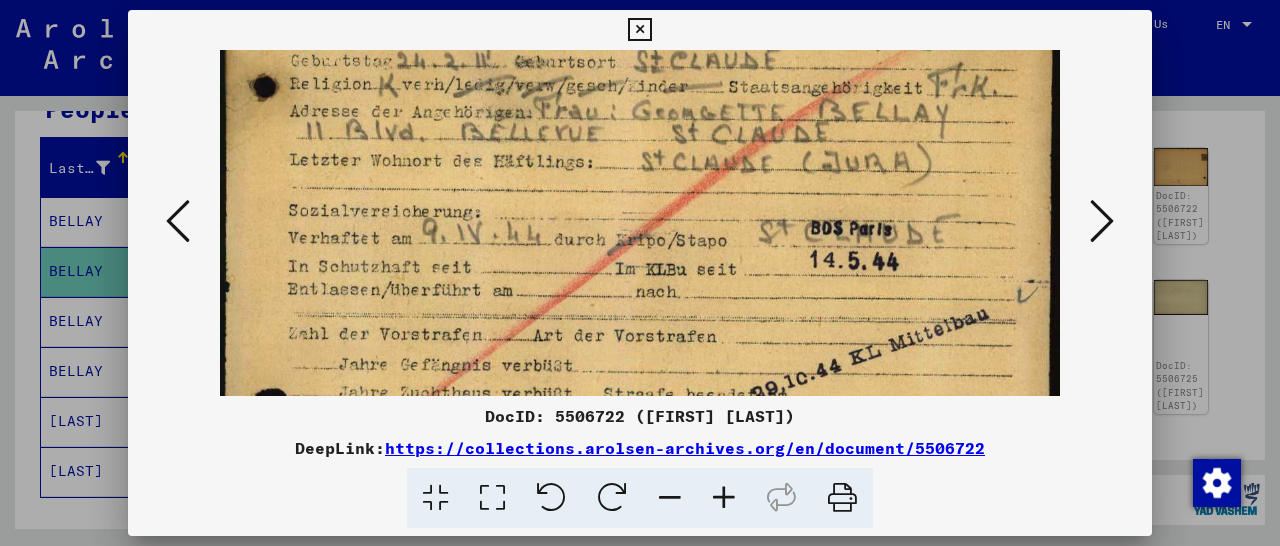 scroll, scrollTop: 0, scrollLeft: 0, axis: both 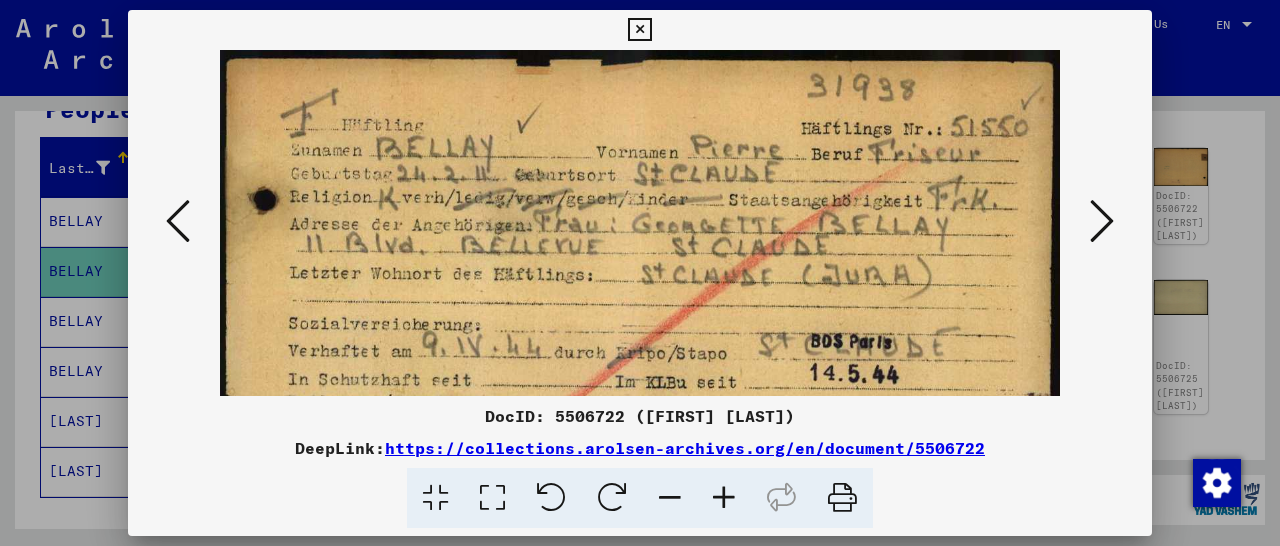 drag, startPoint x: 731, startPoint y: 311, endPoint x: 742, endPoint y: 349, distance: 39.56008 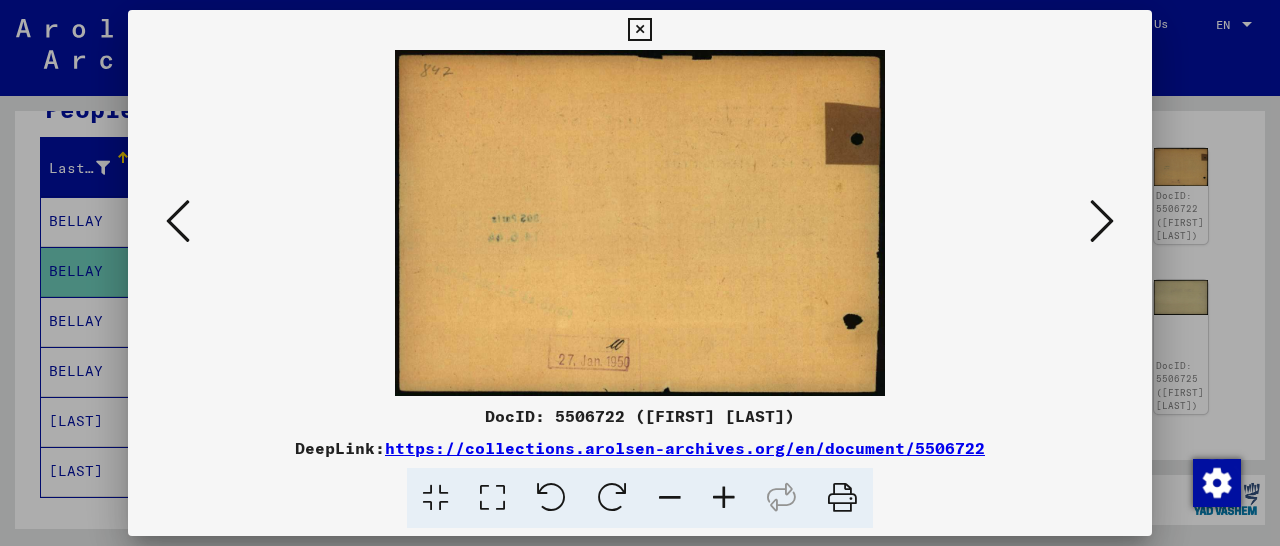 click at bounding box center [1102, 221] 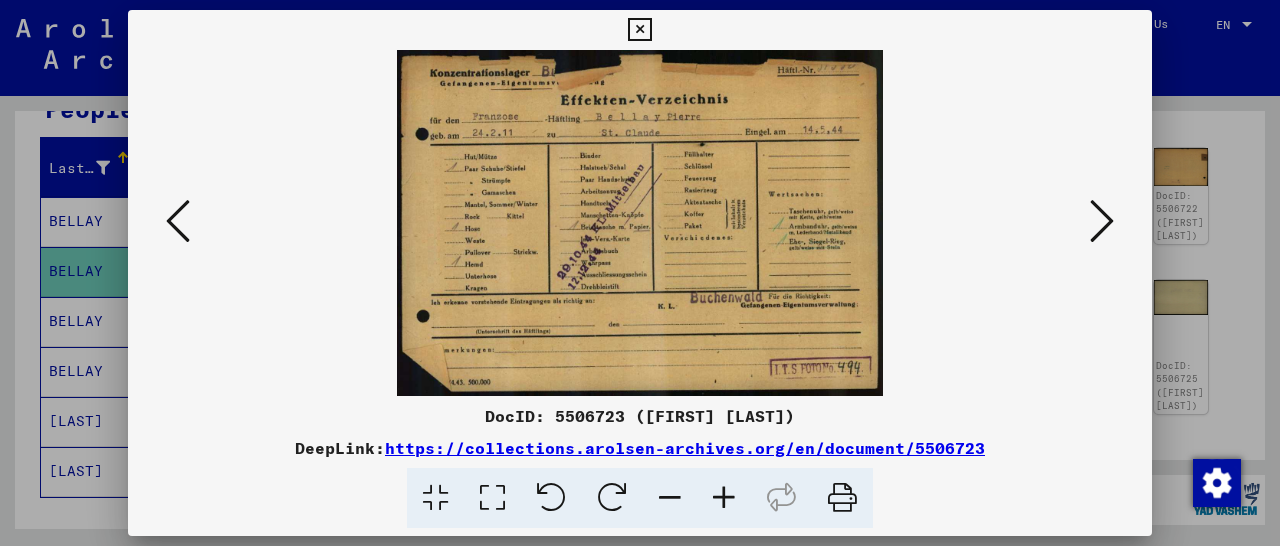 click at bounding box center (639, 30) 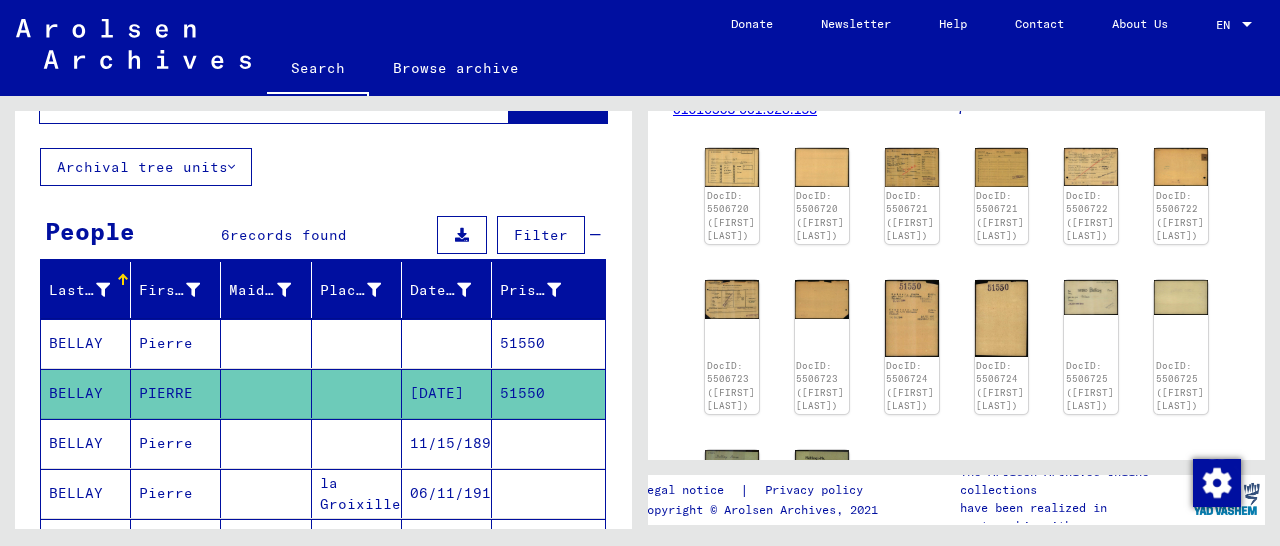 scroll, scrollTop: 0, scrollLeft: 0, axis: both 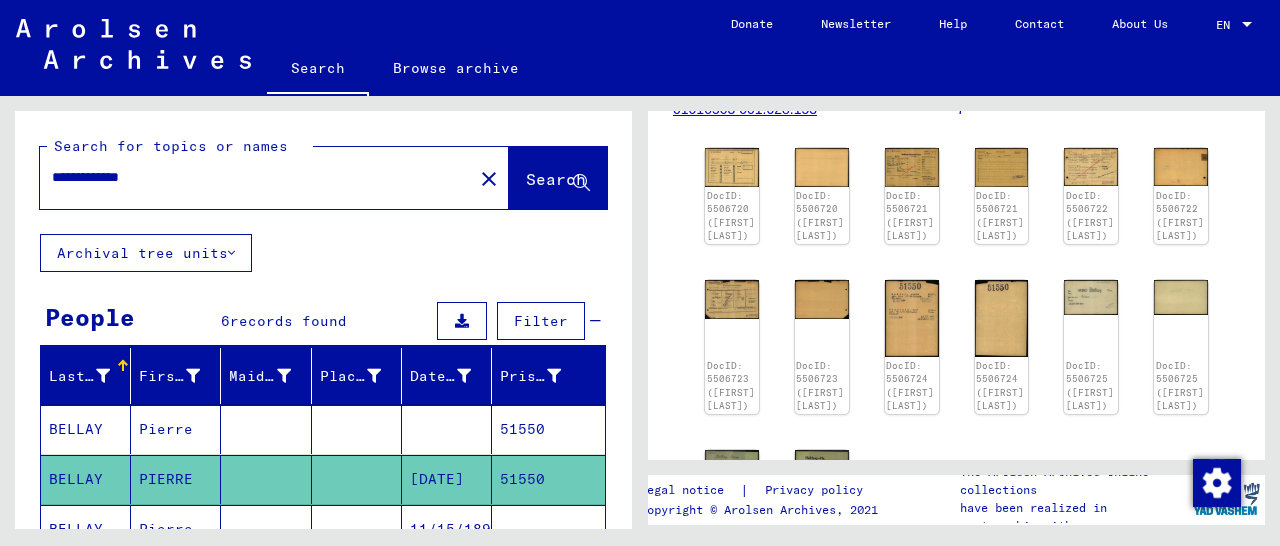drag, startPoint x: 191, startPoint y: 177, endPoint x: 0, endPoint y: 198, distance: 192.15099 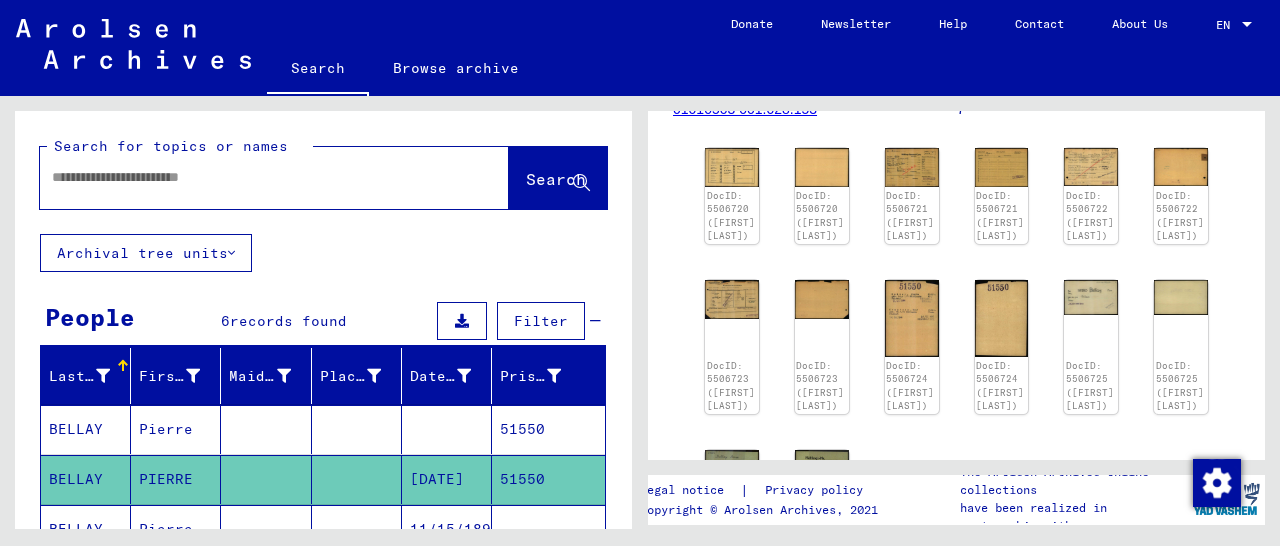 paste on "**********" 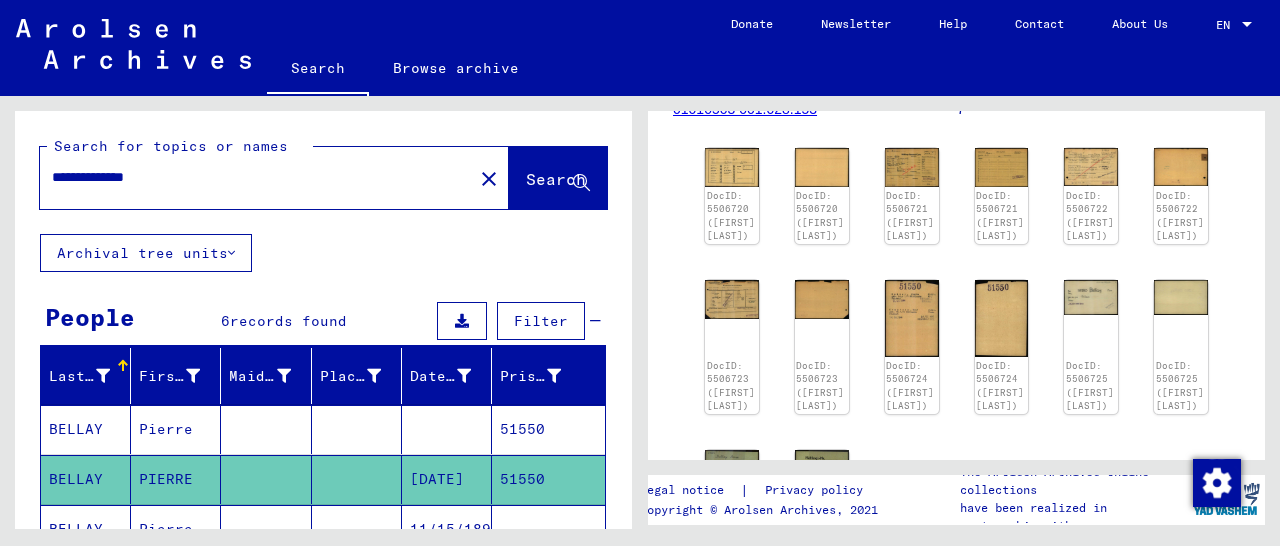 type on "**********" 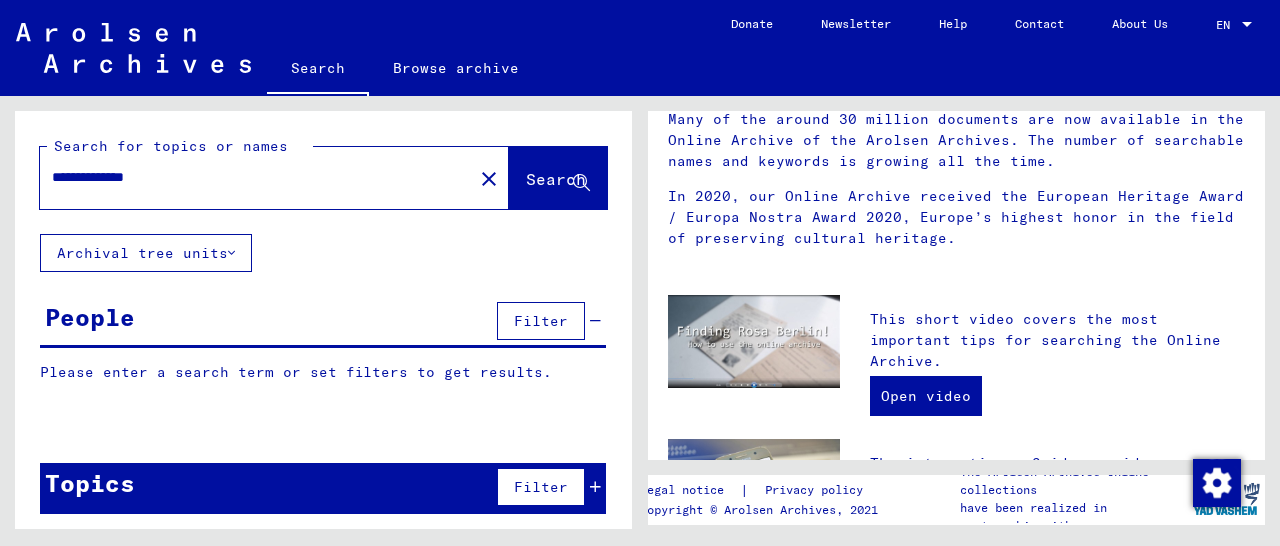 scroll, scrollTop: 0, scrollLeft: 0, axis: both 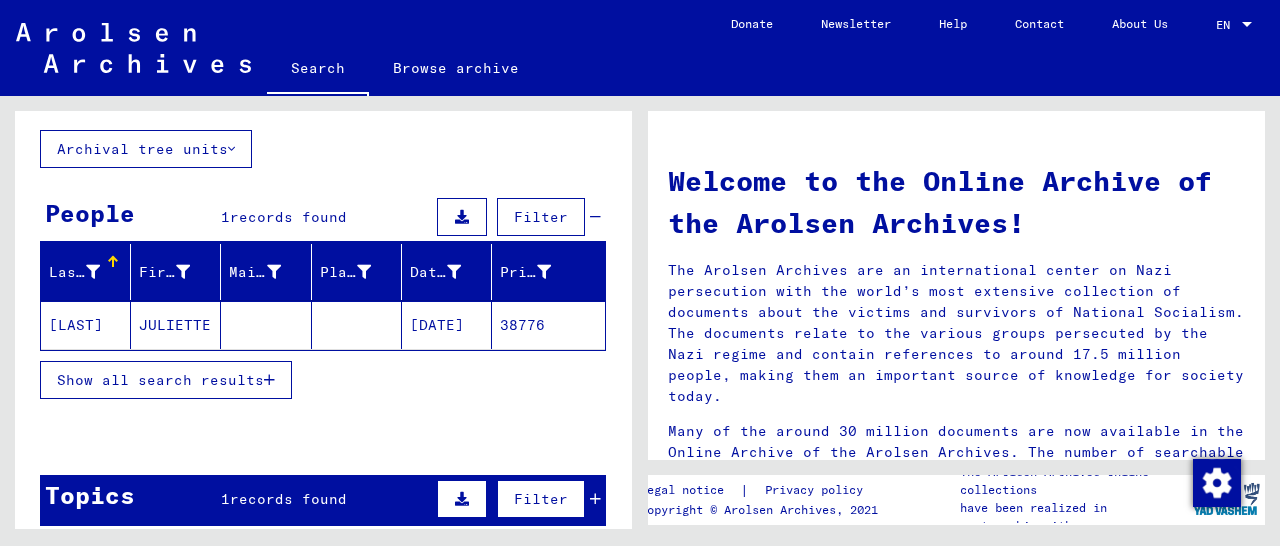 click on "38776" 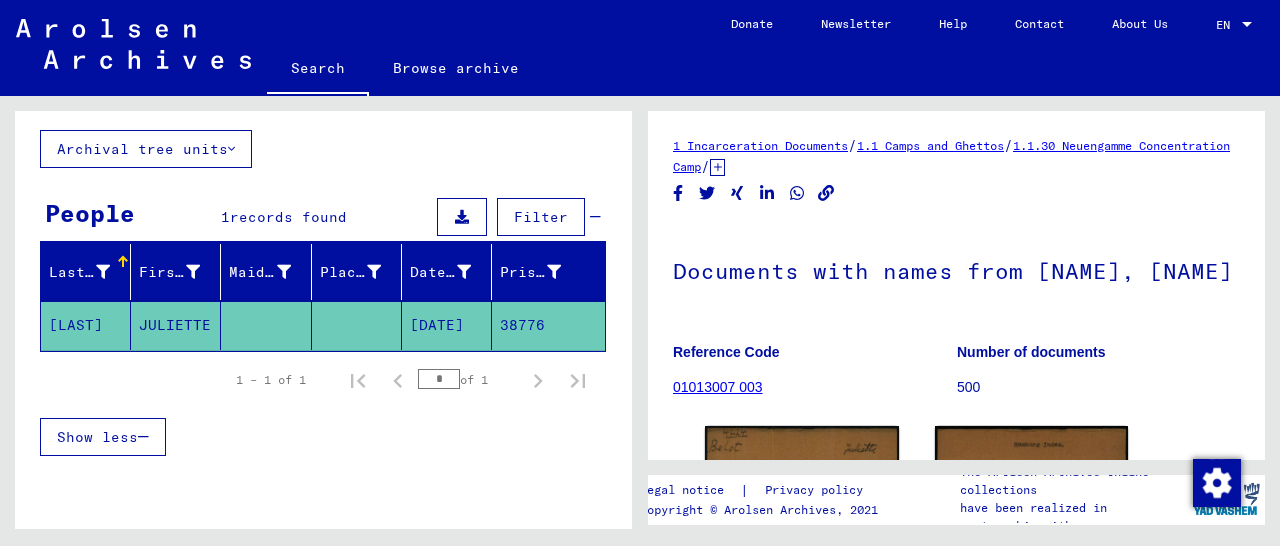 scroll, scrollTop: 298, scrollLeft: 0, axis: vertical 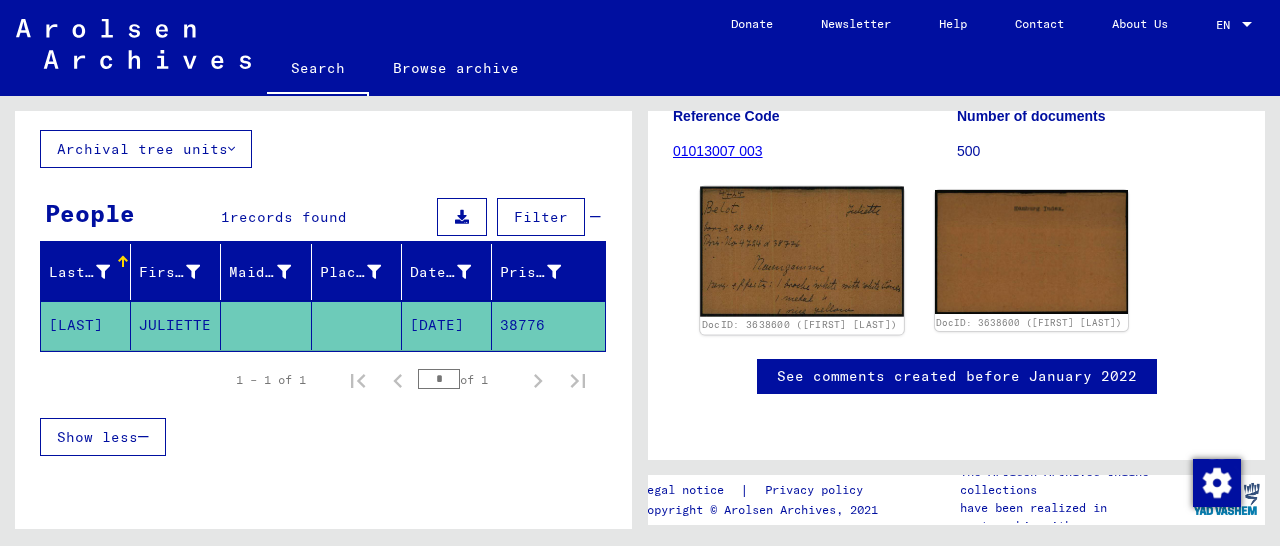click 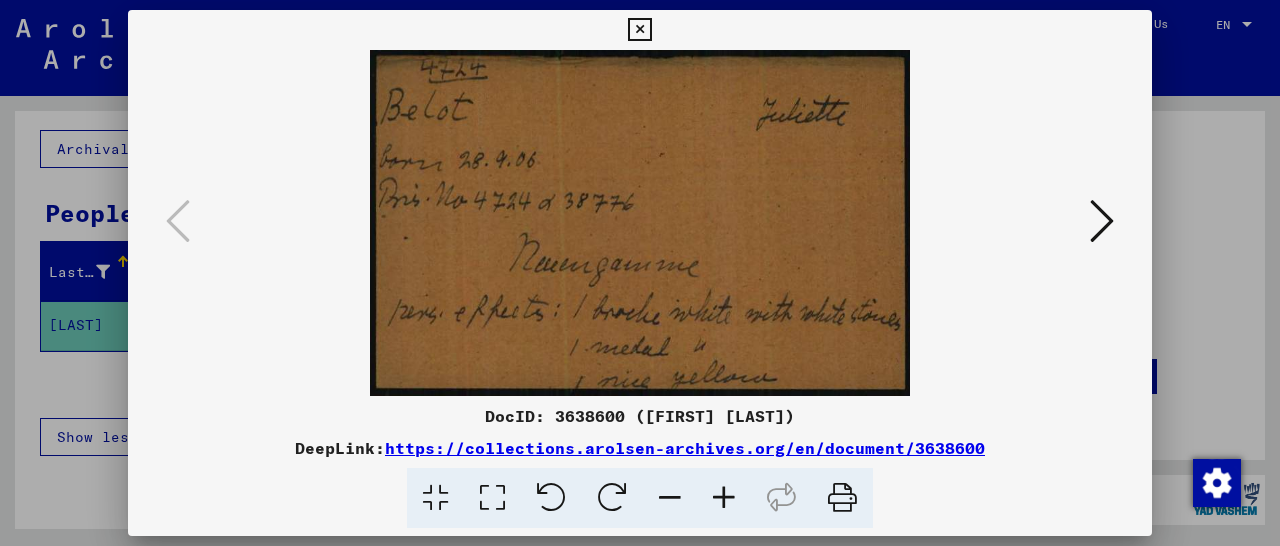 drag, startPoint x: 1138, startPoint y: 33, endPoint x: 1104, endPoint y: 87, distance: 63.812225 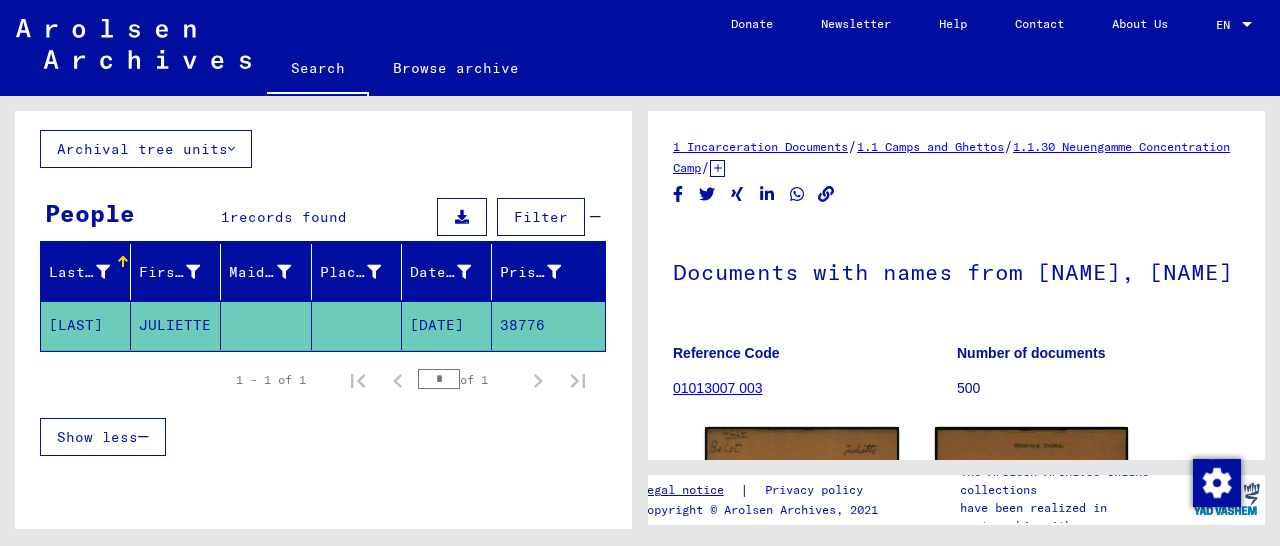 scroll, scrollTop: 104, scrollLeft: 0, axis: vertical 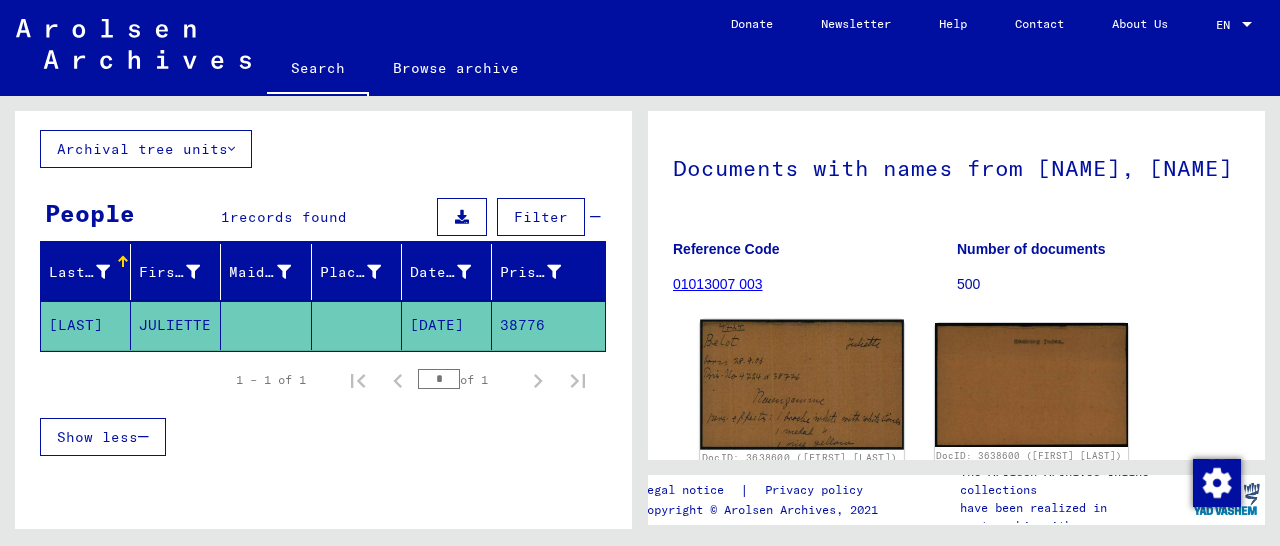 click 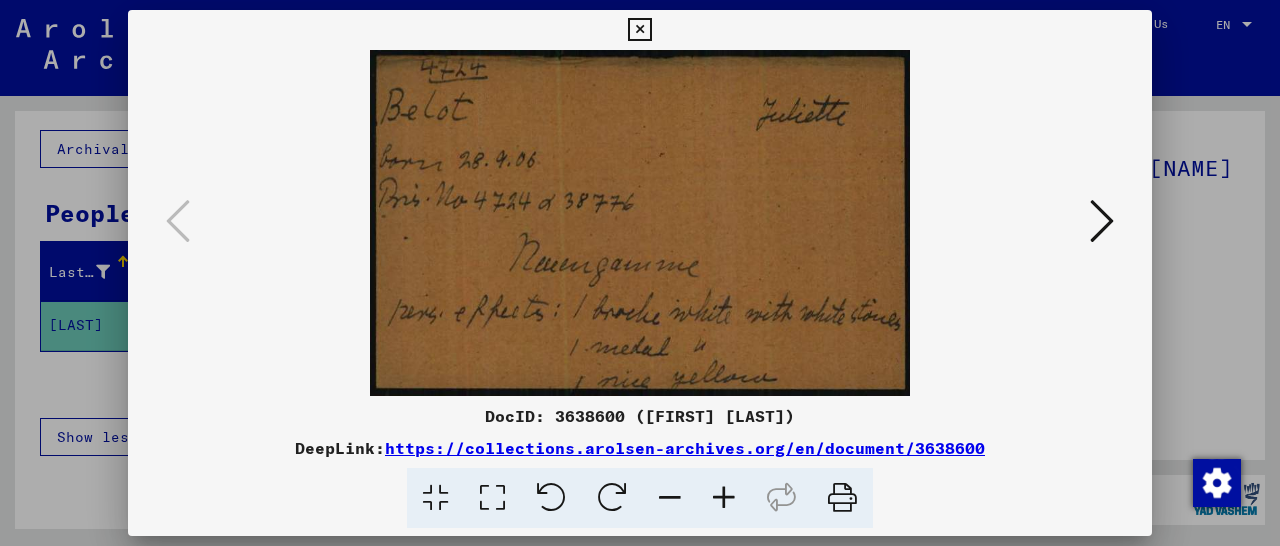 click at bounding box center (639, 30) 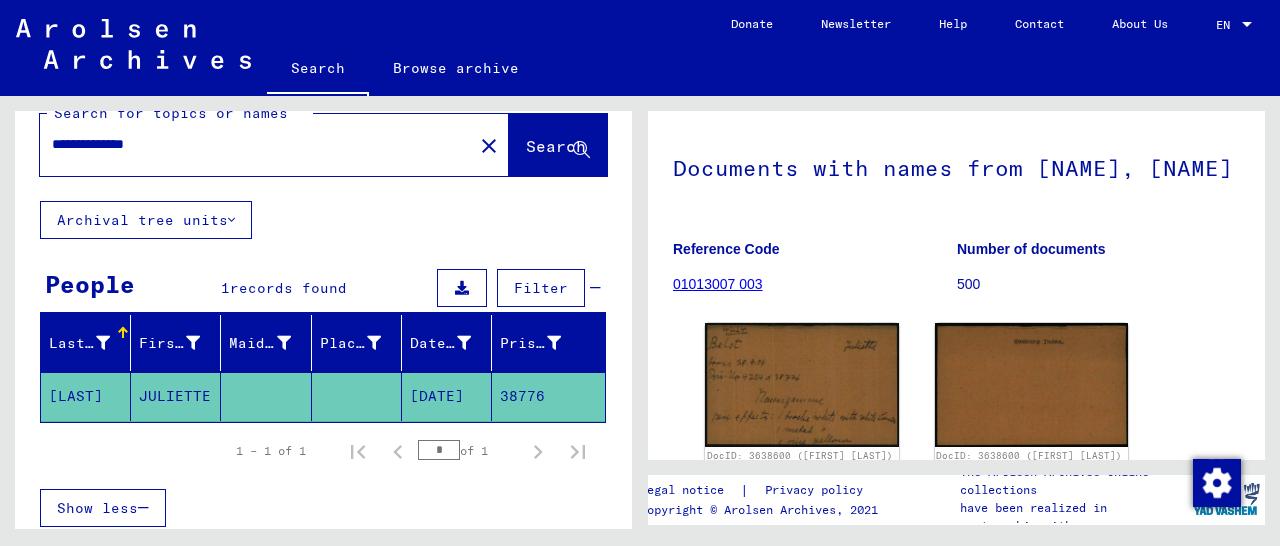 scroll, scrollTop: 0, scrollLeft: 0, axis: both 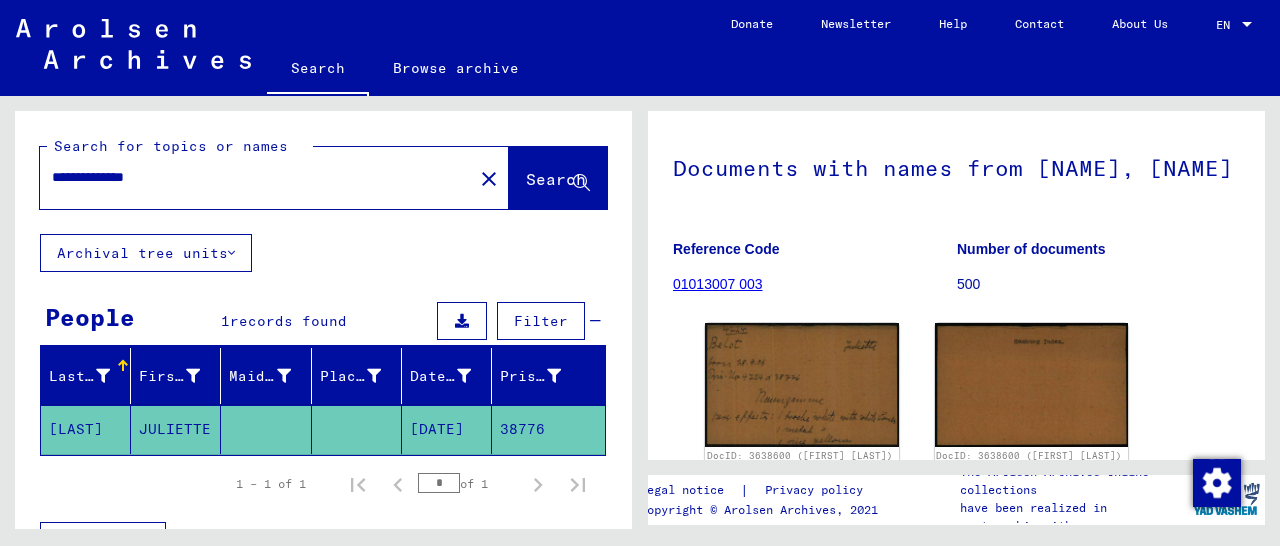 drag, startPoint x: 201, startPoint y: 175, endPoint x: 26, endPoint y: 233, distance: 184.36105 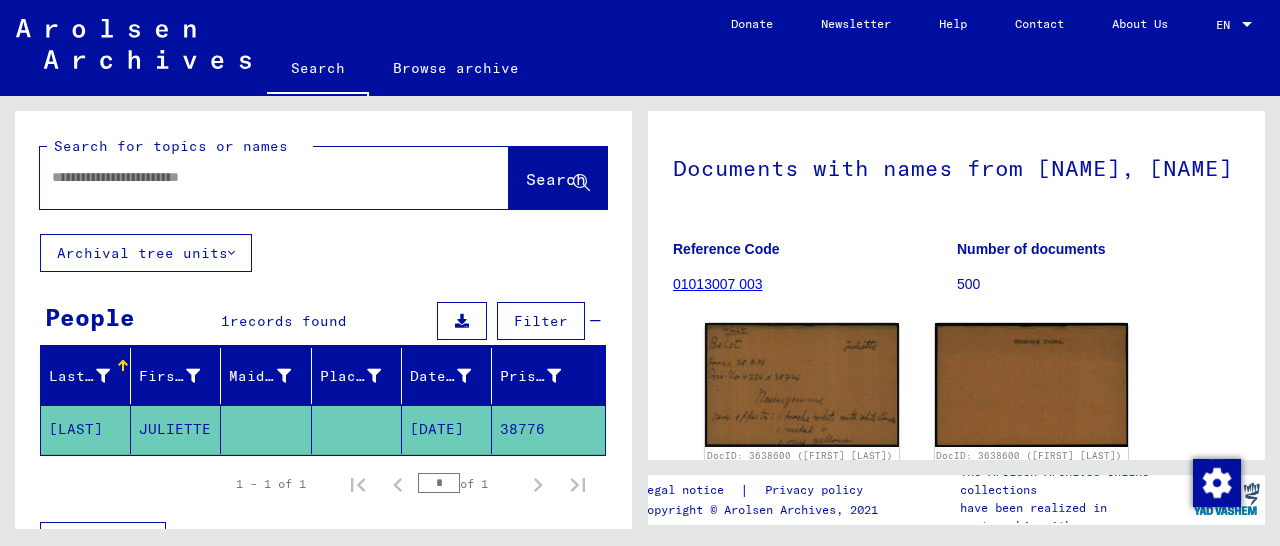 paste on "*****" 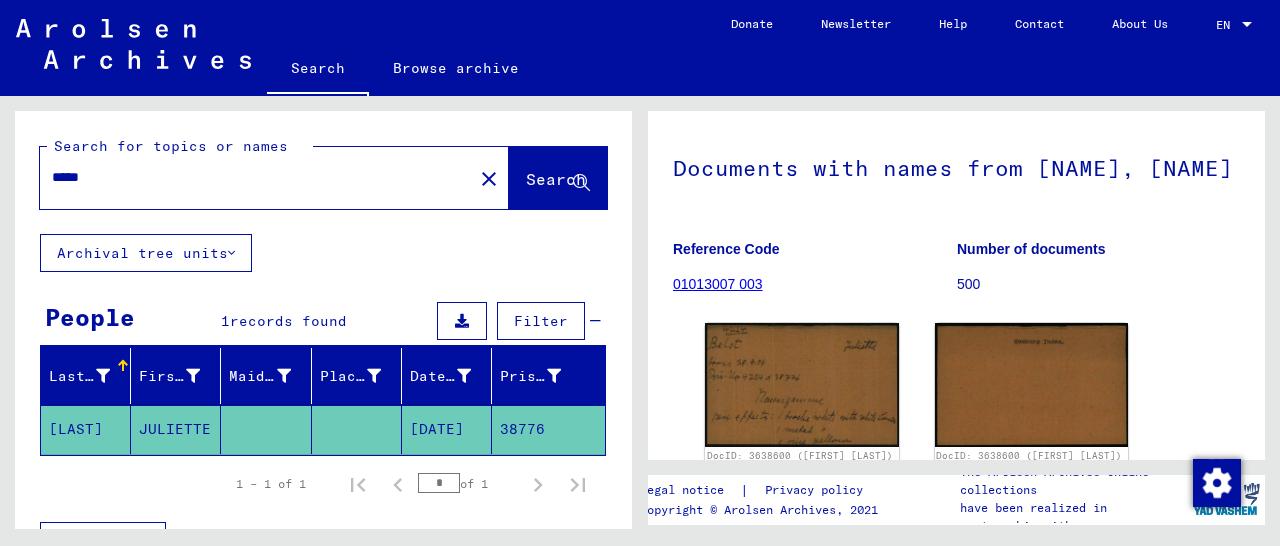 type on "*****" 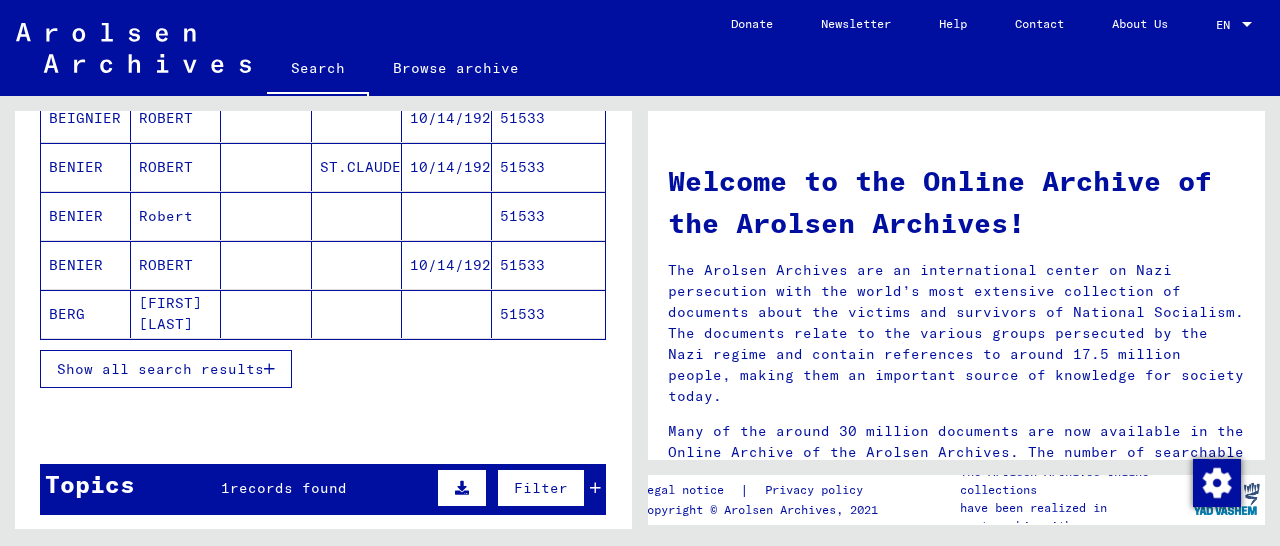 scroll, scrollTop: 312, scrollLeft: 0, axis: vertical 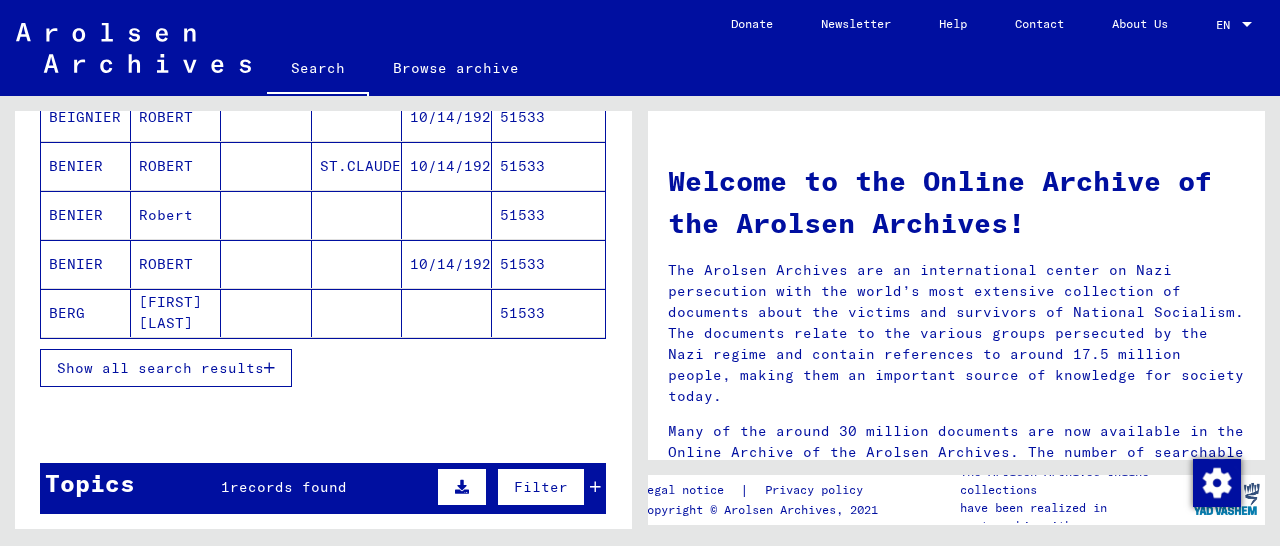 click on "51533" at bounding box center [548, 313] 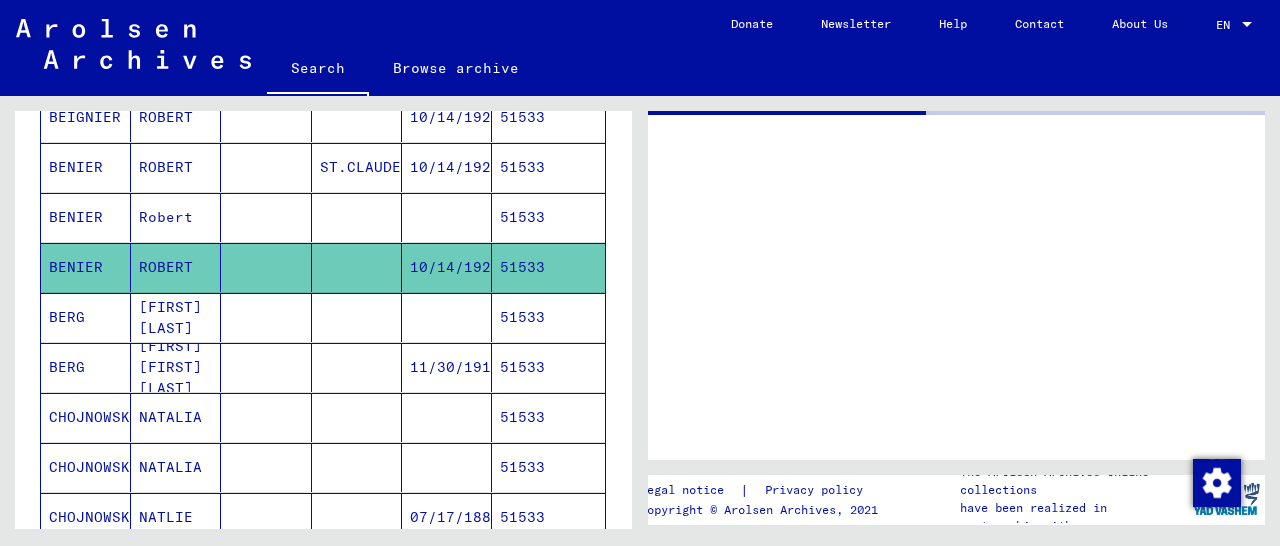 scroll, scrollTop: 312, scrollLeft: 0, axis: vertical 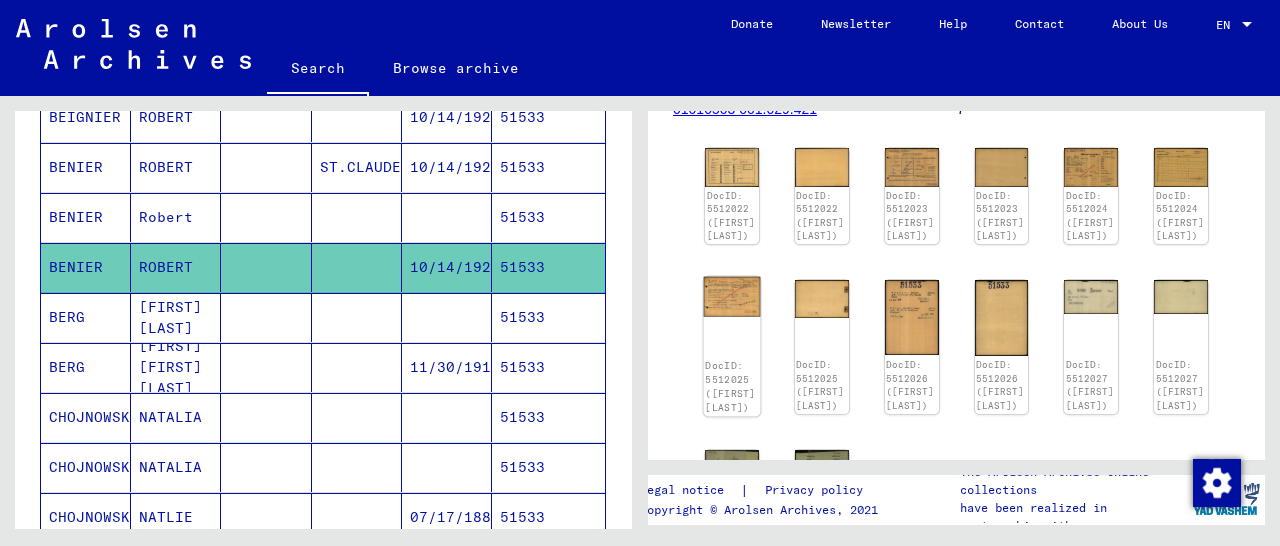 click 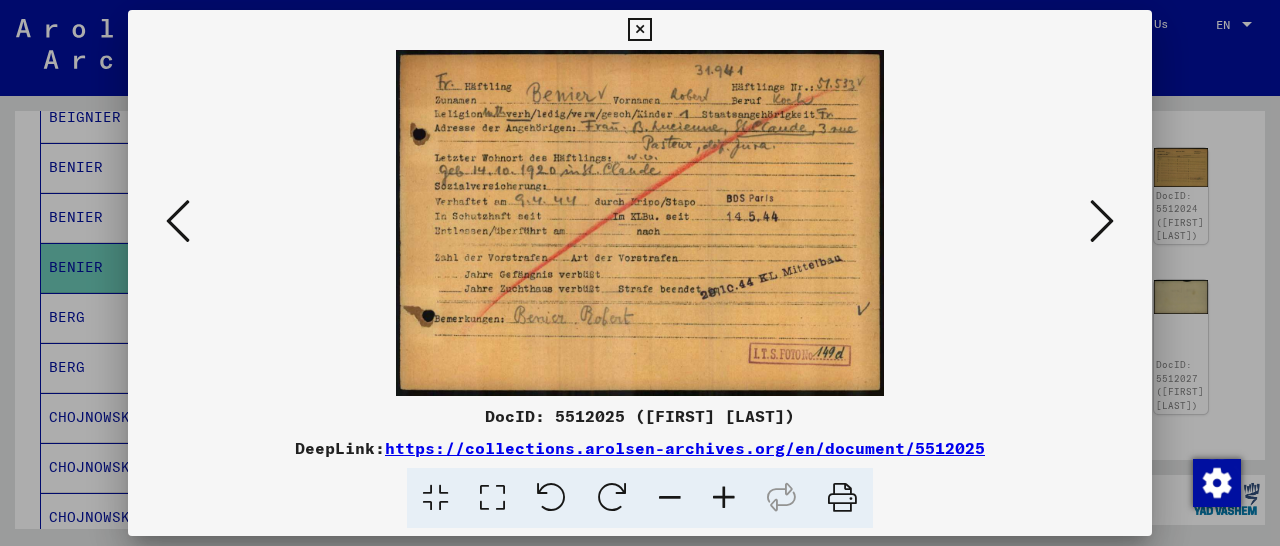 click at bounding box center [639, 30] 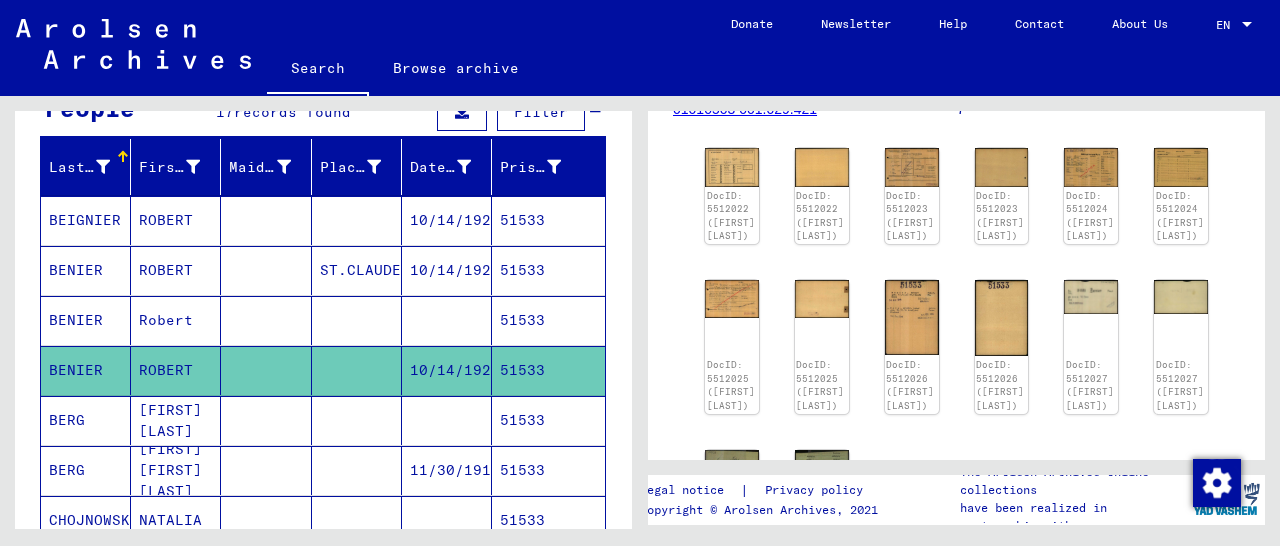 scroll, scrollTop: 208, scrollLeft: 0, axis: vertical 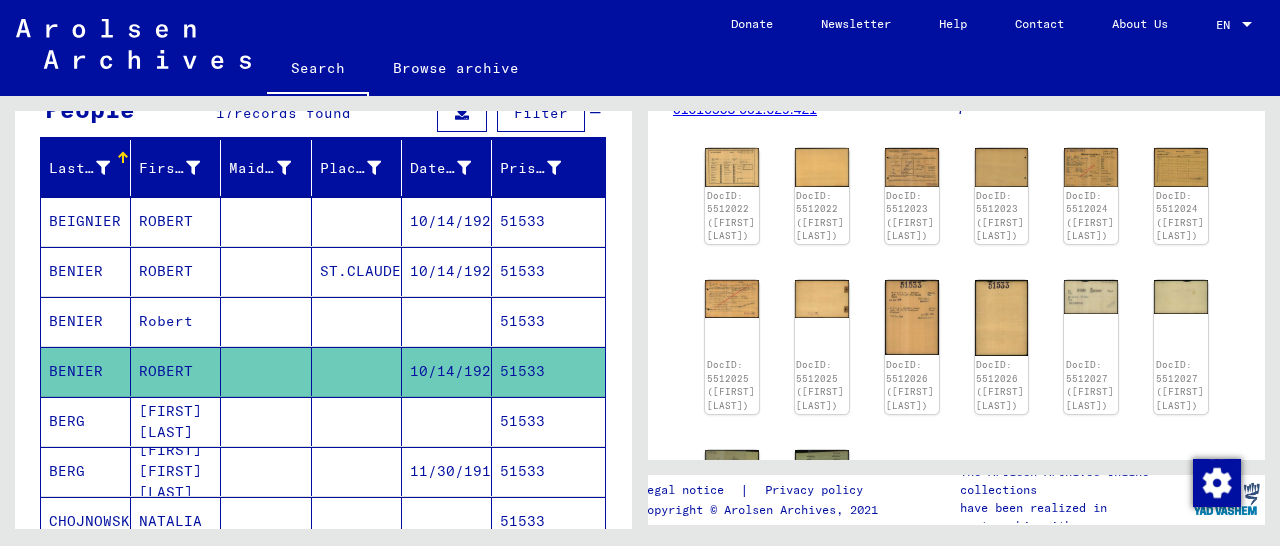 click on "51533" at bounding box center (548, 321) 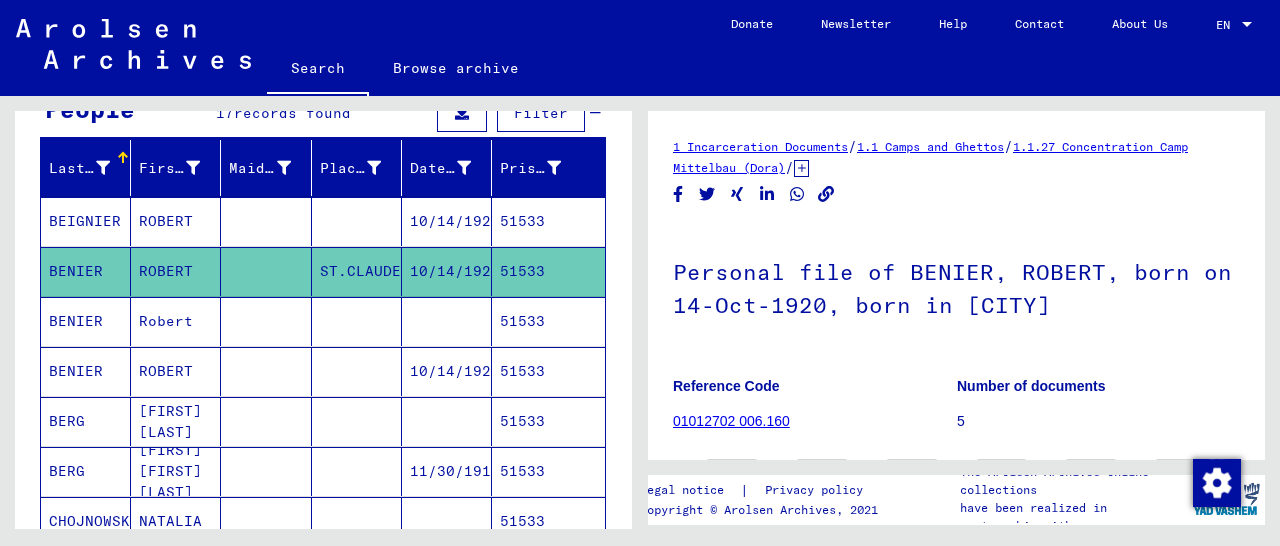 scroll, scrollTop: 312, scrollLeft: 0, axis: vertical 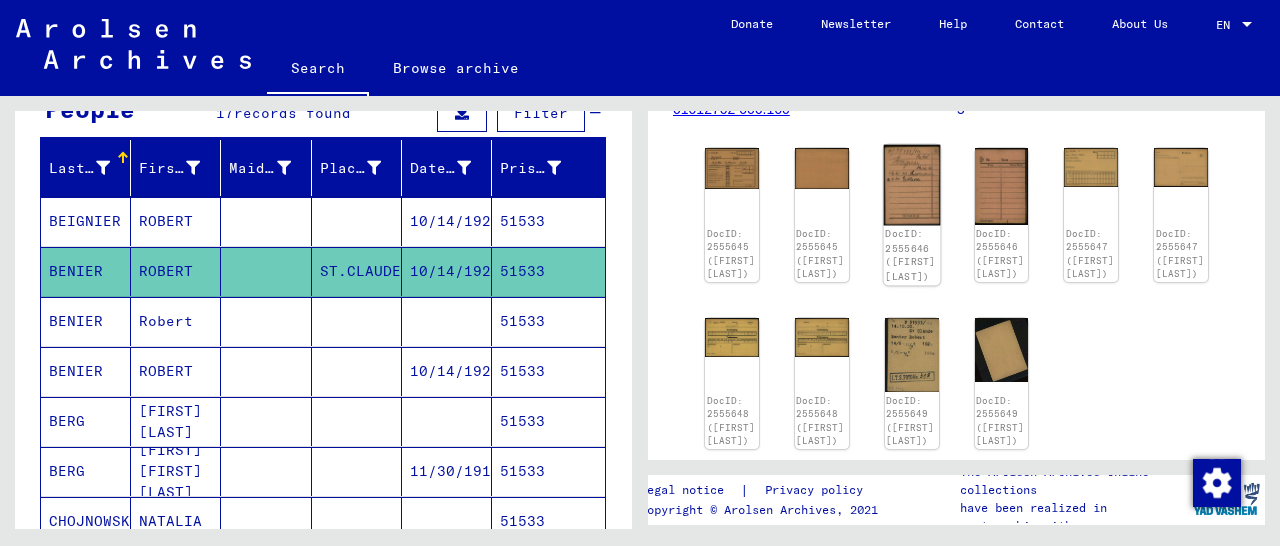 click 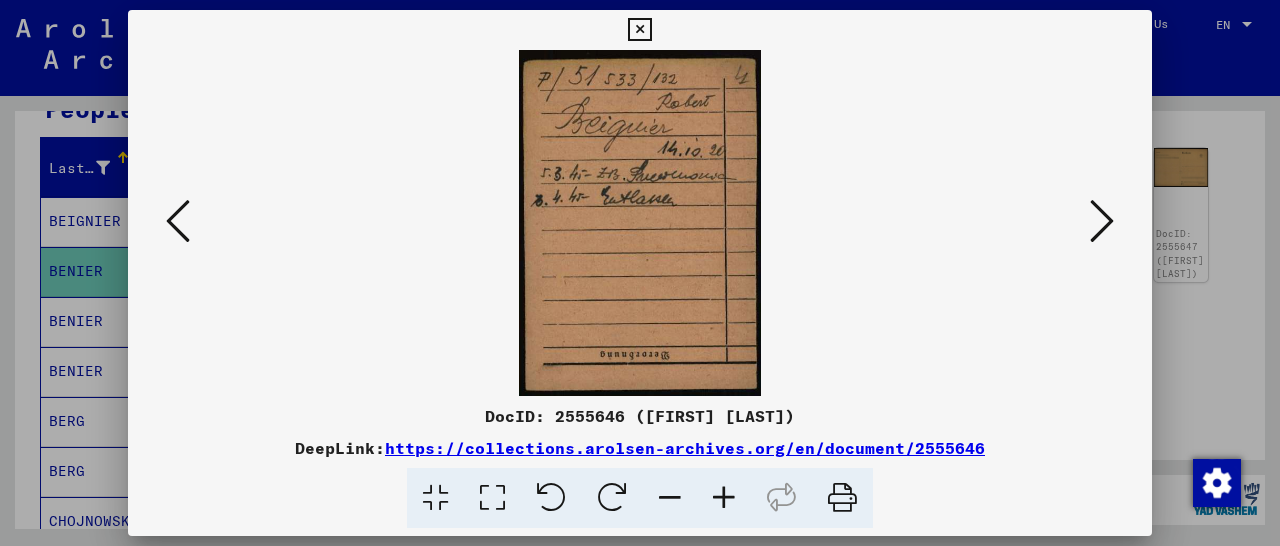 click at bounding box center (724, 498) 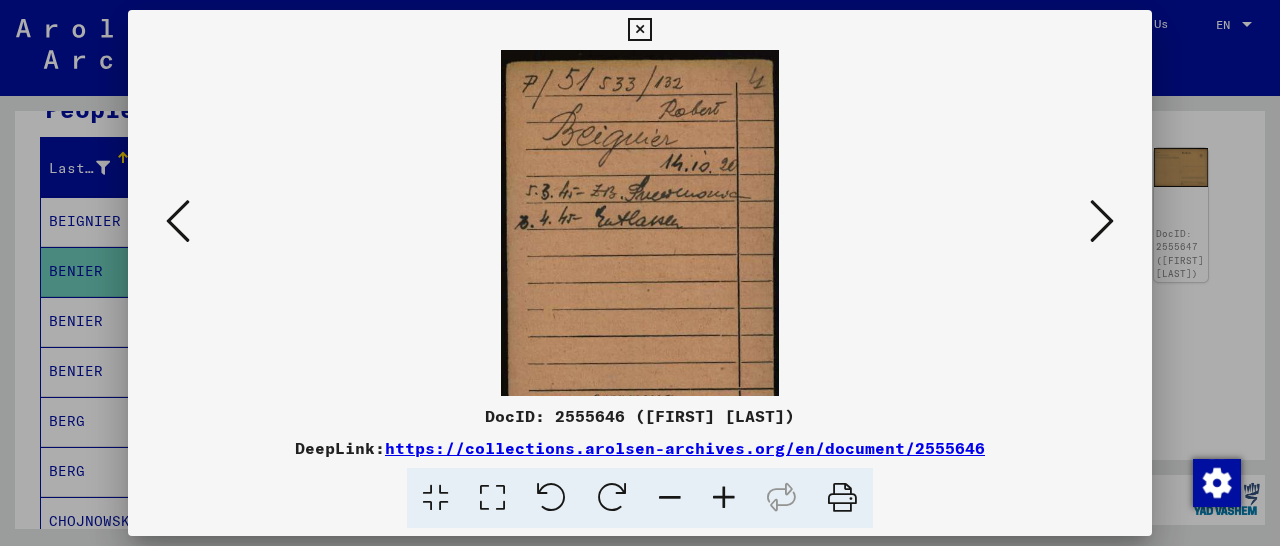 click at bounding box center (724, 498) 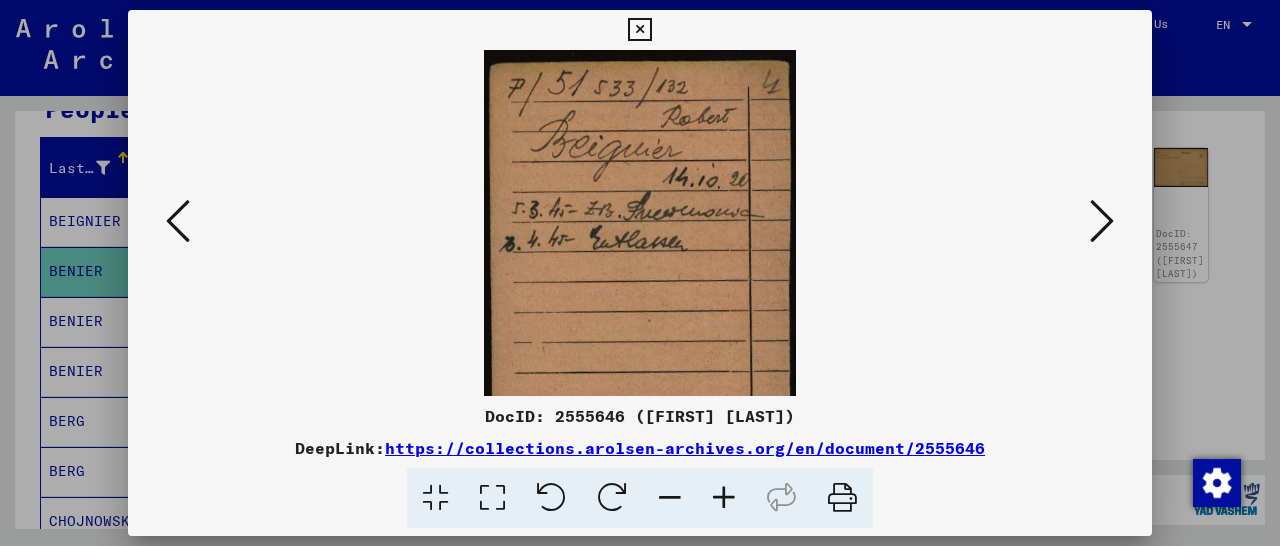 click at bounding box center (724, 498) 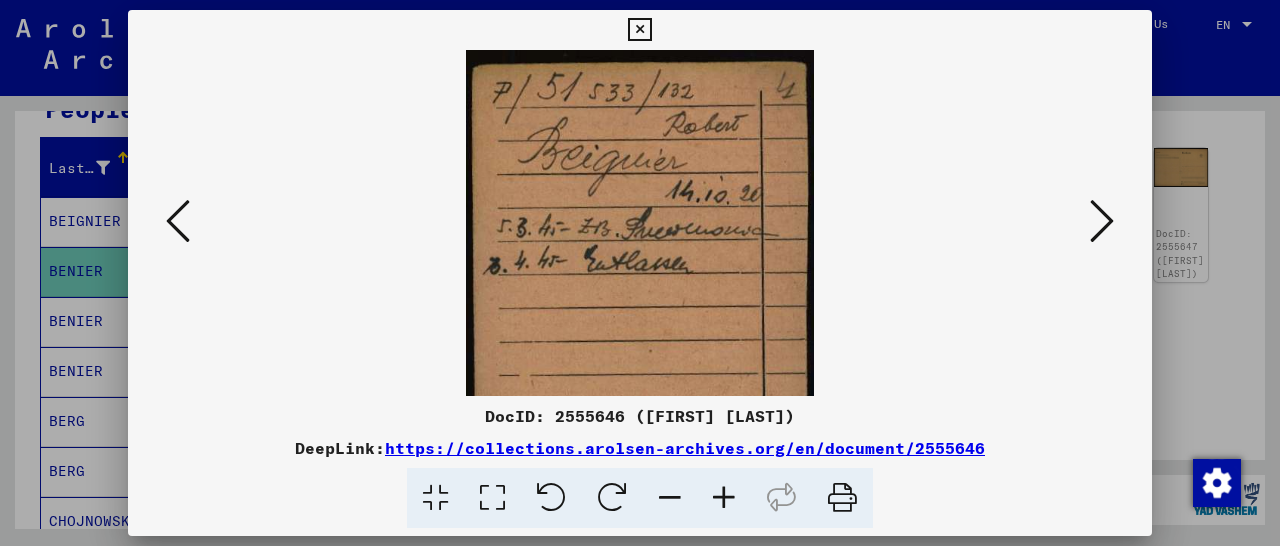 click at bounding box center (724, 498) 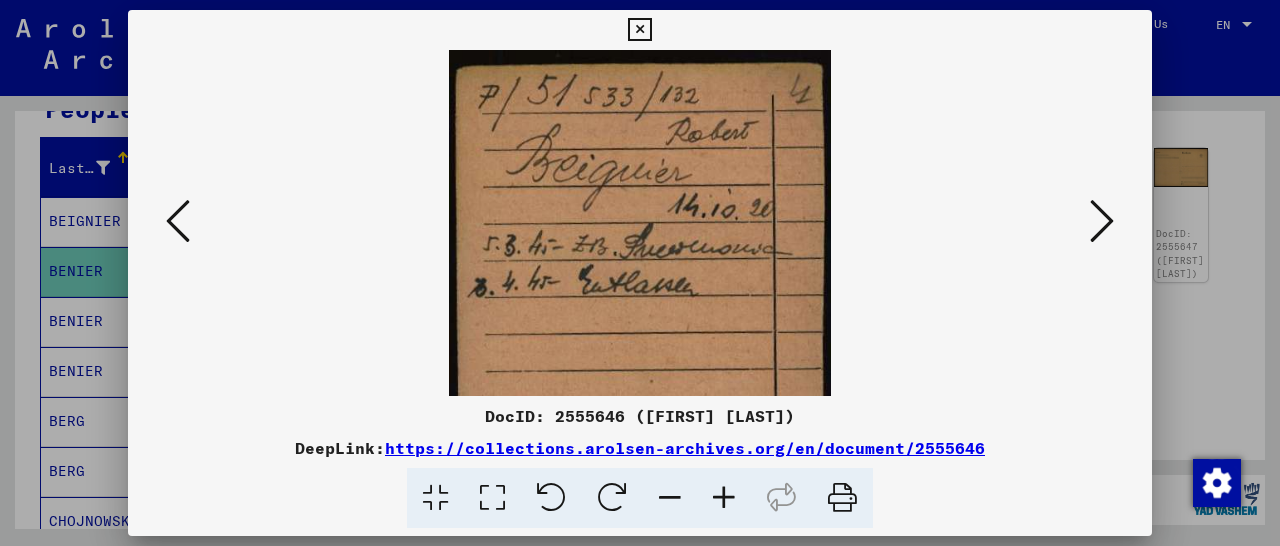 click at bounding box center (724, 498) 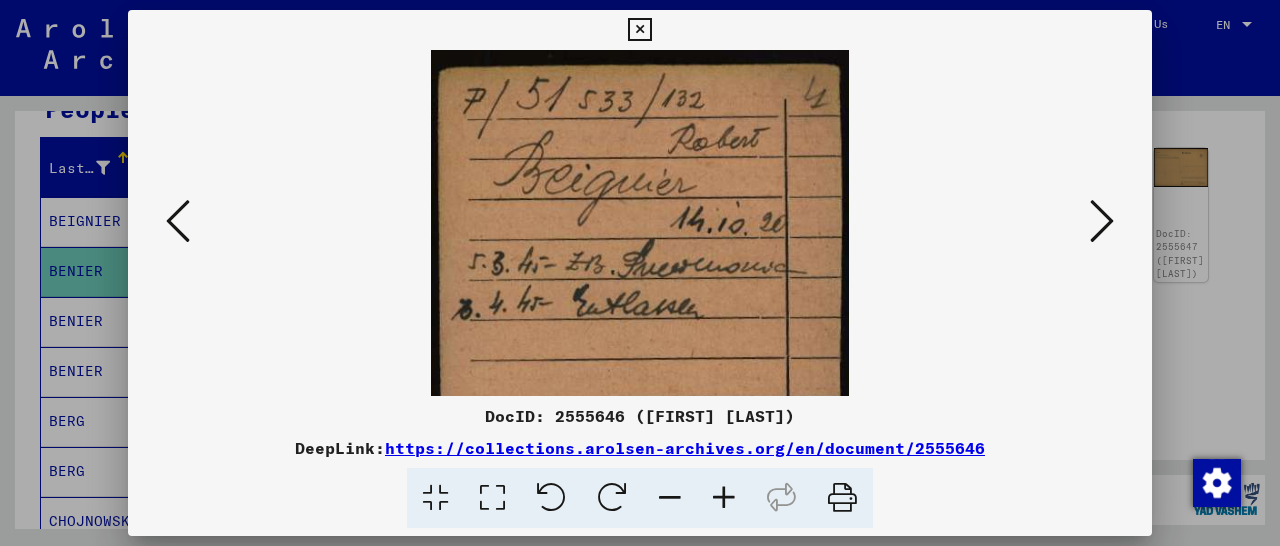click at bounding box center (1102, 221) 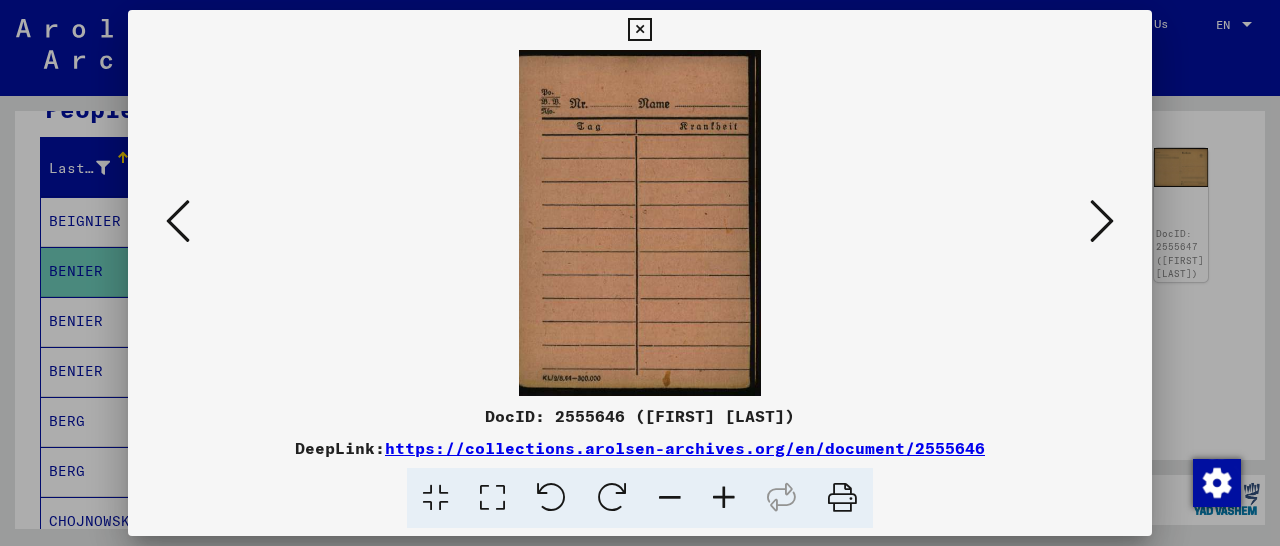 click at bounding box center (1102, 221) 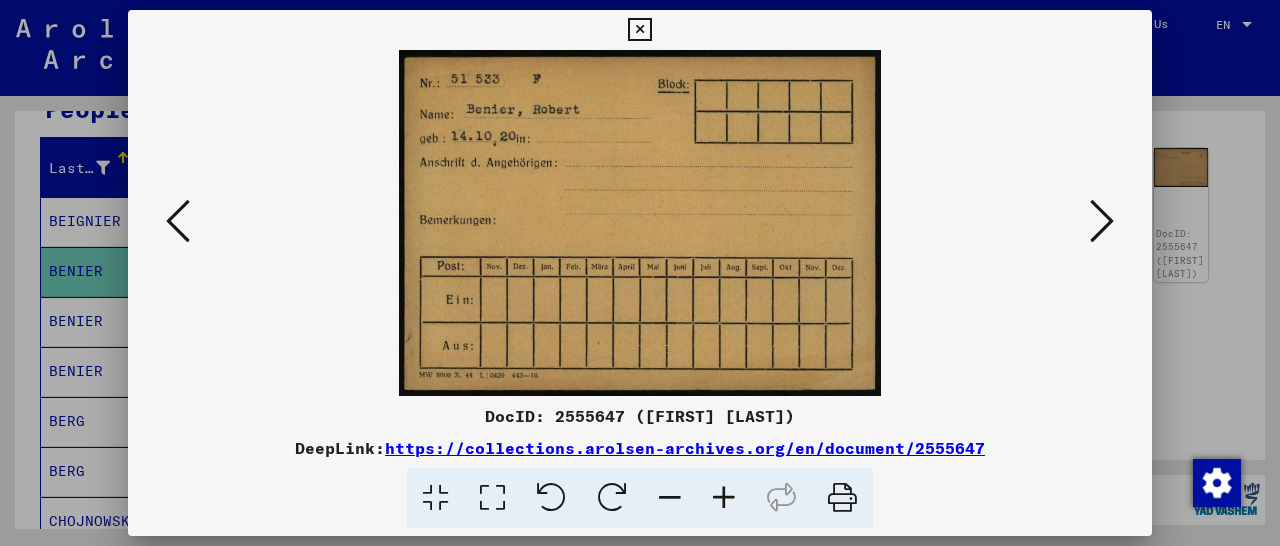 click at bounding box center (1102, 221) 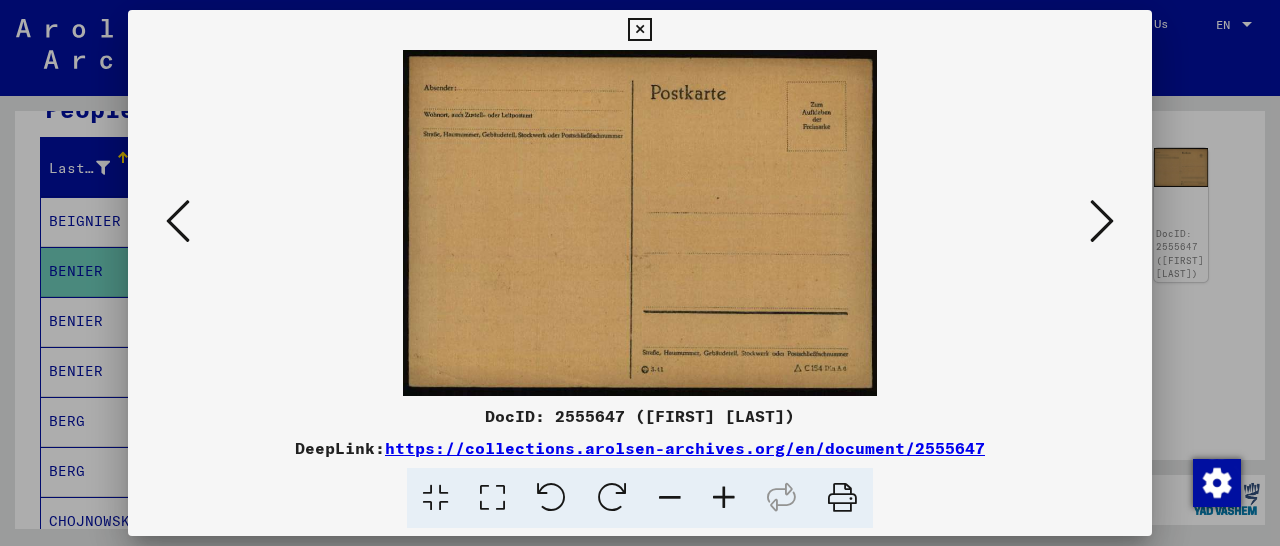 click at bounding box center [1102, 221] 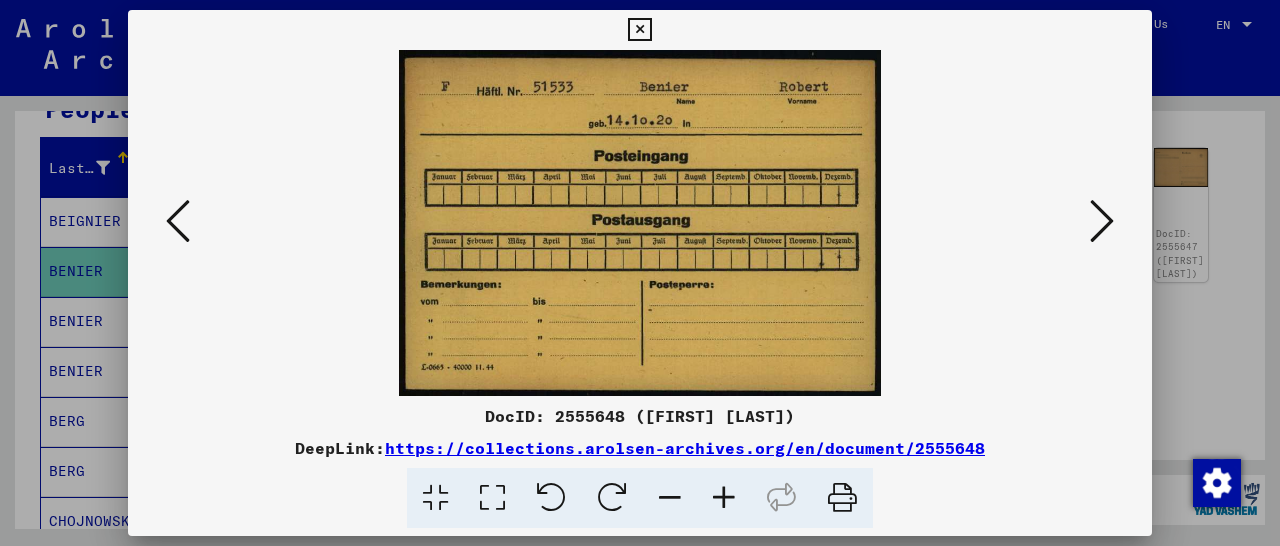 click at bounding box center (1102, 221) 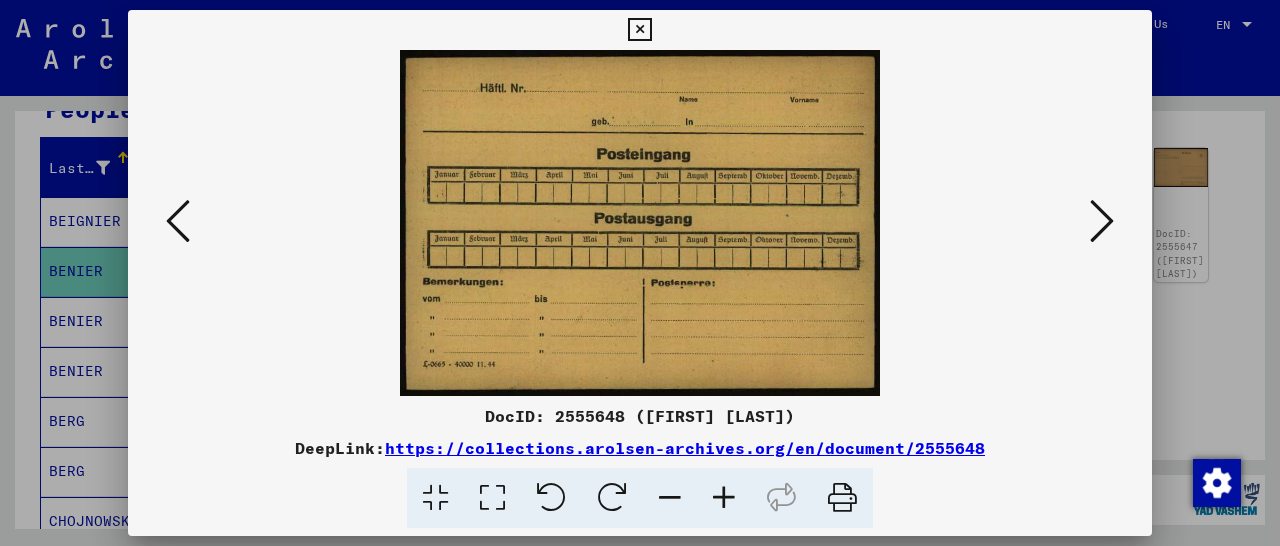 click at bounding box center (1102, 221) 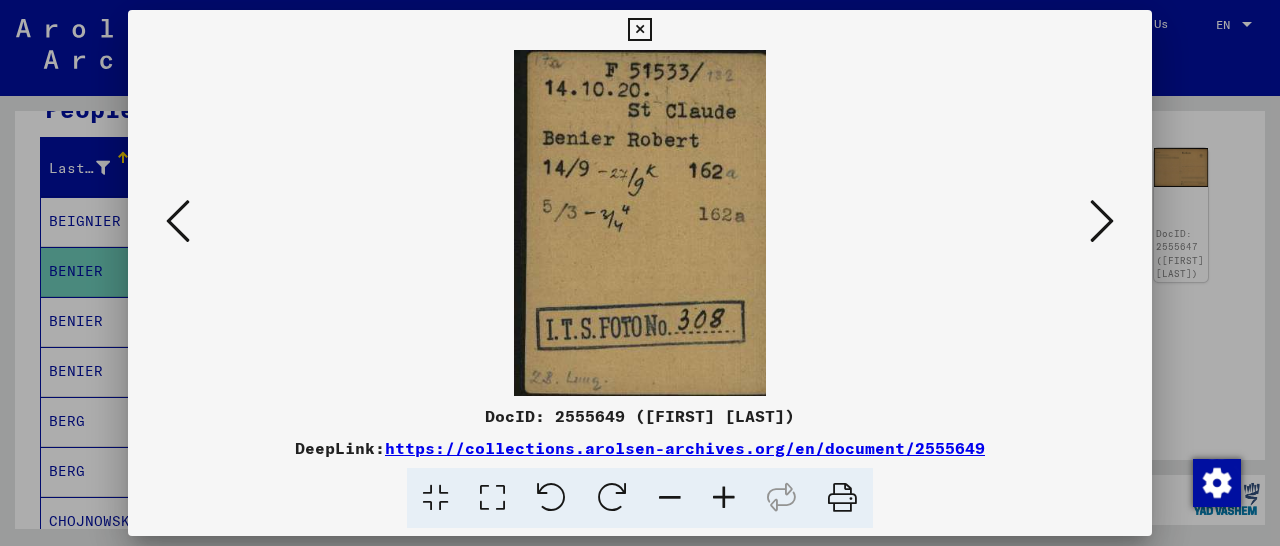click at bounding box center (1102, 221) 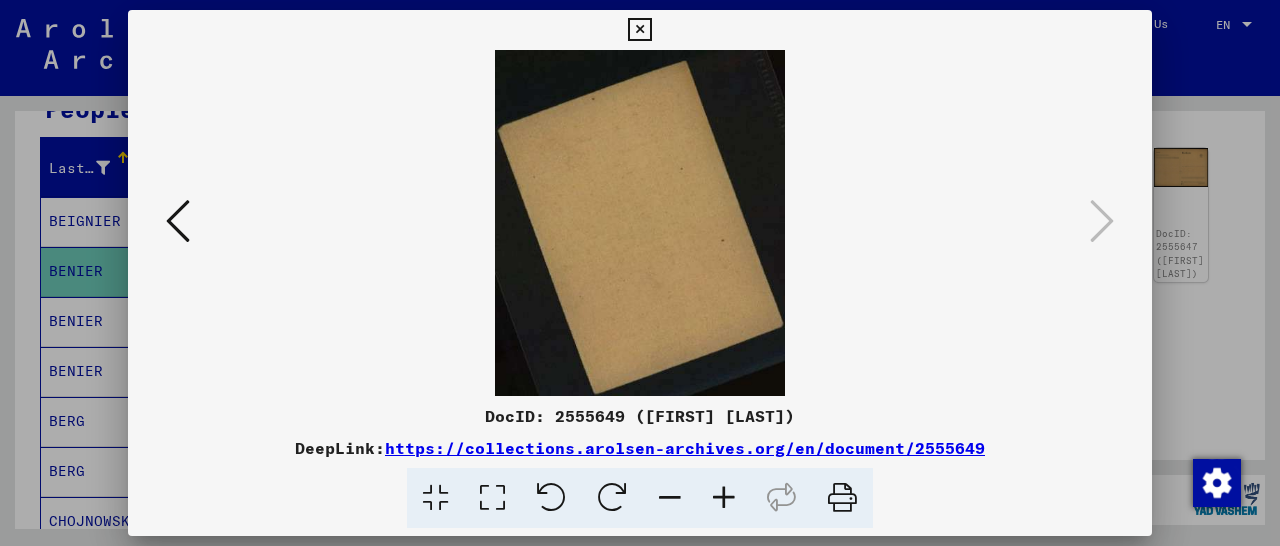 click at bounding box center [639, 30] 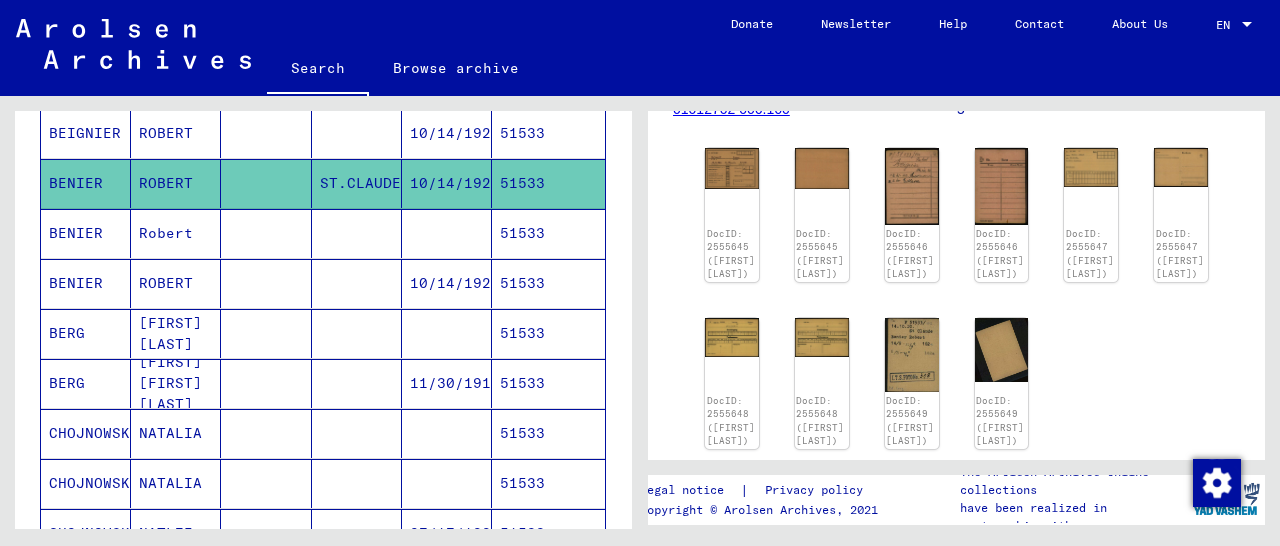 scroll, scrollTop: 312, scrollLeft: 0, axis: vertical 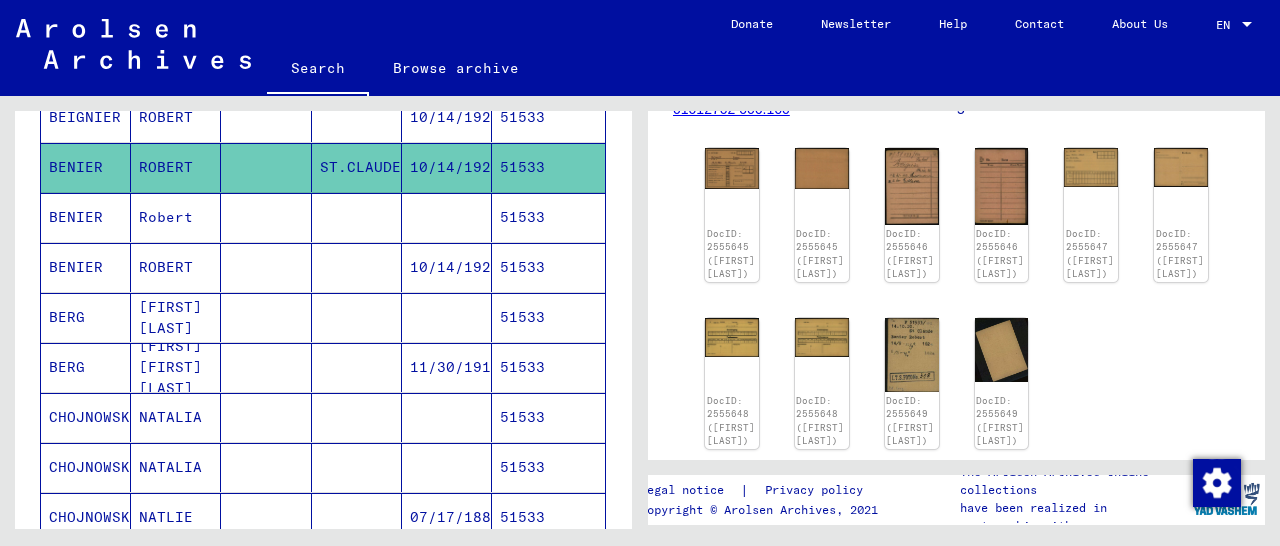 click on "51533" at bounding box center (548, 317) 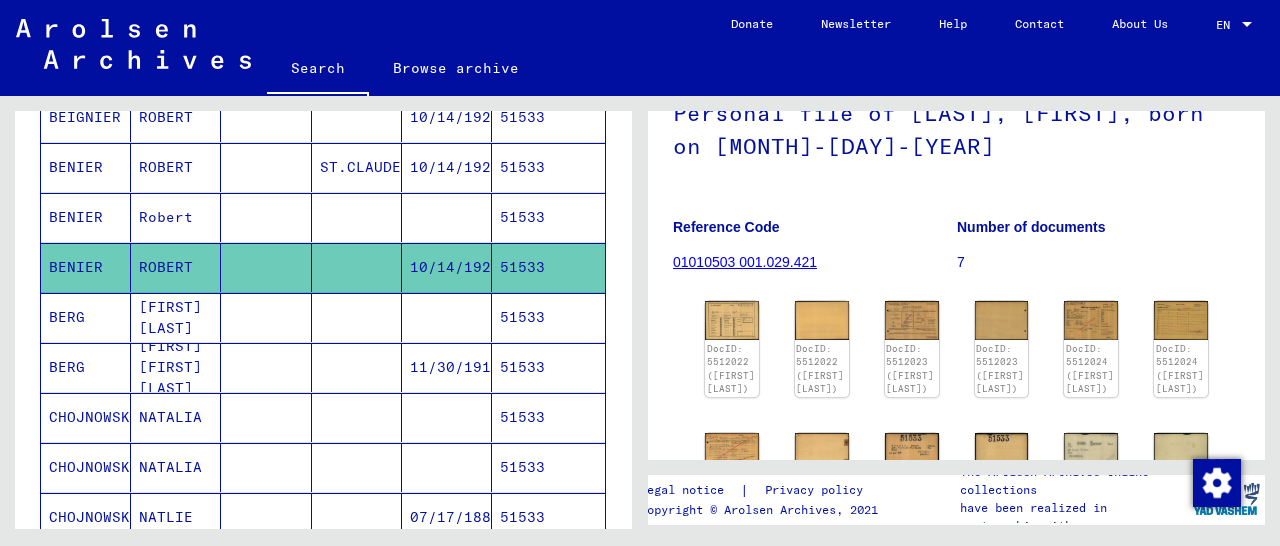 scroll, scrollTop: 312, scrollLeft: 0, axis: vertical 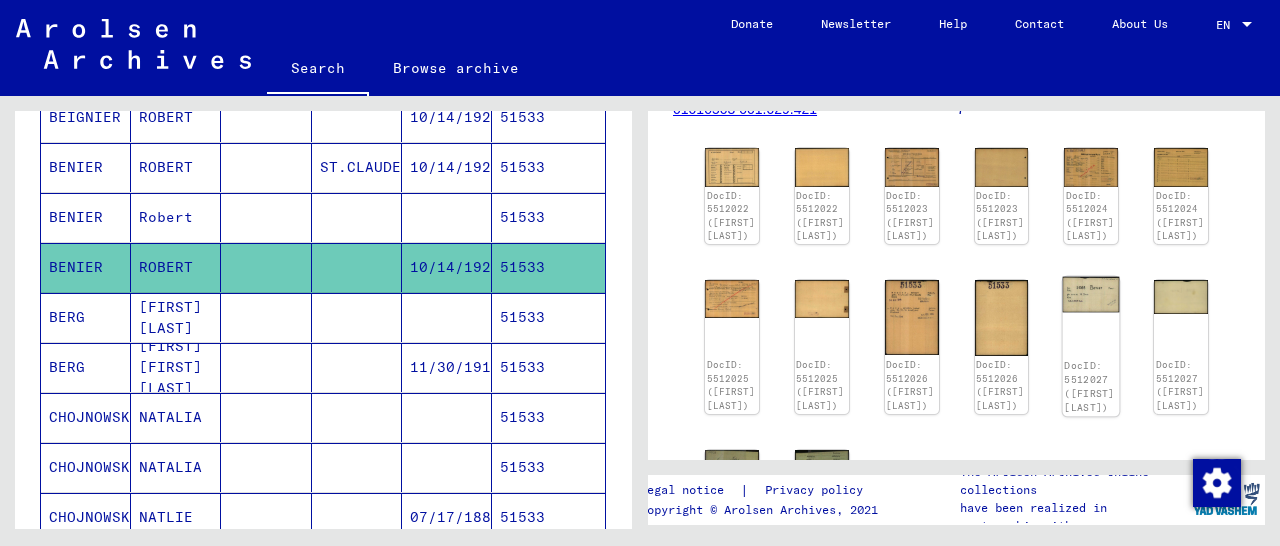 click 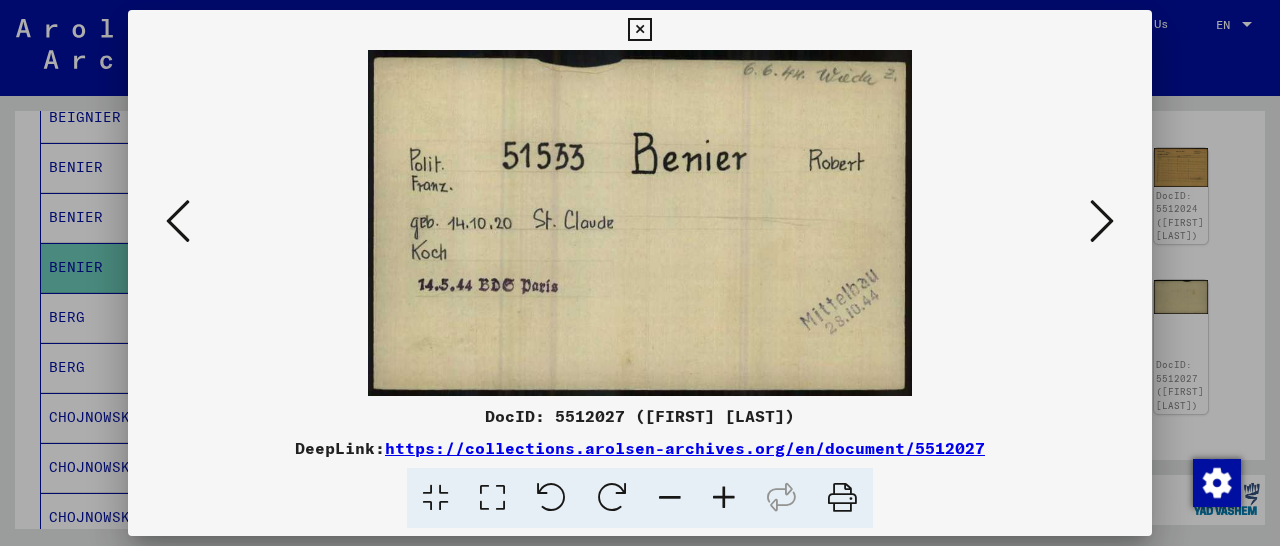 click at bounding box center [639, 30] 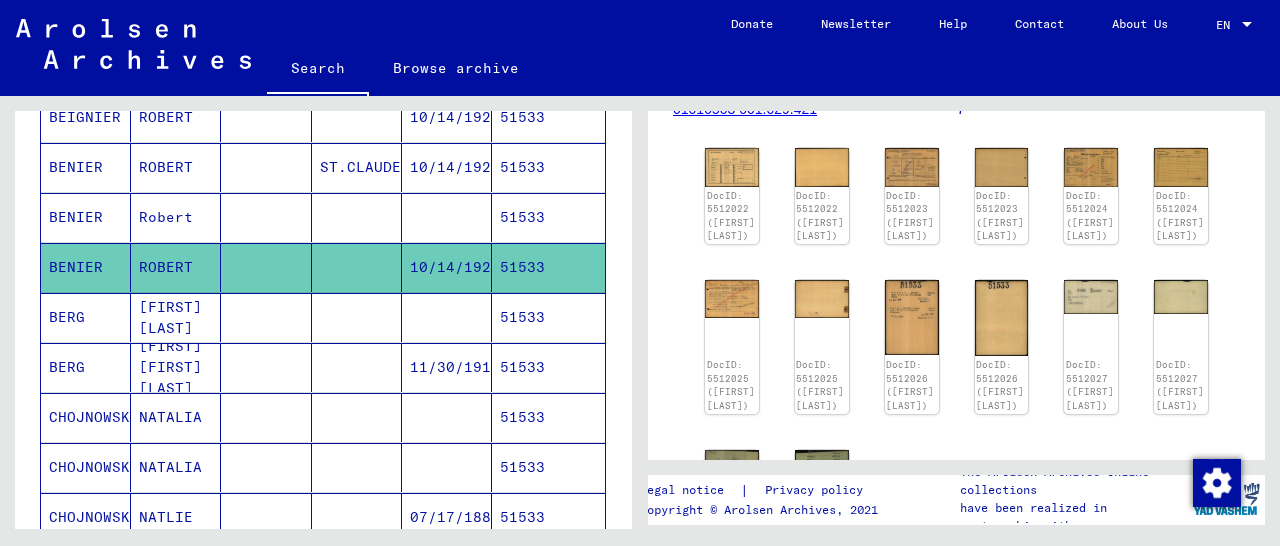 scroll, scrollTop: 0, scrollLeft: 0, axis: both 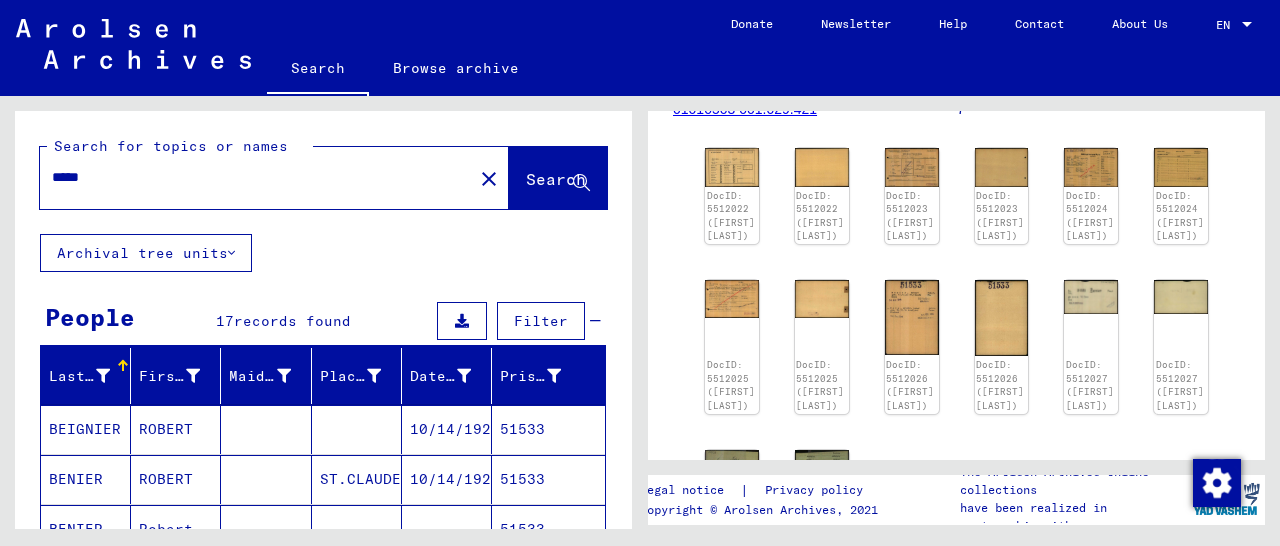 drag, startPoint x: 134, startPoint y: 183, endPoint x: 7, endPoint y: 199, distance: 128.0039 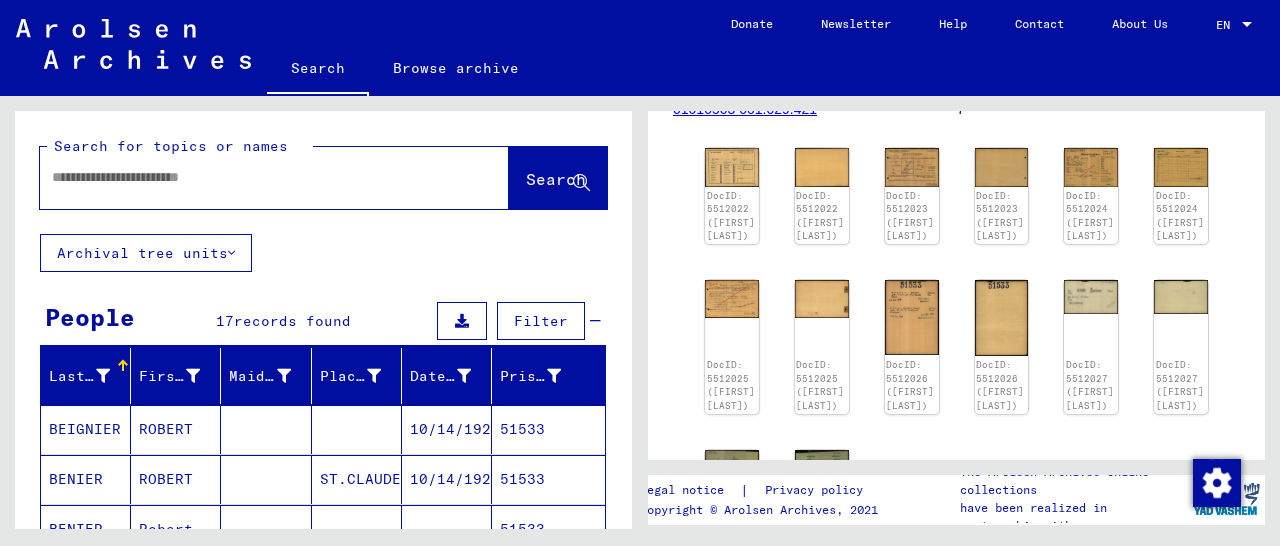 paste on "*****" 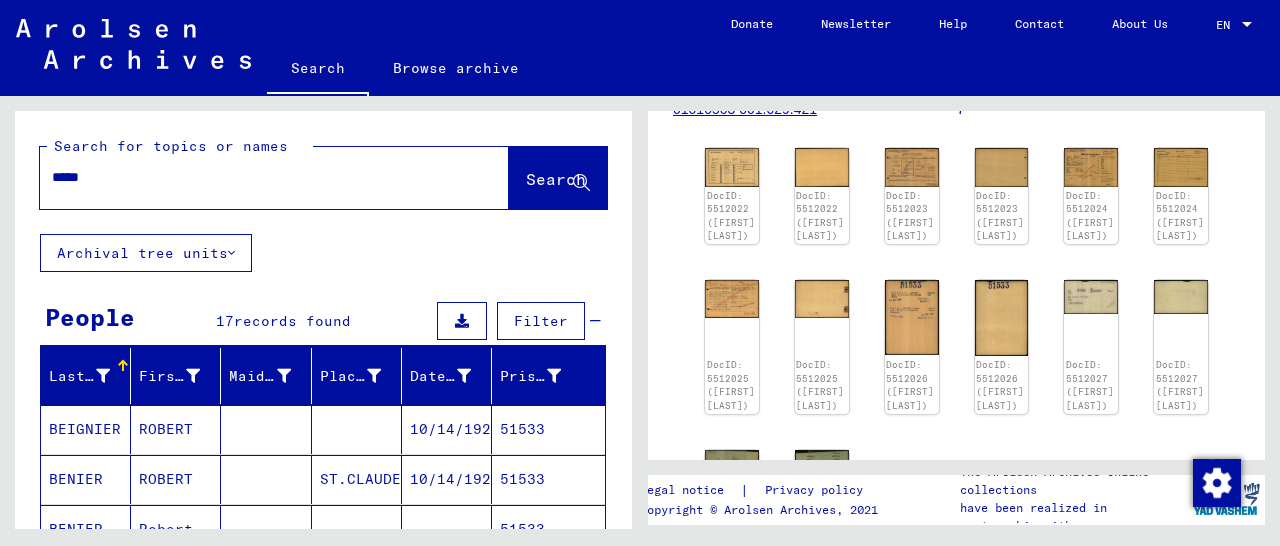 type on "*****" 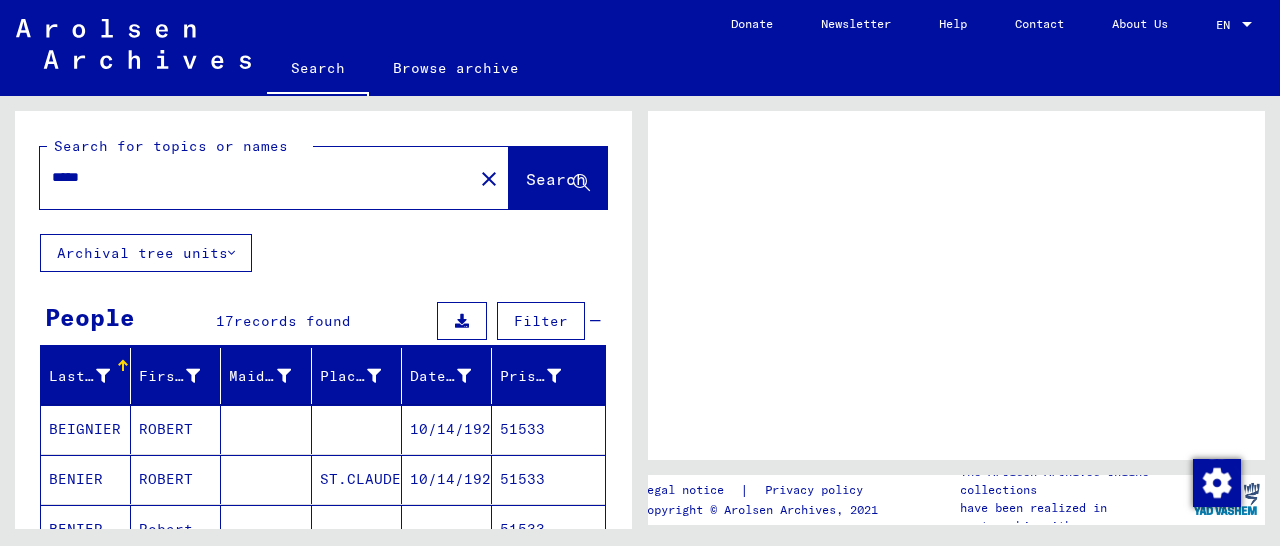 scroll, scrollTop: 0, scrollLeft: 0, axis: both 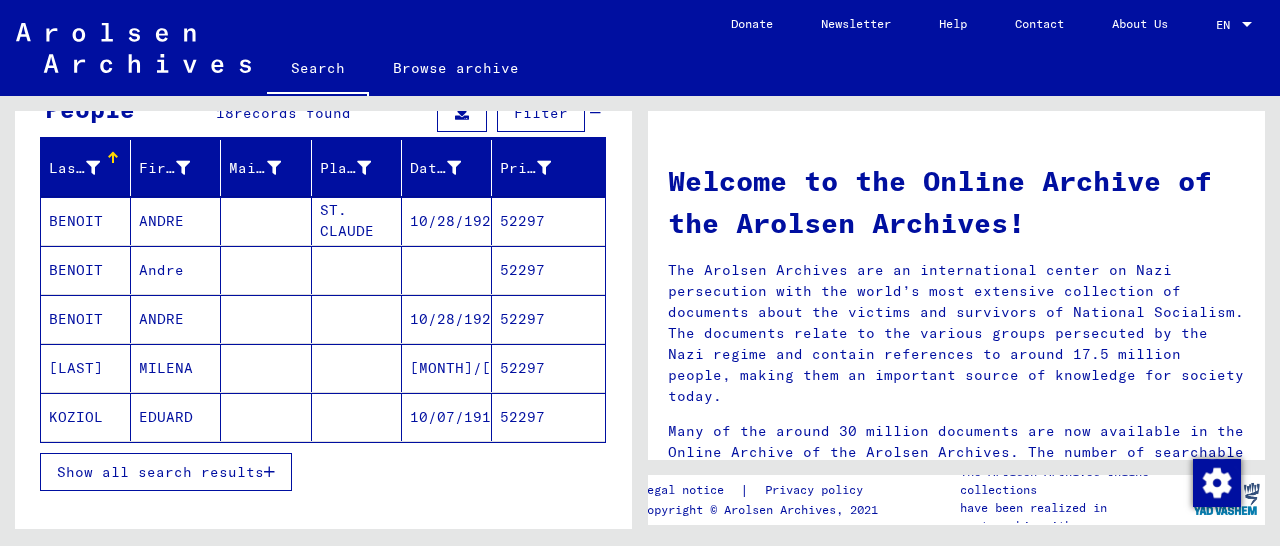 click on "52297" at bounding box center [548, 270] 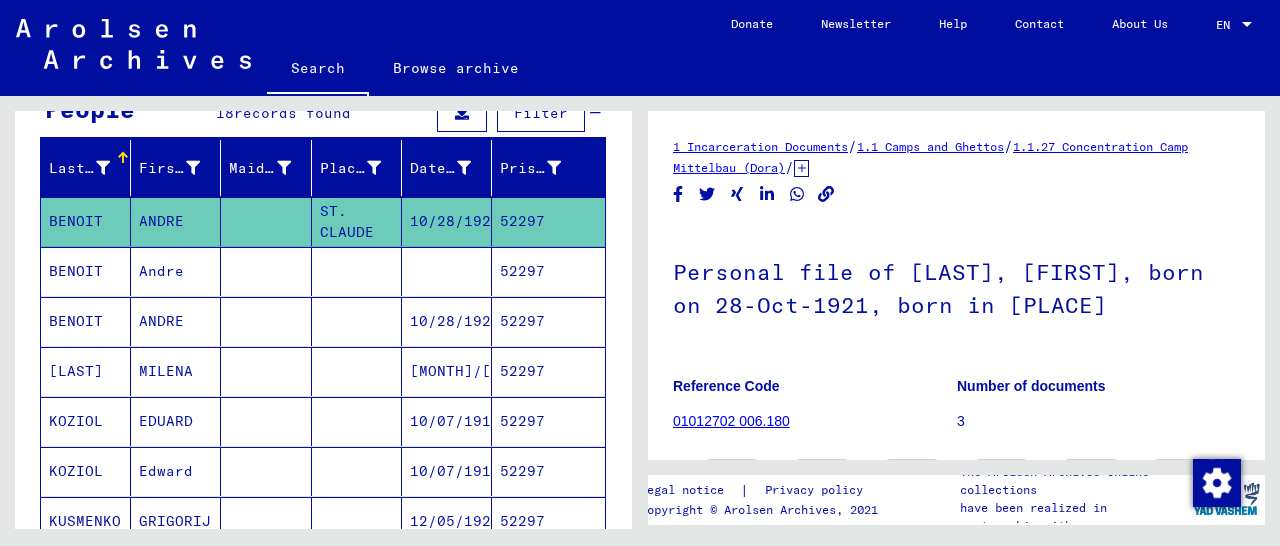 scroll, scrollTop: 219, scrollLeft: 0, axis: vertical 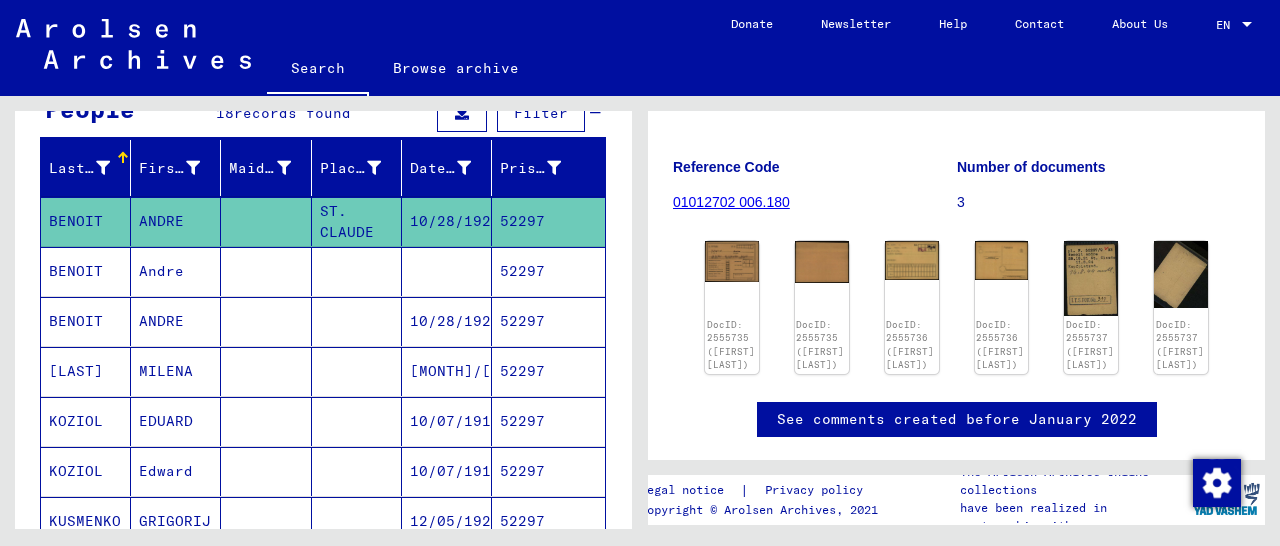 click on "52297" at bounding box center [548, 371] 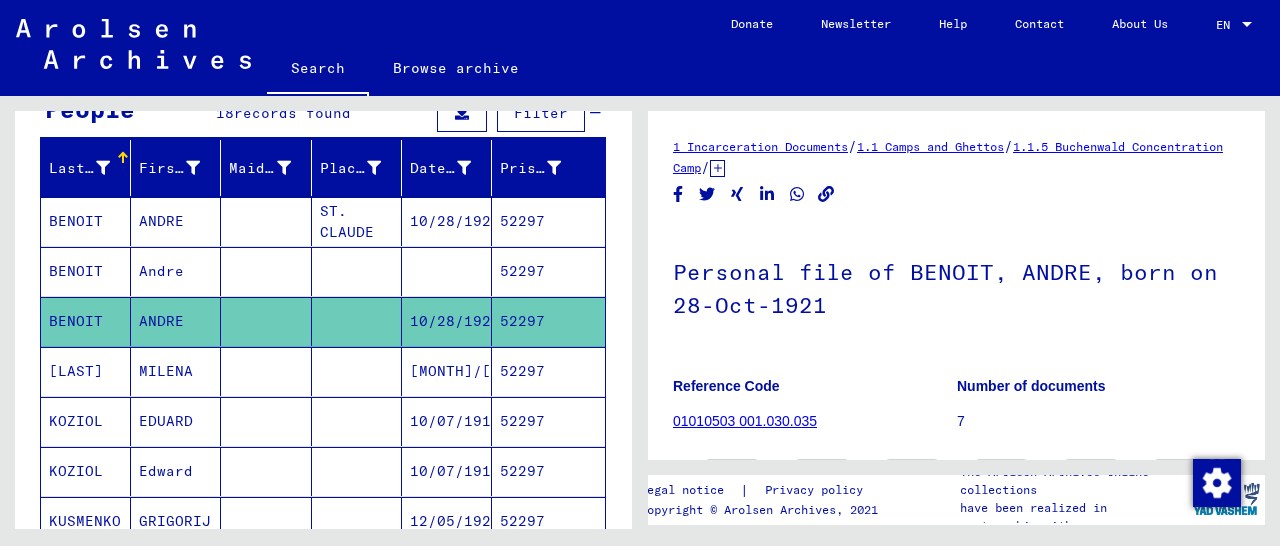 scroll, scrollTop: 312, scrollLeft: 0, axis: vertical 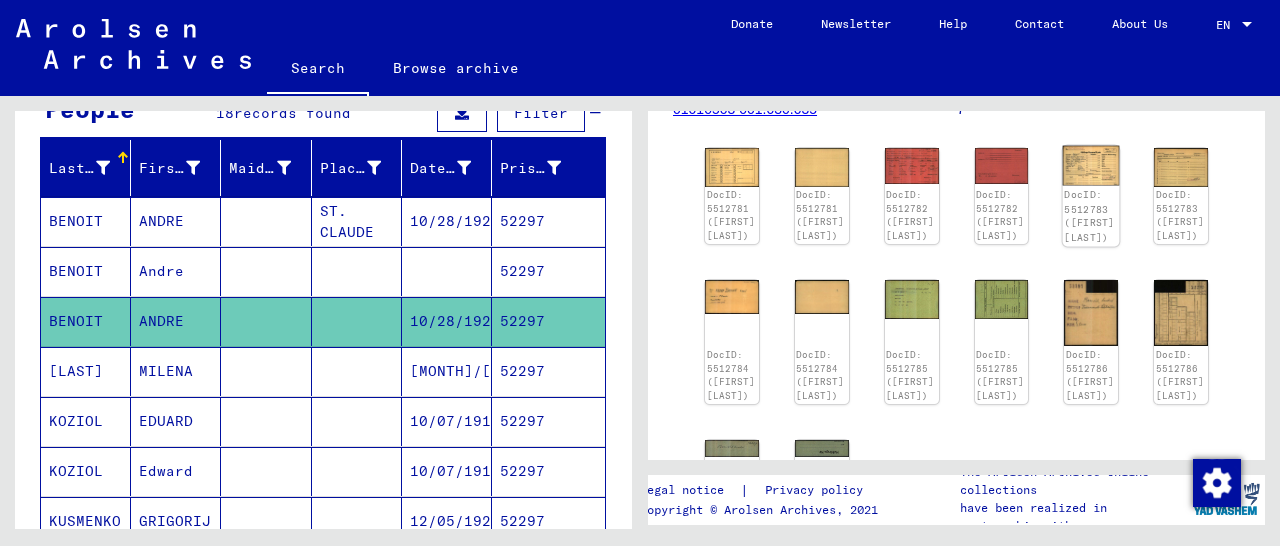 click 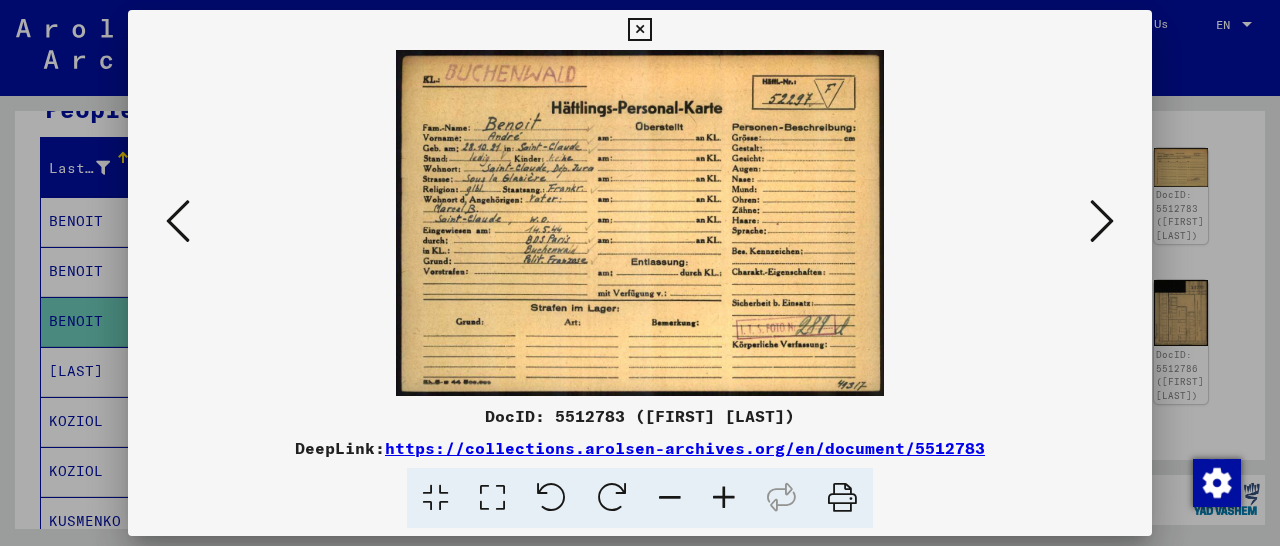 click at bounding box center [639, 30] 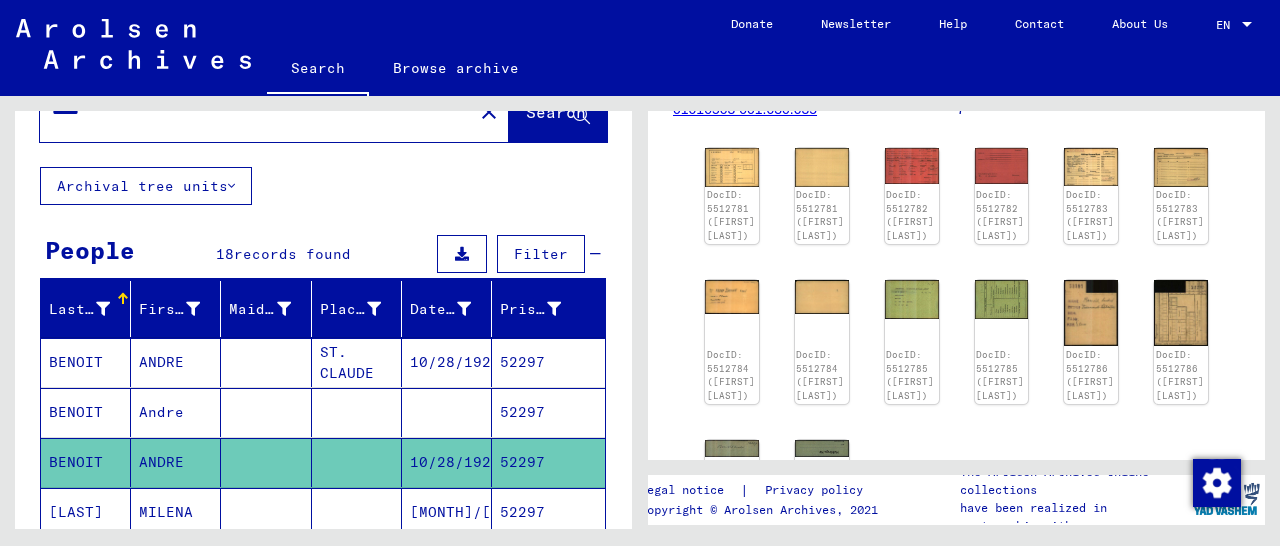 scroll, scrollTop: 0, scrollLeft: 0, axis: both 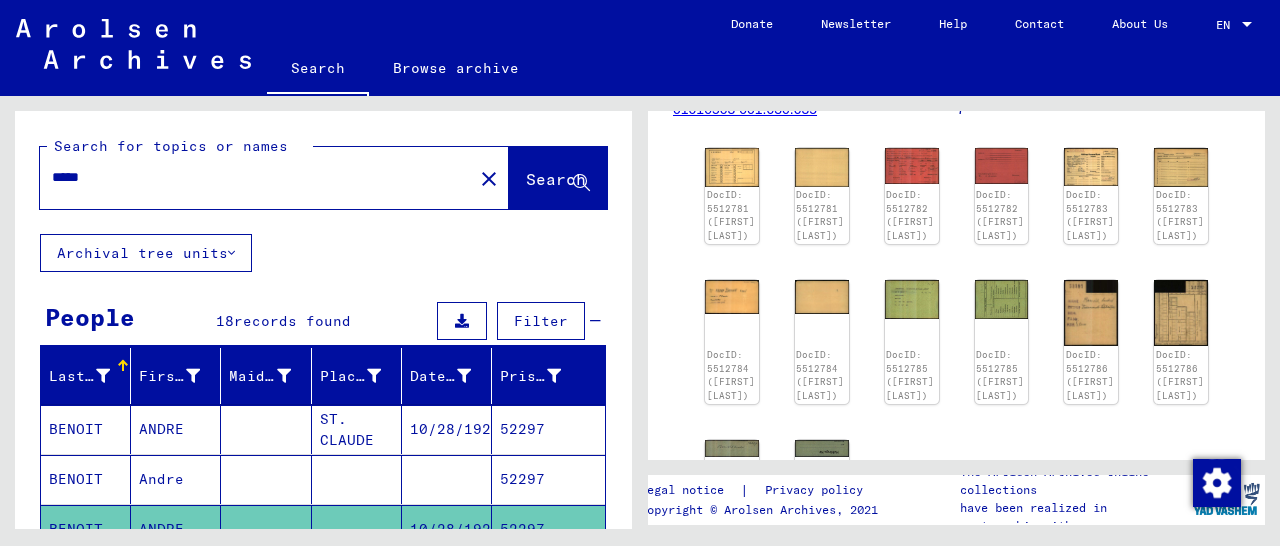 drag, startPoint x: 173, startPoint y: 175, endPoint x: 8, endPoint y: 193, distance: 165.97891 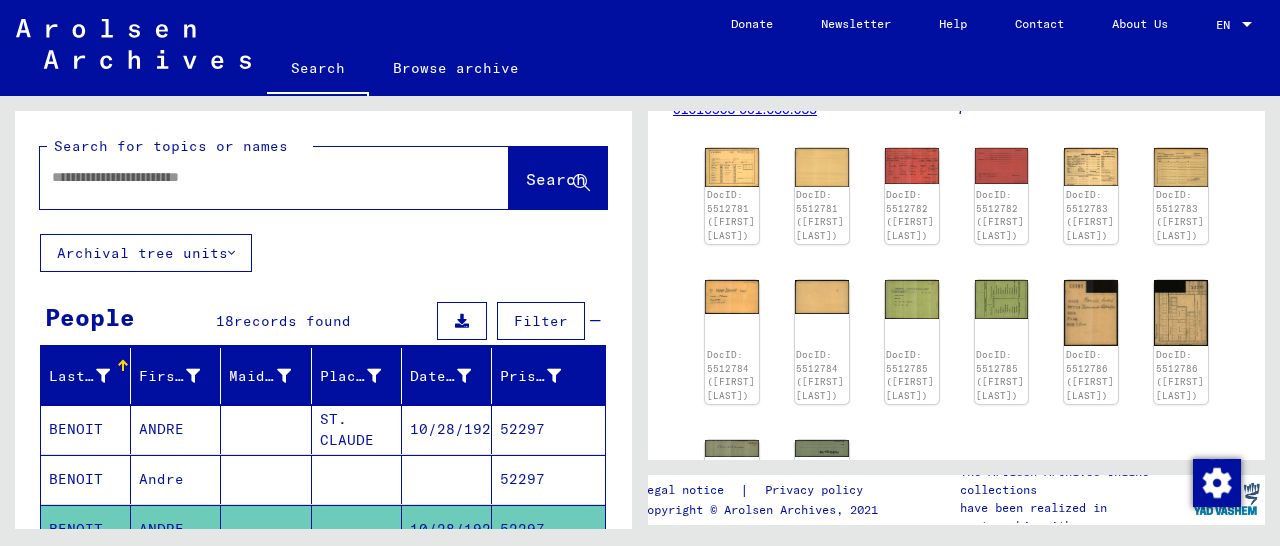 paste on "*****" 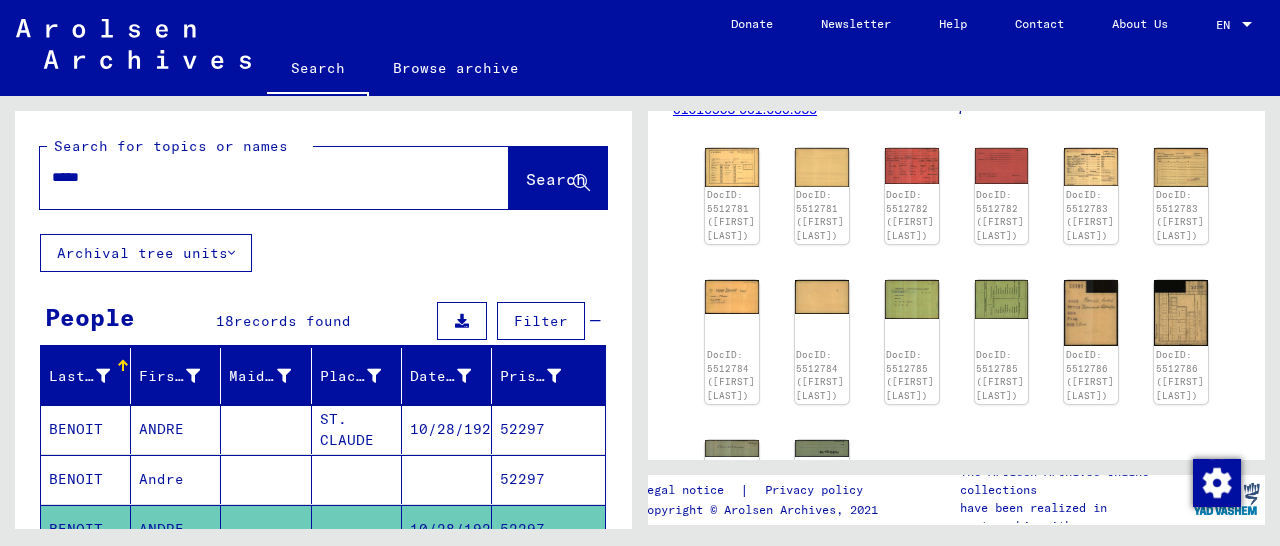 type on "*****" 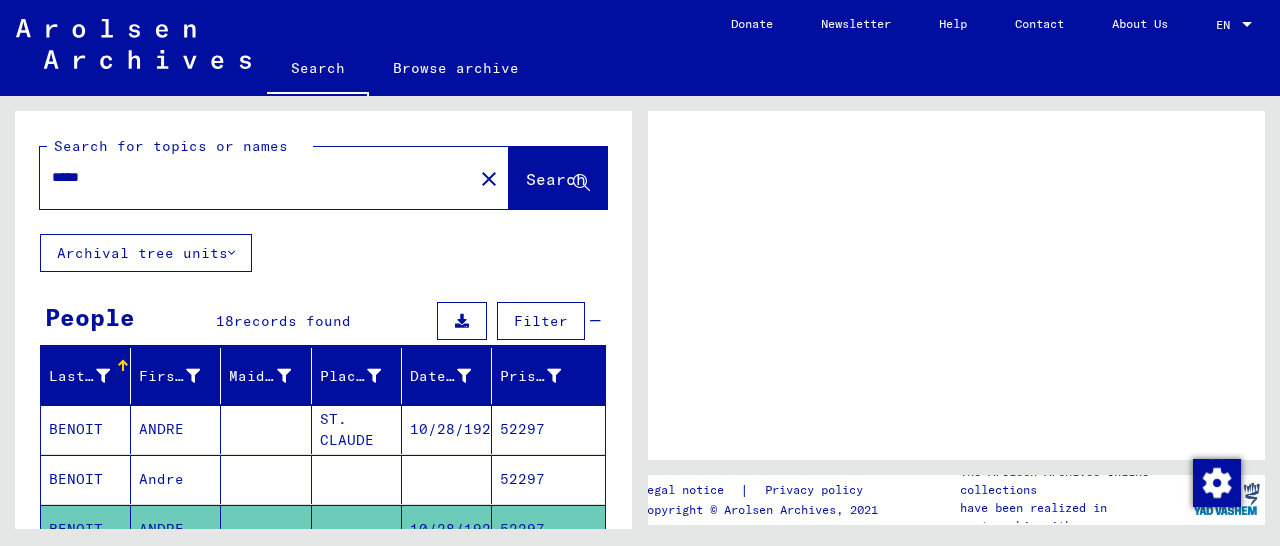 scroll, scrollTop: 0, scrollLeft: 0, axis: both 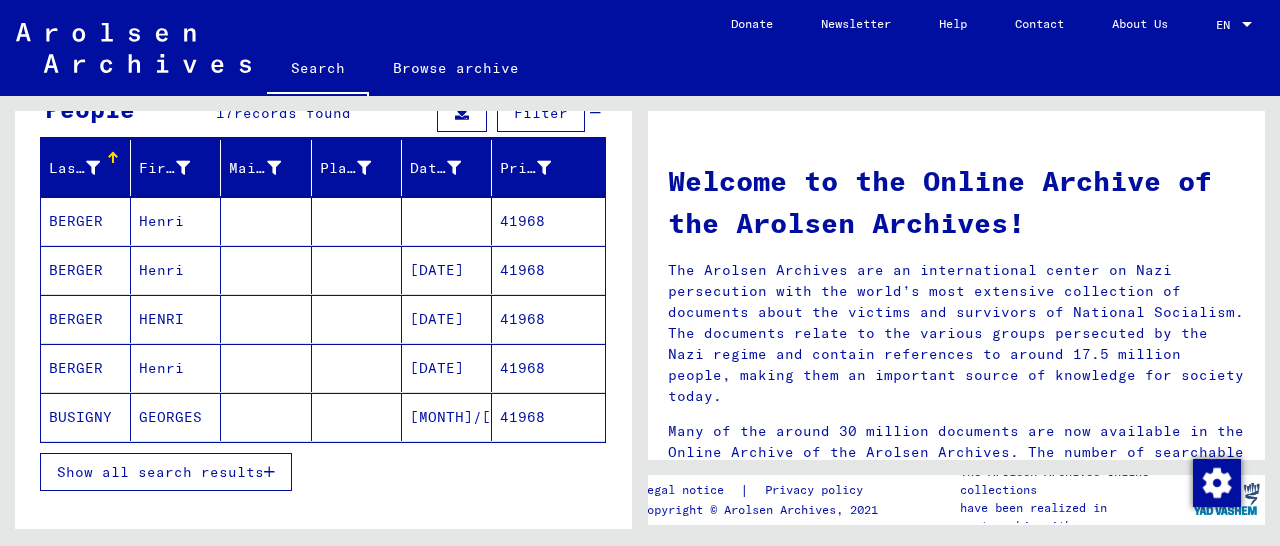 click on "41968" at bounding box center (548, 319) 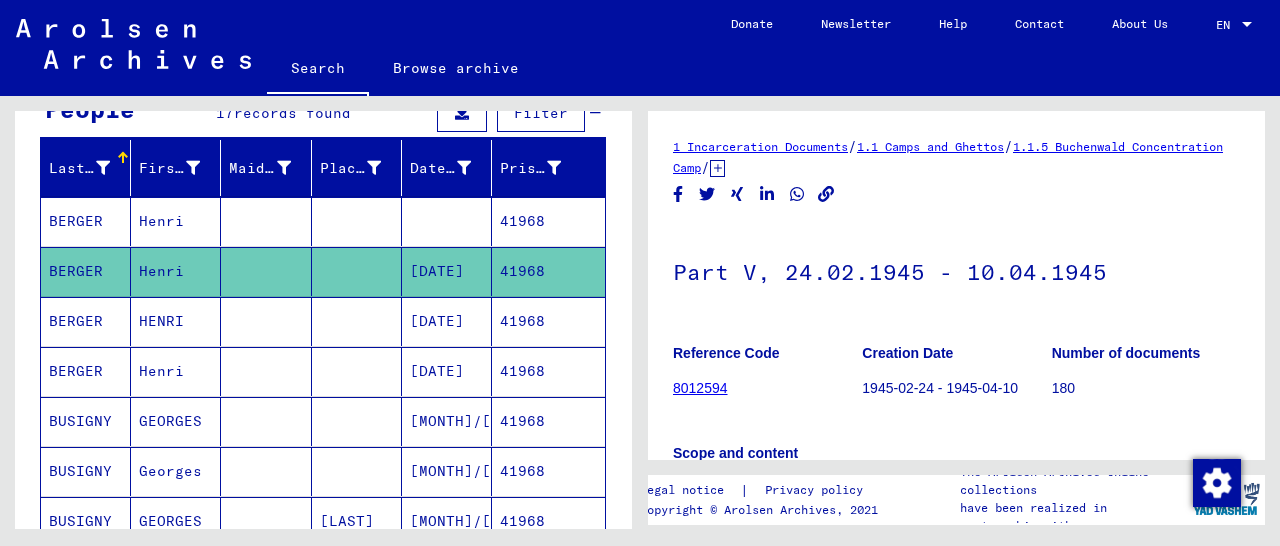scroll, scrollTop: 312, scrollLeft: 0, axis: vertical 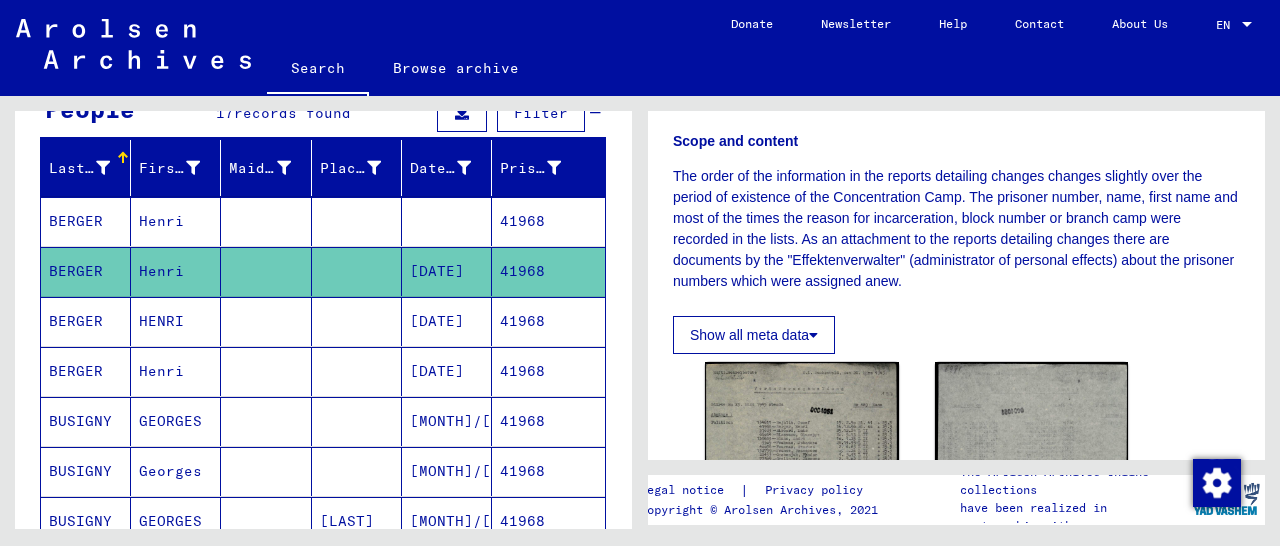 click on "41968" at bounding box center (548, 371) 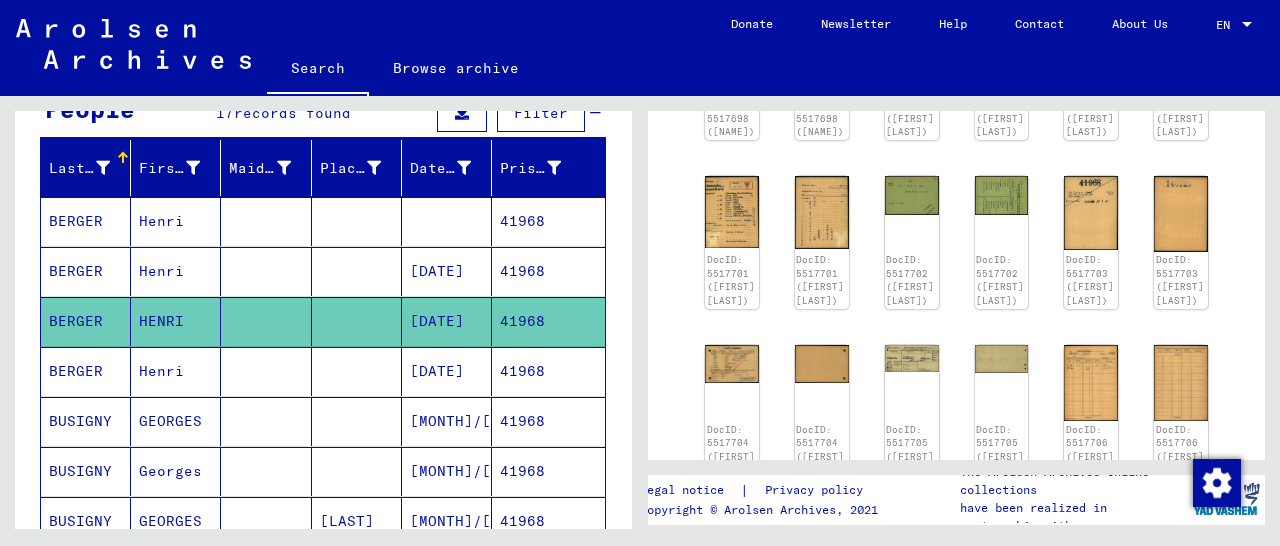 scroll, scrollTop: 453, scrollLeft: 0, axis: vertical 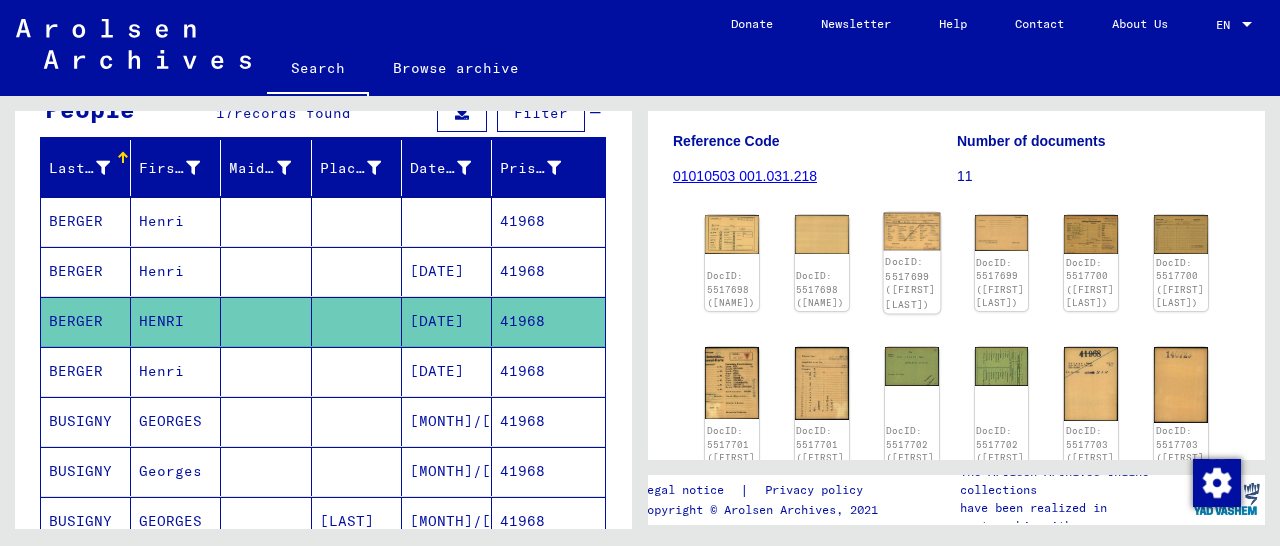 click 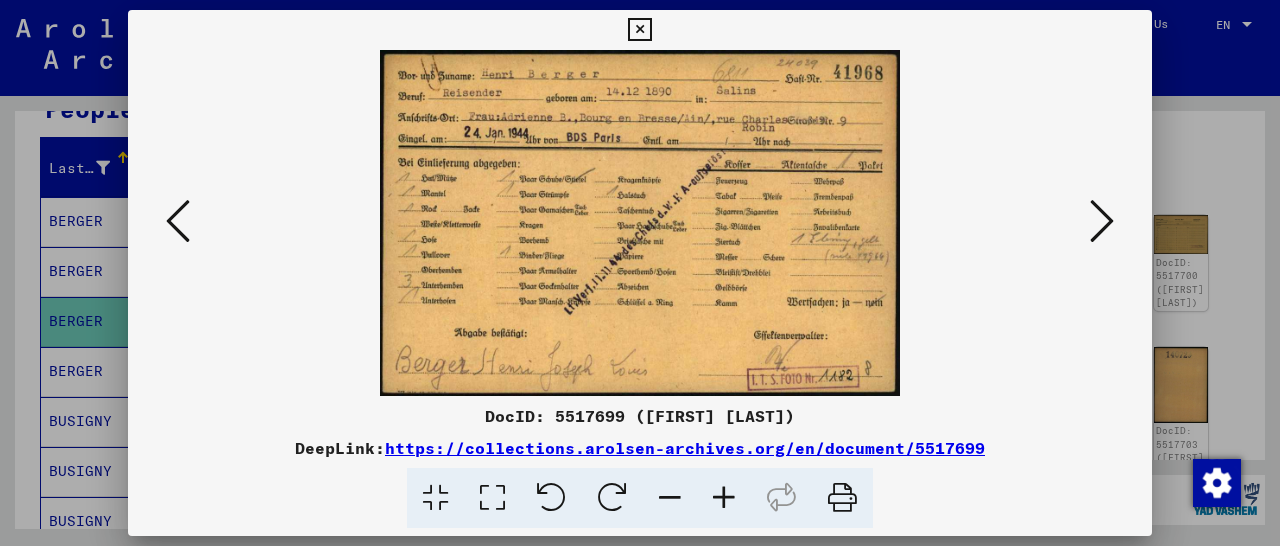 click at bounding box center [1102, 221] 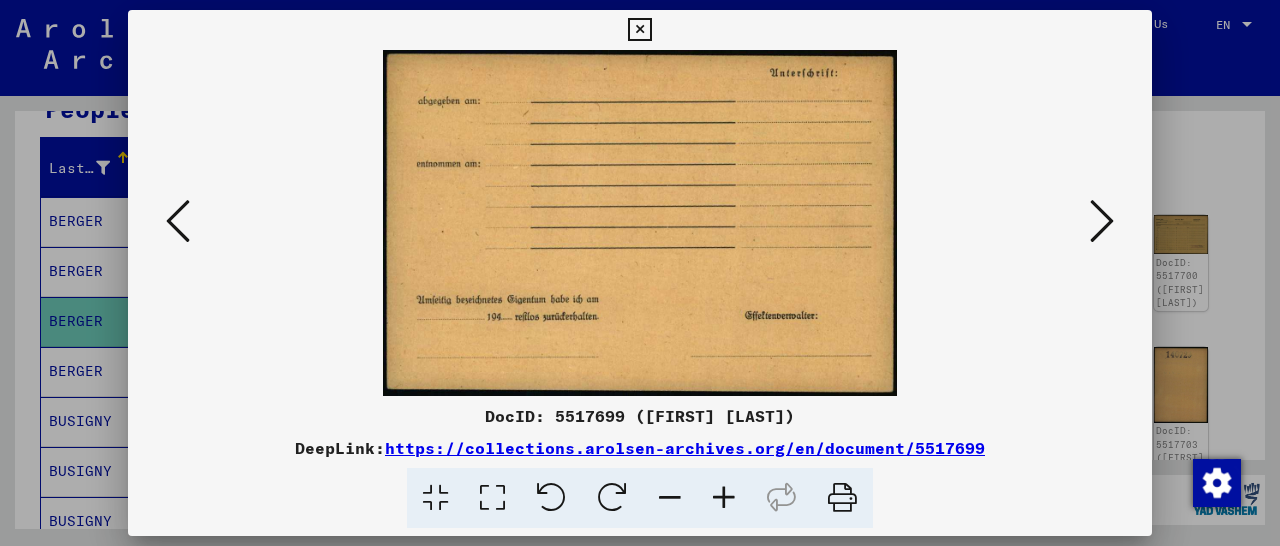 click at bounding box center (1102, 221) 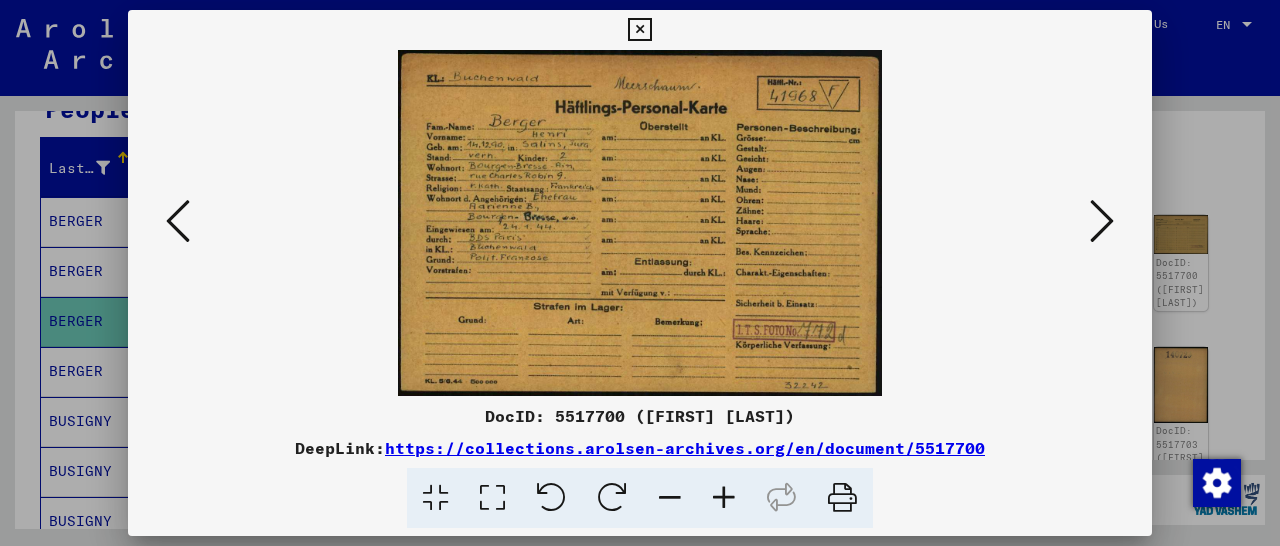 click at bounding box center [1102, 221] 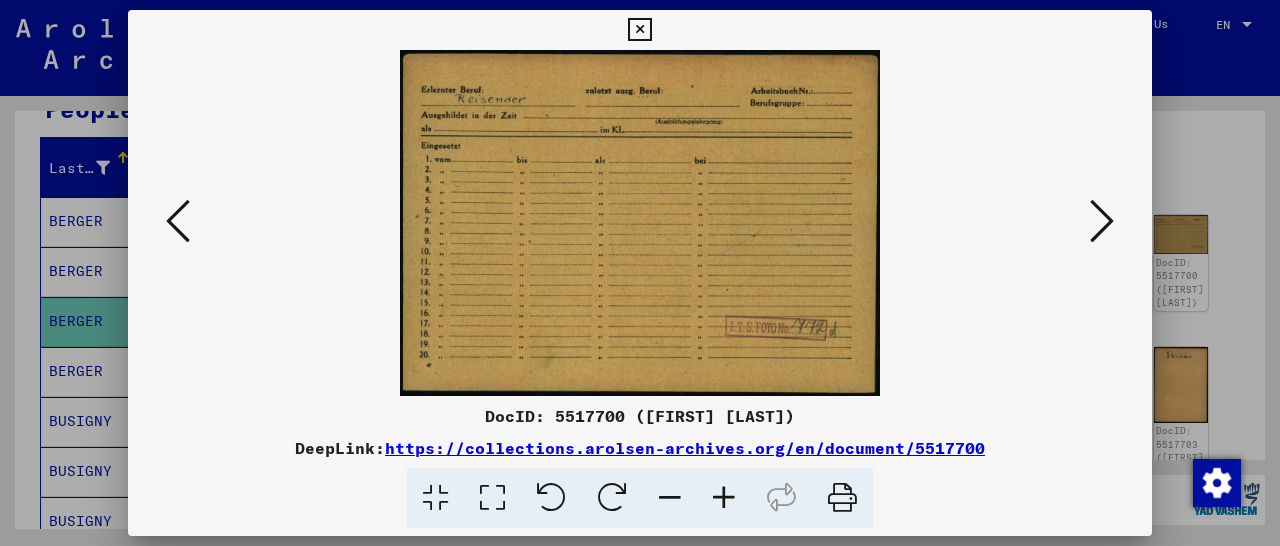 click at bounding box center (178, 221) 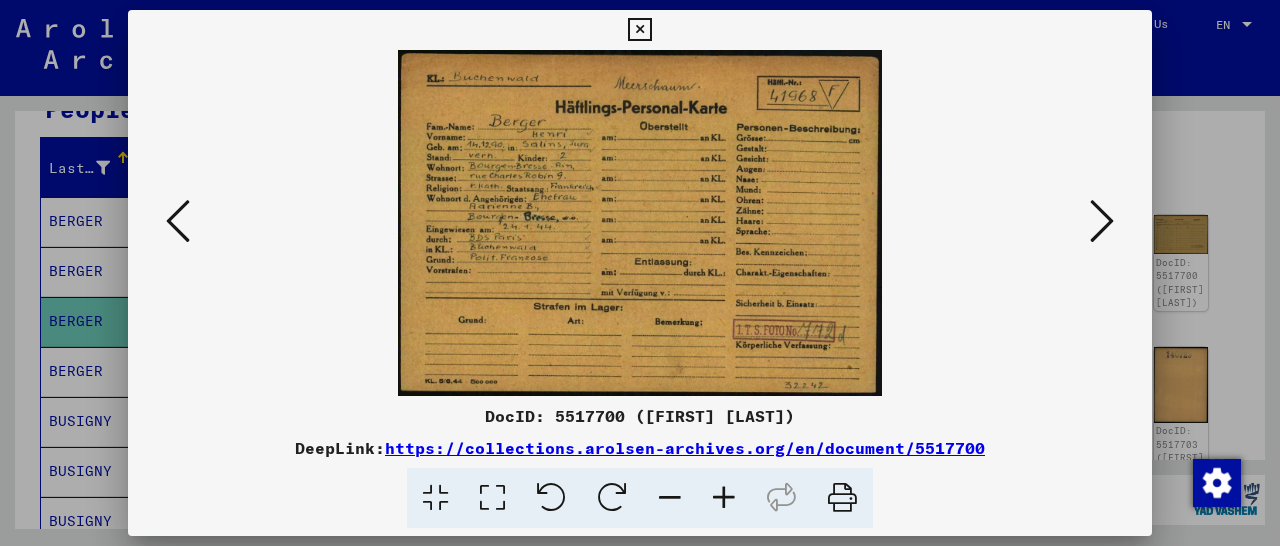 click at bounding box center (724, 498) 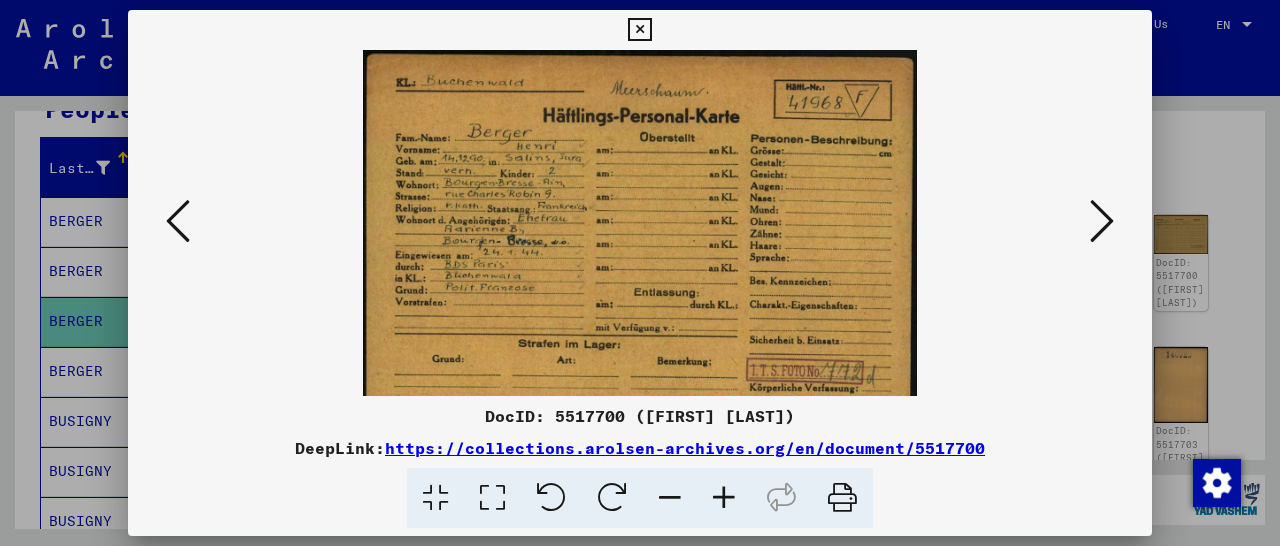 click at bounding box center (724, 498) 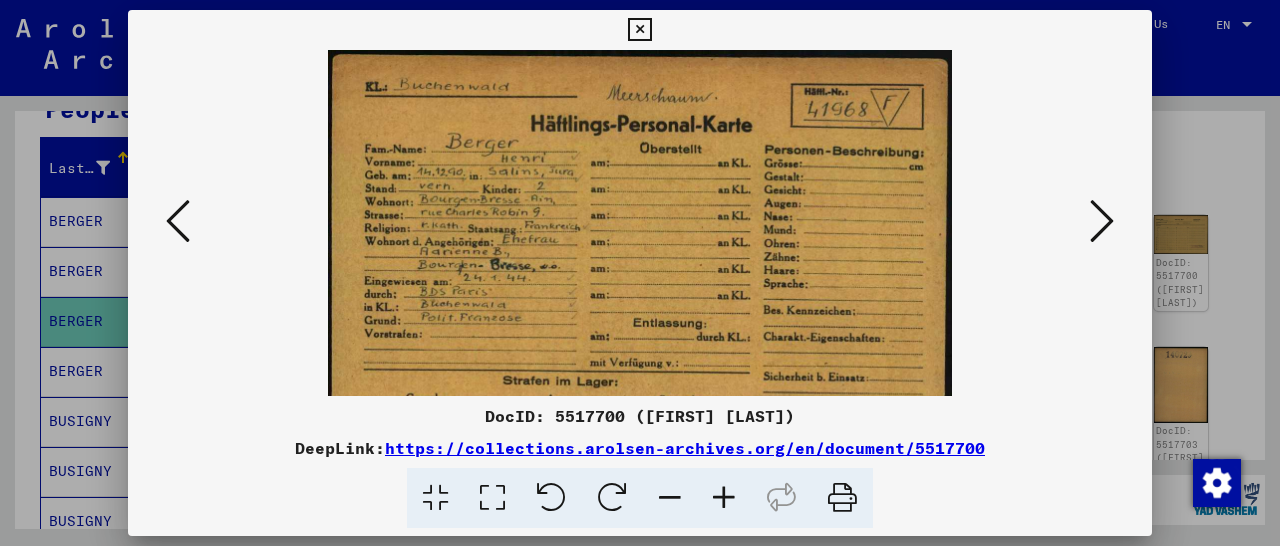 click at bounding box center (724, 498) 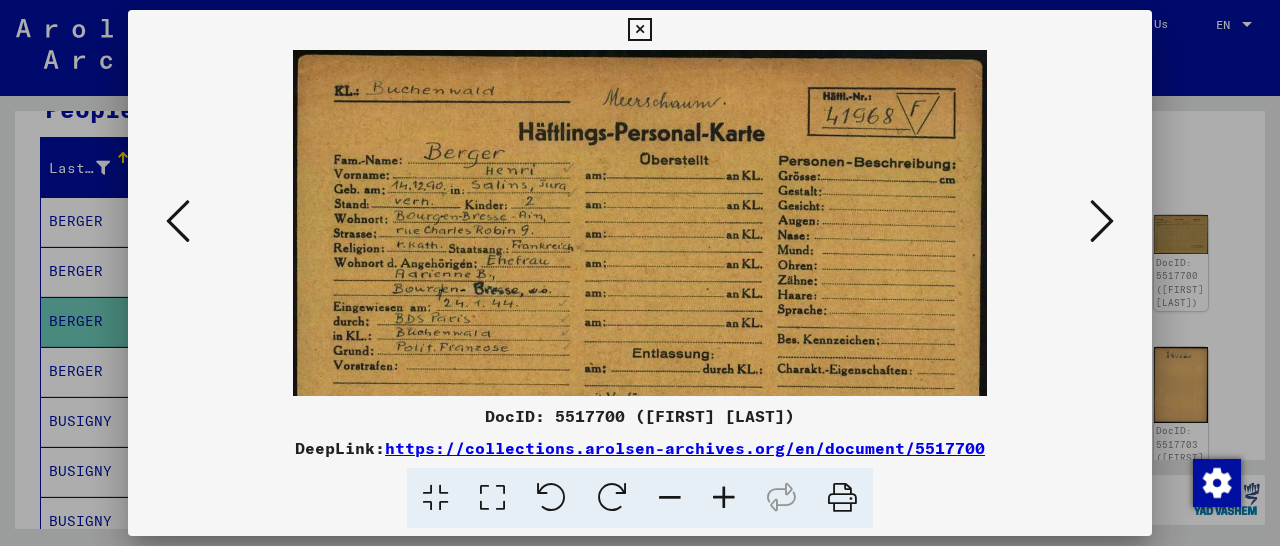 click at bounding box center (724, 498) 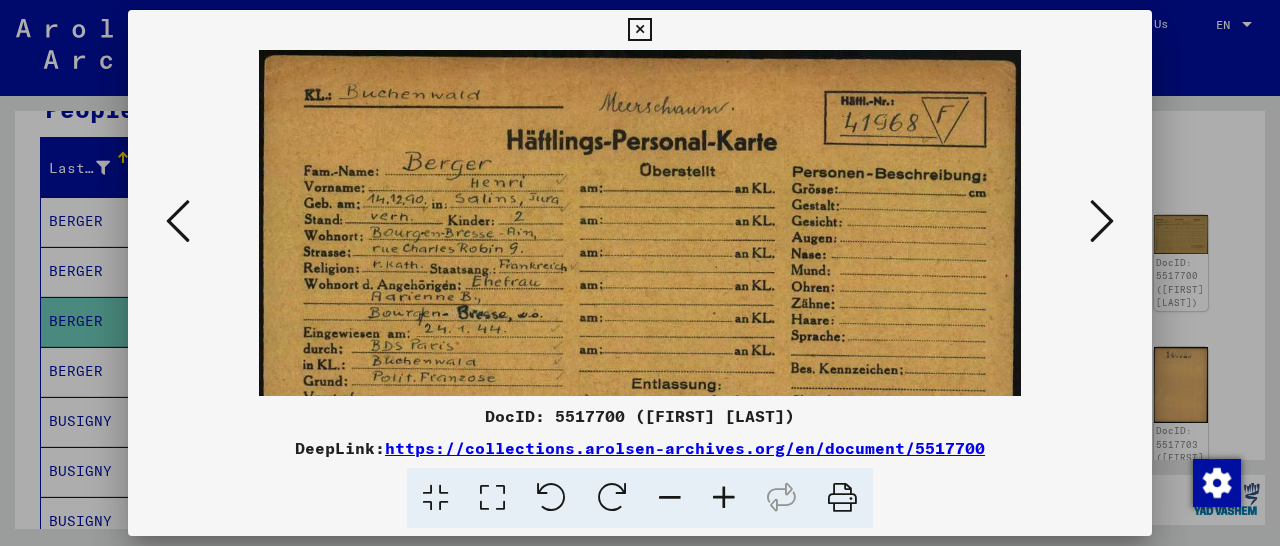 click at bounding box center (724, 498) 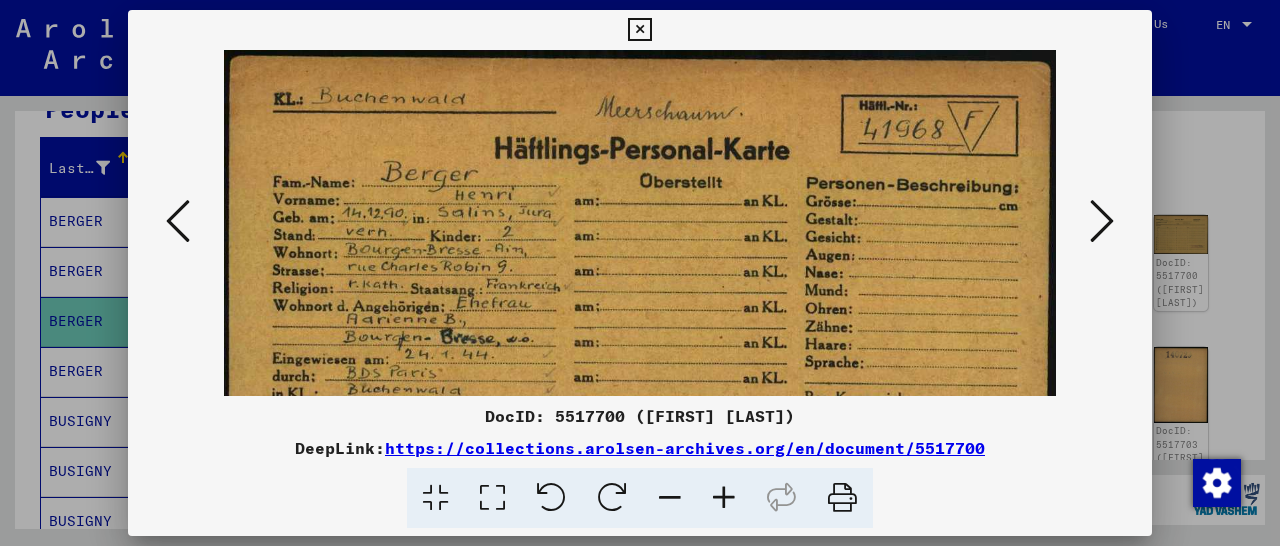 drag, startPoint x: 1141, startPoint y: 29, endPoint x: 1104, endPoint y: 44, distance: 39.92493 